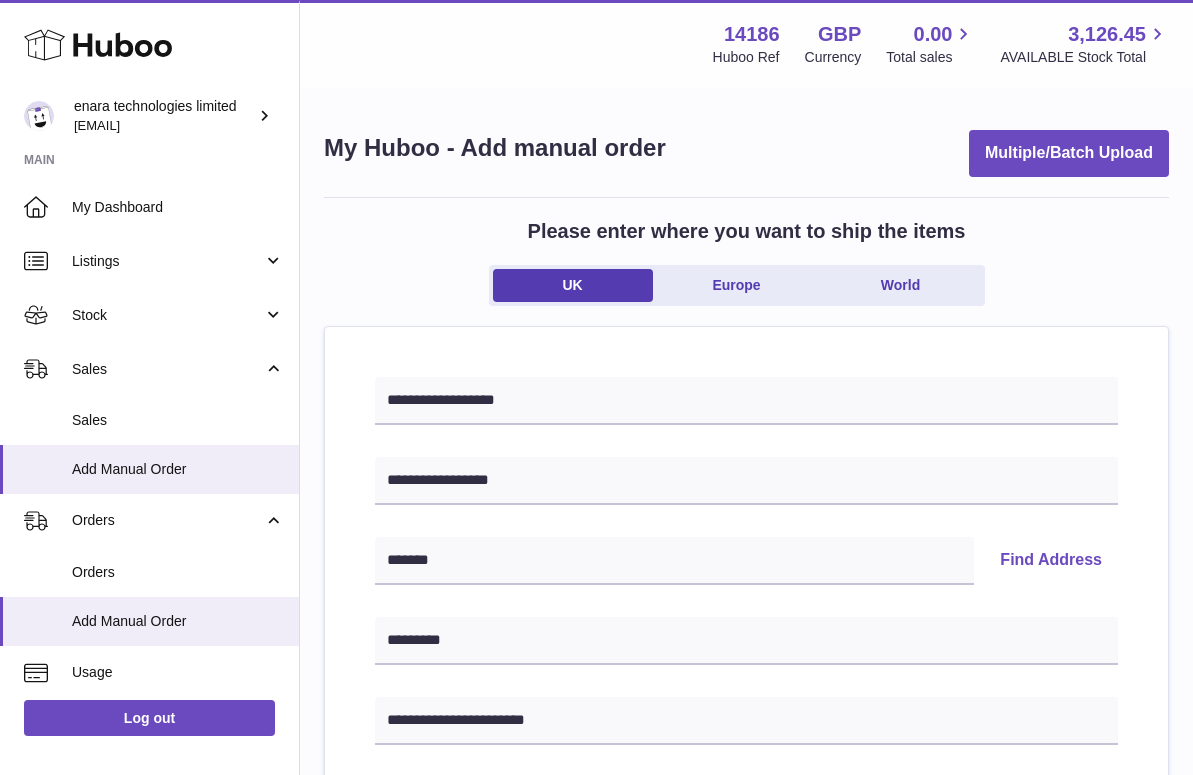 scroll, scrollTop: 396, scrollLeft: 0, axis: vertical 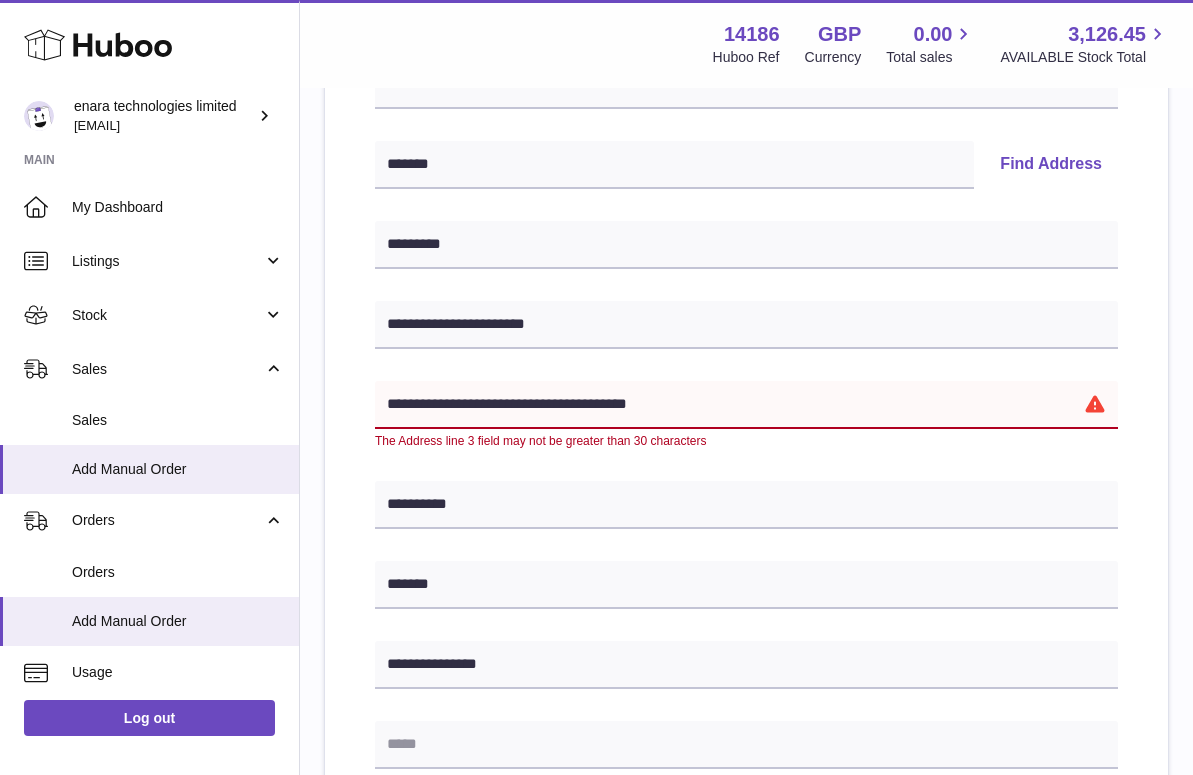 drag, startPoint x: 685, startPoint y: 403, endPoint x: 587, endPoint y: 397, distance: 98.1835 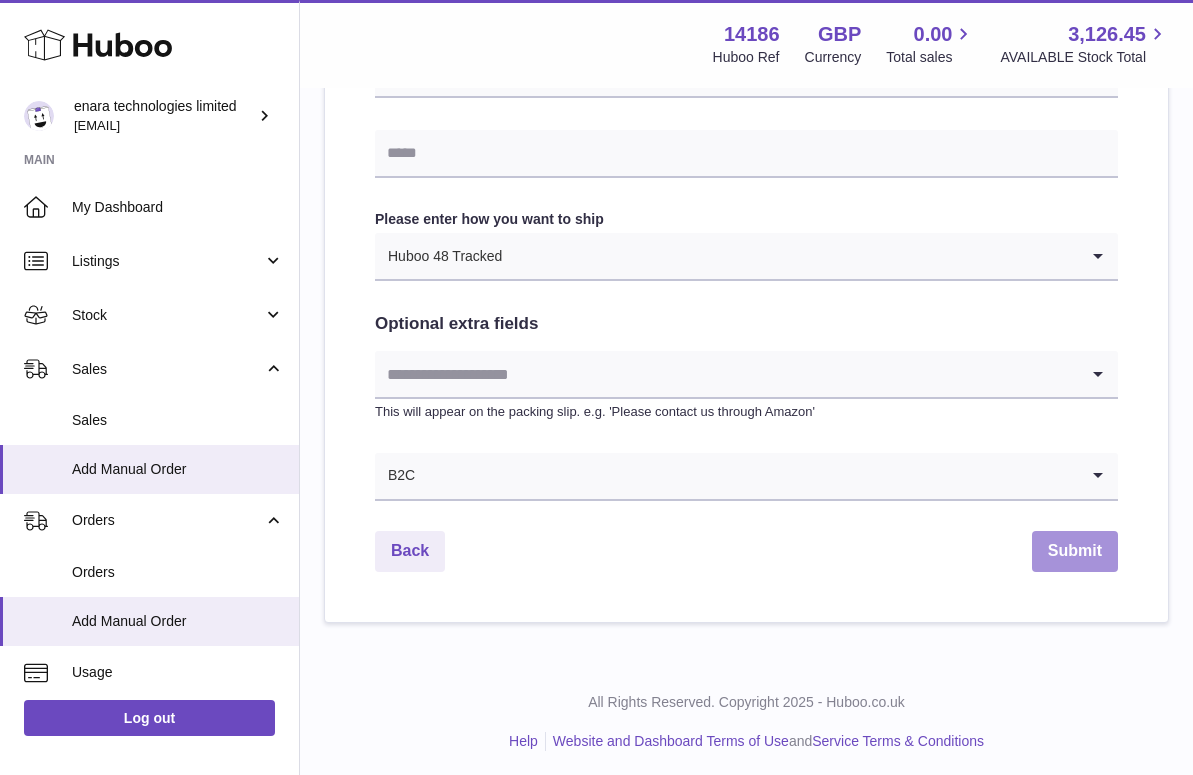 scroll, scrollTop: 966, scrollLeft: 0, axis: vertical 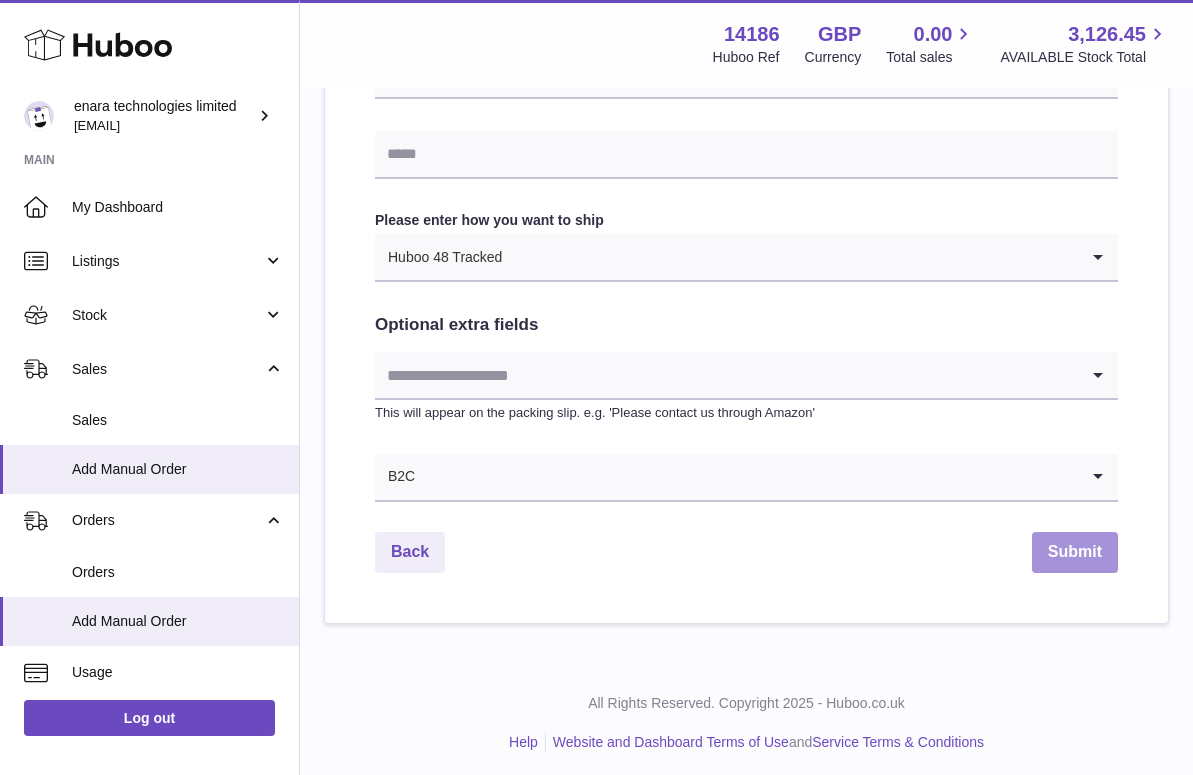 type on "**********" 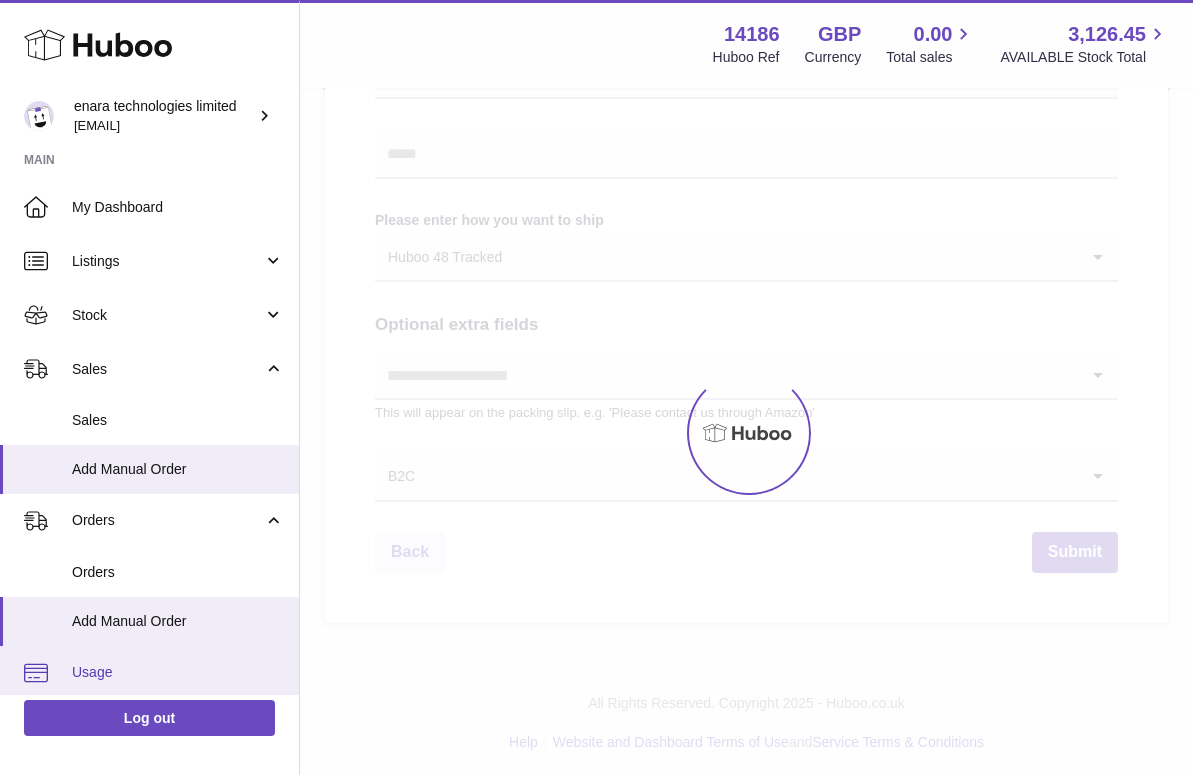 scroll, scrollTop: 0, scrollLeft: 0, axis: both 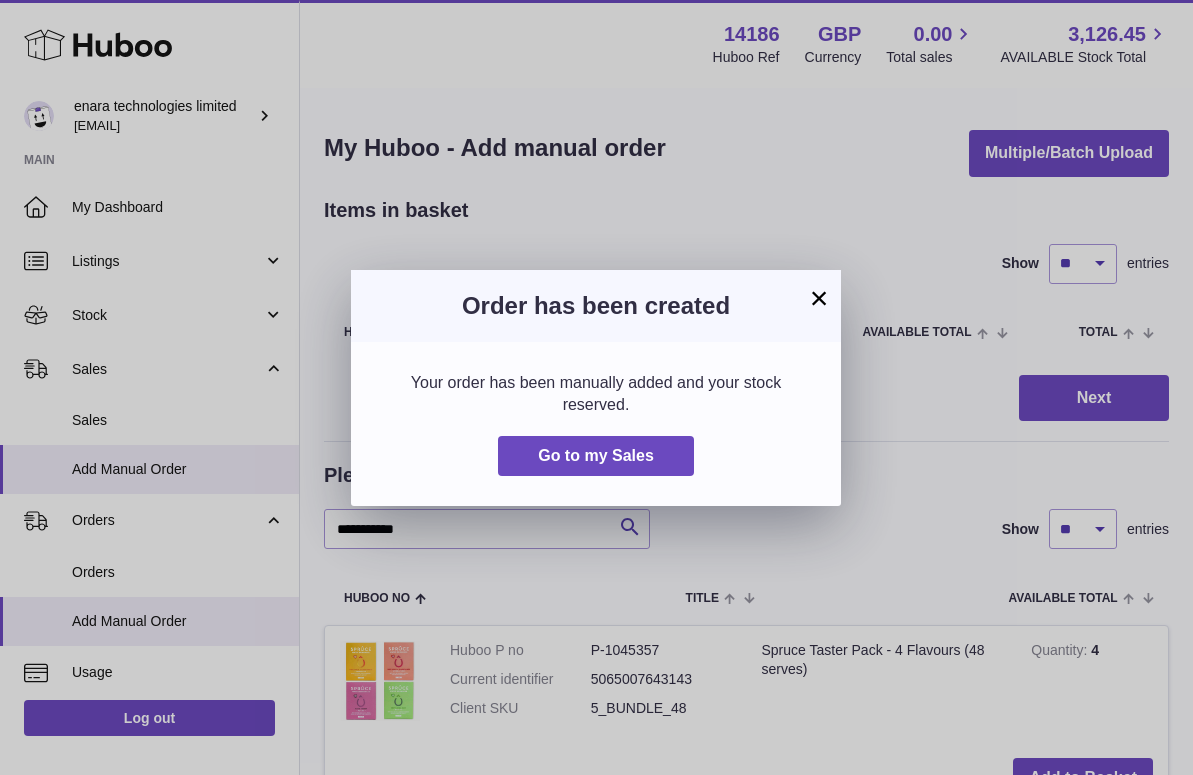 click on "×" at bounding box center (819, 298) 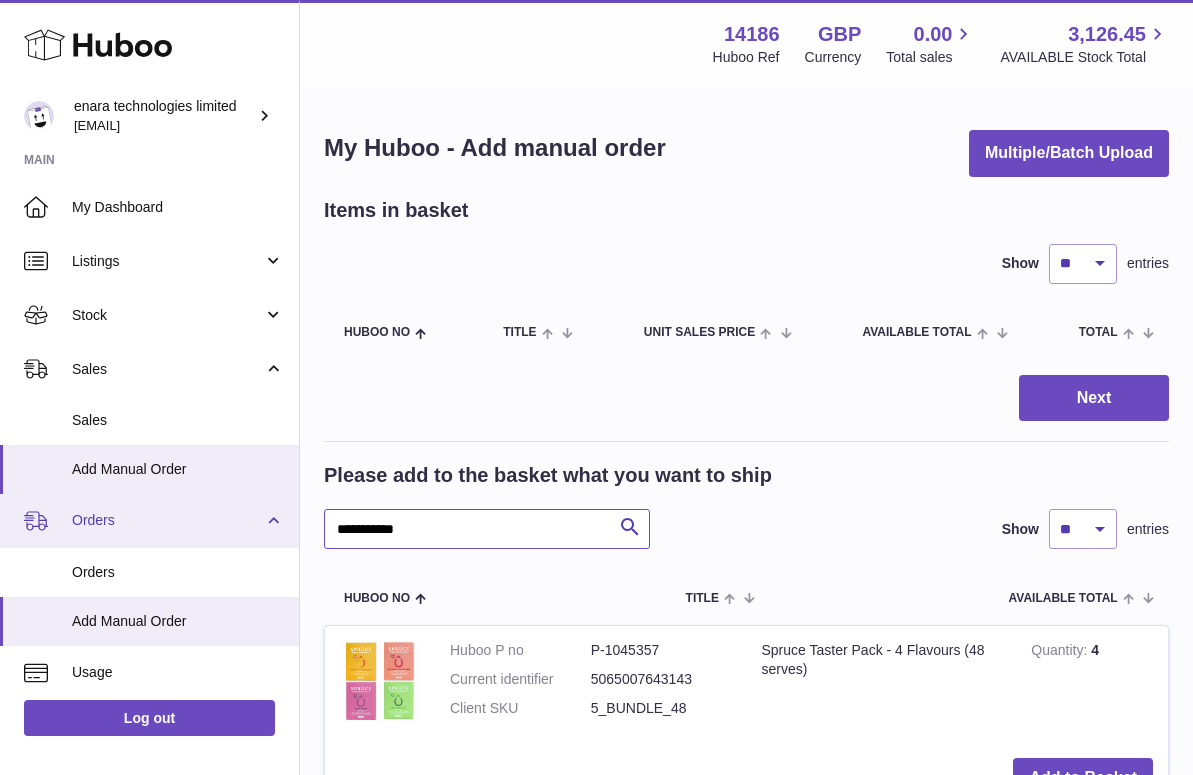 drag, startPoint x: 489, startPoint y: 531, endPoint x: 142, endPoint y: 496, distance: 348.76065 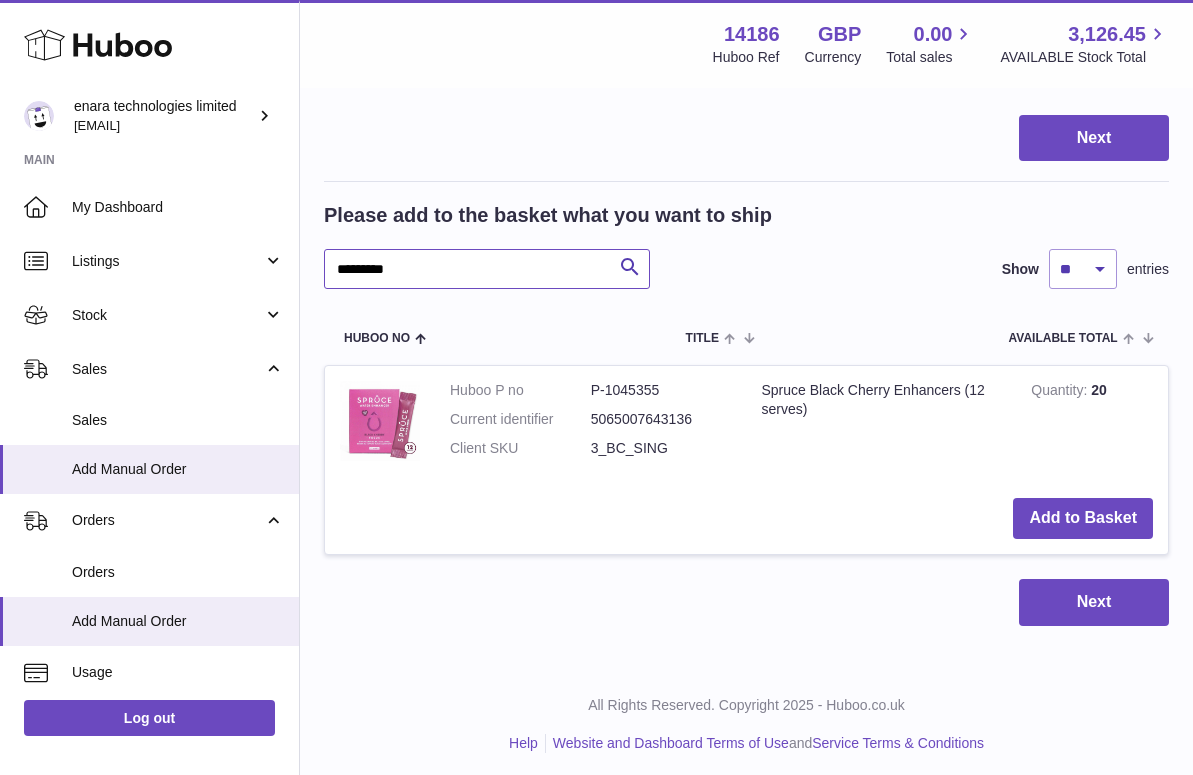scroll, scrollTop: 259, scrollLeft: 0, axis: vertical 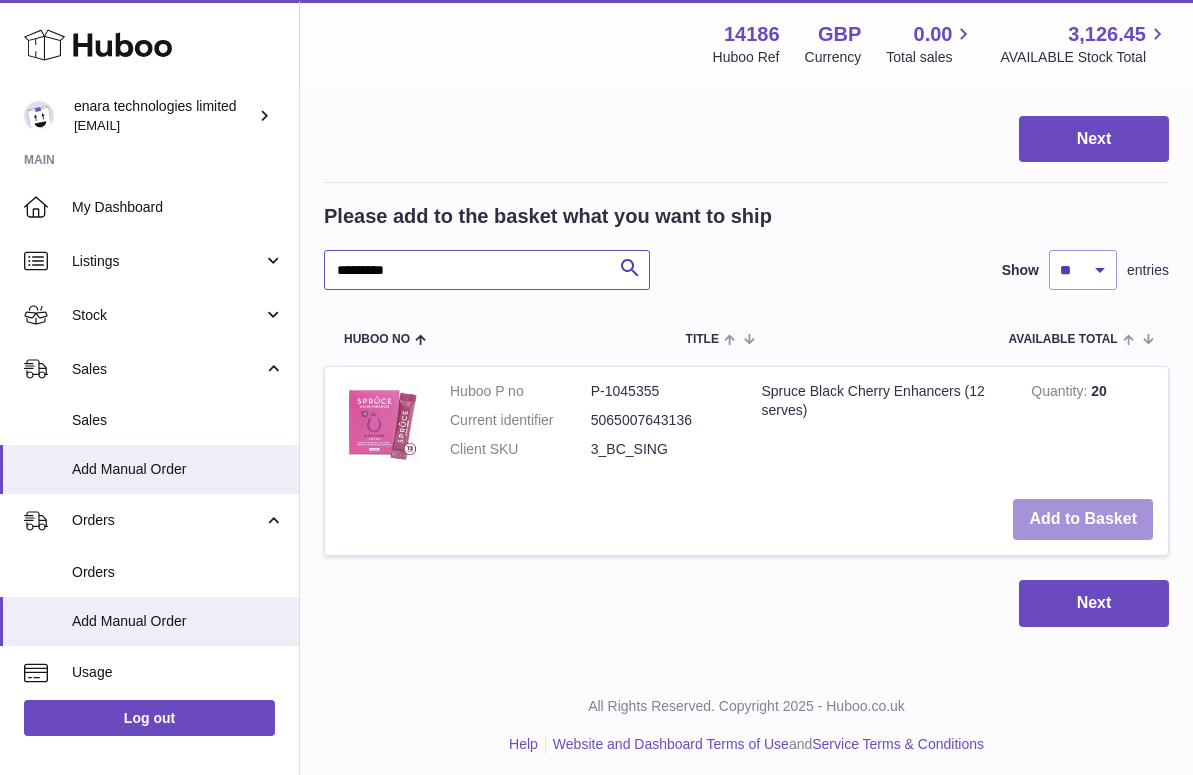 type on "*********" 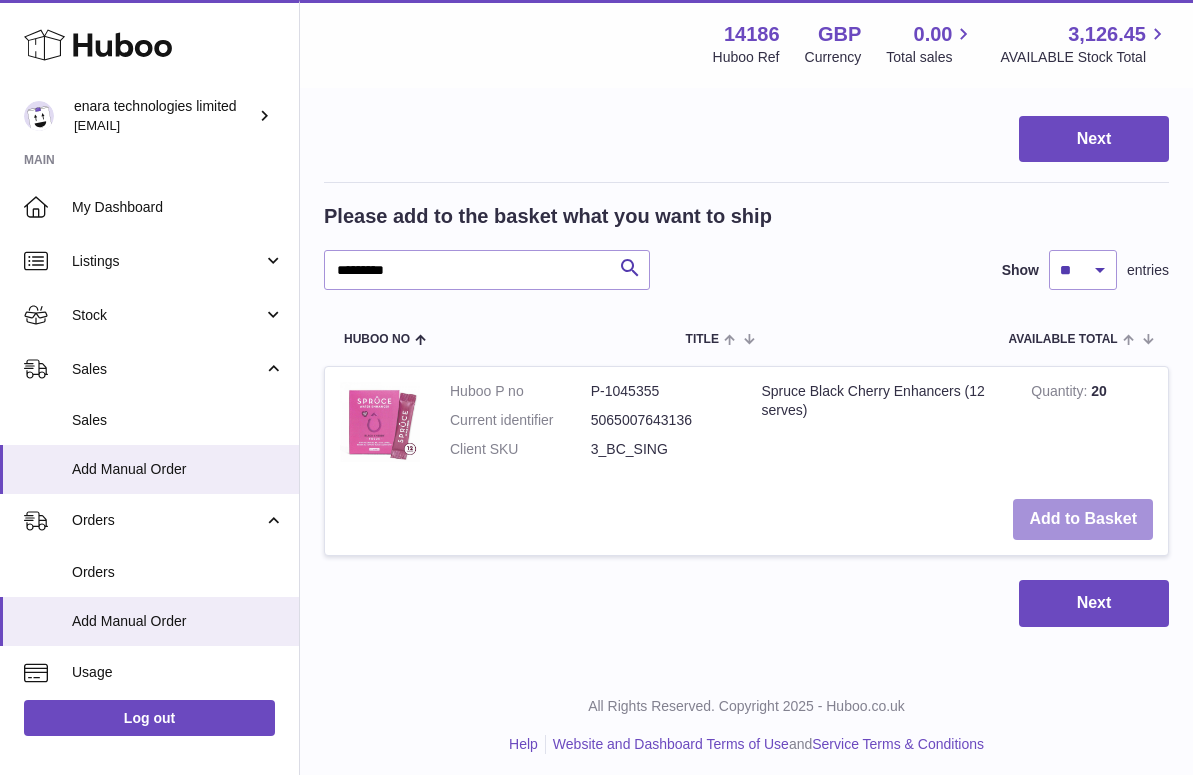 click on "Add to Basket" at bounding box center (1083, 519) 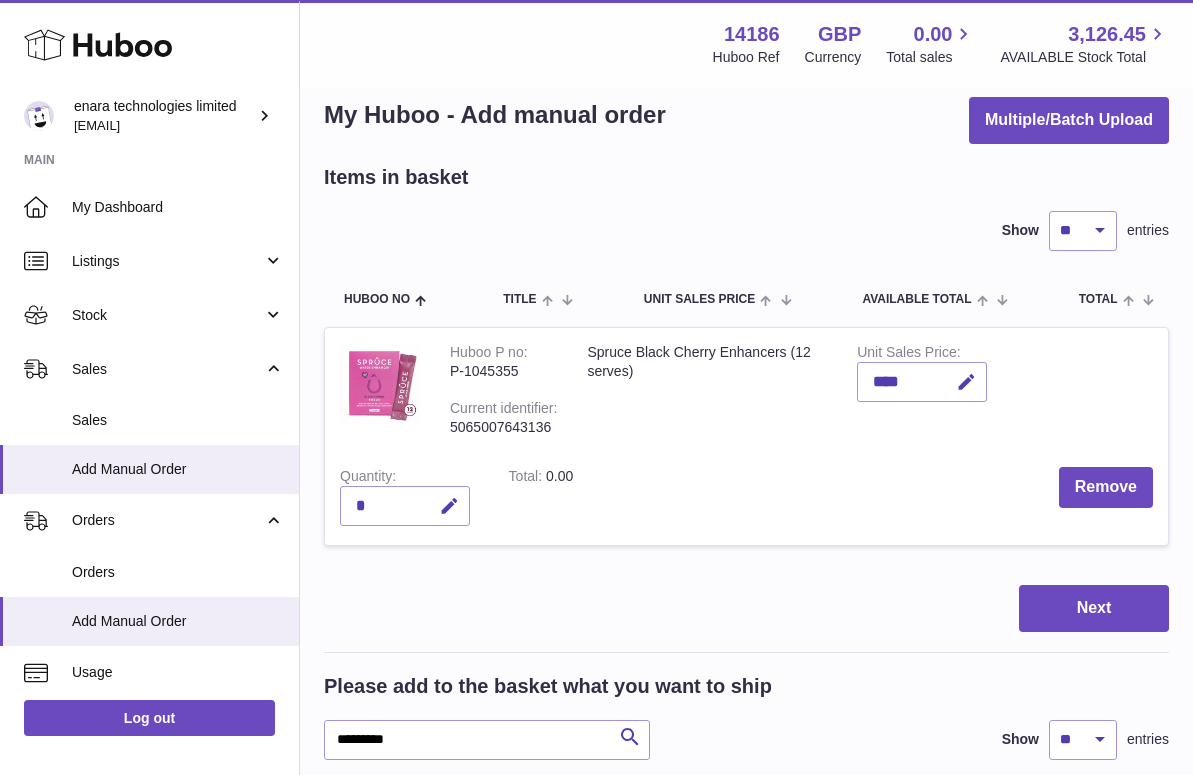 scroll, scrollTop: 21, scrollLeft: 0, axis: vertical 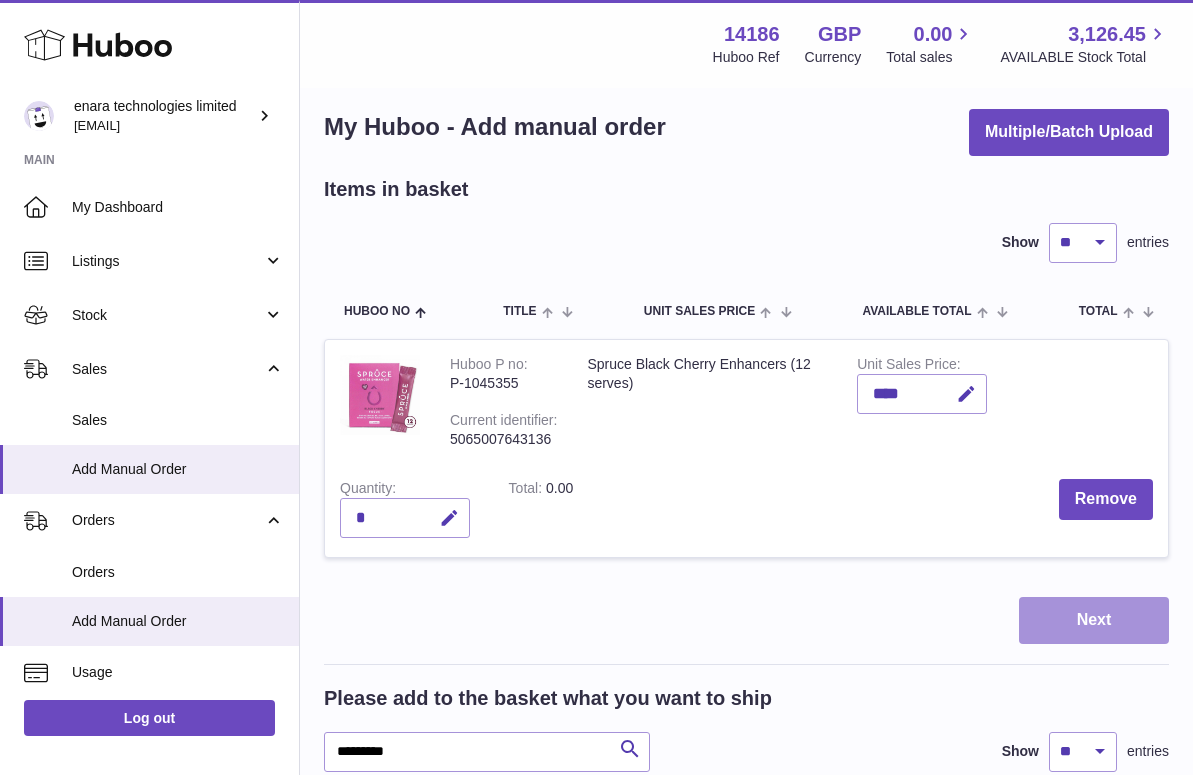 click on "Next" at bounding box center [1094, 620] 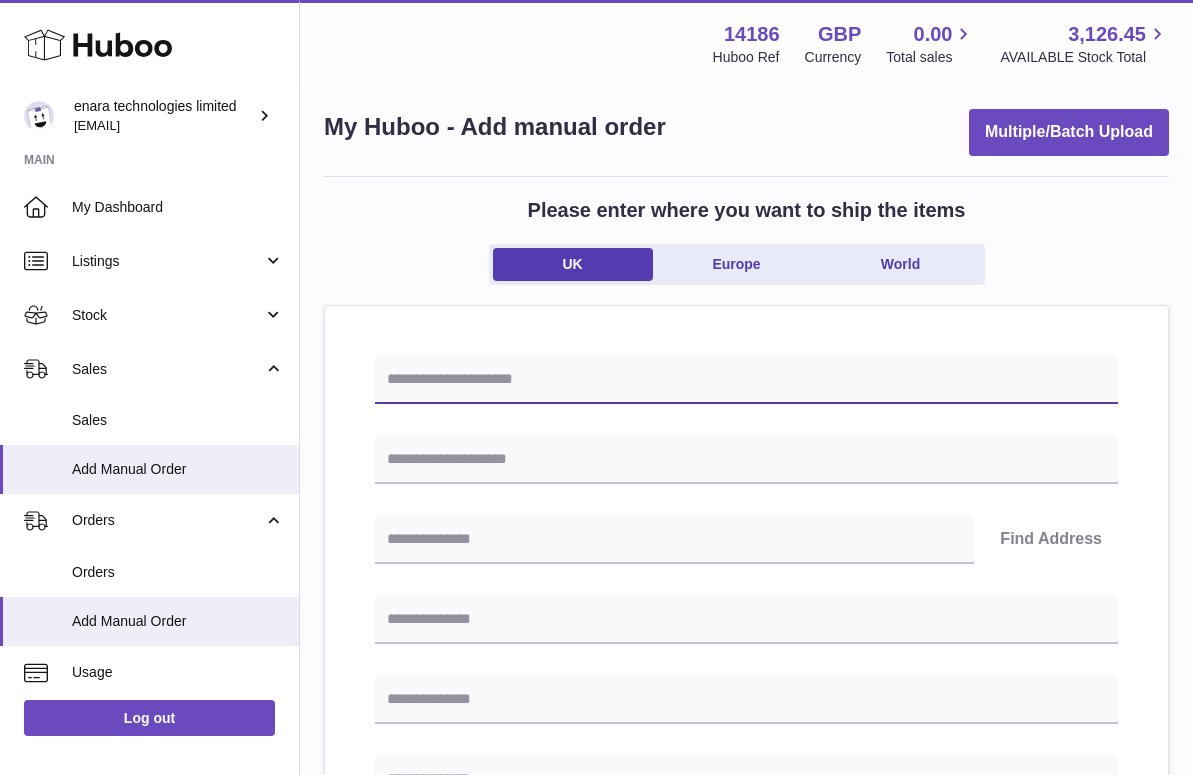 click at bounding box center (746, 380) 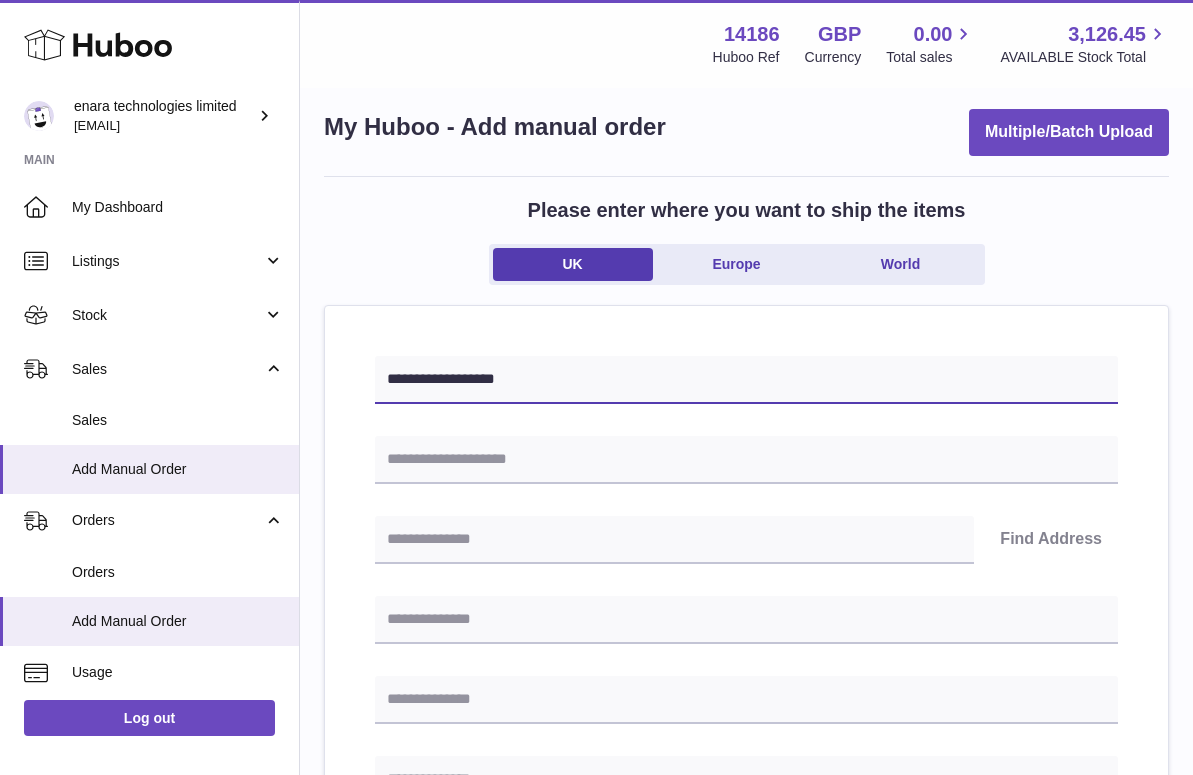 type on "**********" 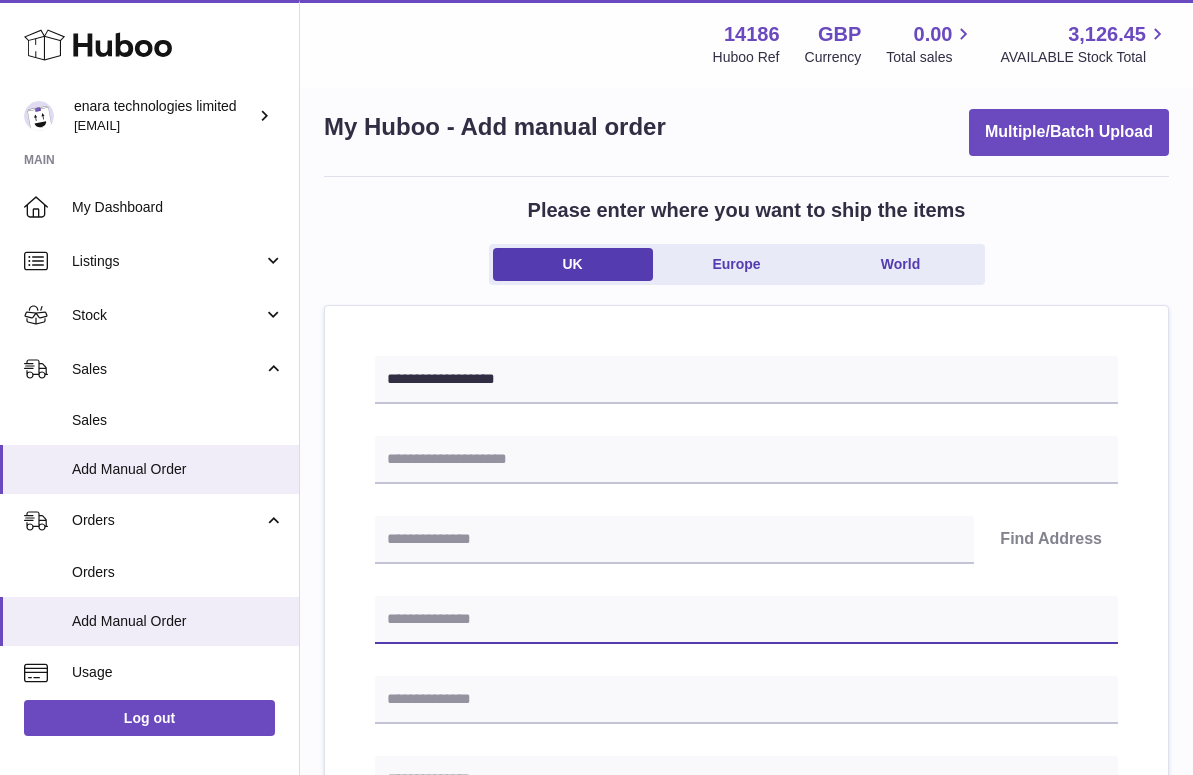 paste on "**********" 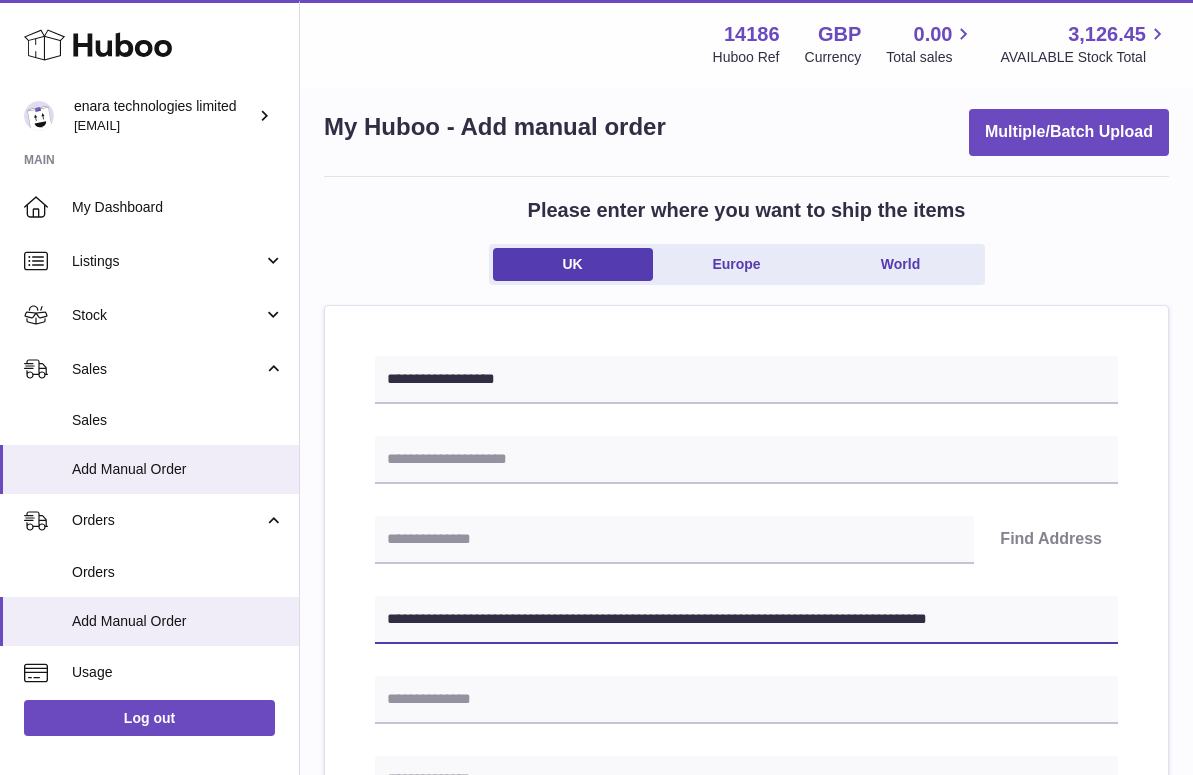 drag, startPoint x: 744, startPoint y: 614, endPoint x: 1139, endPoint y: 749, distance: 417.43262 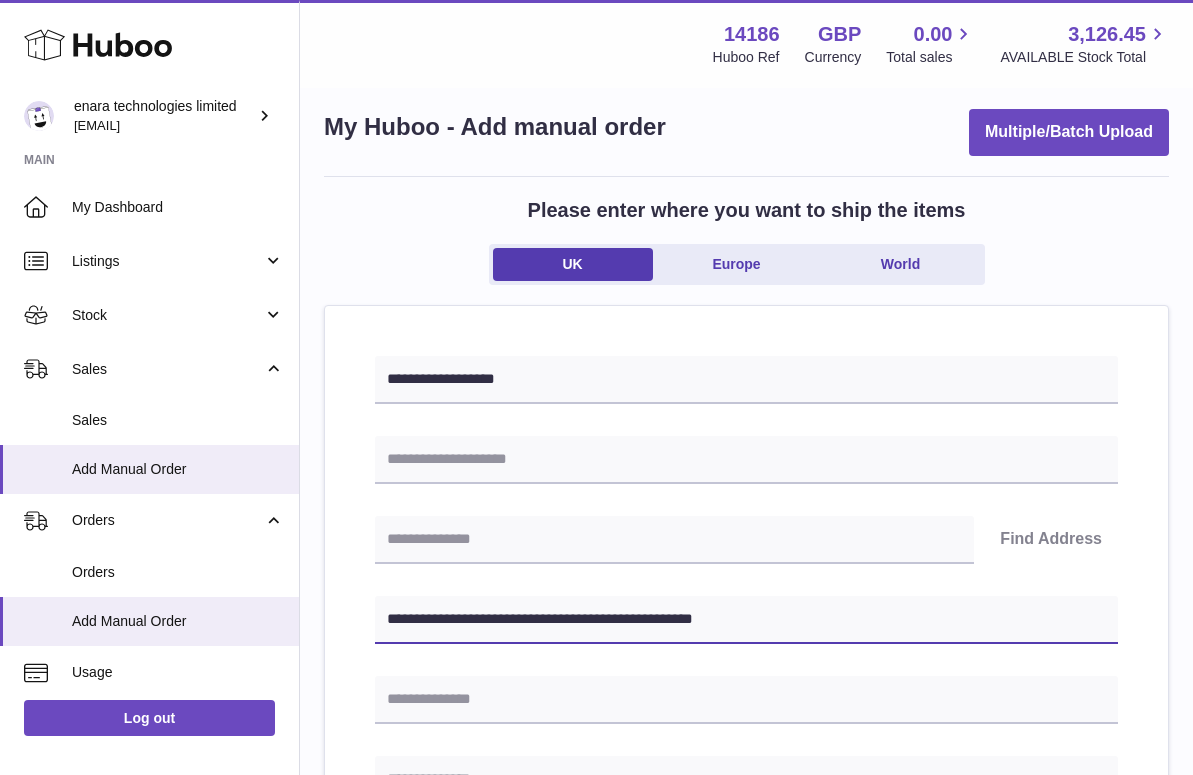 type on "**********" 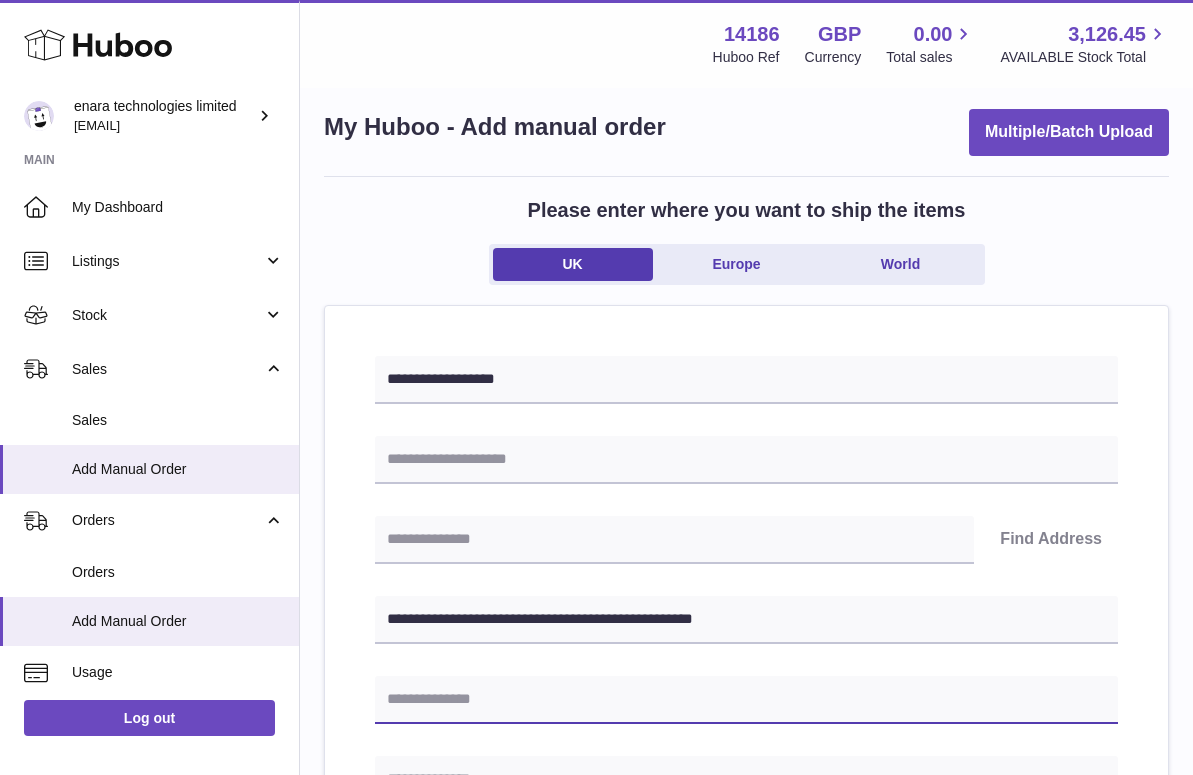 paste on "**********" 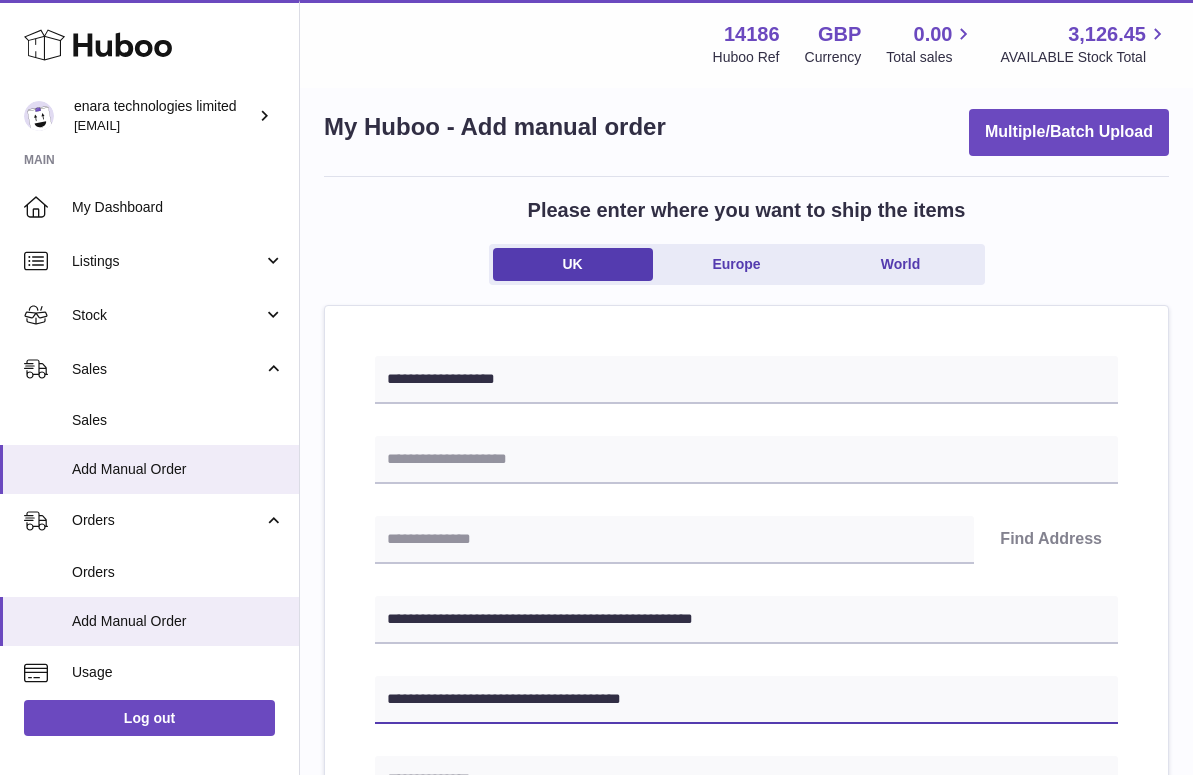 type on "**********" 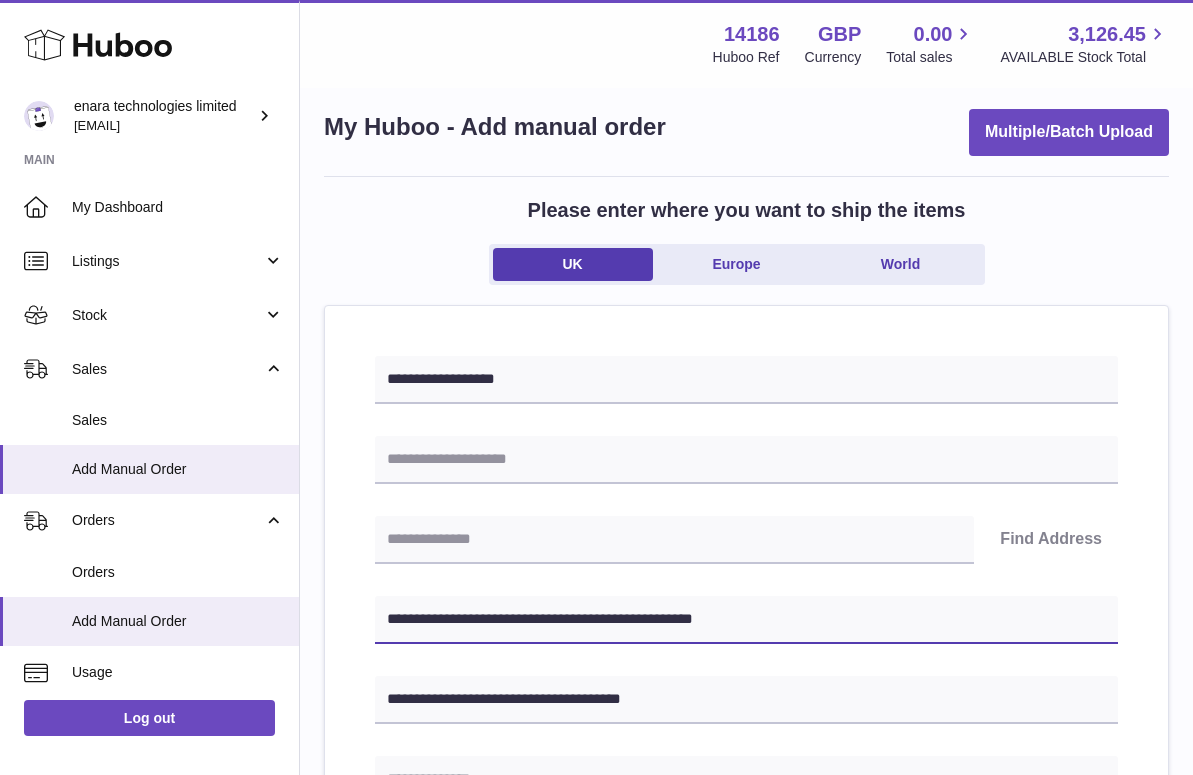 drag, startPoint x: 475, startPoint y: 619, endPoint x: 397, endPoint y: 620, distance: 78.00641 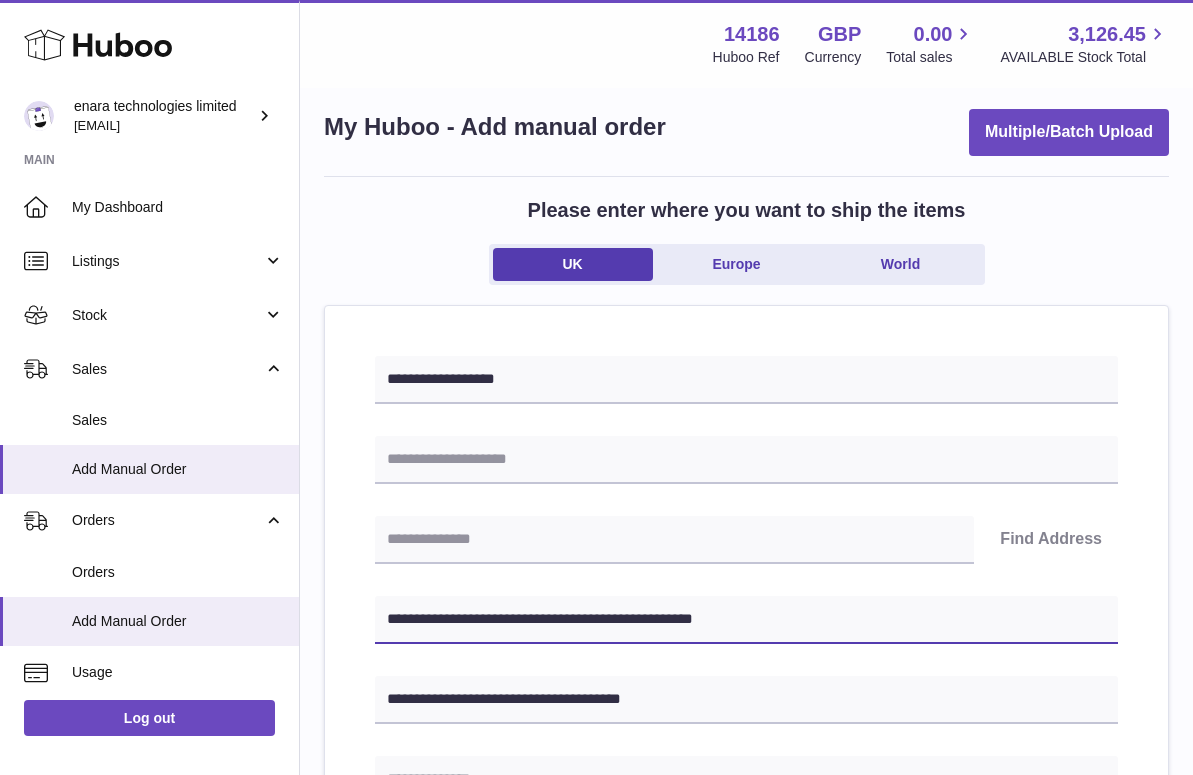click on "**********" at bounding box center [746, 620] 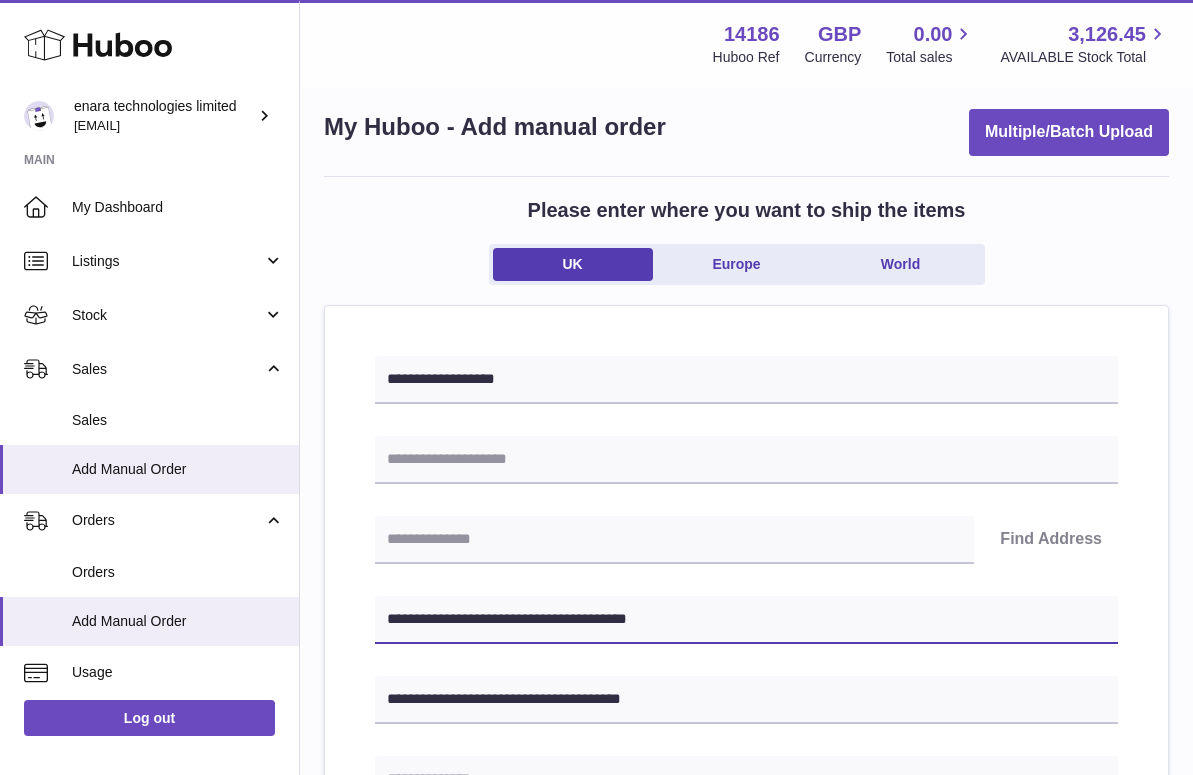 type on "**********" 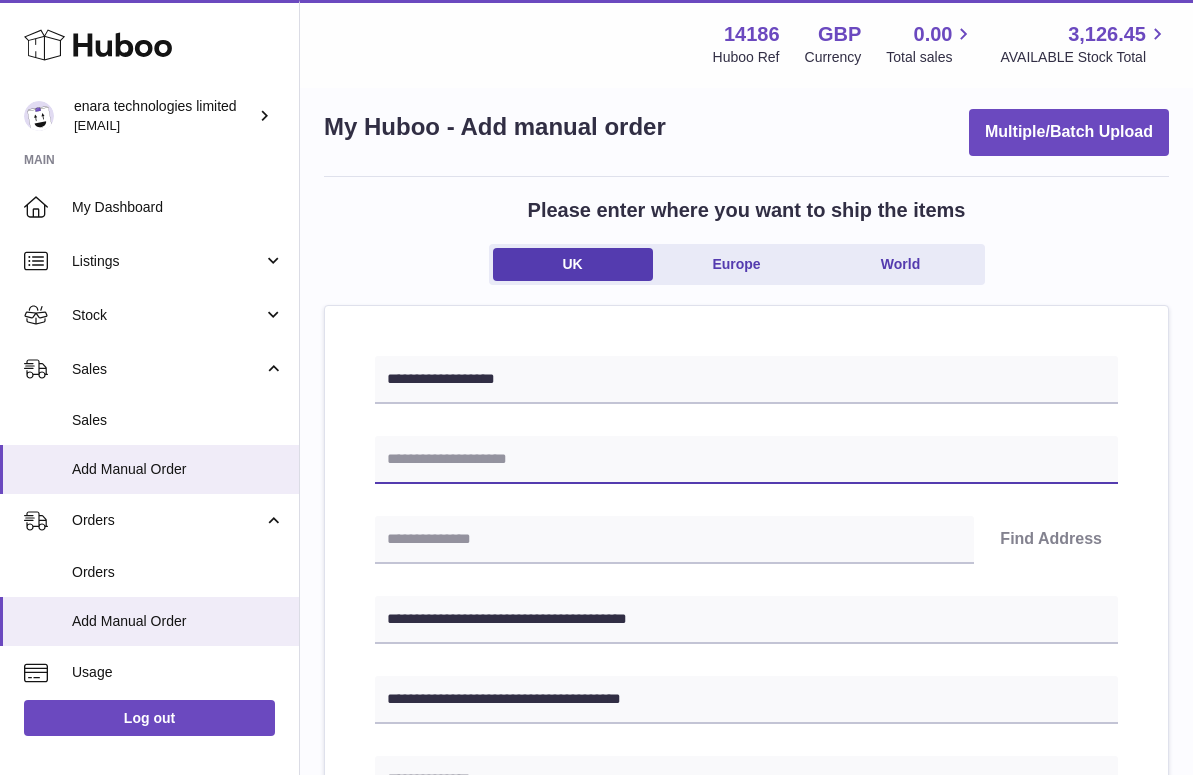 paste on "**********" 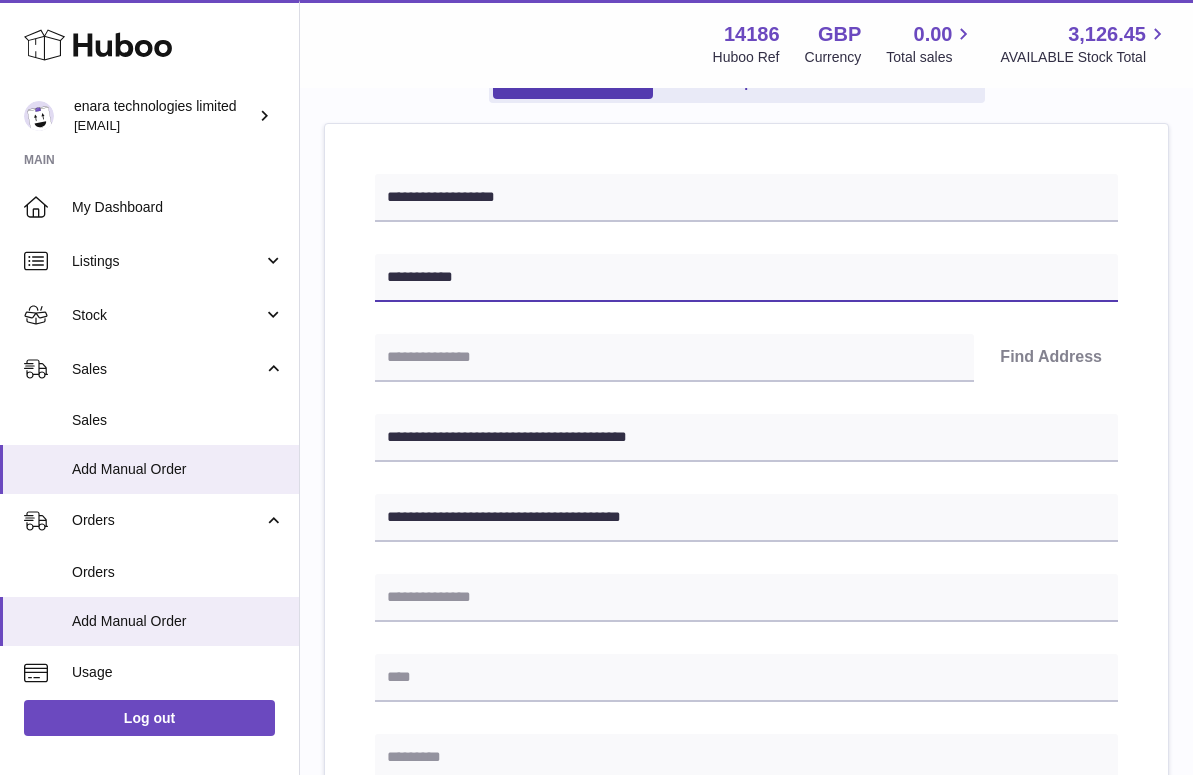 scroll, scrollTop: 206, scrollLeft: 0, axis: vertical 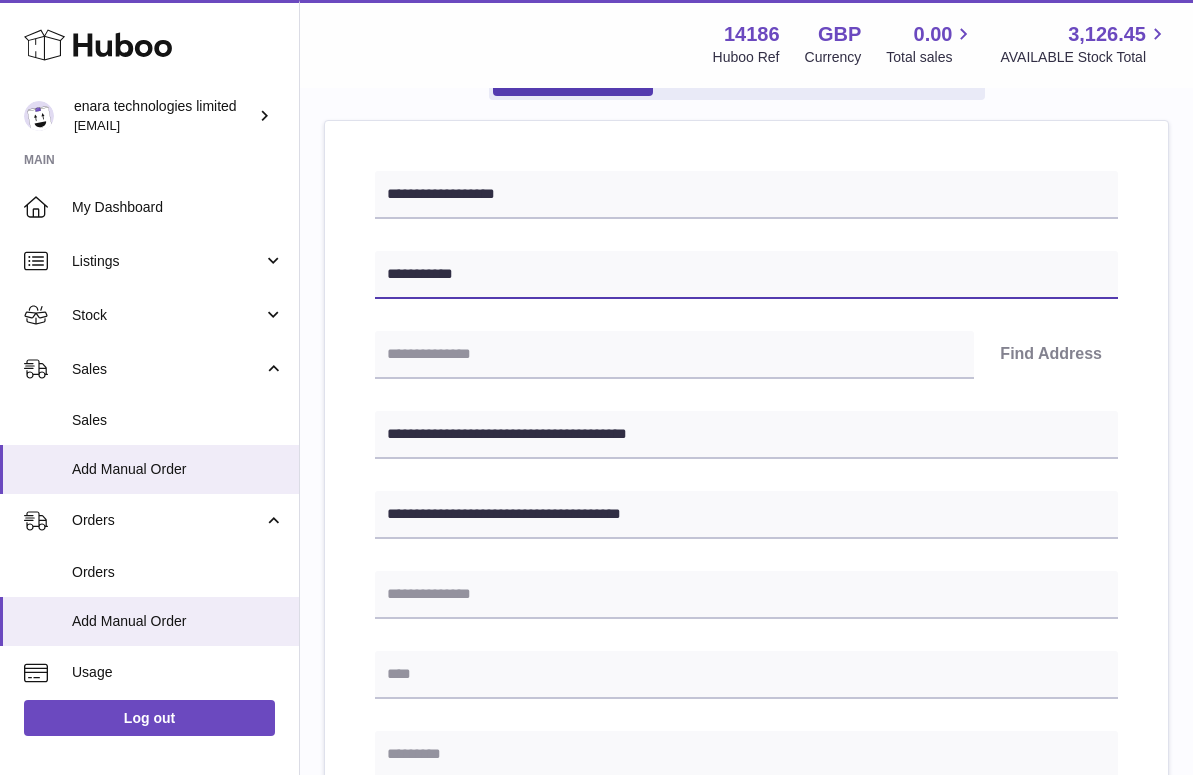 type on "**********" 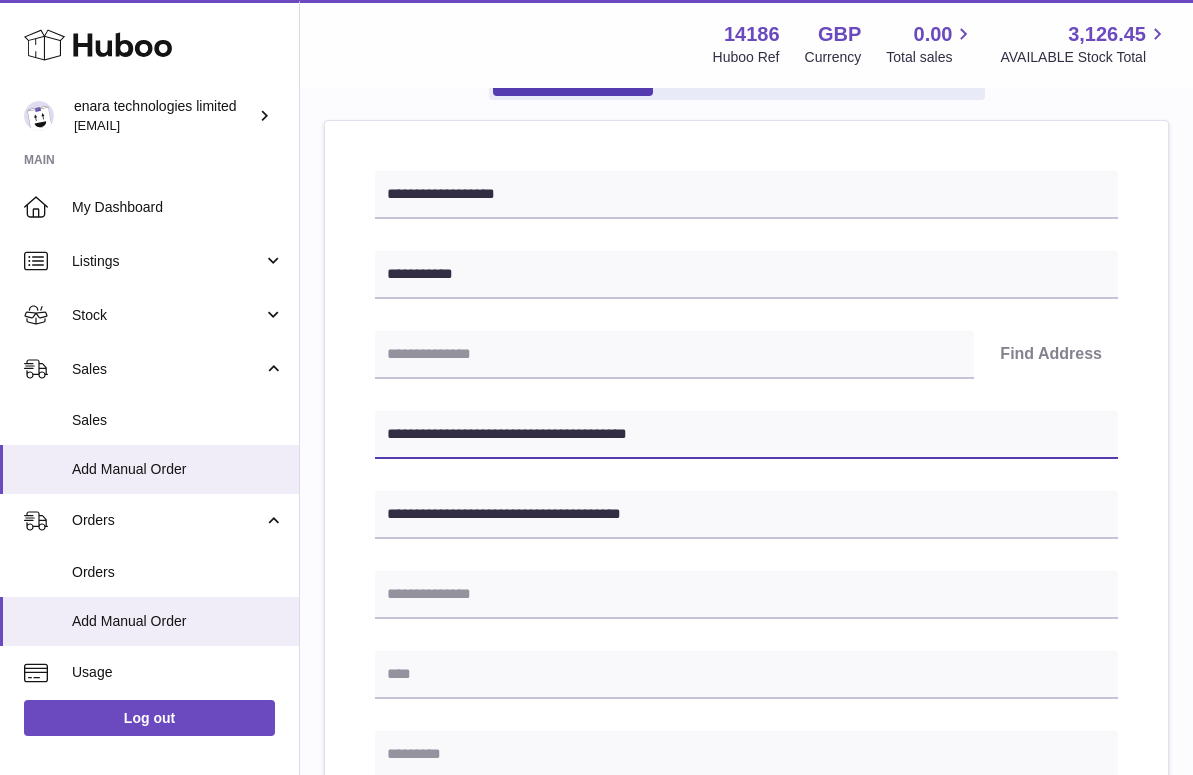 click on "**********" at bounding box center [746, 435] 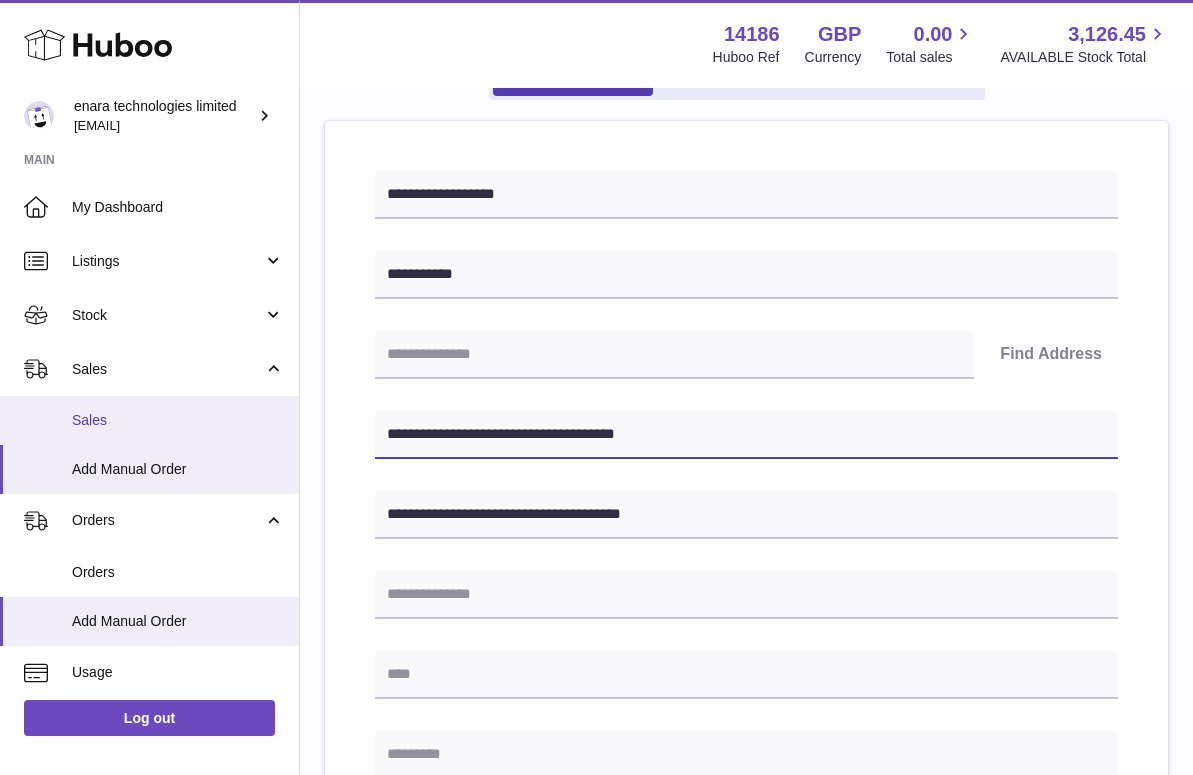 drag, startPoint x: 506, startPoint y: 432, endPoint x: 266, endPoint y: 430, distance: 240.00833 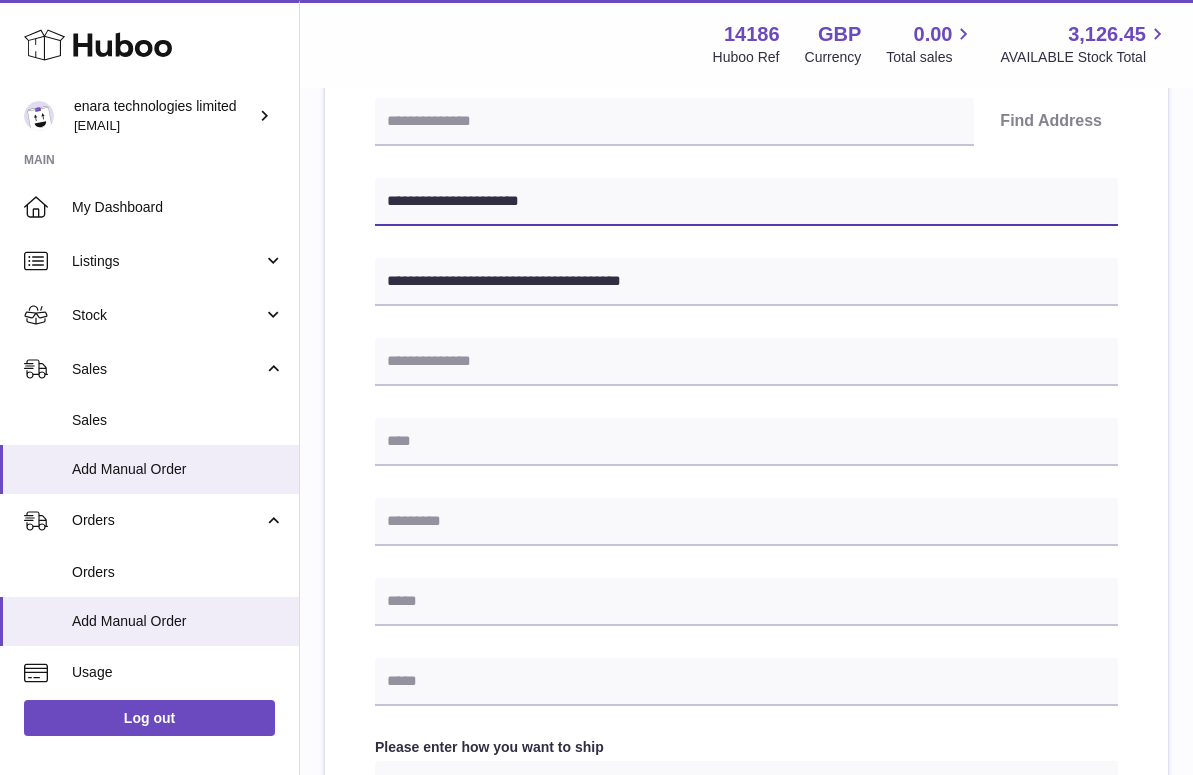 scroll, scrollTop: 504, scrollLeft: 0, axis: vertical 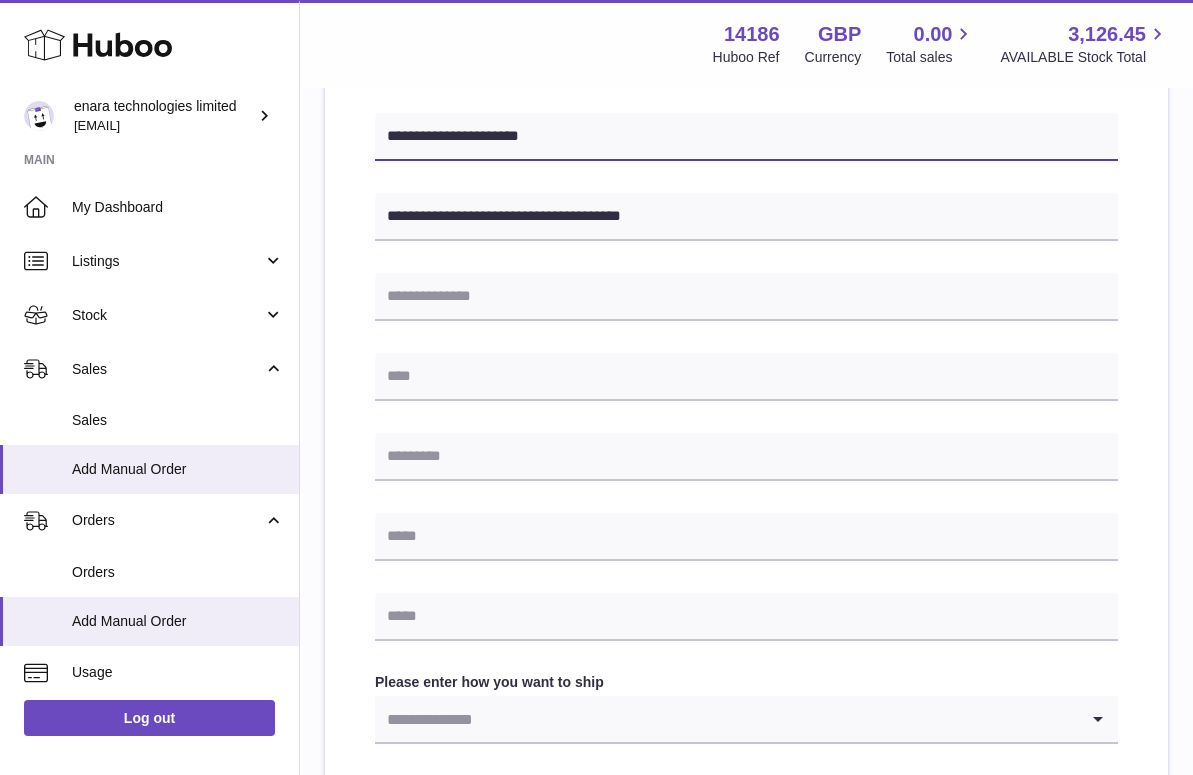 type on "**********" 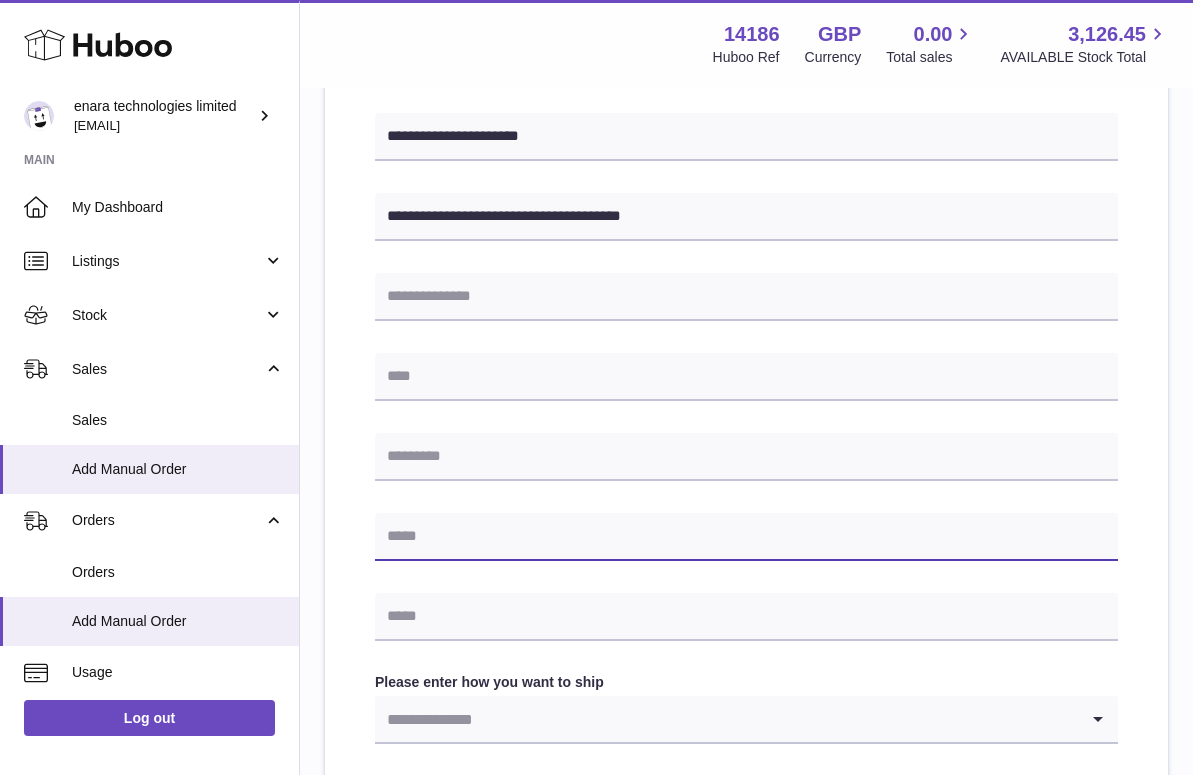 paste on "**********" 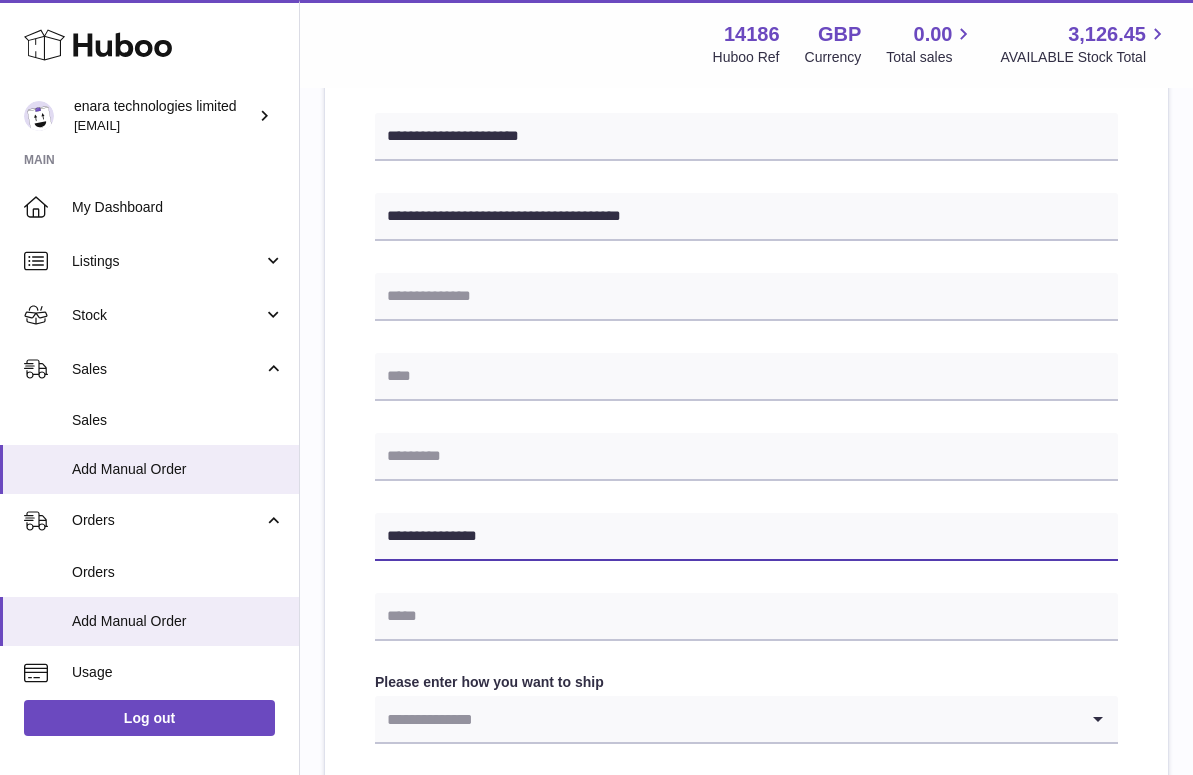 type on "**********" 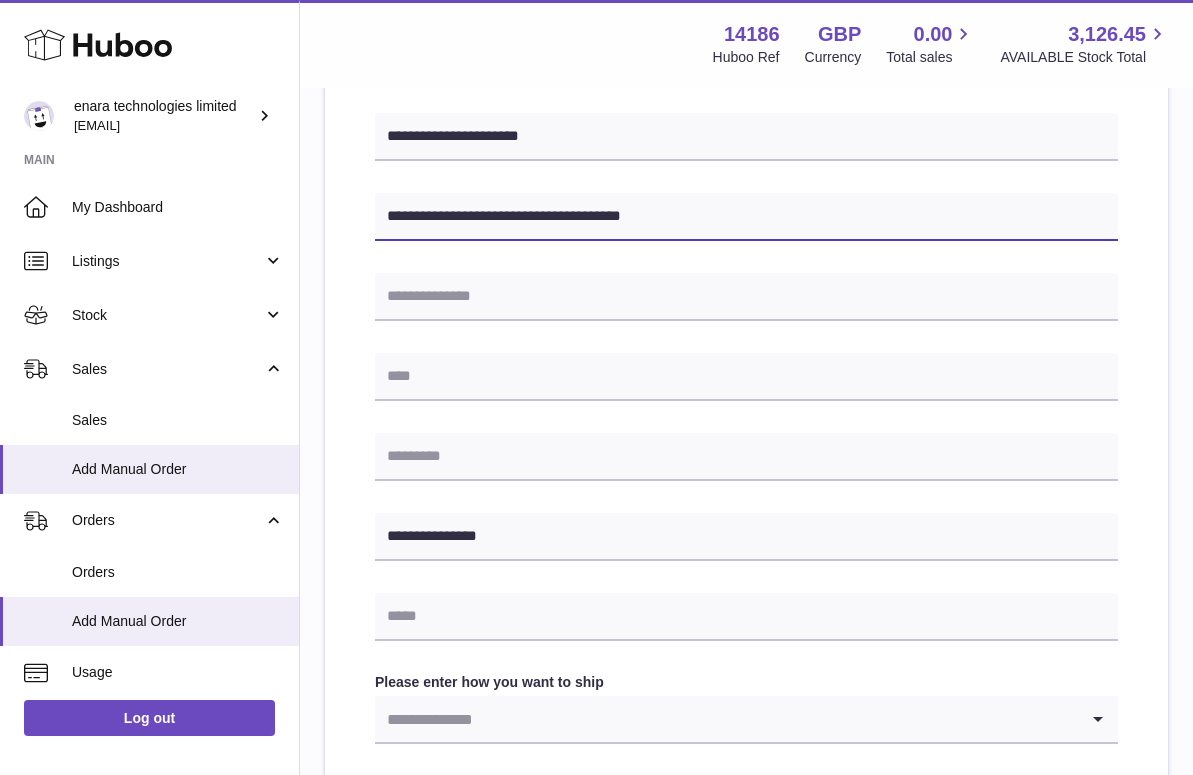drag, startPoint x: 554, startPoint y: 214, endPoint x: 496, endPoint y: 217, distance: 58.077534 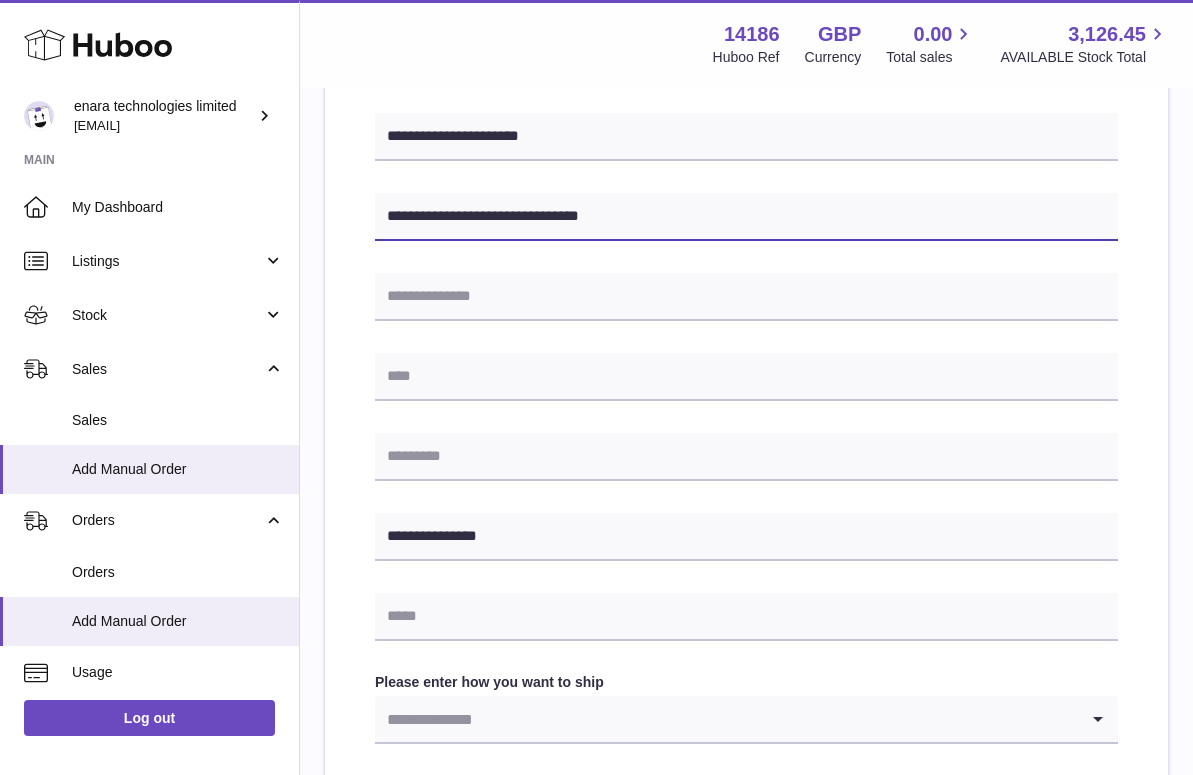 scroll, scrollTop: 382, scrollLeft: 0, axis: vertical 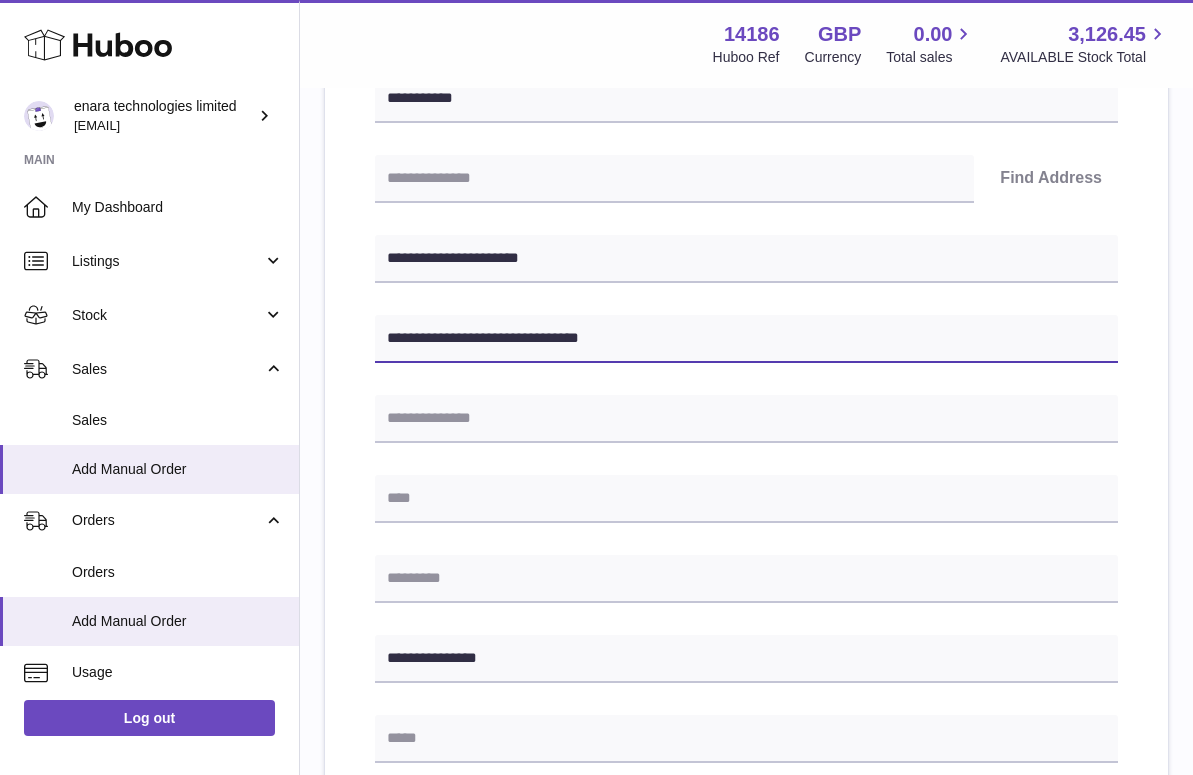 type on "**********" 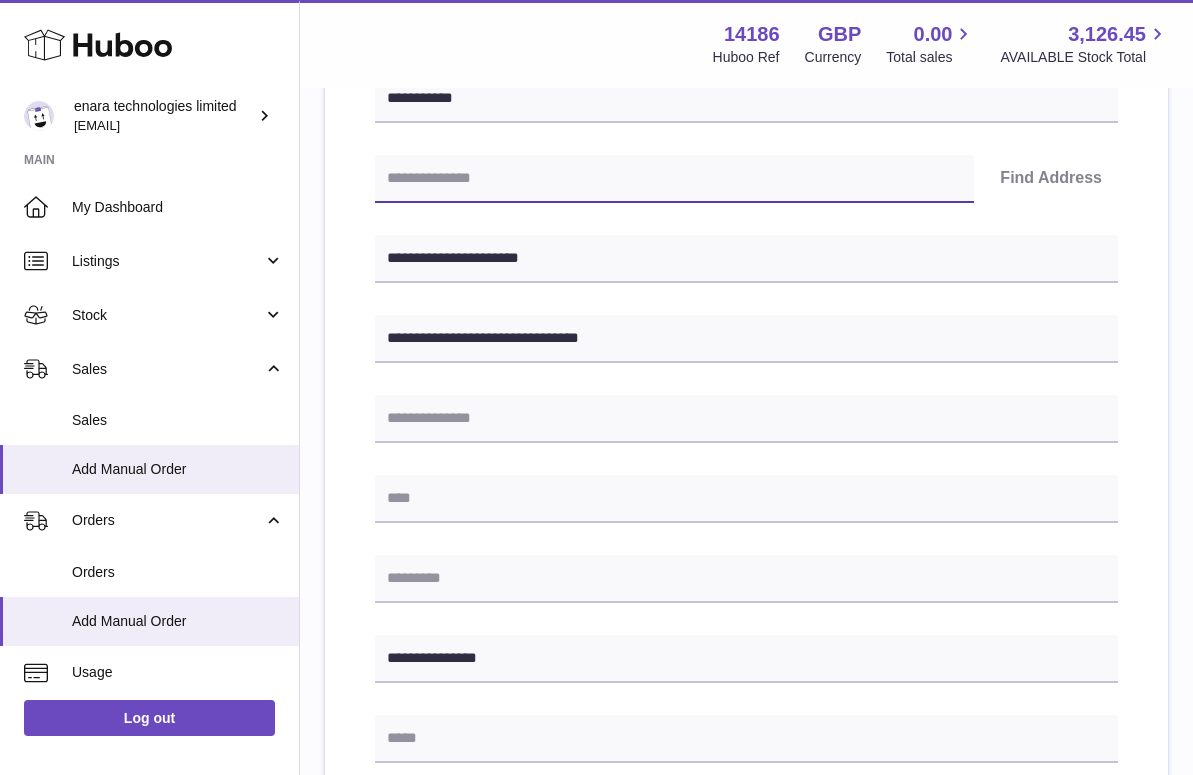 paste on "*******" 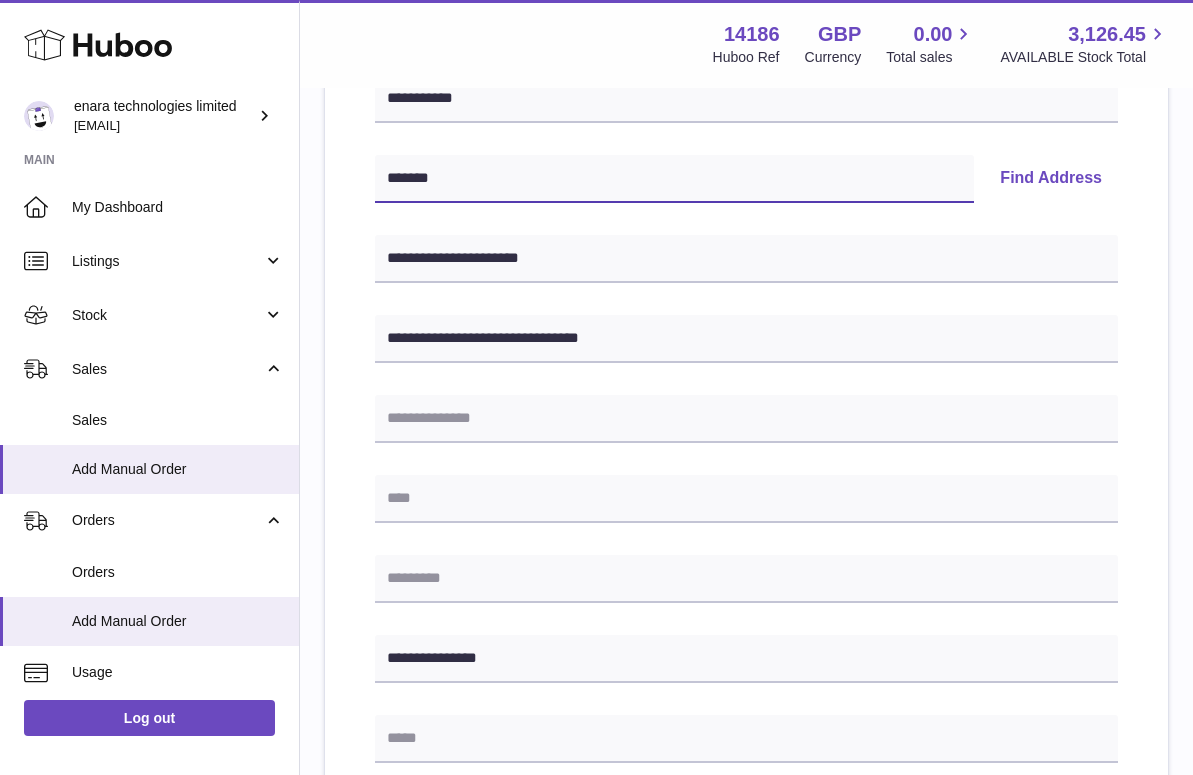 type on "*******" 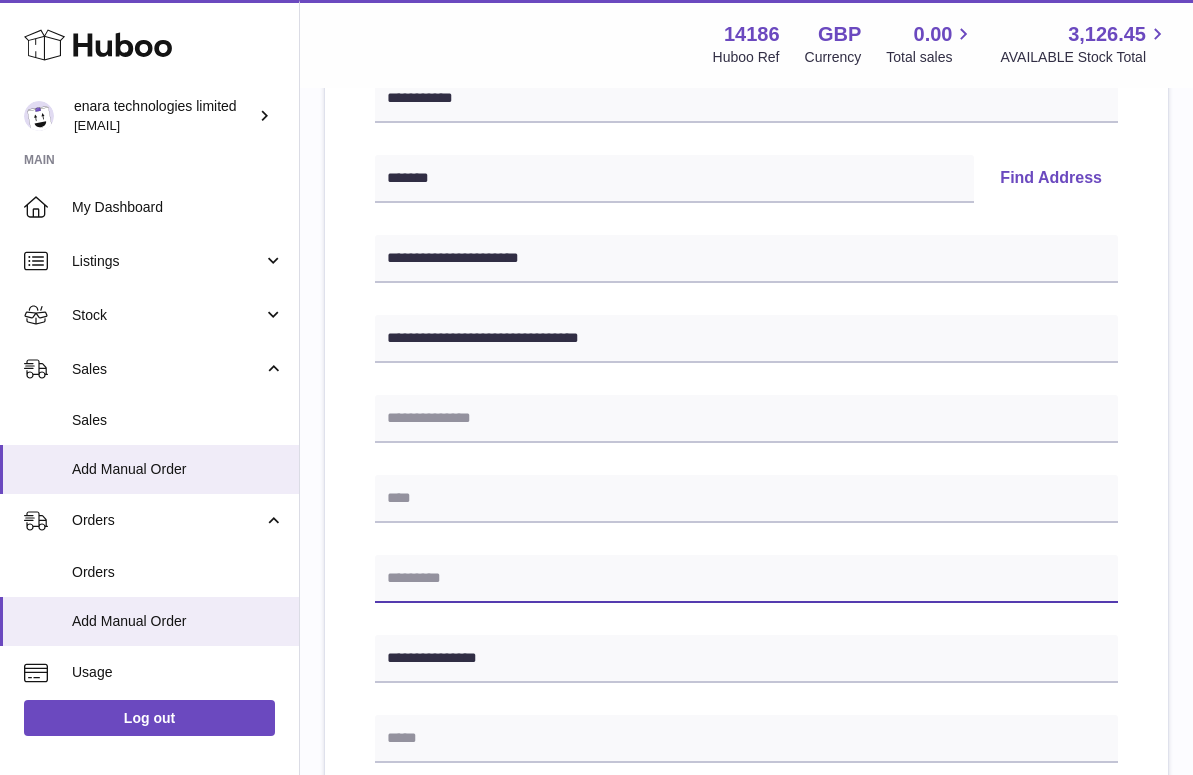 paste on "*******" 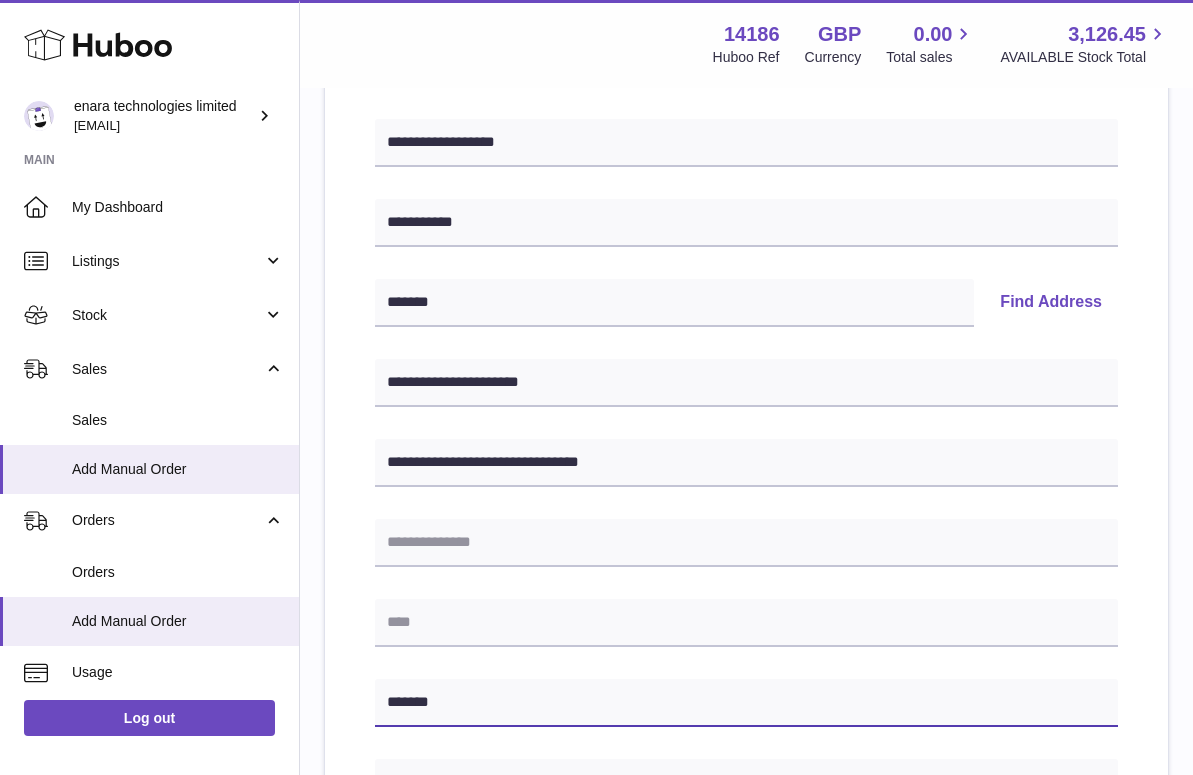 scroll, scrollTop: 292, scrollLeft: 0, axis: vertical 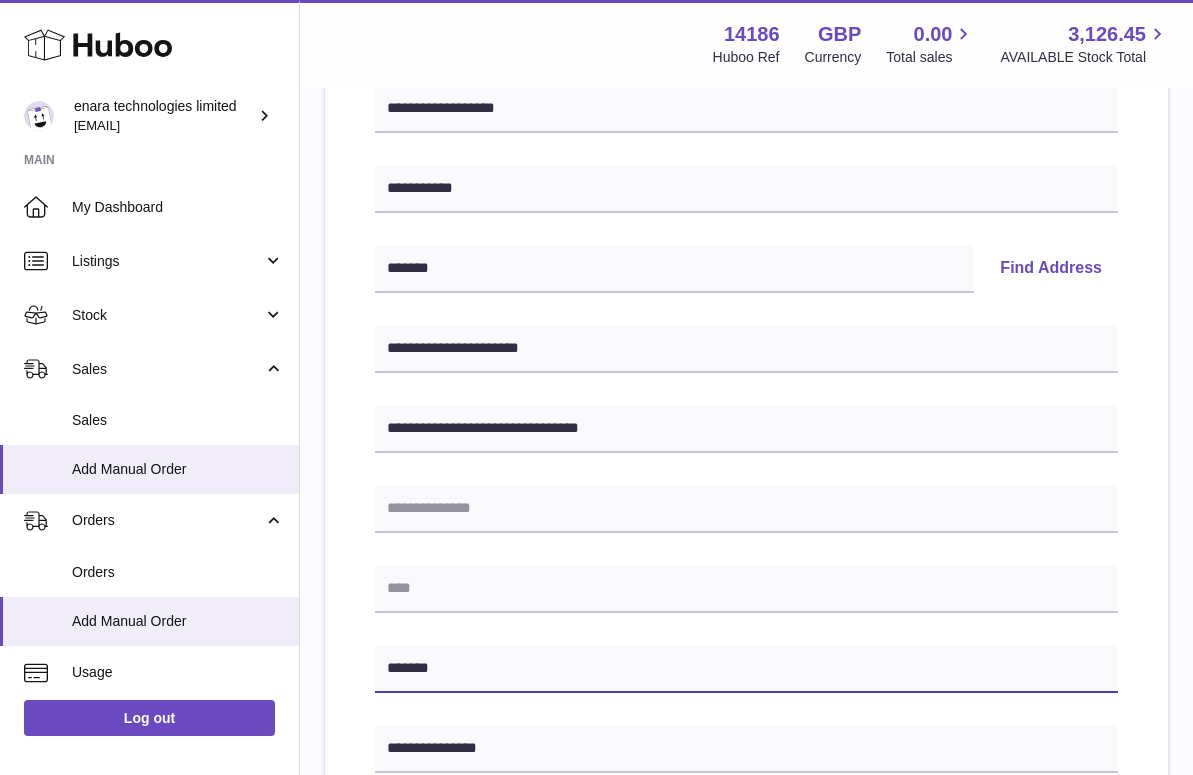 type on "*******" 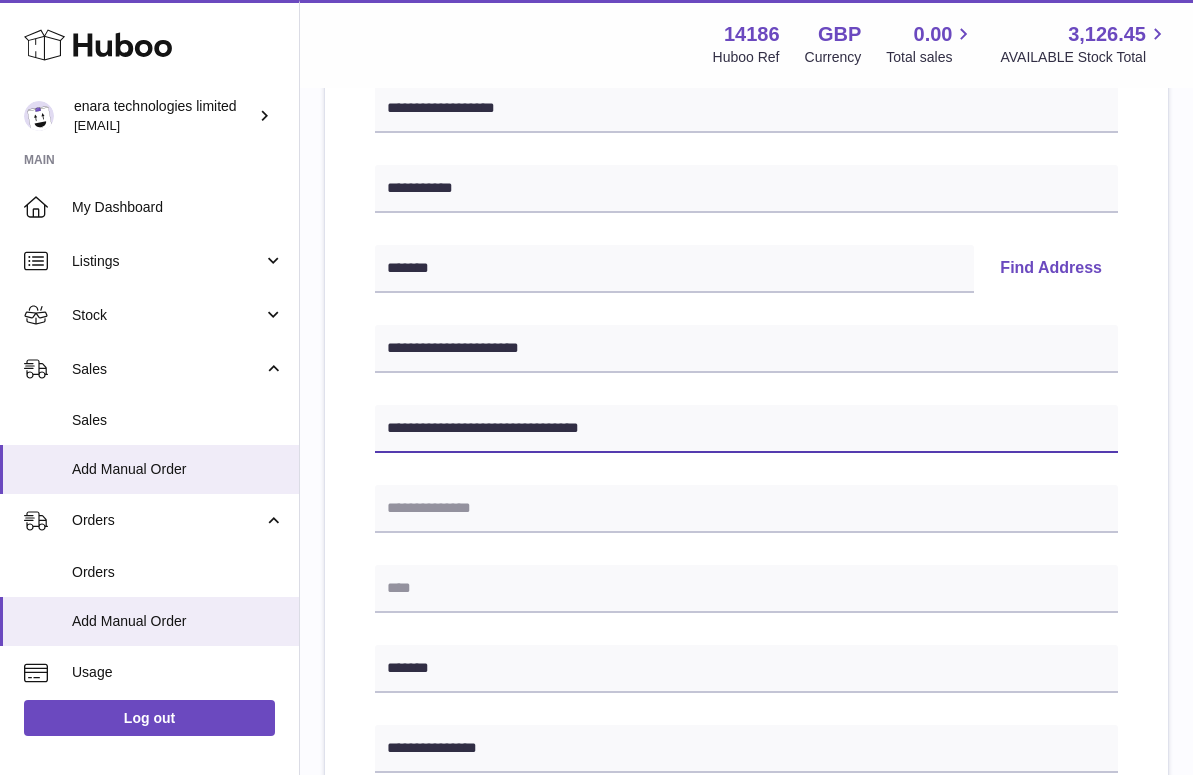 drag, startPoint x: 492, startPoint y: 423, endPoint x: 326, endPoint y: 417, distance: 166.1084 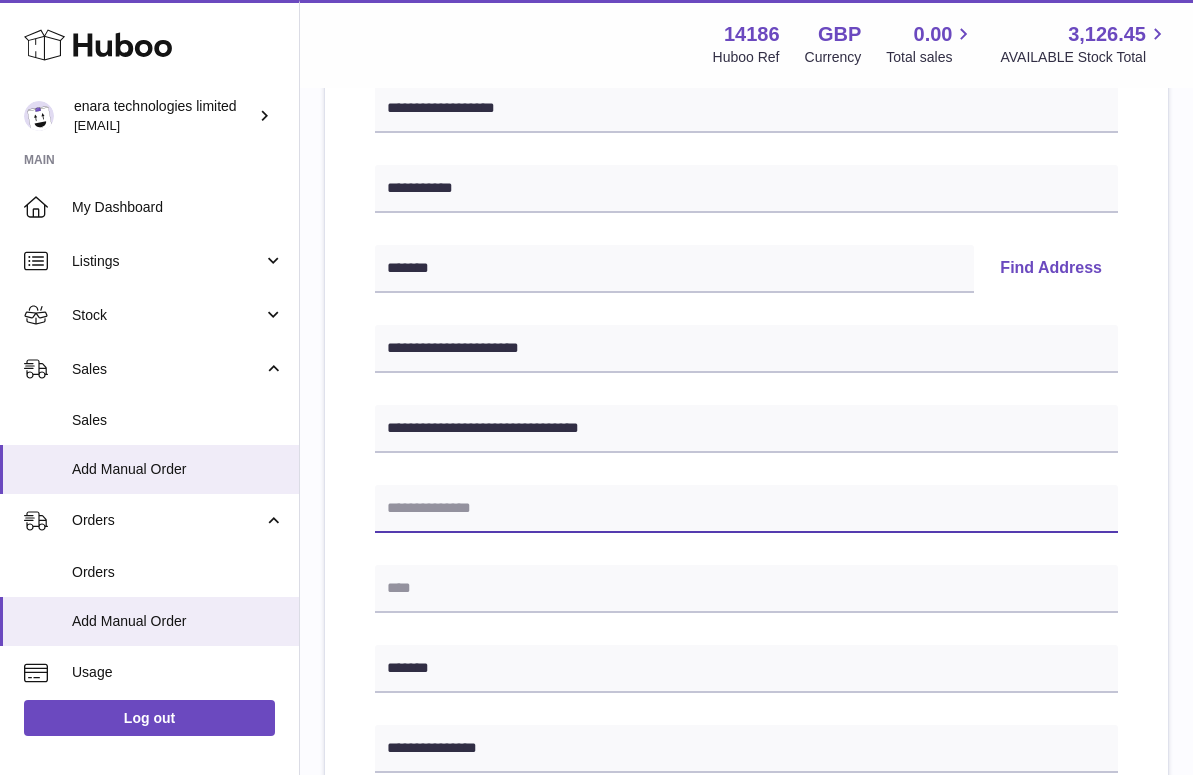paste on "**********" 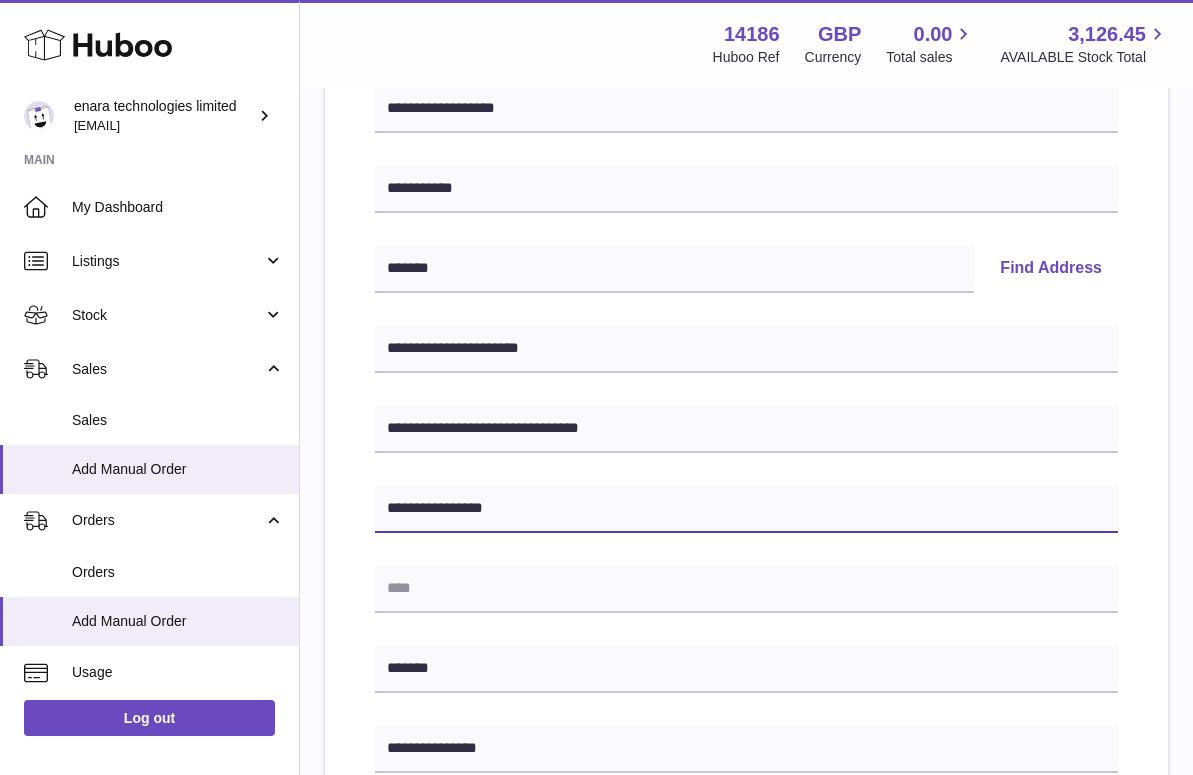 type on "**********" 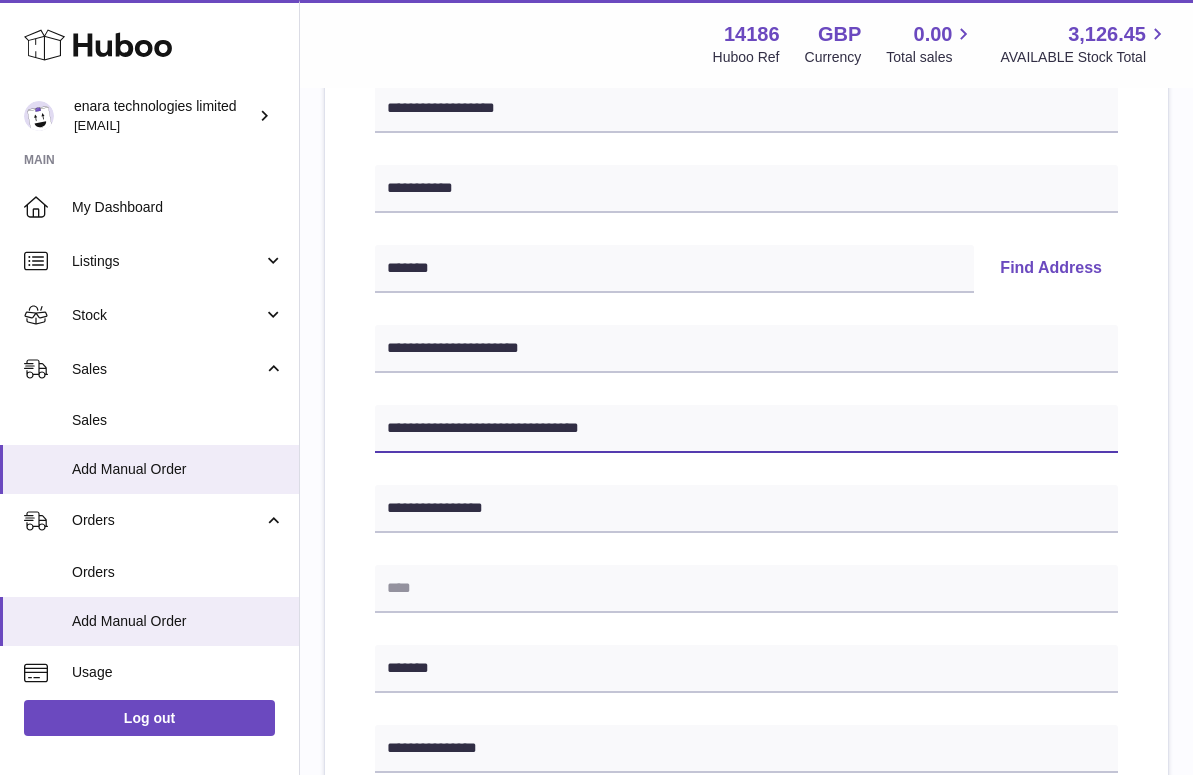click on "**********" at bounding box center [746, 429] 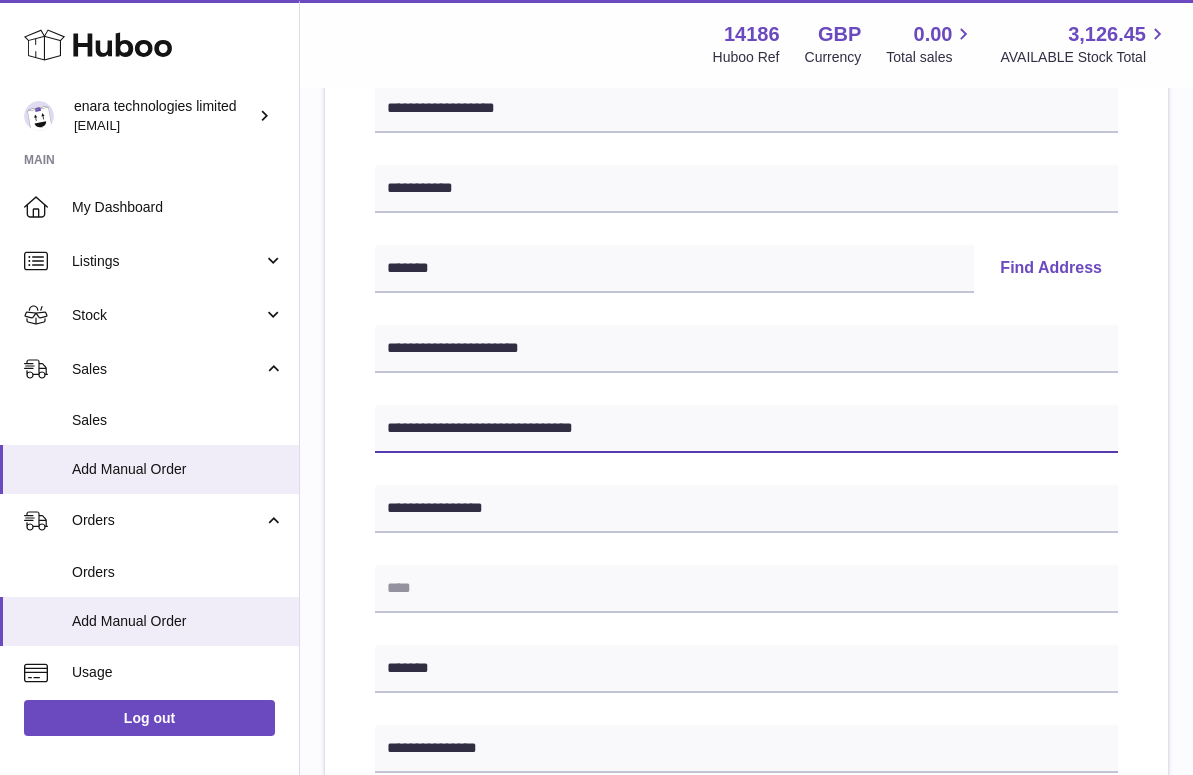type on "**********" 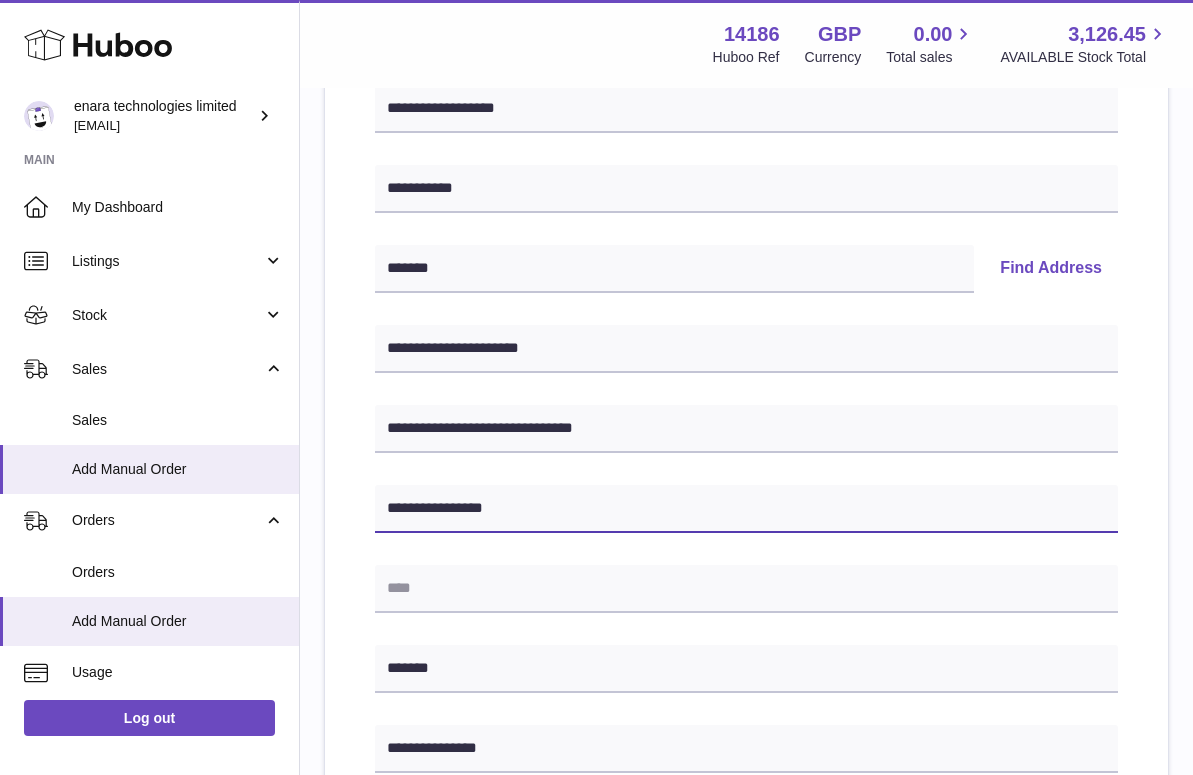 drag, startPoint x: 517, startPoint y: 504, endPoint x: 321, endPoint y: 505, distance: 196.00255 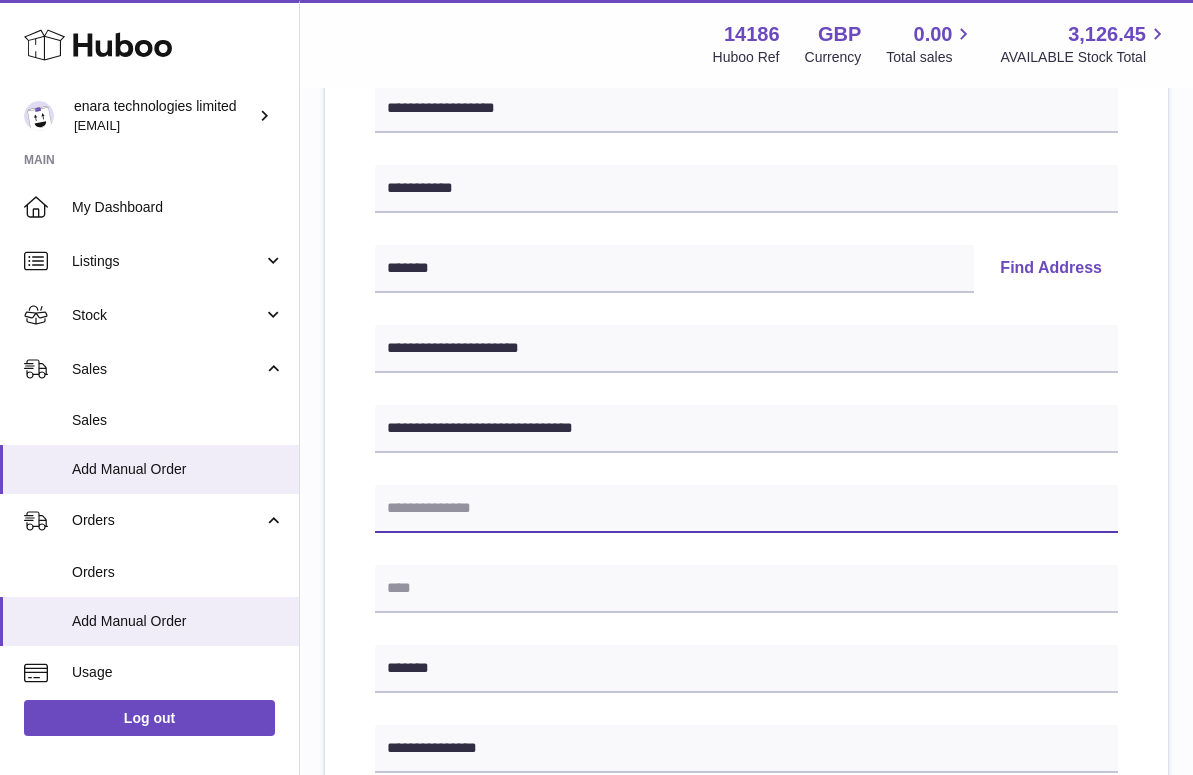 type 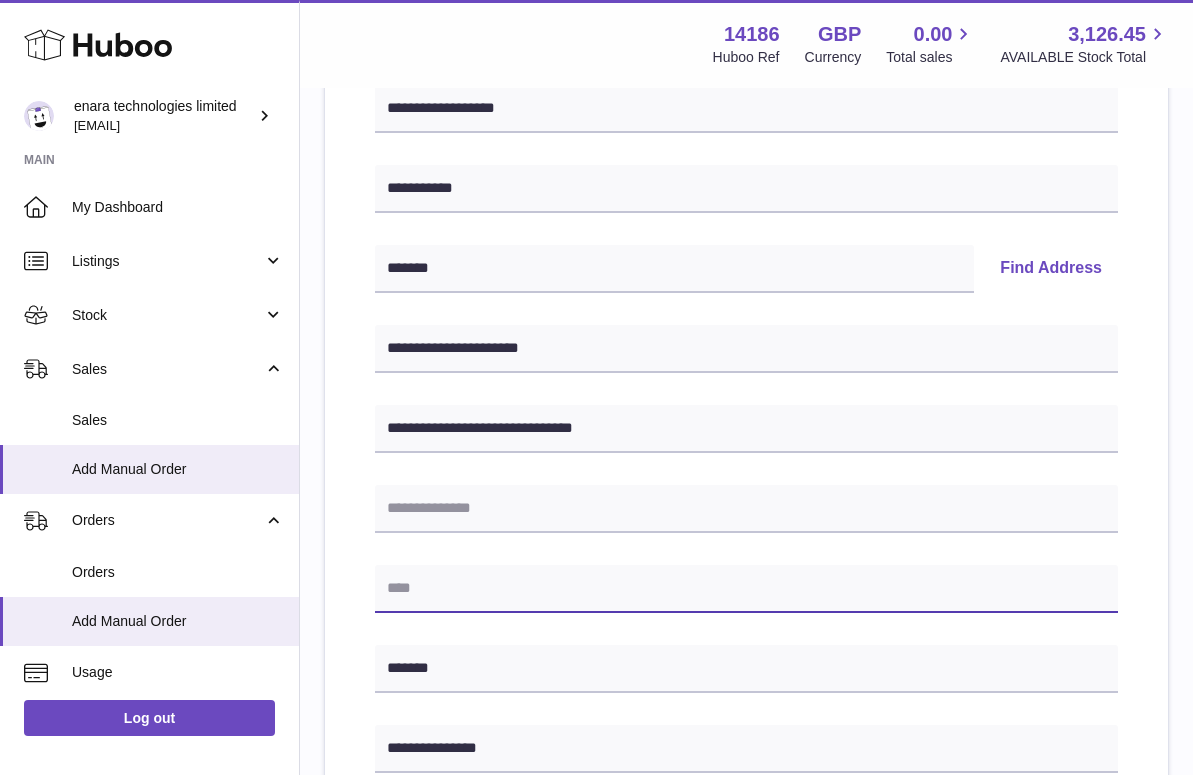 click at bounding box center (746, 589) 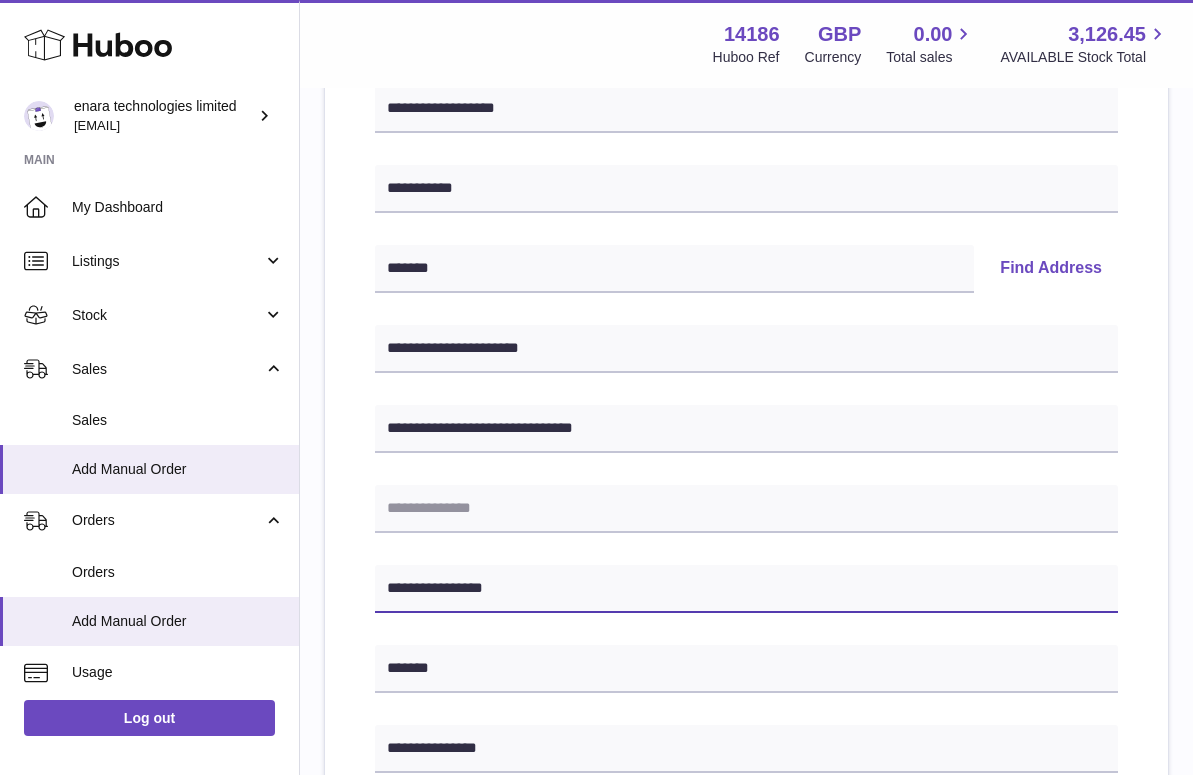 type on "**********" 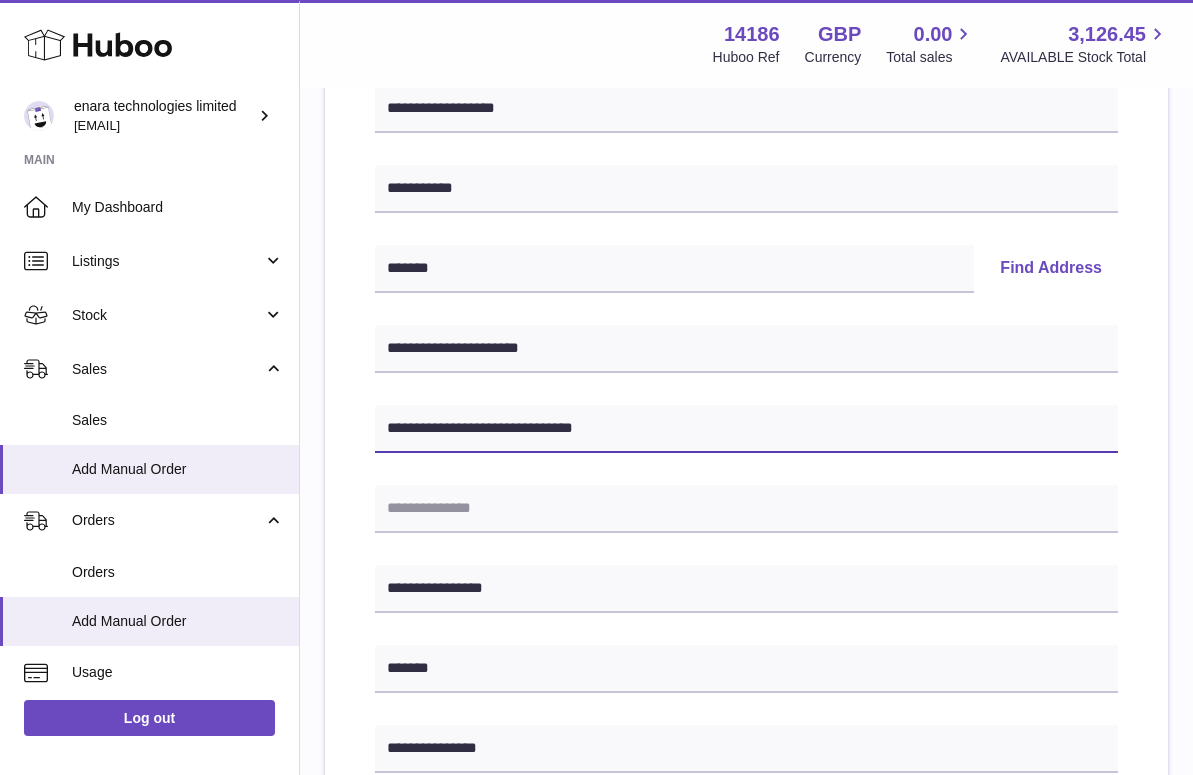 drag, startPoint x: 605, startPoint y: 428, endPoint x: 500, endPoint y: 431, distance: 105.04285 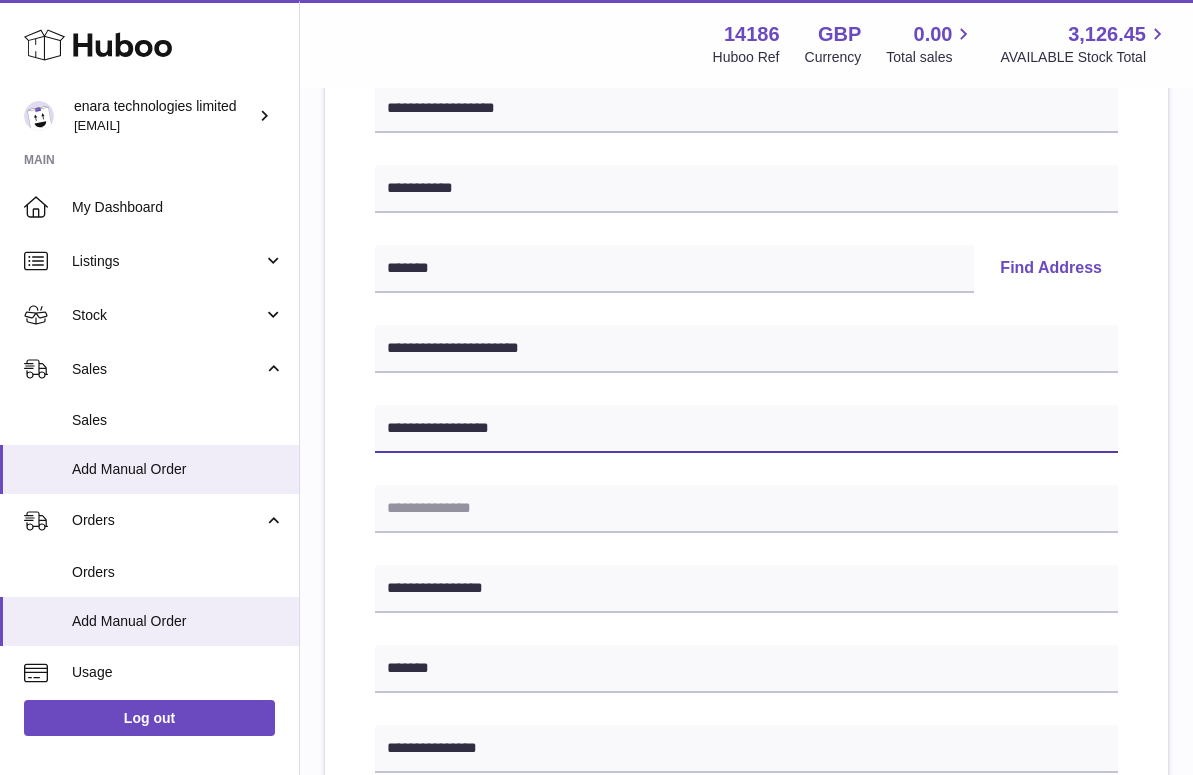 type on "**********" 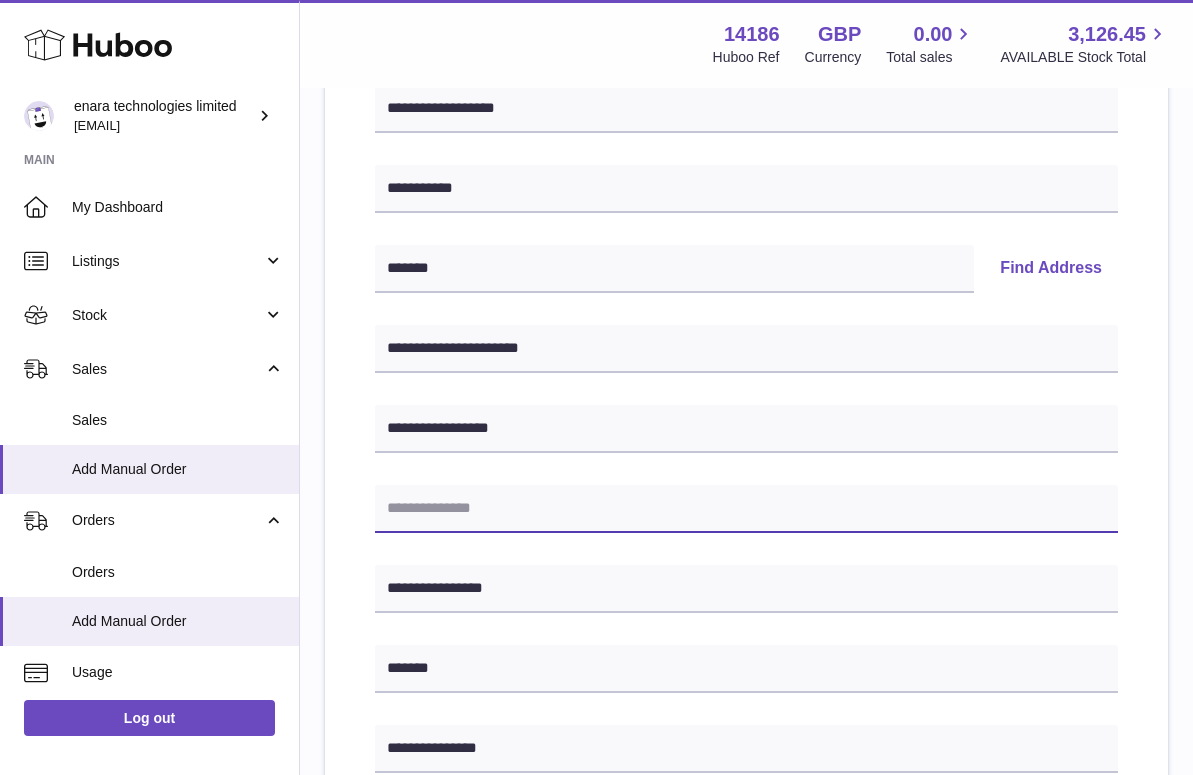 click at bounding box center [746, 509] 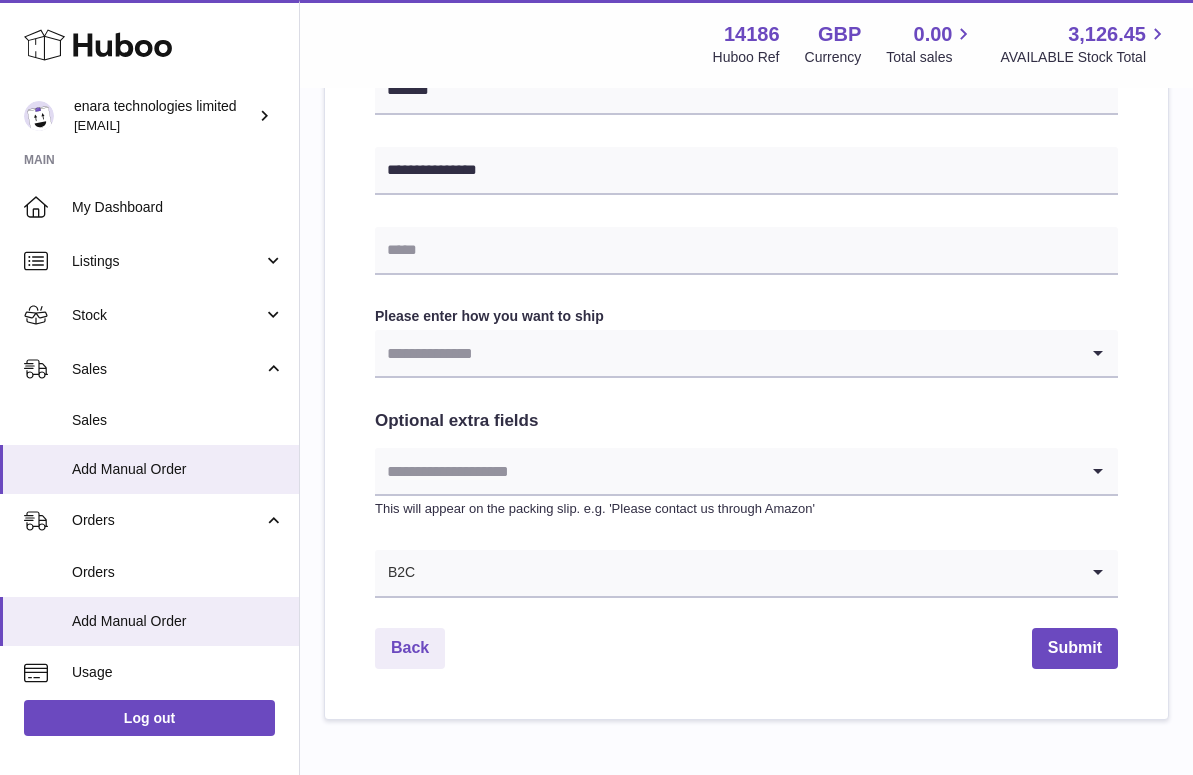 scroll, scrollTop: 871, scrollLeft: 0, axis: vertical 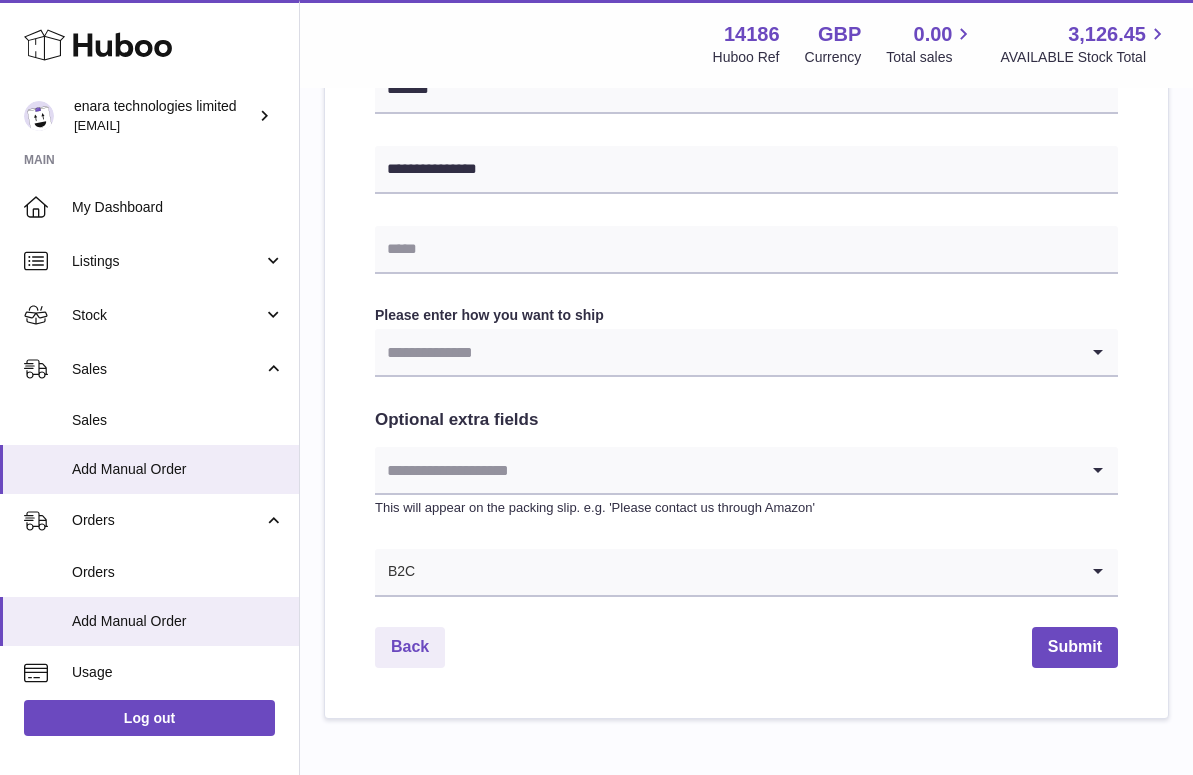 type on "**********" 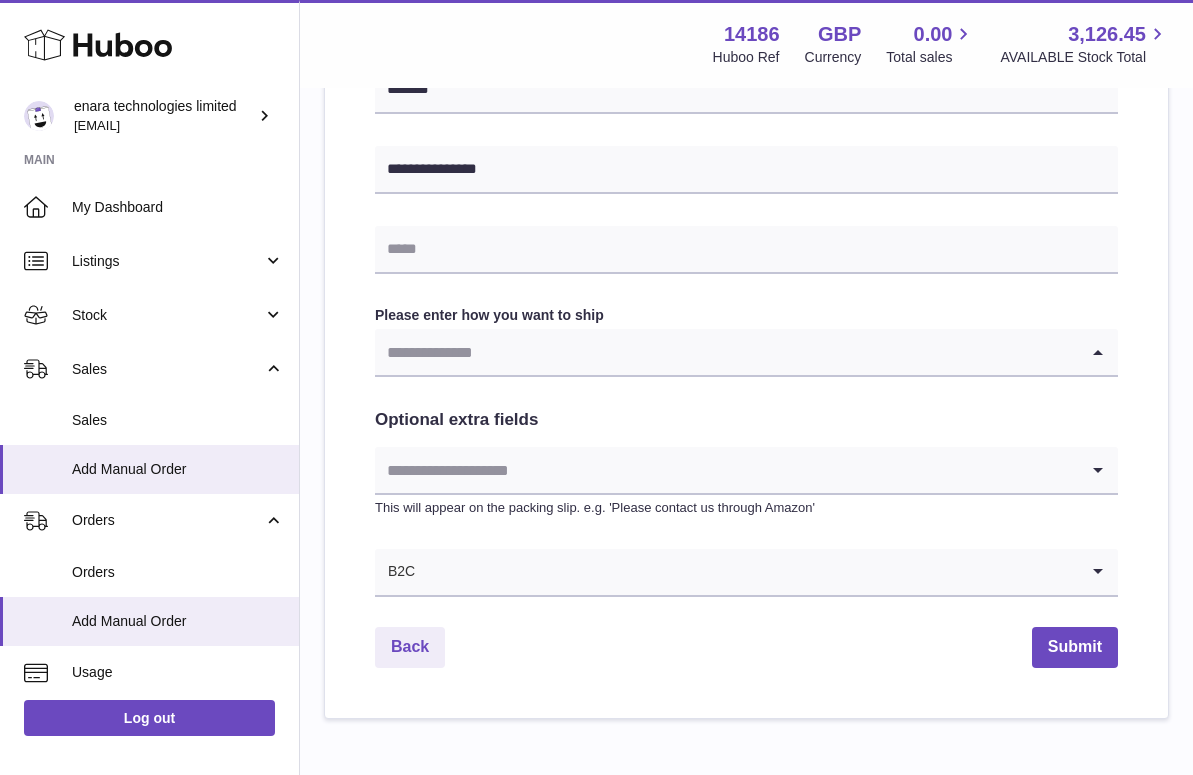 click at bounding box center (726, 352) 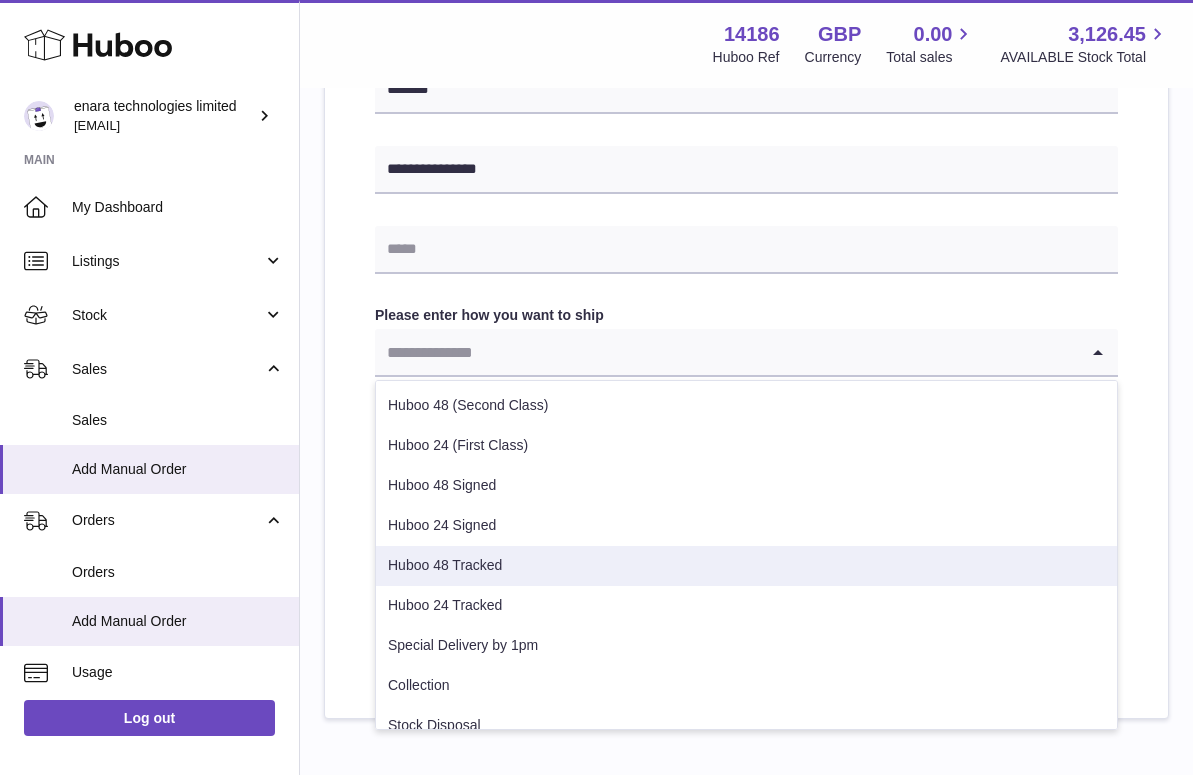click on "Huboo 48 Tracked" at bounding box center [746, 566] 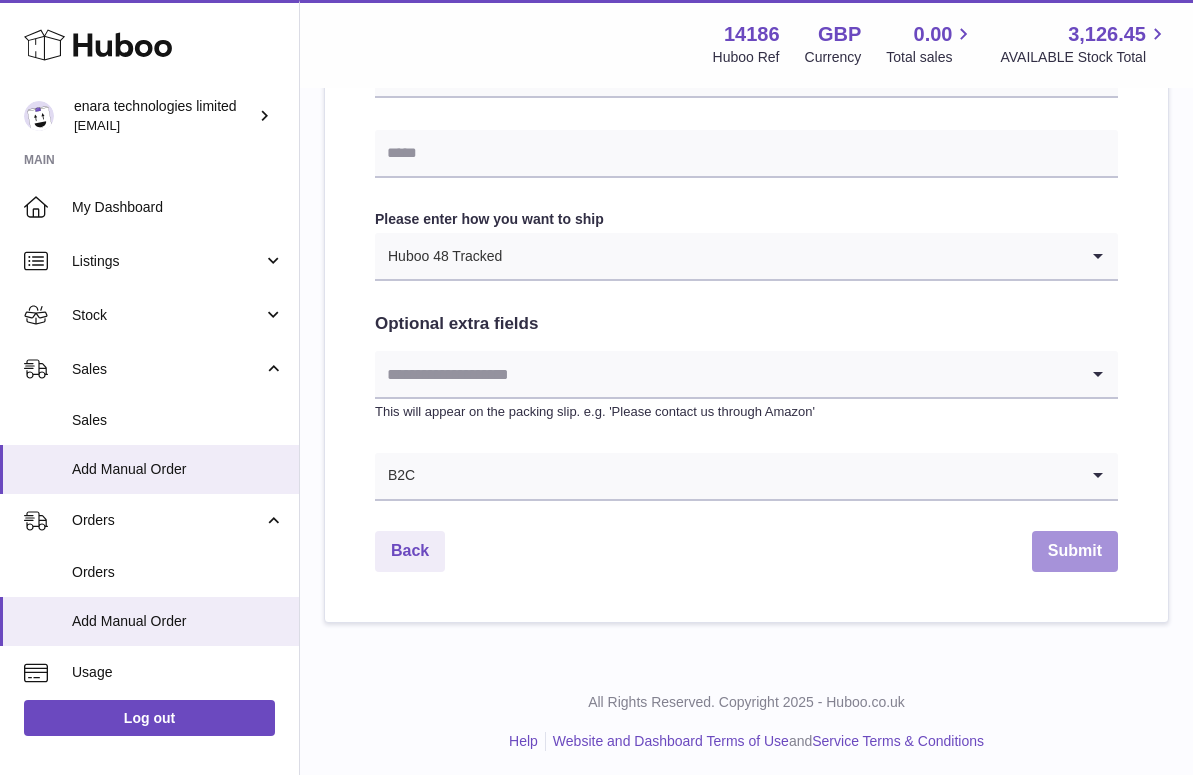 scroll, scrollTop: 966, scrollLeft: 0, axis: vertical 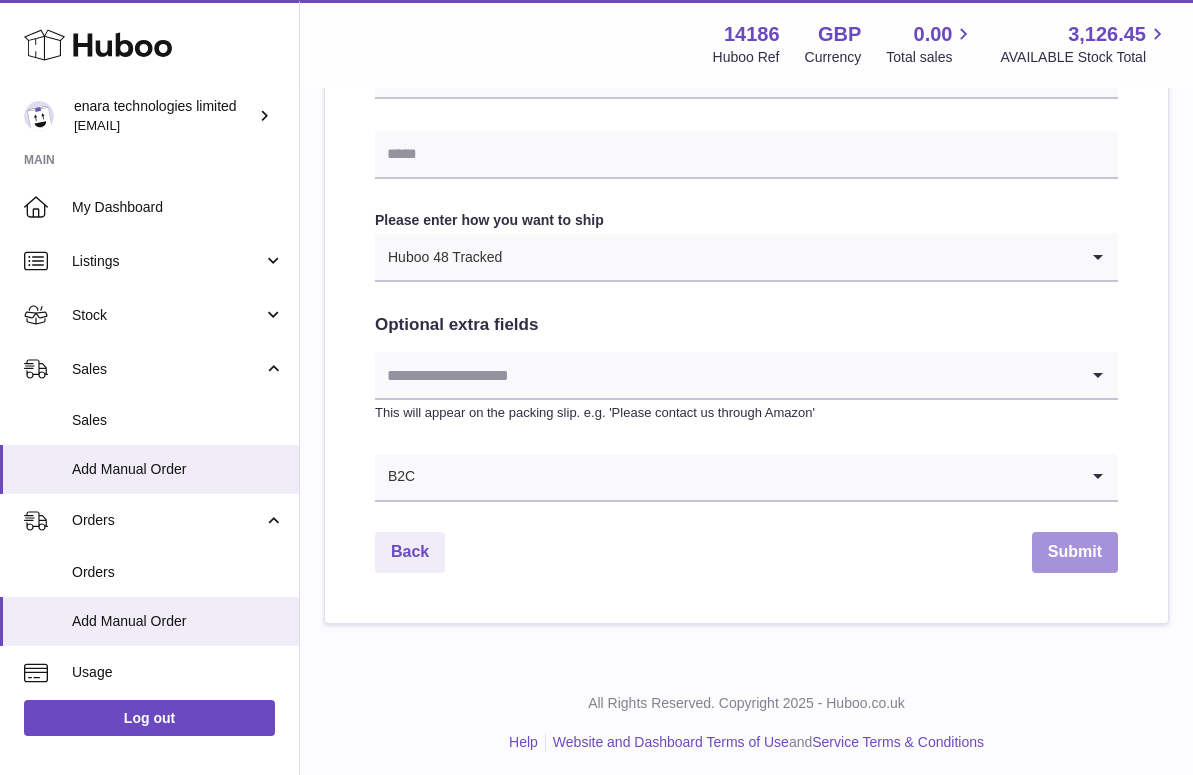 click on "Submit" at bounding box center [1075, 552] 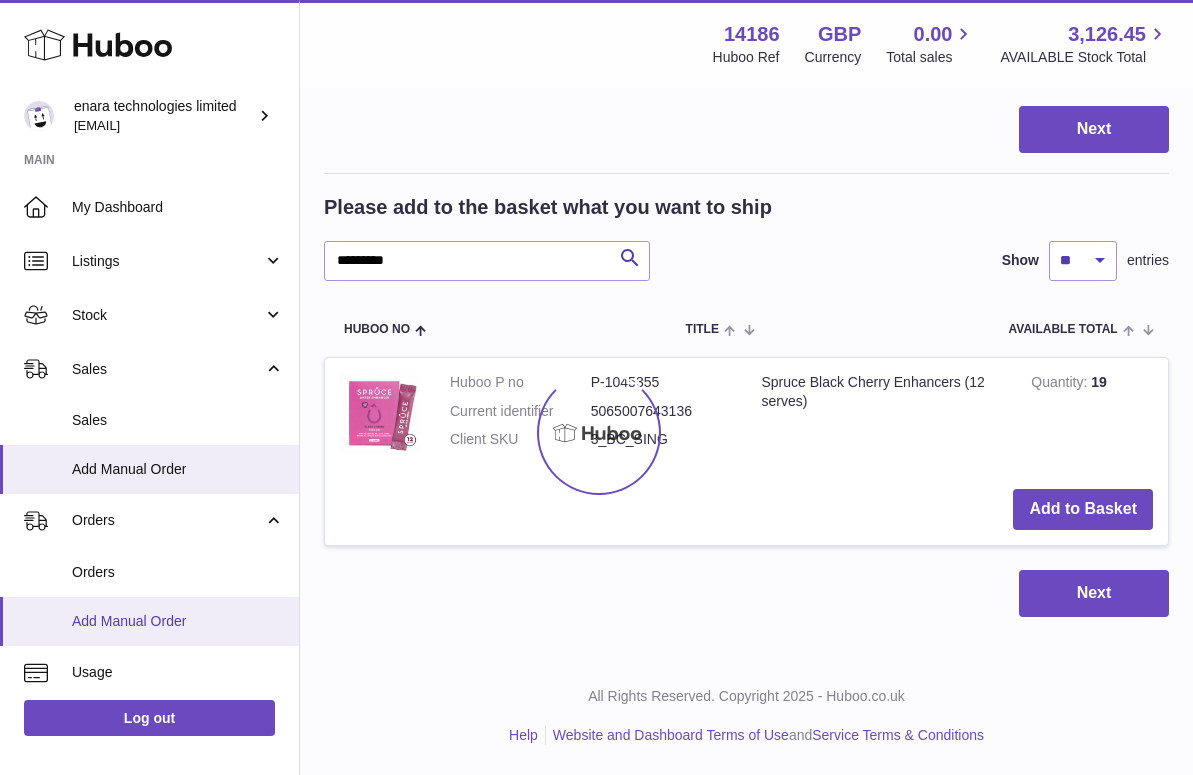 scroll, scrollTop: 0, scrollLeft: 0, axis: both 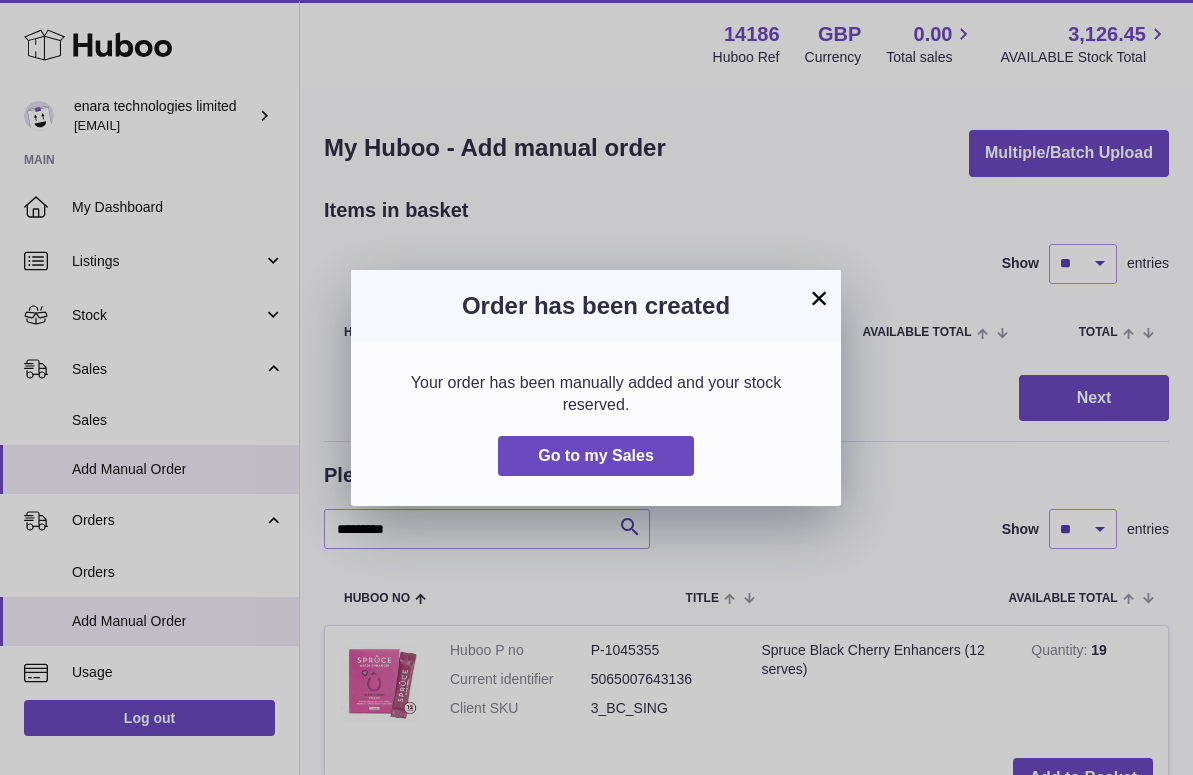 click on "×" at bounding box center (819, 298) 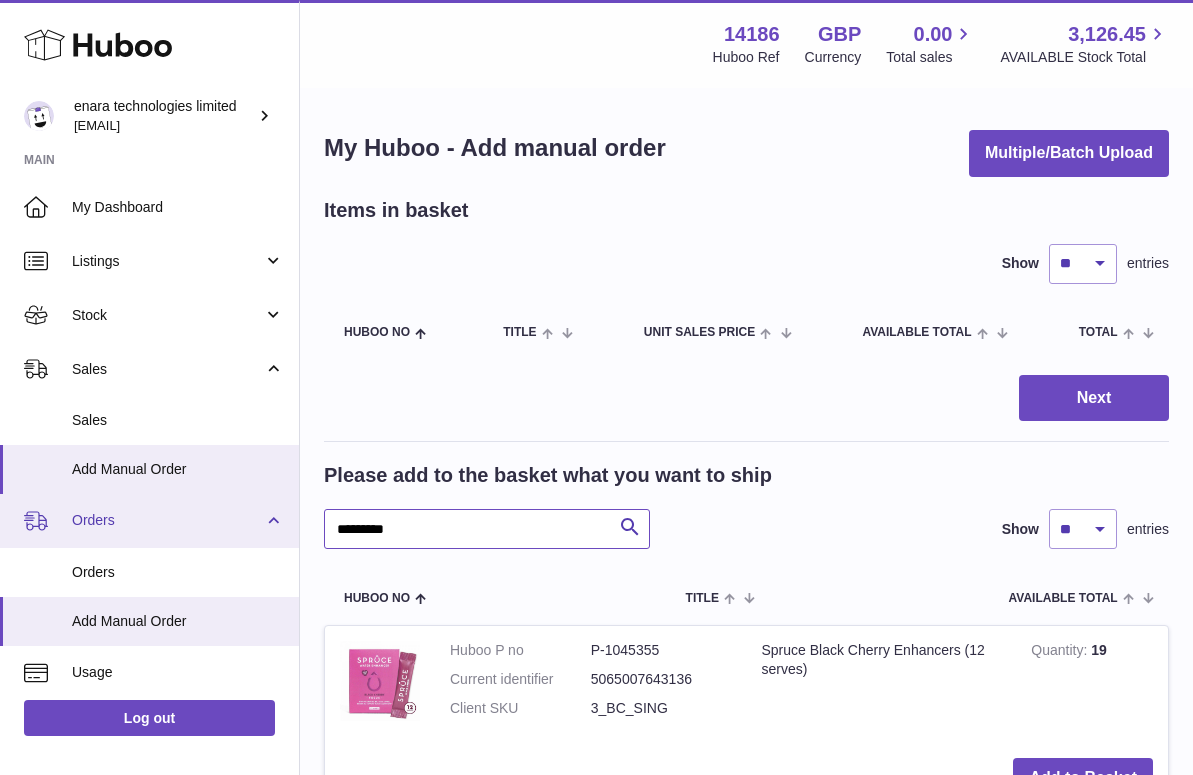 drag, startPoint x: 464, startPoint y: 535, endPoint x: 178, endPoint y: 525, distance: 286.17477 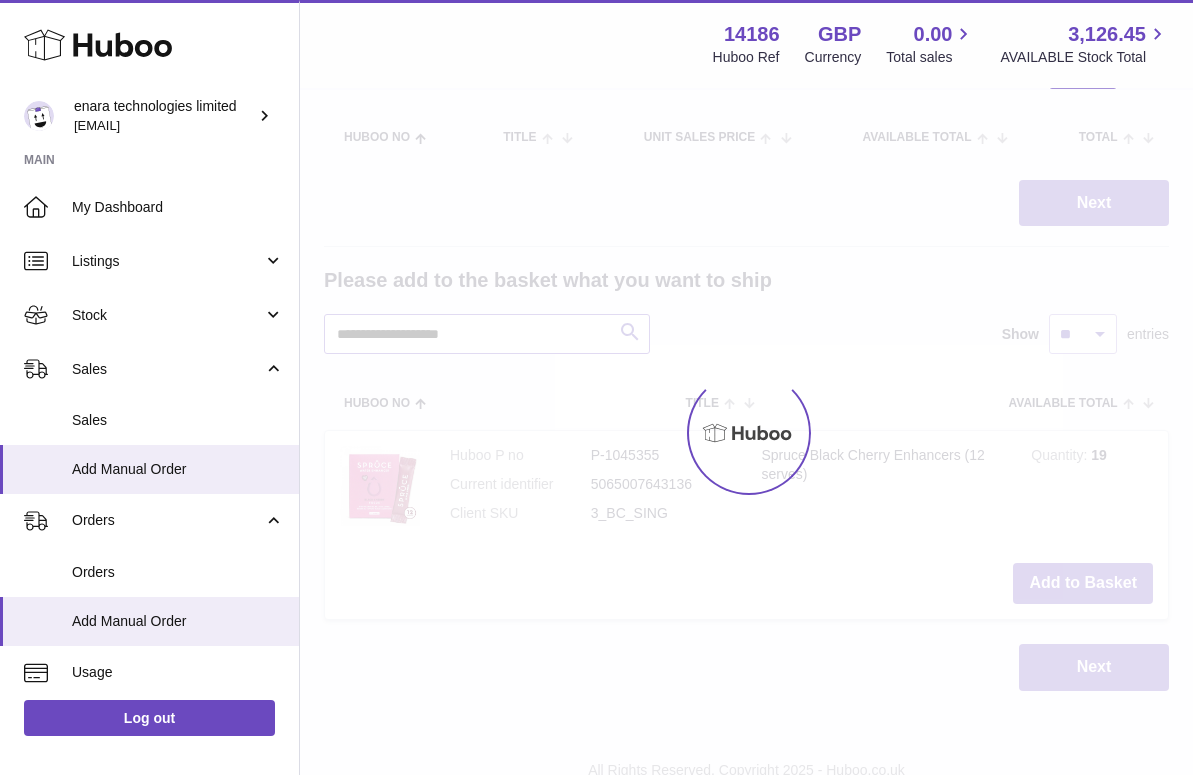 scroll, scrollTop: 196, scrollLeft: 0, axis: vertical 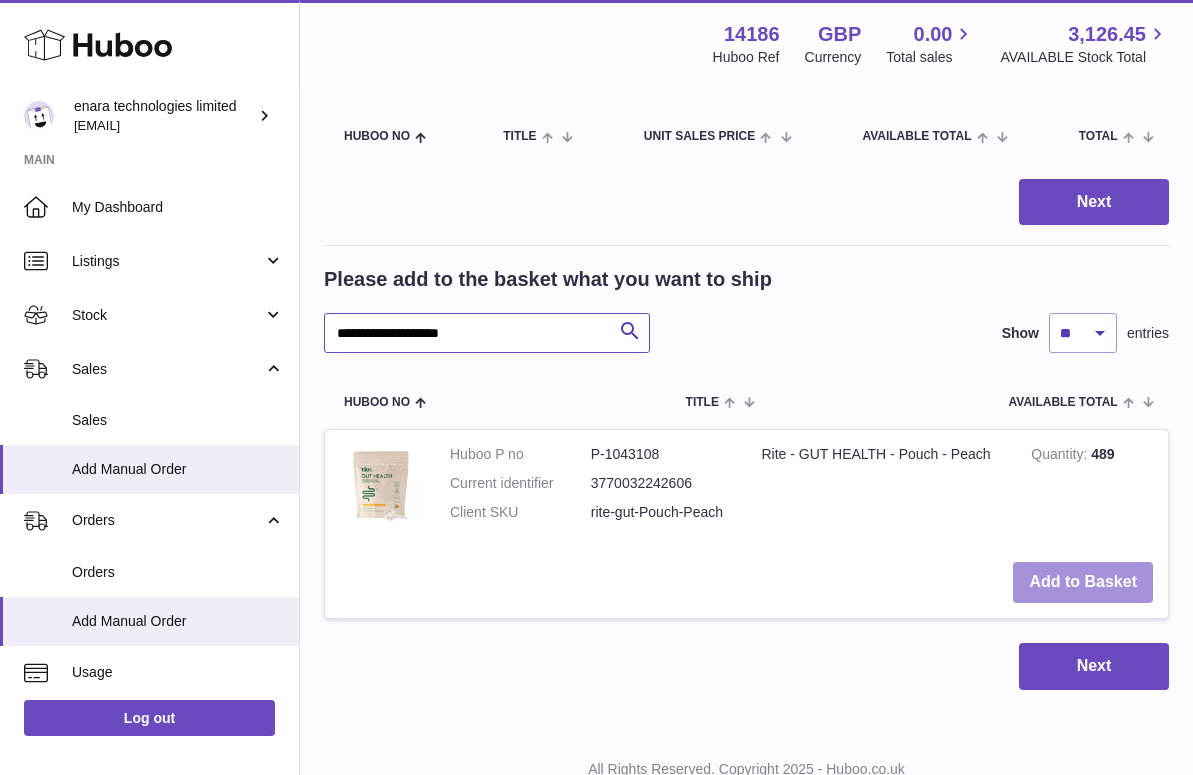 type on "**********" 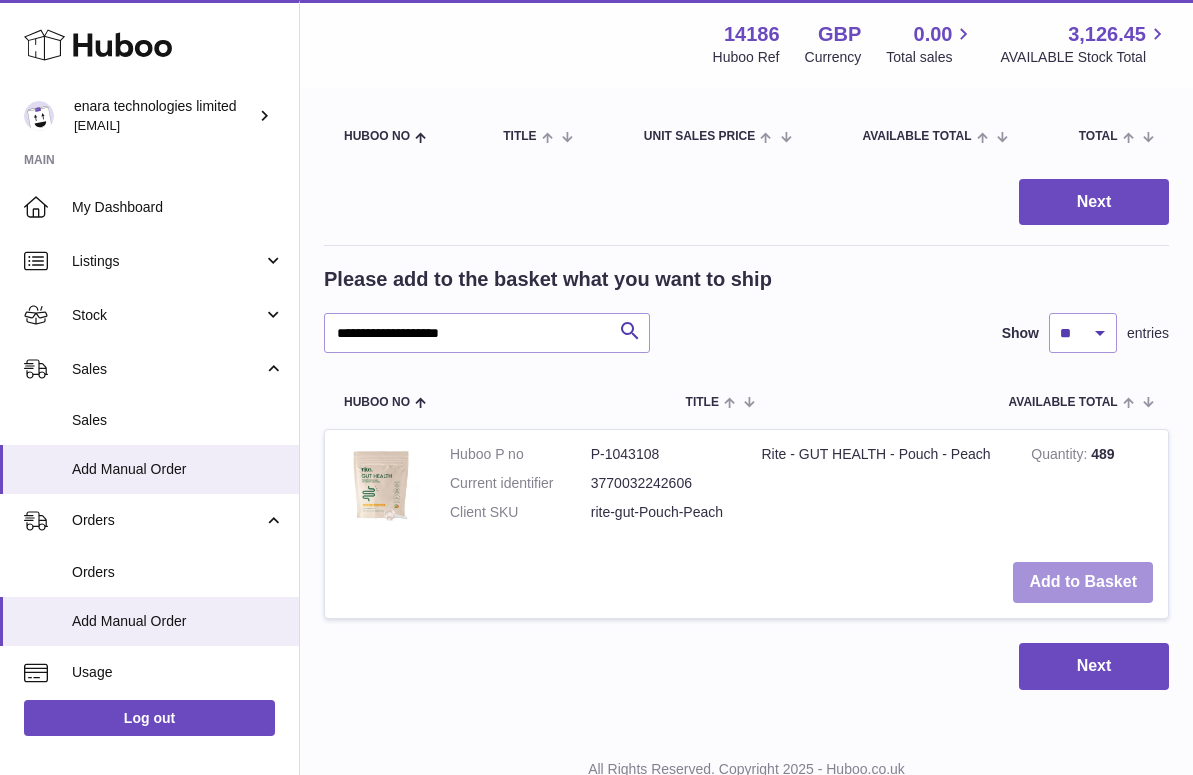 click on "Add to Basket" at bounding box center (1083, 582) 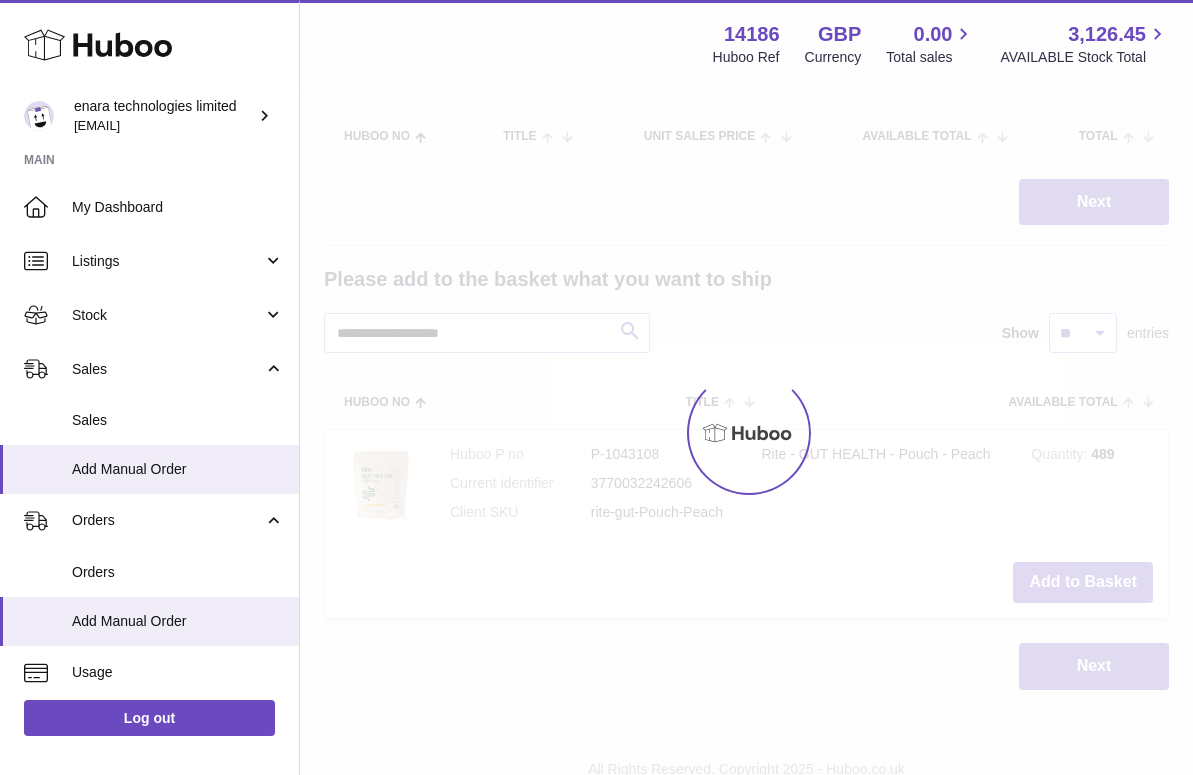 scroll, scrollTop: 79, scrollLeft: 0, axis: vertical 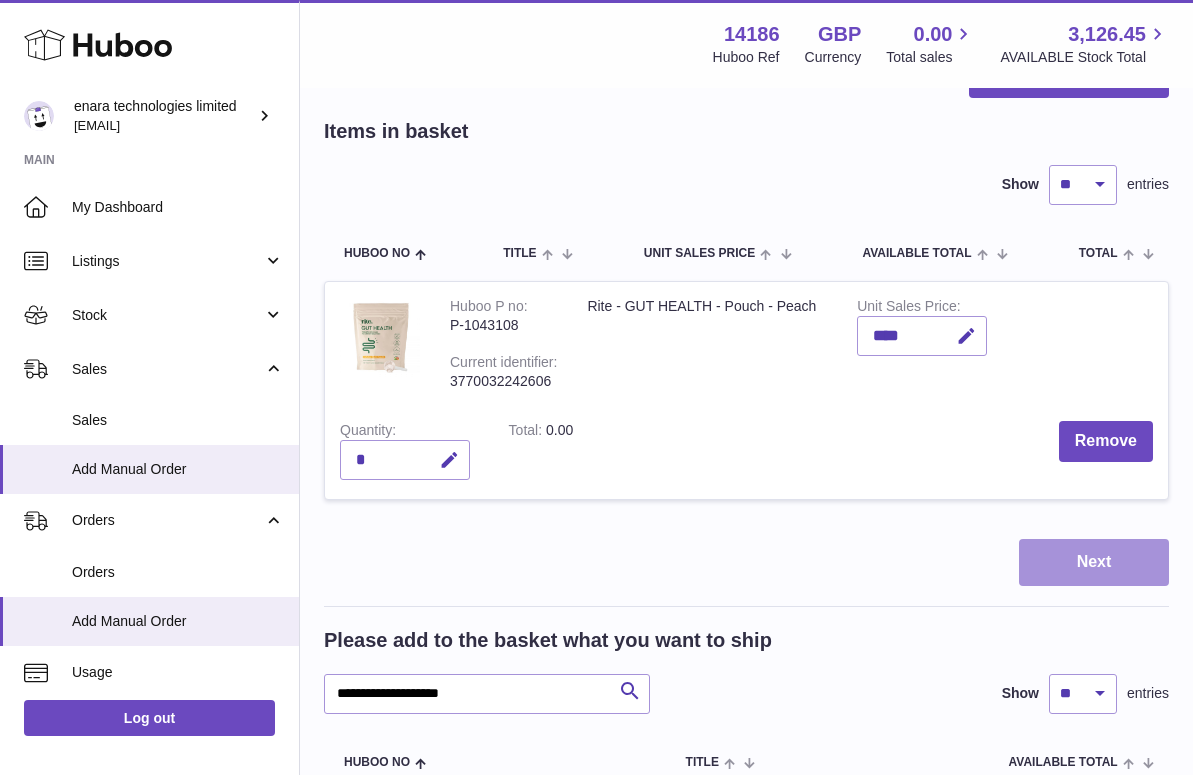 click on "Next" at bounding box center [1094, 562] 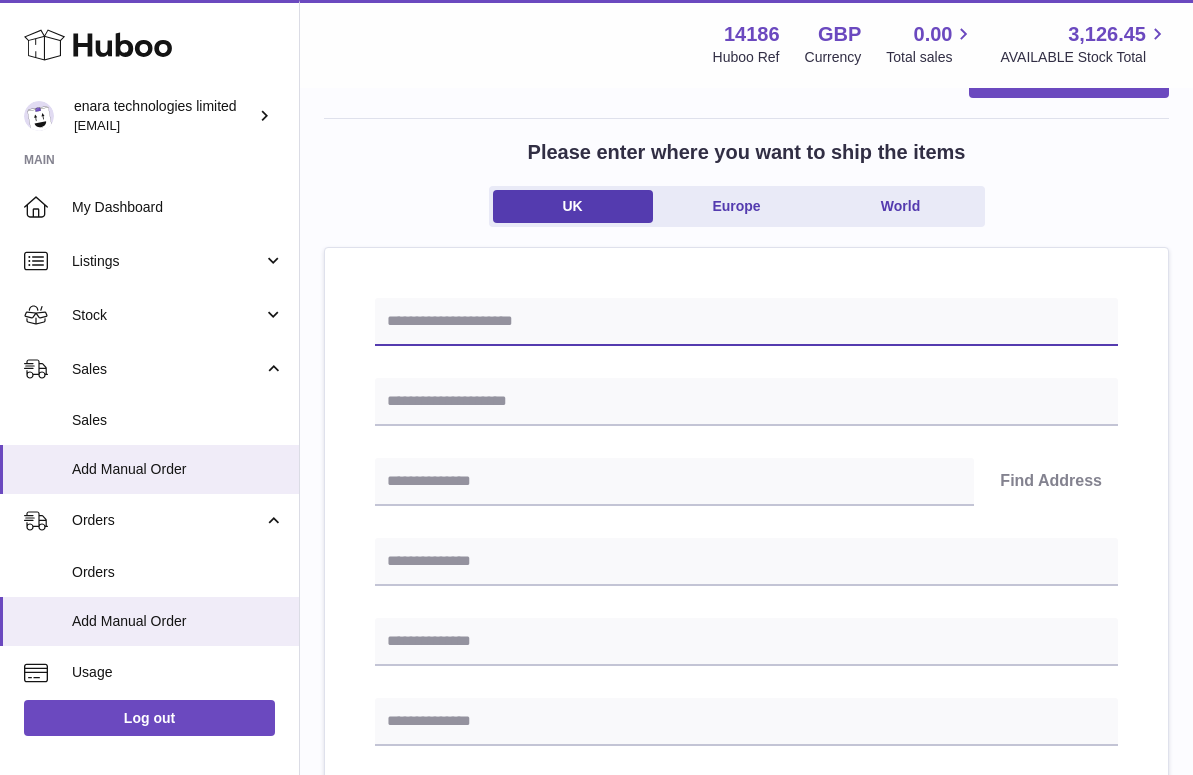 click at bounding box center [746, 322] 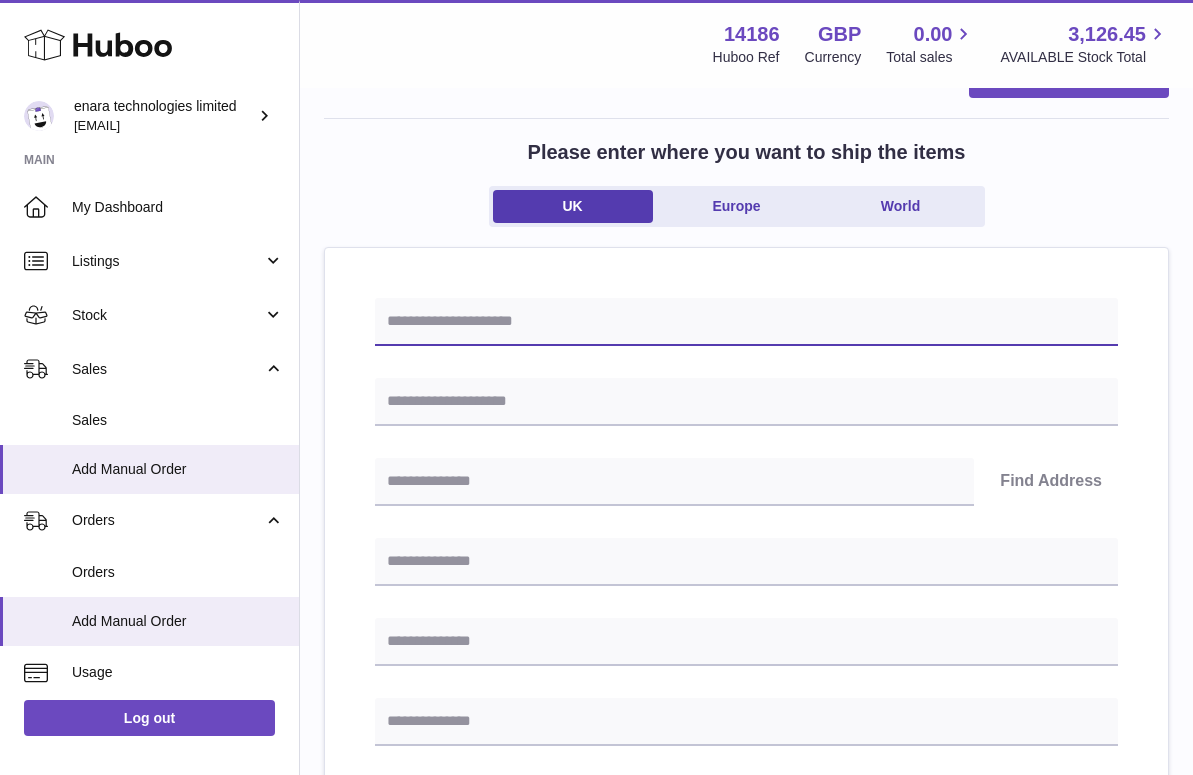paste on "**********" 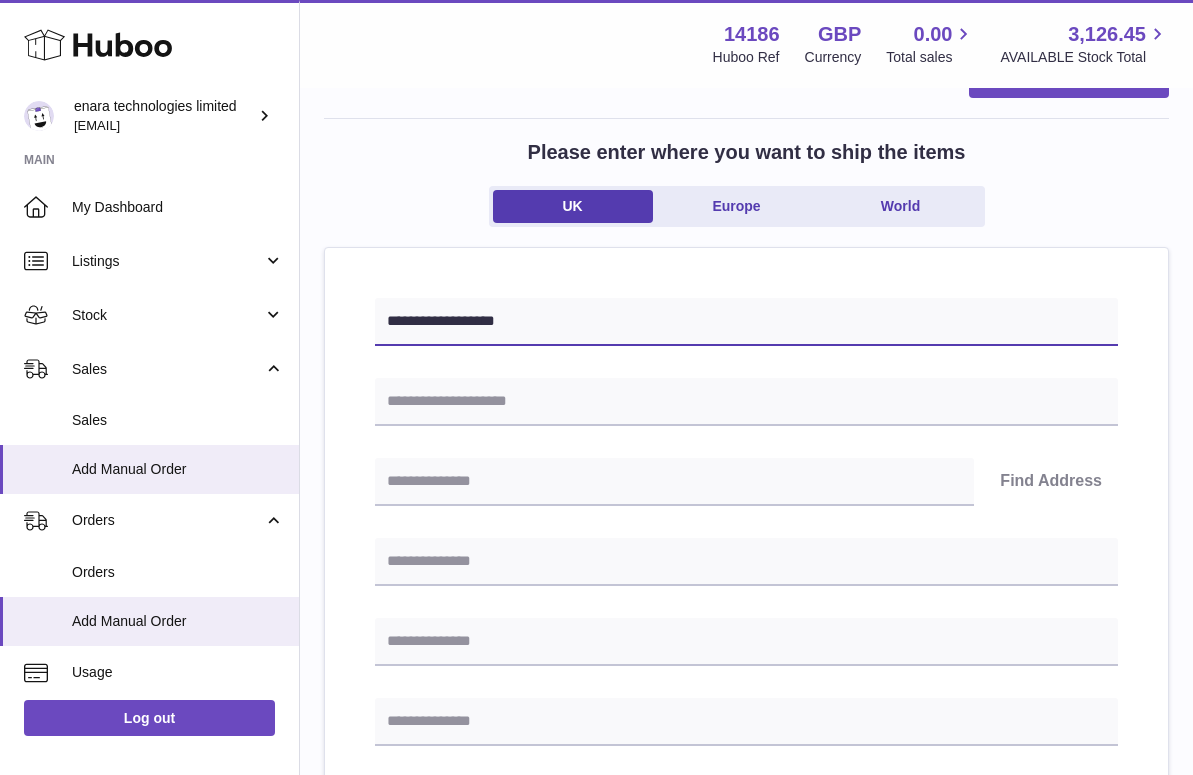 type on "**********" 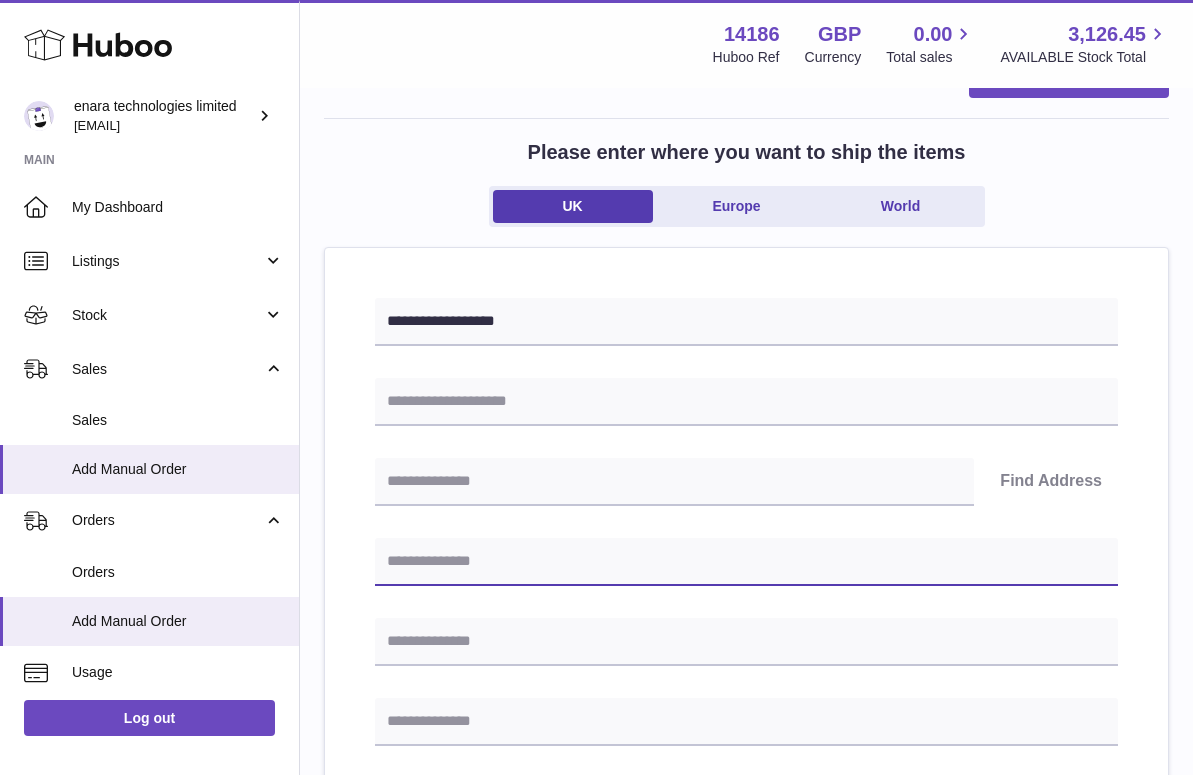paste on "**********" 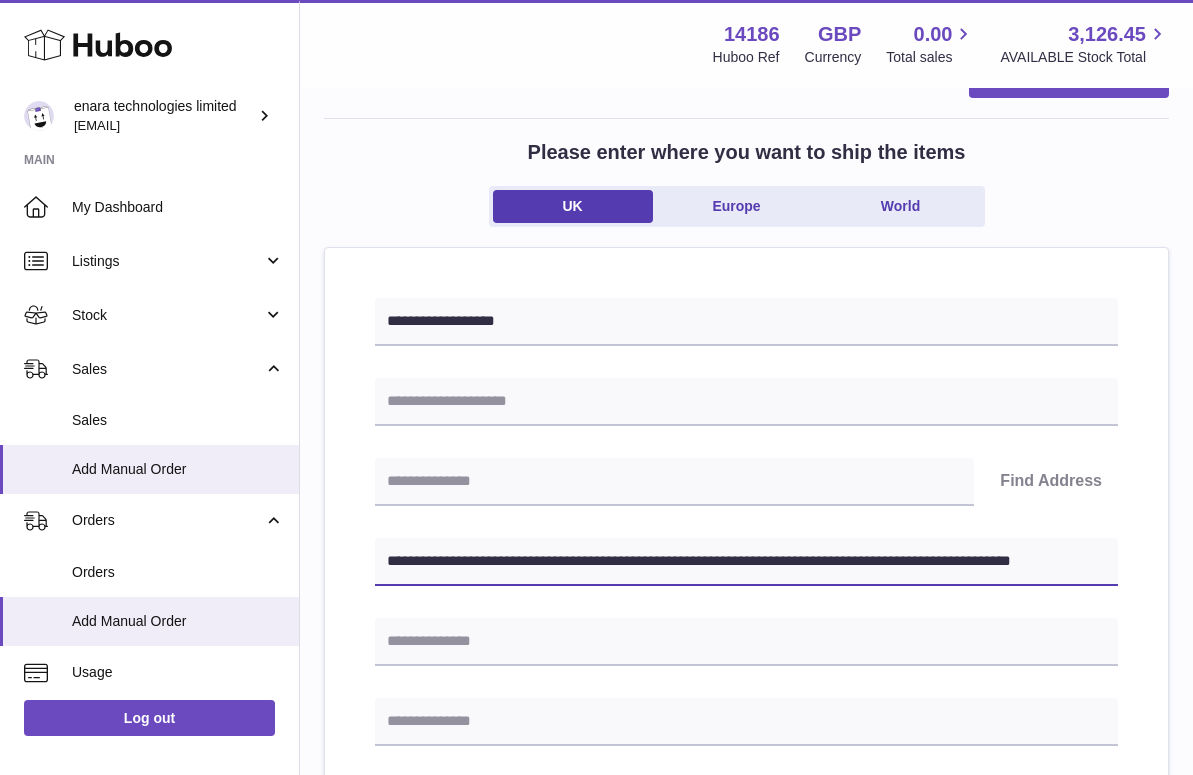 drag, startPoint x: 682, startPoint y: 560, endPoint x: 1153, endPoint y: 606, distance: 473.24097 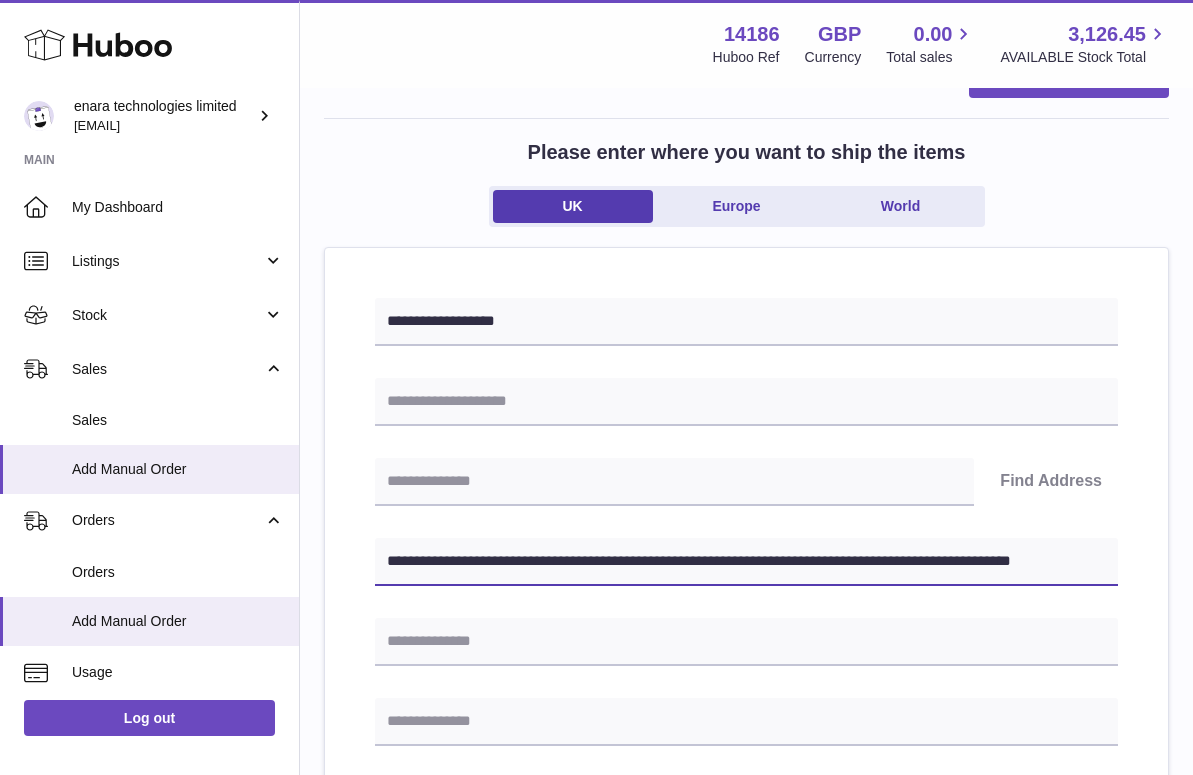 click on "**********" at bounding box center (746, 879) 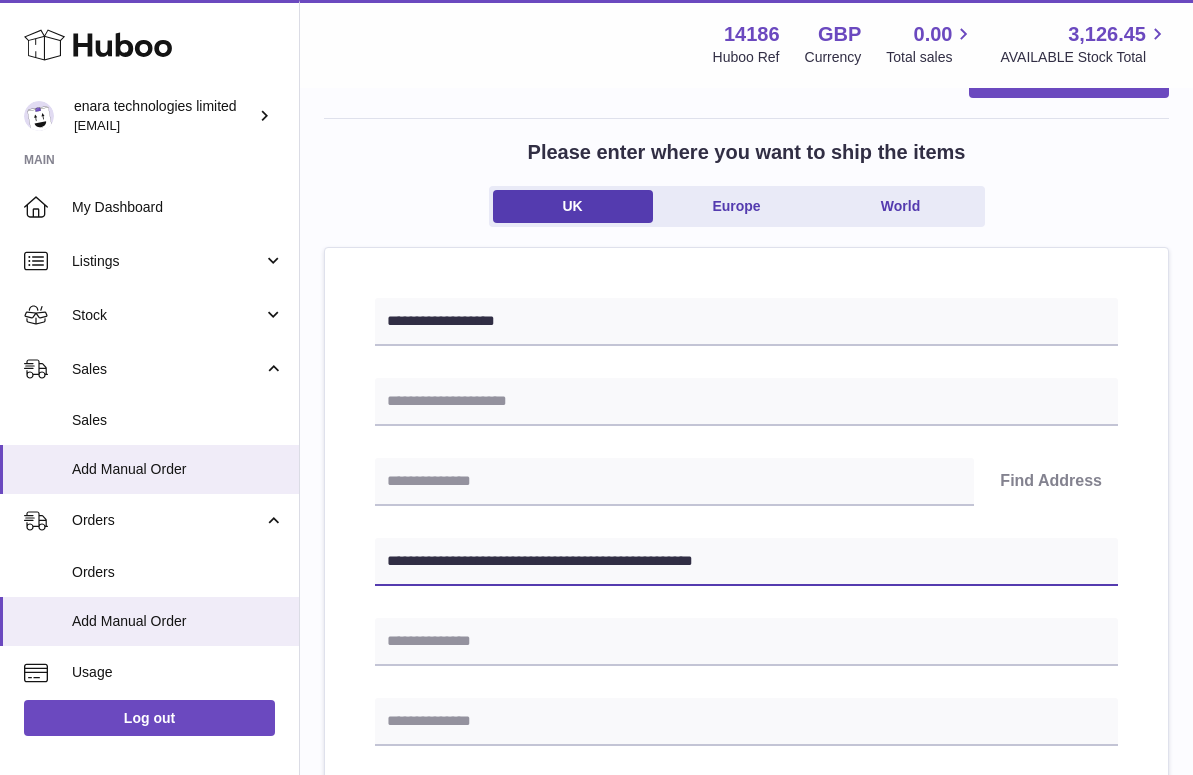 type on "**********" 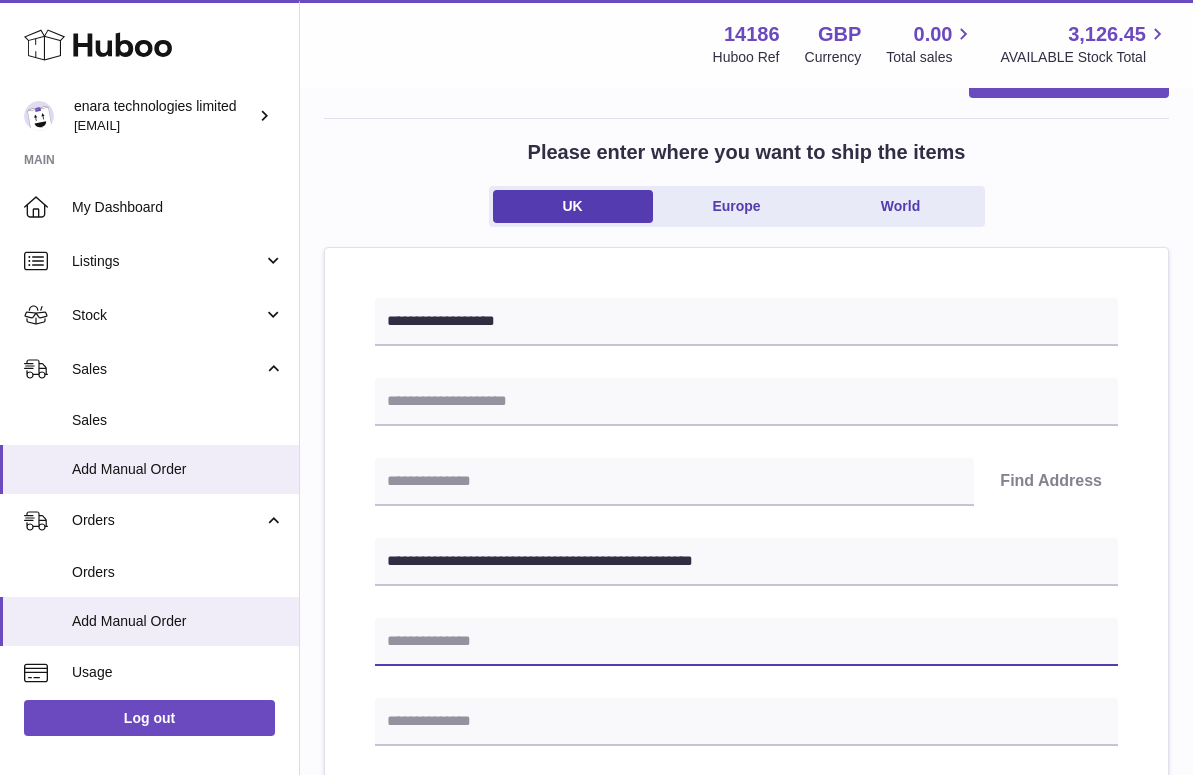 paste on "**********" 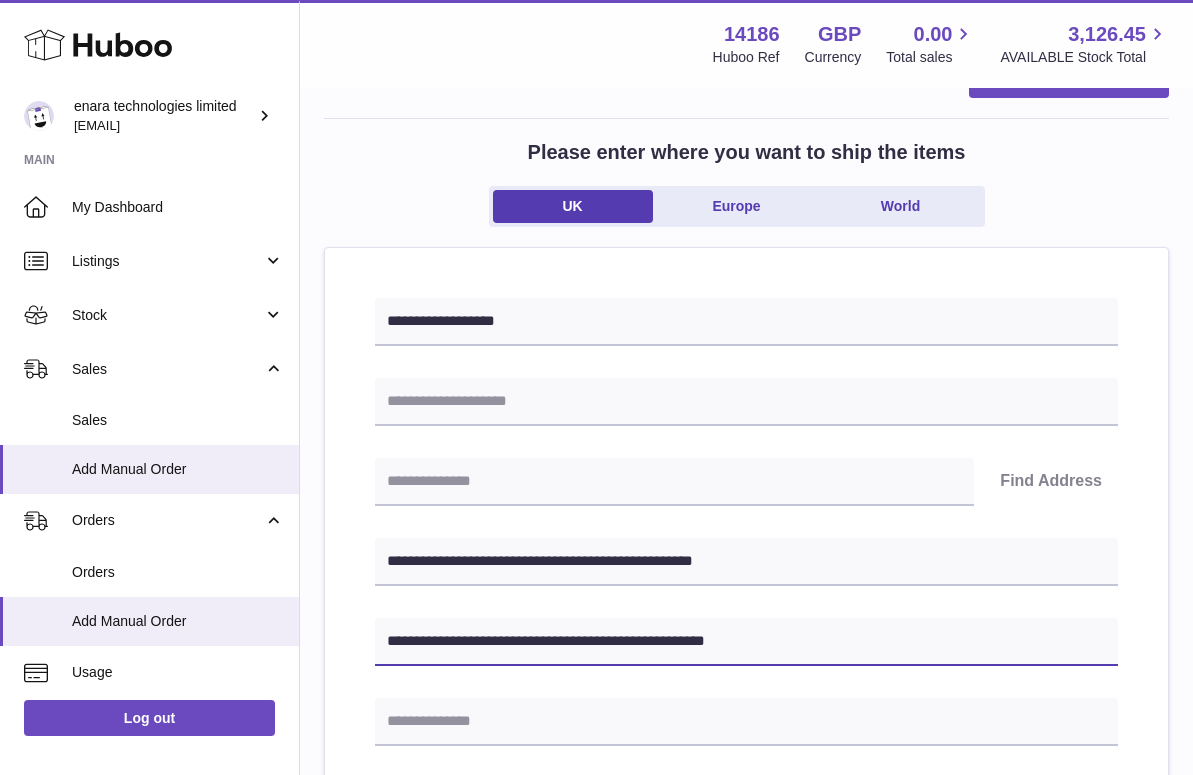 type on "**********" 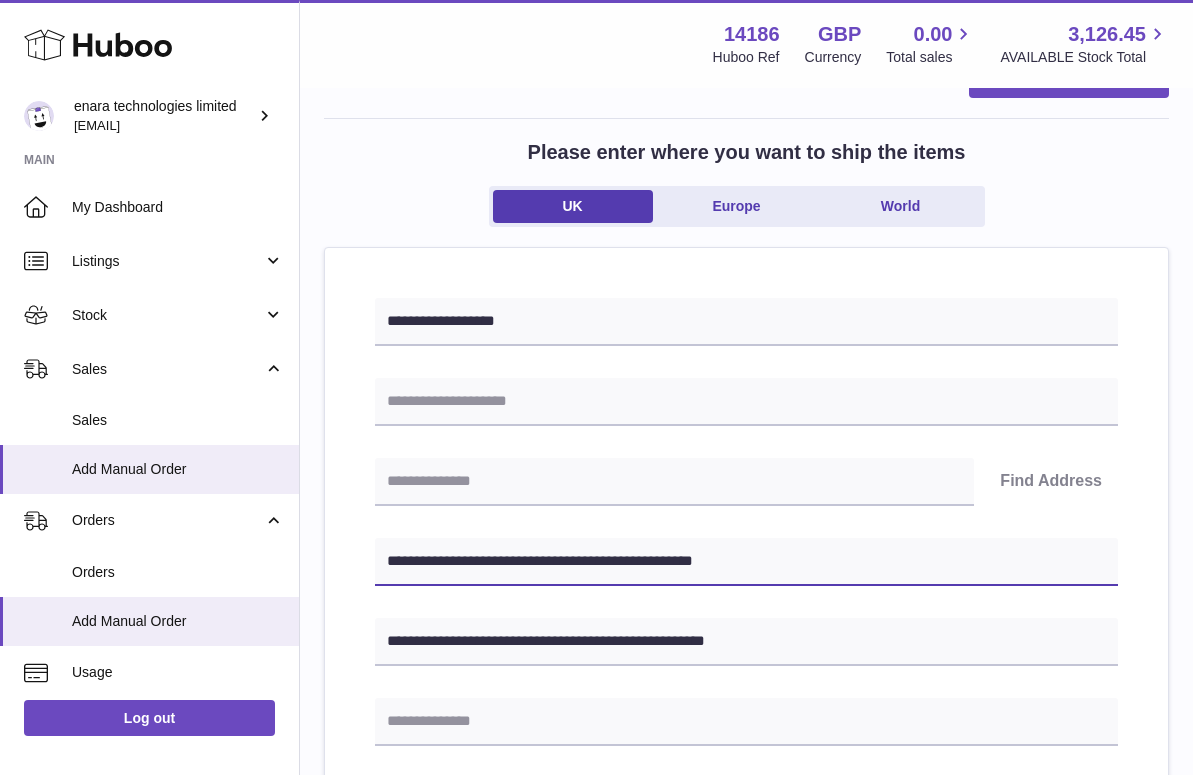 drag, startPoint x: 519, startPoint y: 563, endPoint x: 394, endPoint y: 557, distance: 125.14392 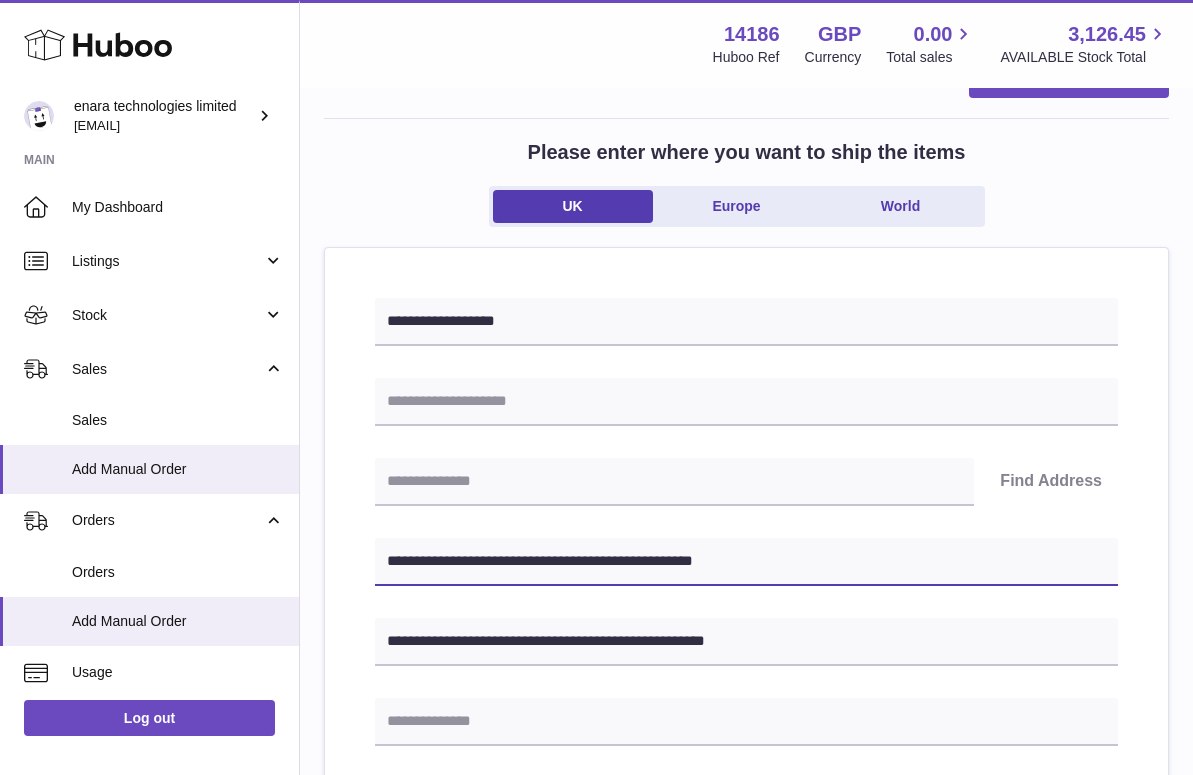 click on "**********" at bounding box center (746, 562) 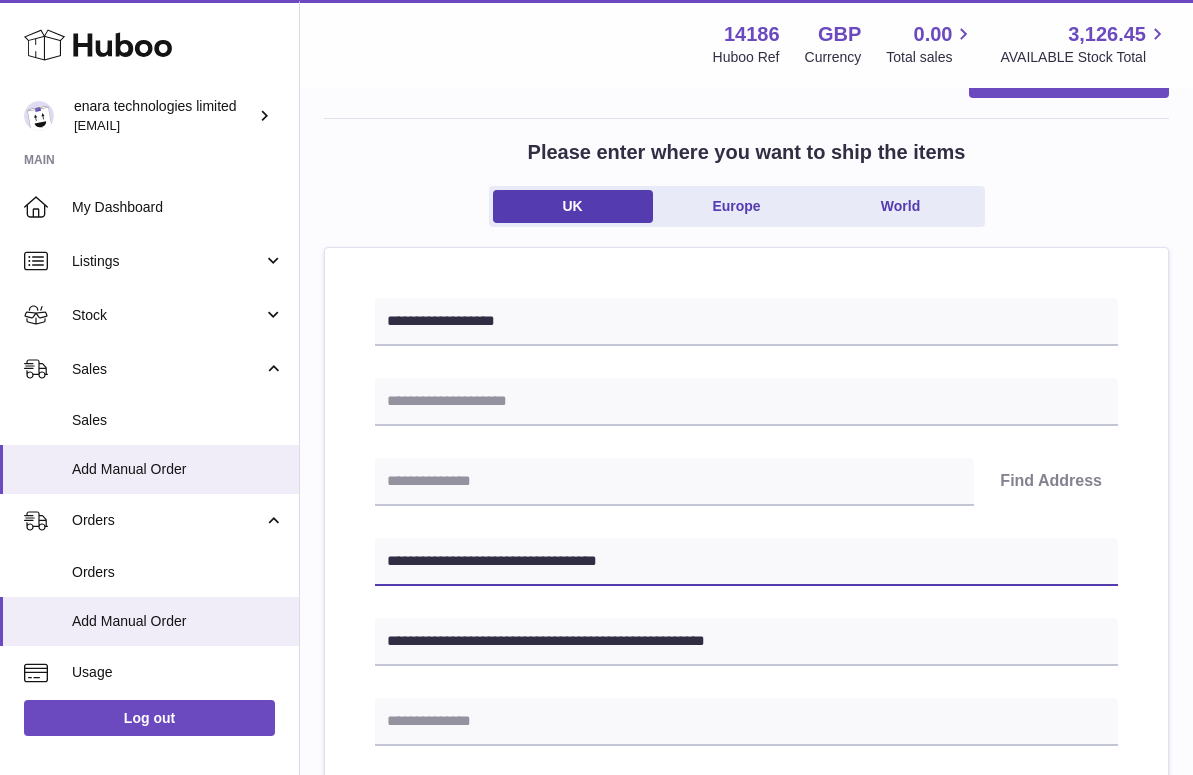 type on "**********" 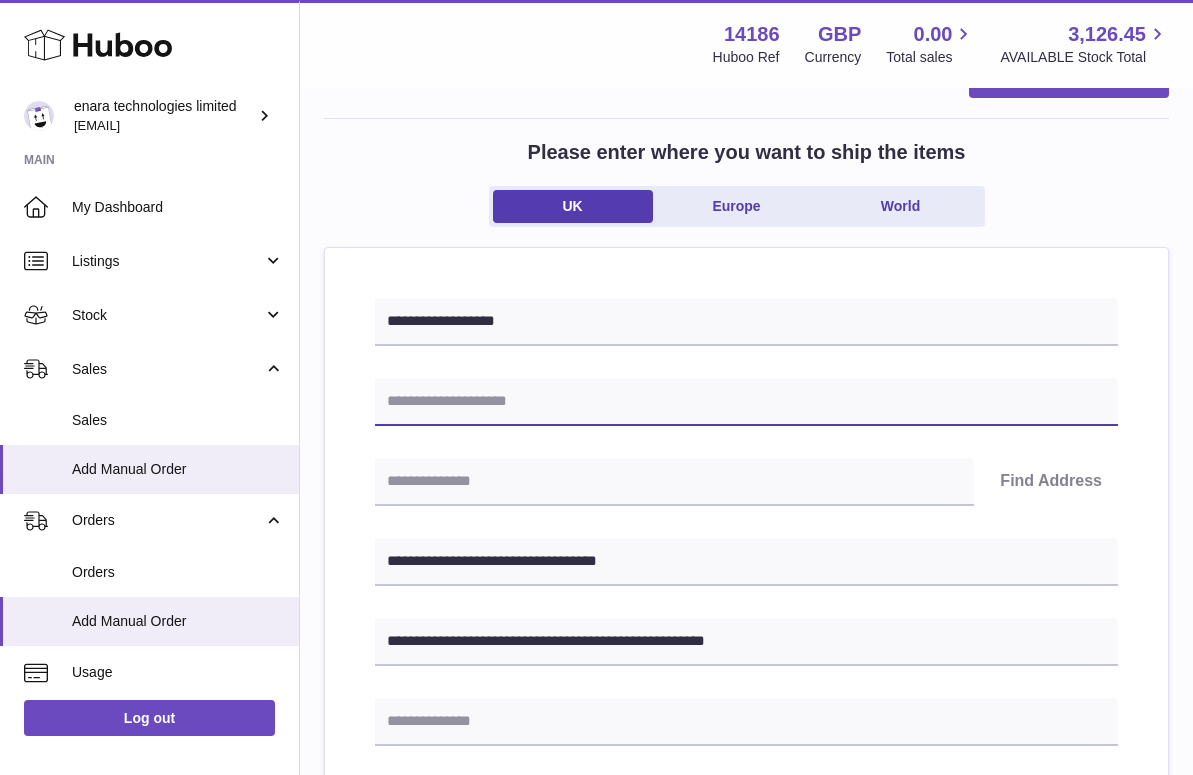 paste on "**********" 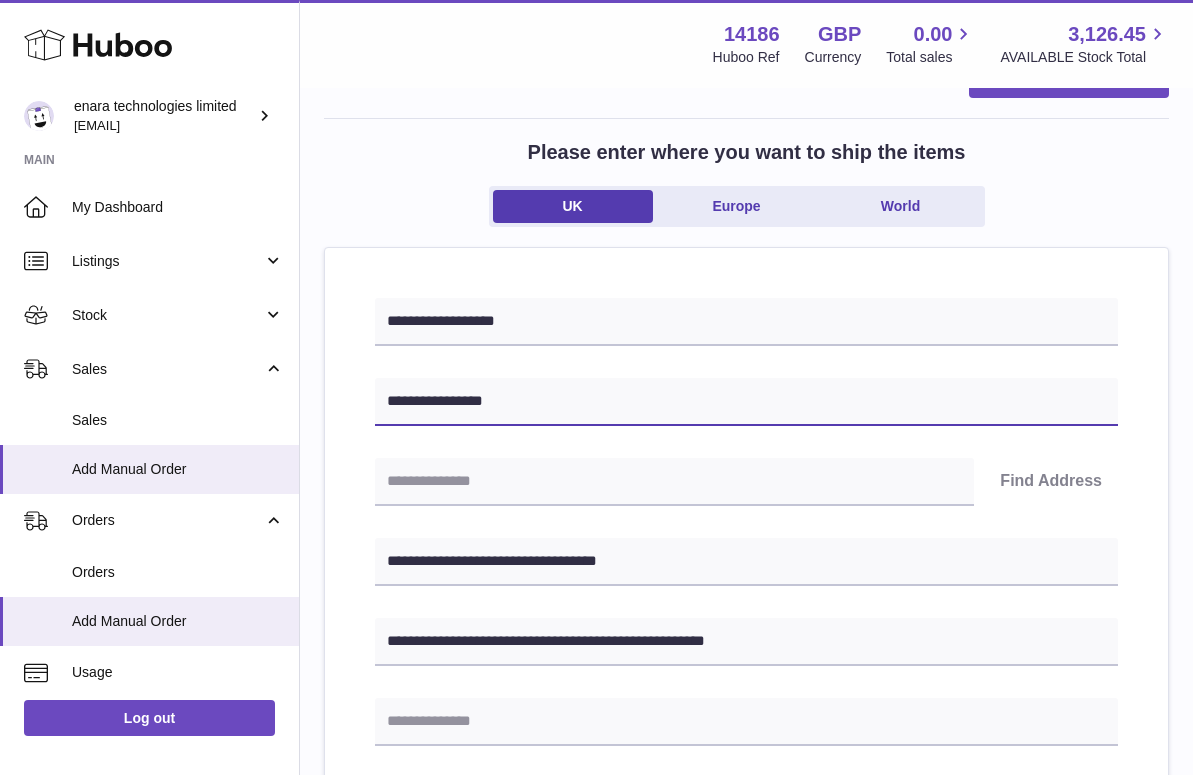 type on "**********" 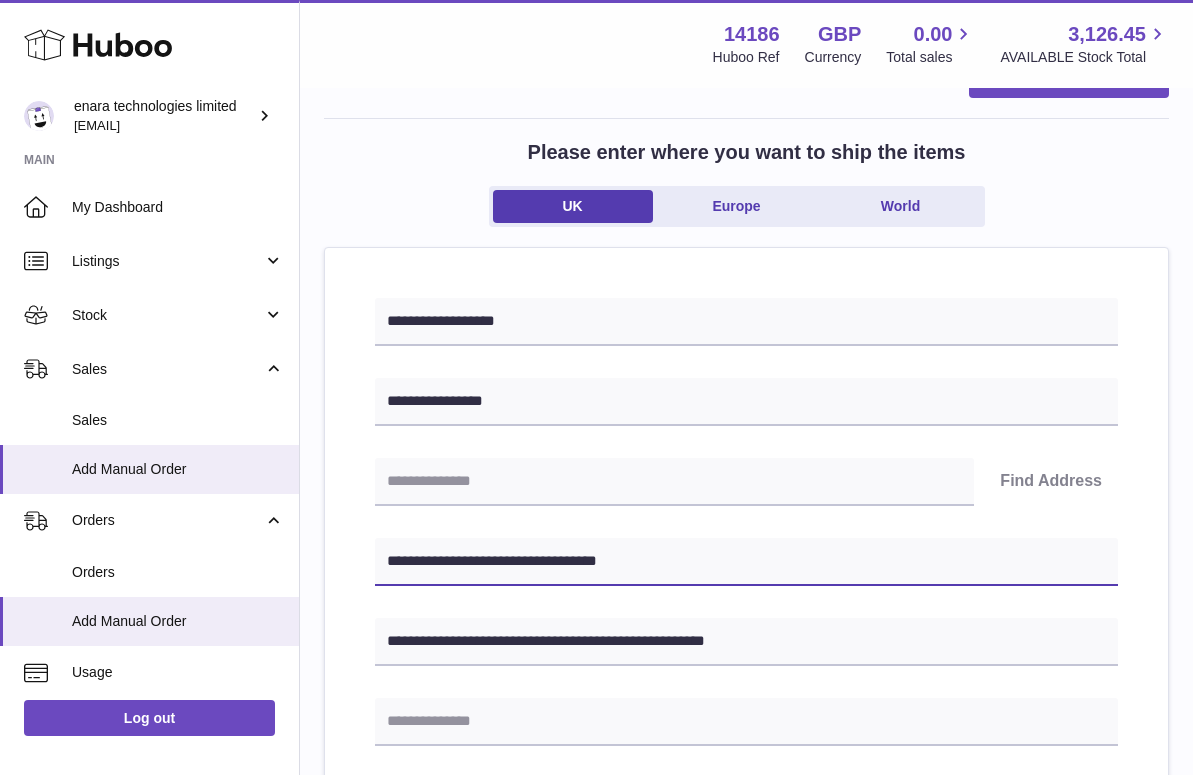 click on "**********" at bounding box center (746, 562) 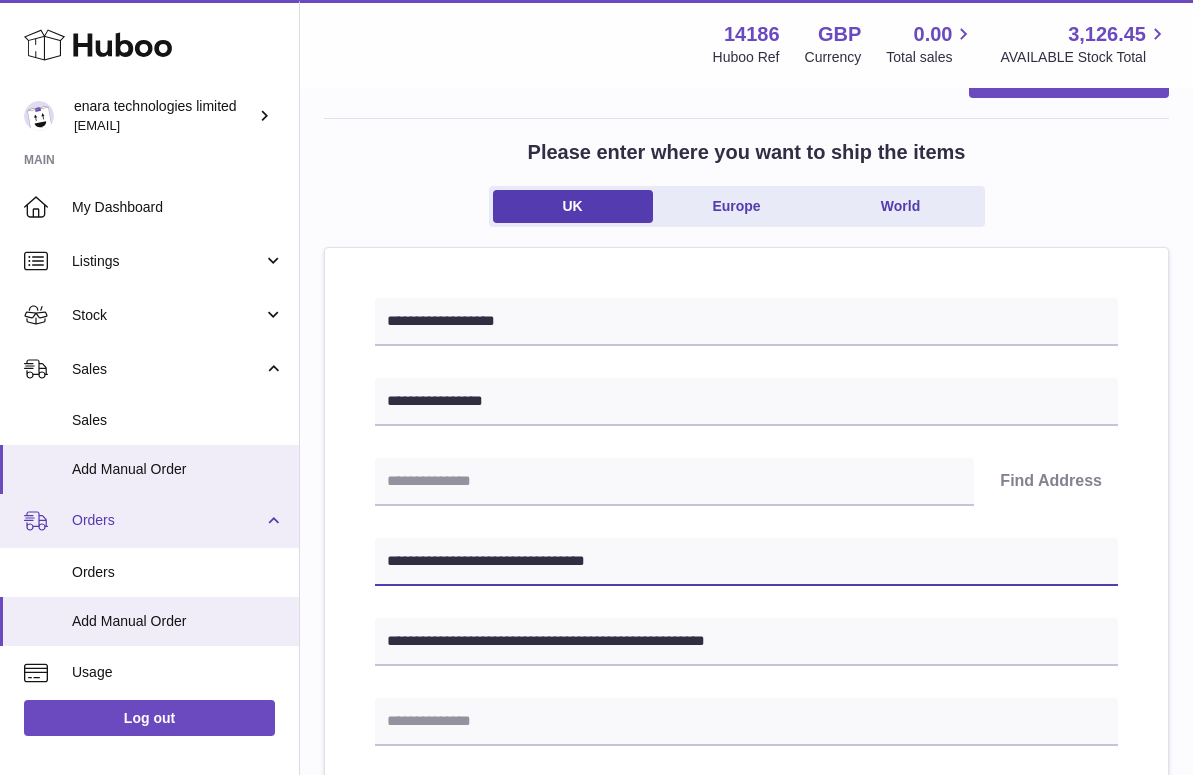 drag, startPoint x: 505, startPoint y: 562, endPoint x: 219, endPoint y: 528, distance: 288.0139 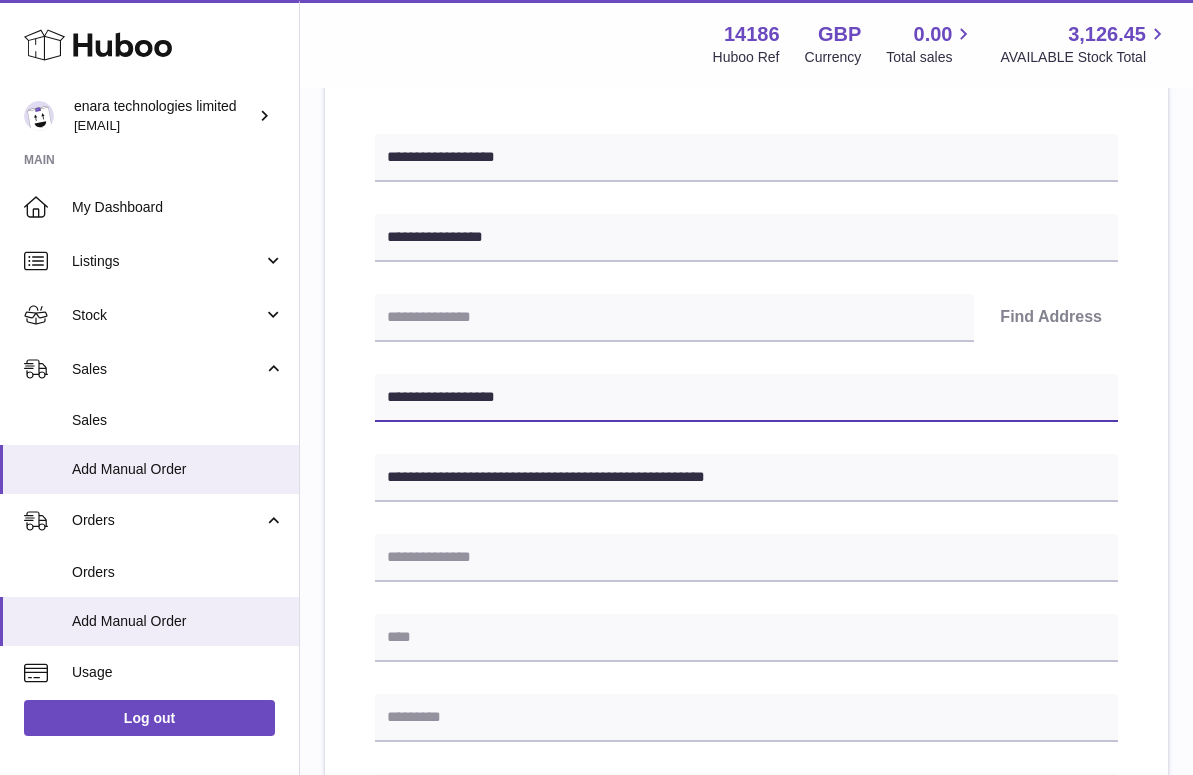 scroll, scrollTop: 282, scrollLeft: 0, axis: vertical 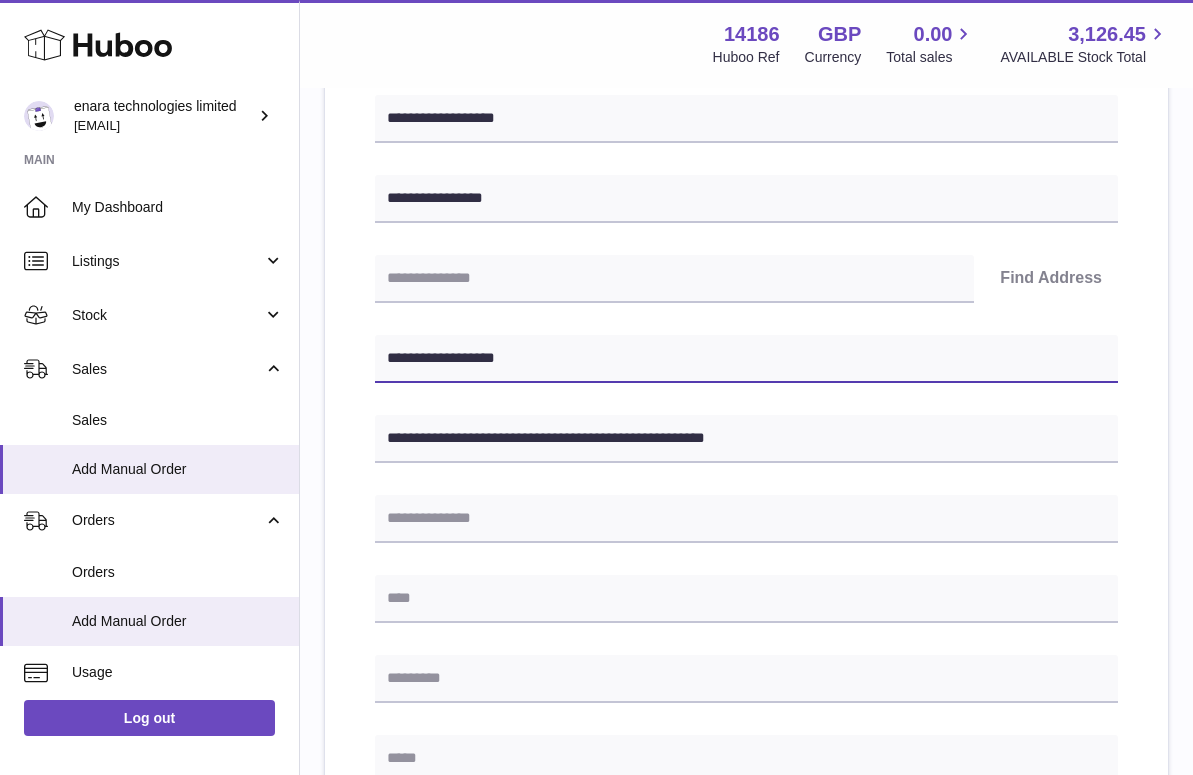 type on "**********" 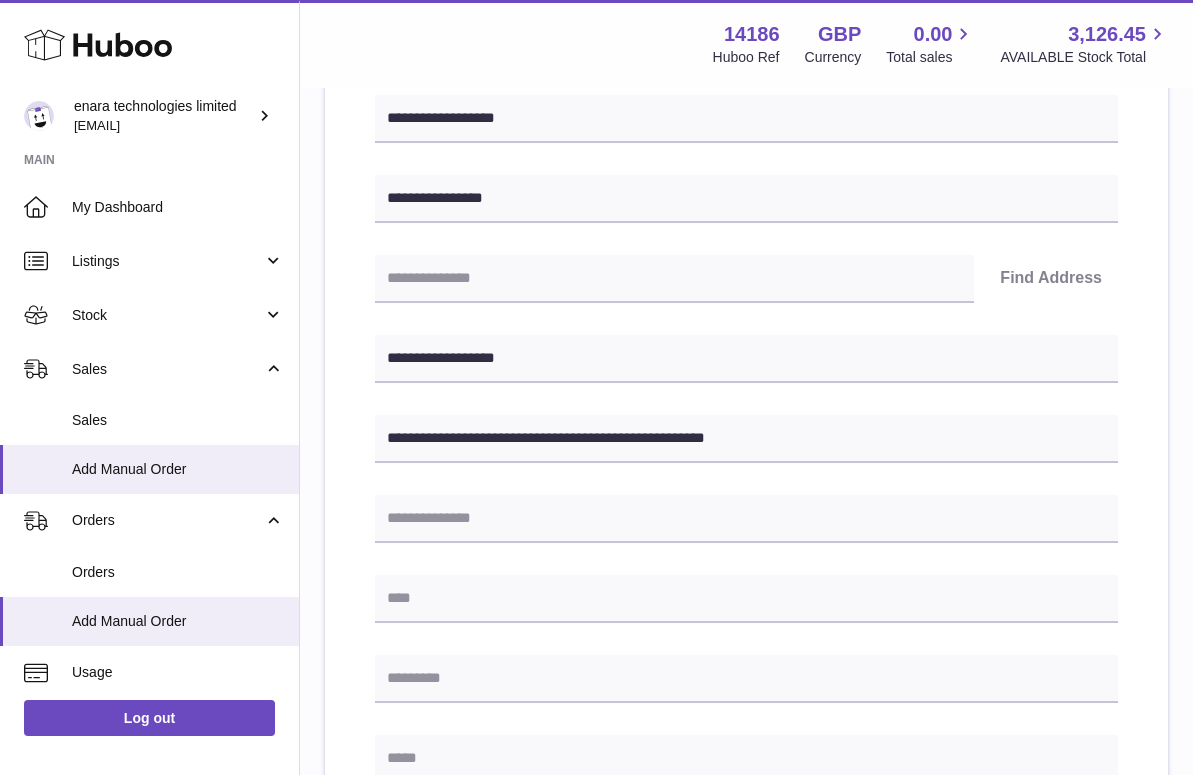 paste on "**********" 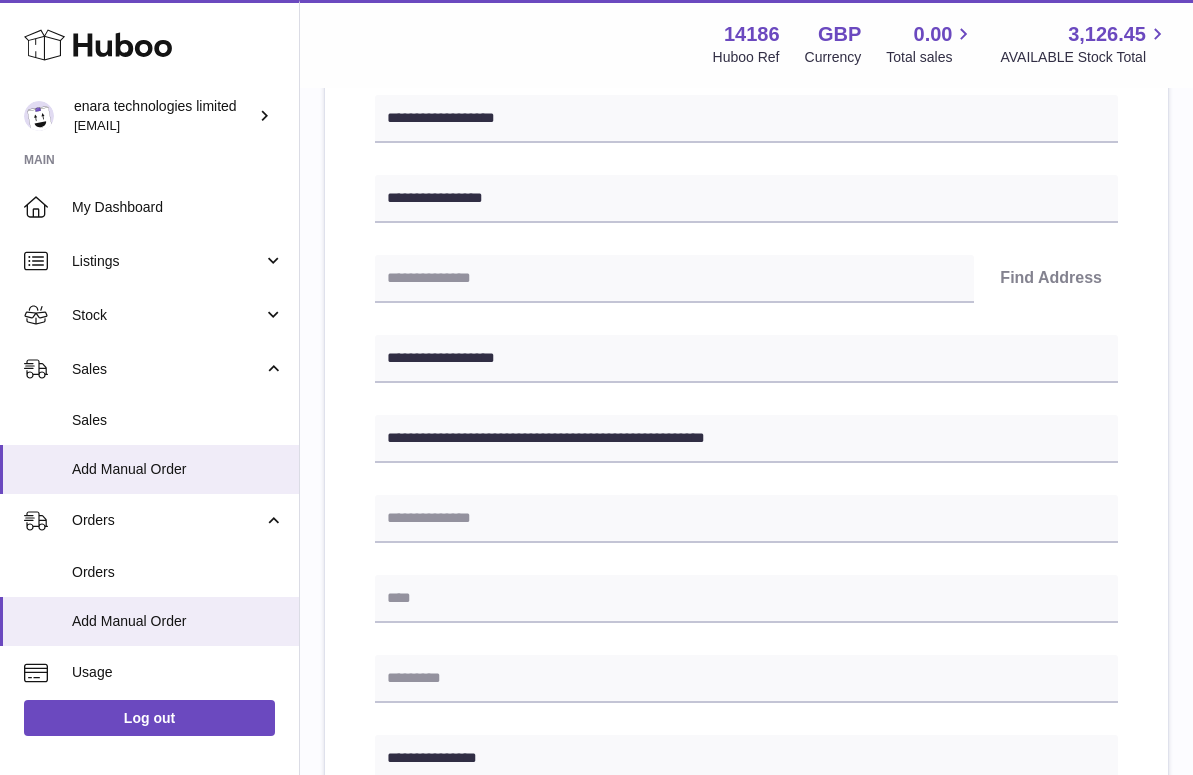 type on "**********" 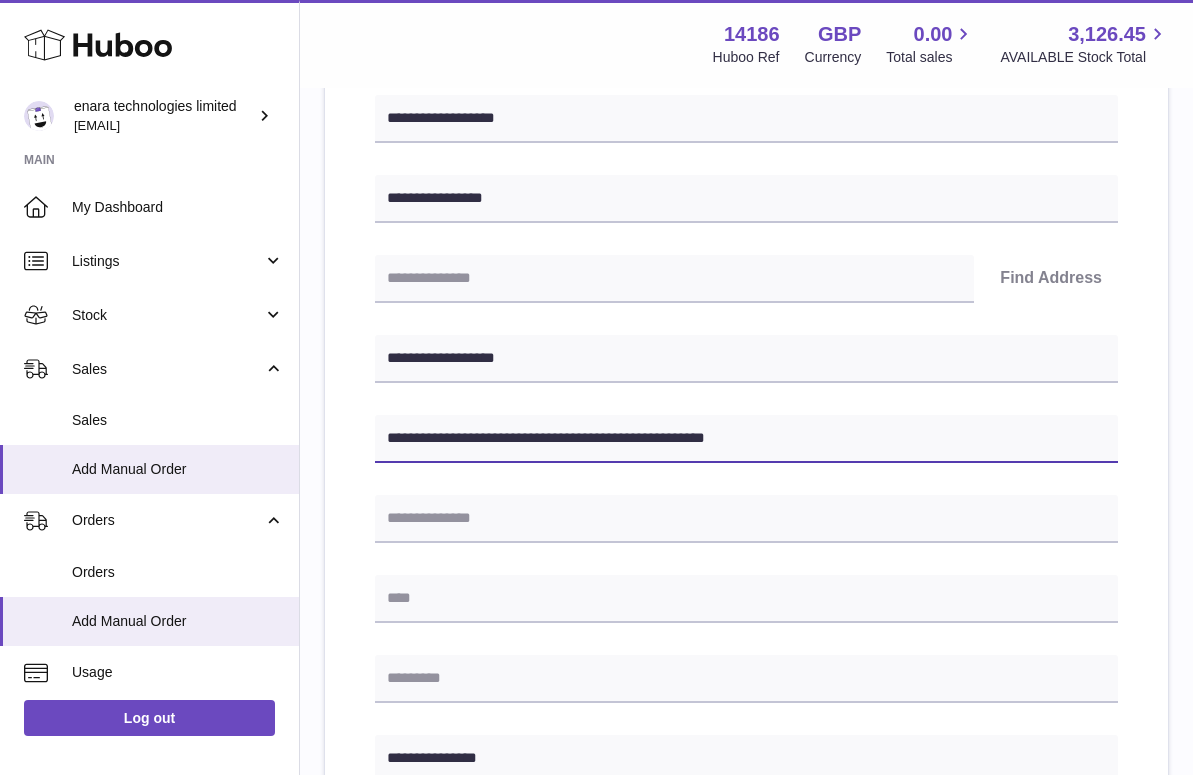 drag, startPoint x: 666, startPoint y: 437, endPoint x: 608, endPoint y: 441, distance: 58.137768 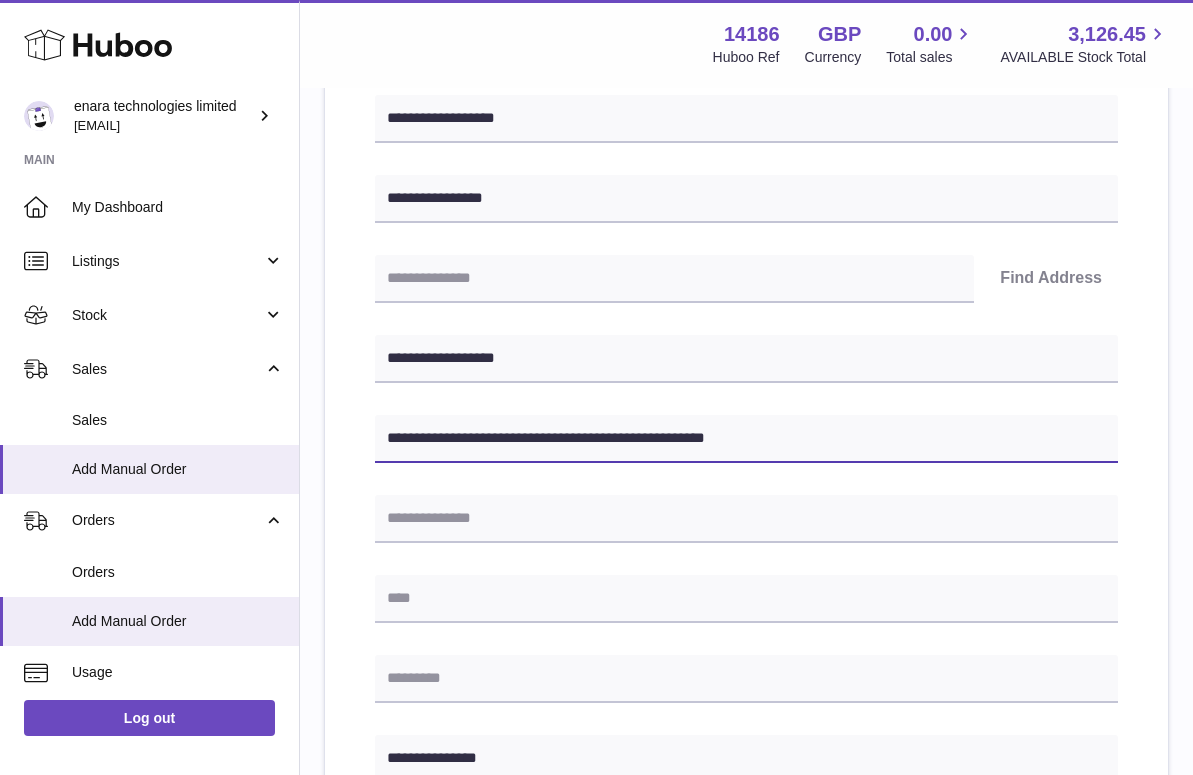 click on "**********" at bounding box center (746, 439) 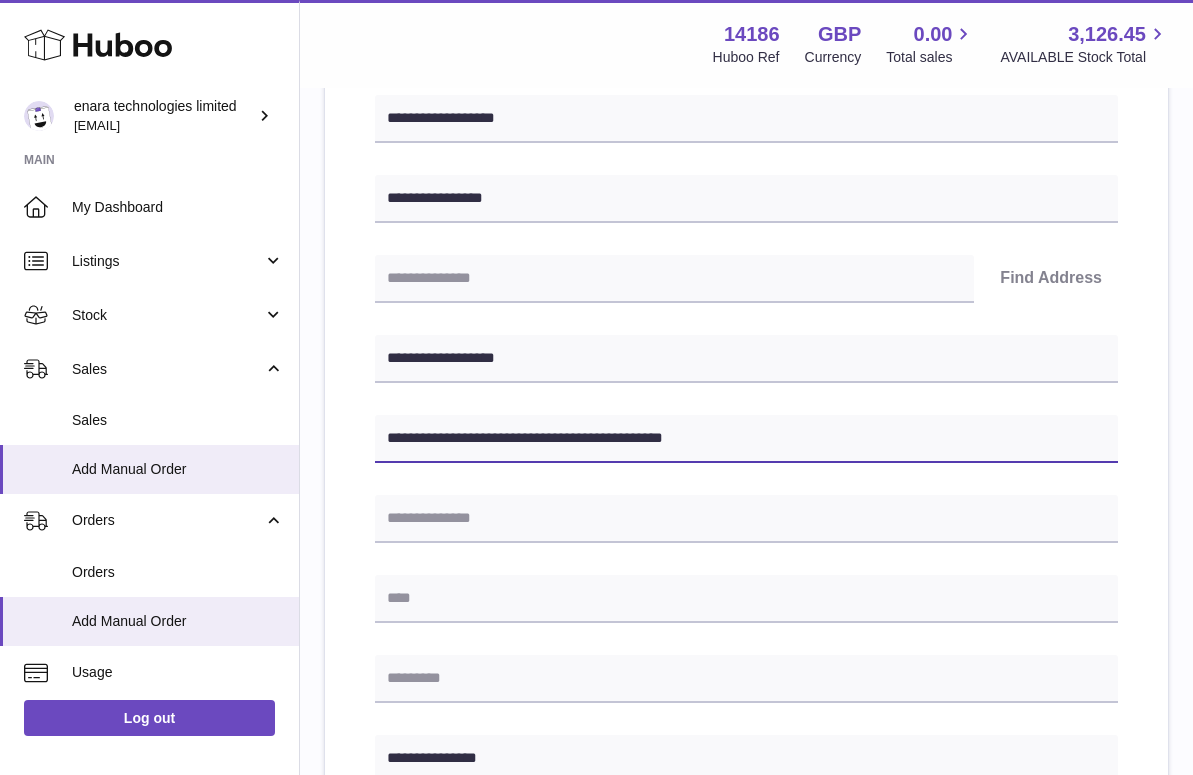 type on "**********" 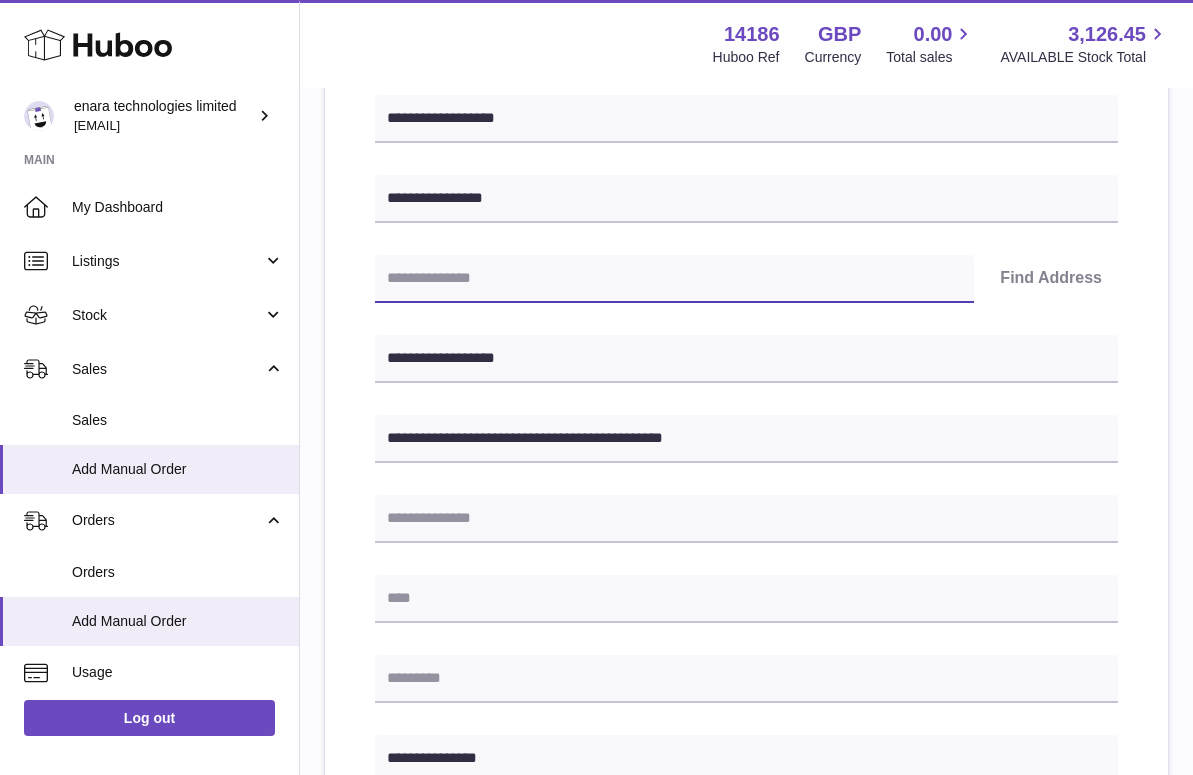 paste on "*******" 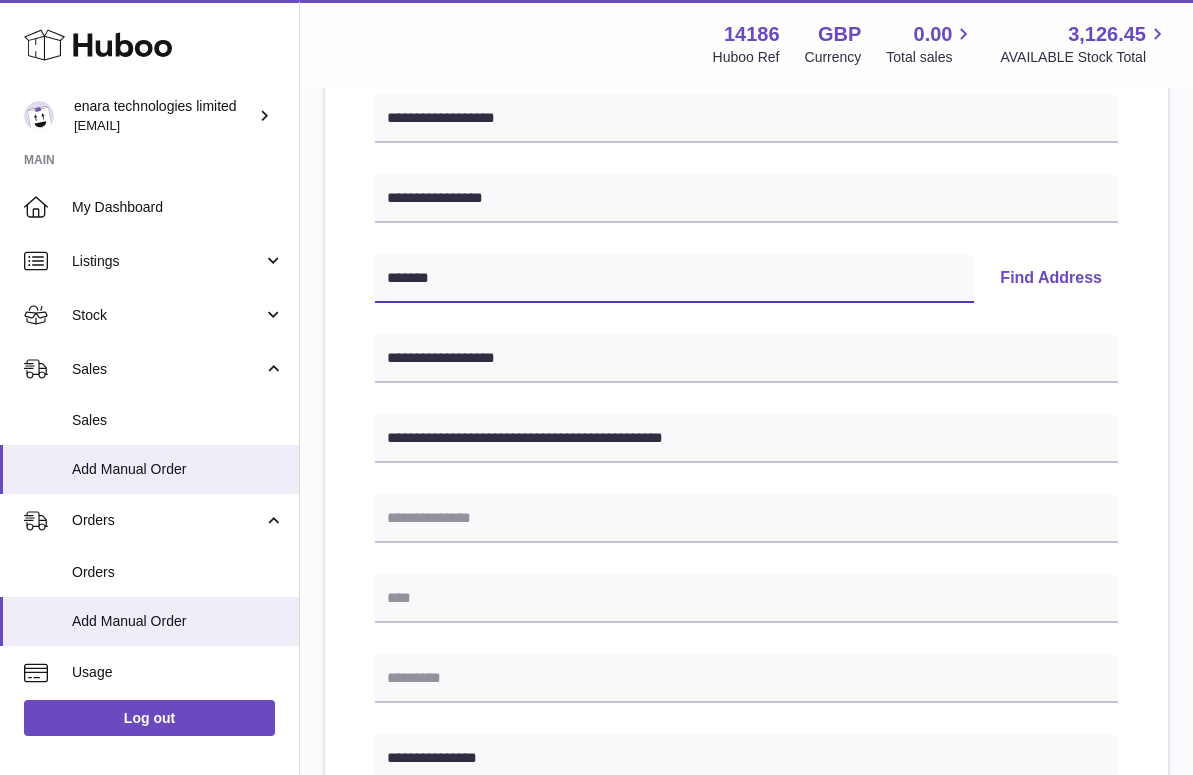 type on "*******" 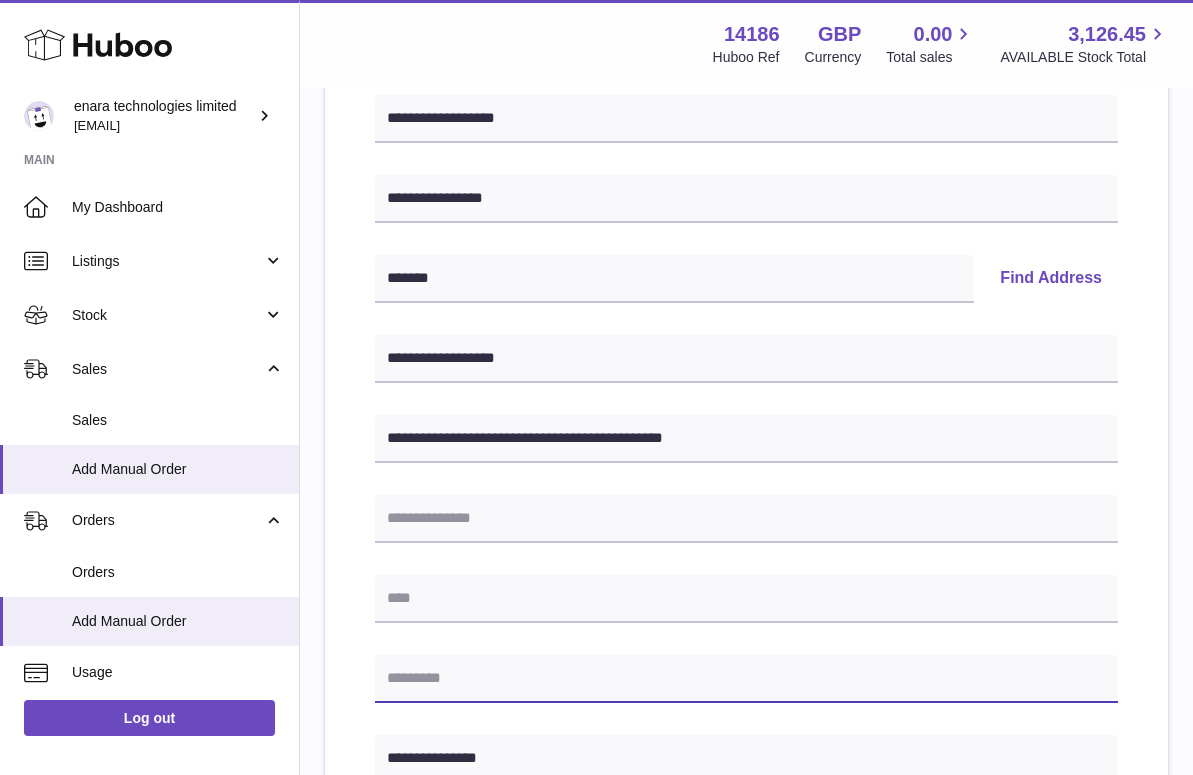 paste on "*******" 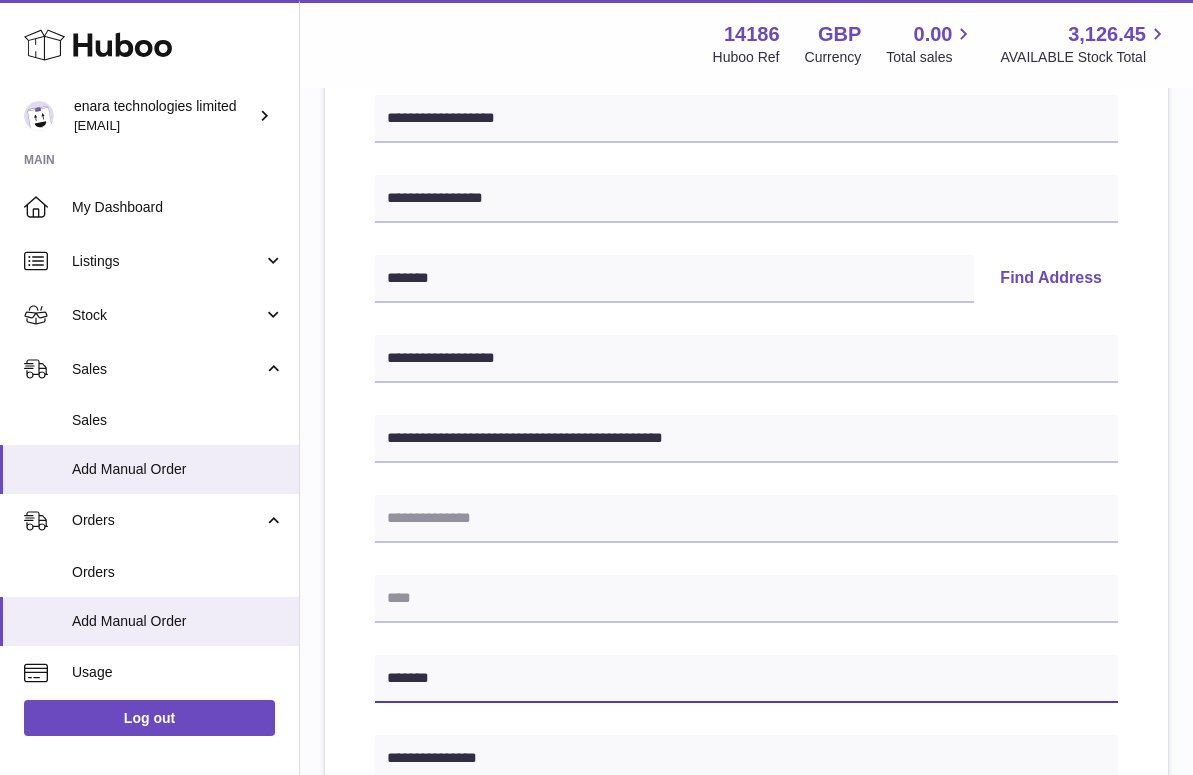 type on "*******" 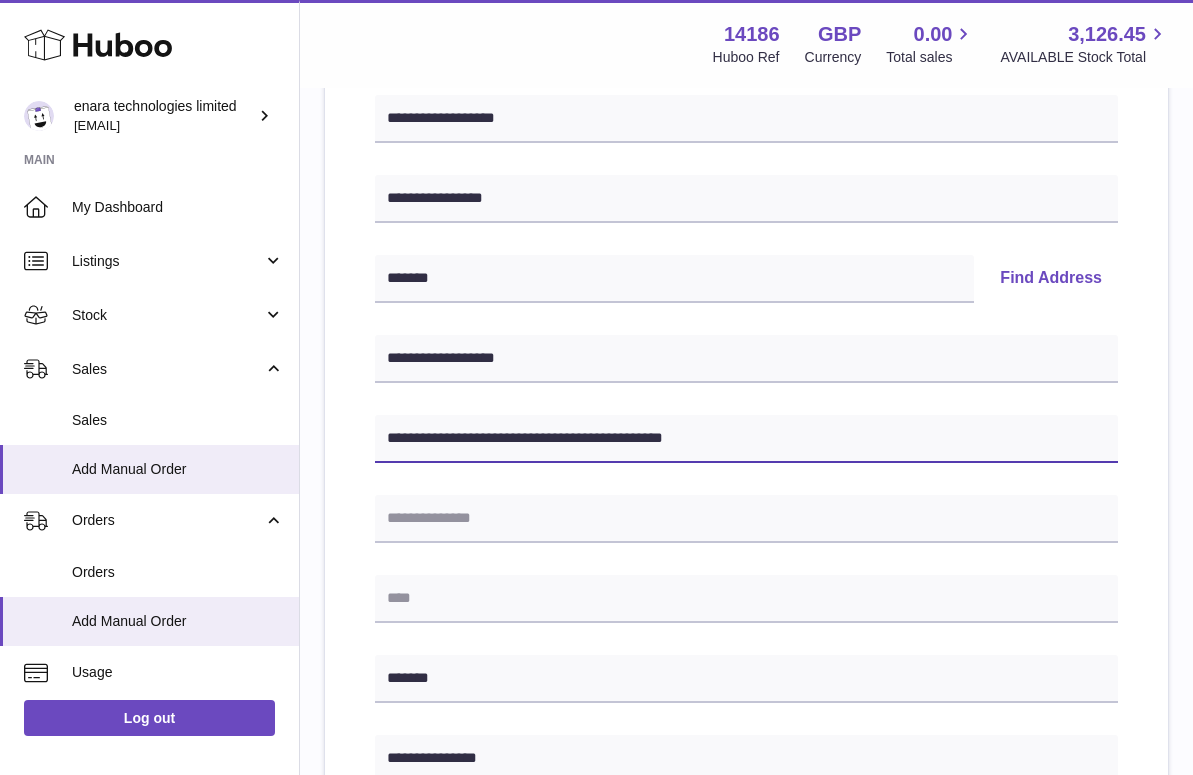click on "**********" at bounding box center [746, 439] 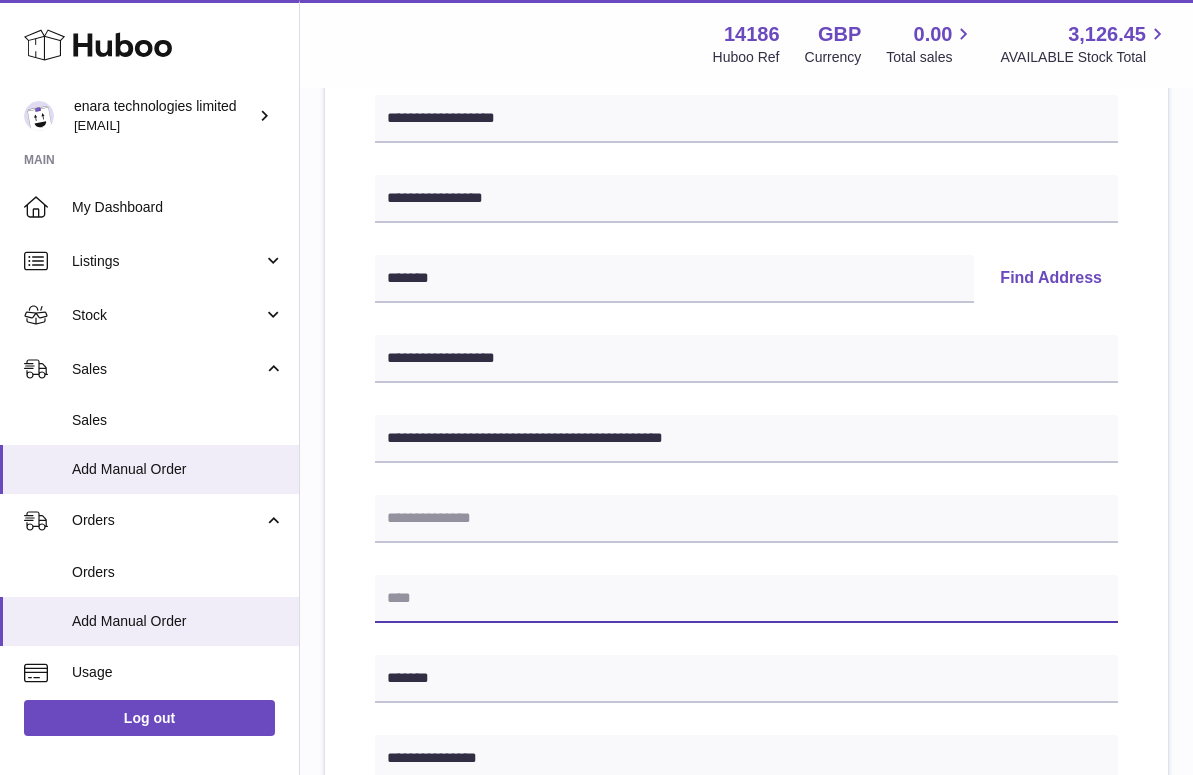 click at bounding box center [746, 599] 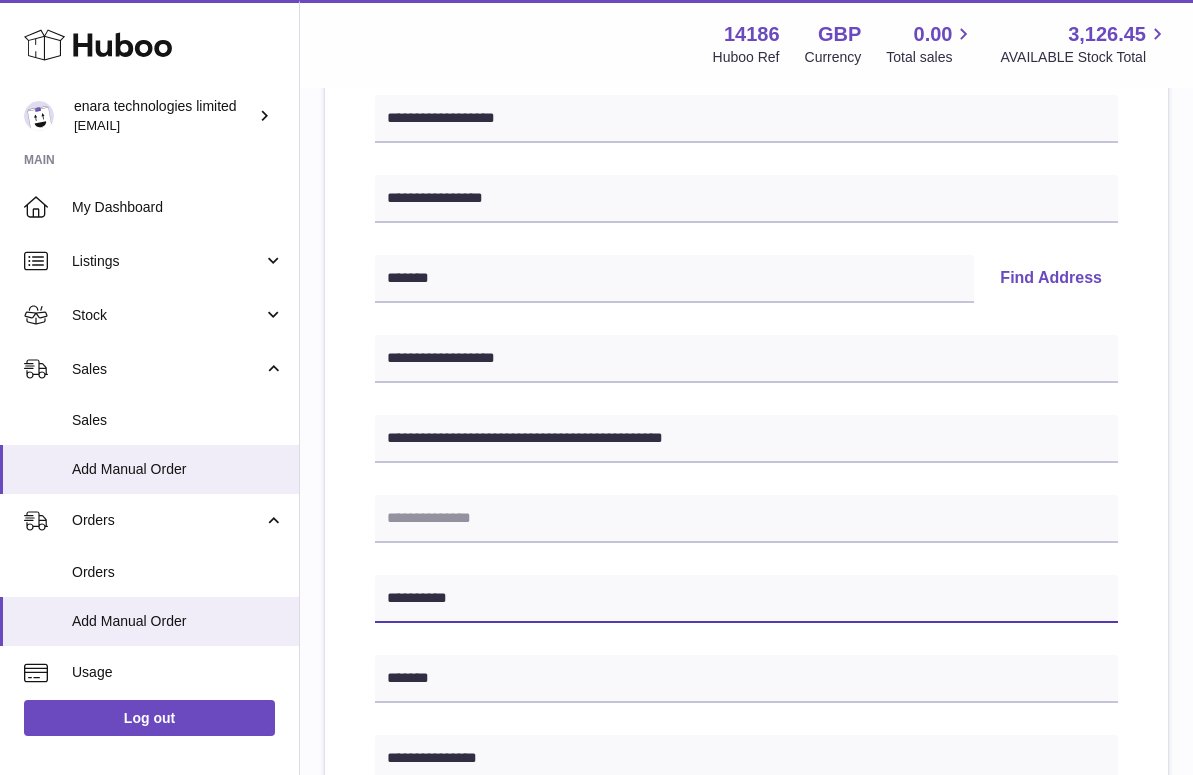 type on "**********" 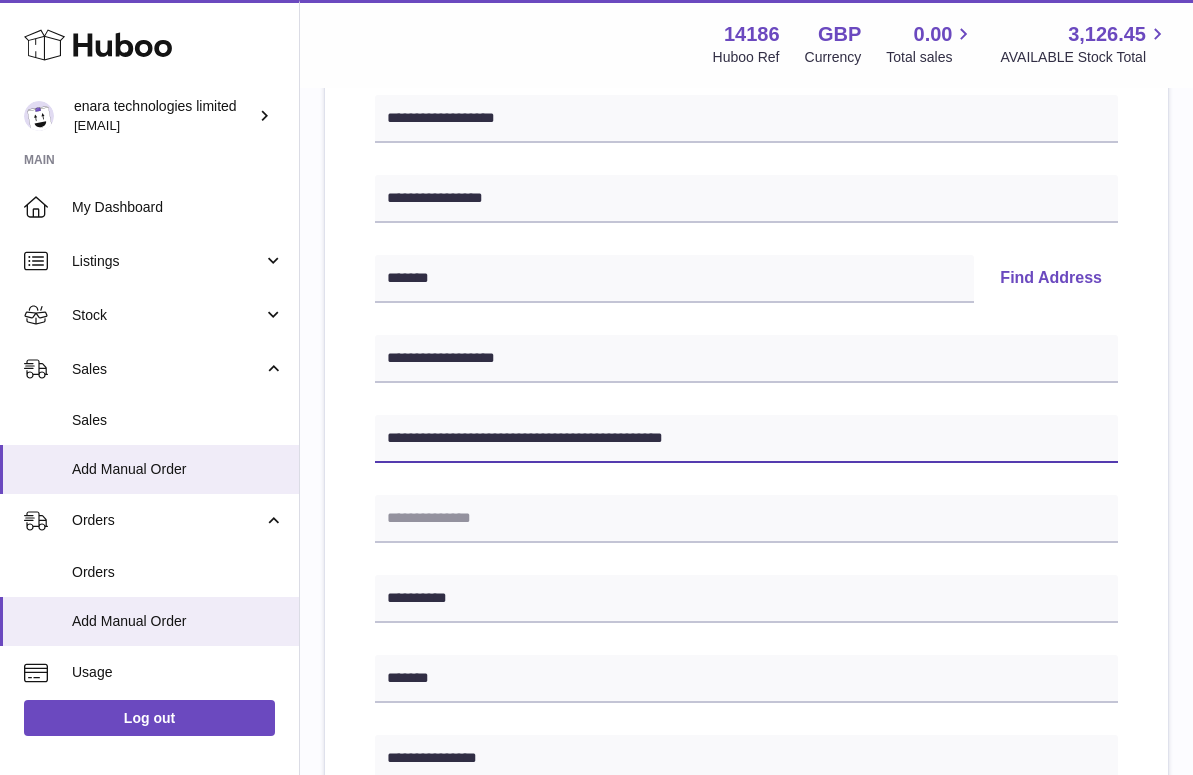 drag, startPoint x: 612, startPoint y: 432, endPoint x: 760, endPoint y: 451, distance: 149.21461 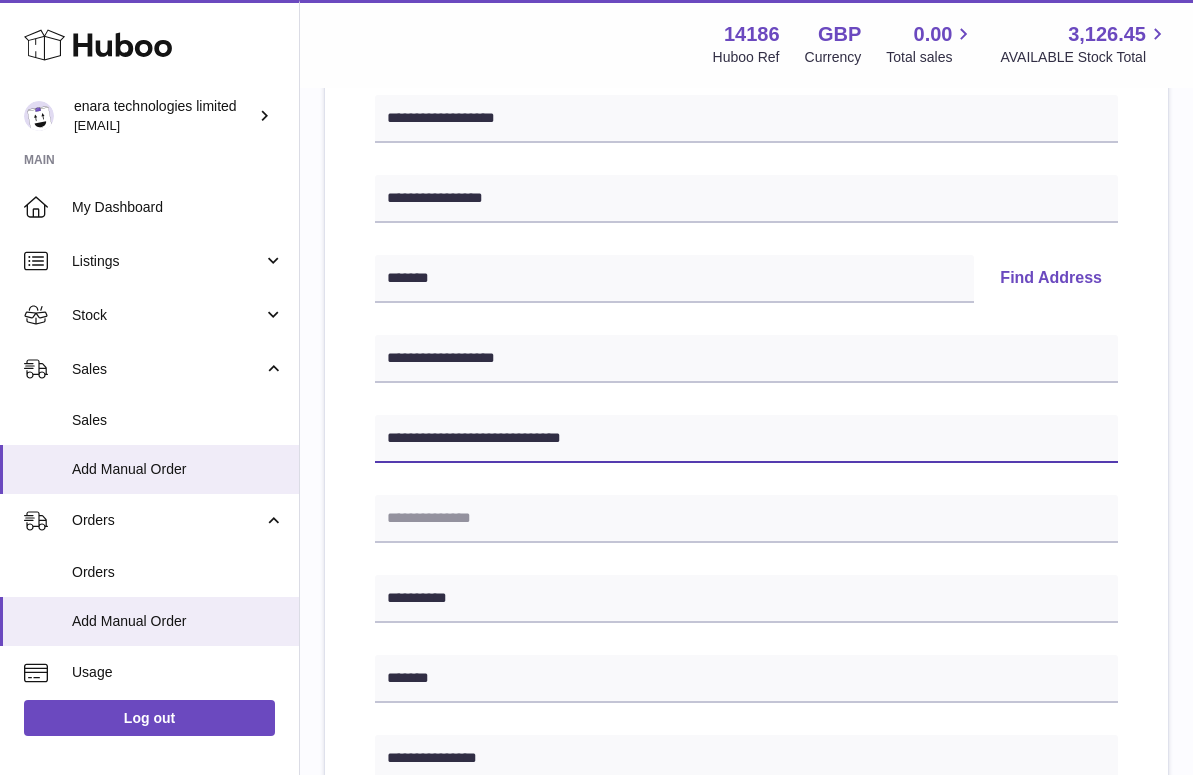 type on "**********" 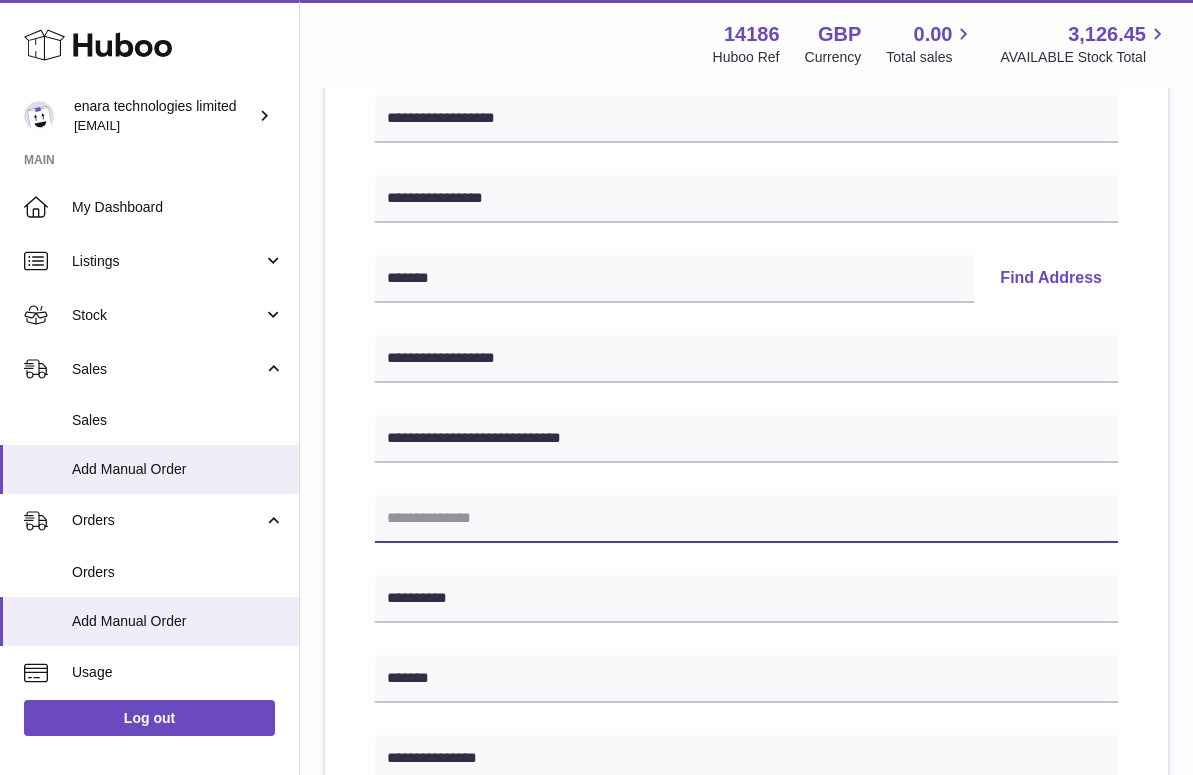 paste on "**********" 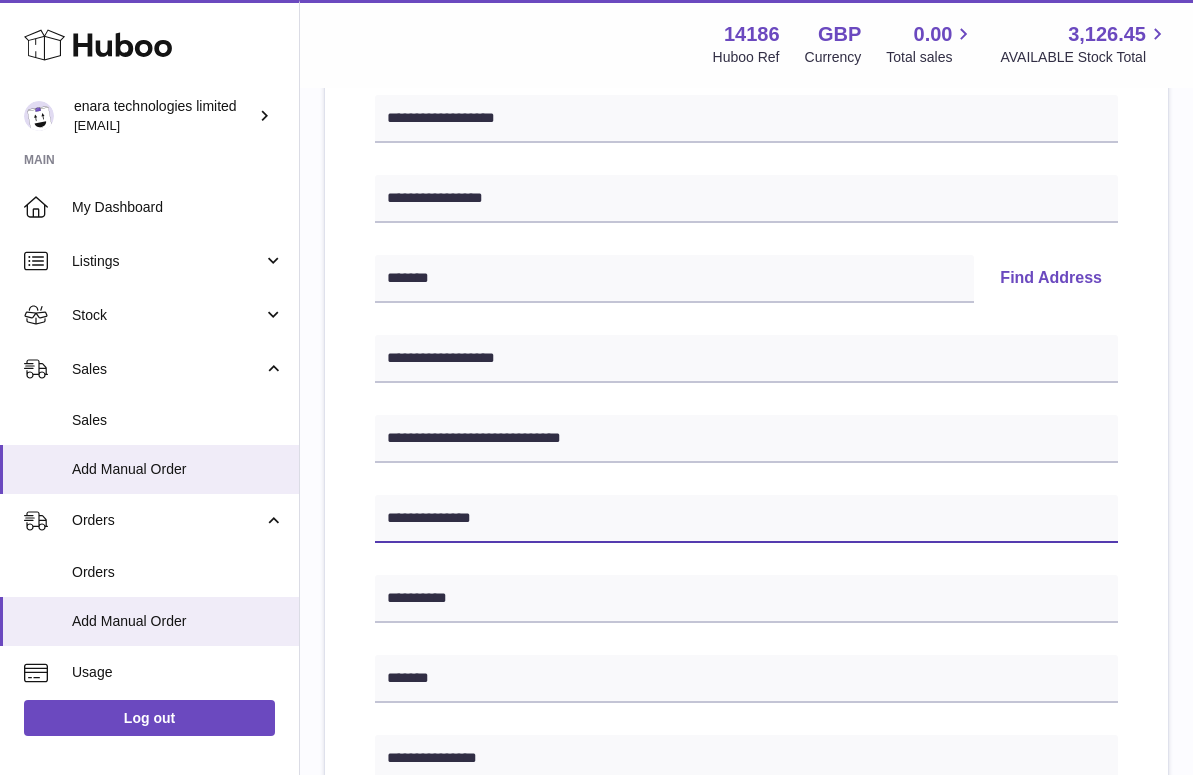 click on "**********" at bounding box center (746, 519) 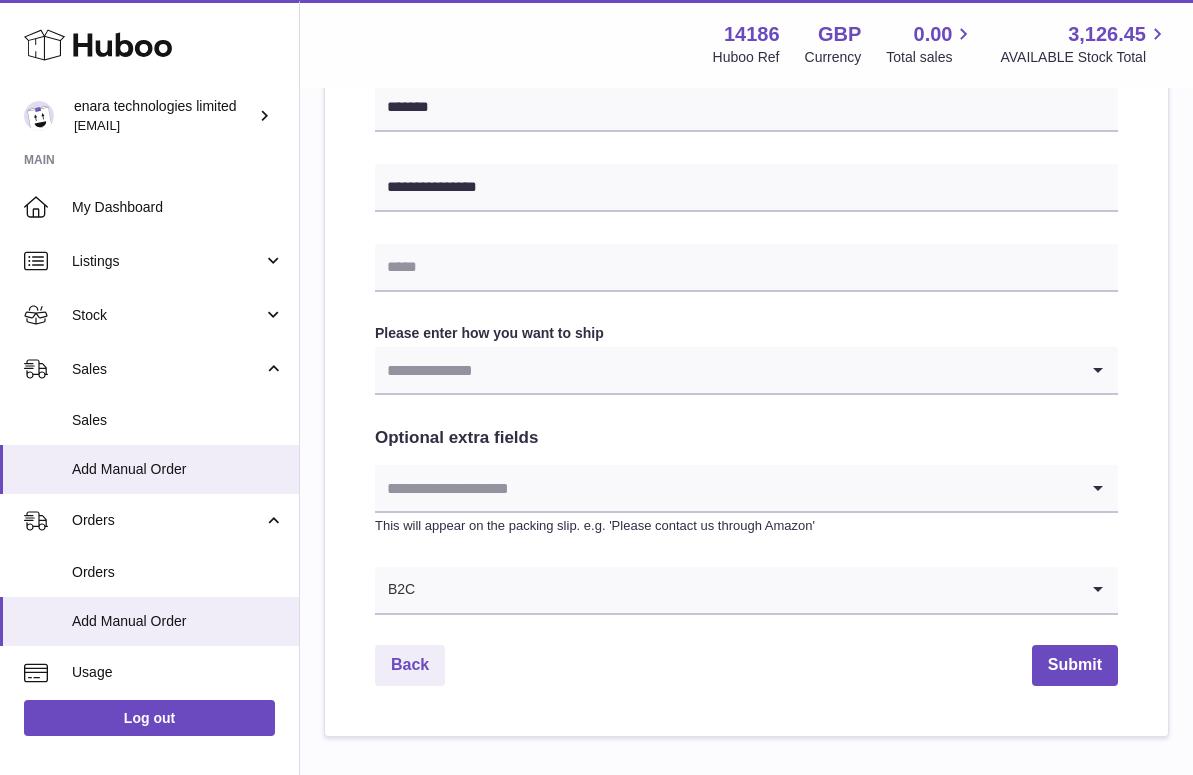 scroll, scrollTop: 872, scrollLeft: 0, axis: vertical 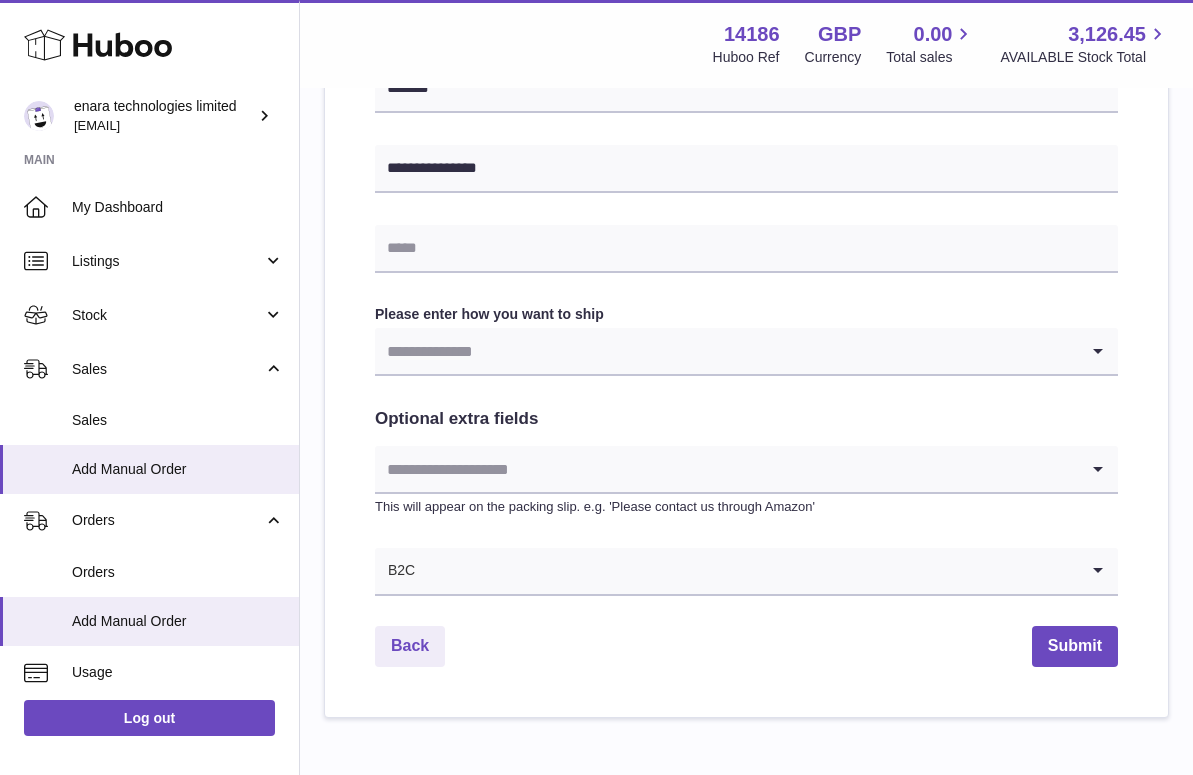 type on "**********" 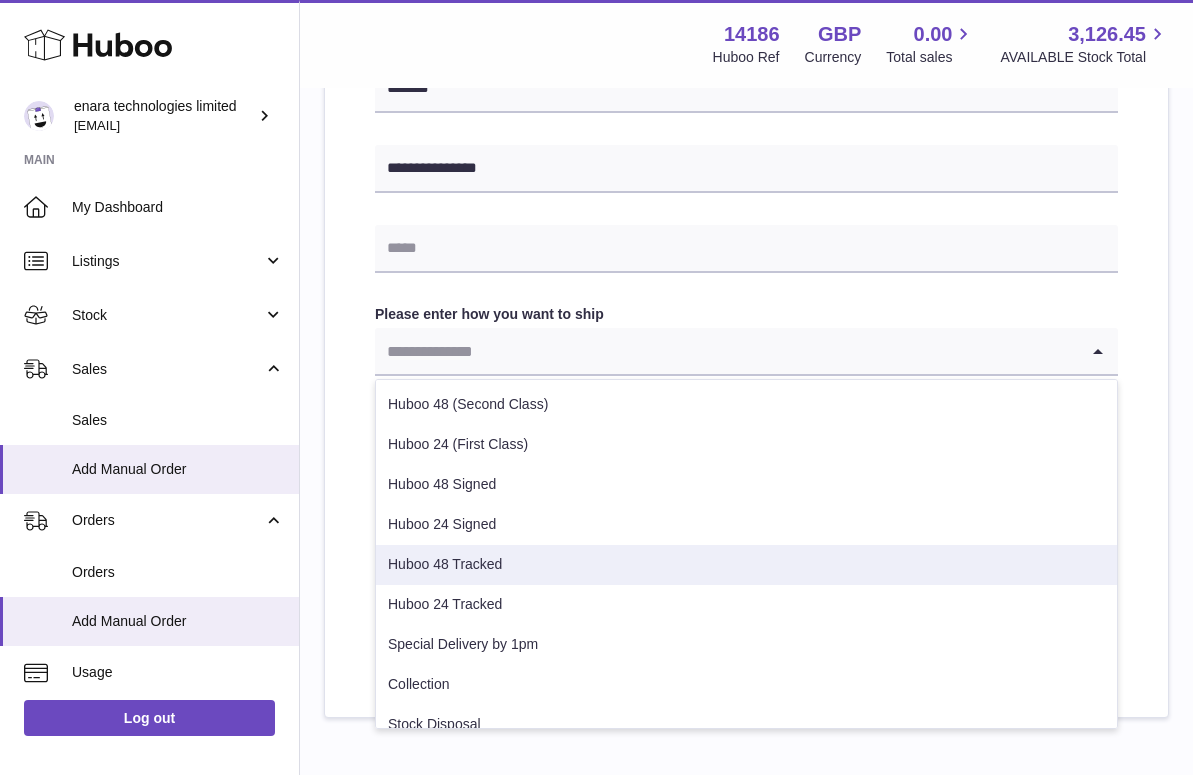 click on "Huboo 48 Tracked" at bounding box center (746, 565) 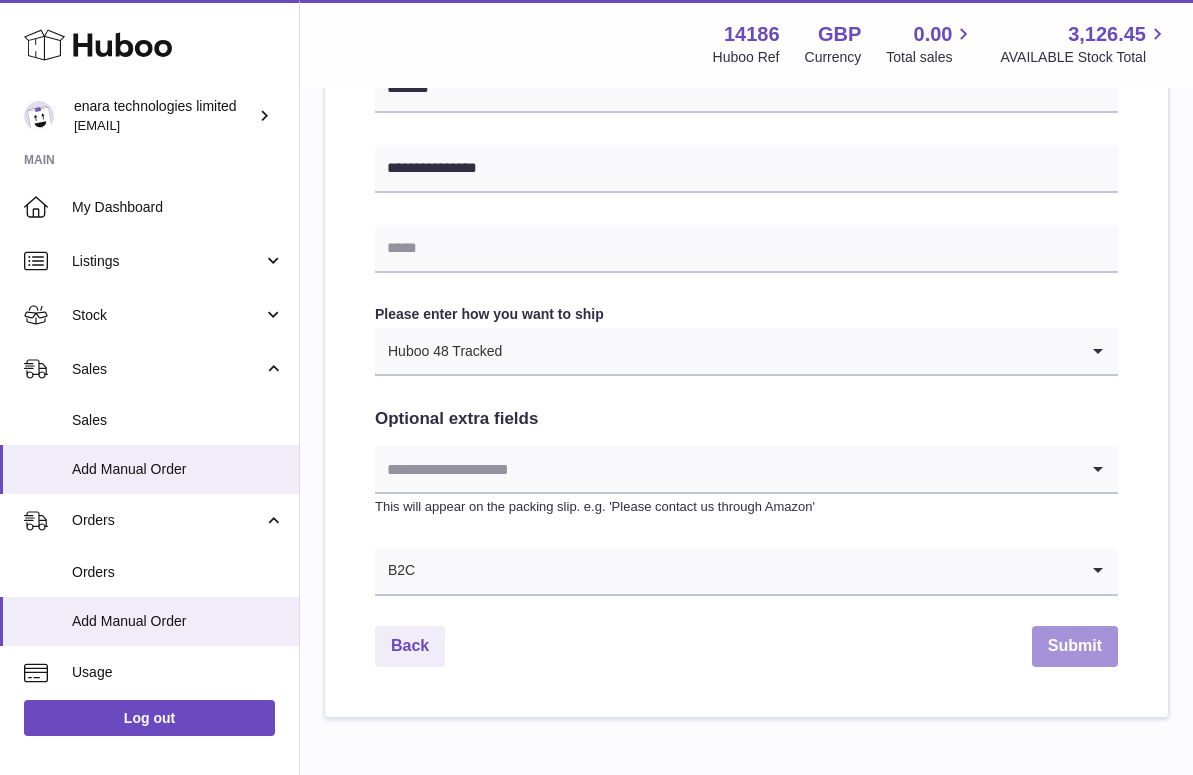 click on "Submit" at bounding box center [1075, 646] 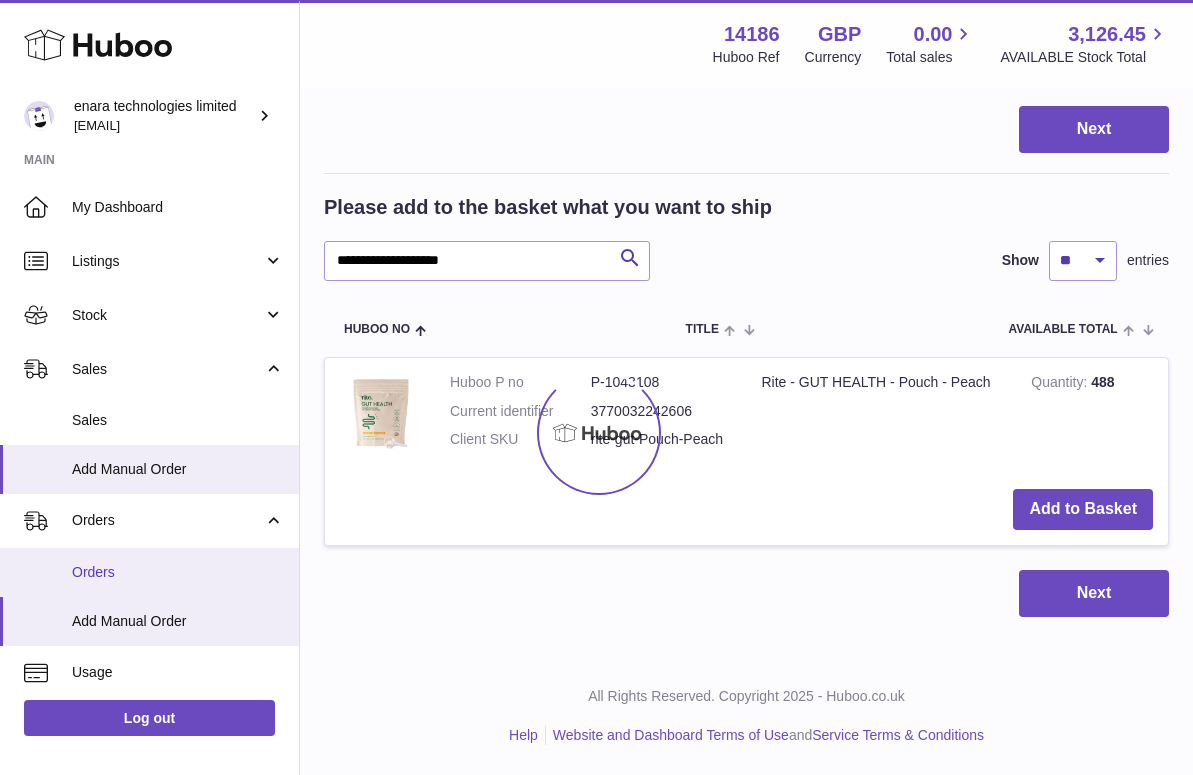 scroll, scrollTop: 0, scrollLeft: 0, axis: both 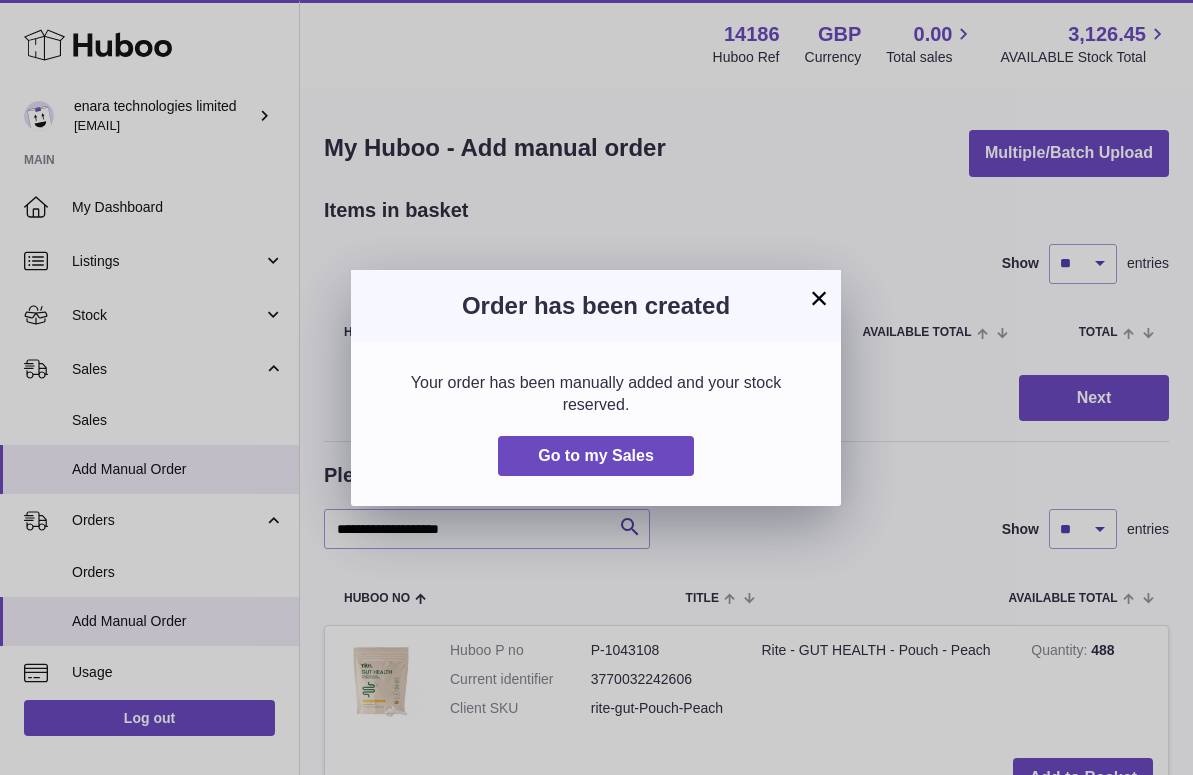 click on "×" at bounding box center (819, 298) 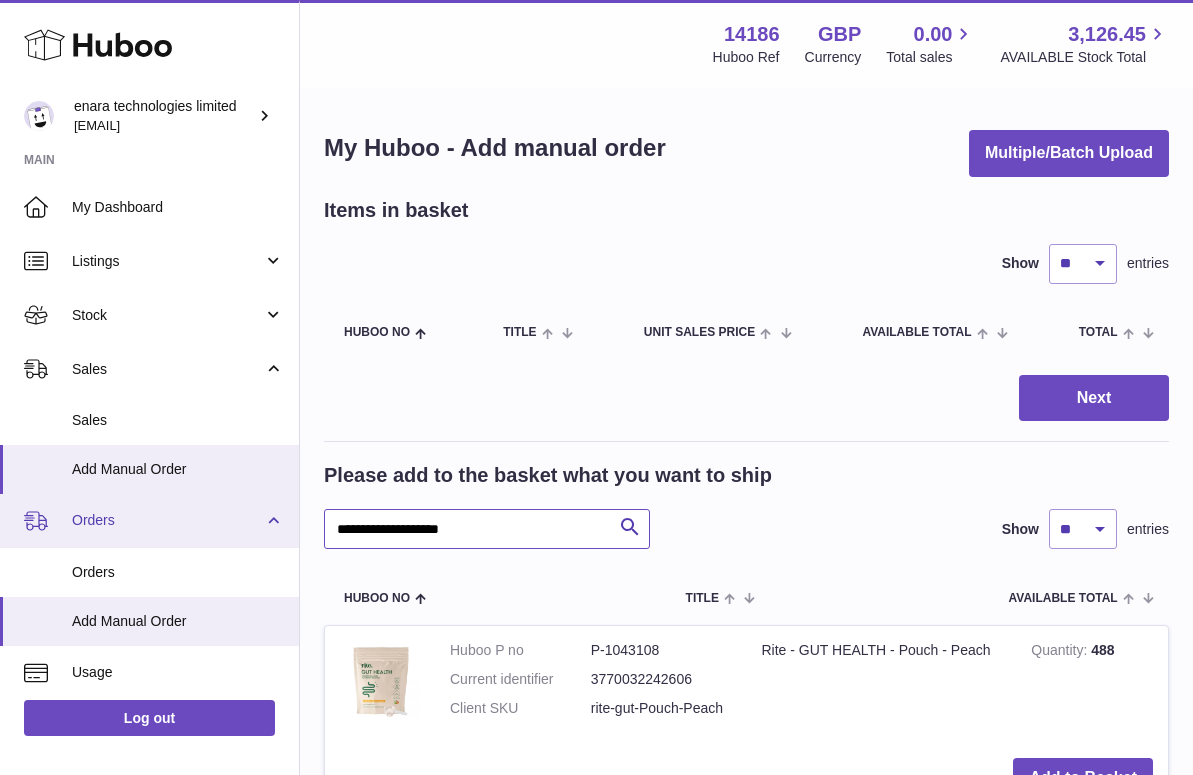 drag, startPoint x: 493, startPoint y: 539, endPoint x: 118, endPoint y: 519, distance: 375.53296 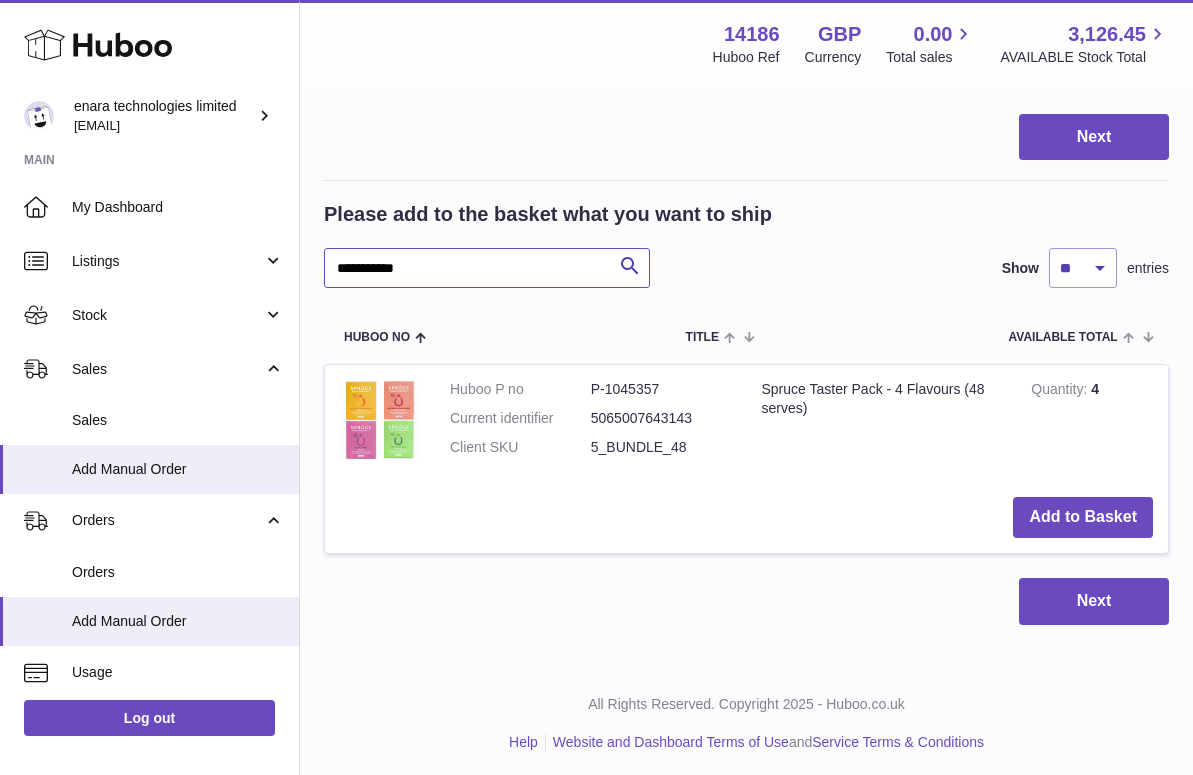 scroll, scrollTop: 259, scrollLeft: 0, axis: vertical 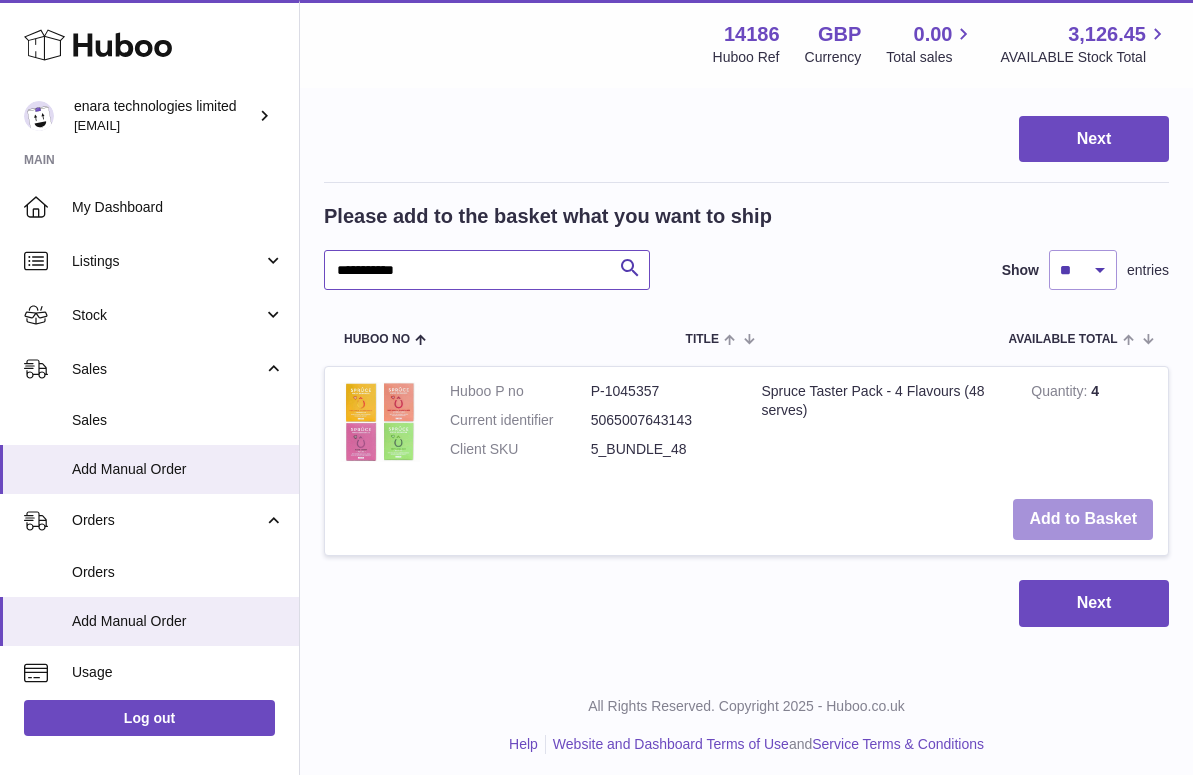 type on "**********" 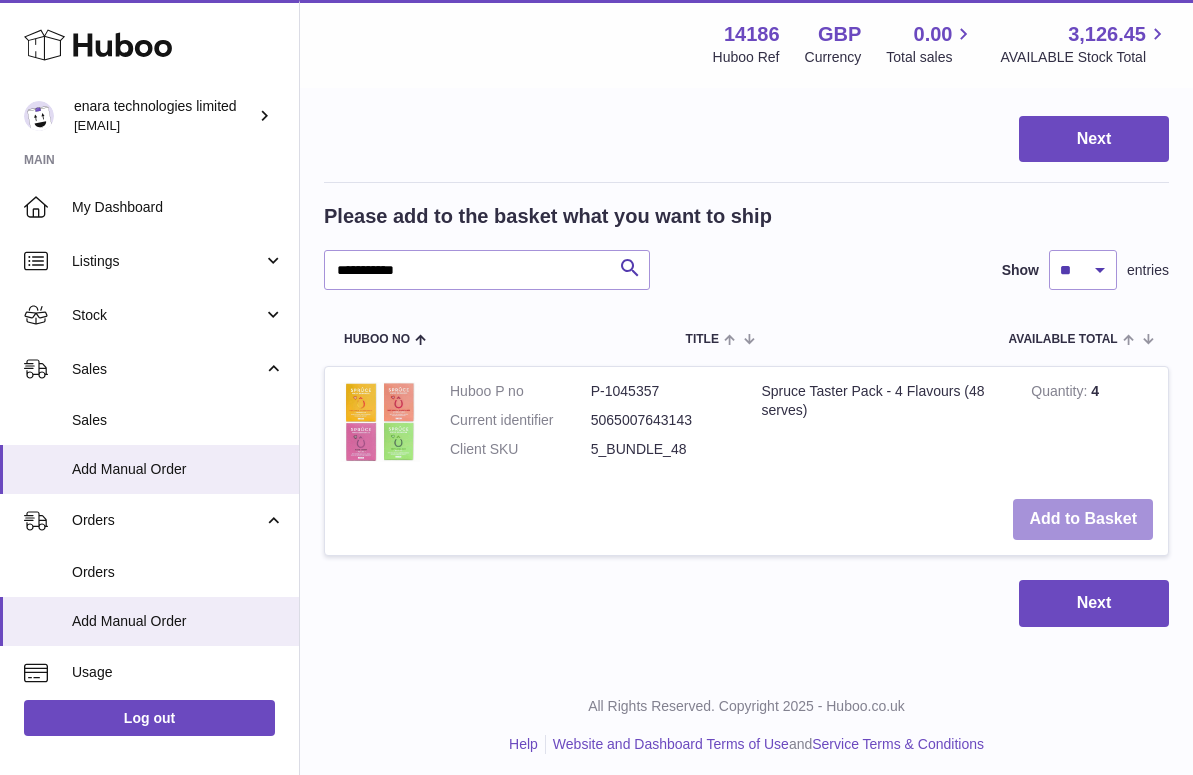 click on "Add to Basket" at bounding box center (1083, 519) 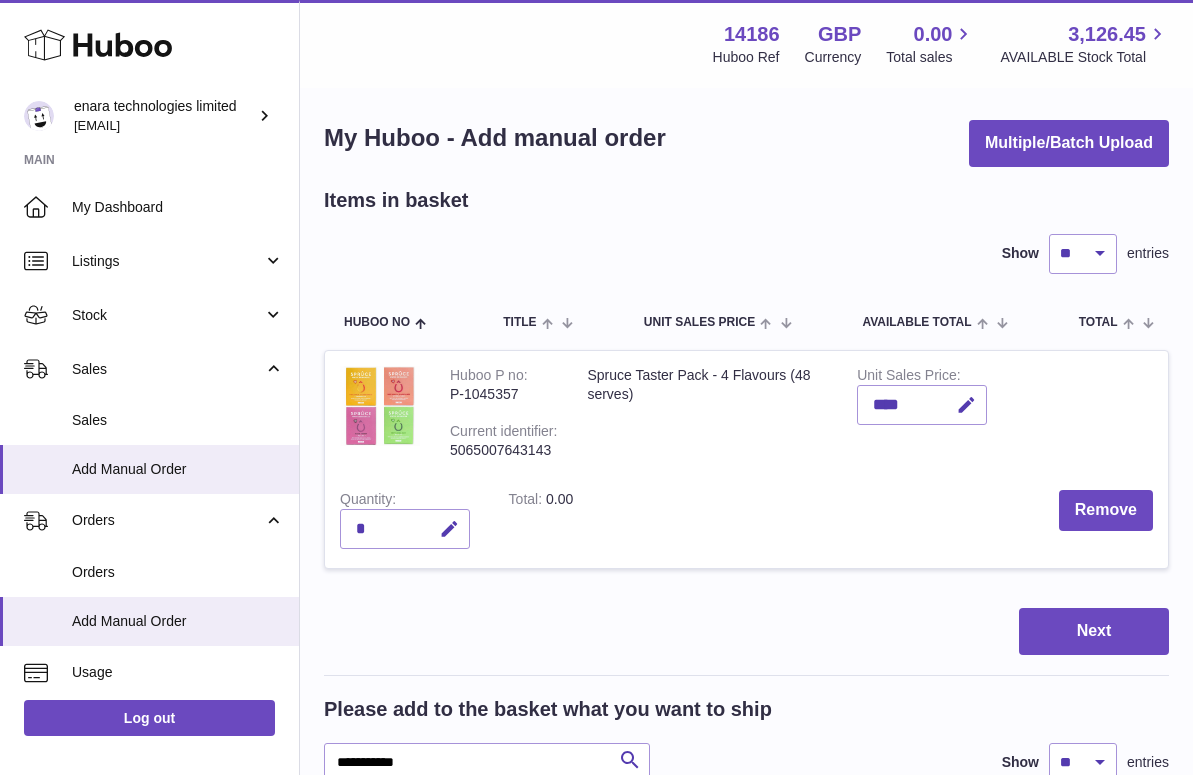 scroll, scrollTop: 6, scrollLeft: 0, axis: vertical 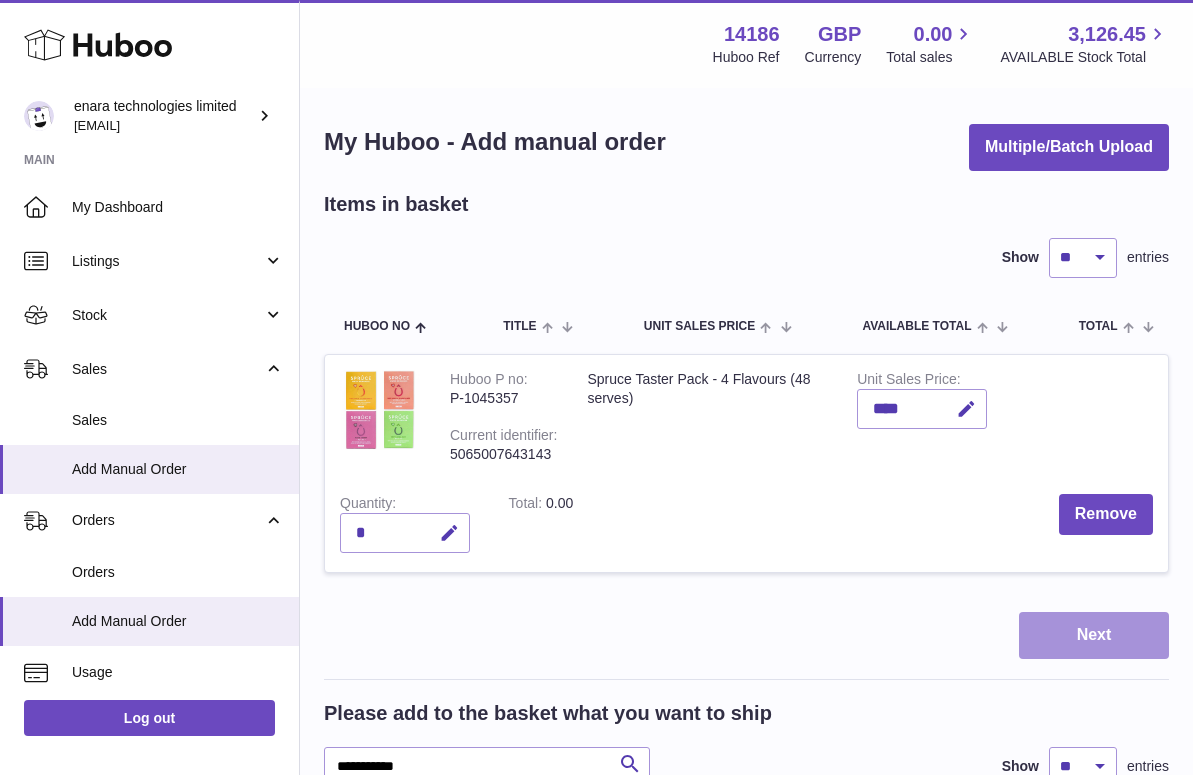 click on "Next" at bounding box center (1094, 635) 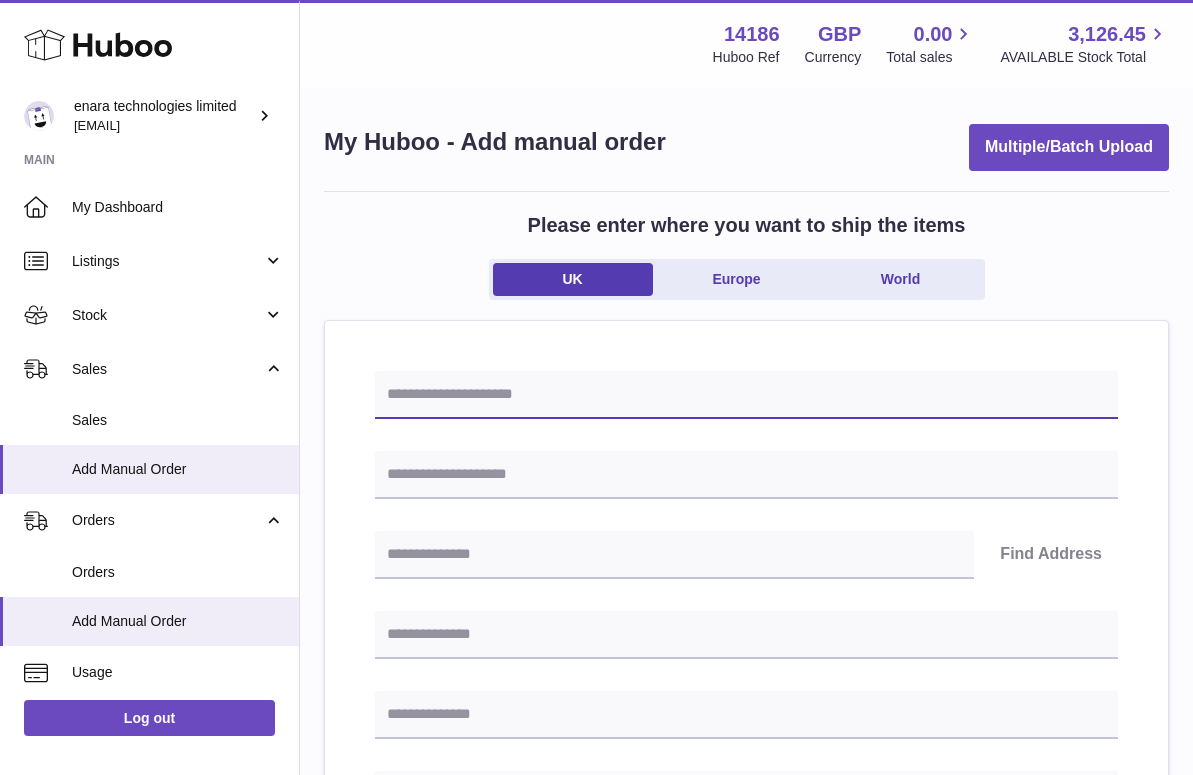 click at bounding box center (746, 395) 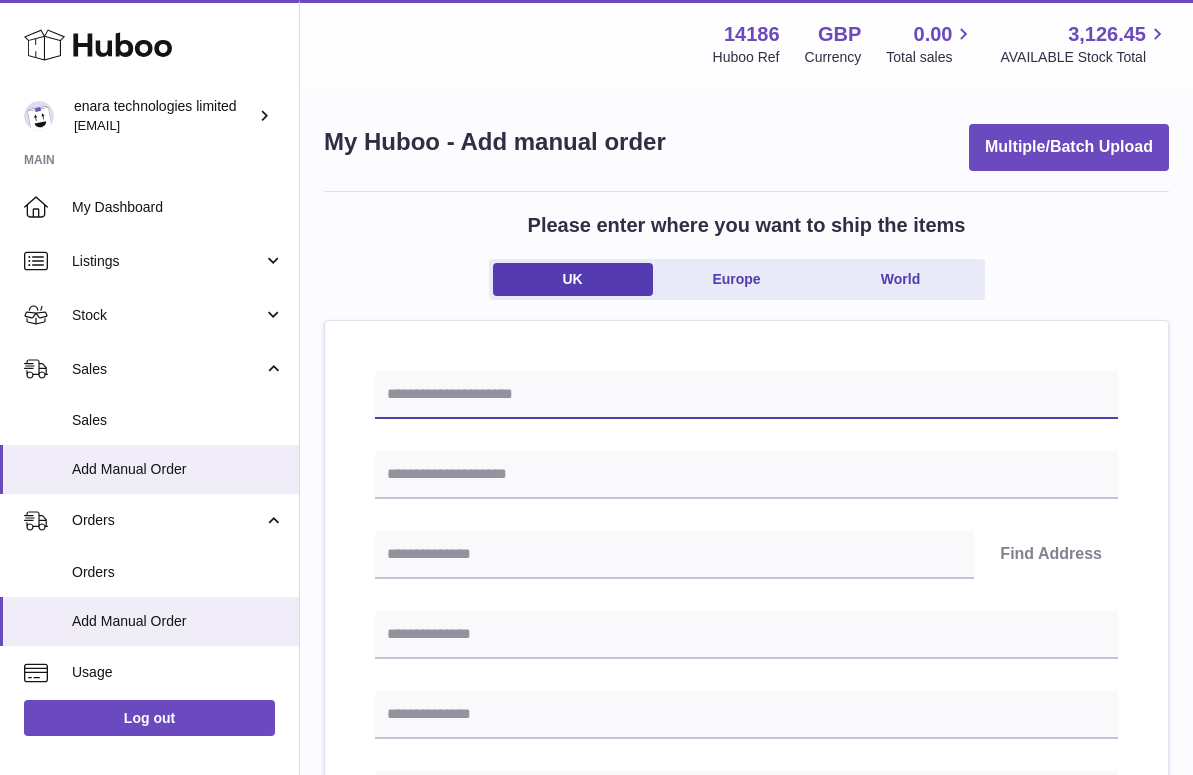 paste on "**********" 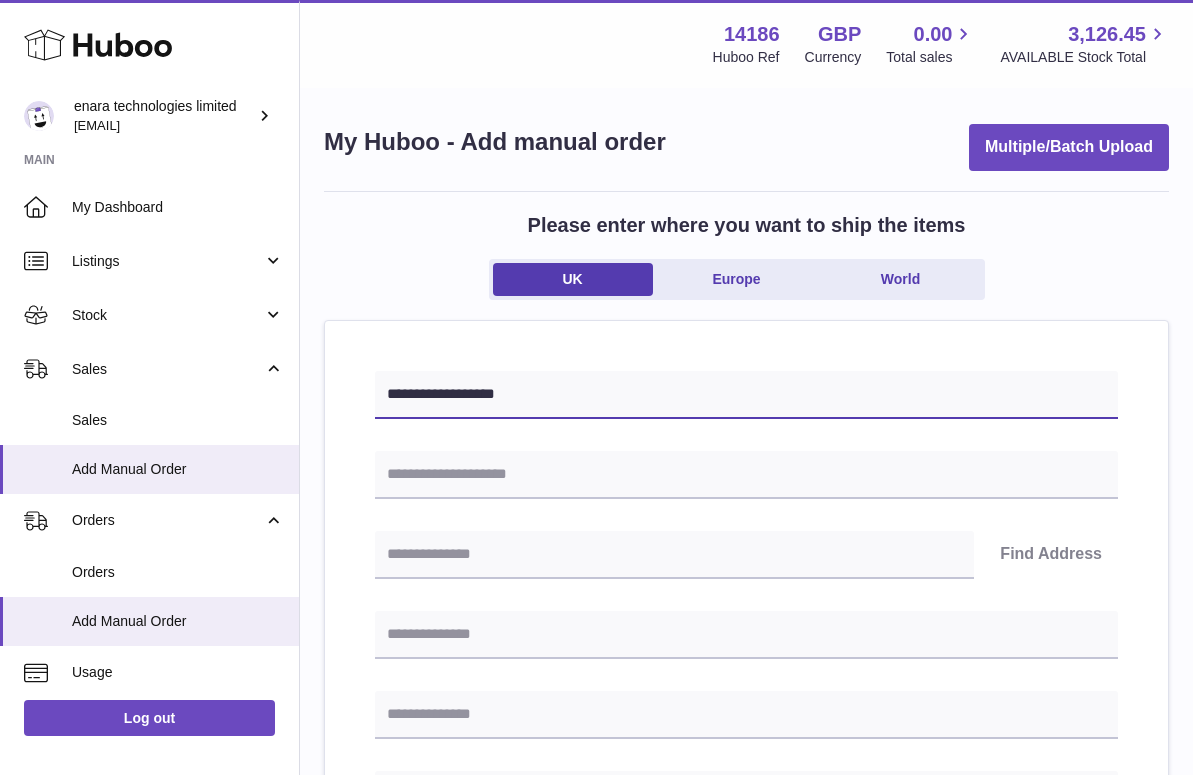 type on "**********" 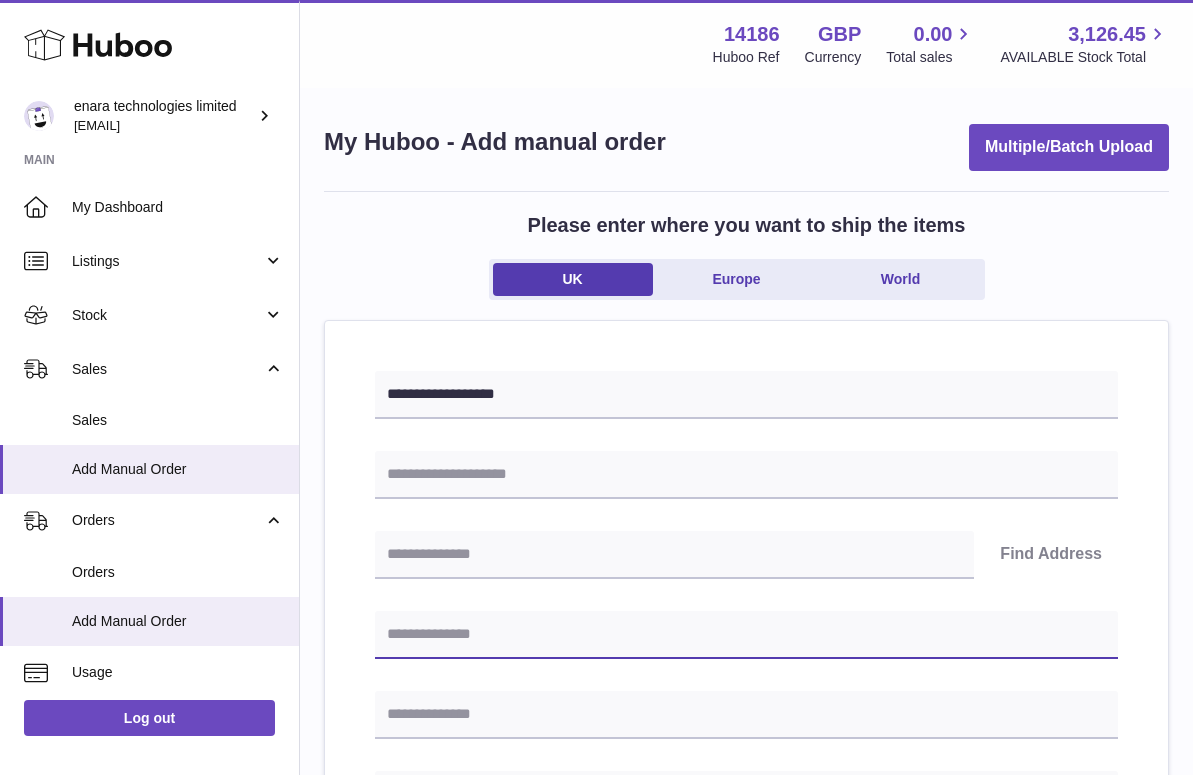paste on "**********" 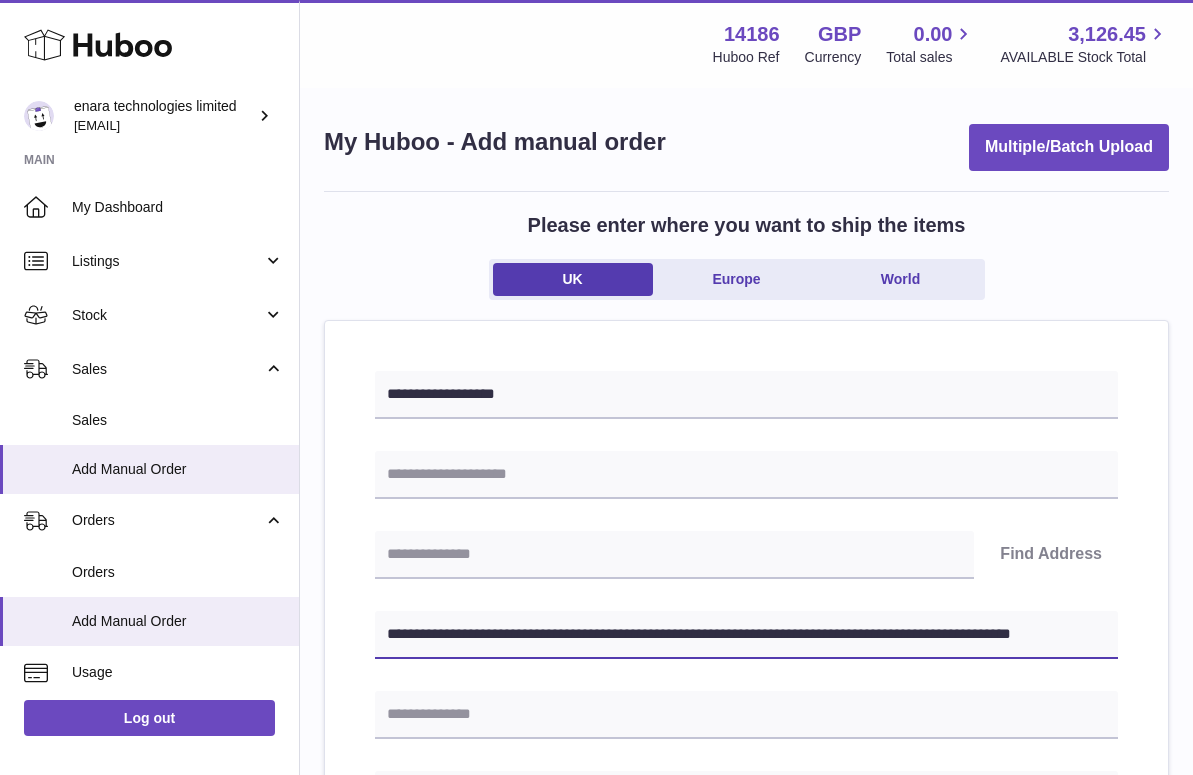 drag, startPoint x: 685, startPoint y: 631, endPoint x: 1156, endPoint y: 666, distance: 472.29865 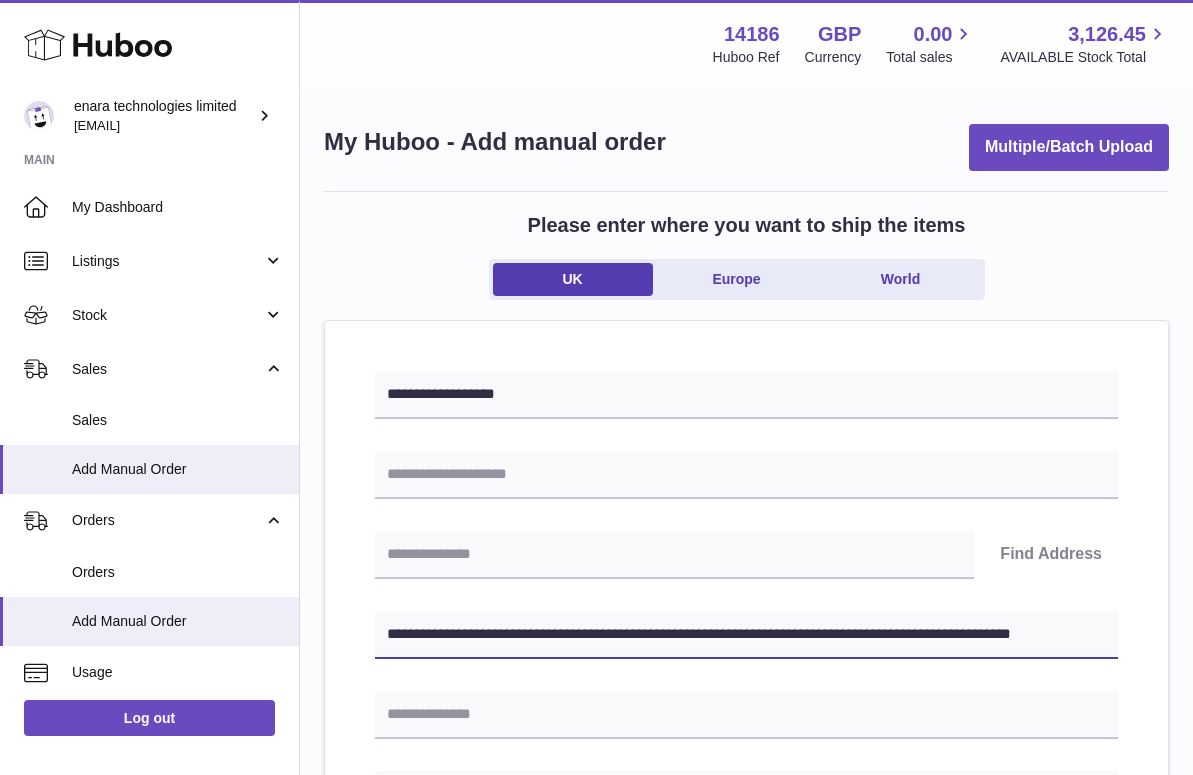 click on "**********" at bounding box center (746, 952) 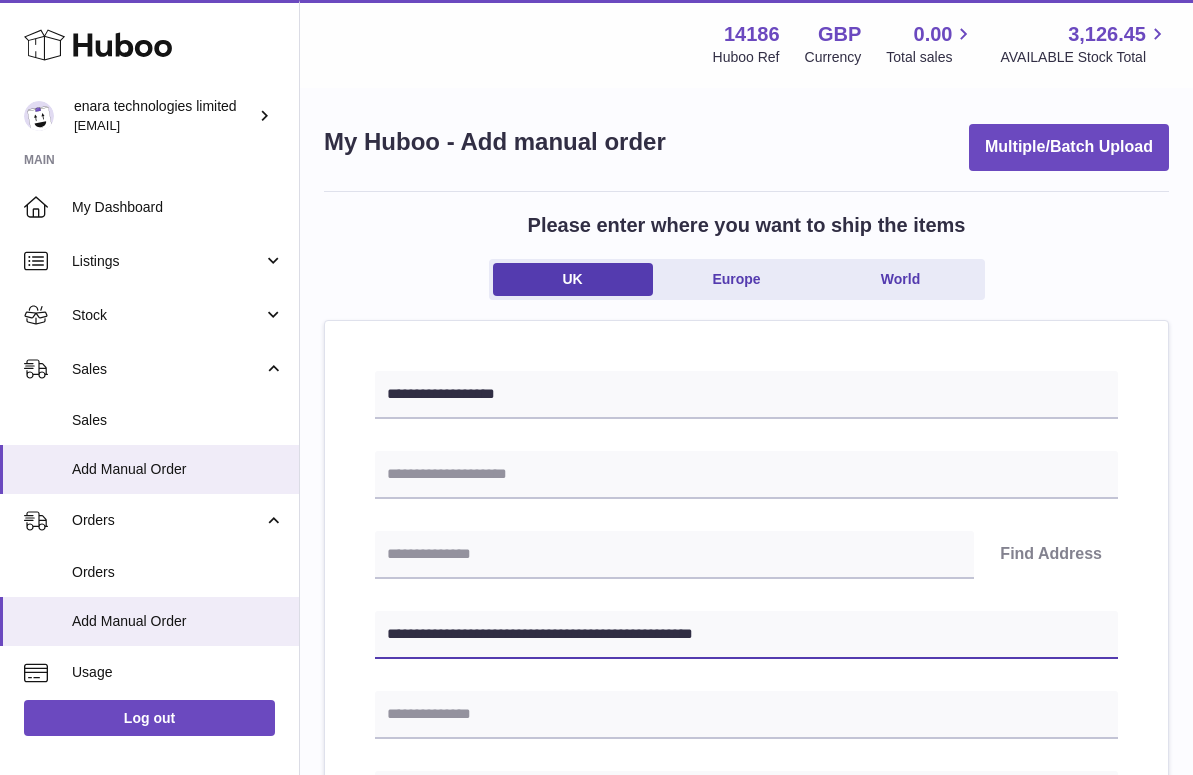 type on "**********" 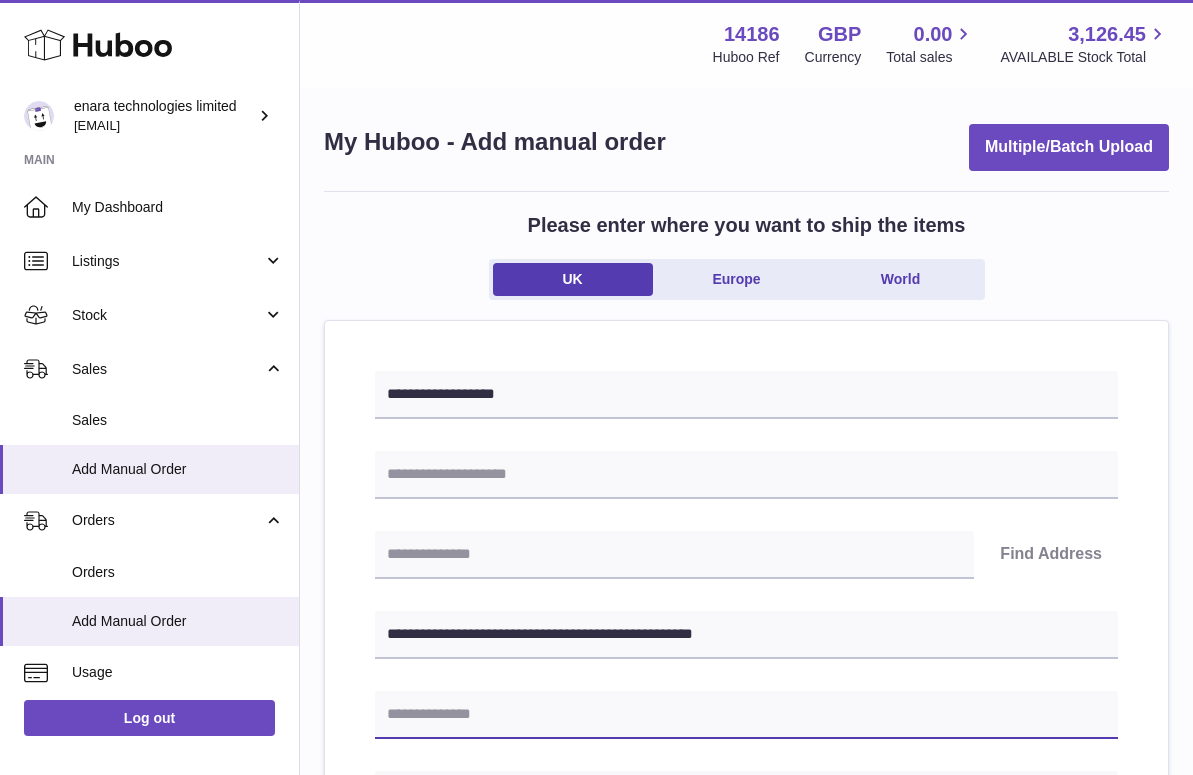 paste on "**********" 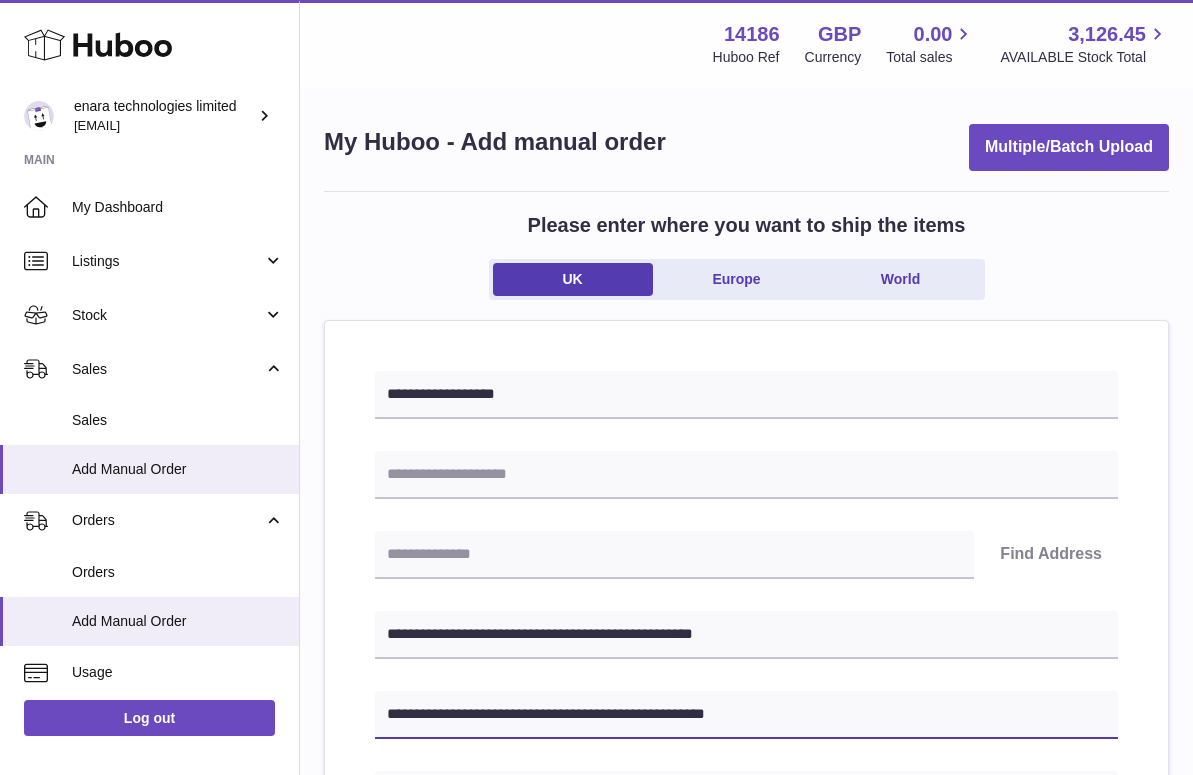 type on "**********" 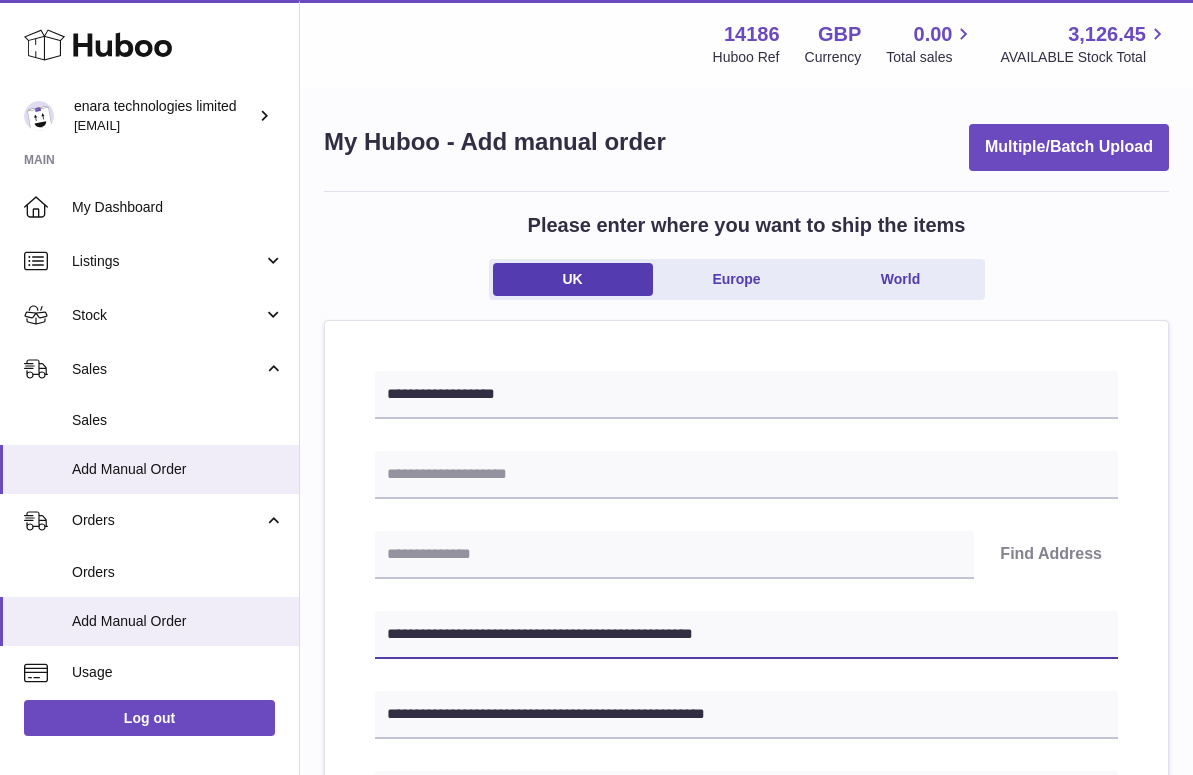 drag, startPoint x: 490, startPoint y: 632, endPoint x: 394, endPoint y: 634, distance: 96.02083 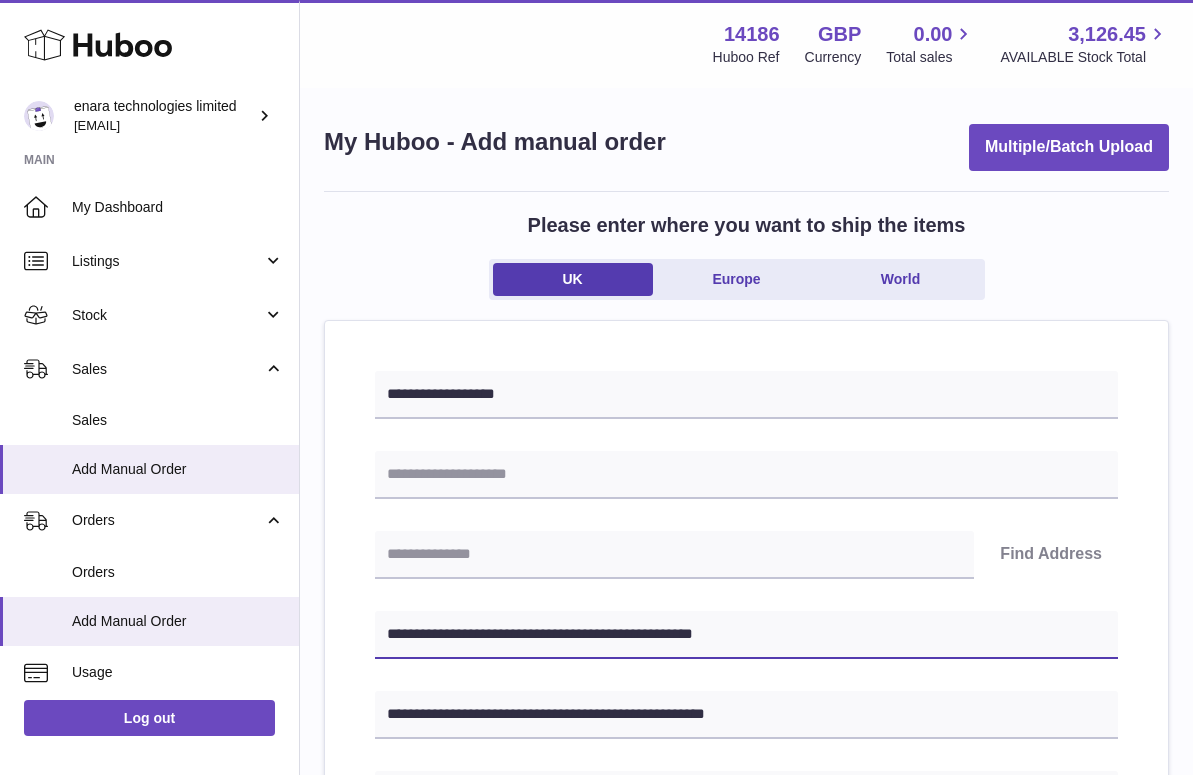 click on "**********" at bounding box center [746, 635] 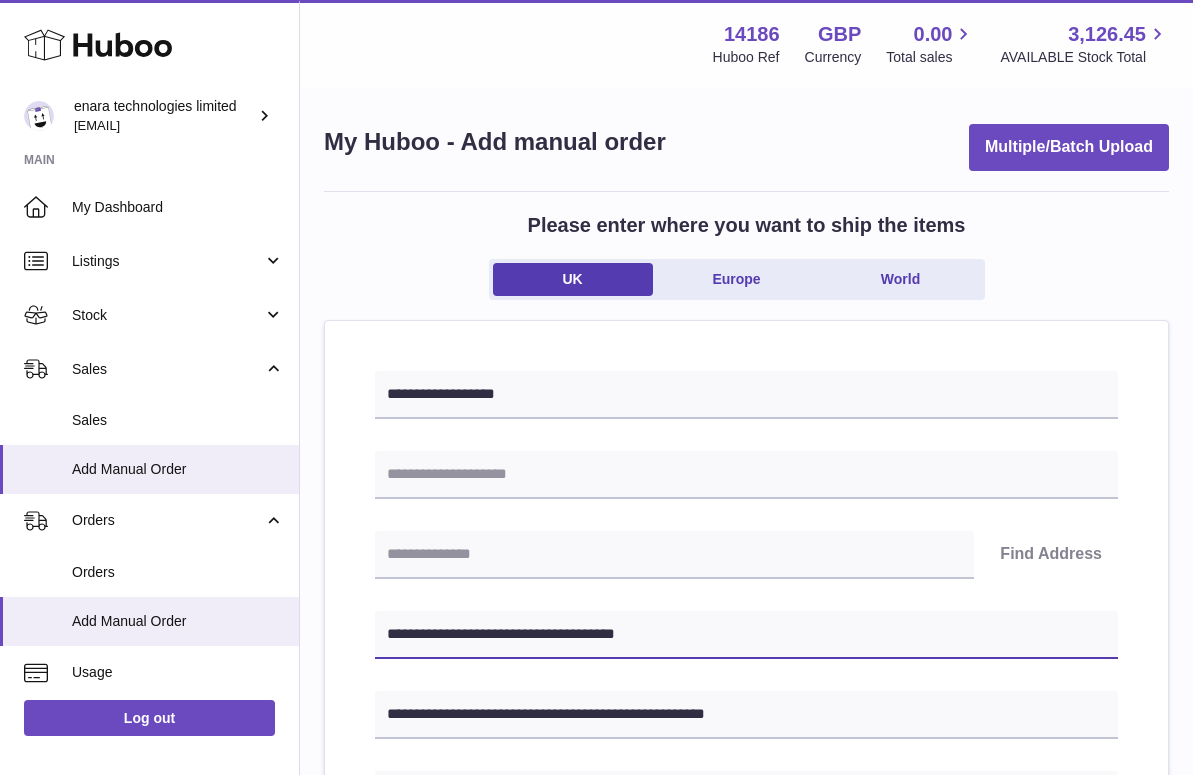 type on "**********" 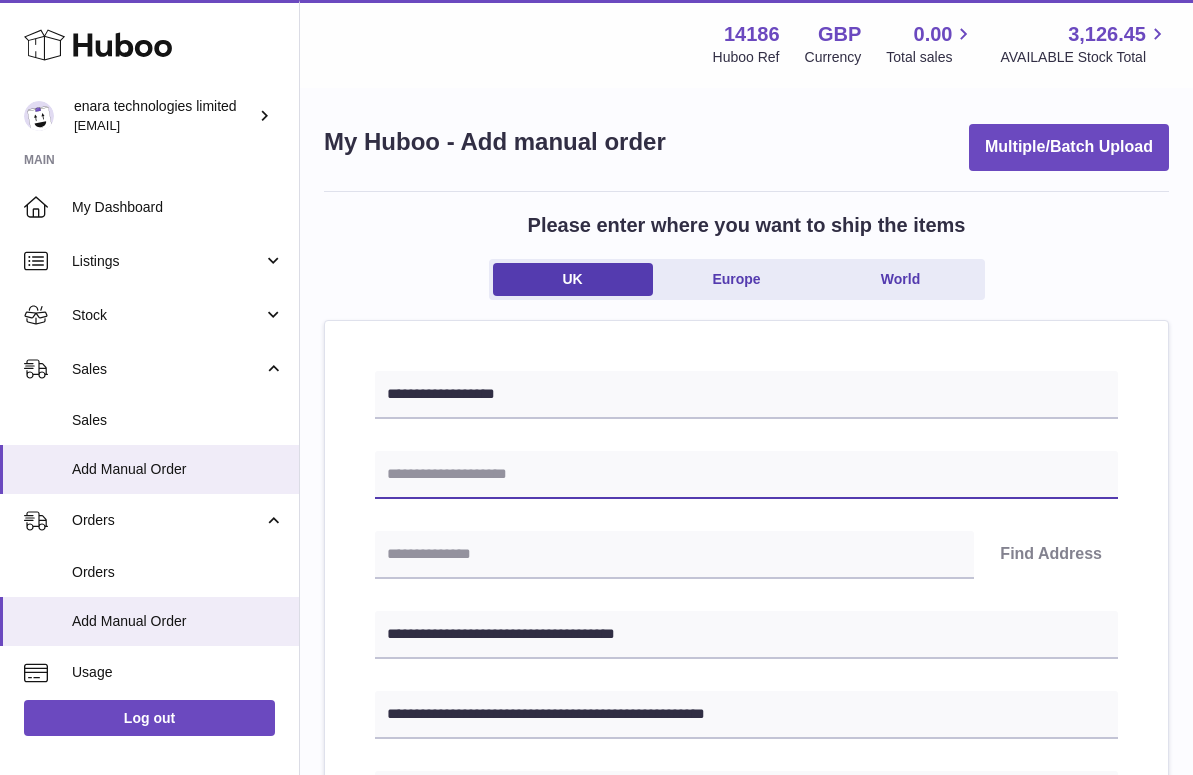 paste on "**********" 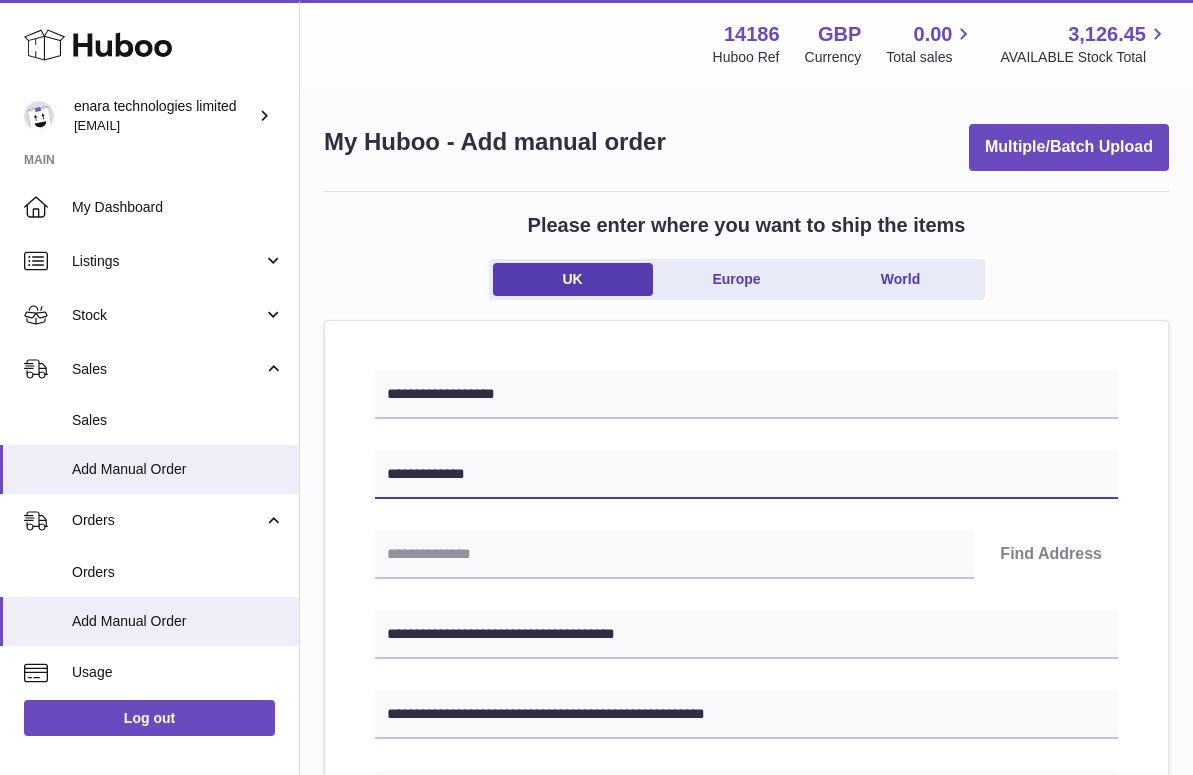 type on "**********" 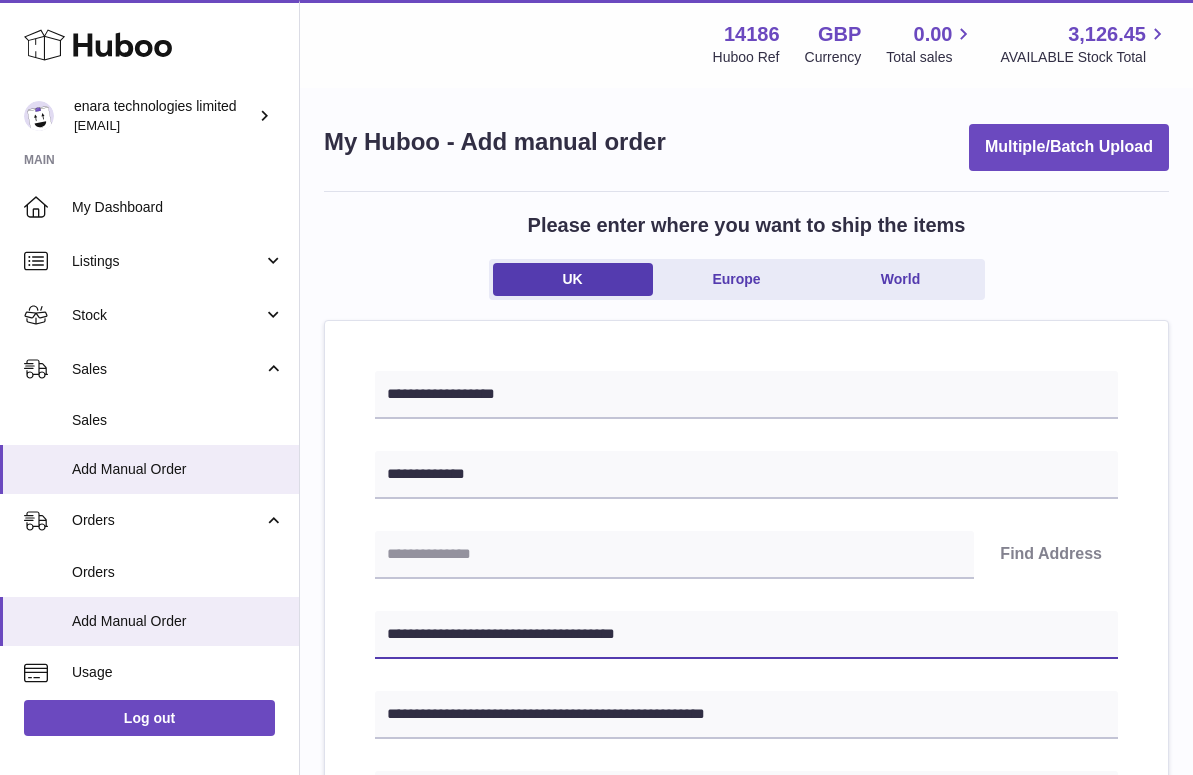 drag, startPoint x: 514, startPoint y: 636, endPoint x: 394, endPoint y: 638, distance: 120.01666 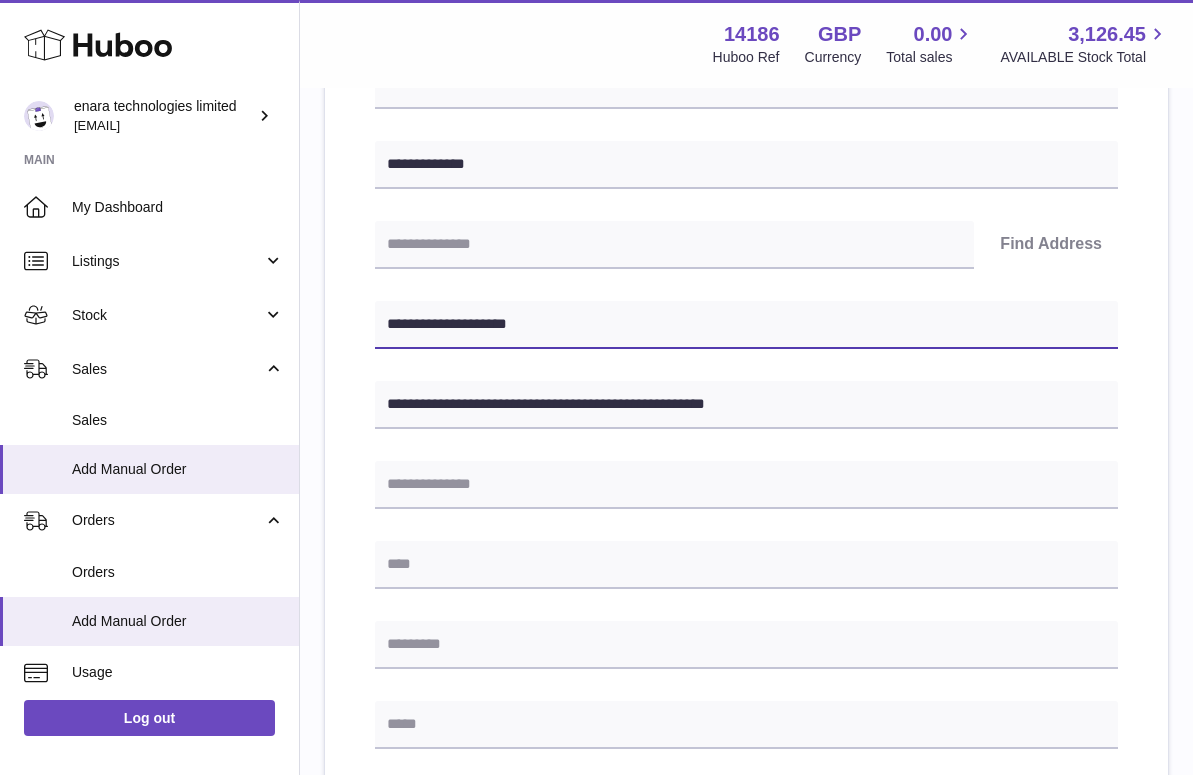 scroll, scrollTop: 319, scrollLeft: 0, axis: vertical 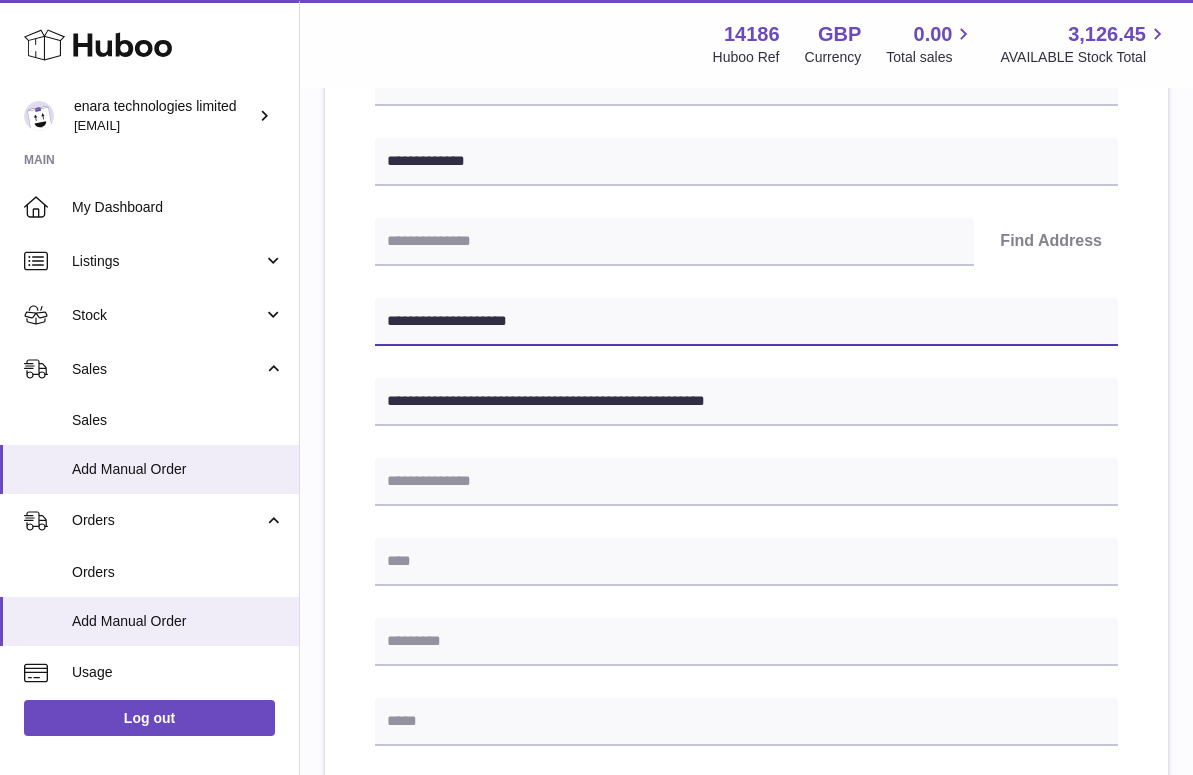 type on "**********" 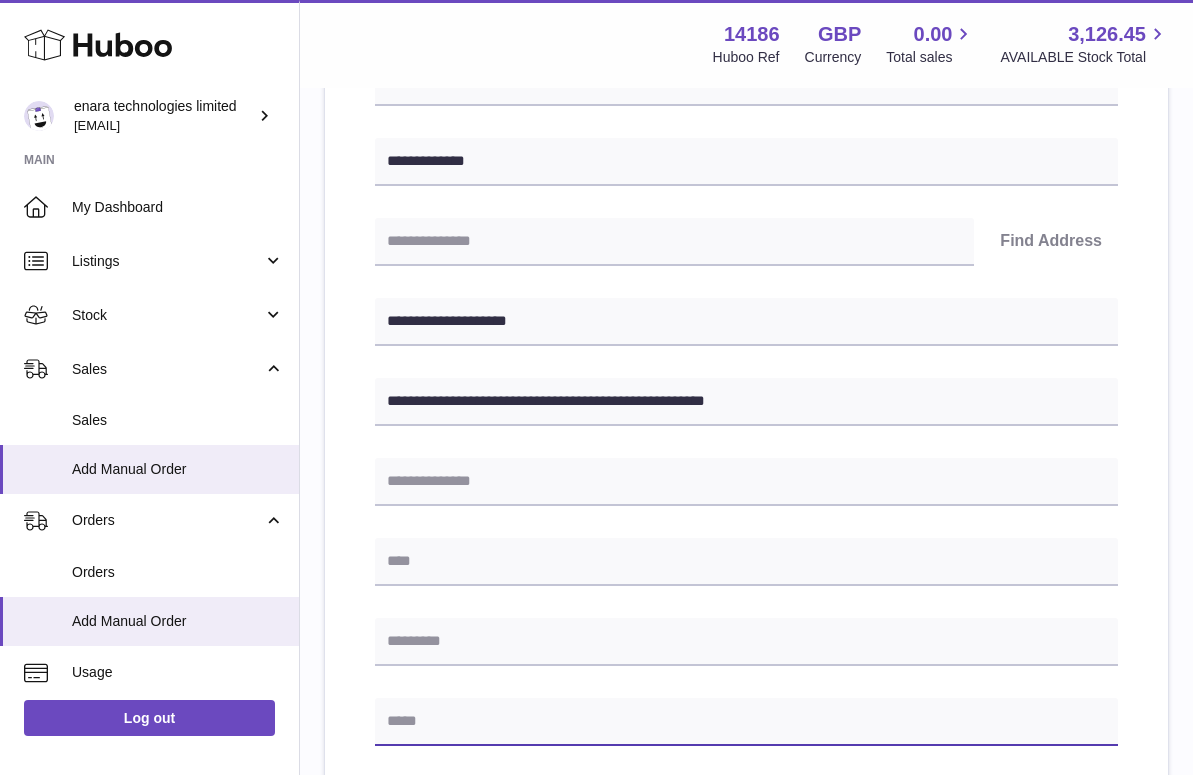 paste on "**********" 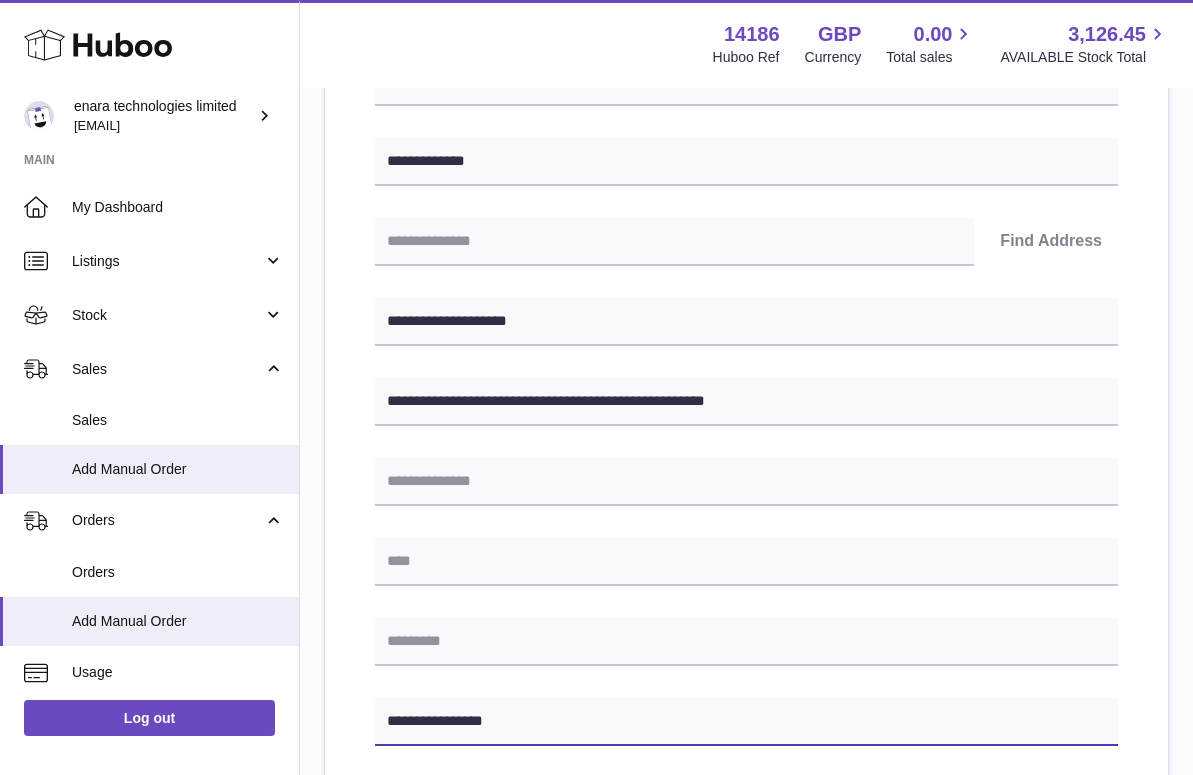 type on "**********" 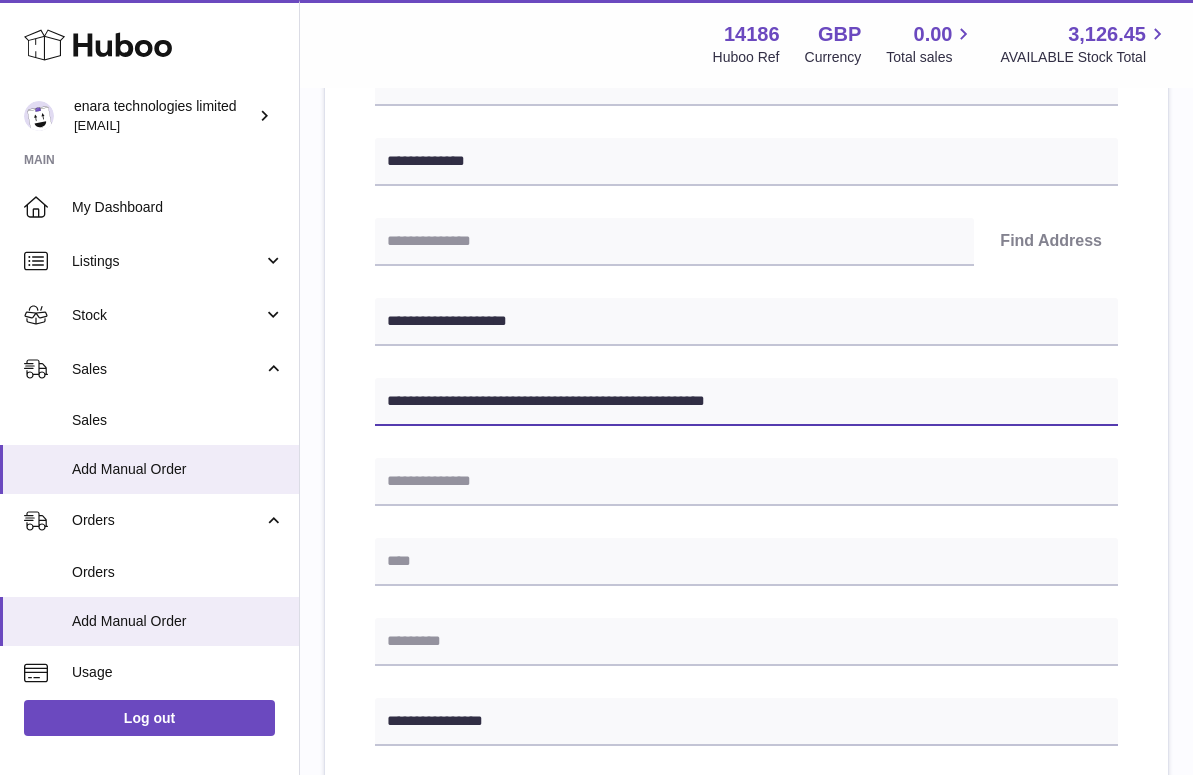 drag, startPoint x: 606, startPoint y: 397, endPoint x: 662, endPoint y: 404, distance: 56.435802 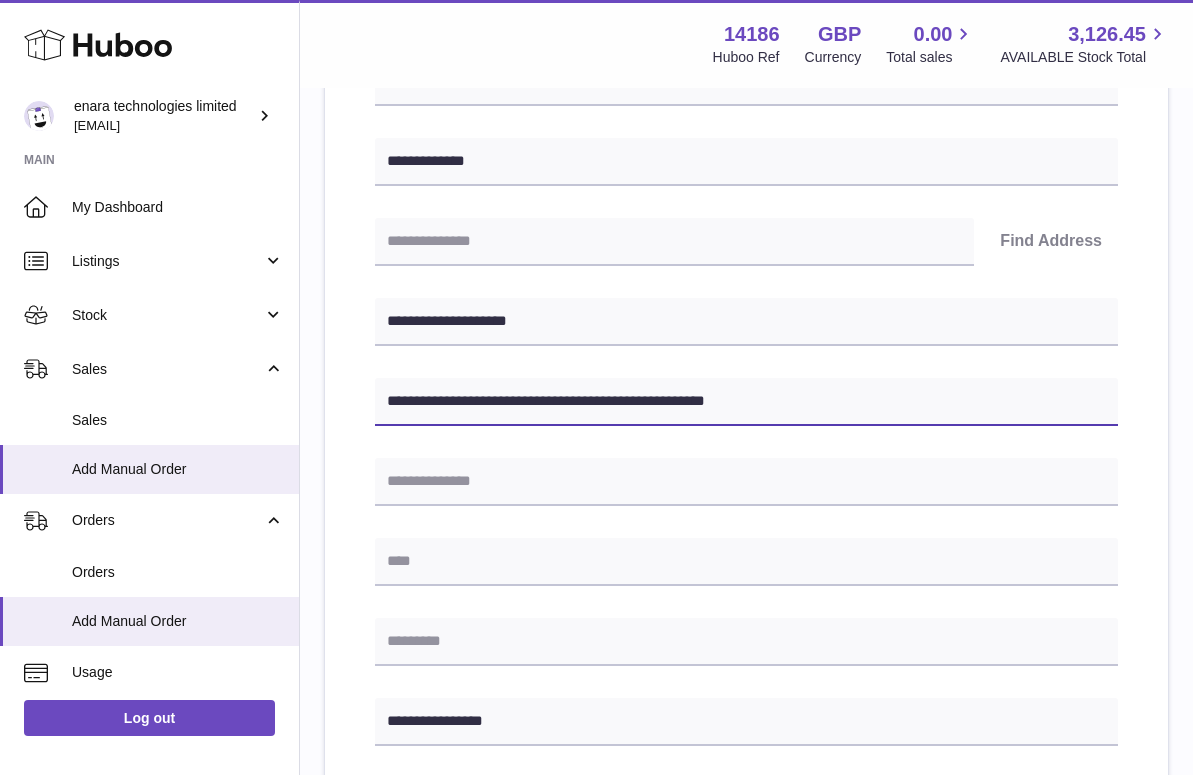 click on "**********" at bounding box center [746, 402] 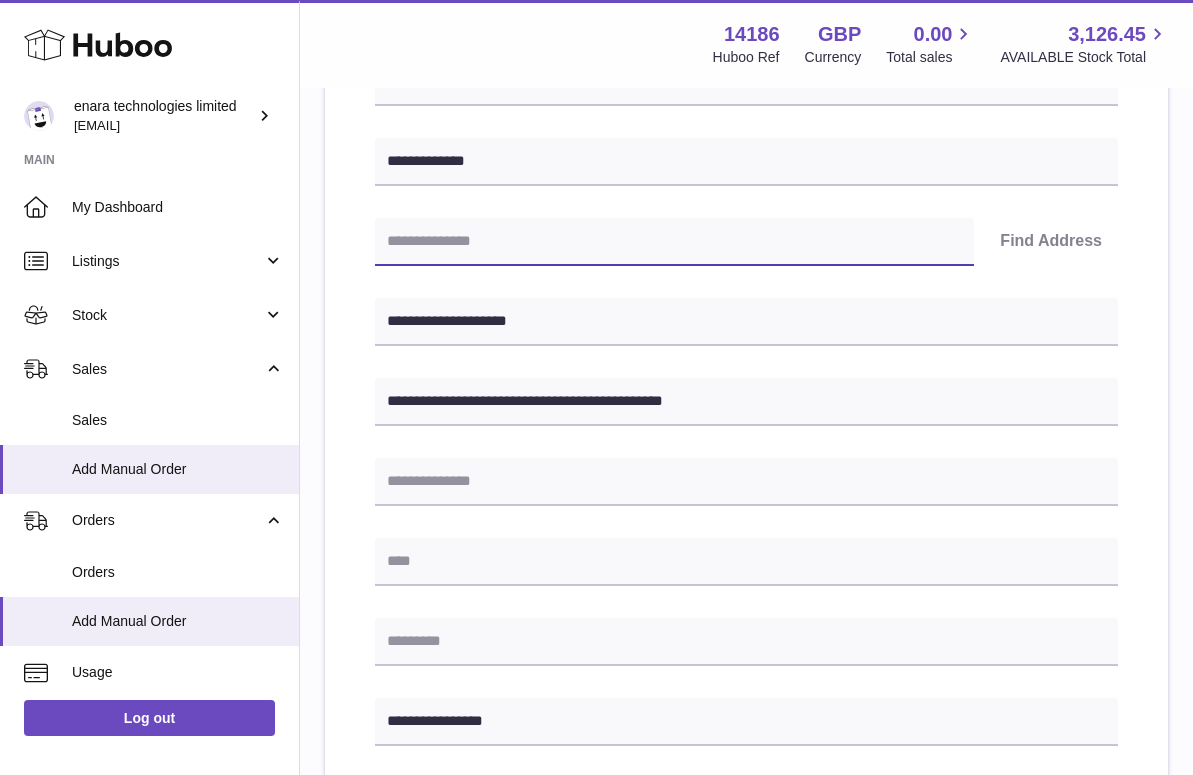 type on "**********" 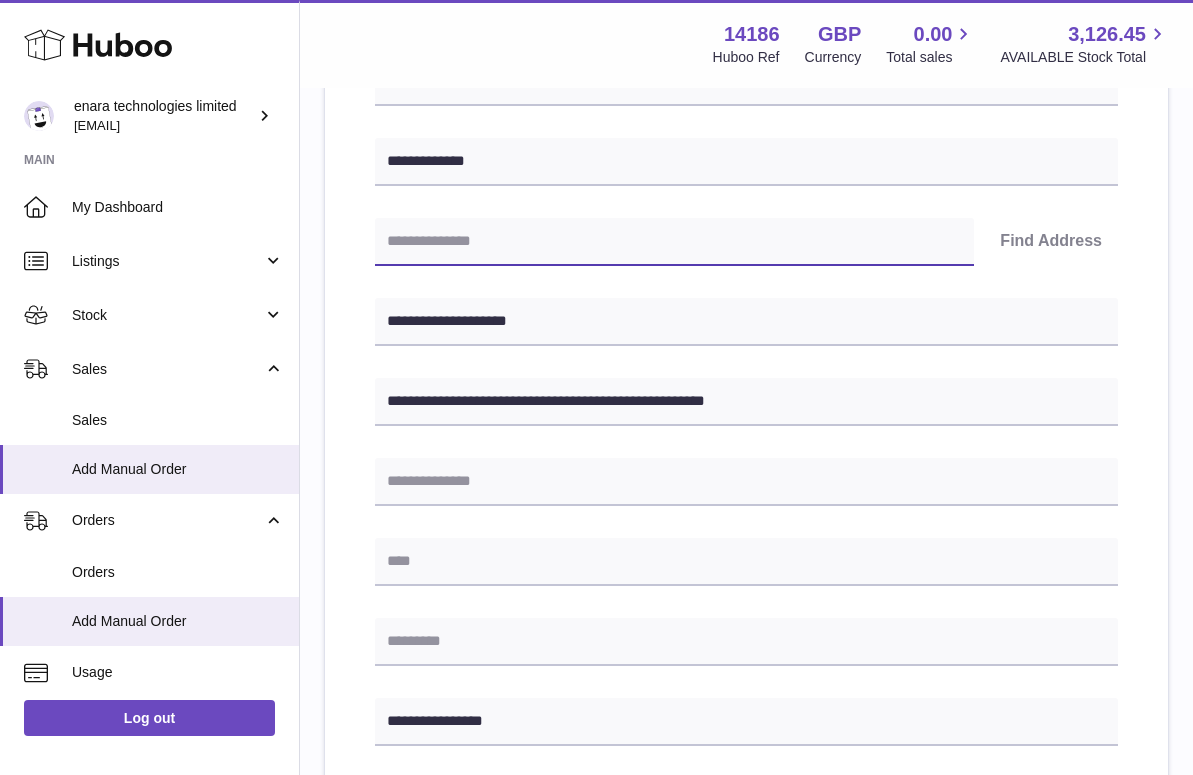 paste on "*******" 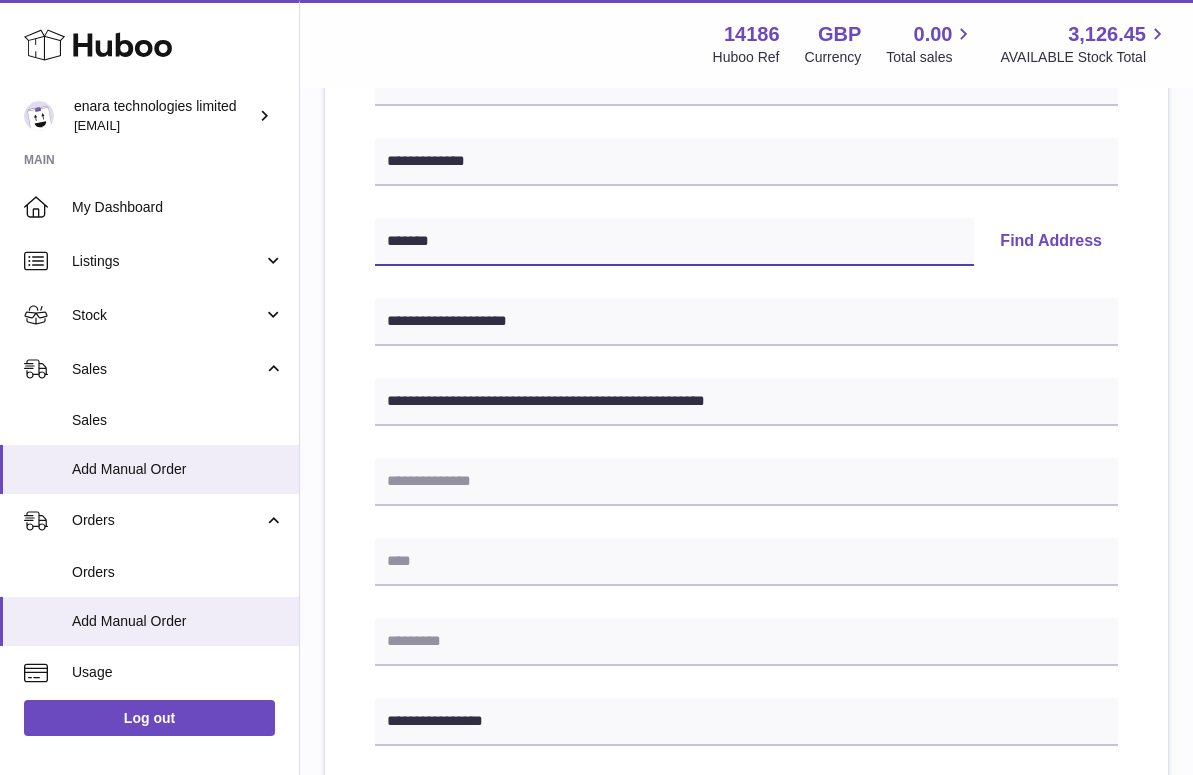 type on "*******" 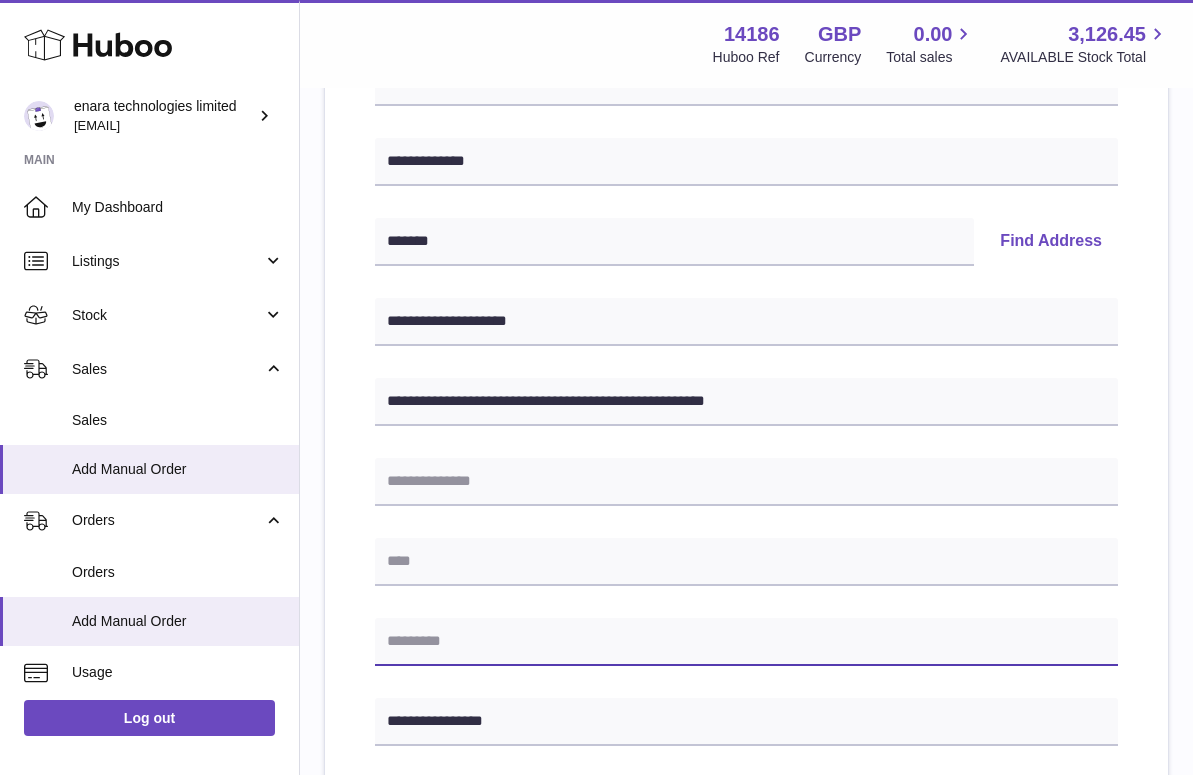 paste on "*******" 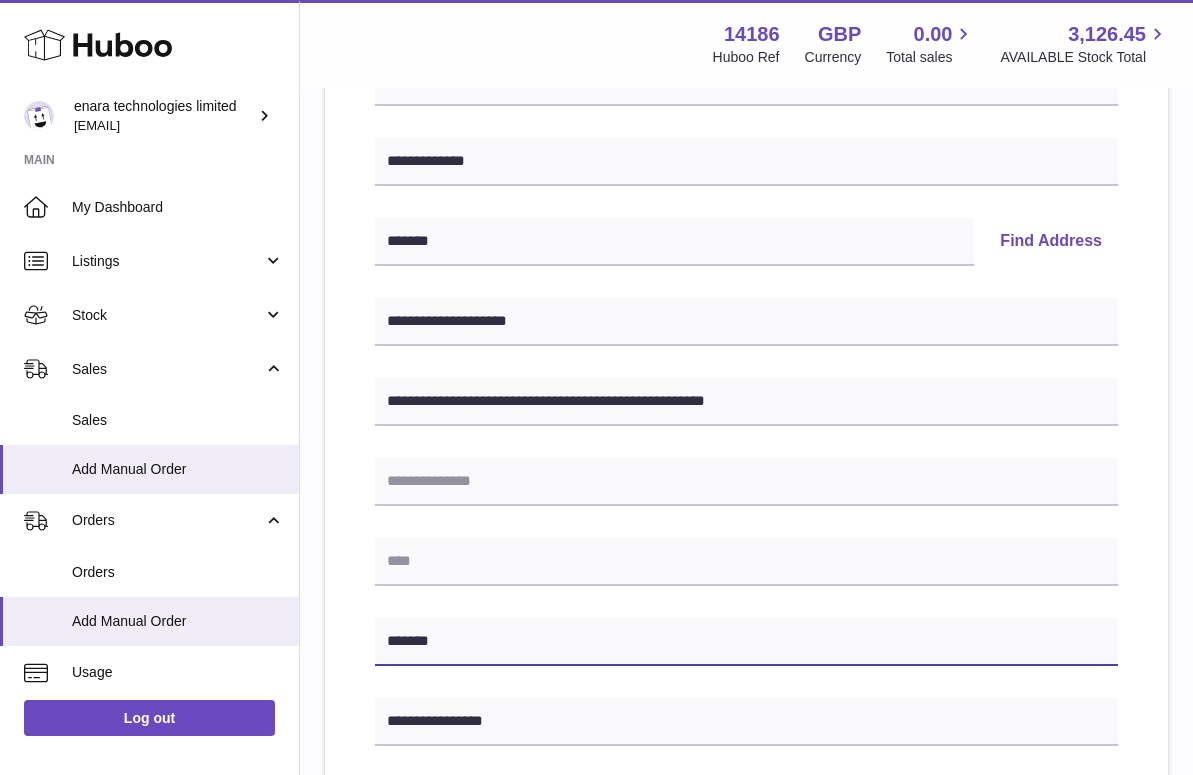 type on "*******" 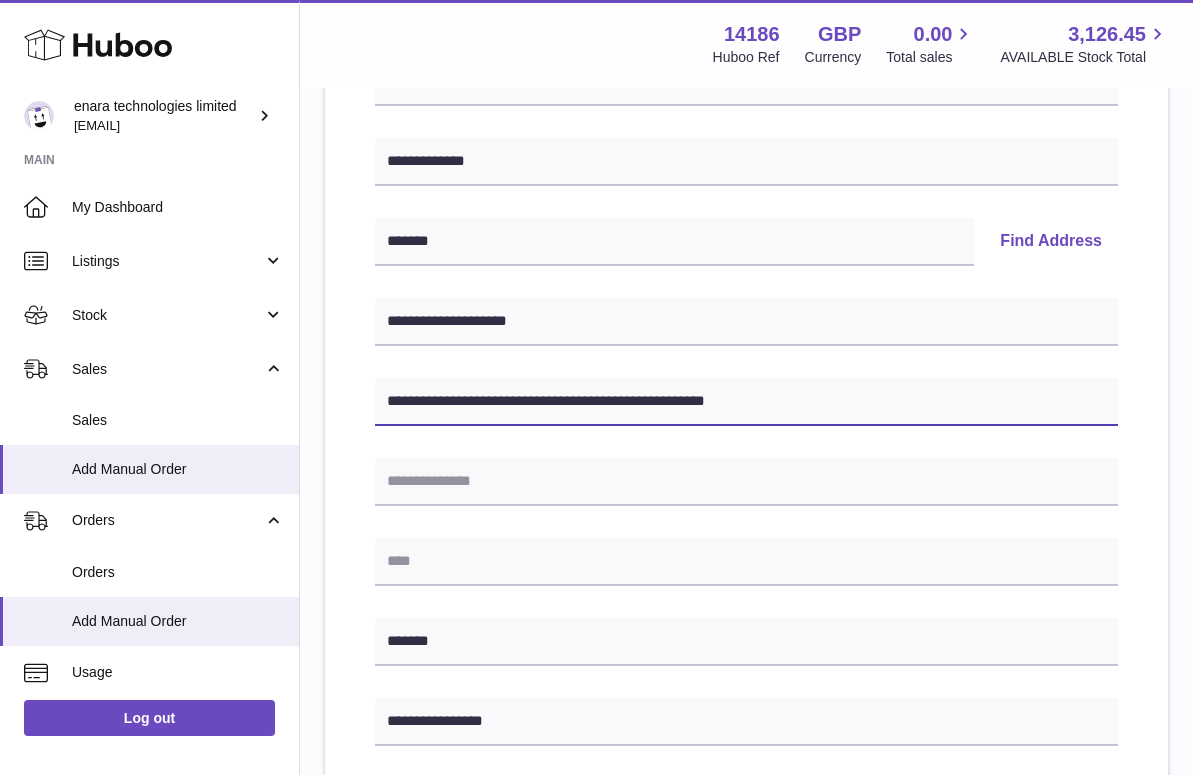 drag, startPoint x: 611, startPoint y: 401, endPoint x: 664, endPoint y: 407, distance: 53.338543 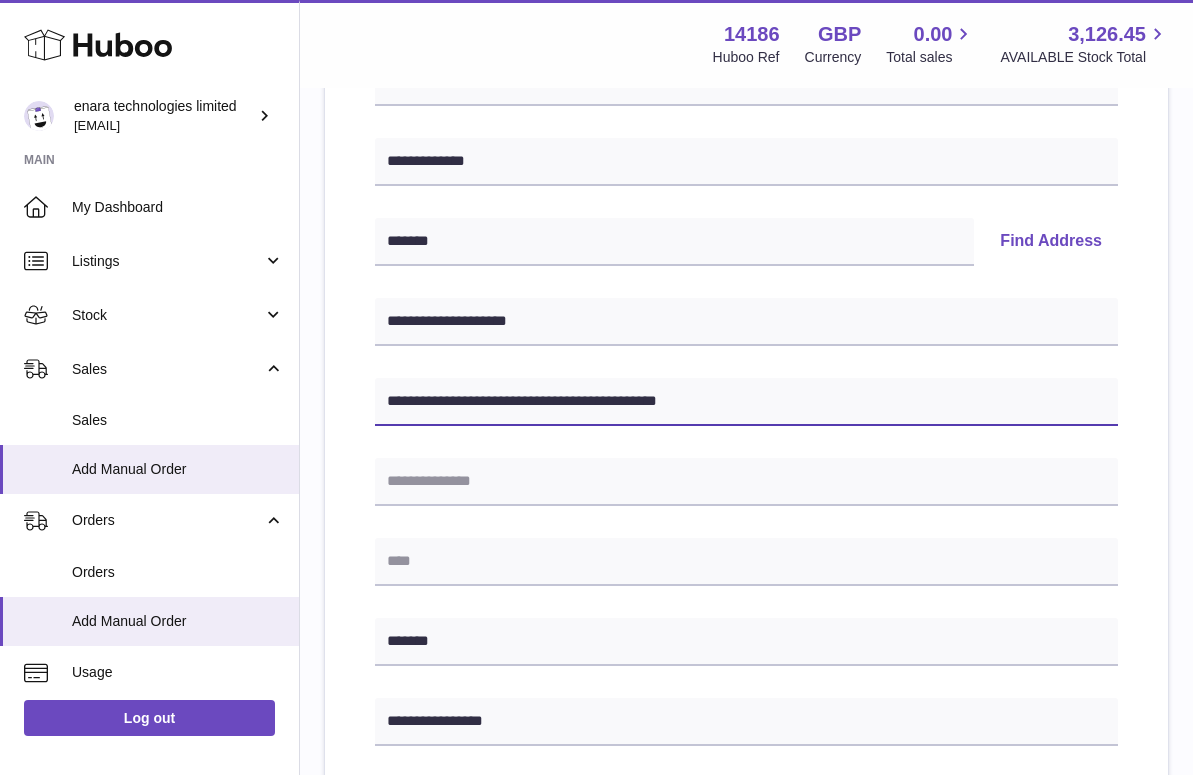click on "**********" at bounding box center (746, 402) 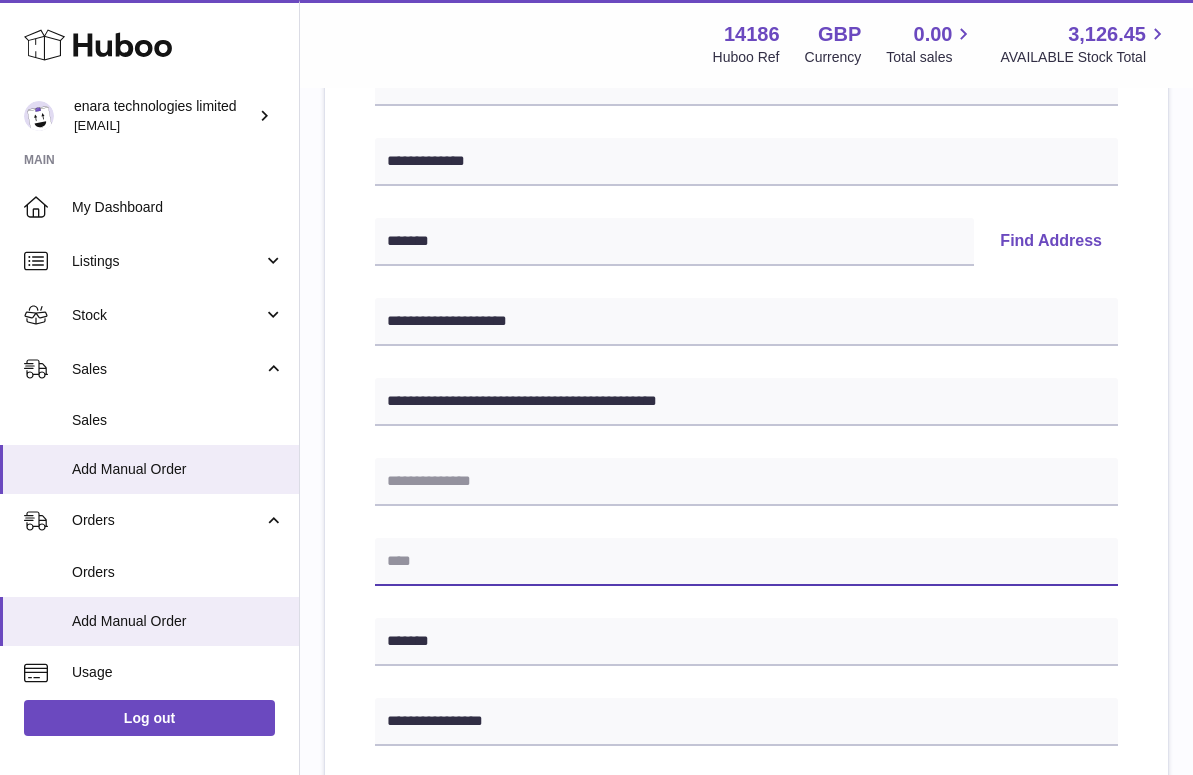 click at bounding box center (746, 562) 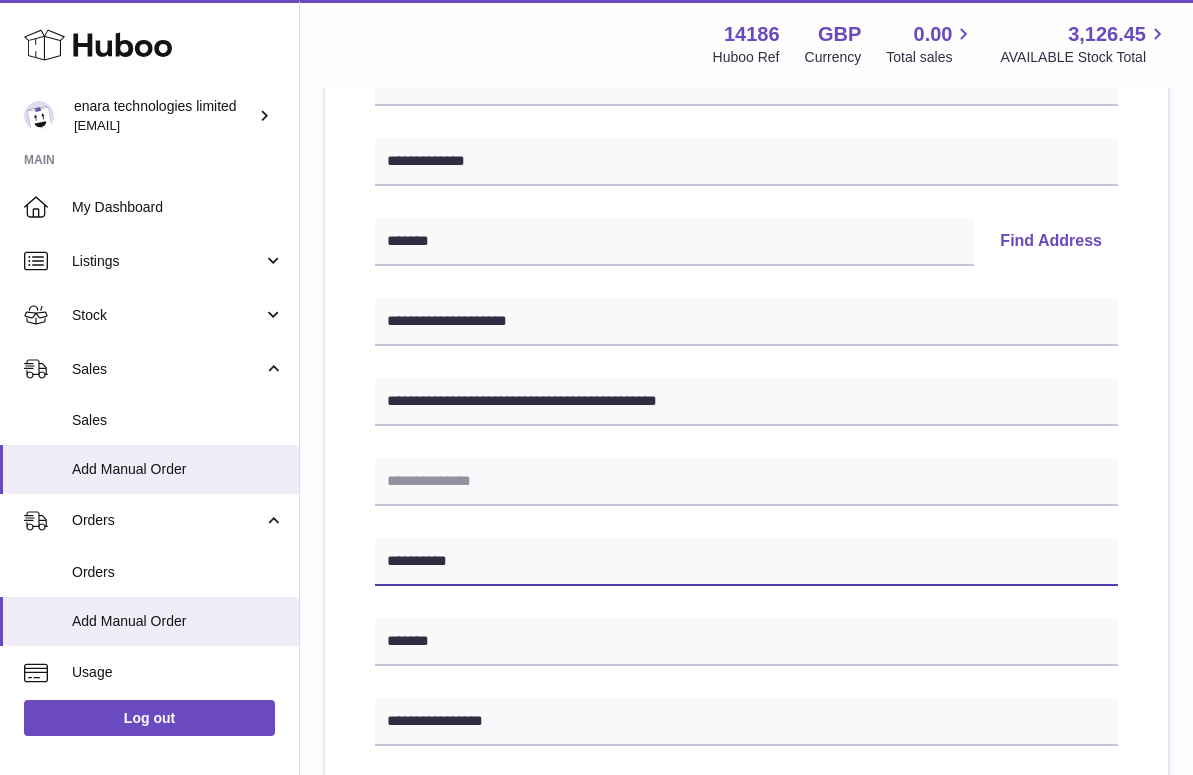 type on "**********" 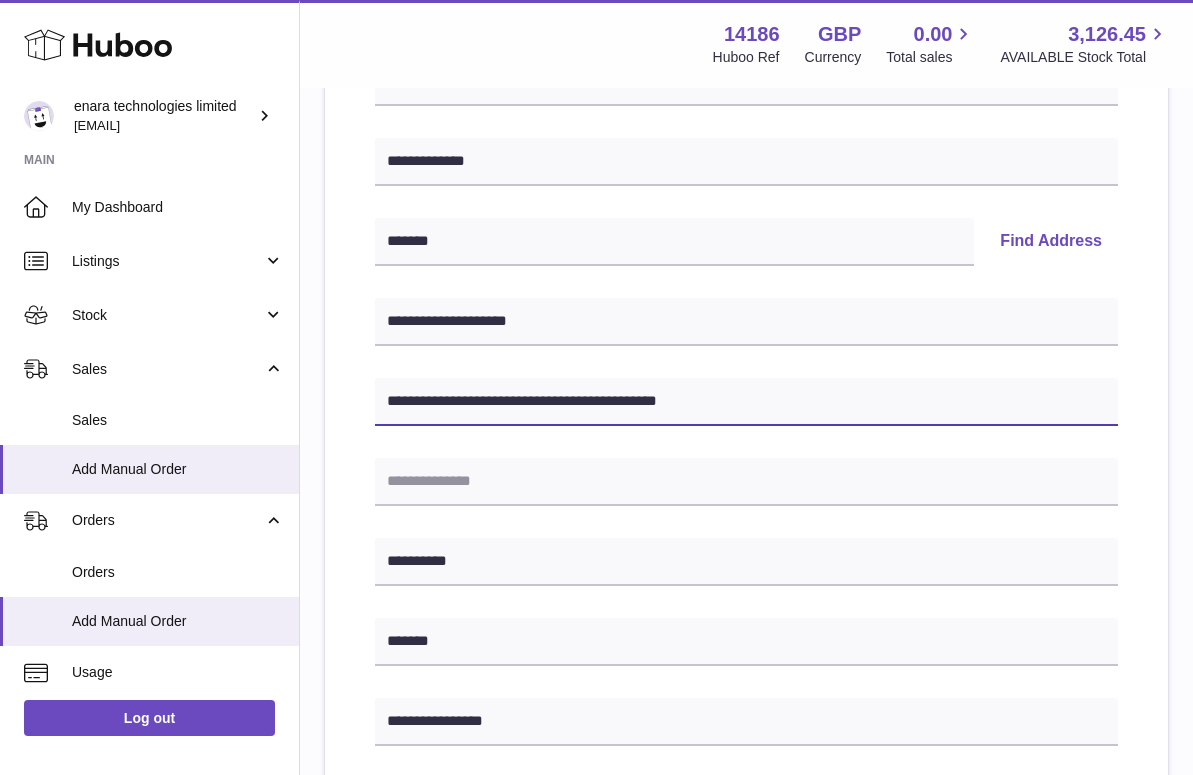 drag, startPoint x: 608, startPoint y: 401, endPoint x: 810, endPoint y: 409, distance: 202.15836 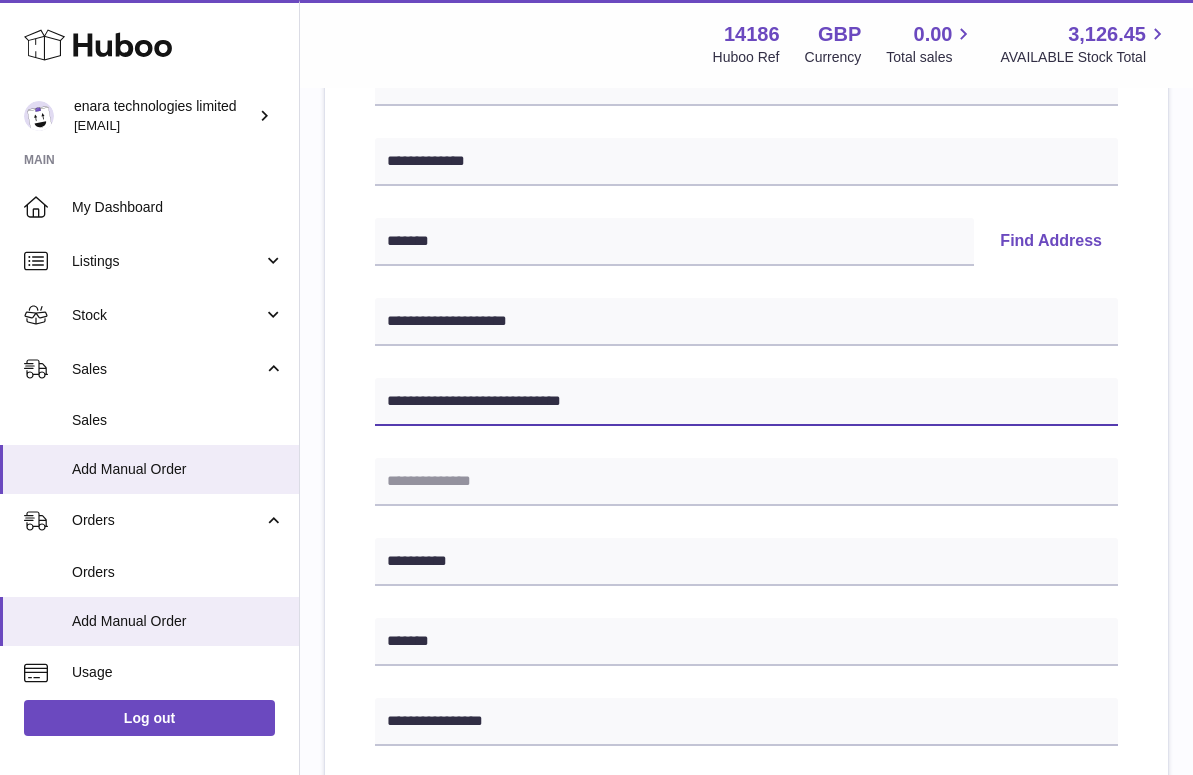 type on "**********" 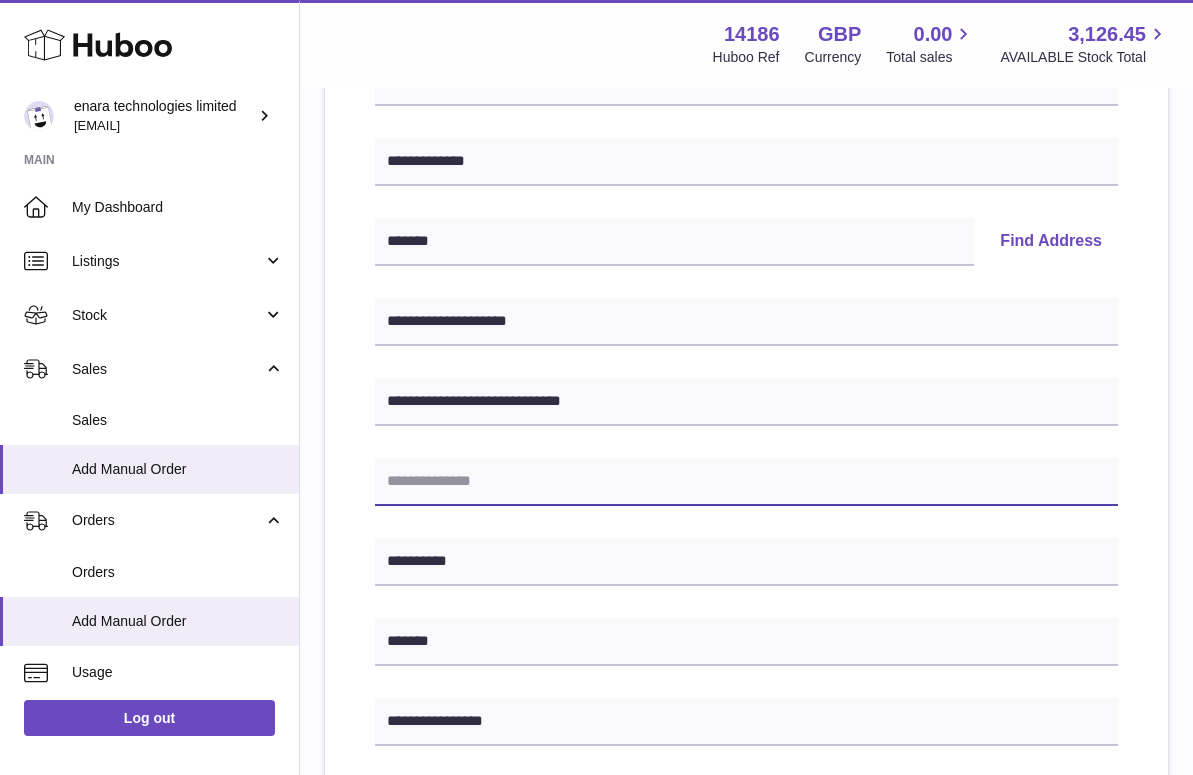 paste on "**********" 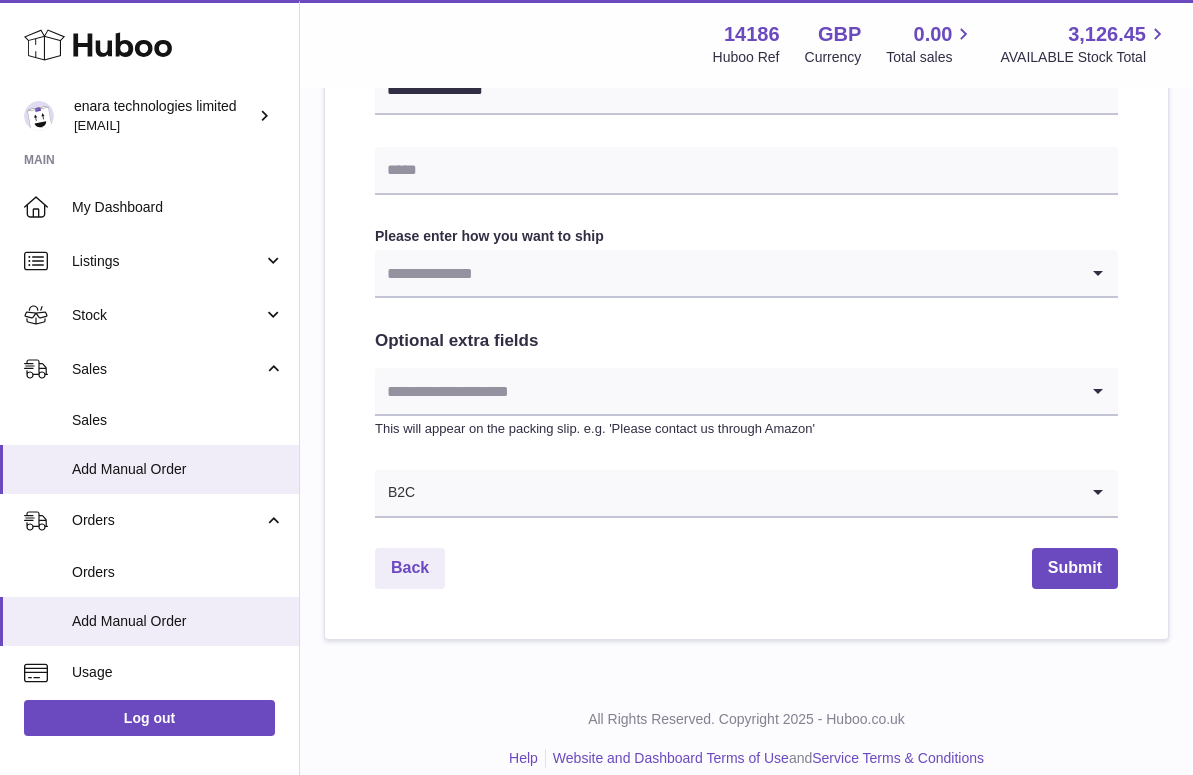 scroll, scrollTop: 953, scrollLeft: 0, axis: vertical 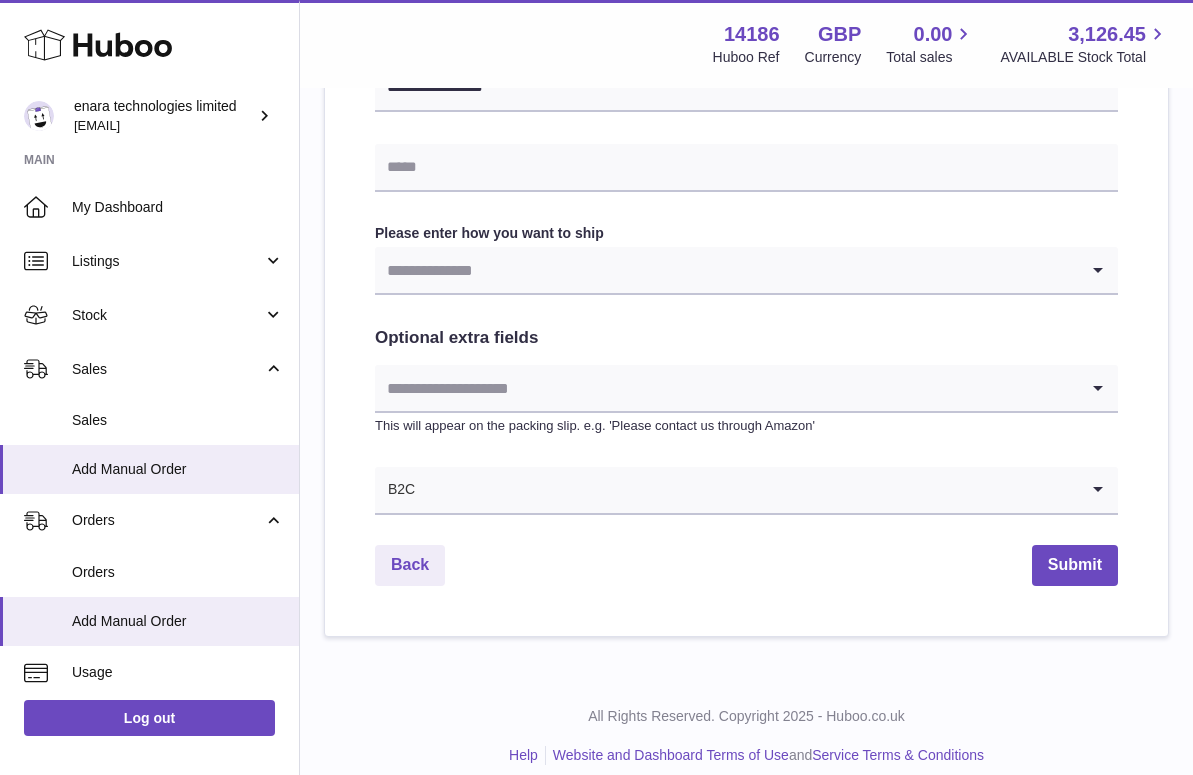 type on "**********" 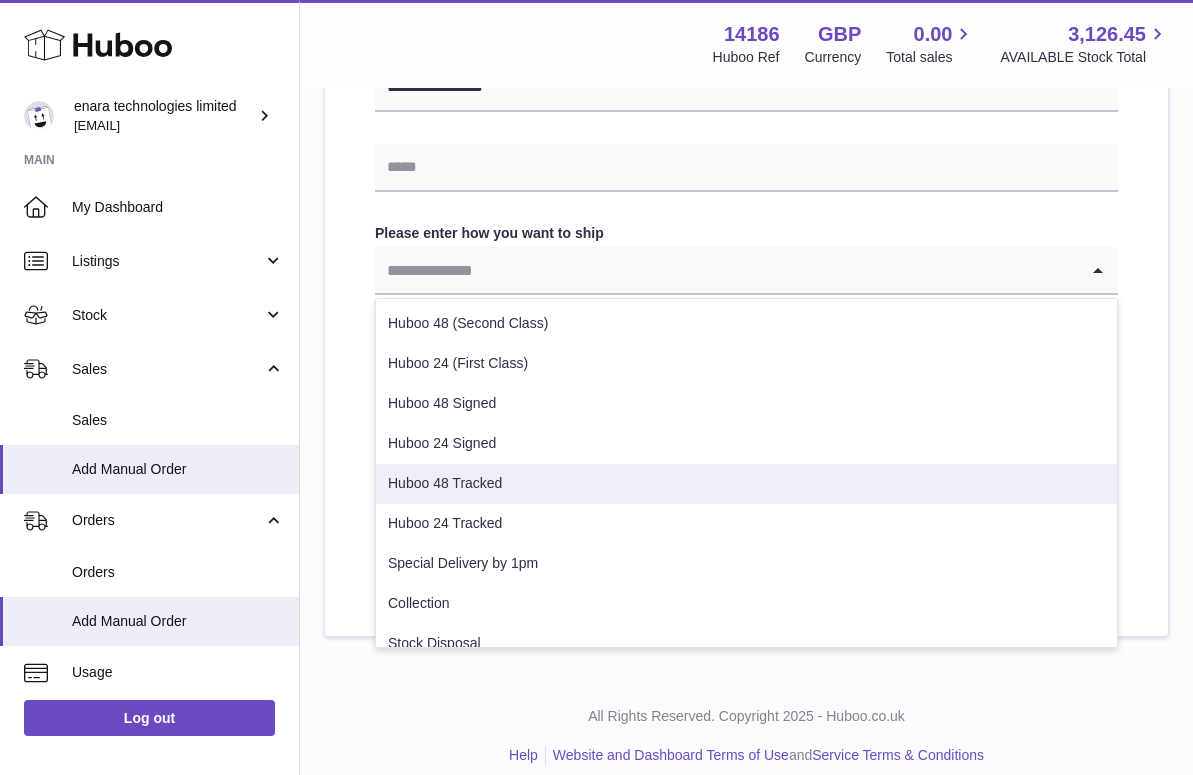 click on "Huboo 48 Tracked" at bounding box center [746, 484] 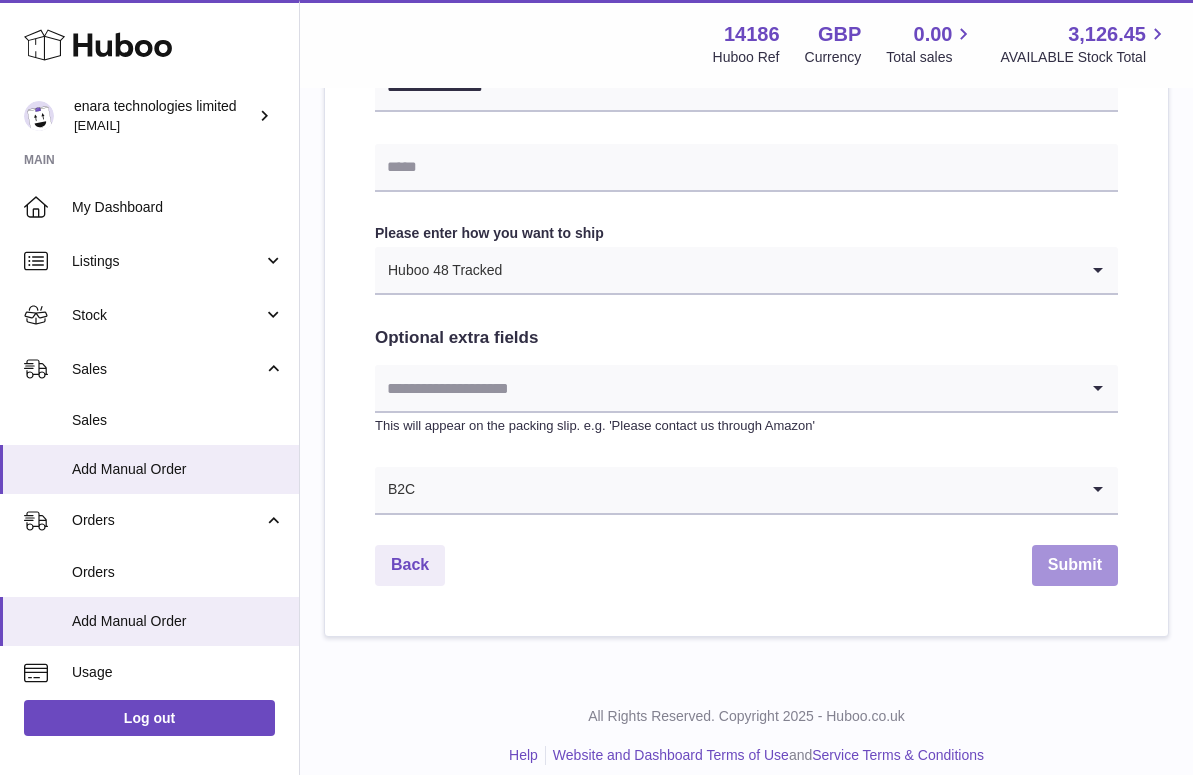 click on "Submit" at bounding box center [1075, 565] 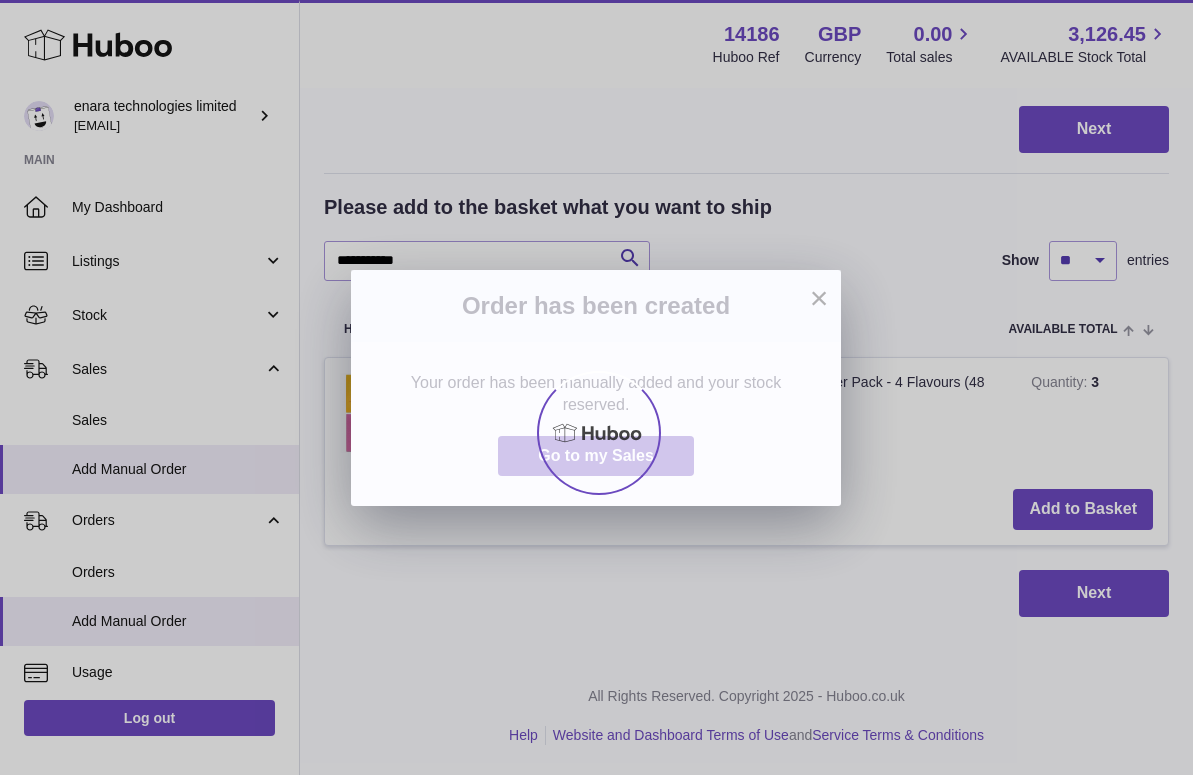 scroll, scrollTop: 0, scrollLeft: 0, axis: both 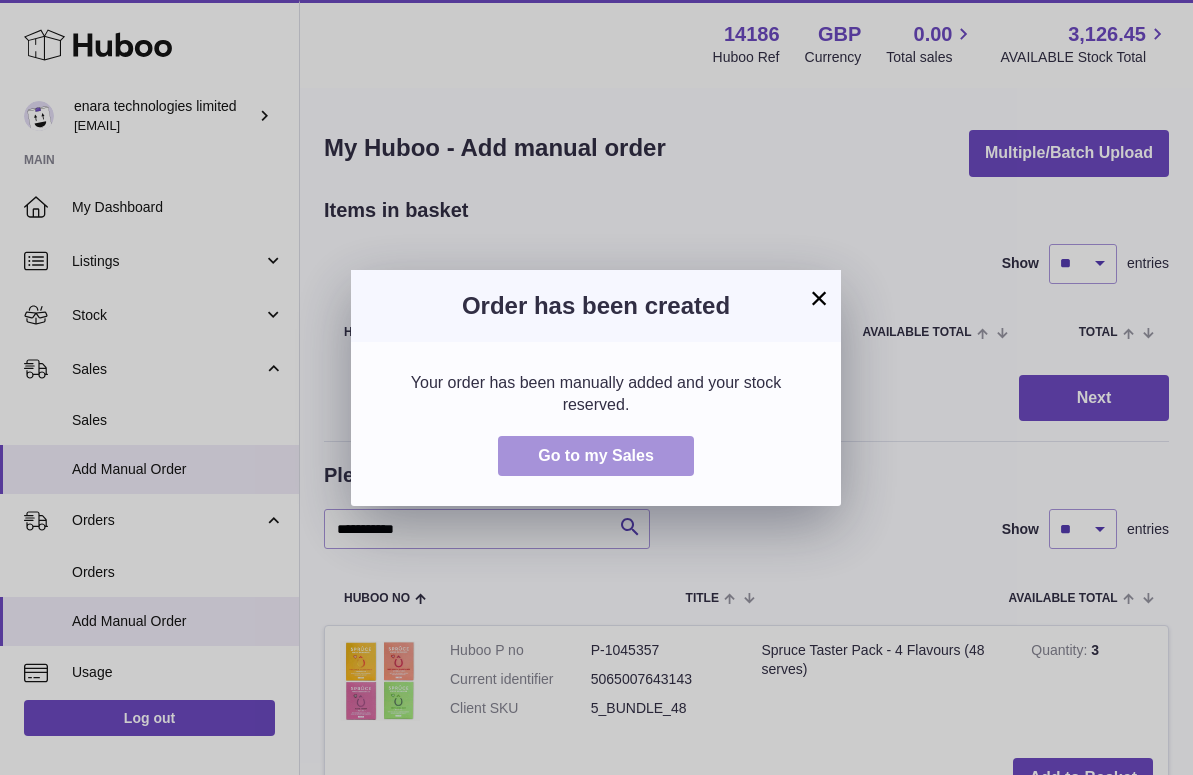 click on "Go to my Sales" at bounding box center (596, 455) 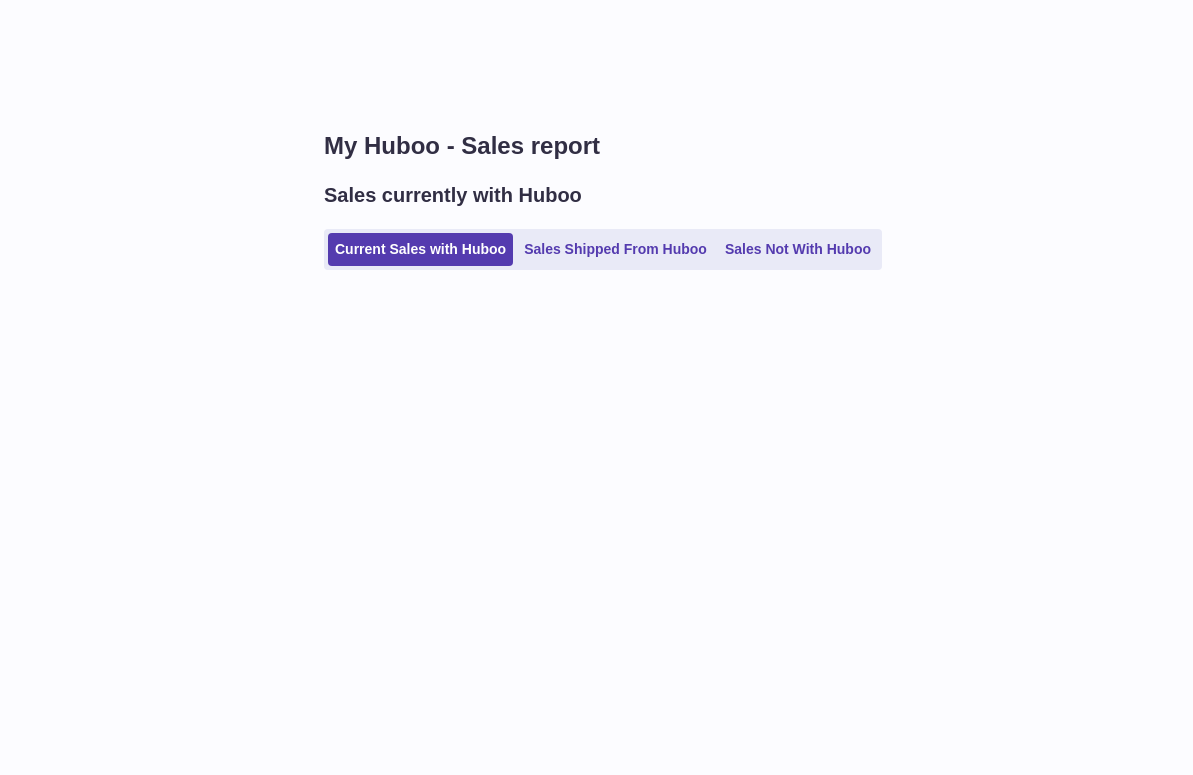 scroll, scrollTop: 0, scrollLeft: 0, axis: both 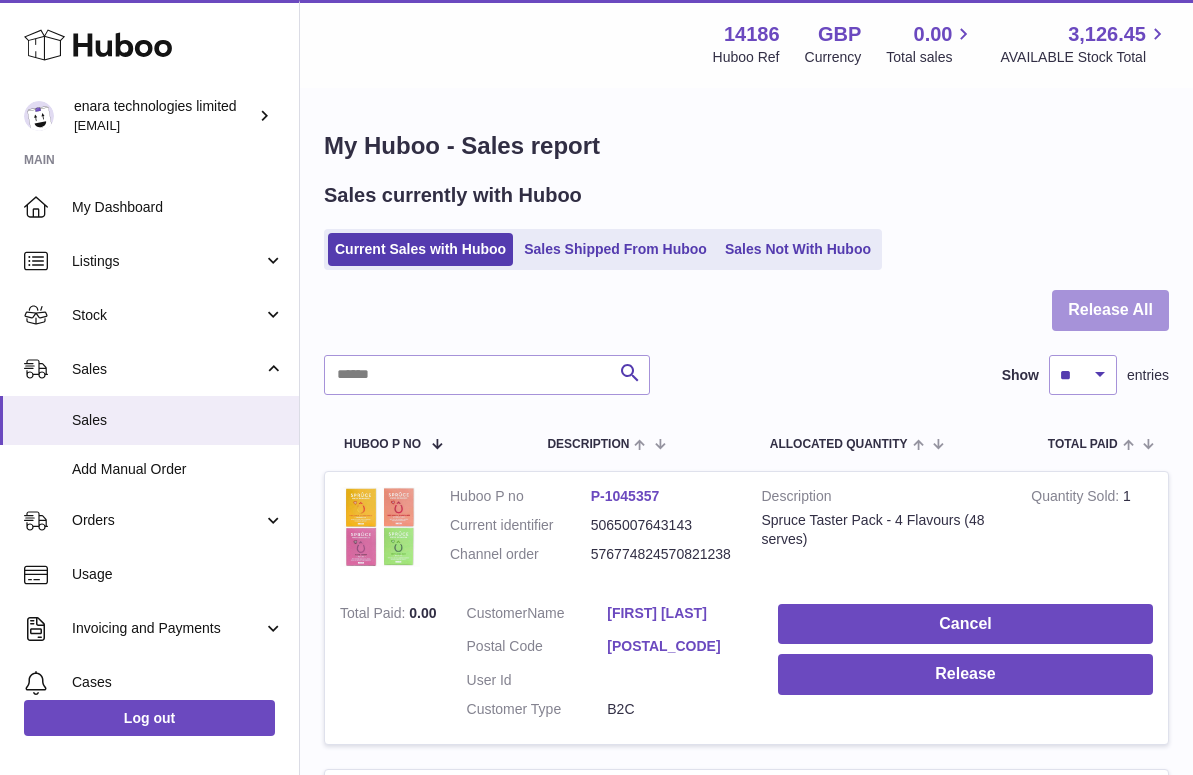 click on "Release All" at bounding box center [1110, 310] 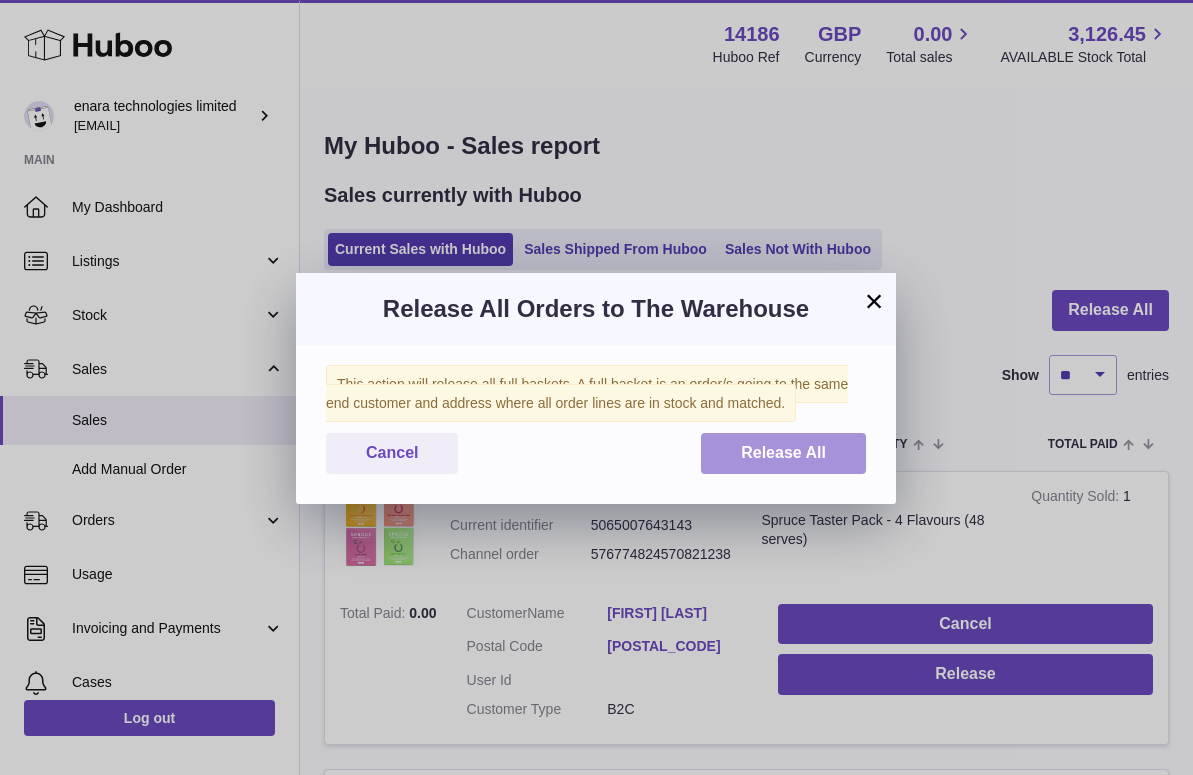 click on "Release All" at bounding box center [783, 452] 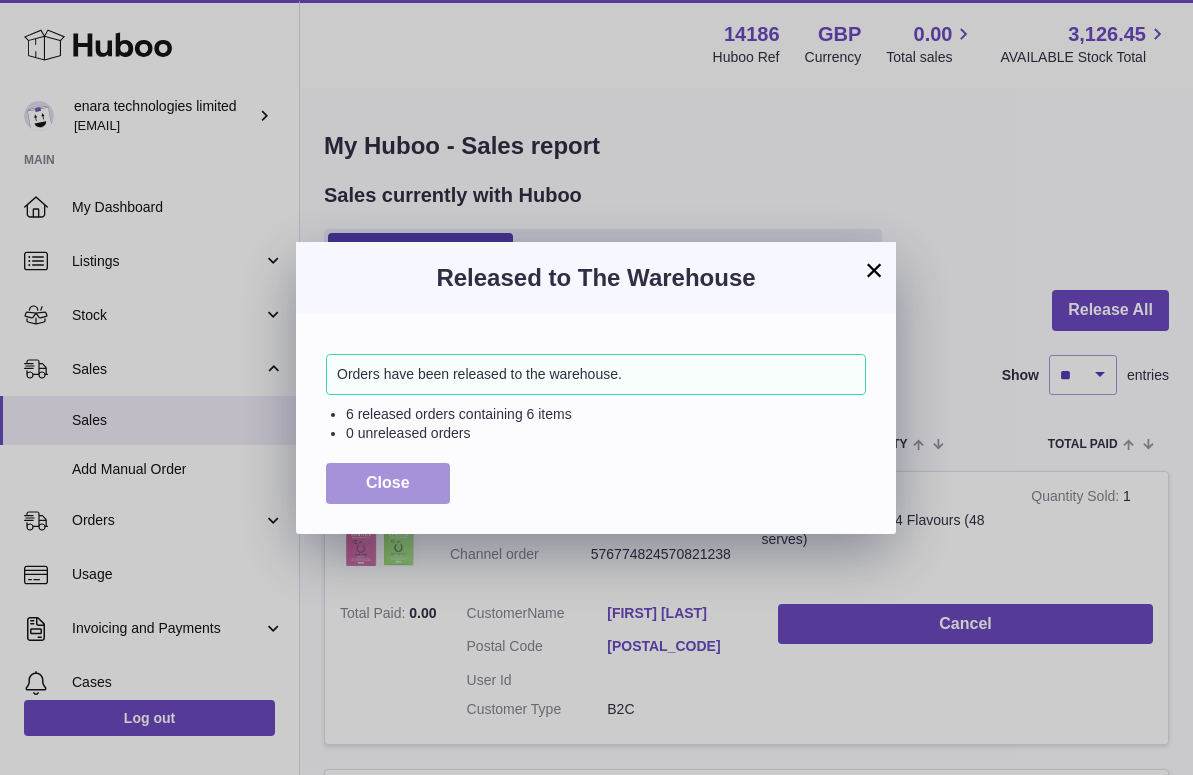 click on "Close" at bounding box center (388, 482) 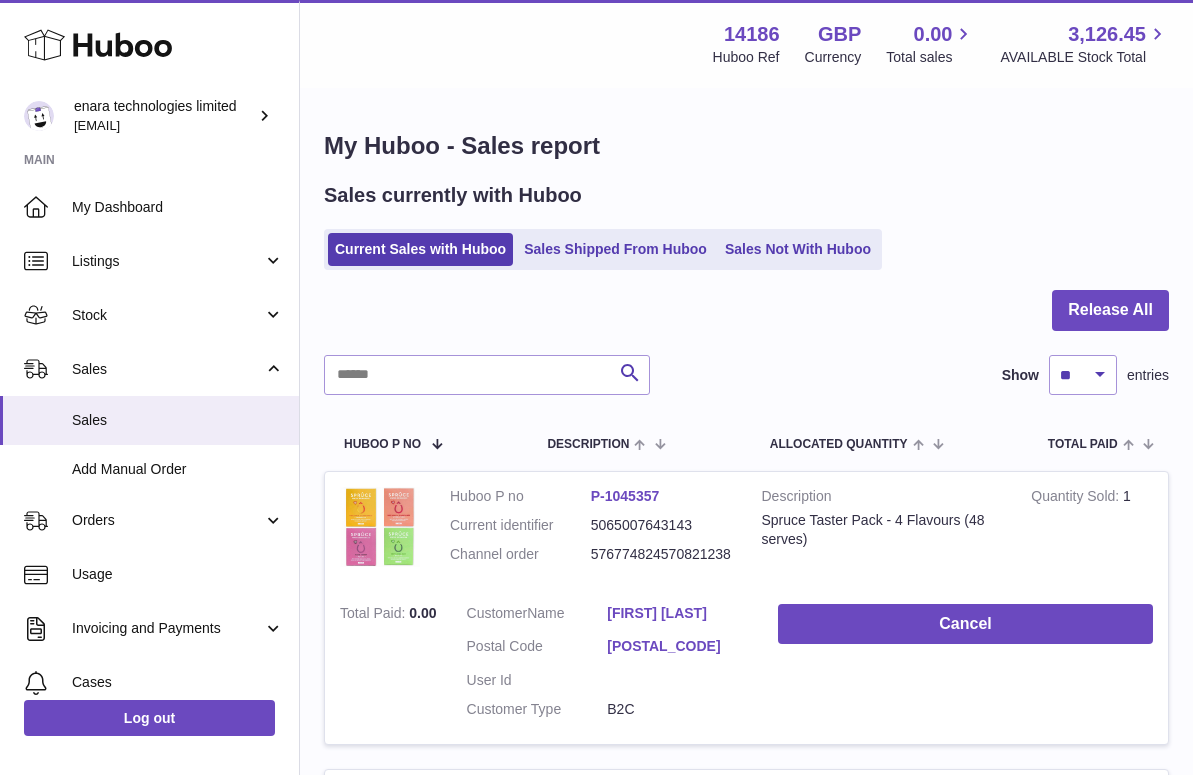 scroll, scrollTop: 0, scrollLeft: 0, axis: both 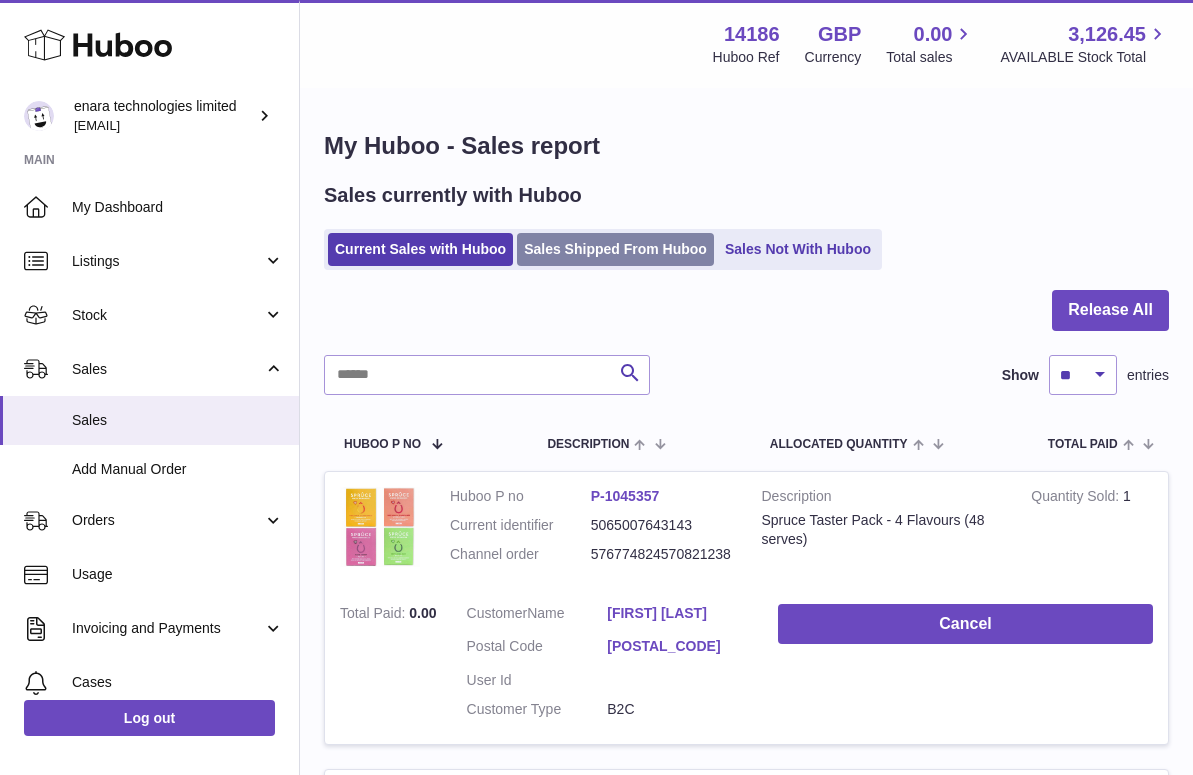 click on "Sales Shipped From Huboo" at bounding box center (615, 249) 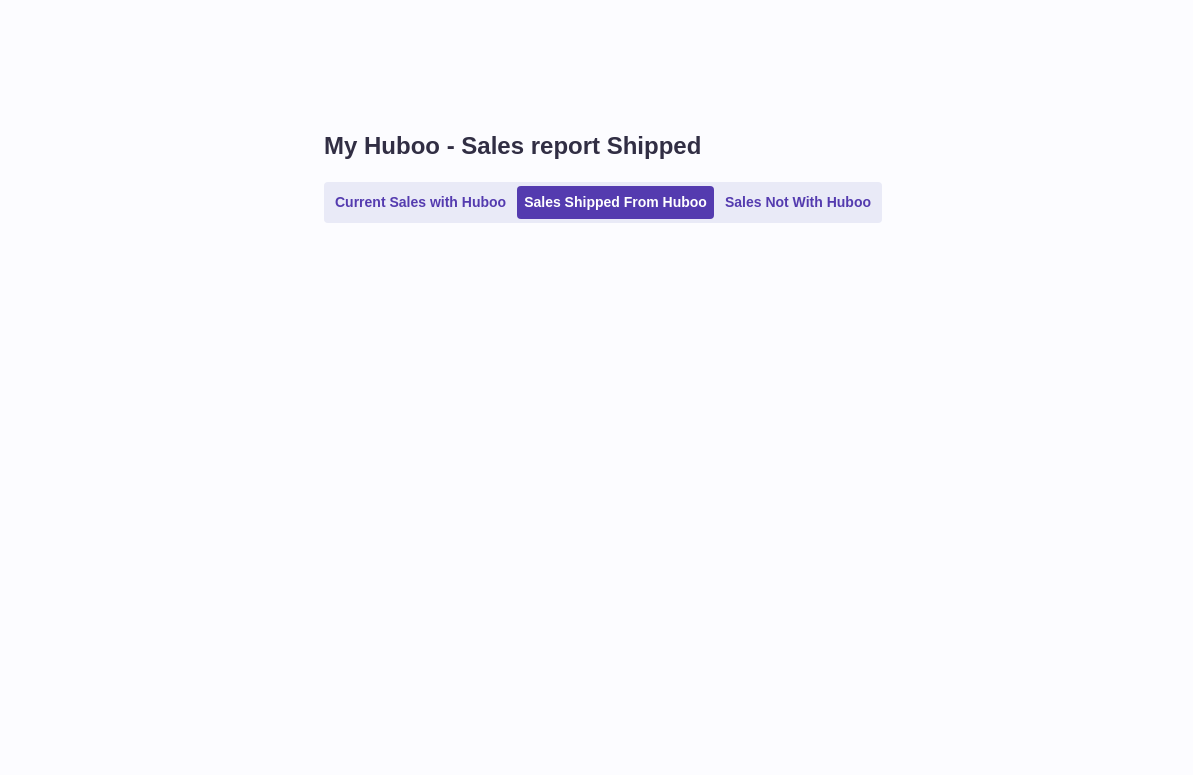 scroll, scrollTop: 0, scrollLeft: 0, axis: both 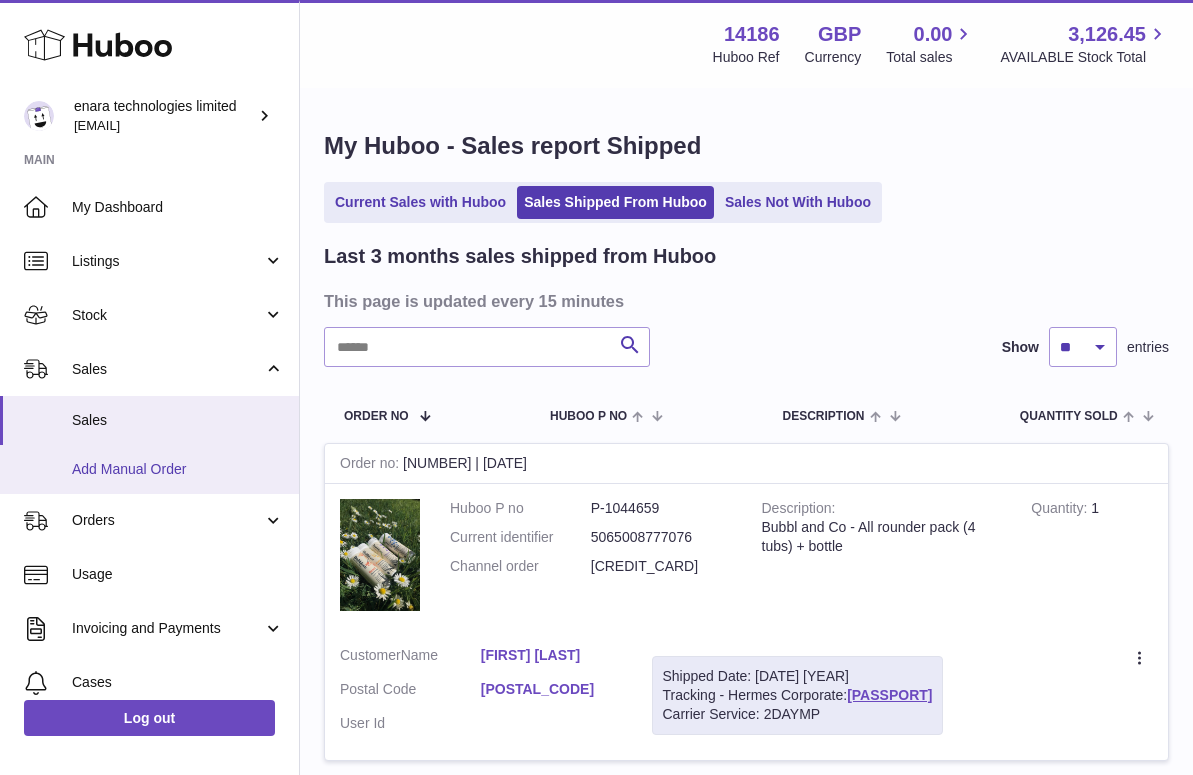 click on "Add Manual Order" at bounding box center (178, 469) 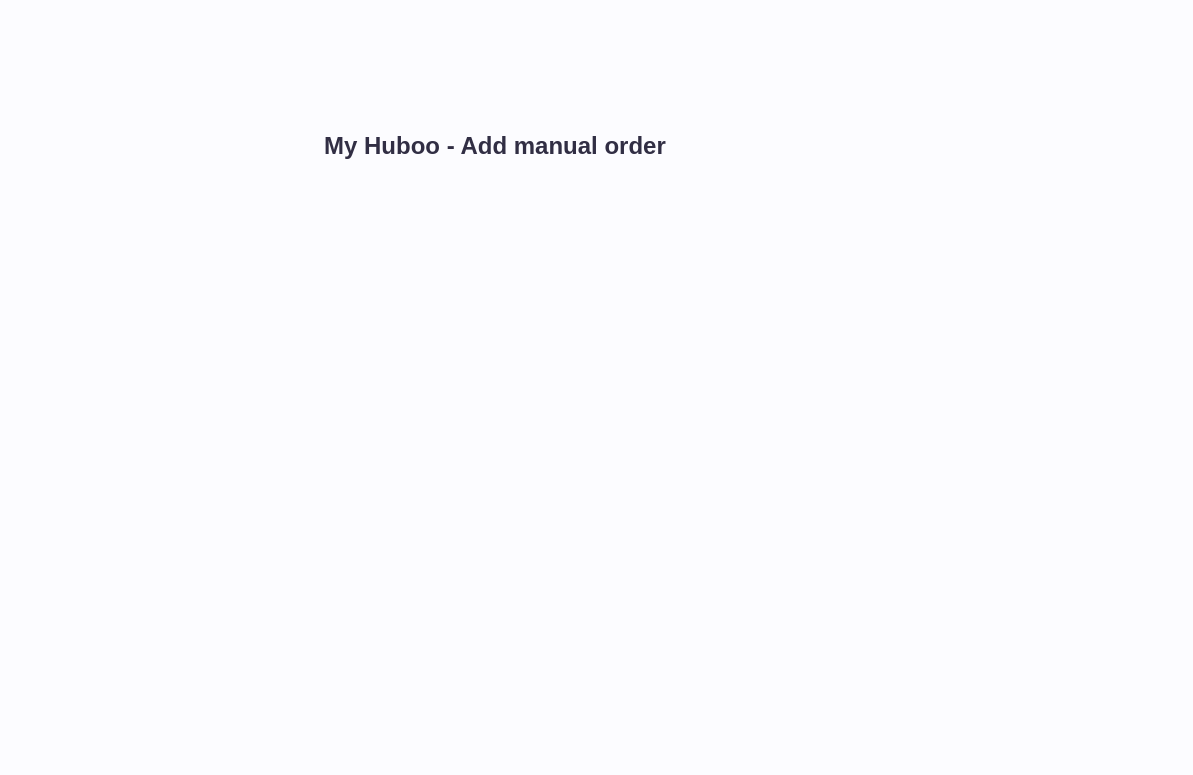 scroll, scrollTop: 0, scrollLeft: 0, axis: both 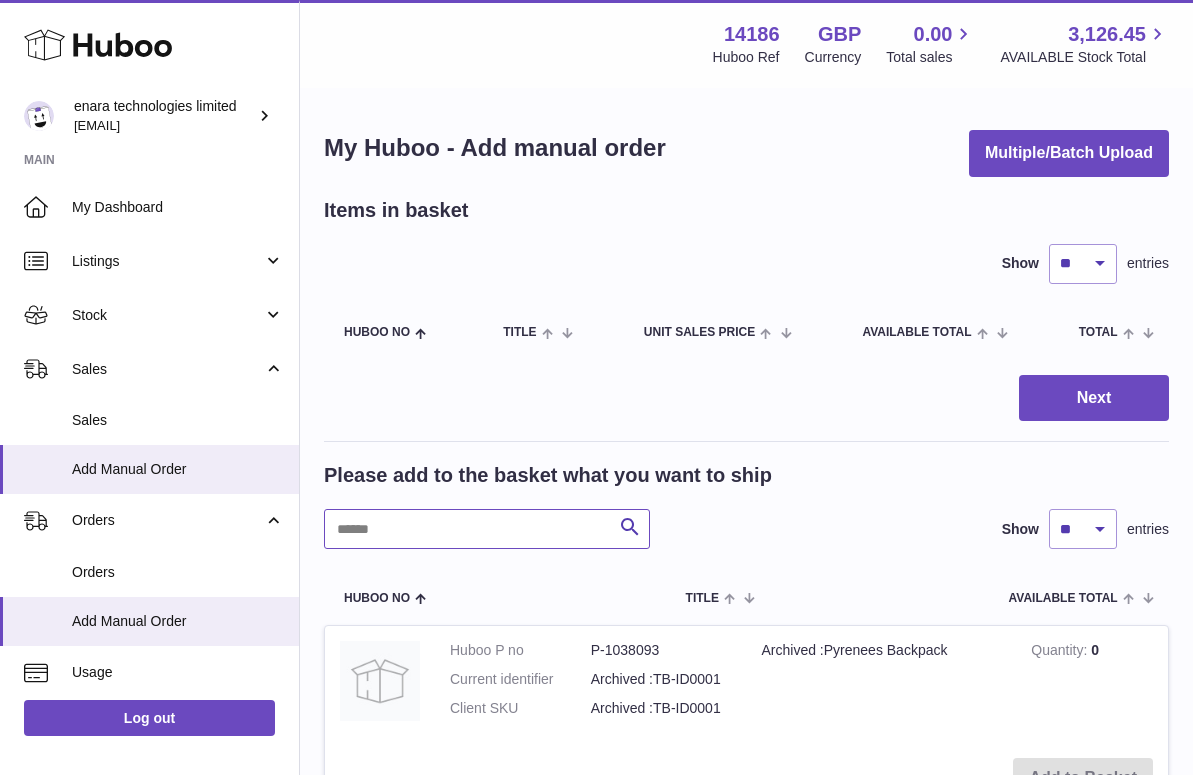 click at bounding box center [487, 529] 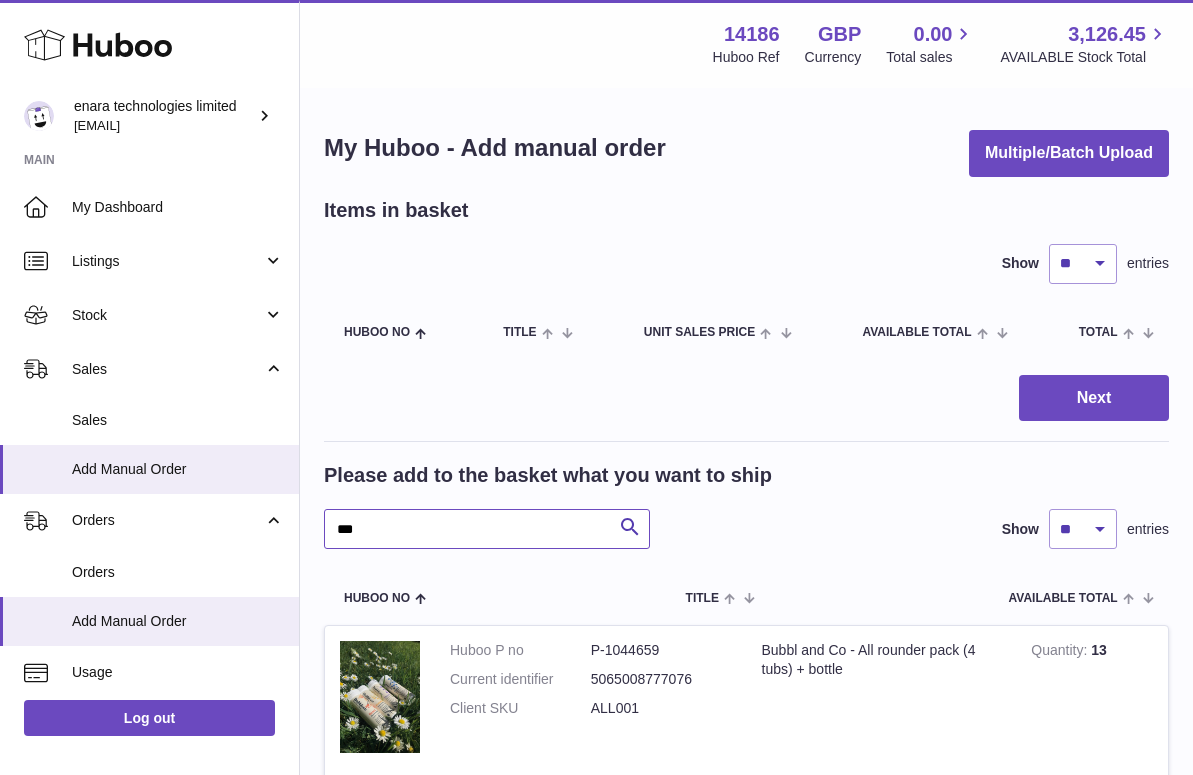 scroll, scrollTop: 0, scrollLeft: 0, axis: both 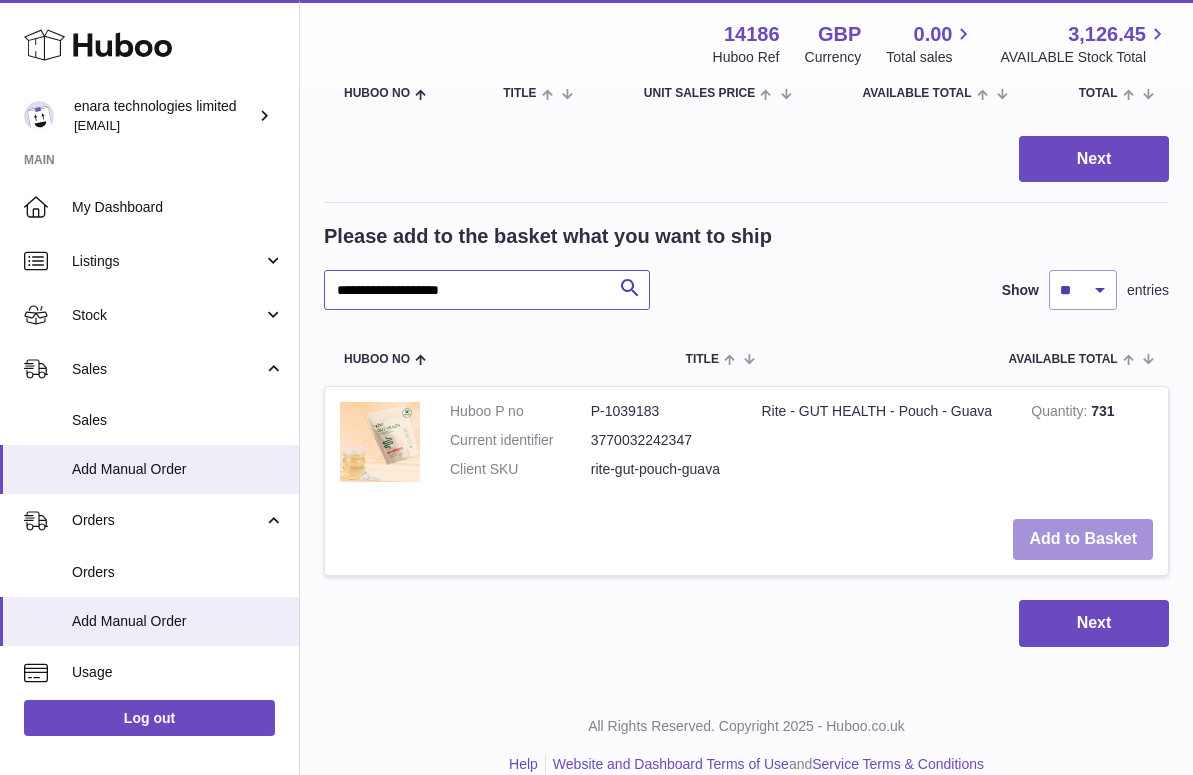 type on "**********" 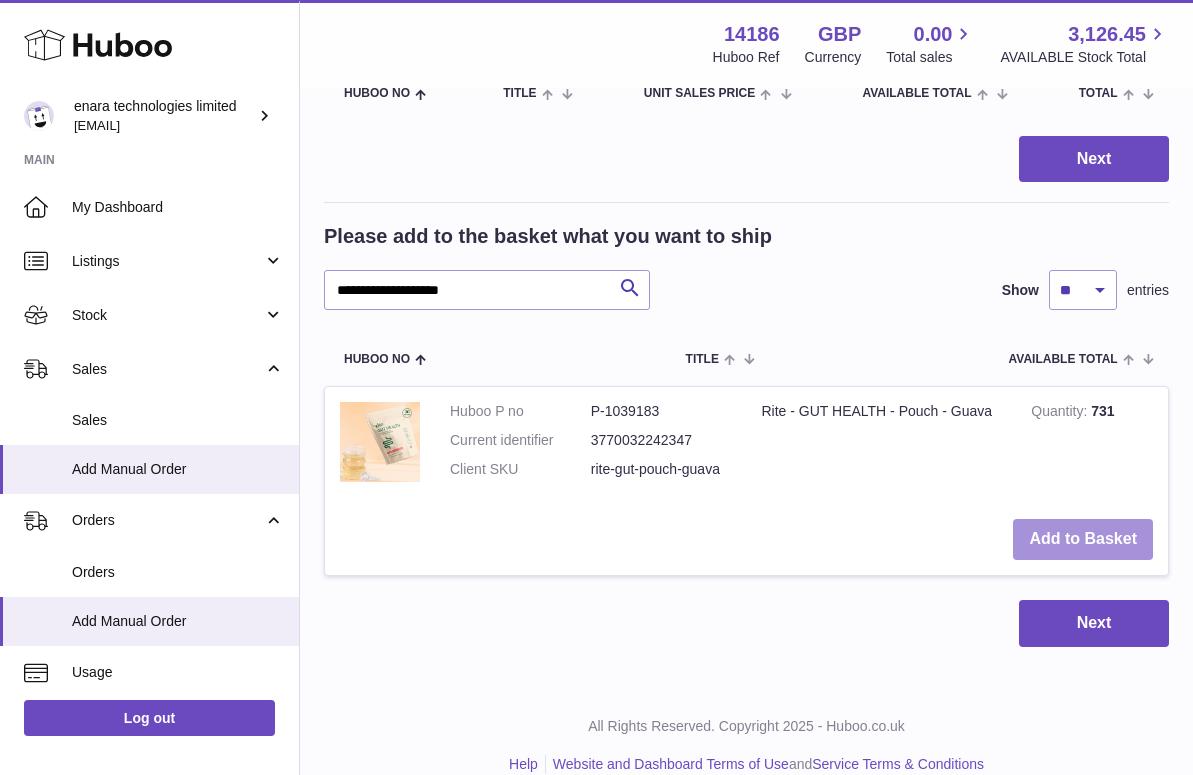 click on "Add to Basket" at bounding box center [1083, 539] 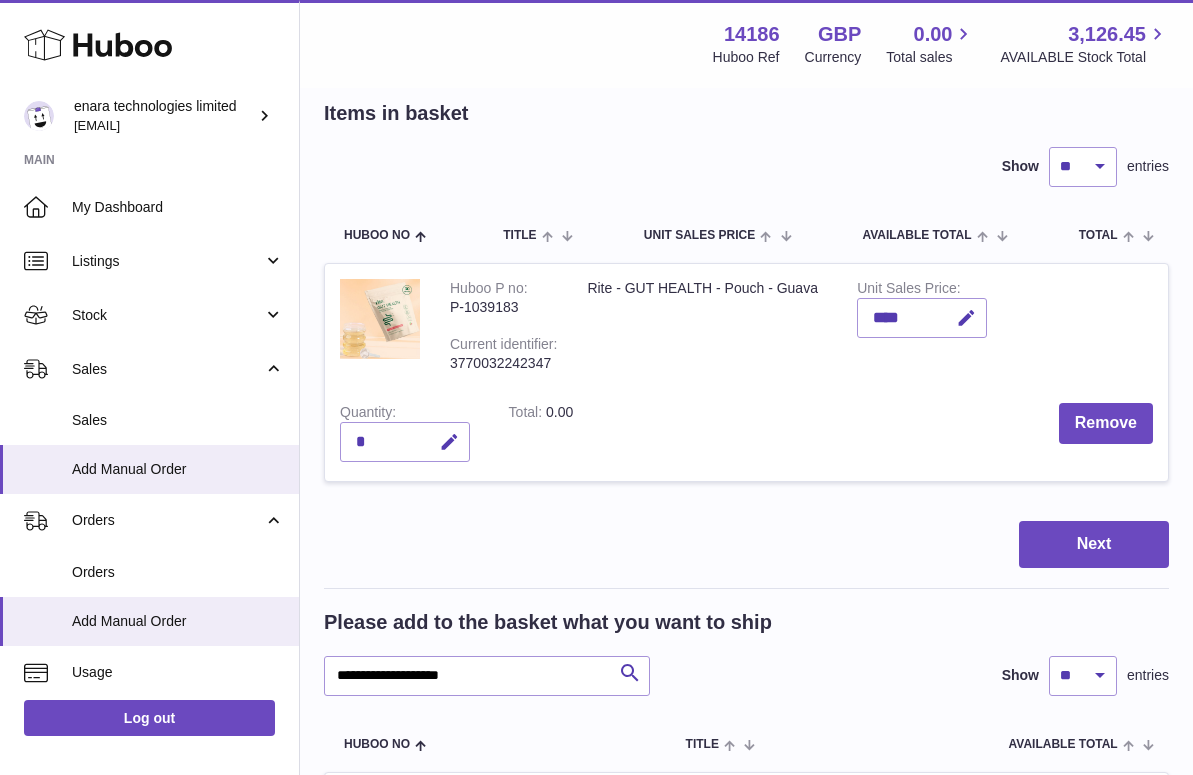 scroll, scrollTop: 53, scrollLeft: 0, axis: vertical 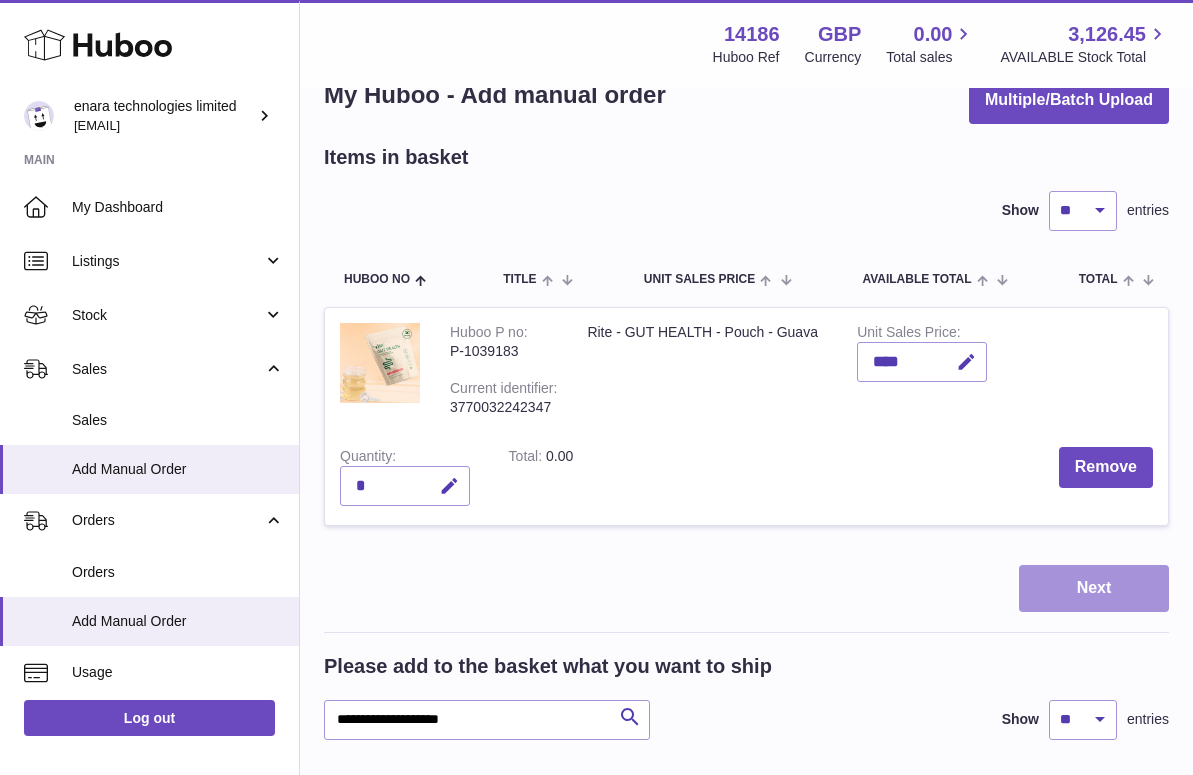click on "Next" at bounding box center (1094, 588) 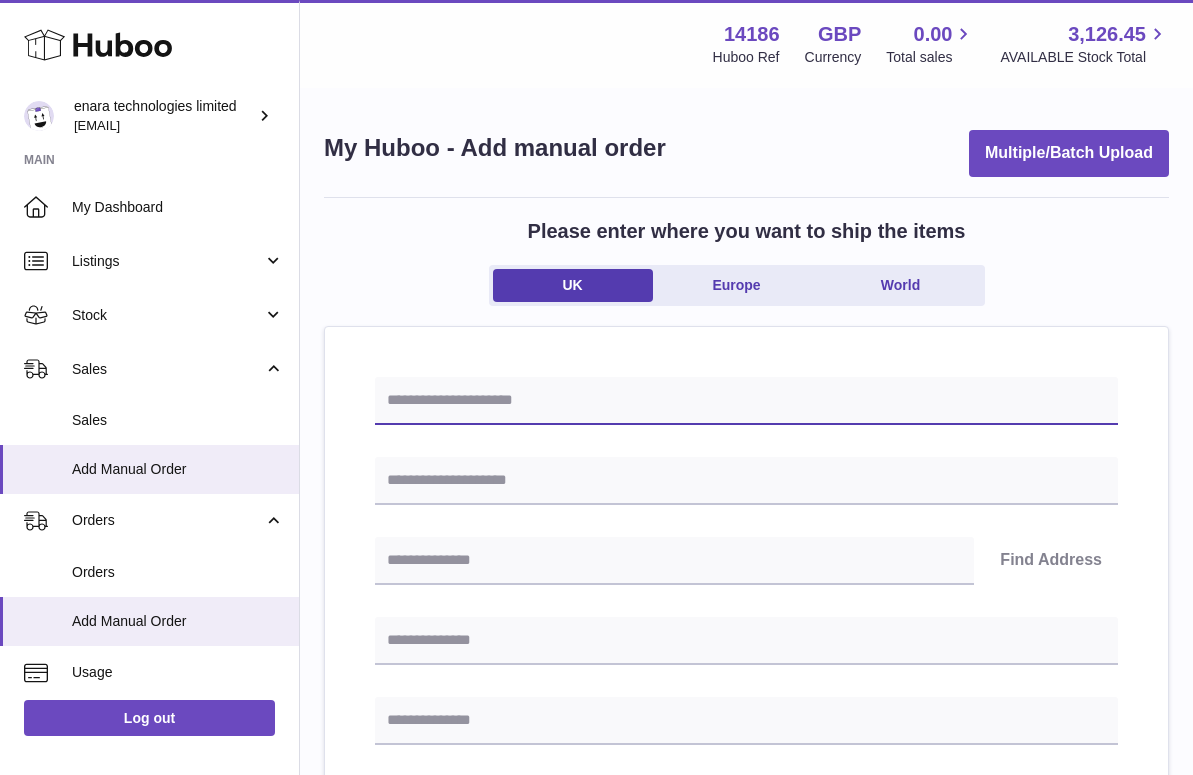 click at bounding box center [746, 401] 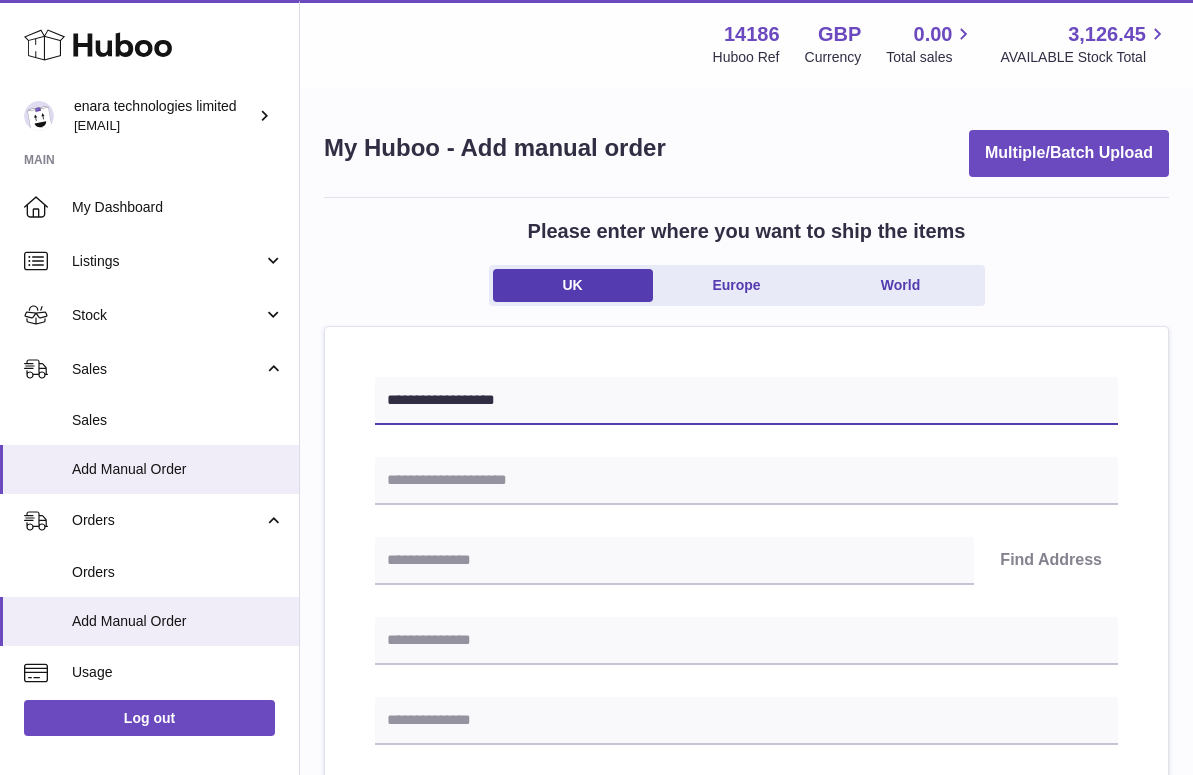 type on "**********" 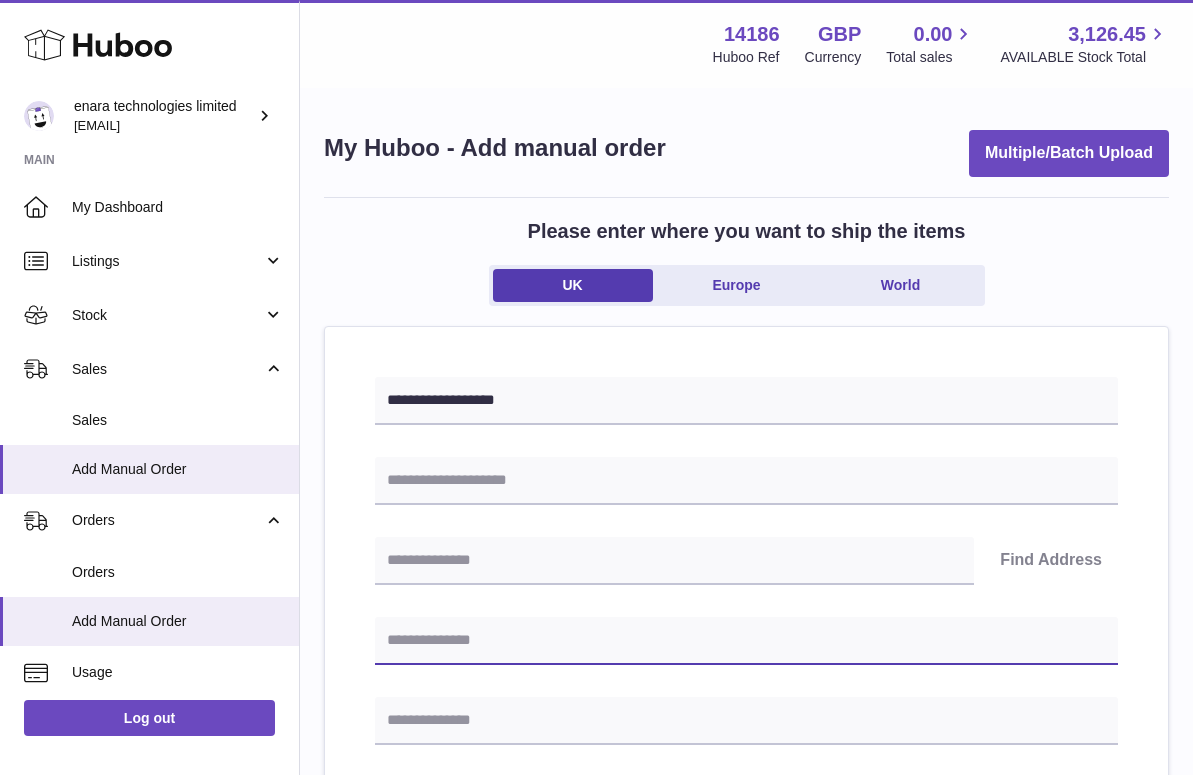 type on "*" 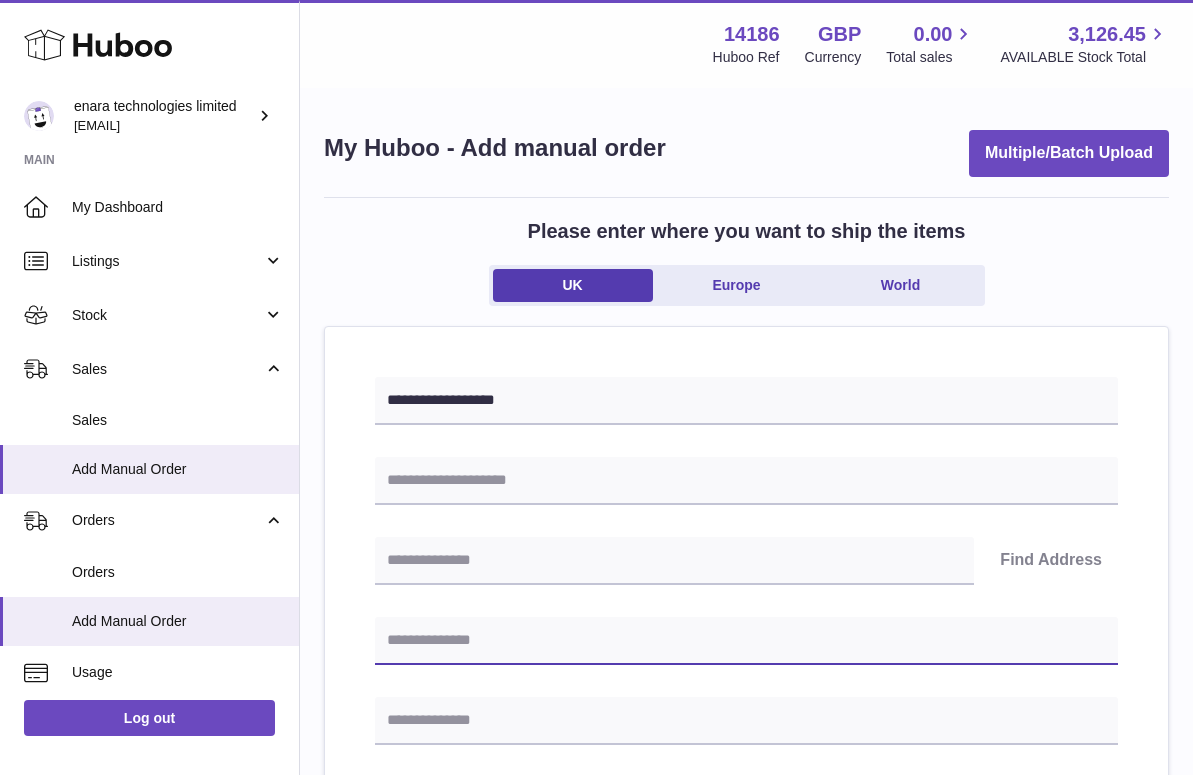 paste on "**********" 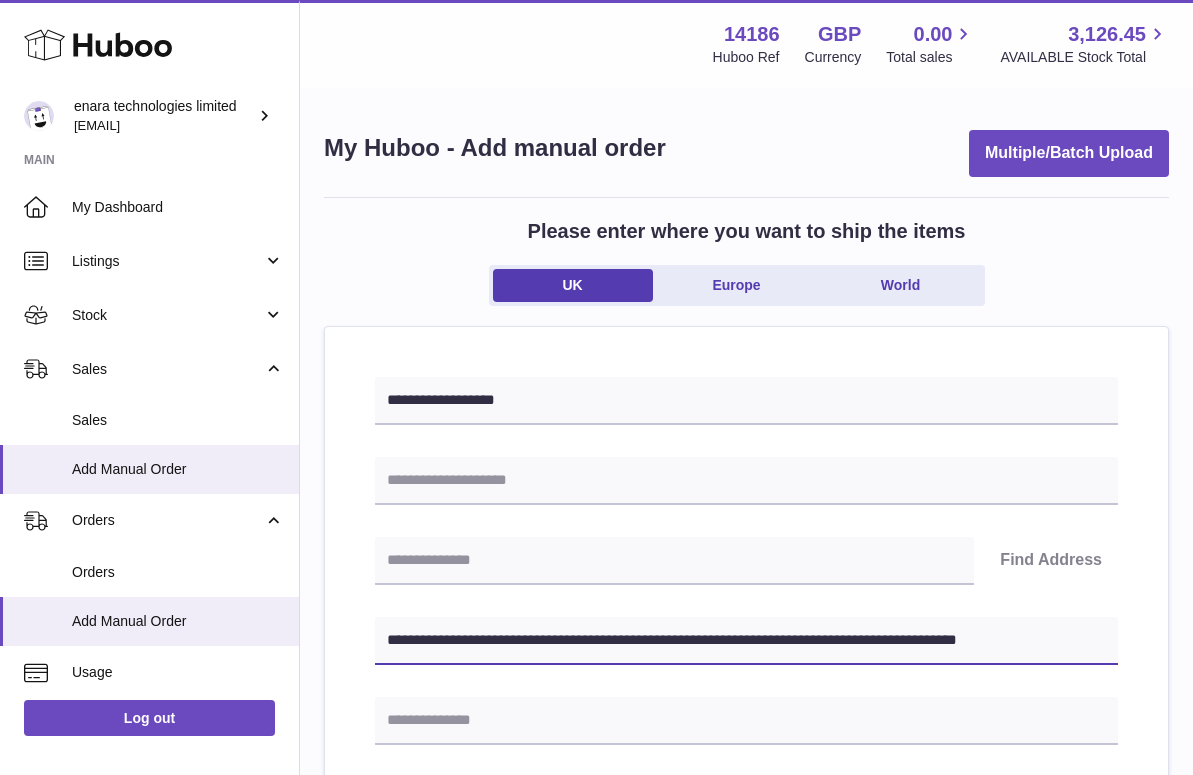 drag, startPoint x: 779, startPoint y: 638, endPoint x: 1158, endPoint y: 656, distance: 379.4272 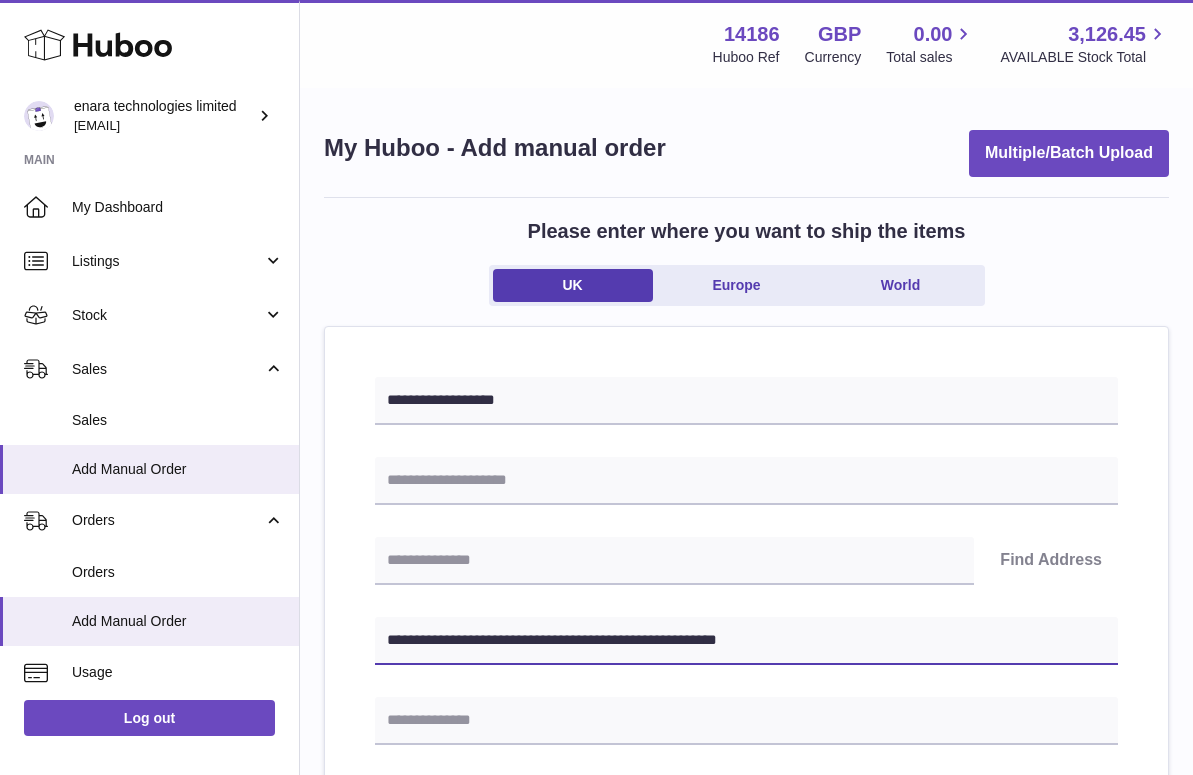type on "**********" 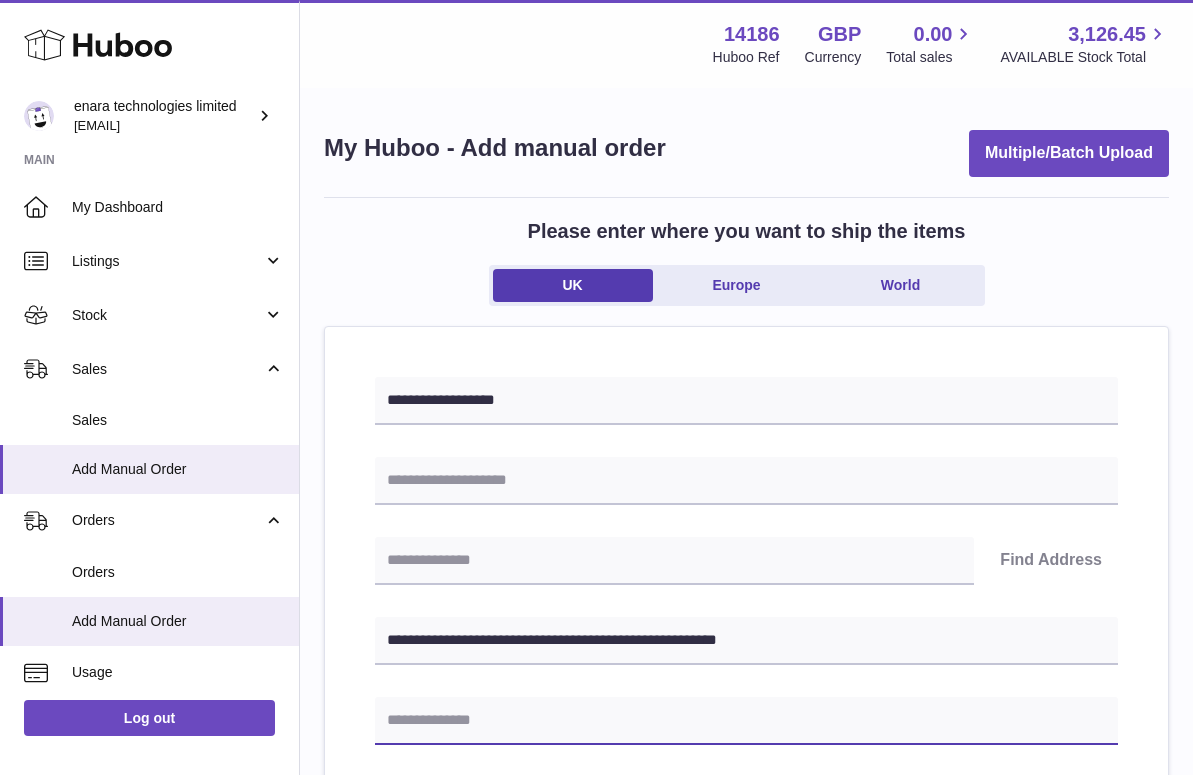 paste on "**********" 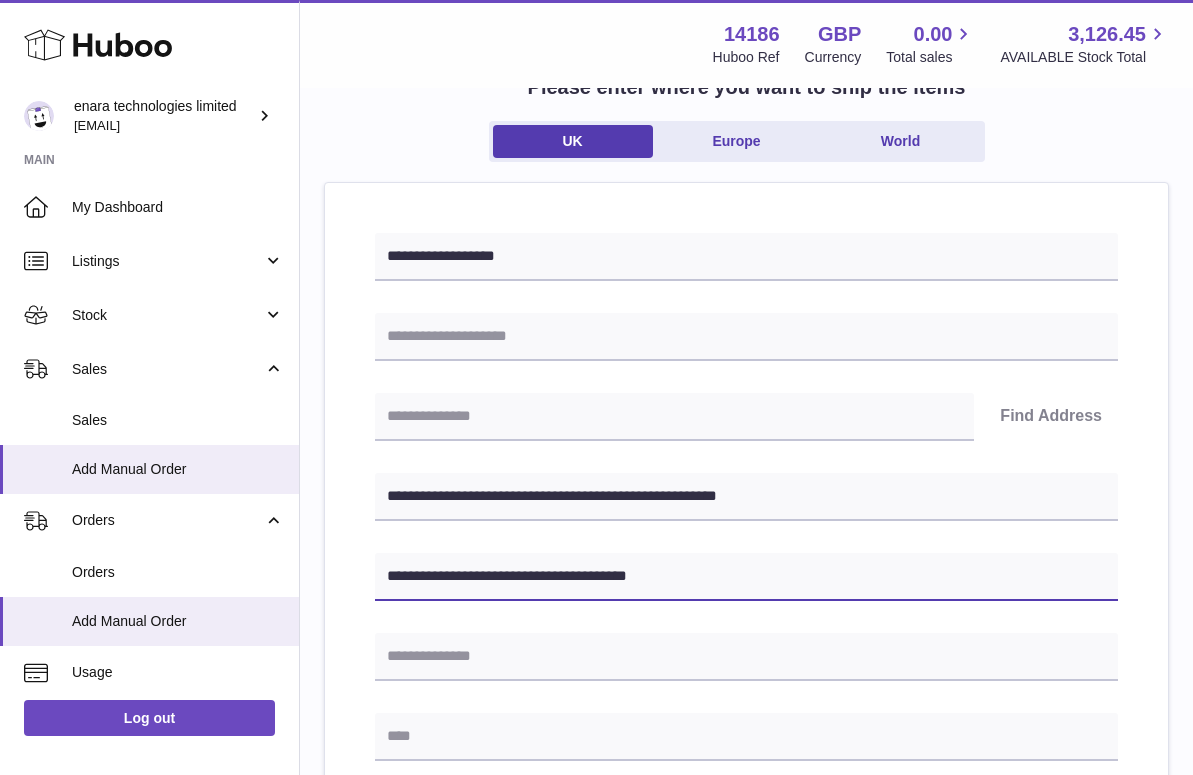 scroll, scrollTop: 150, scrollLeft: 0, axis: vertical 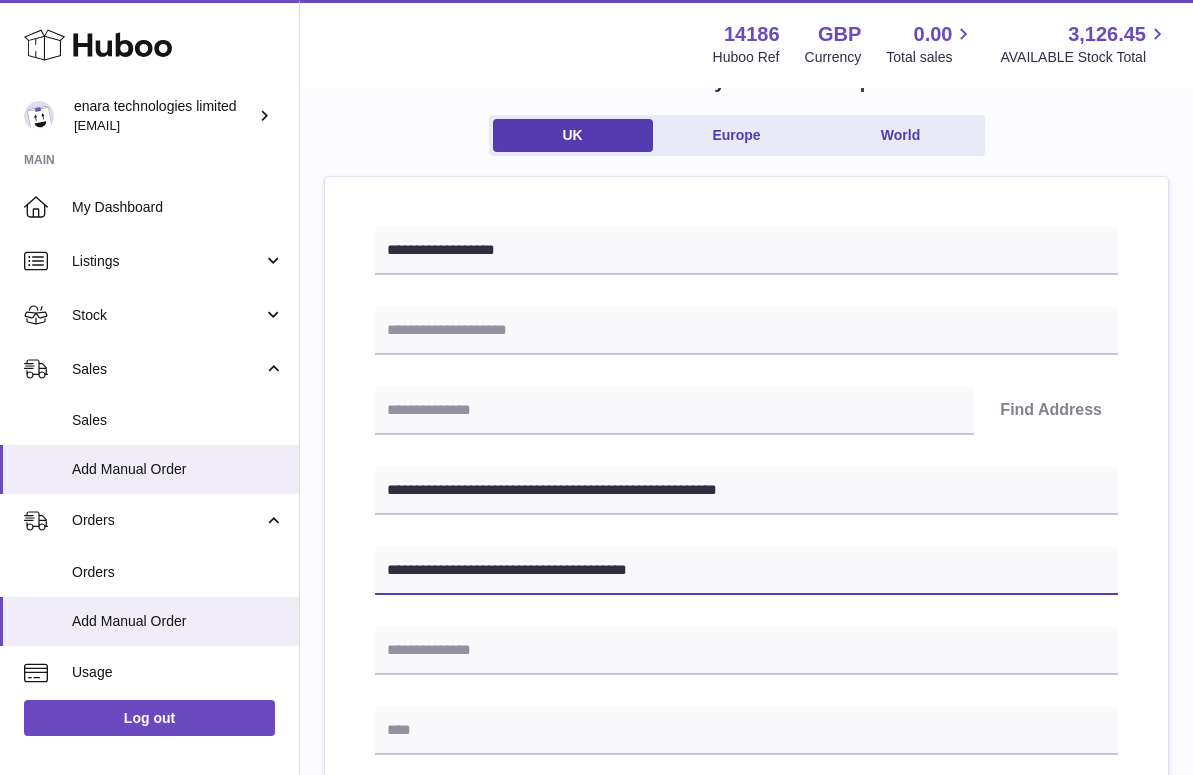 type on "**********" 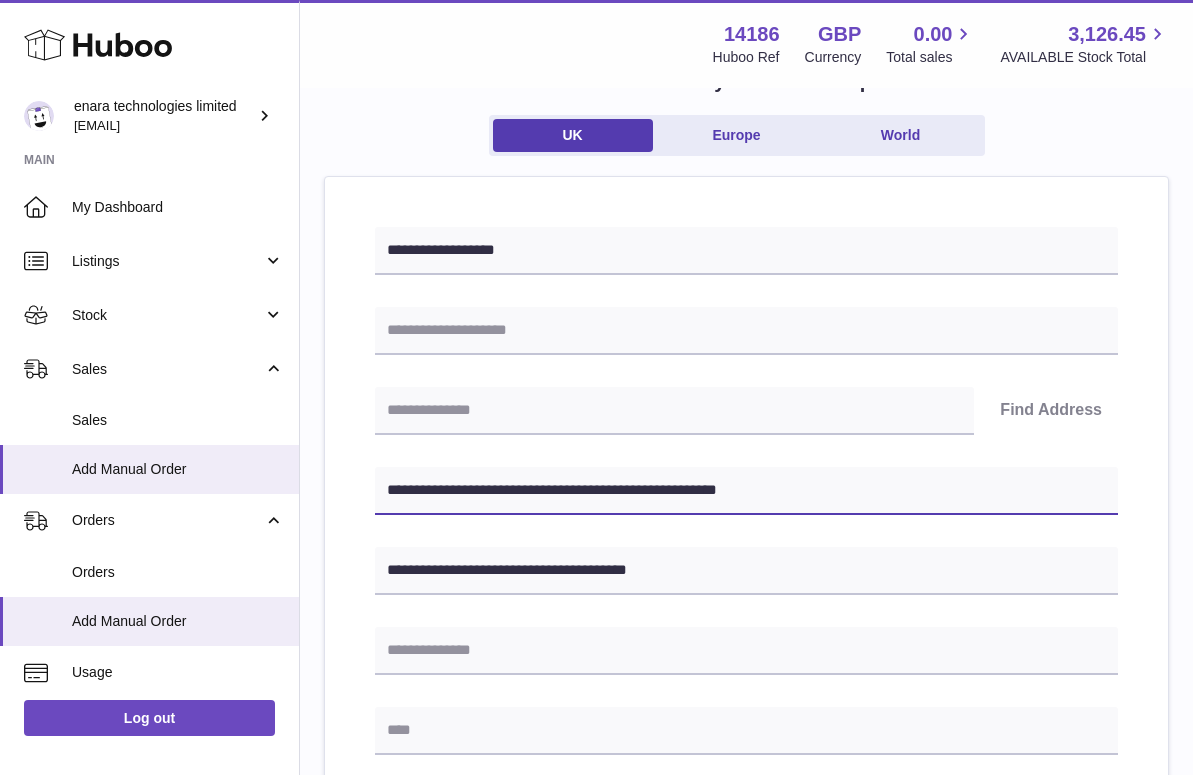drag, startPoint x: 642, startPoint y: 489, endPoint x: 522, endPoint y: 491, distance: 120.01666 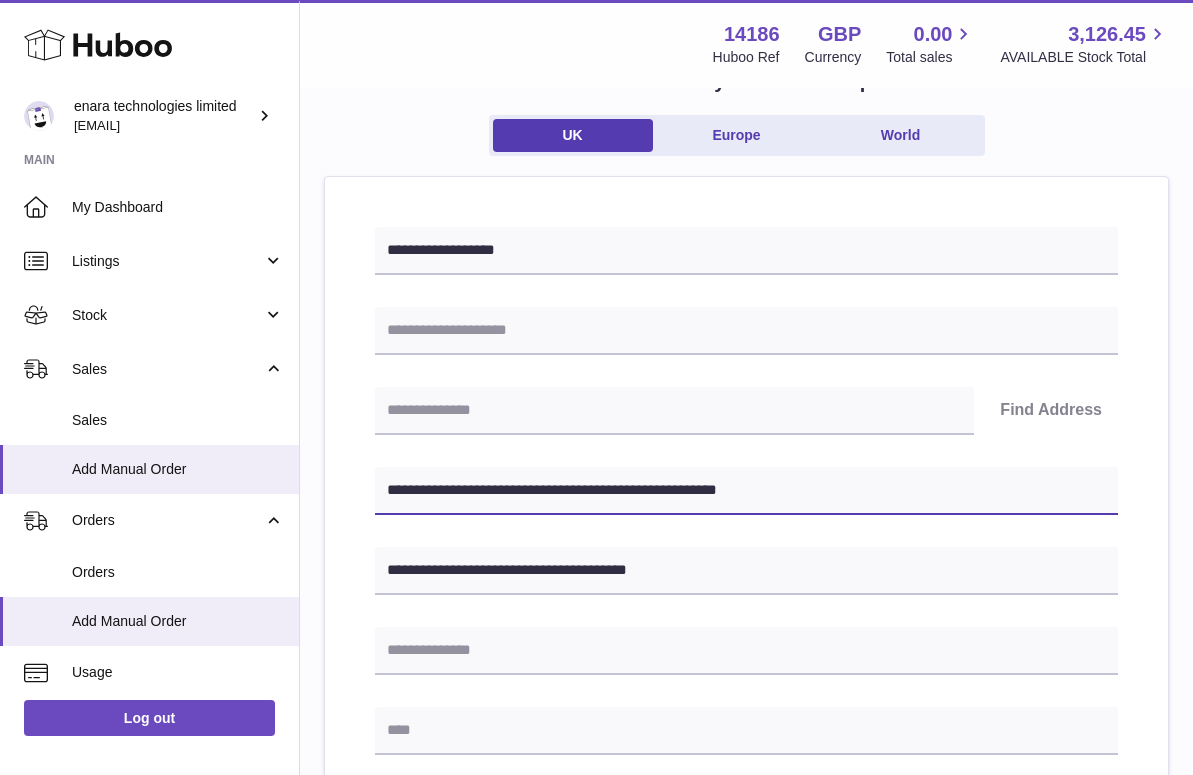 click on "**********" at bounding box center (746, 491) 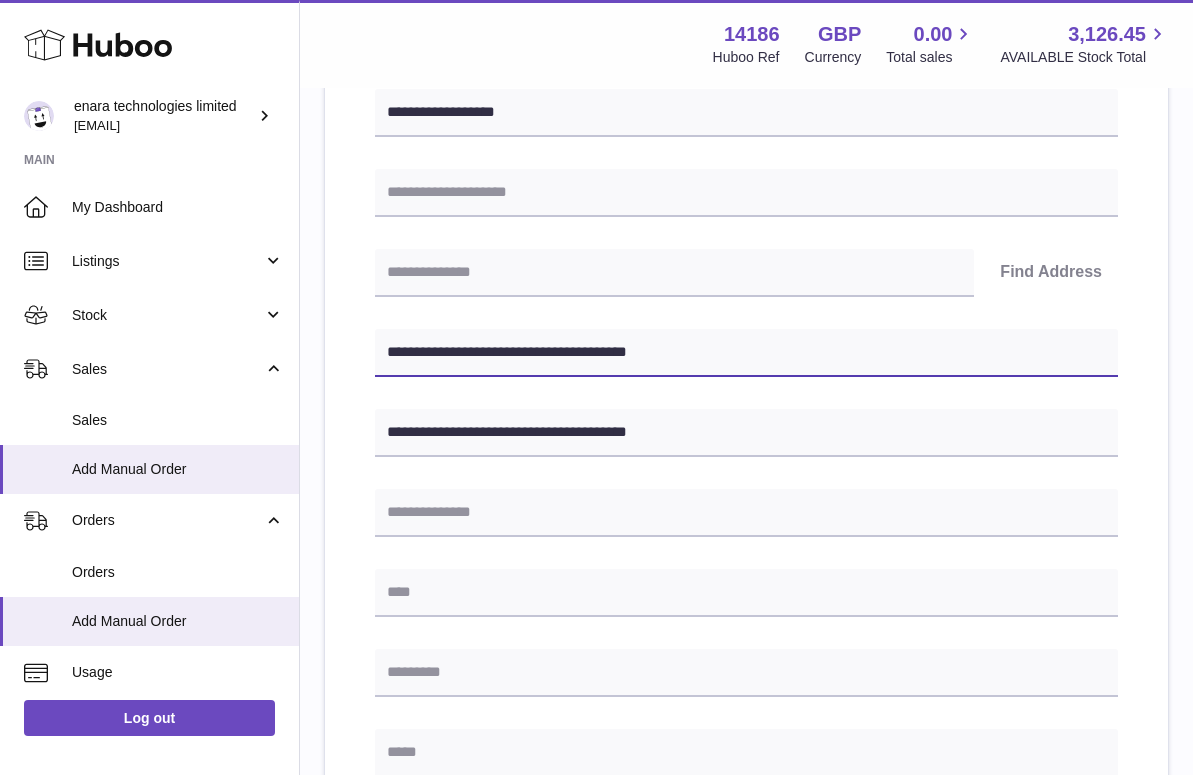 scroll, scrollTop: 312, scrollLeft: 0, axis: vertical 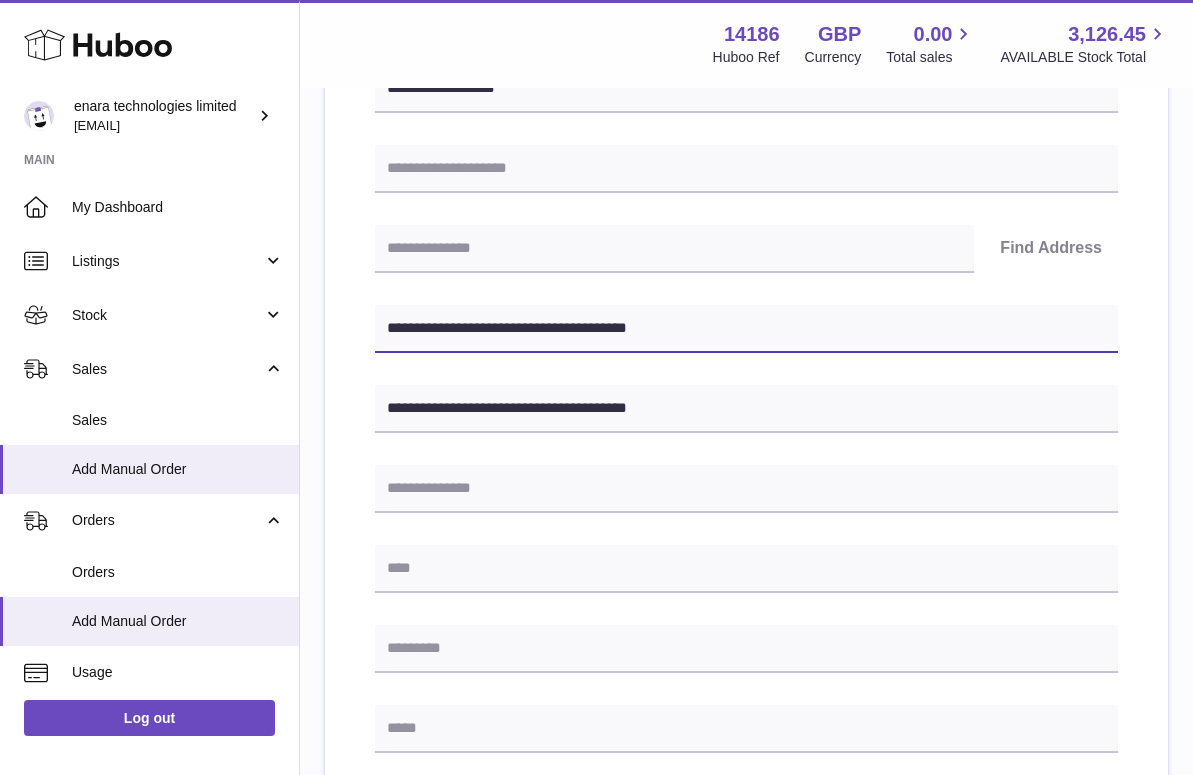 type on "**********" 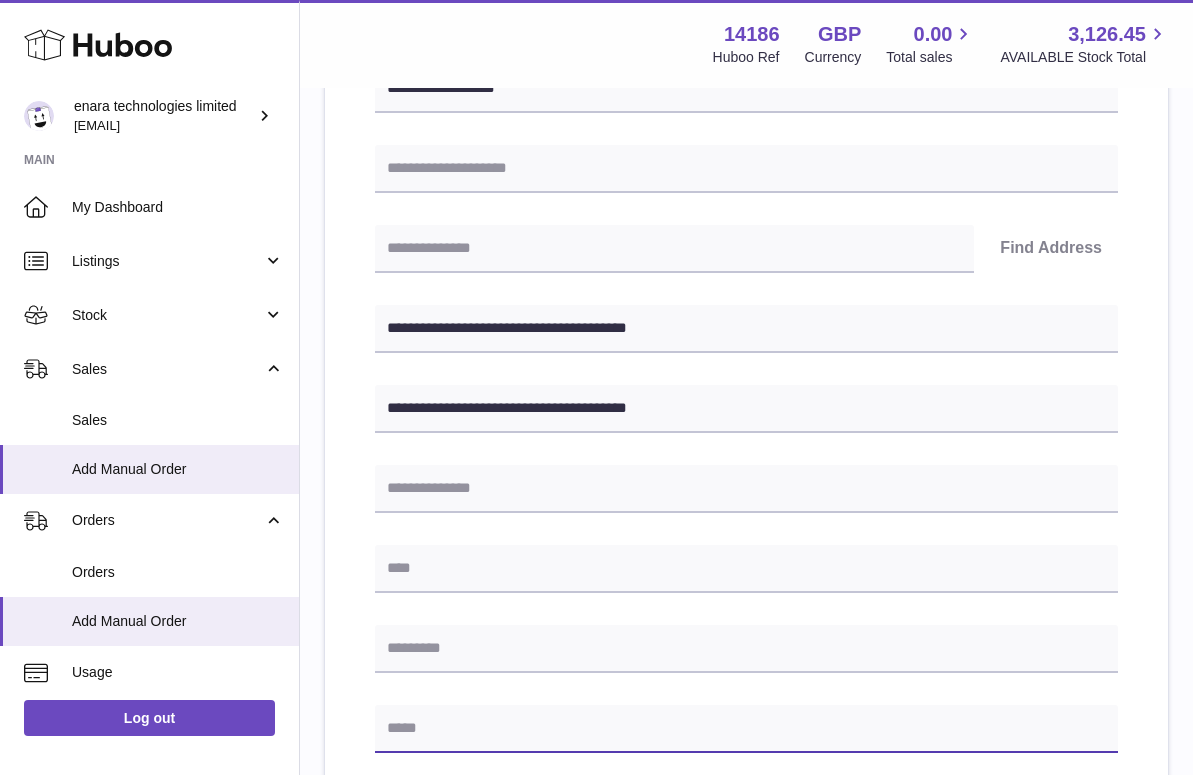paste on "**********" 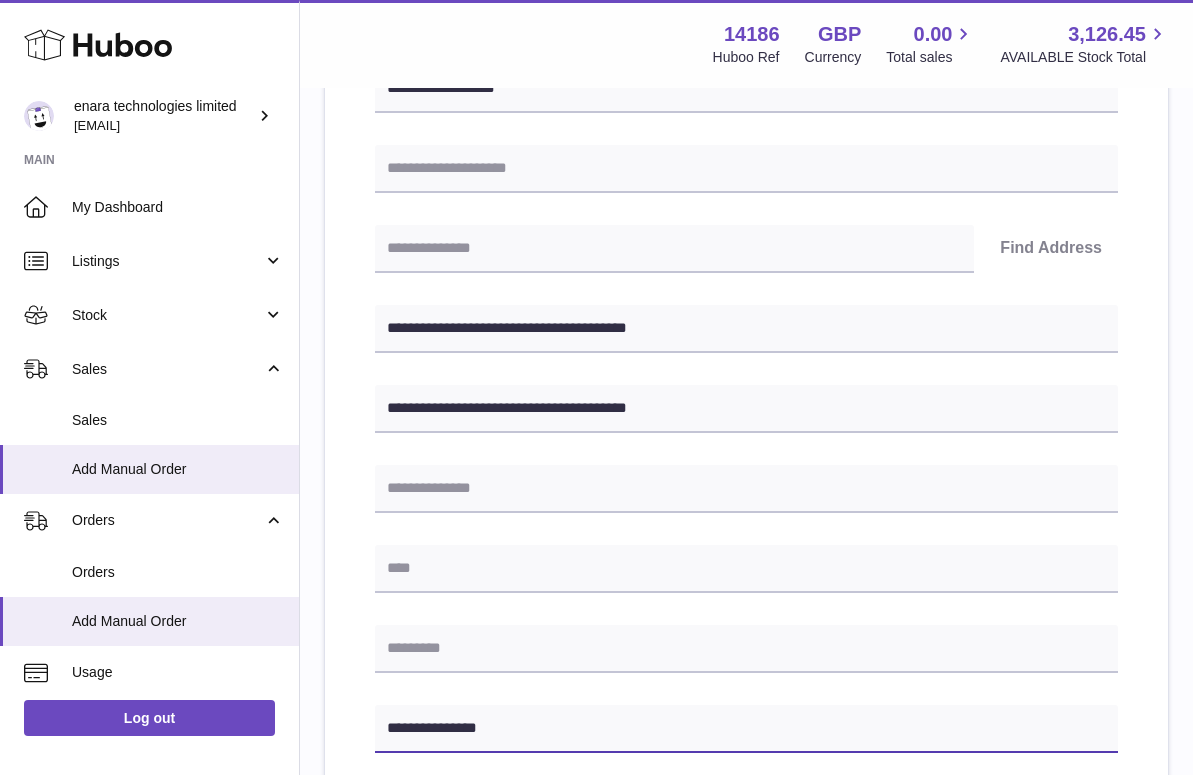 type on "**********" 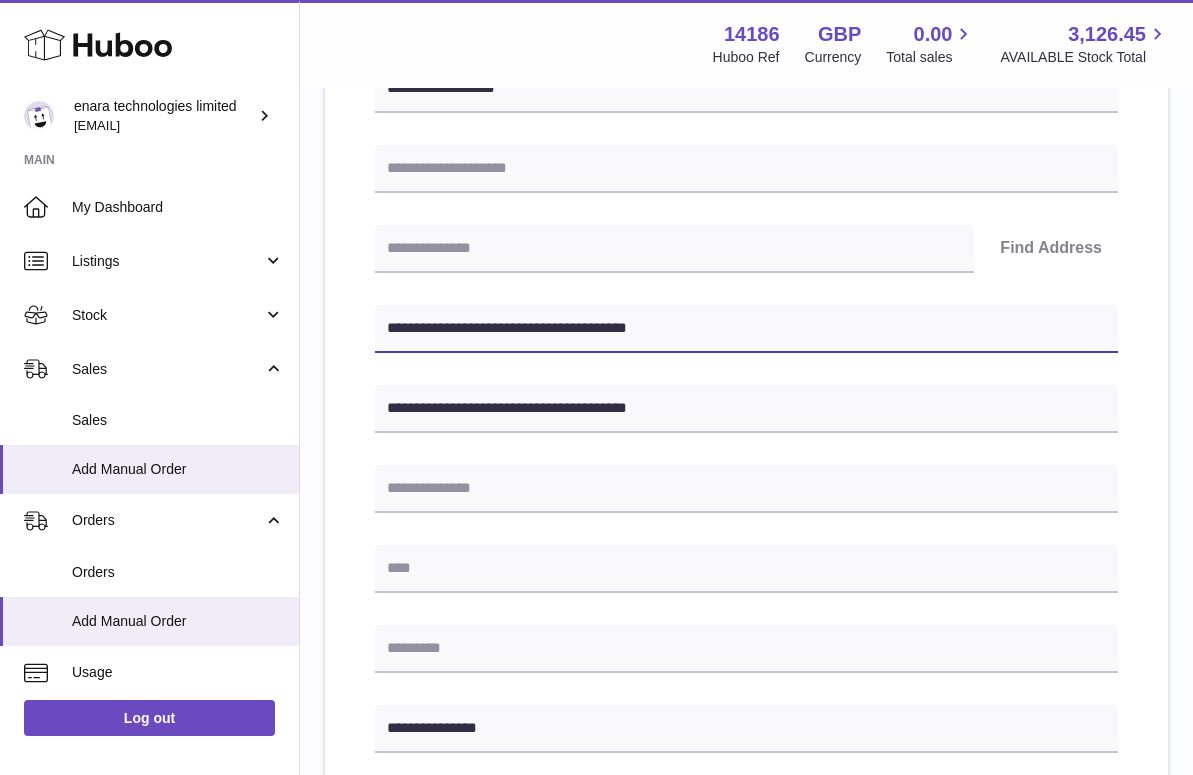 drag, startPoint x: 519, startPoint y: 327, endPoint x: 392, endPoint y: 325, distance: 127.01575 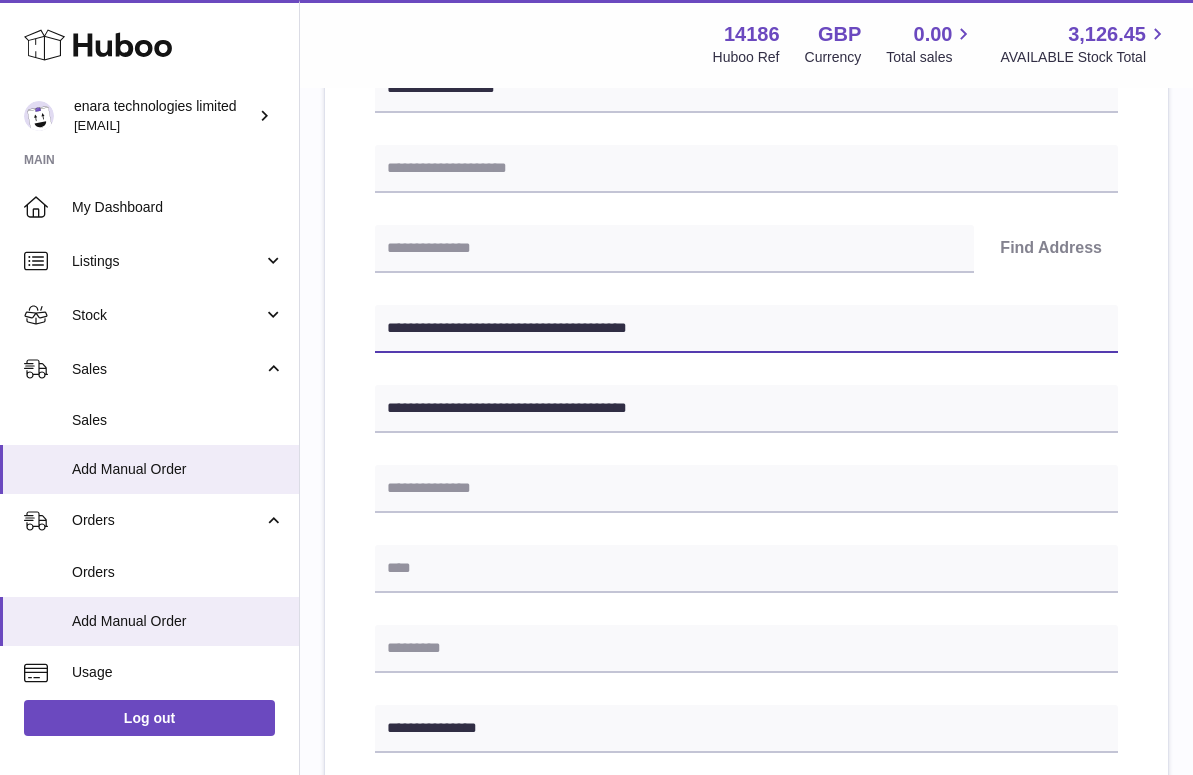 click on "**********" at bounding box center (746, 329) 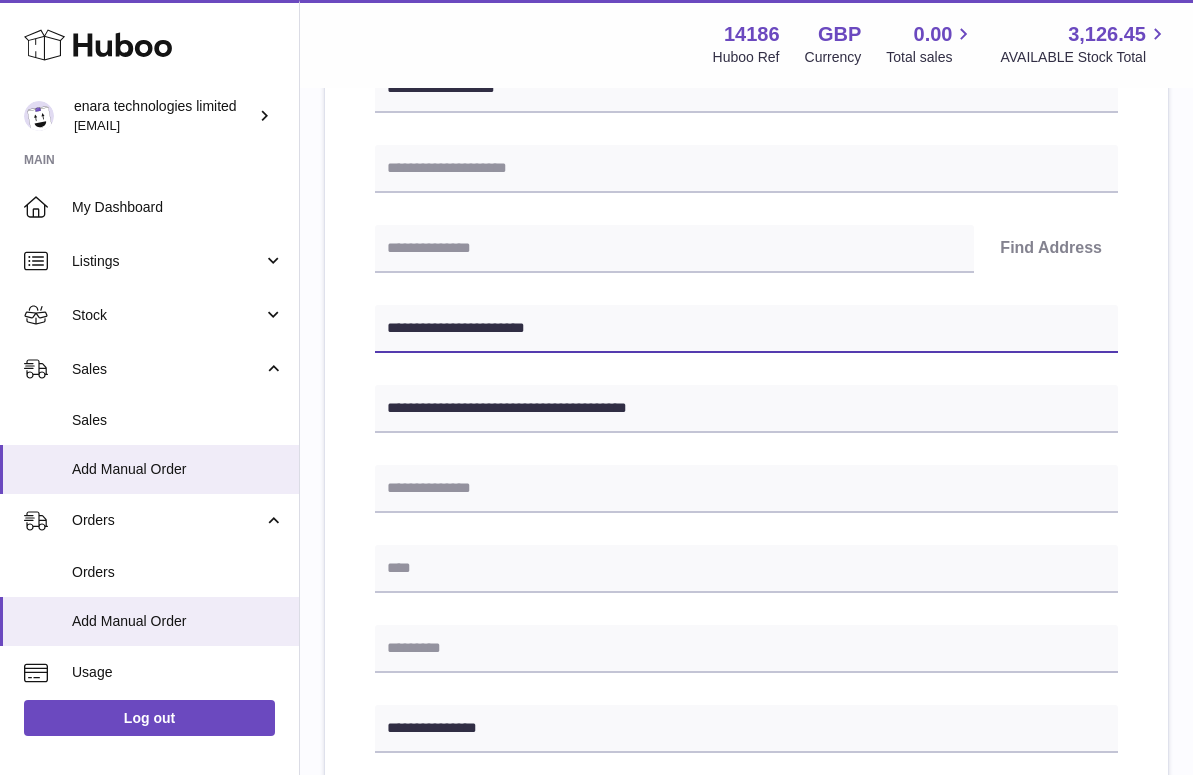 type on "**********" 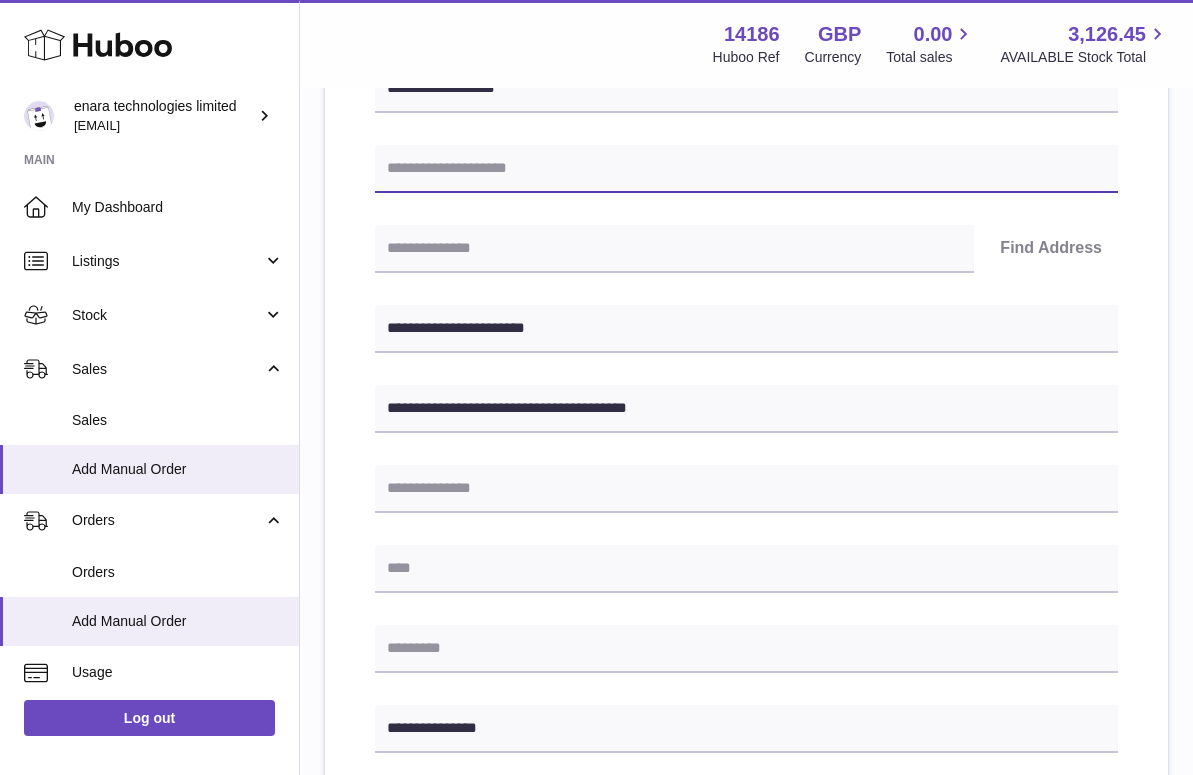 paste on "**********" 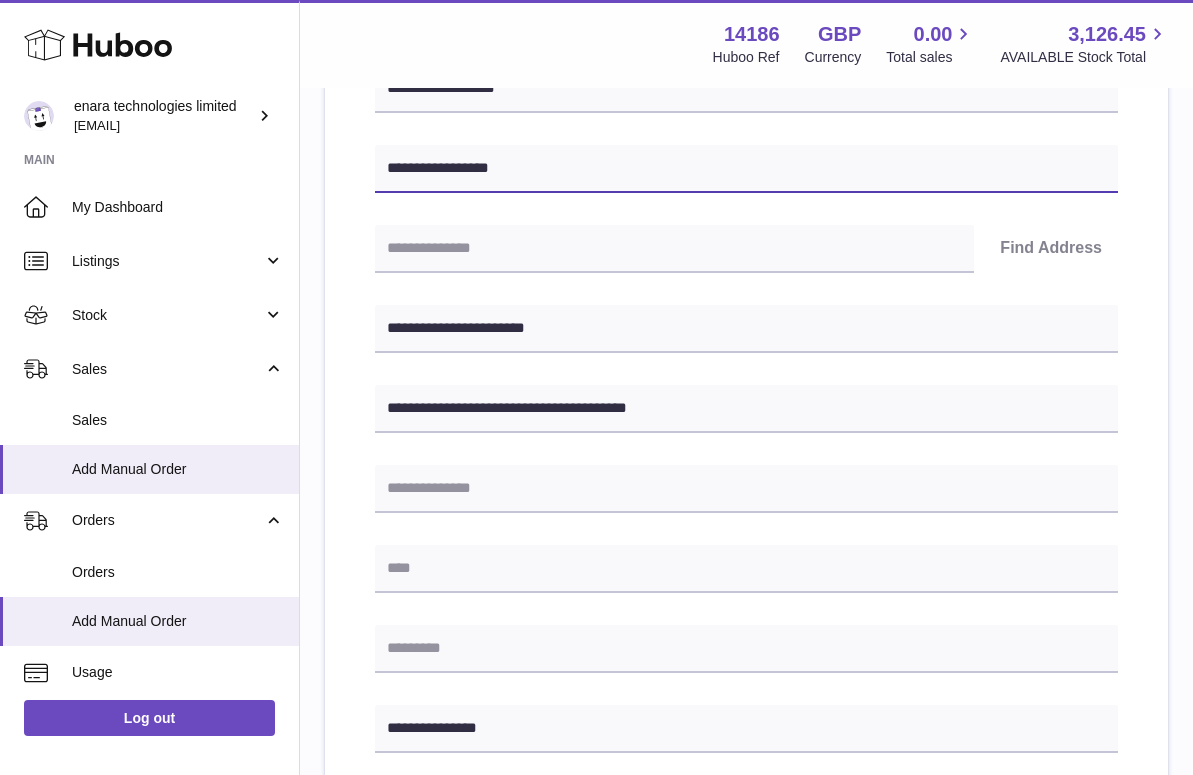 type on "**********" 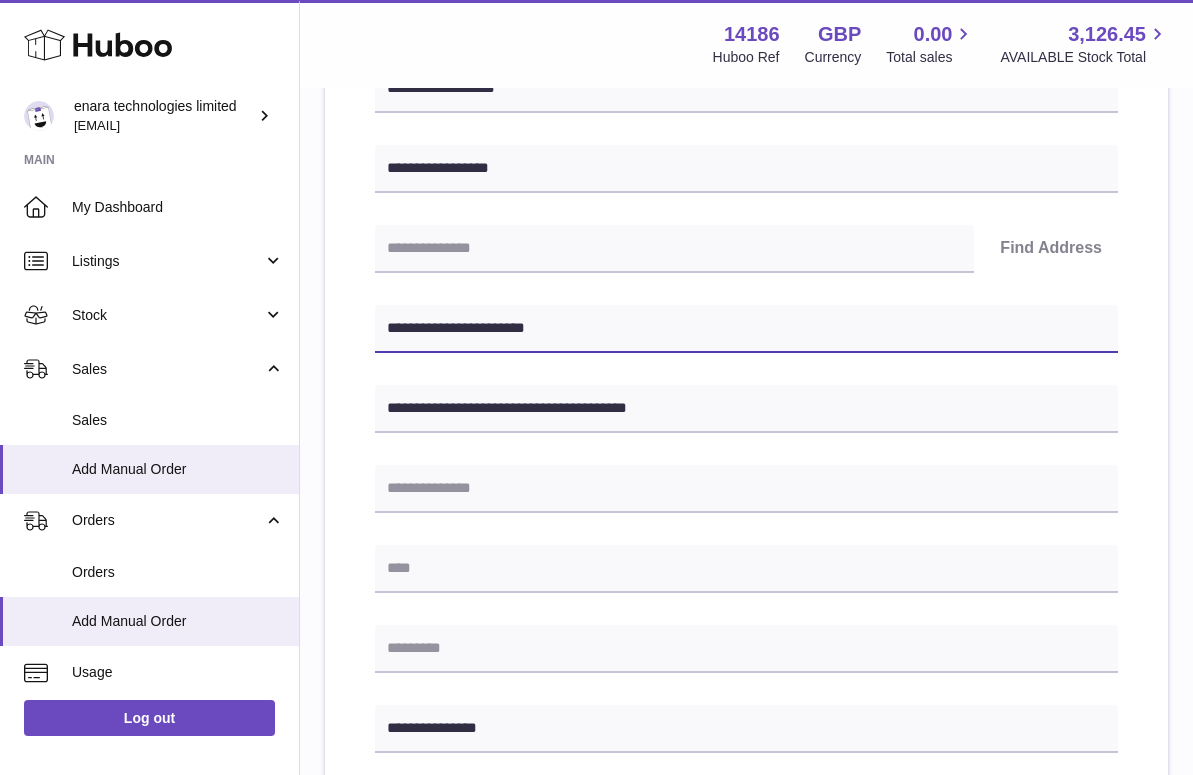 click on "**********" at bounding box center [746, 329] 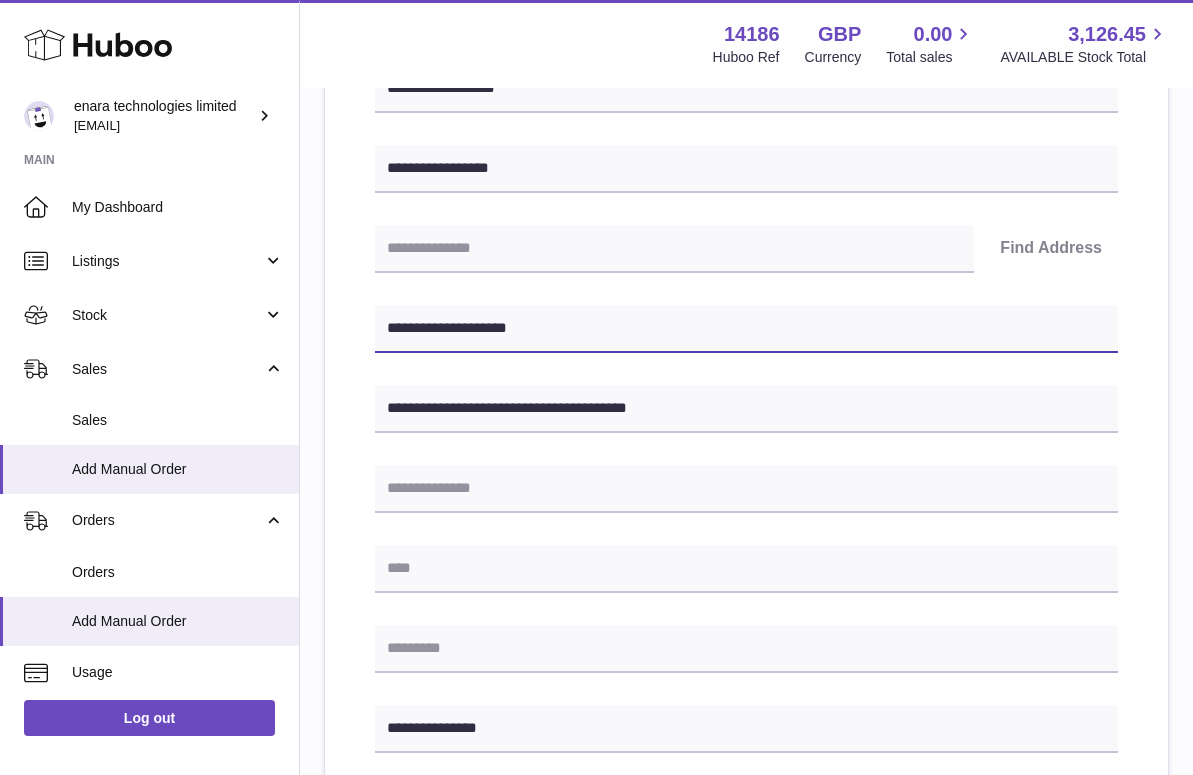 type on "**********" 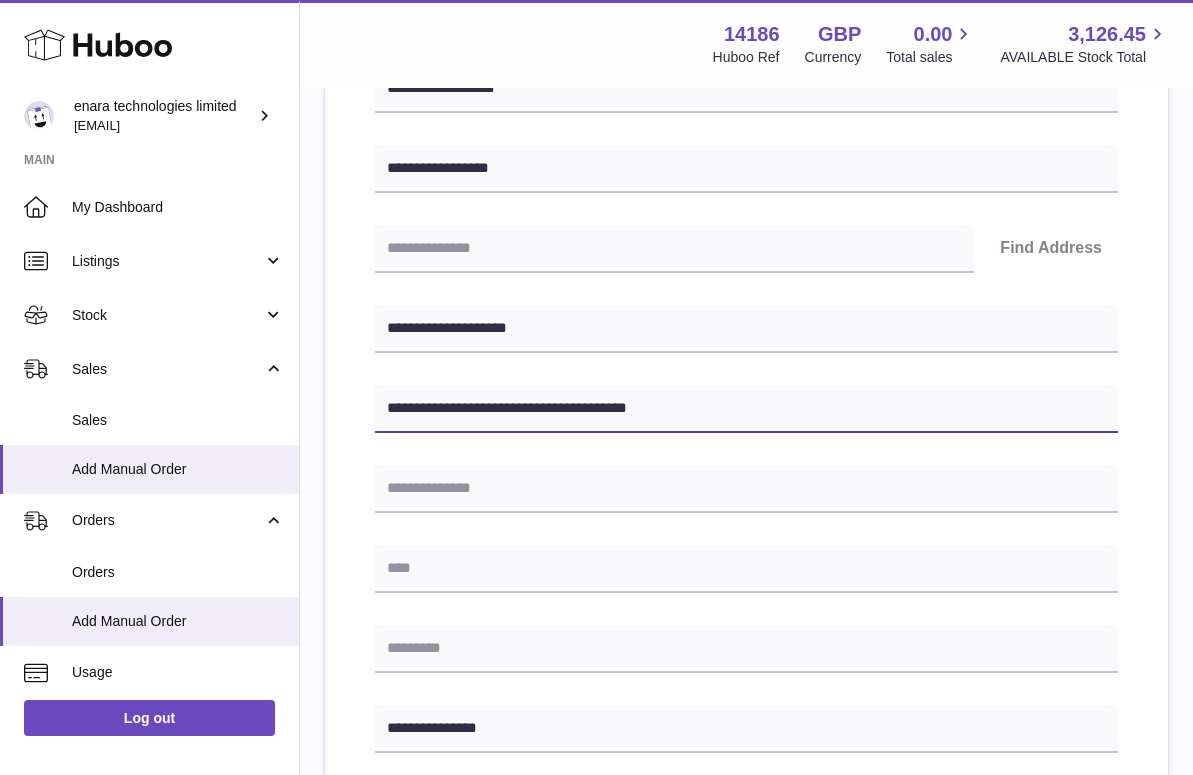 drag, startPoint x: 571, startPoint y: 403, endPoint x: 501, endPoint y: 407, distance: 70.11419 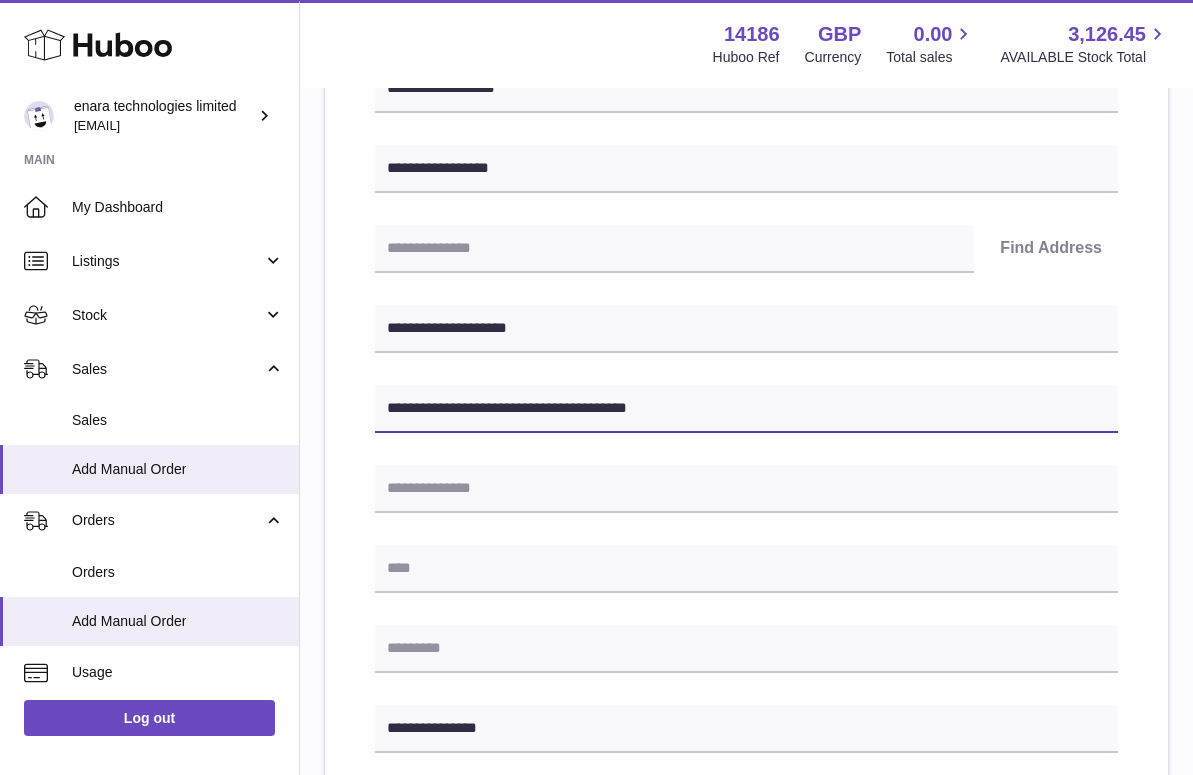 click on "**********" at bounding box center (746, 409) 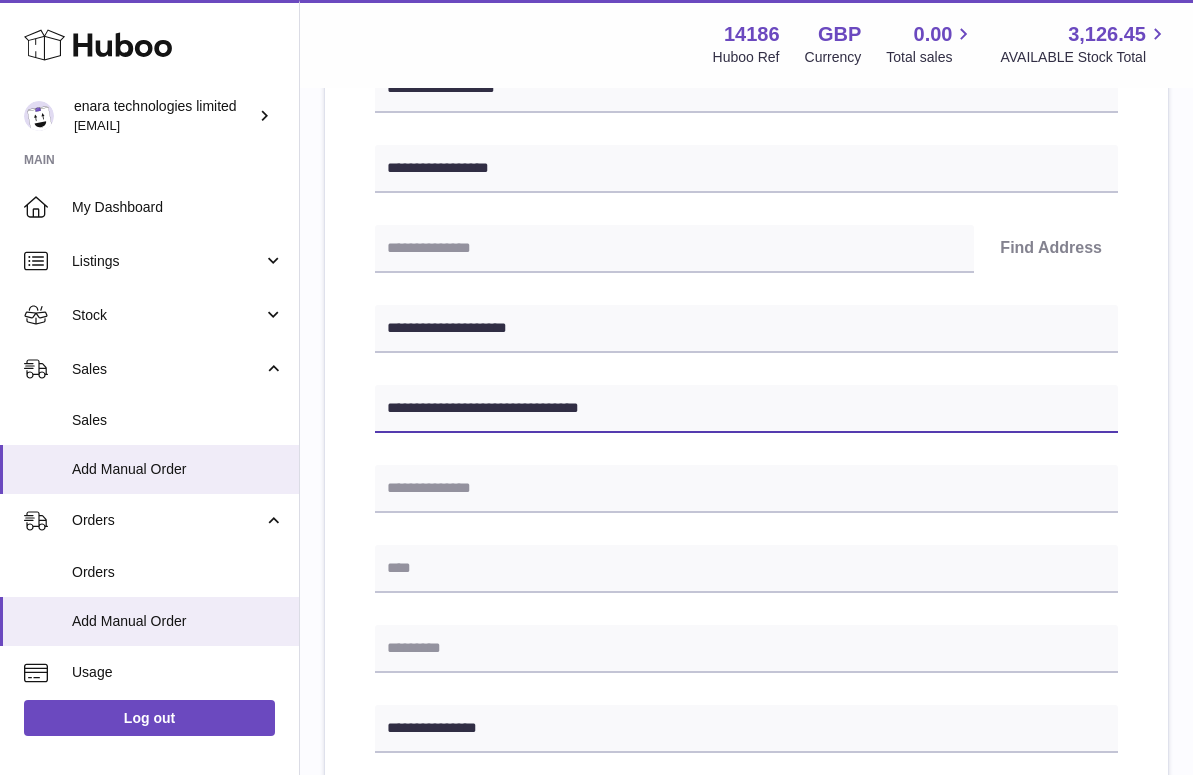 type on "**********" 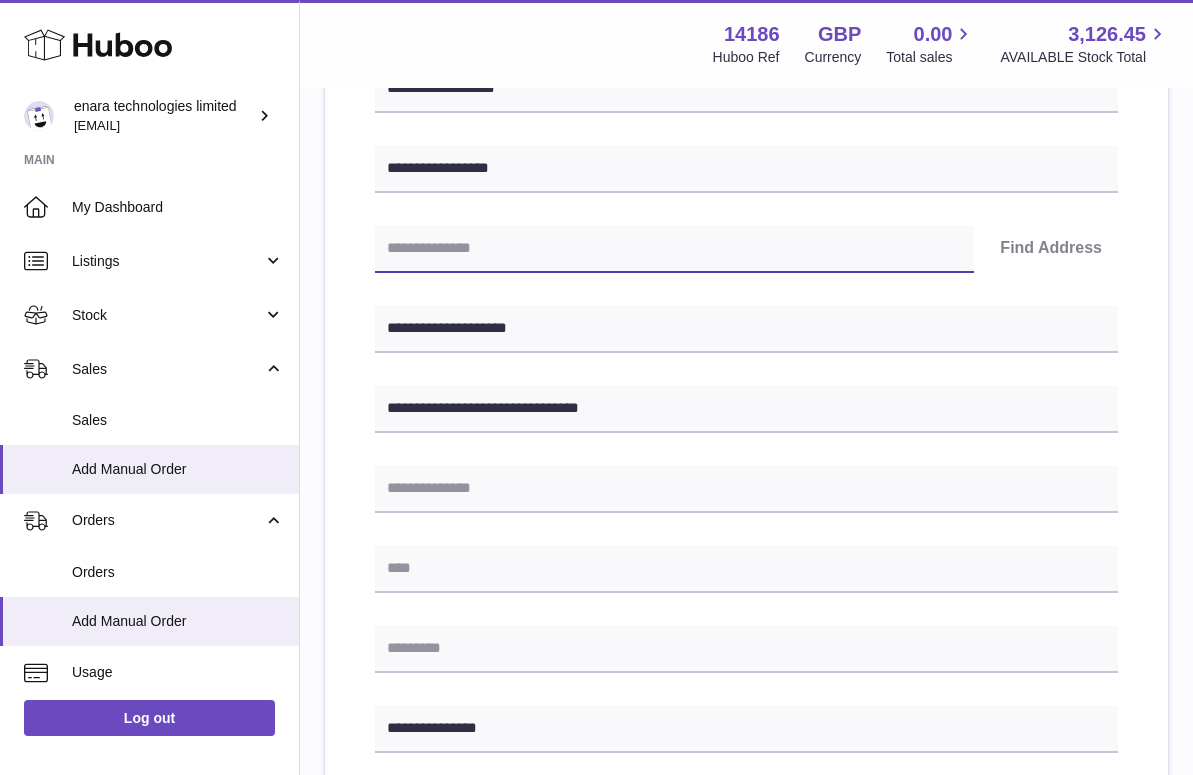 paste on "********" 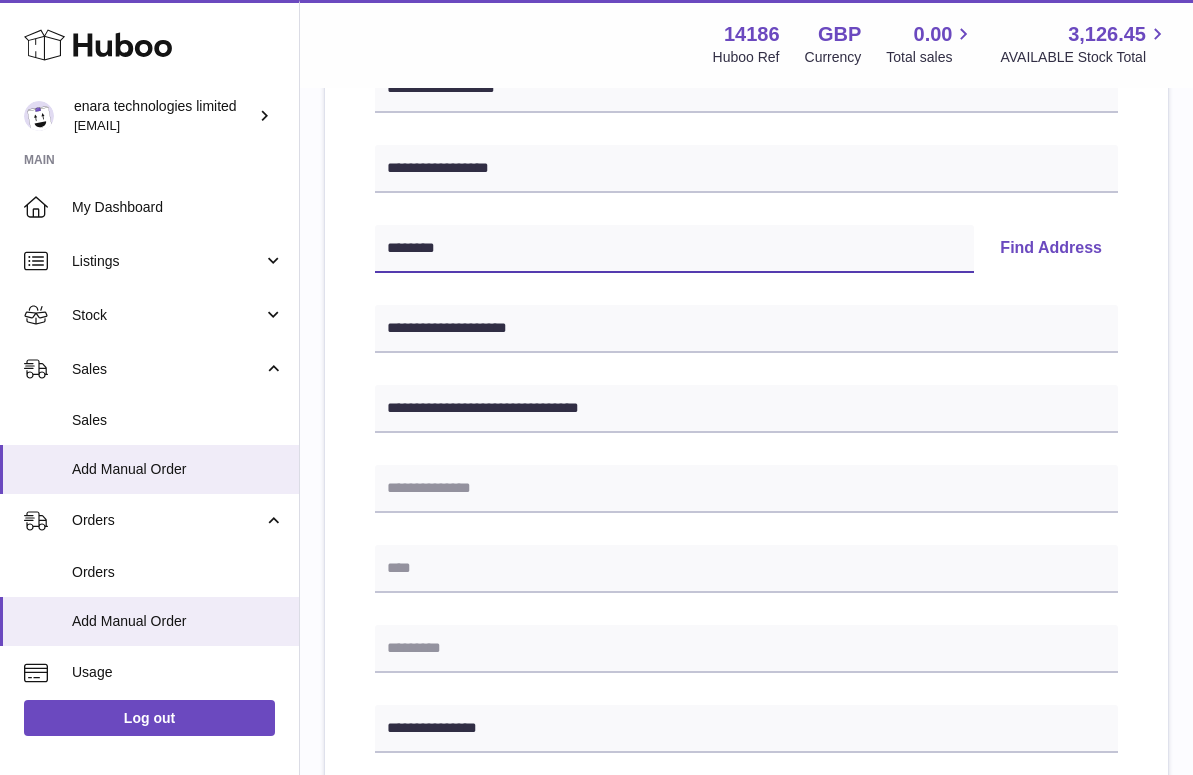 type on "********" 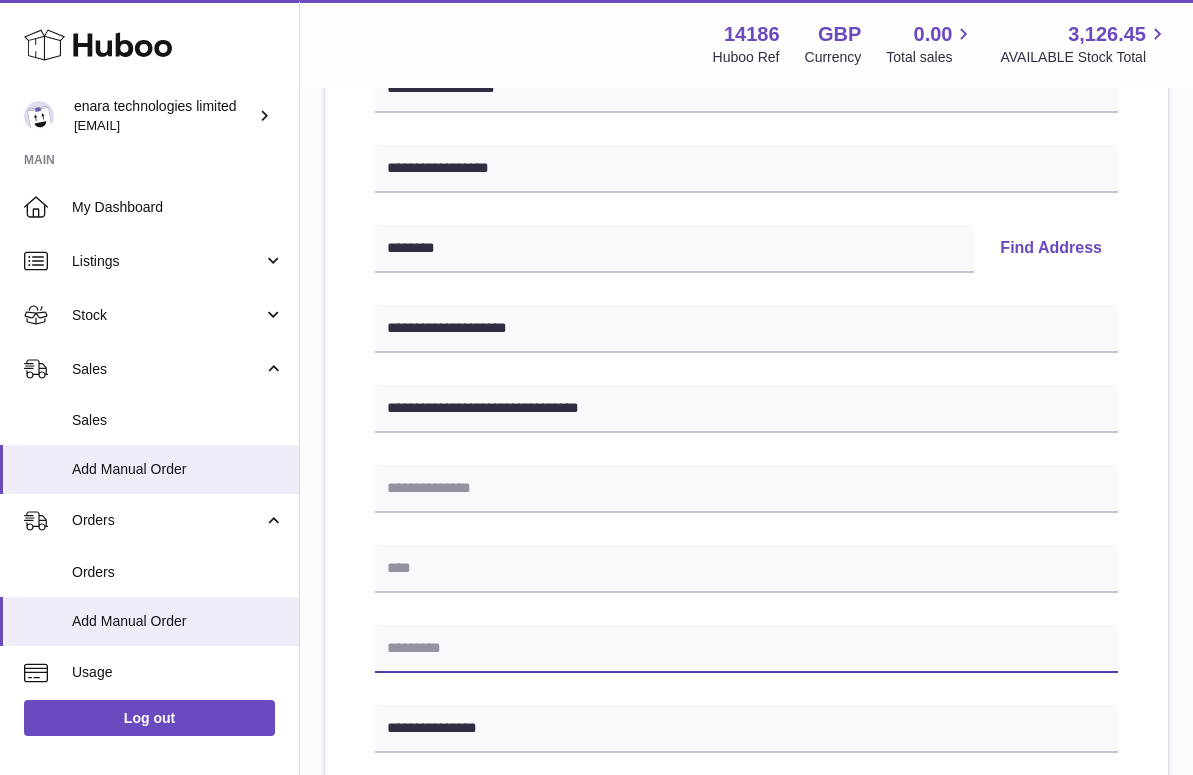 paste on "********" 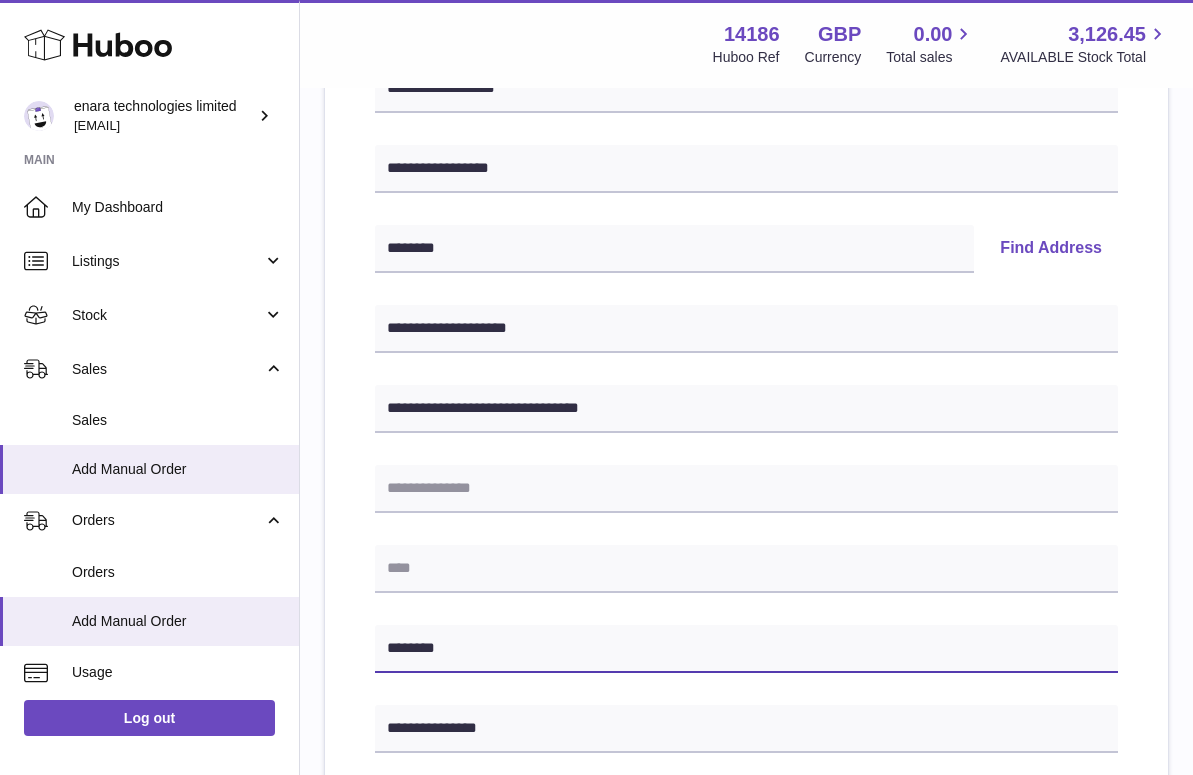 type on "********" 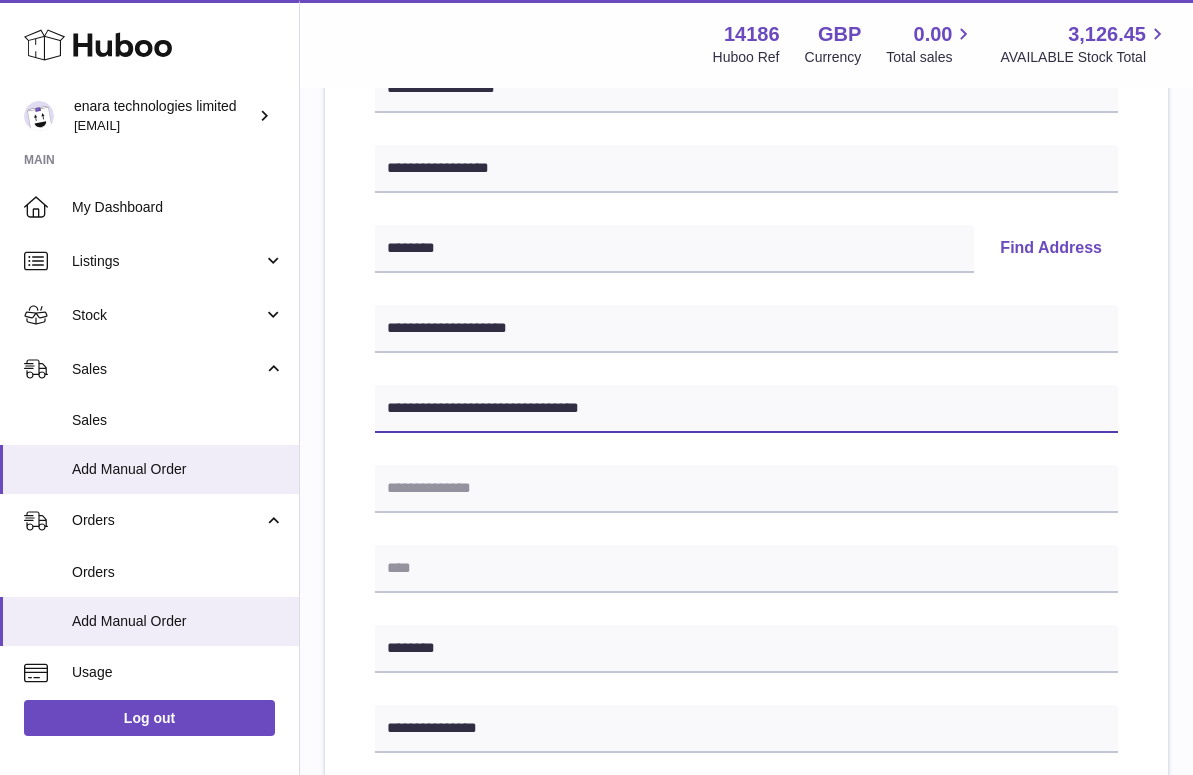 drag, startPoint x: 503, startPoint y: 405, endPoint x: 659, endPoint y: 420, distance: 156.7195 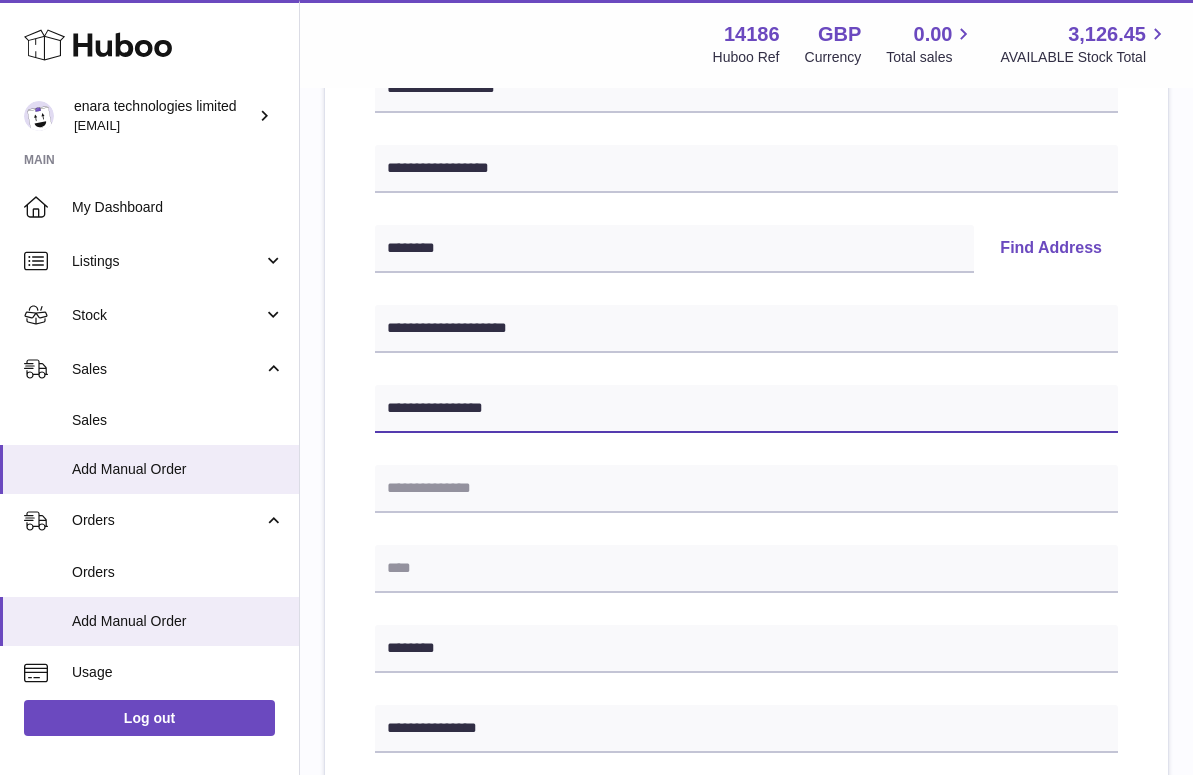 type on "**********" 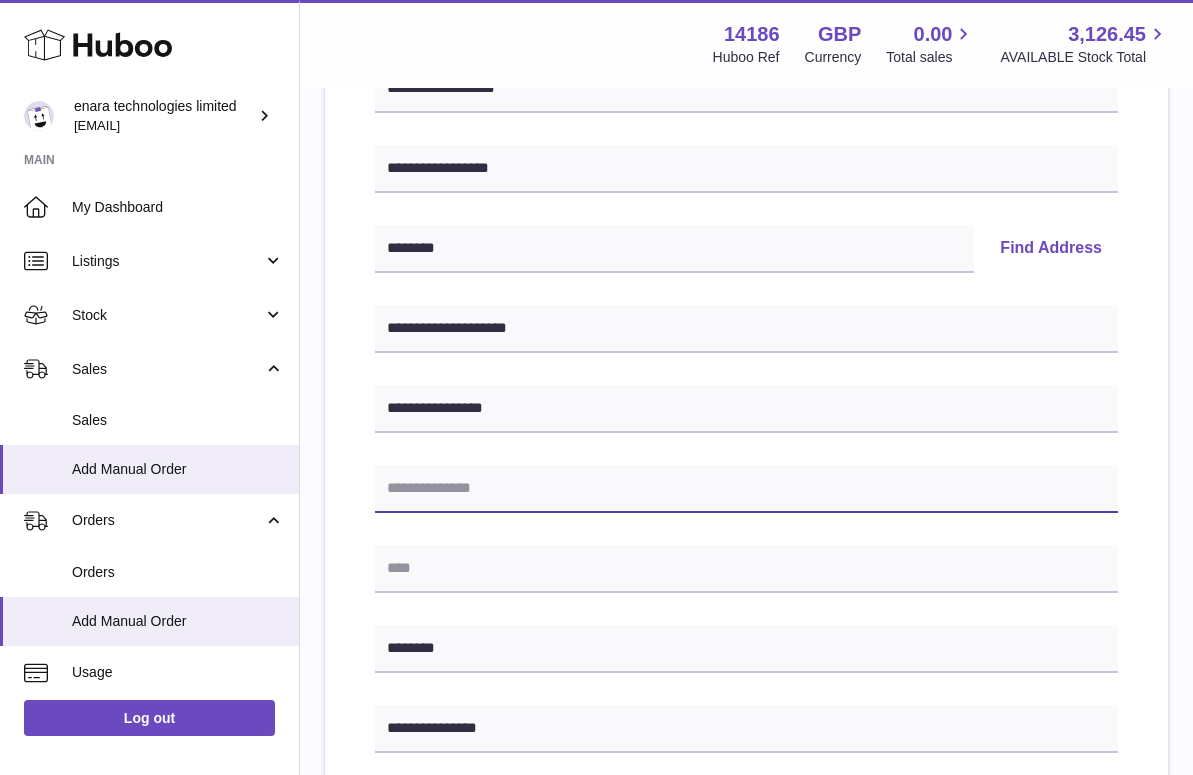 type on "*" 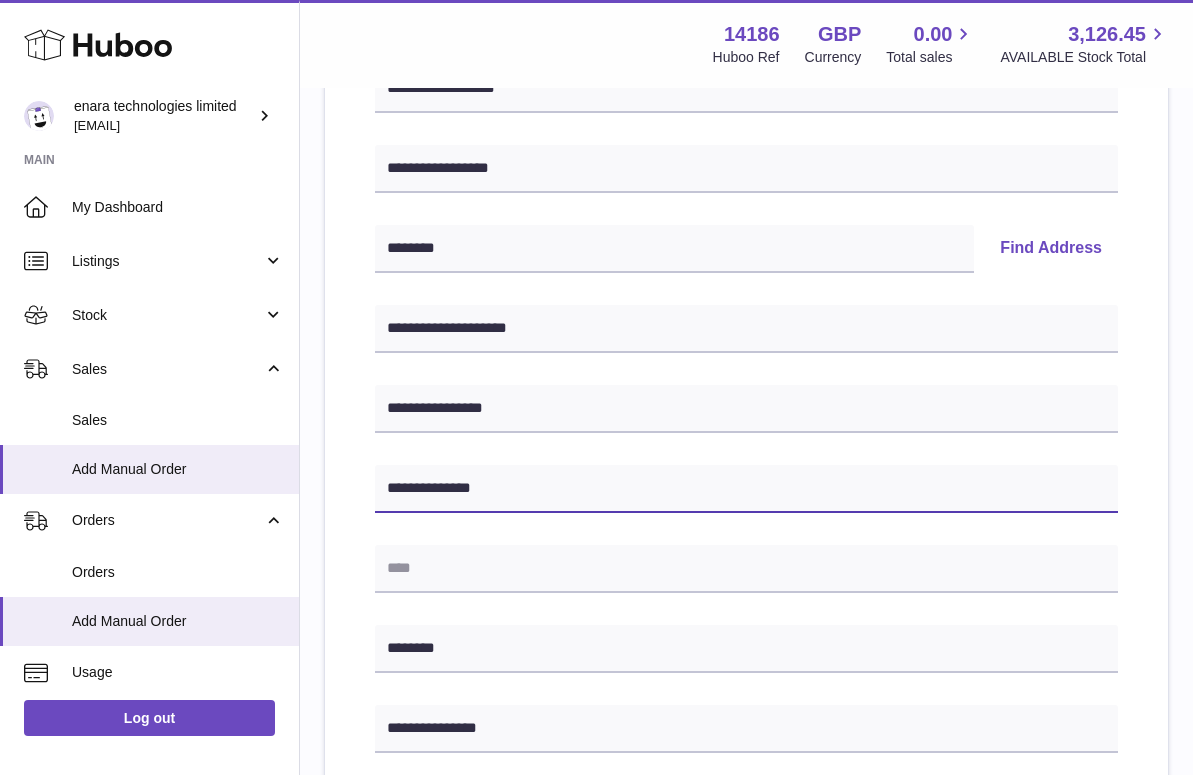 type on "**********" 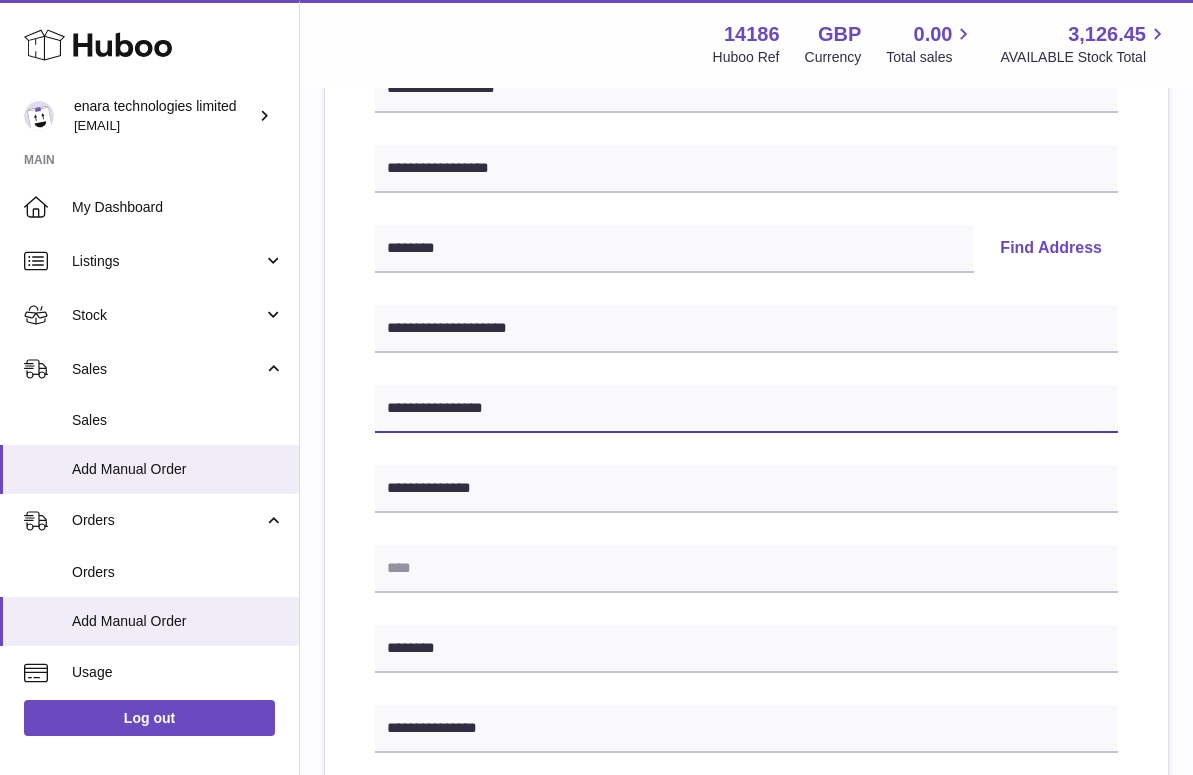 drag, startPoint x: 527, startPoint y: 401, endPoint x: 306, endPoint y: 387, distance: 221.443 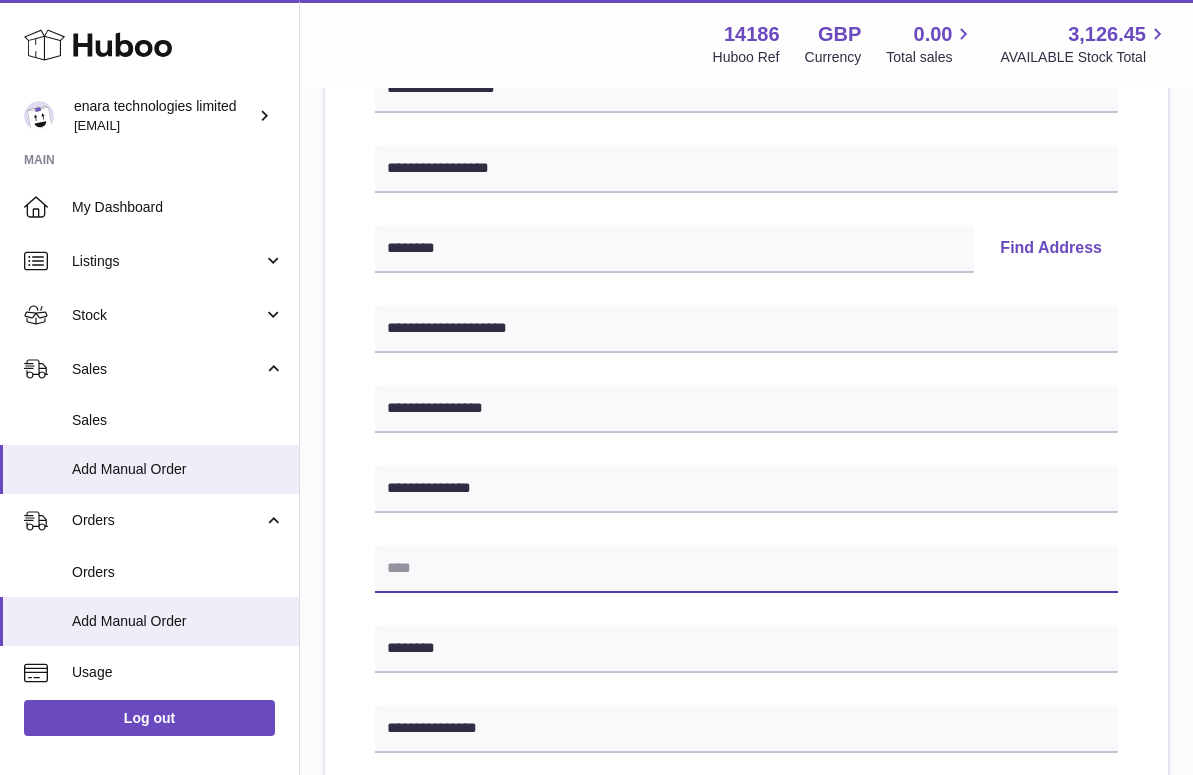 click at bounding box center (746, 569) 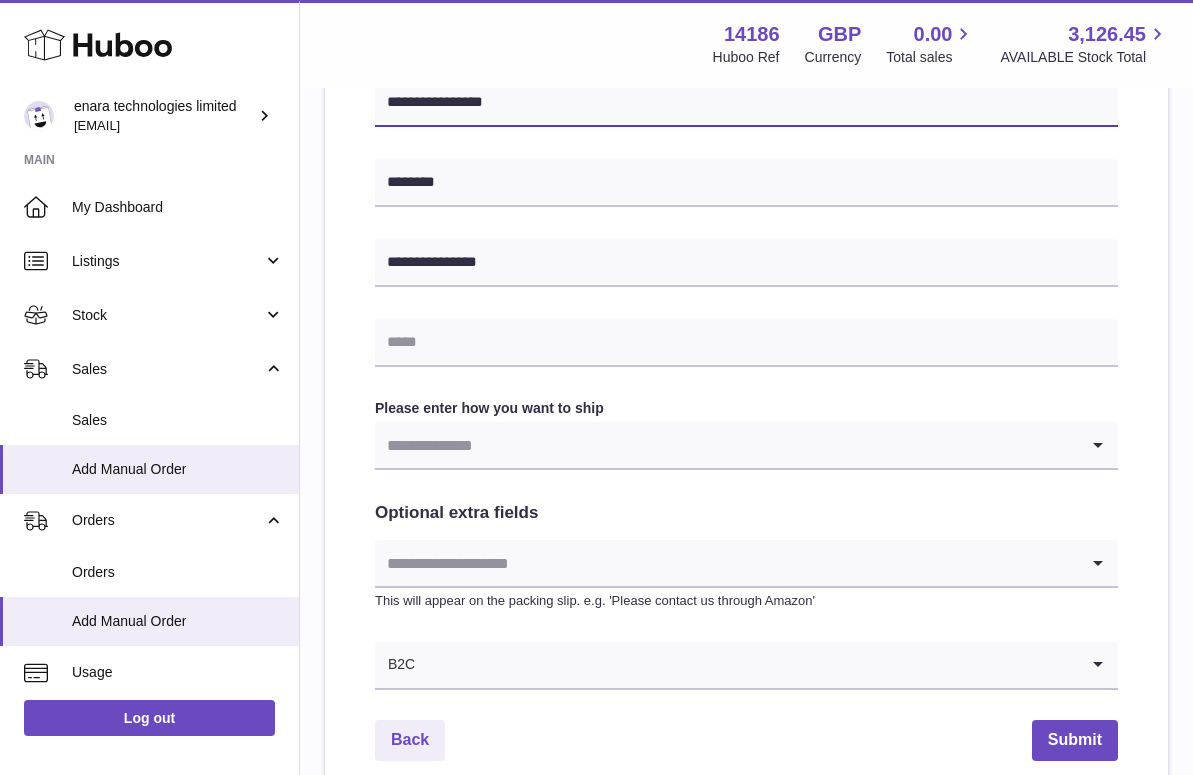 scroll, scrollTop: 782, scrollLeft: 0, axis: vertical 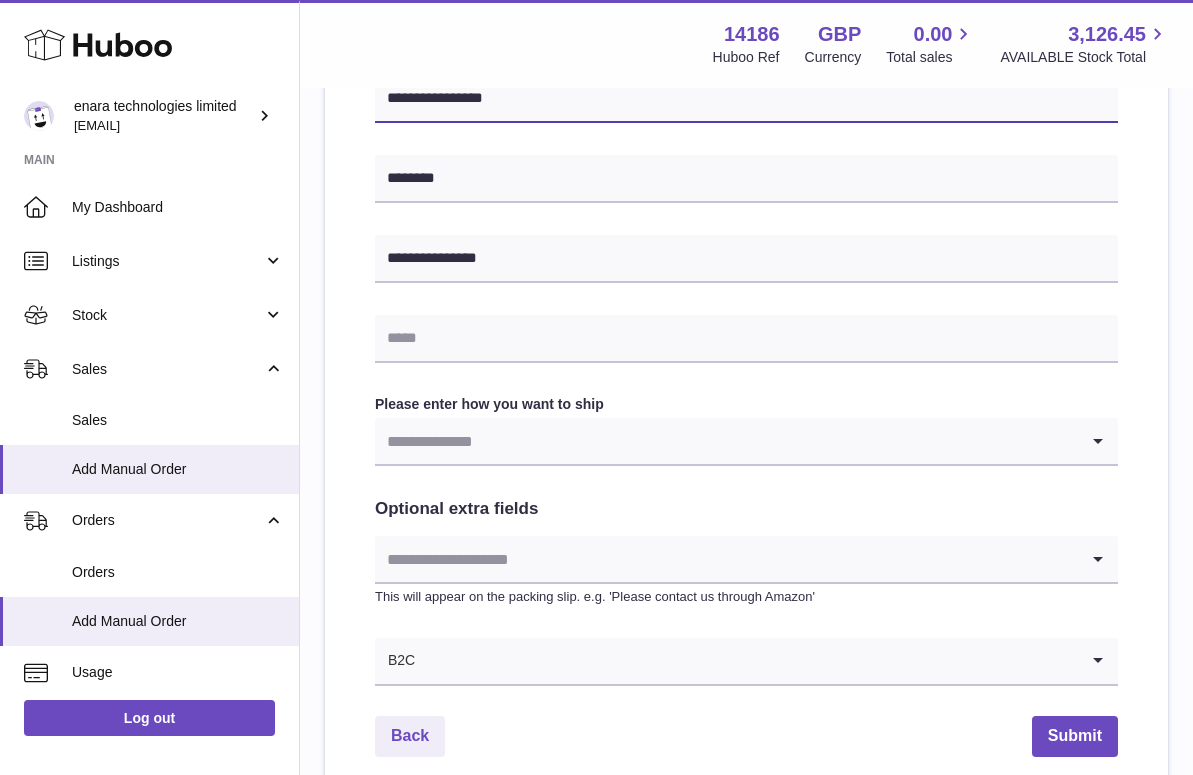 type on "**********" 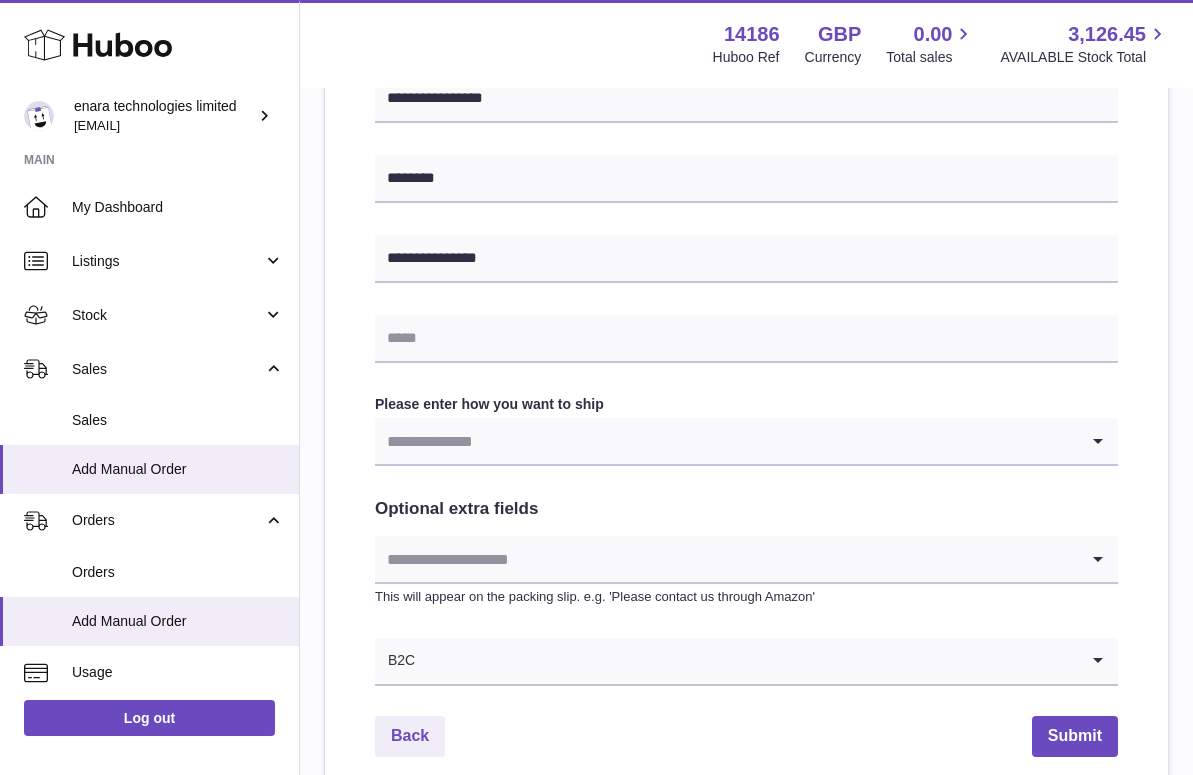 click at bounding box center [726, 441] 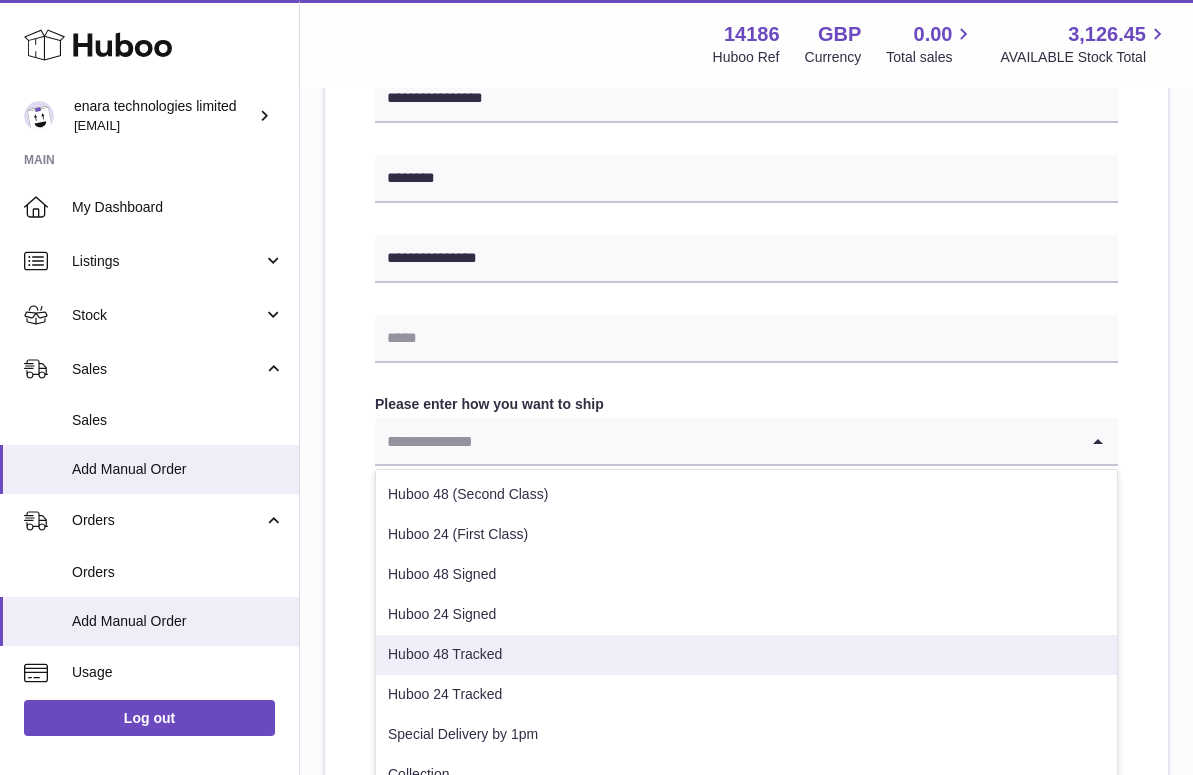 click on "Huboo 48 Tracked" at bounding box center (746, 655) 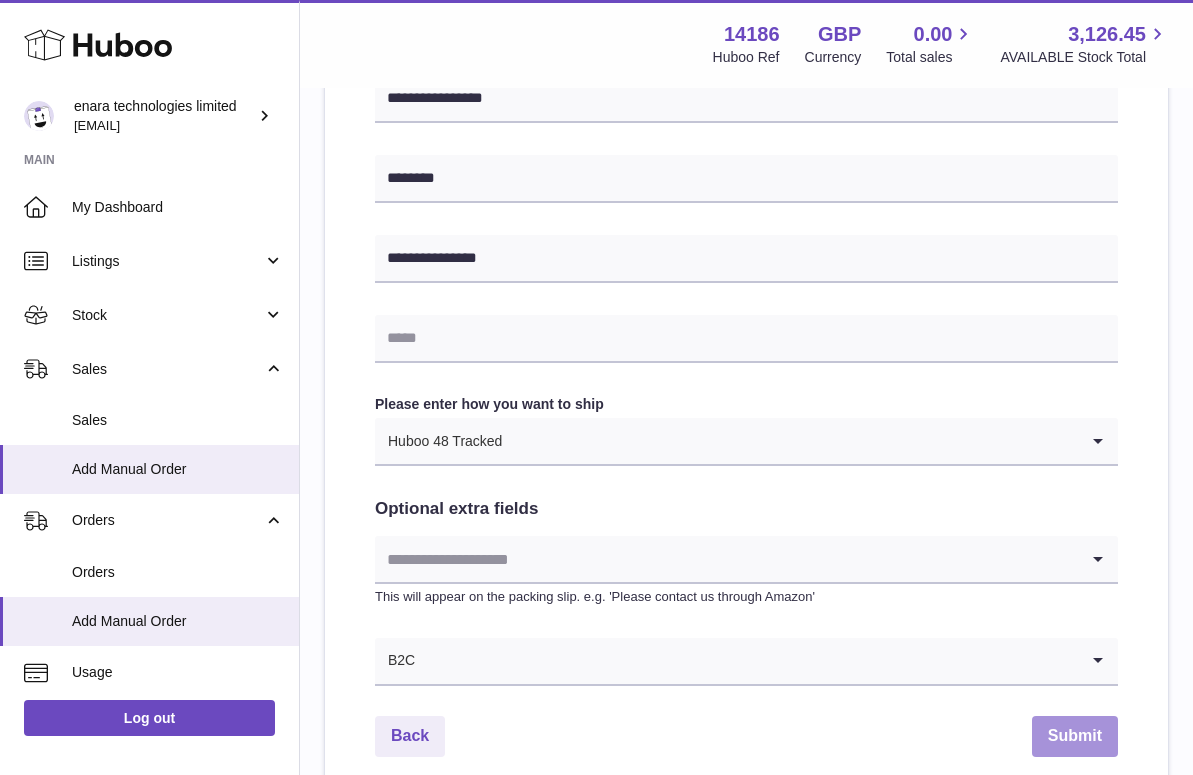 click on "Submit" at bounding box center (1075, 736) 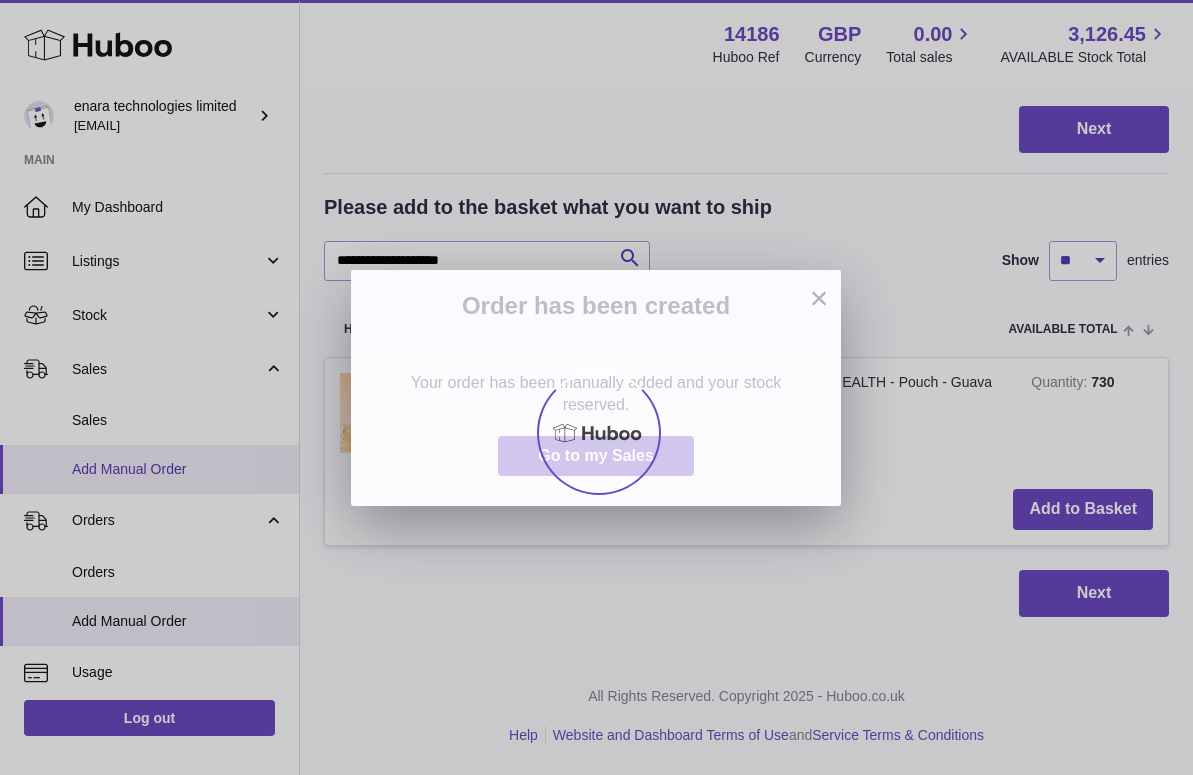 scroll, scrollTop: 0, scrollLeft: 0, axis: both 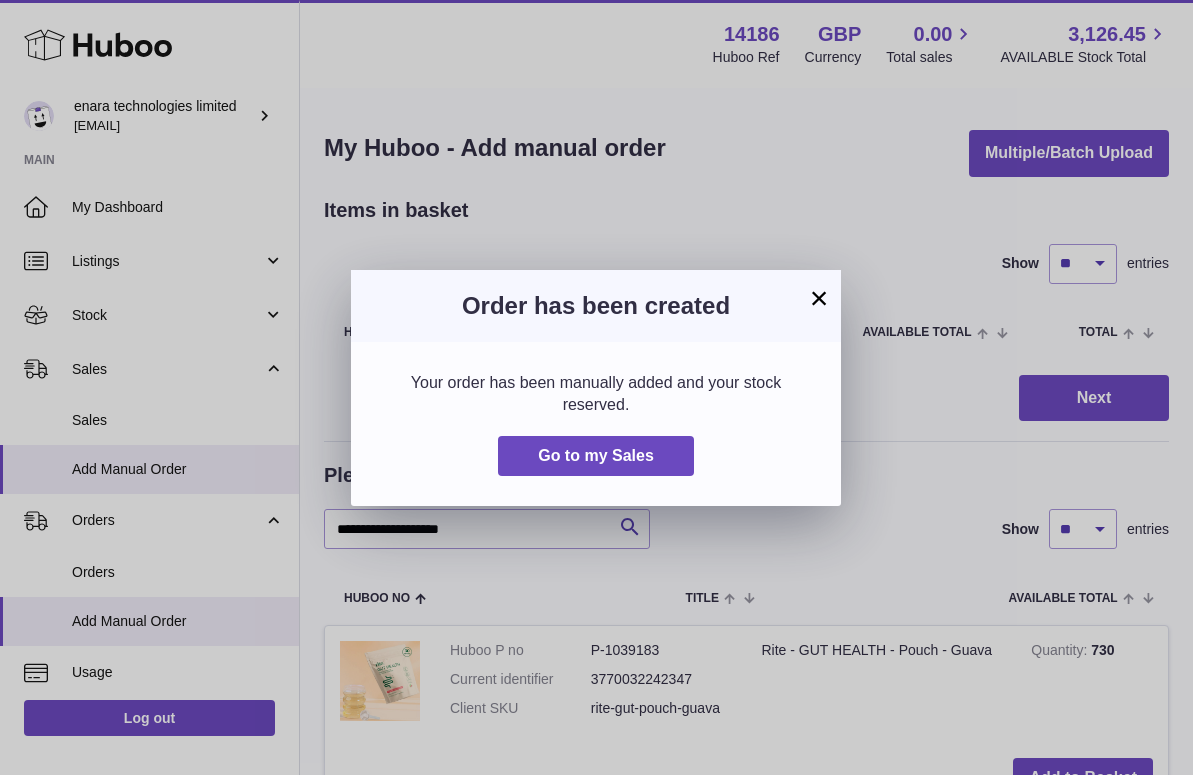 click on "×" at bounding box center [819, 298] 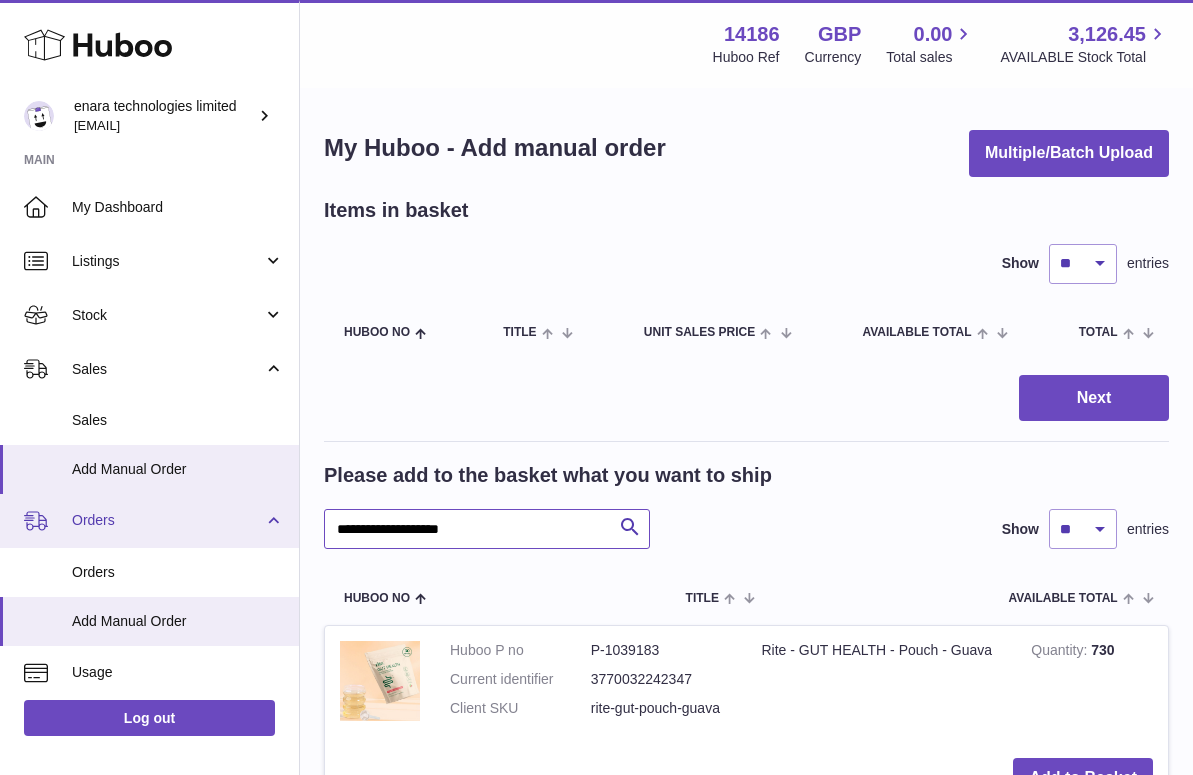 drag, startPoint x: 511, startPoint y: 537, endPoint x: 65, endPoint y: 499, distance: 447.6159 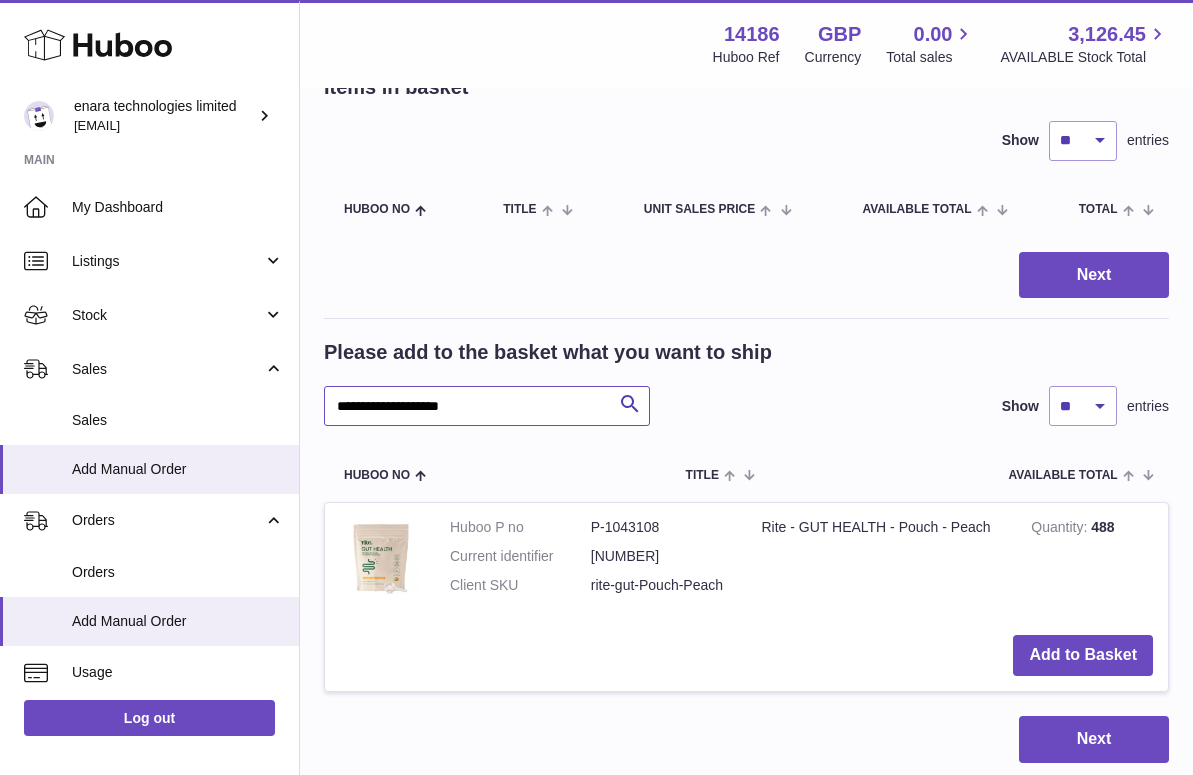 scroll, scrollTop: 125, scrollLeft: 0, axis: vertical 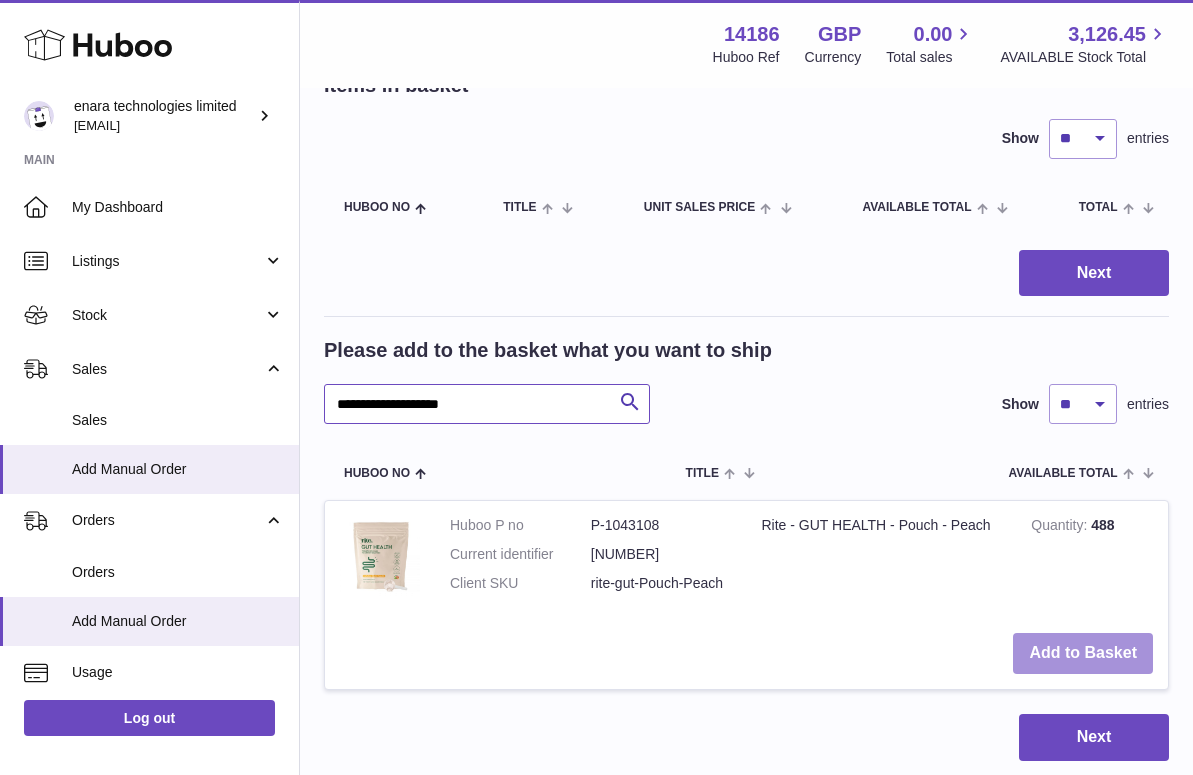 type on "**********" 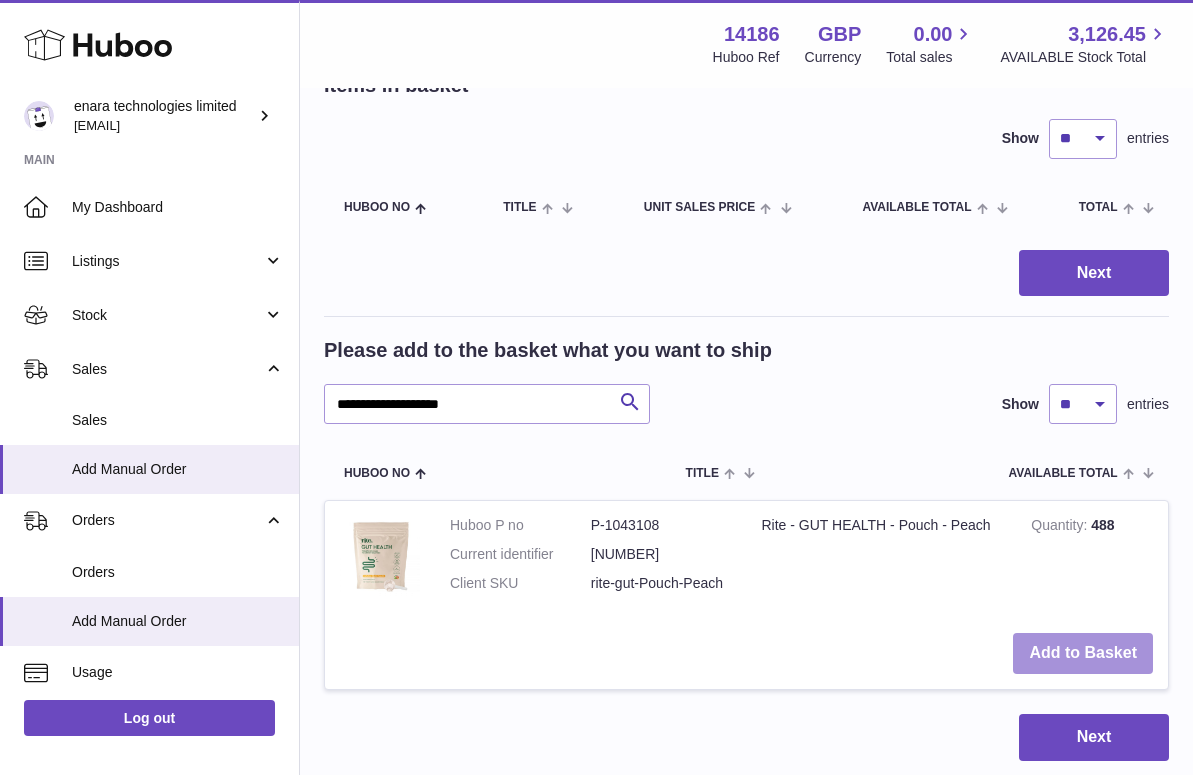 click on "Add to Basket" at bounding box center (1083, 653) 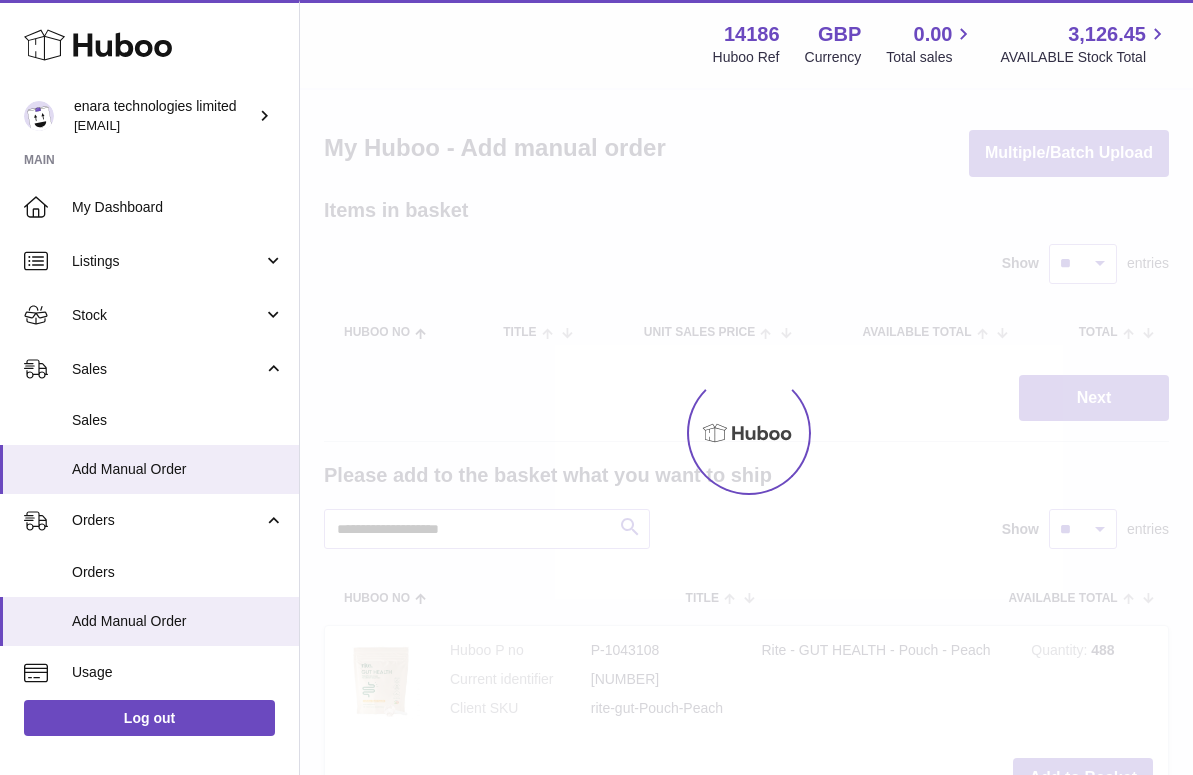 scroll, scrollTop: 0, scrollLeft: 0, axis: both 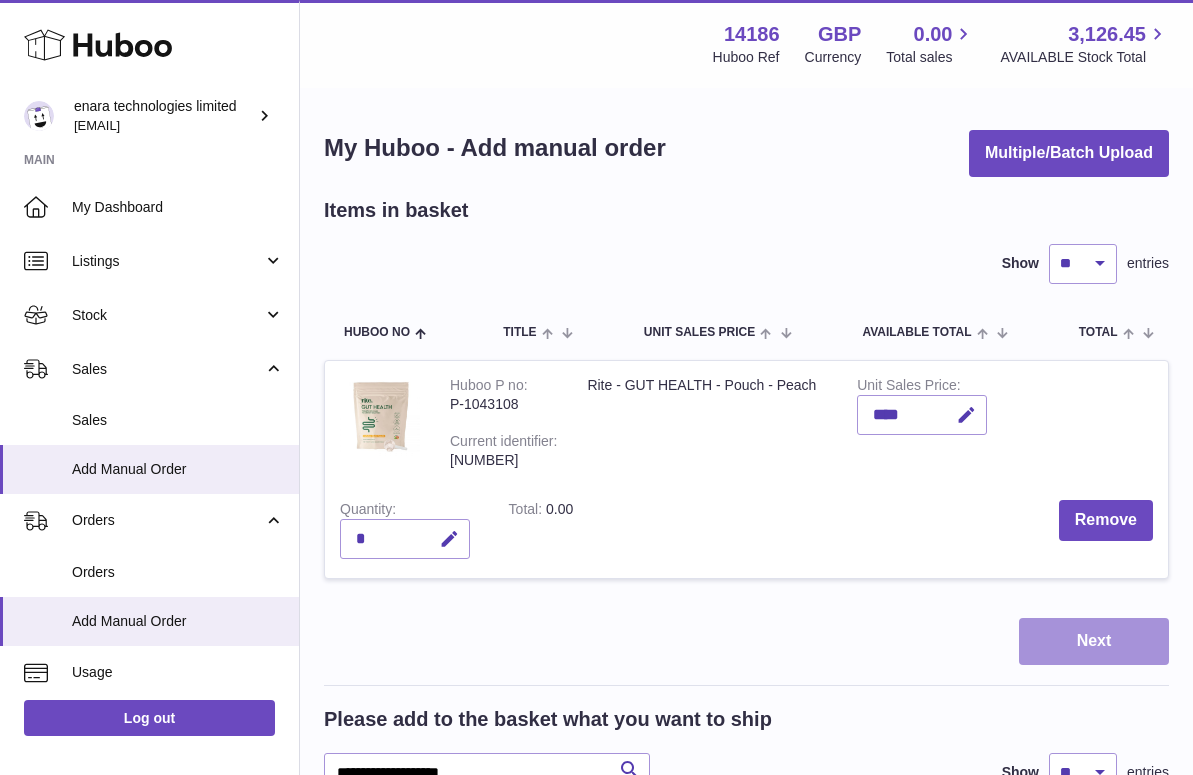 click on "Next" at bounding box center (1094, 641) 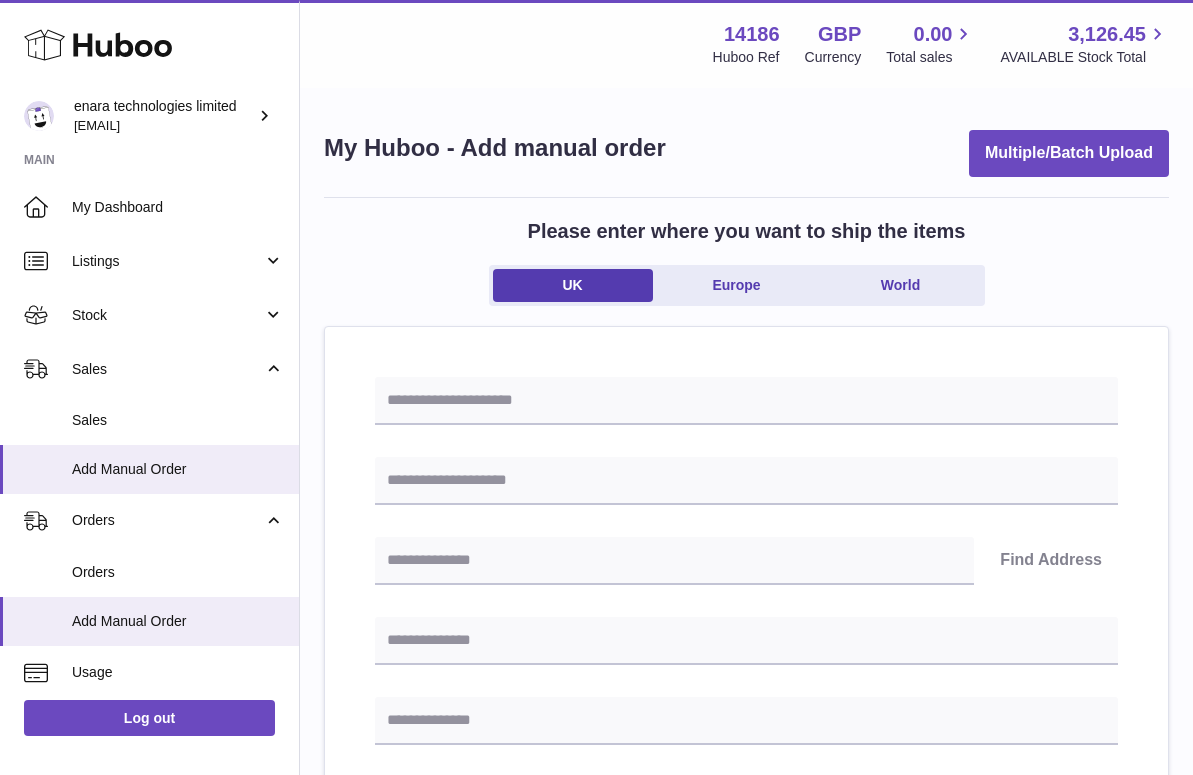 click on "Find Address
Please enter how you want to ship             Loading...
You require an order to be fulfilled which is going directly to another business or retailer rather than directly to a consumer. Please ensure you have contacted our customer service department for further information relating to any associated costs and (order completion) timescales, before proceeding.
Optional extra fields             Loading...       This will appear on the packing slip. e.g. 'Please contact us through Amazon'
B2C
Loading..." at bounding box center [746, 922] 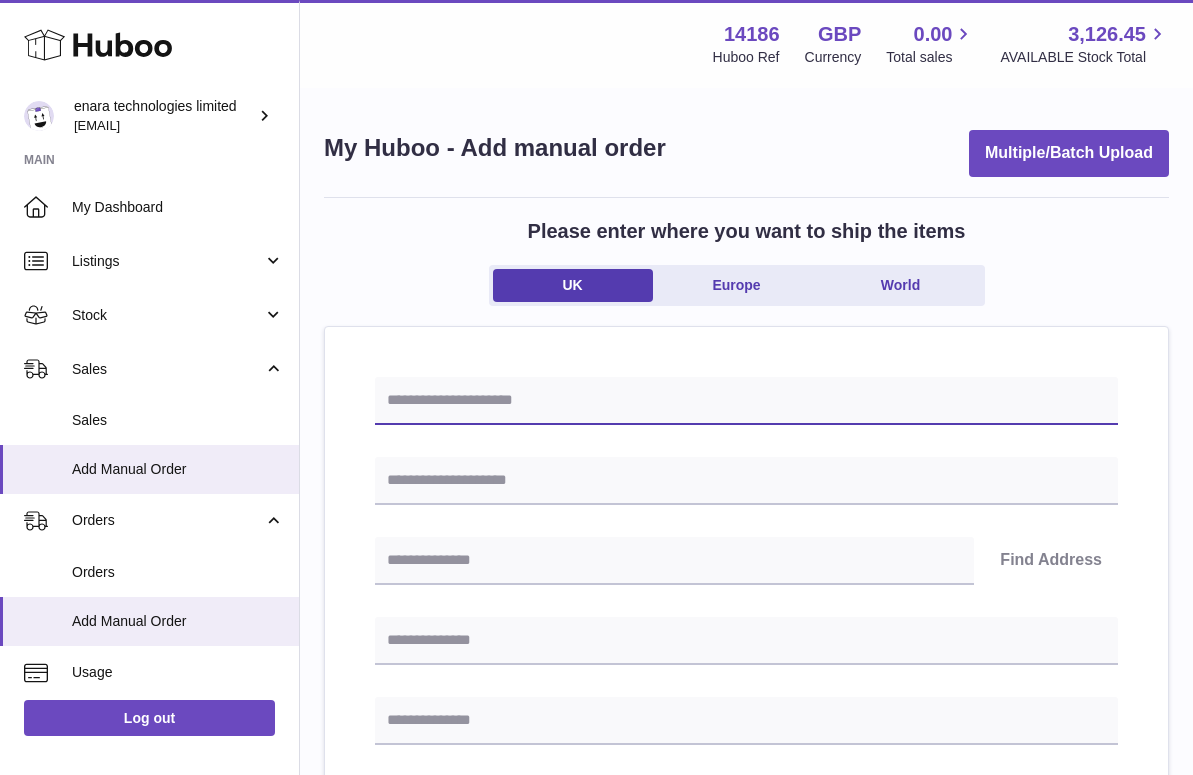 click at bounding box center (746, 401) 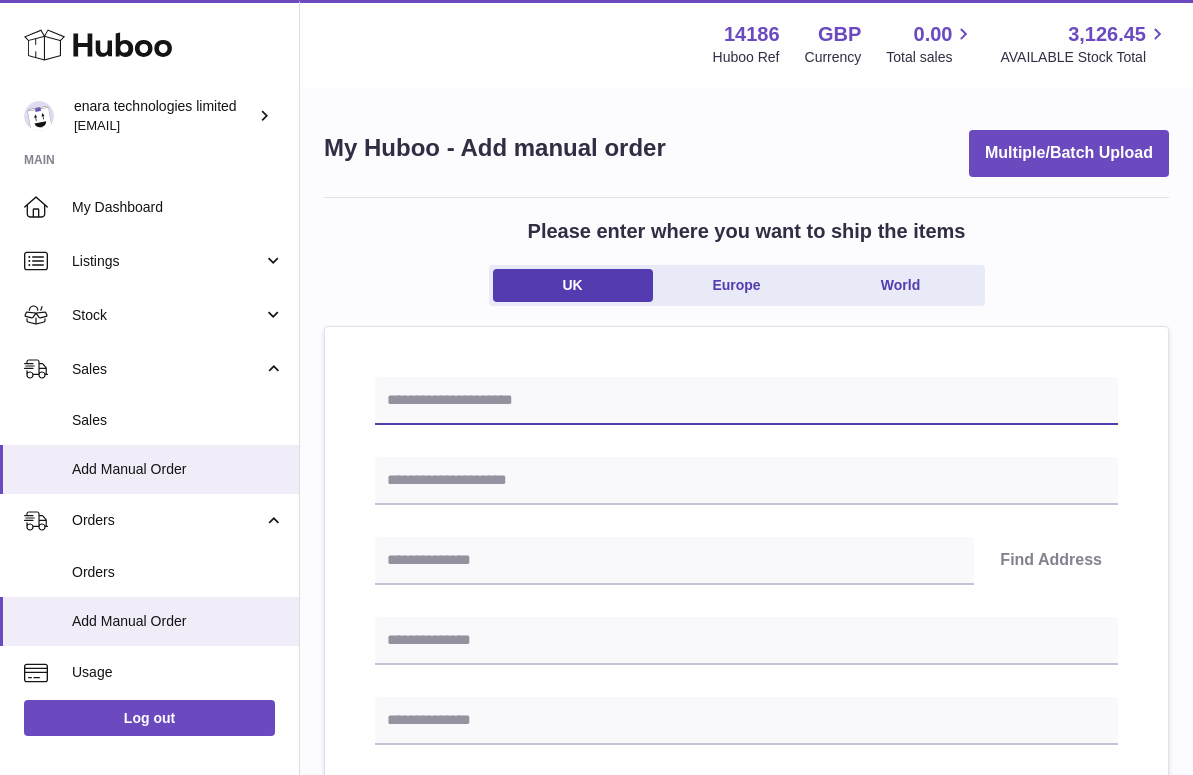 paste on "**********" 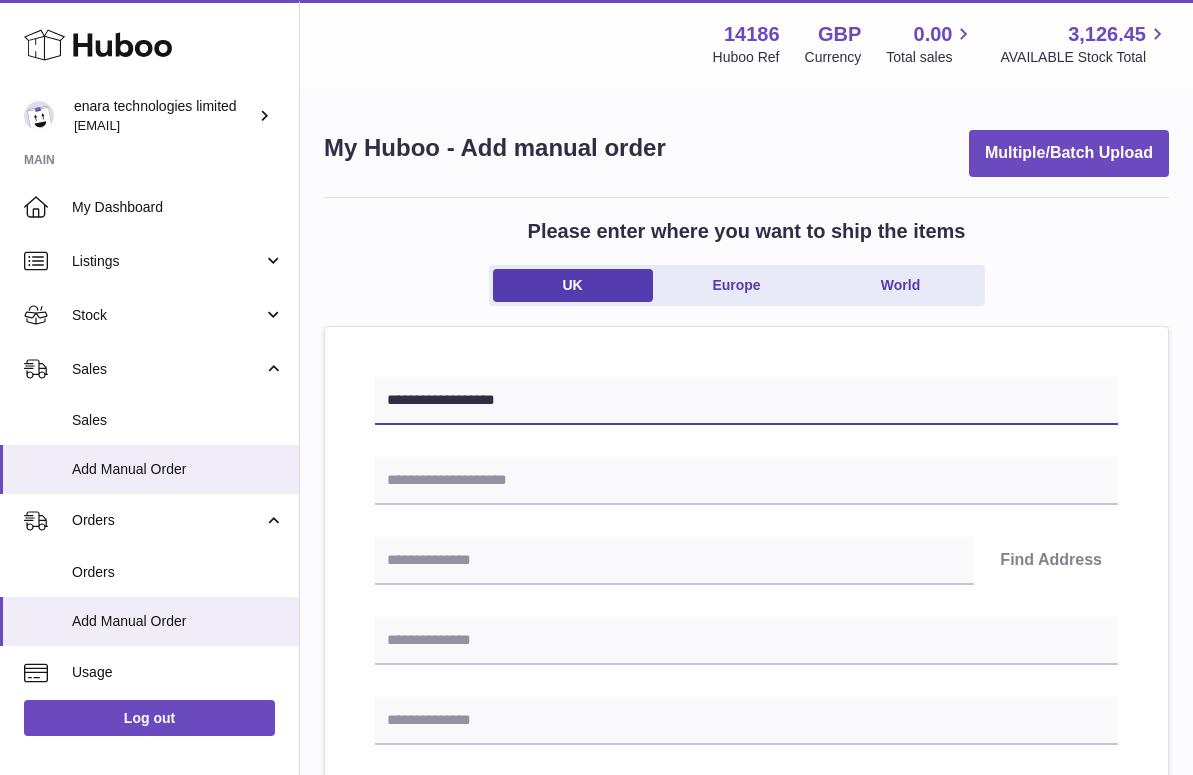 type on "**********" 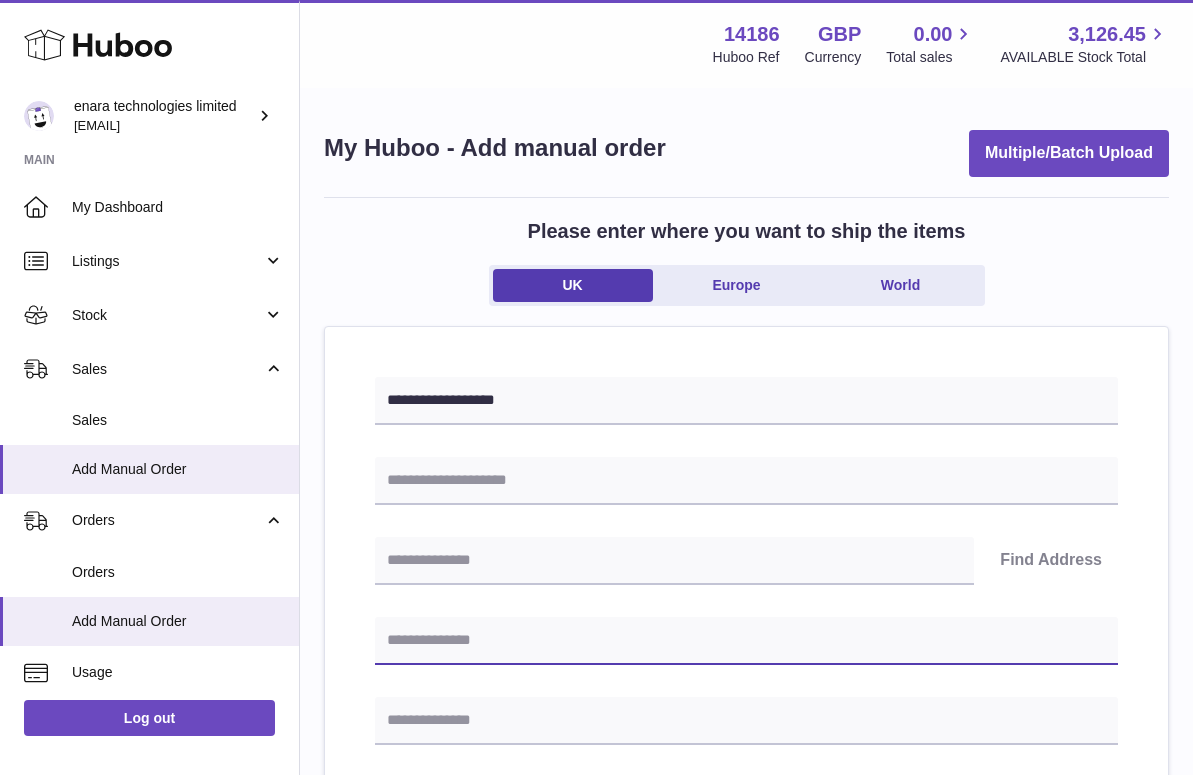 paste on "**********" 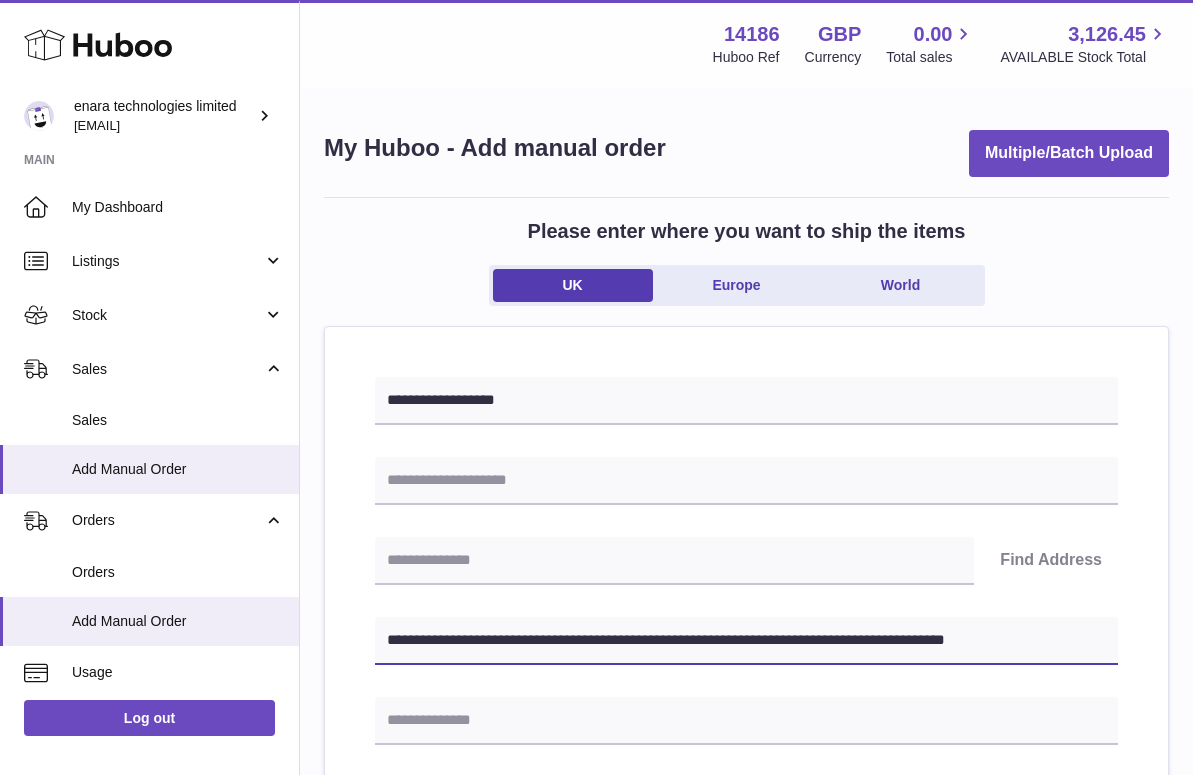 drag, startPoint x: 862, startPoint y: 638, endPoint x: 1265, endPoint y: 638, distance: 403 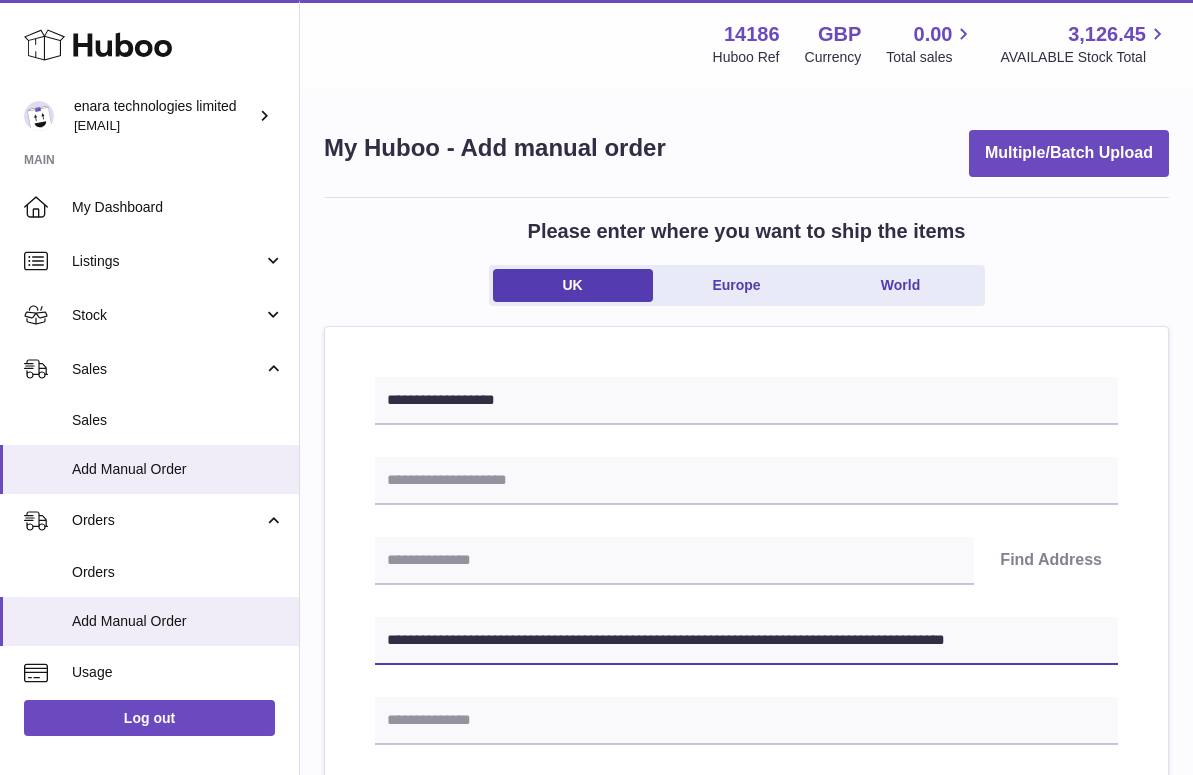 click on ".st0{fill:#141414;}" at bounding box center [596, 387] 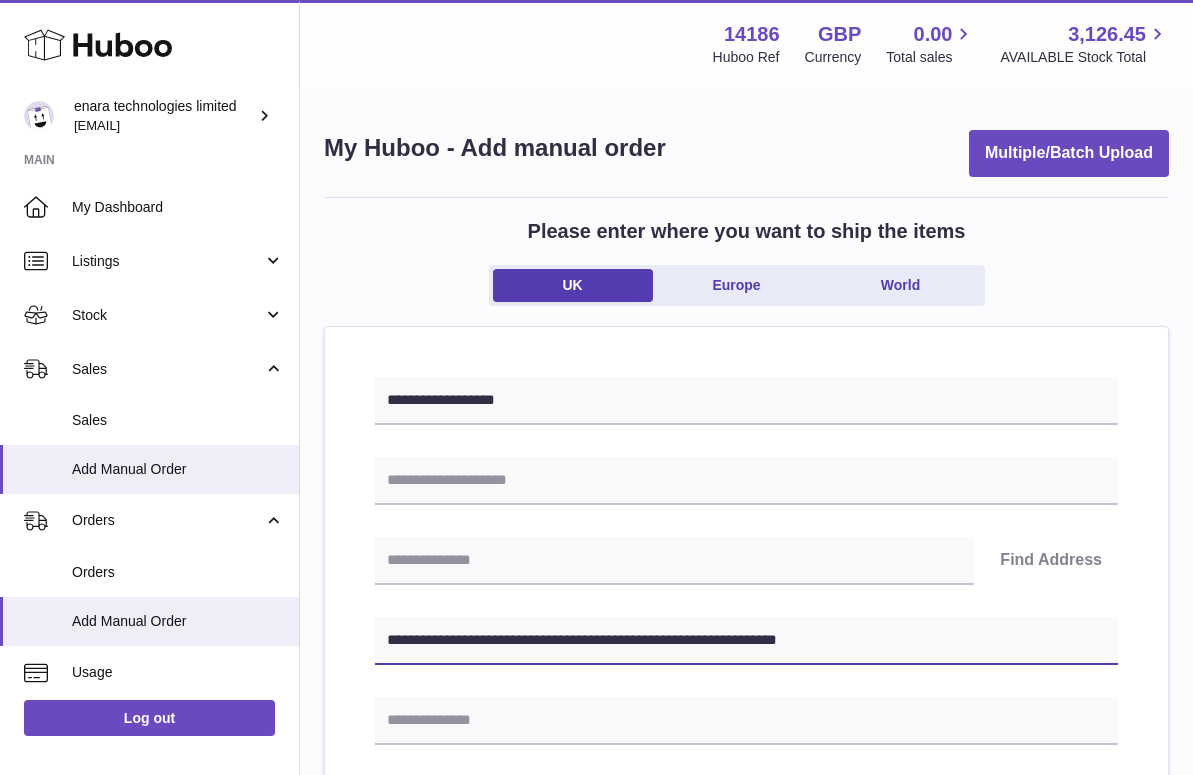 type on "**********" 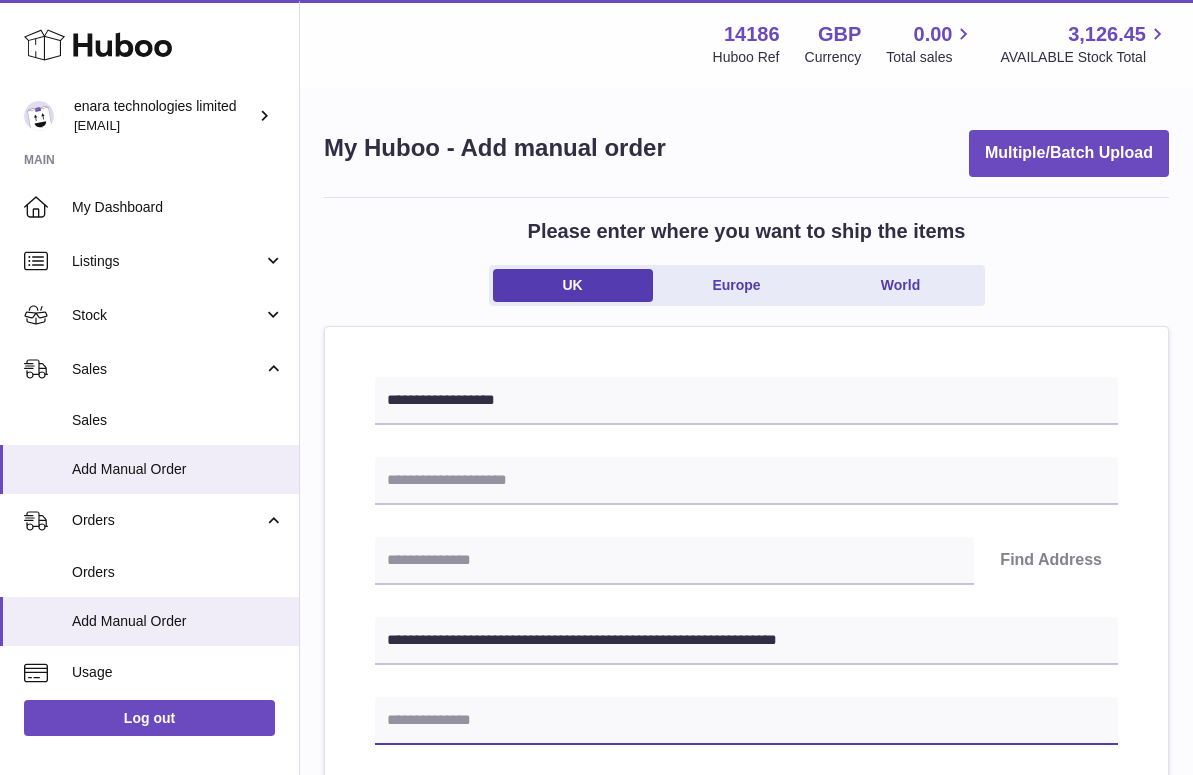 paste on "**********" 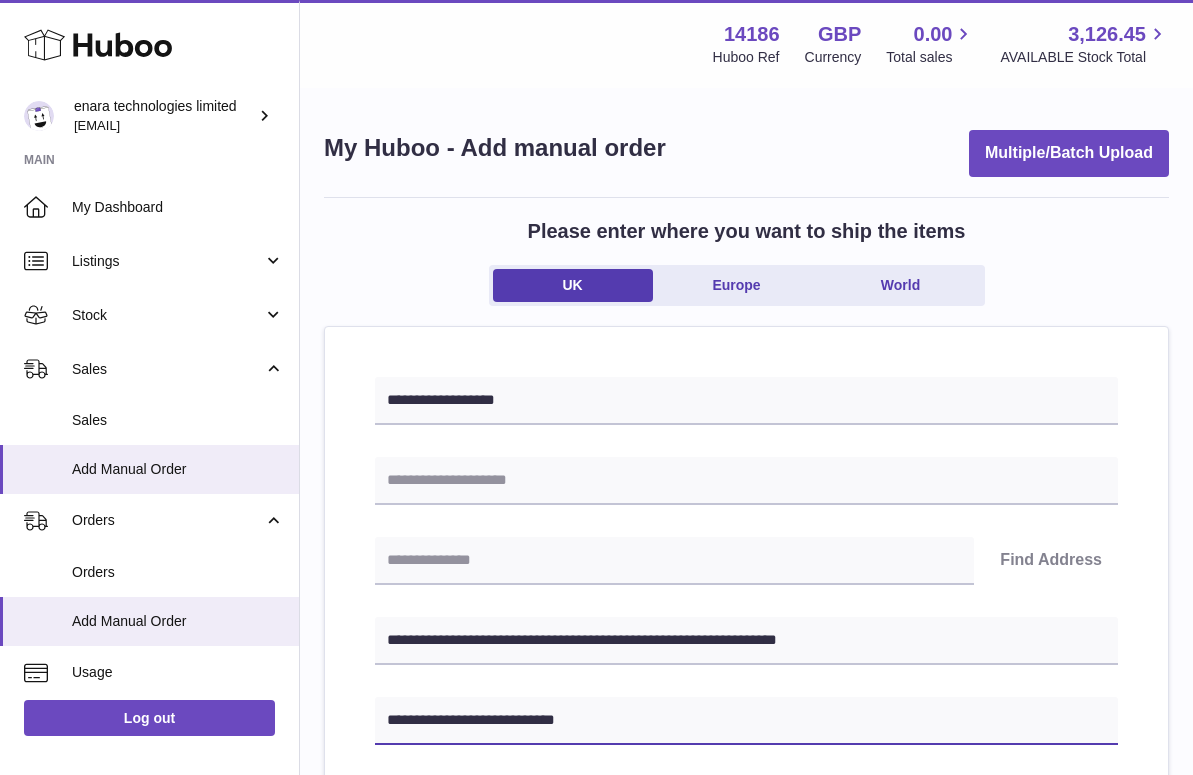 type on "**********" 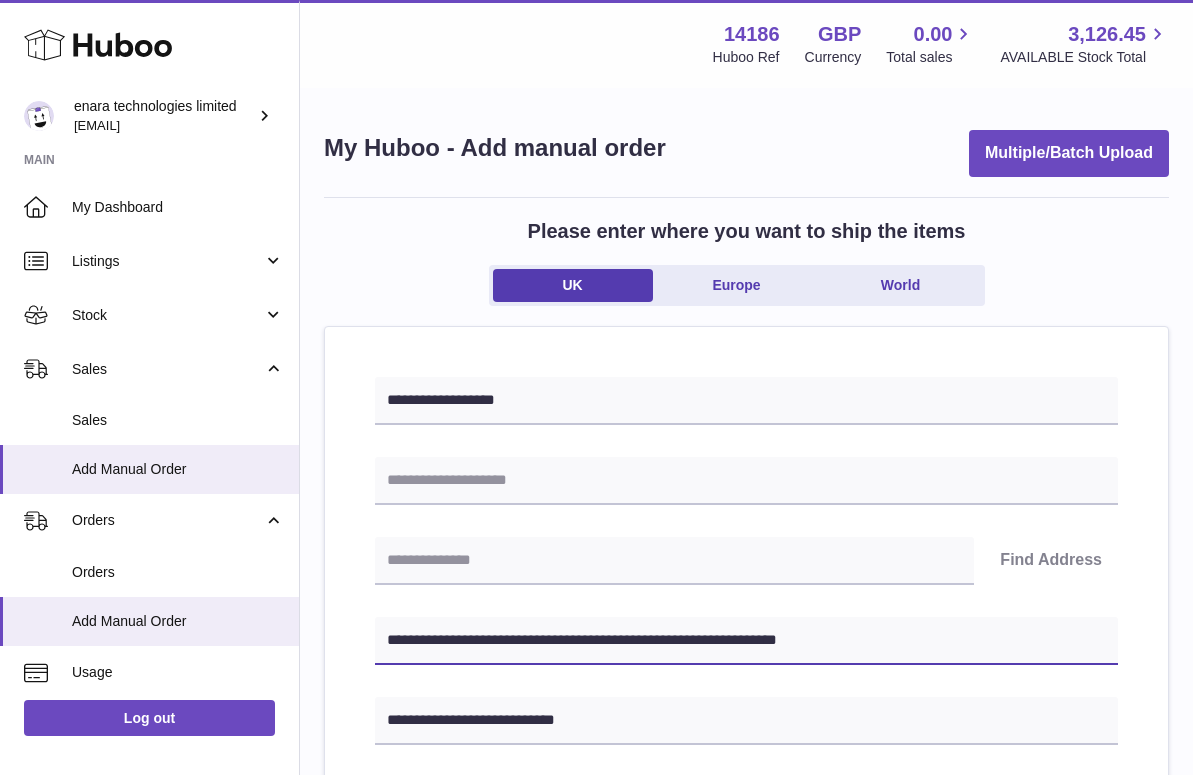 drag, startPoint x: 513, startPoint y: 633, endPoint x: 398, endPoint y: 632, distance: 115.00435 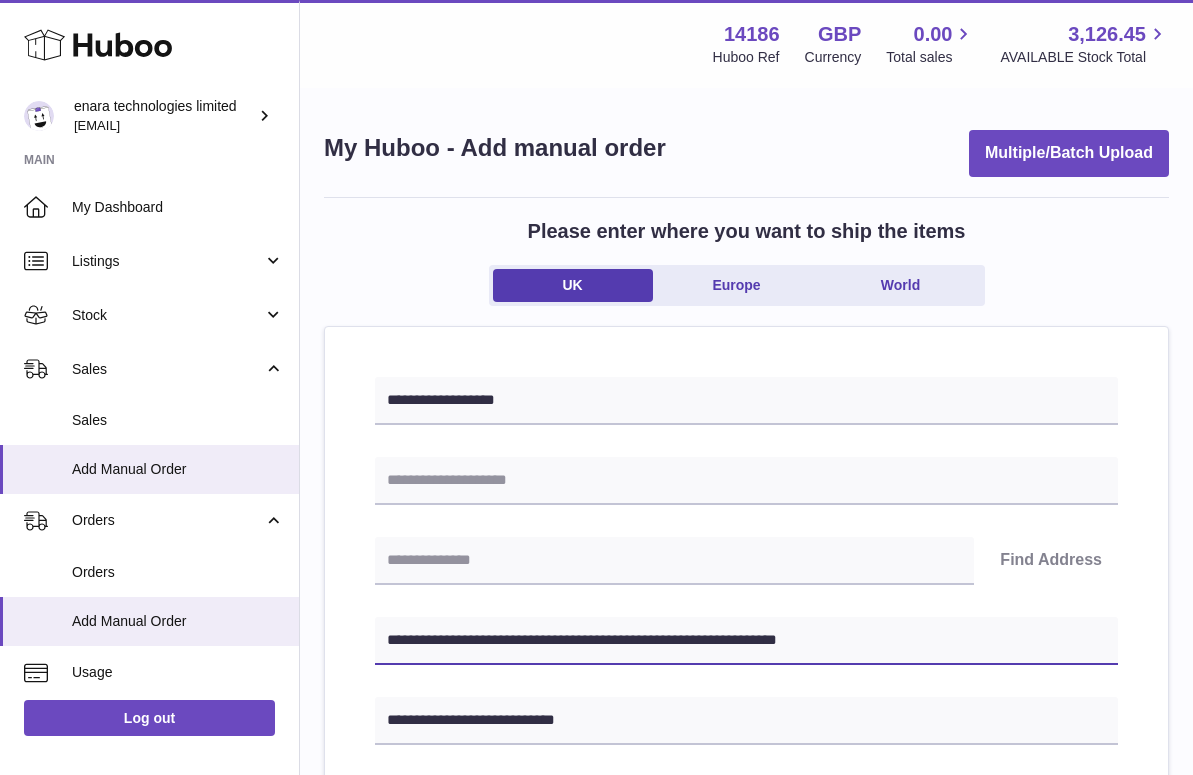 click on "**********" at bounding box center [746, 641] 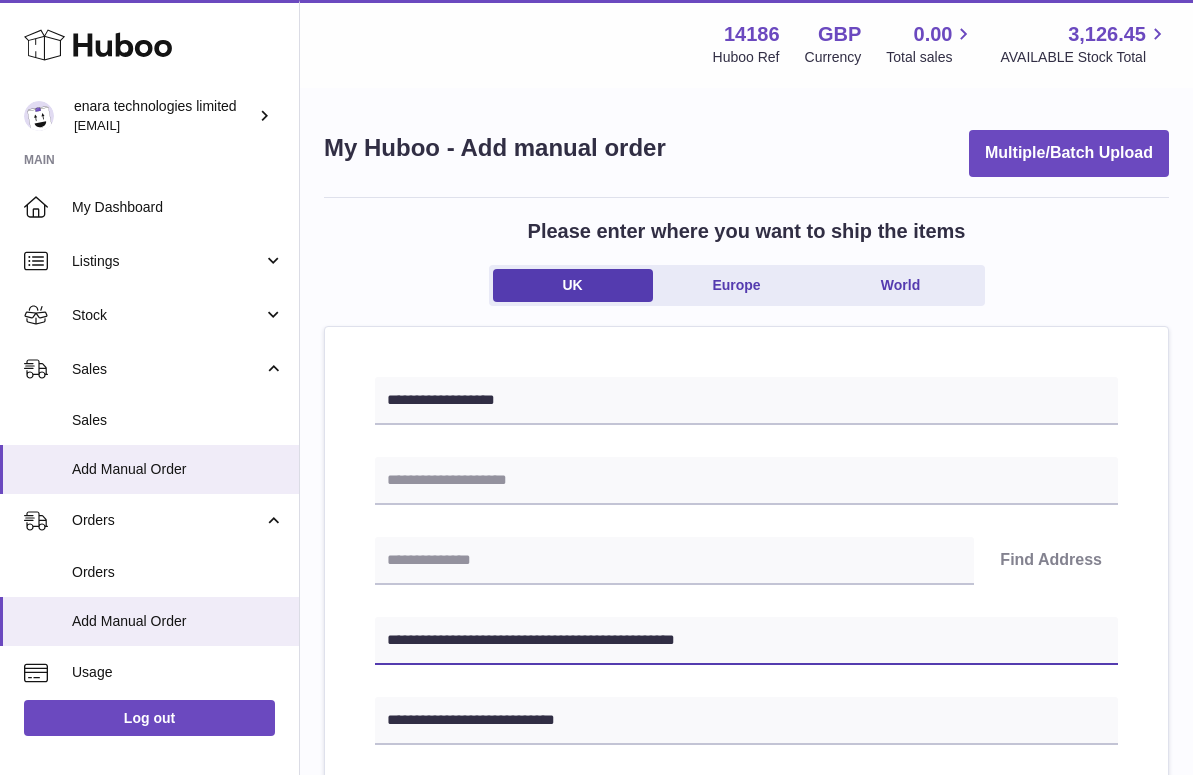 type on "**********" 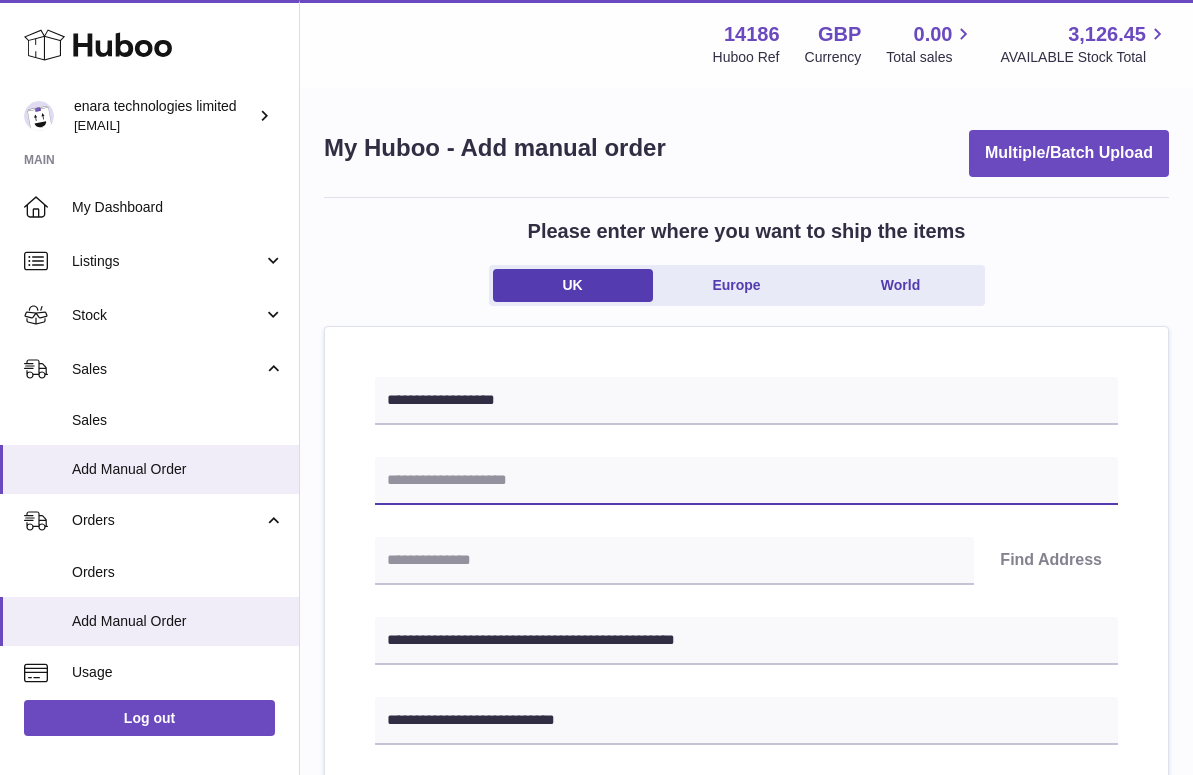 paste on "**********" 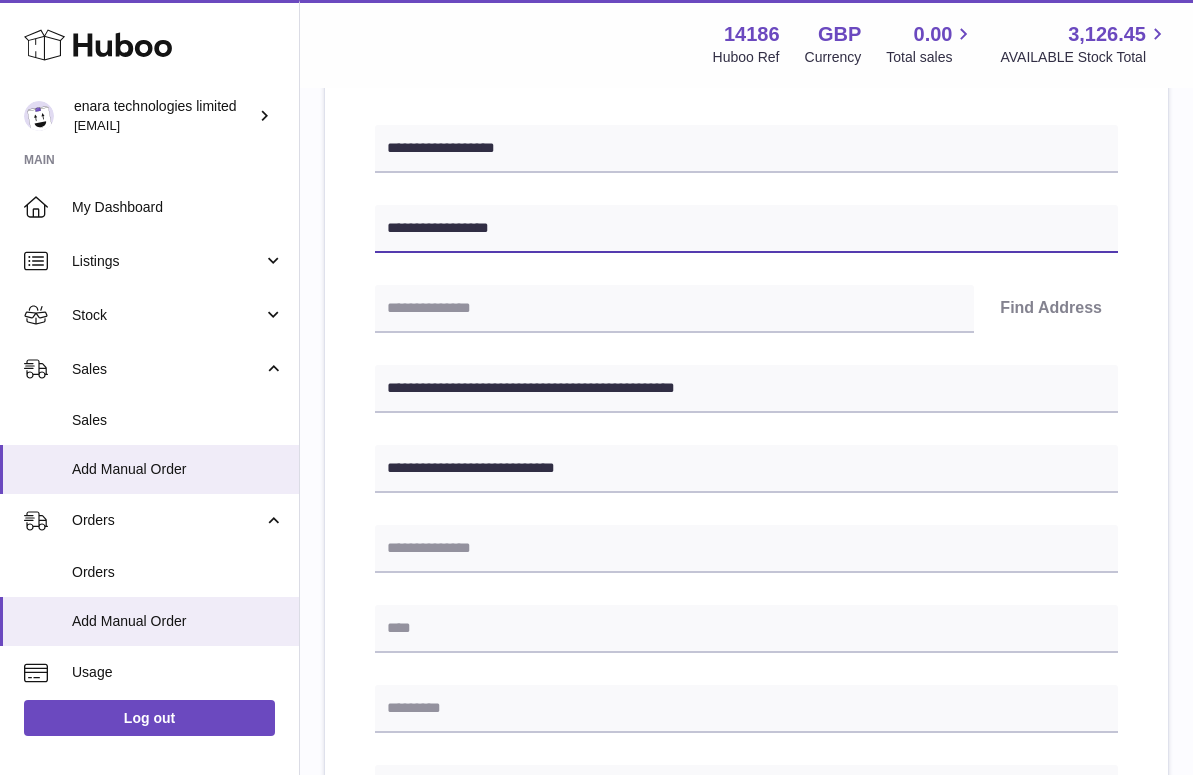 scroll, scrollTop: 255, scrollLeft: 0, axis: vertical 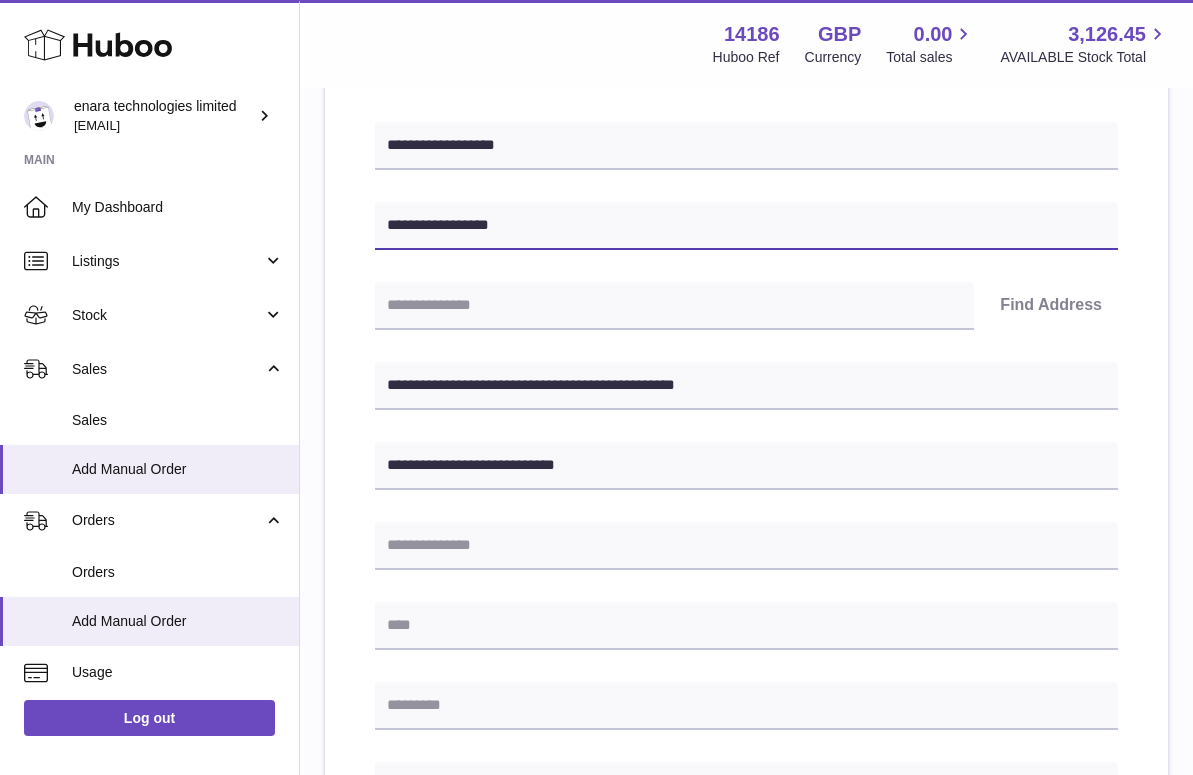 type on "**********" 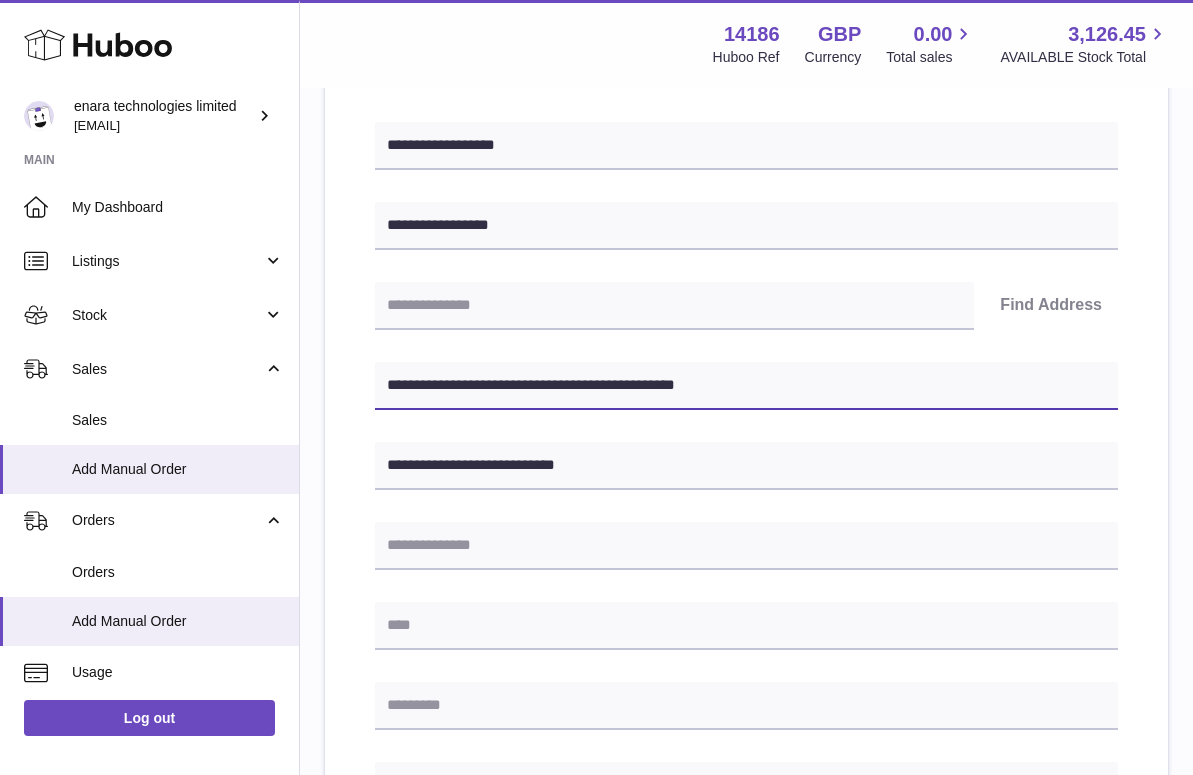 click on "**********" at bounding box center (746, 386) 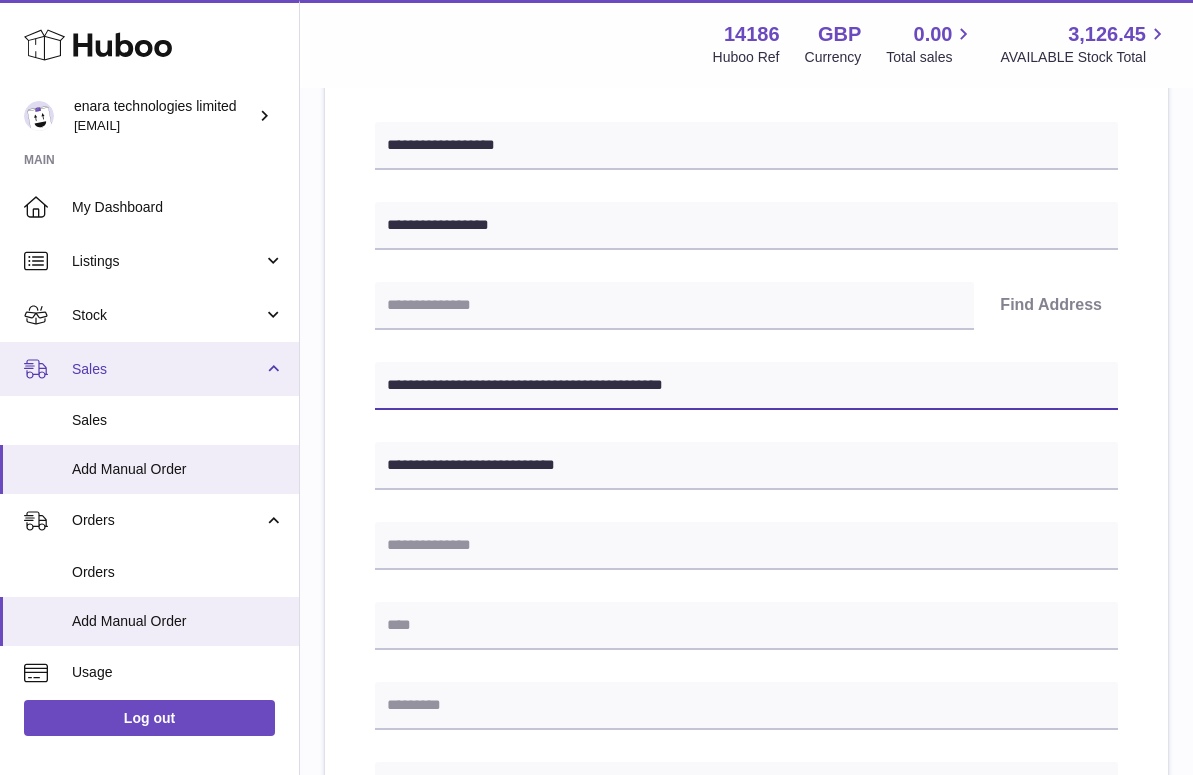 drag, startPoint x: 507, startPoint y: 381, endPoint x: 226, endPoint y: 381, distance: 281 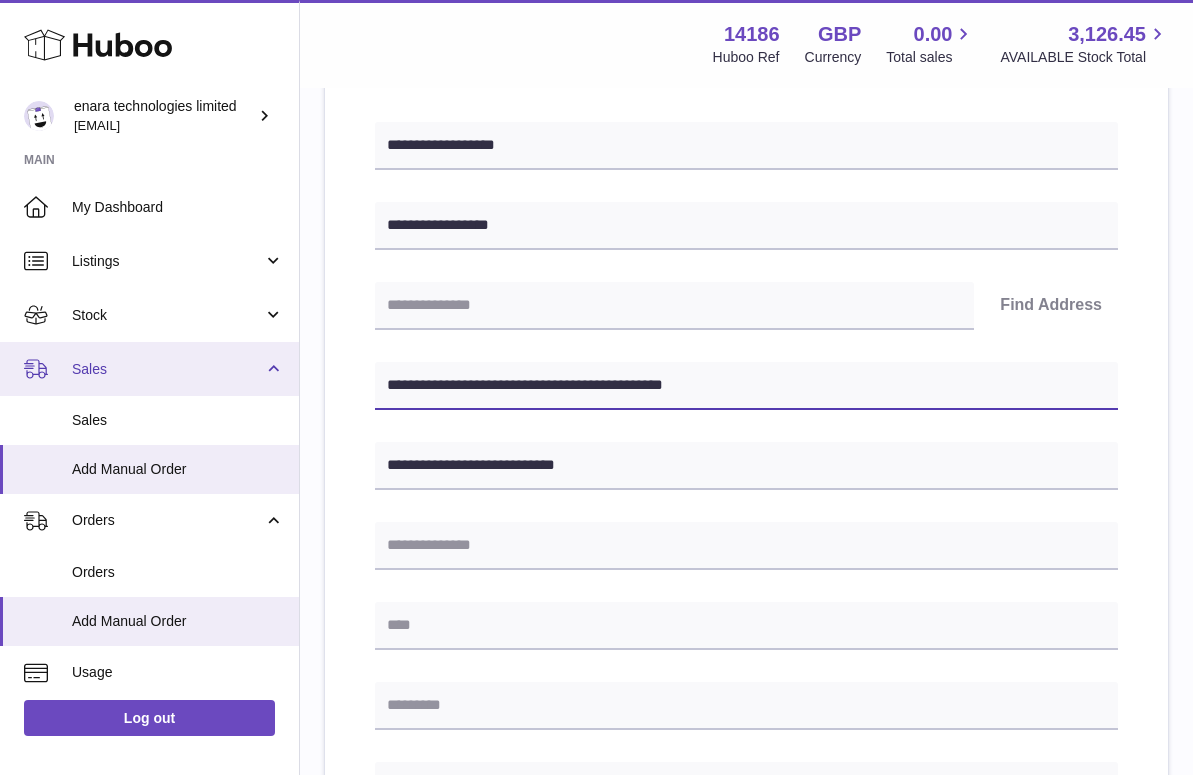 click on "Huboo
enara technologies limited
Dee@enara.co     Main     My Dashboard       Listings     Not with Huboo Listings with Huboo Bundles   Stock     Stock Stock History Add Stock Delivery History ASN Uploads   Sales     Sales Add Manual Order   Orders     Orders Add Manual Order   Usage       Invoicing and Payments     Billing History Storage History Direct Debits Account Balance   Cases       Channels       Settings       Returns       Log out   Menu   Huboo     14186   Huboo Ref    GBP   Currency   0.00     Total sales   3,126.45     AVAILABLE Stock Total   Currency   GBP   Total sales   0.00   AVAILABLE Stock Total   3,126.45   My Huboo - Add manual order
Multiple/Batch Upload
Please enter where you want to ship the items
UK
Europe
World" at bounding box center [596, 619] 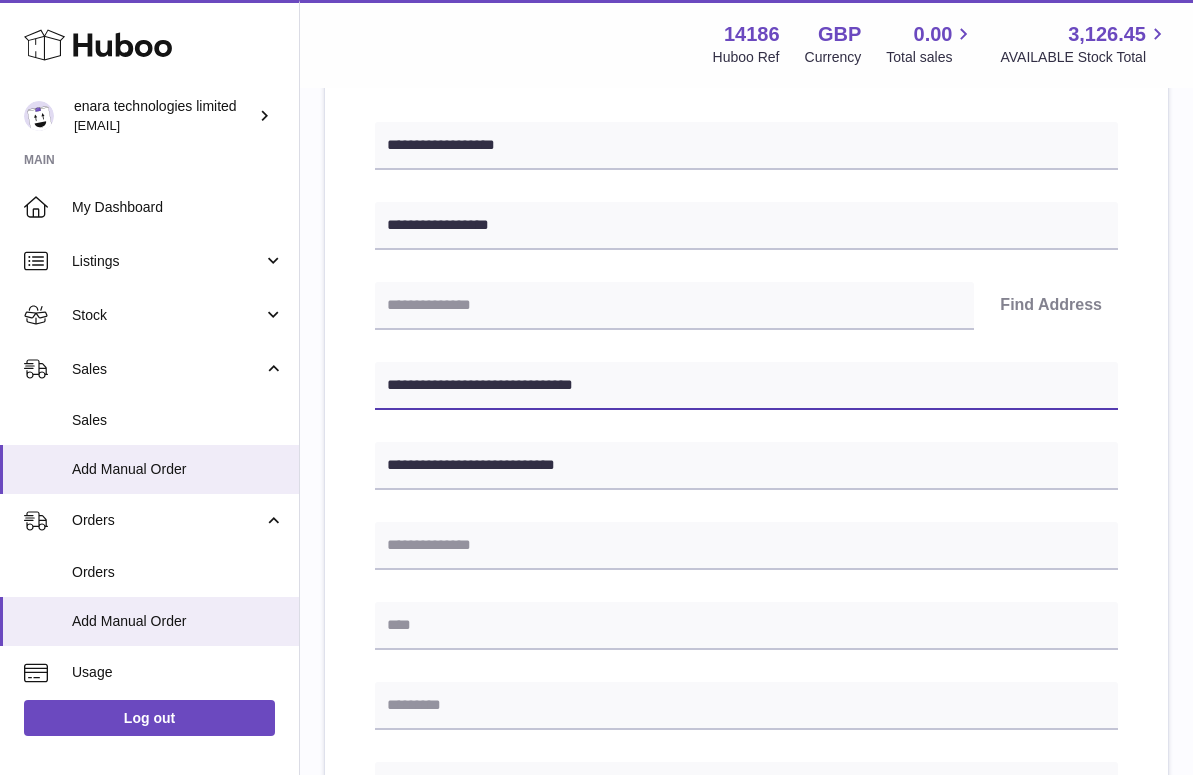 scroll, scrollTop: 377, scrollLeft: 0, axis: vertical 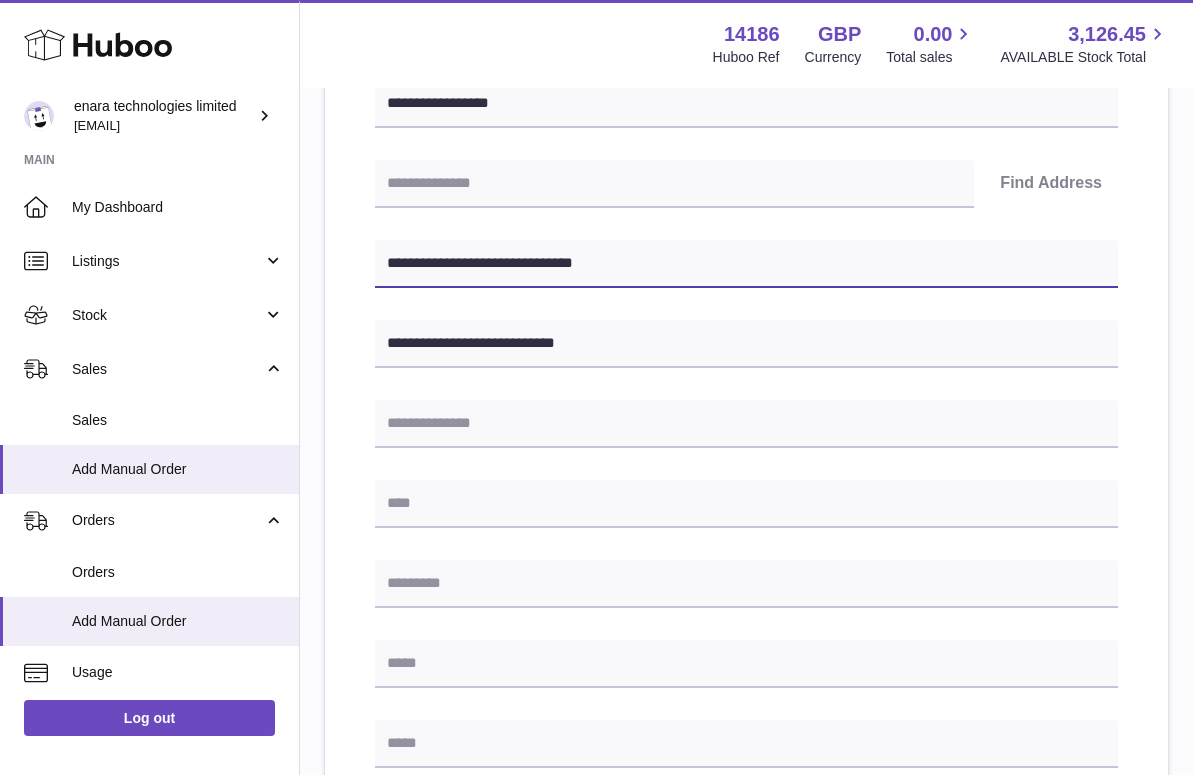 type on "**********" 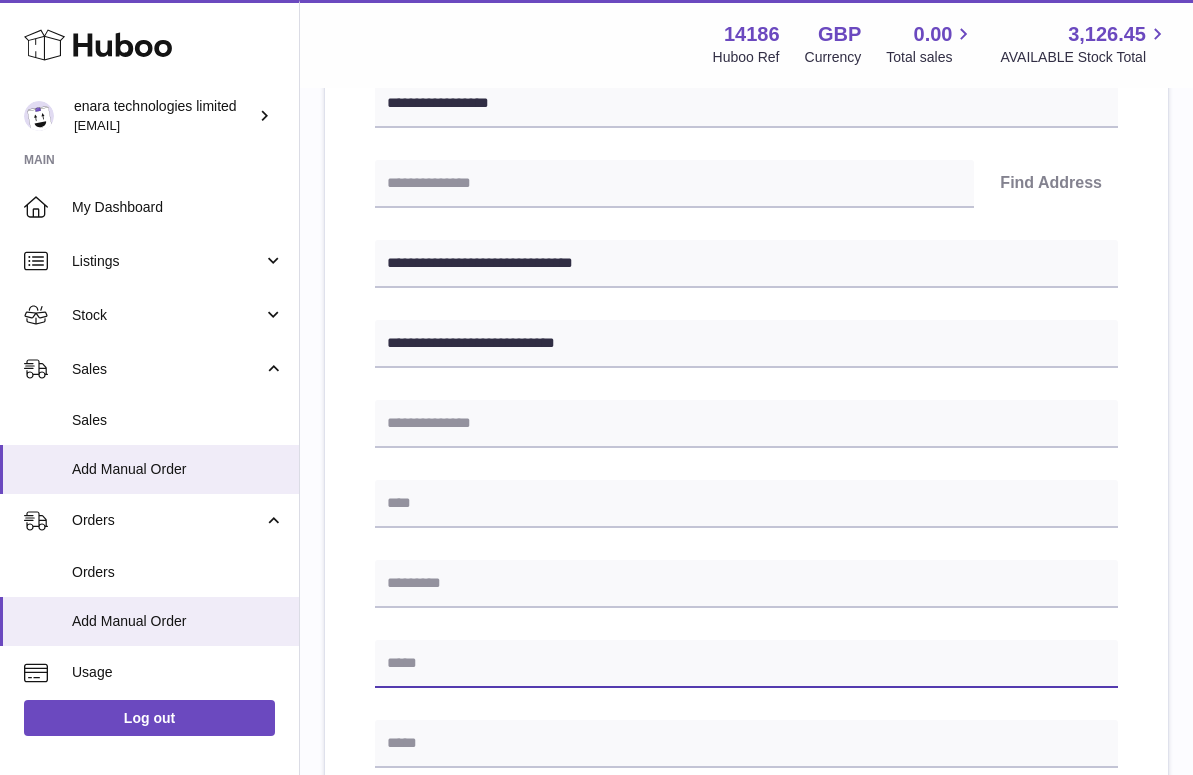 paste on "**********" 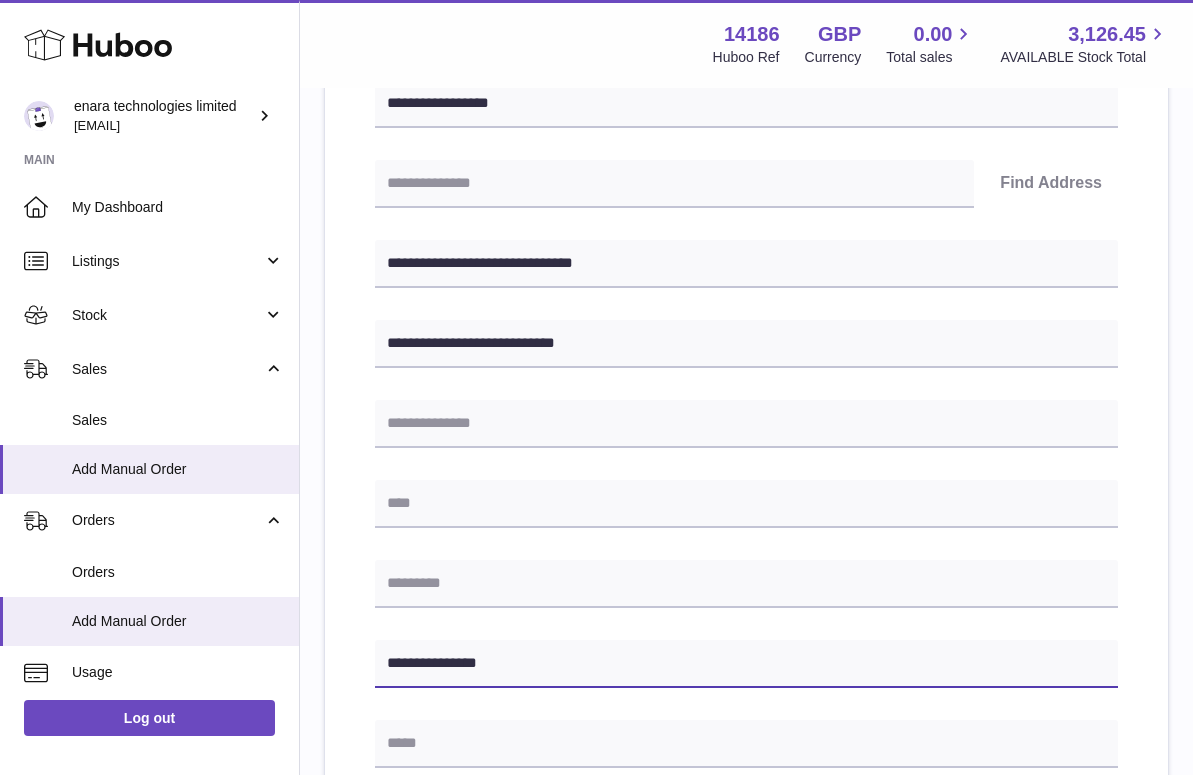type on "**********" 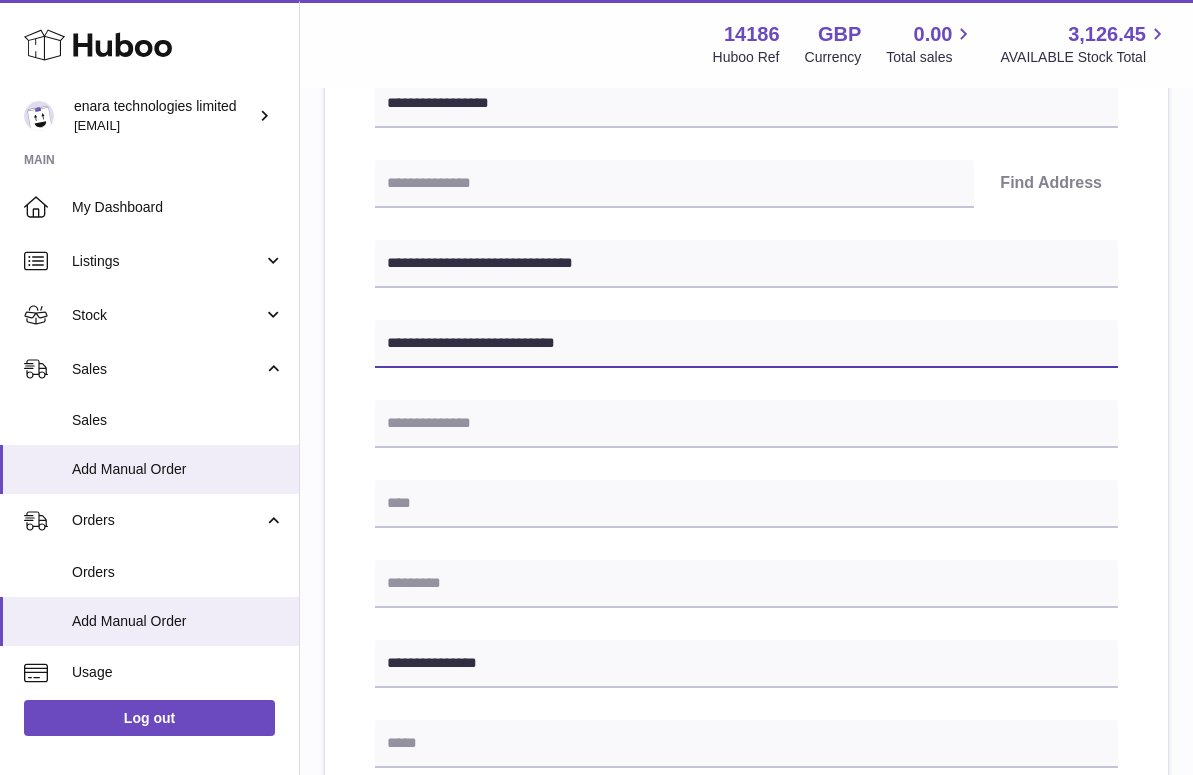 drag, startPoint x: 486, startPoint y: 339, endPoint x: 425, endPoint y: 341, distance: 61.03278 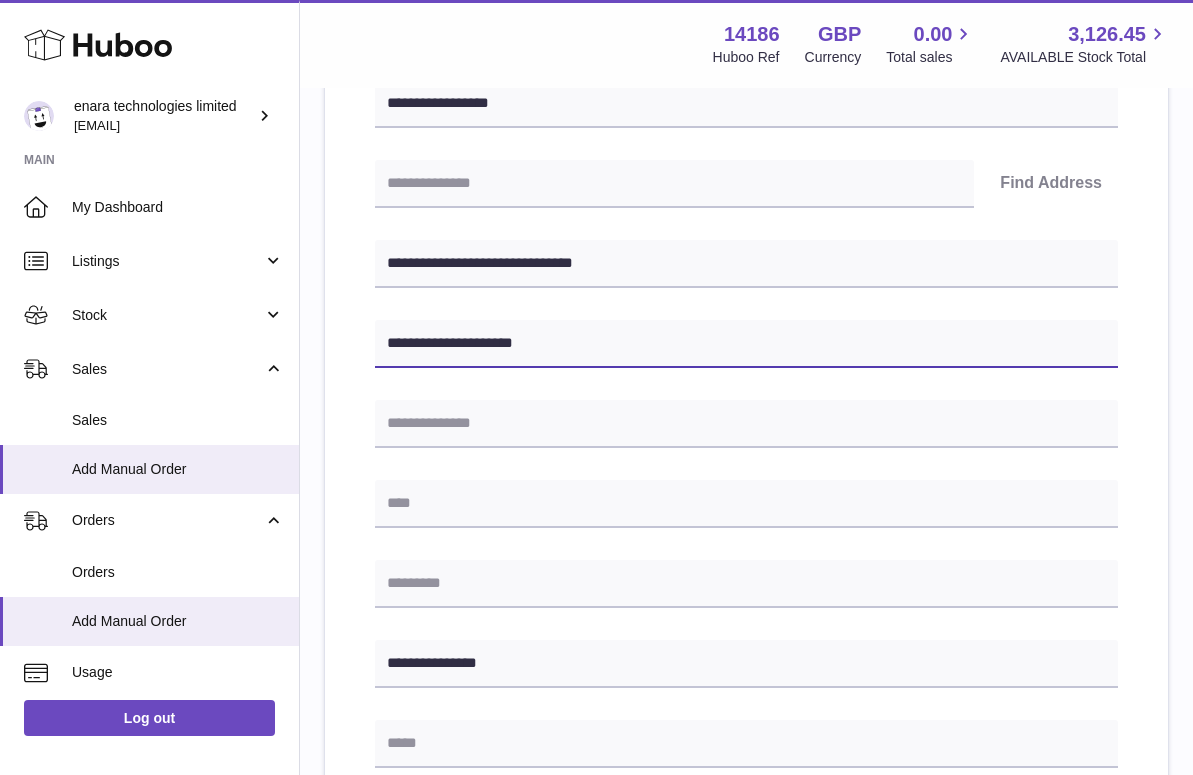 type on "**********" 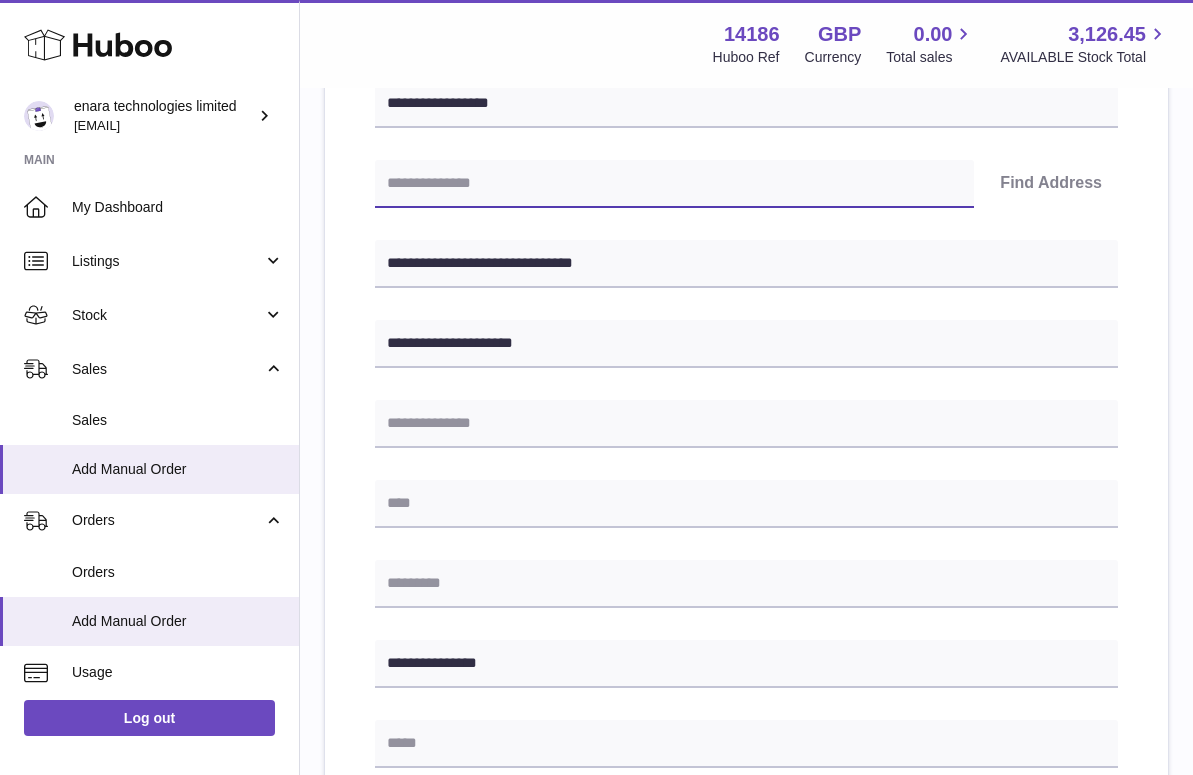 paste on "*******" 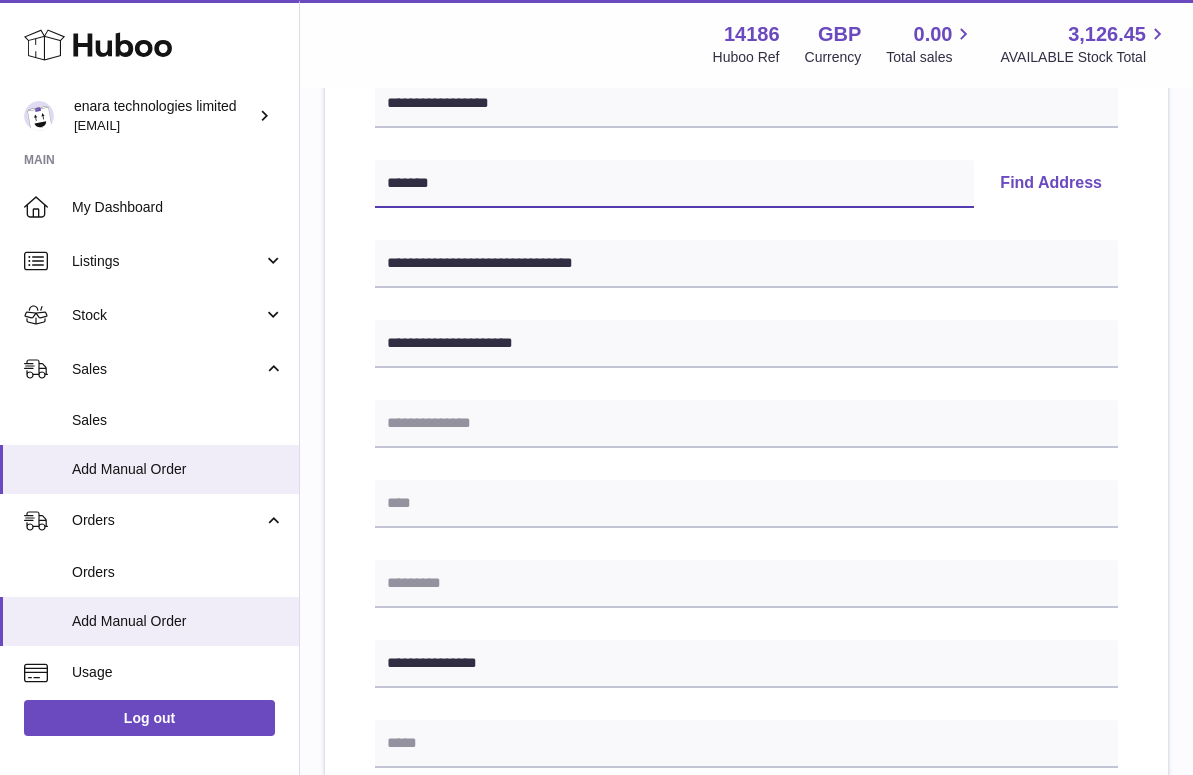 type on "*******" 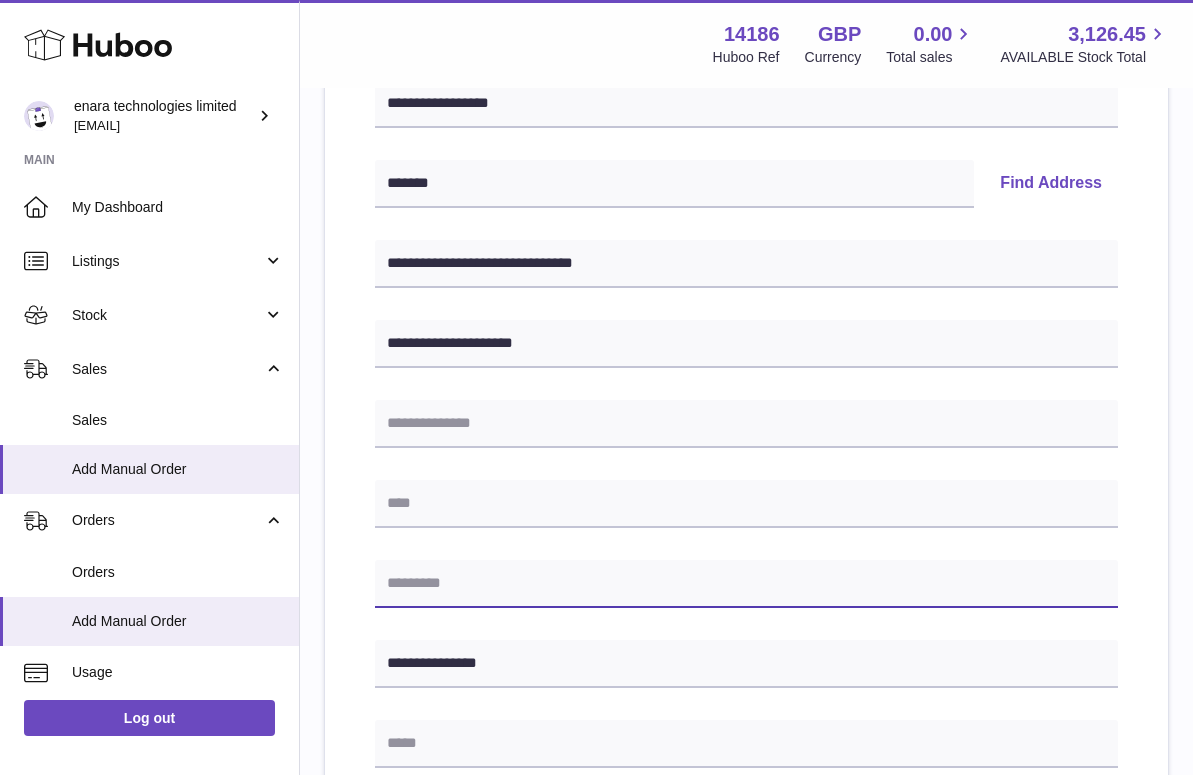 paste on "*******" 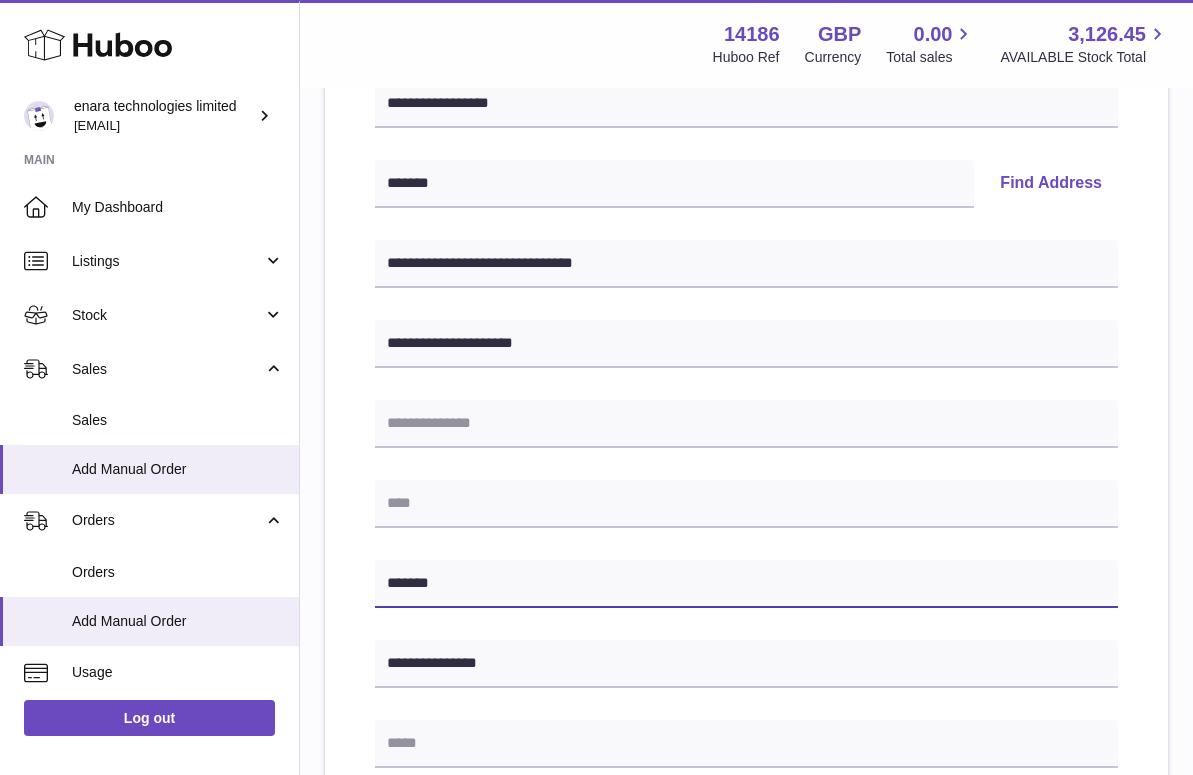 type on "*******" 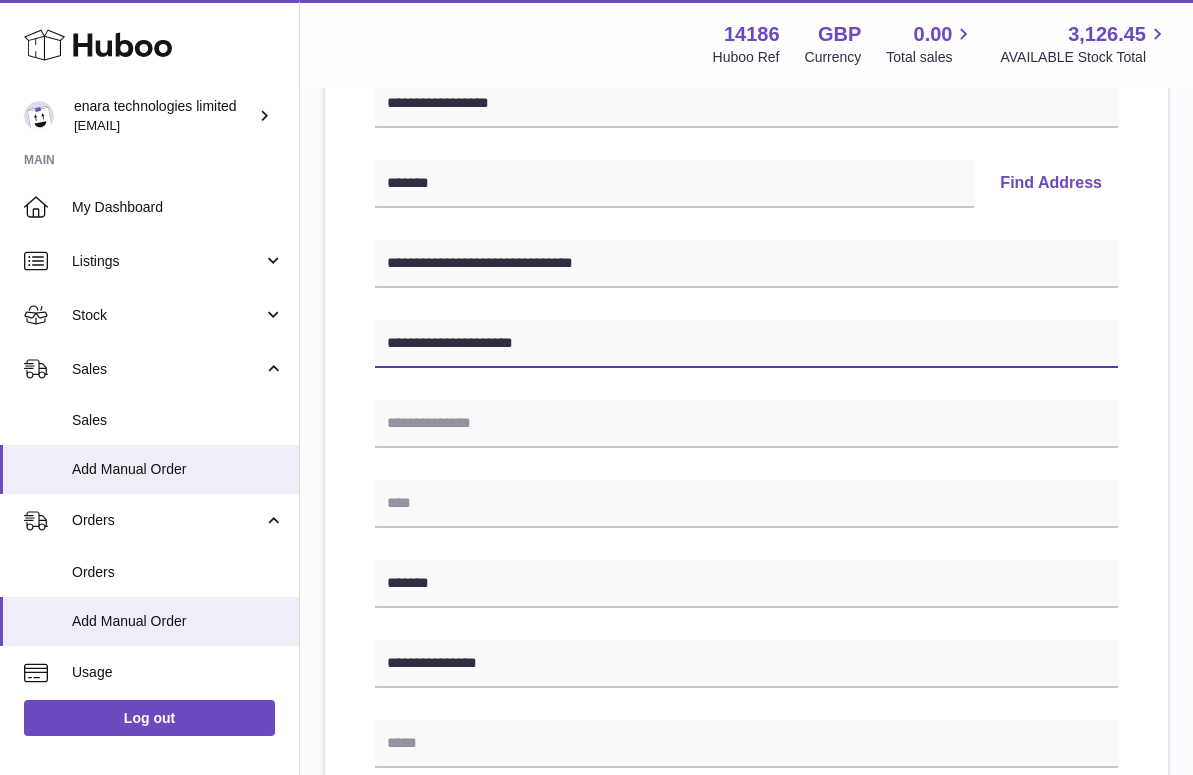 click on "**********" at bounding box center [746, 344] 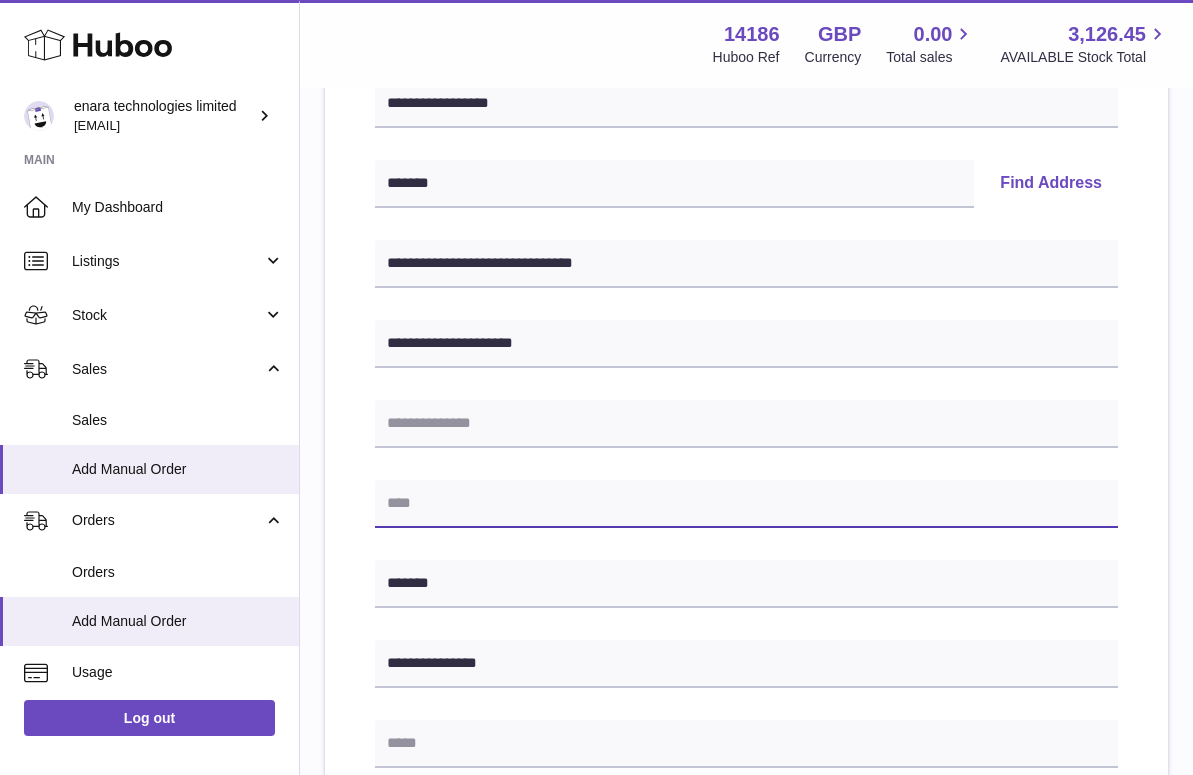 click at bounding box center (746, 504) 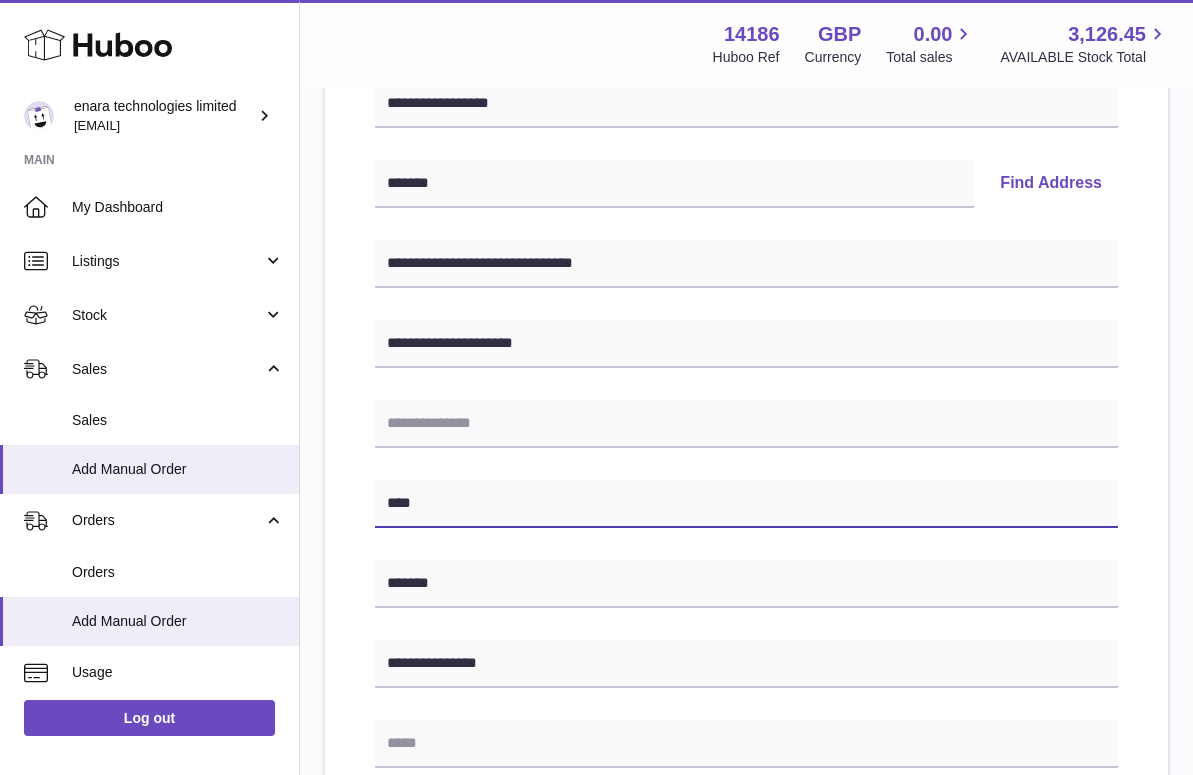 type on "****" 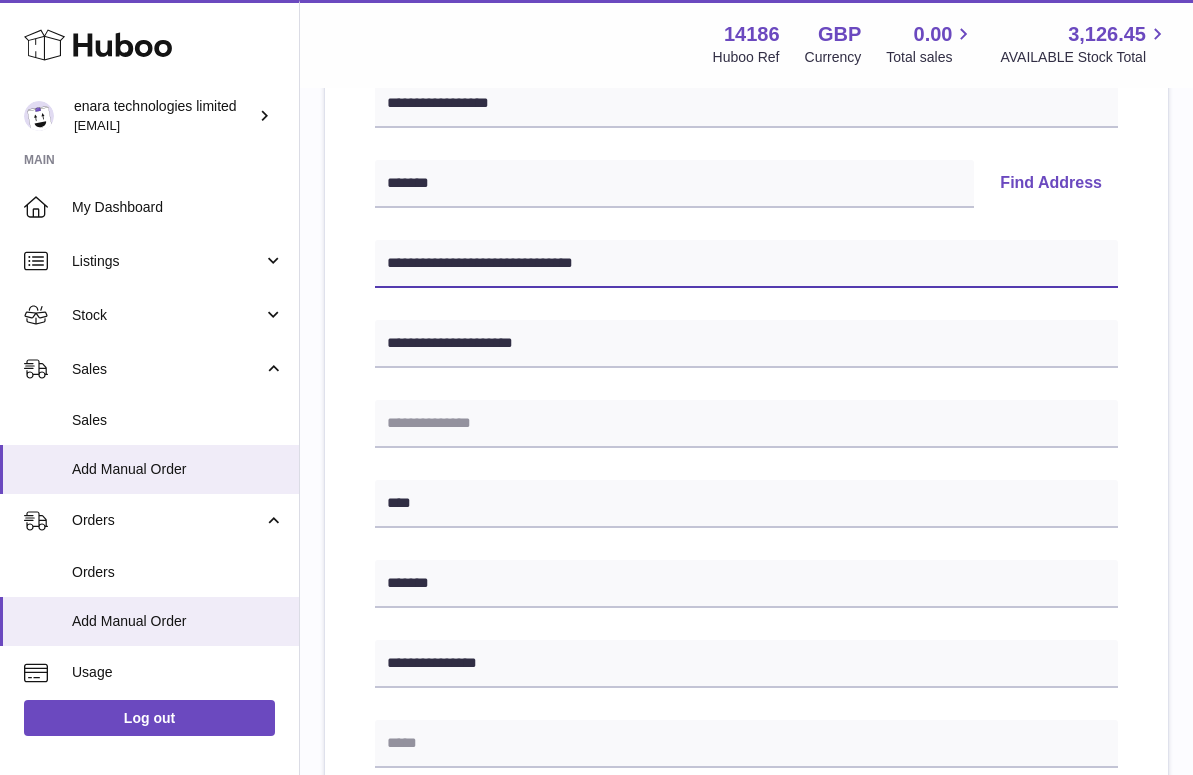 click on "**********" at bounding box center [746, 264] 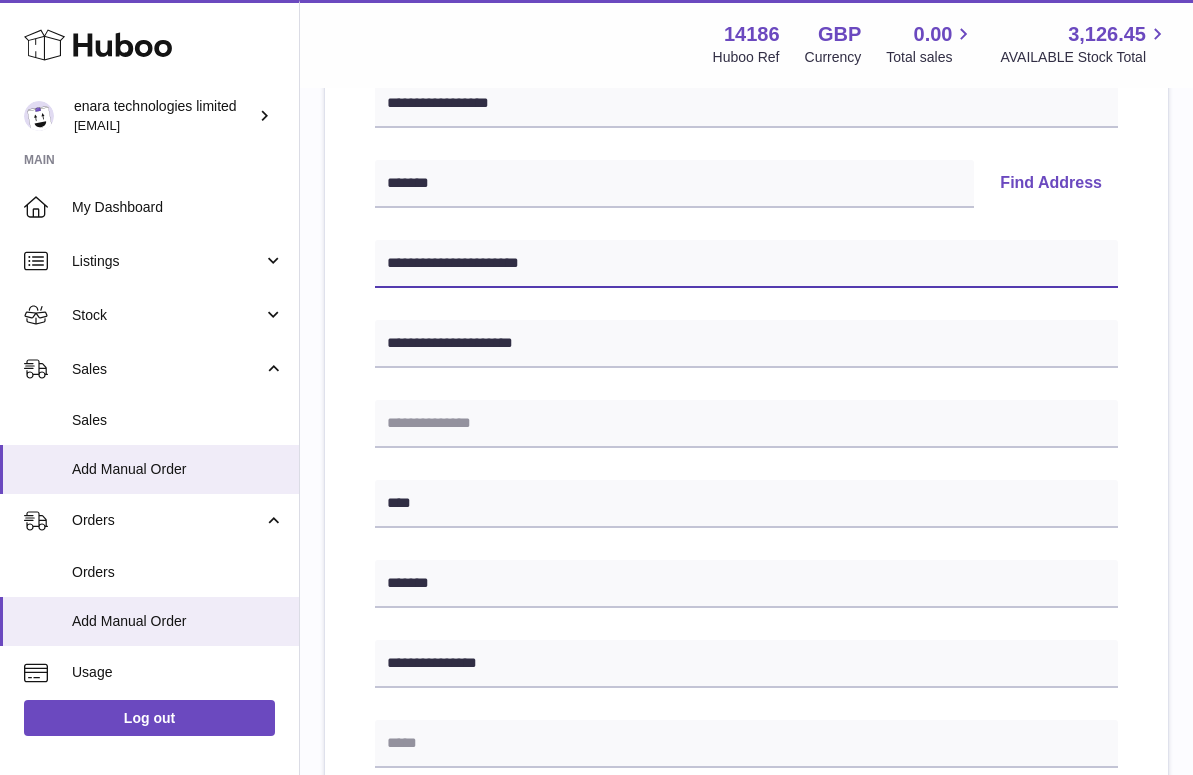 type on "**********" 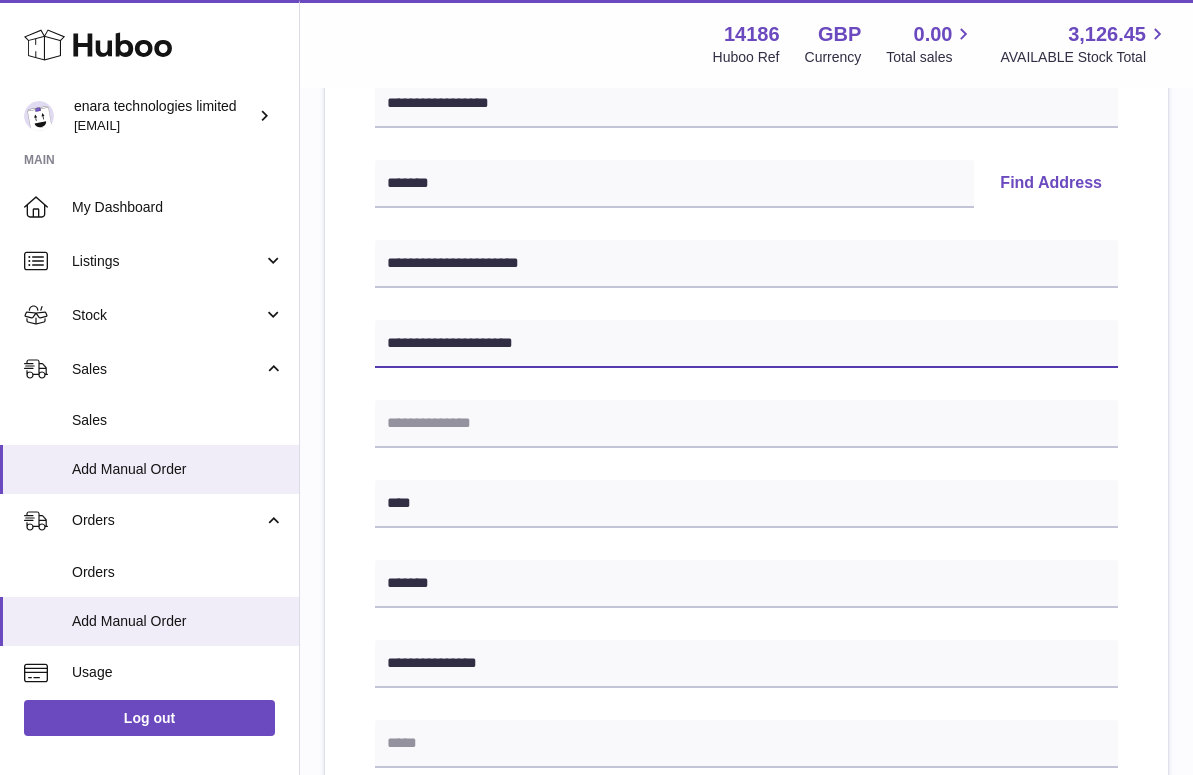 click on "**********" at bounding box center (746, 344) 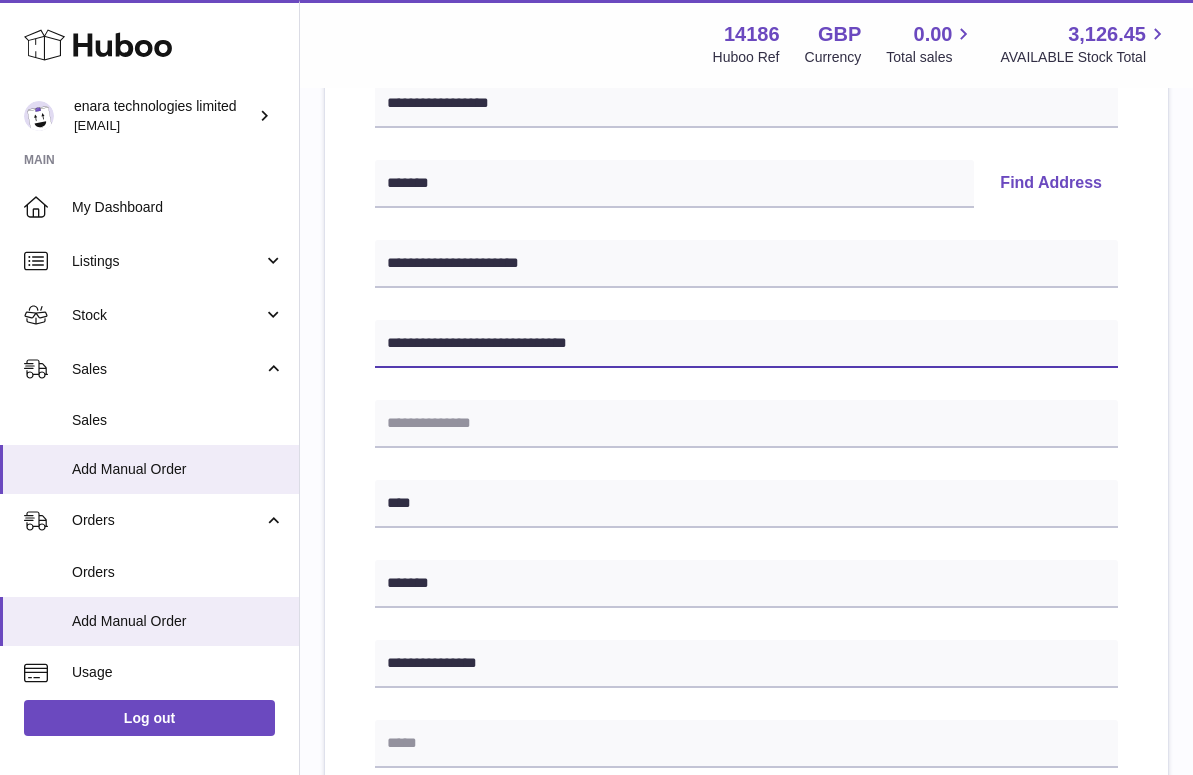 drag, startPoint x: 496, startPoint y: 339, endPoint x: 697, endPoint y: 366, distance: 202.80533 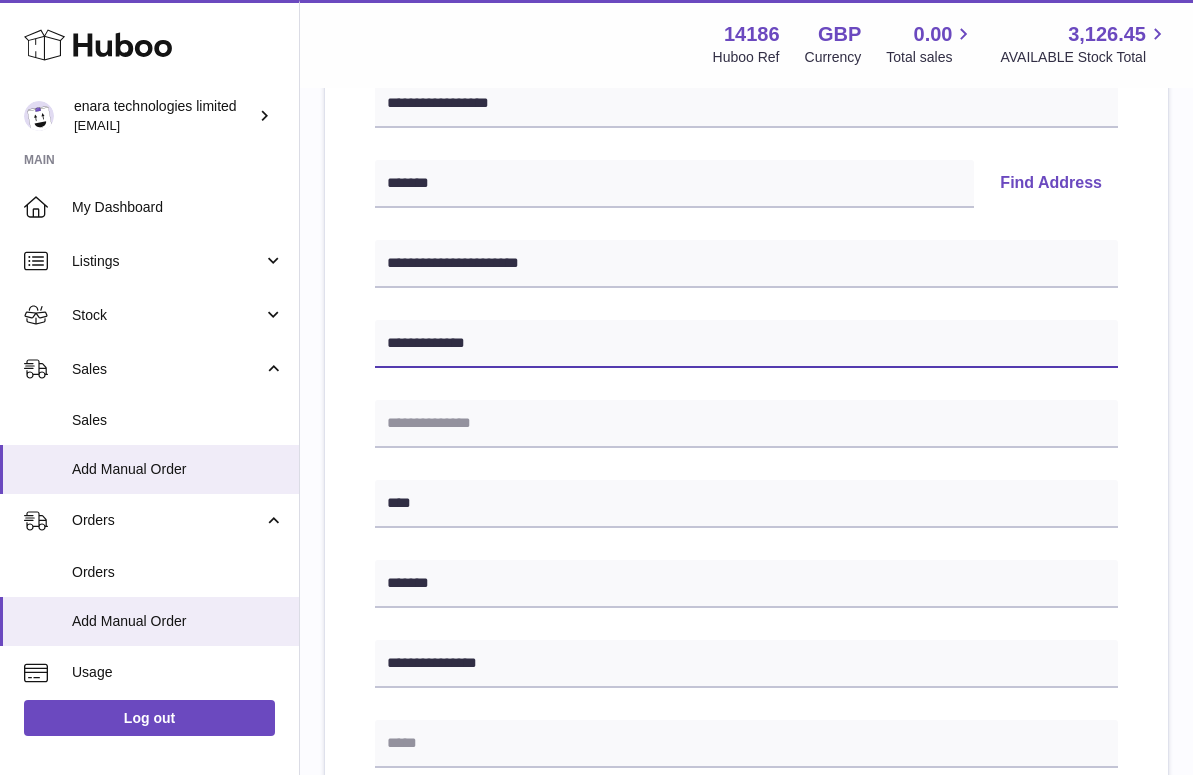 type on "**********" 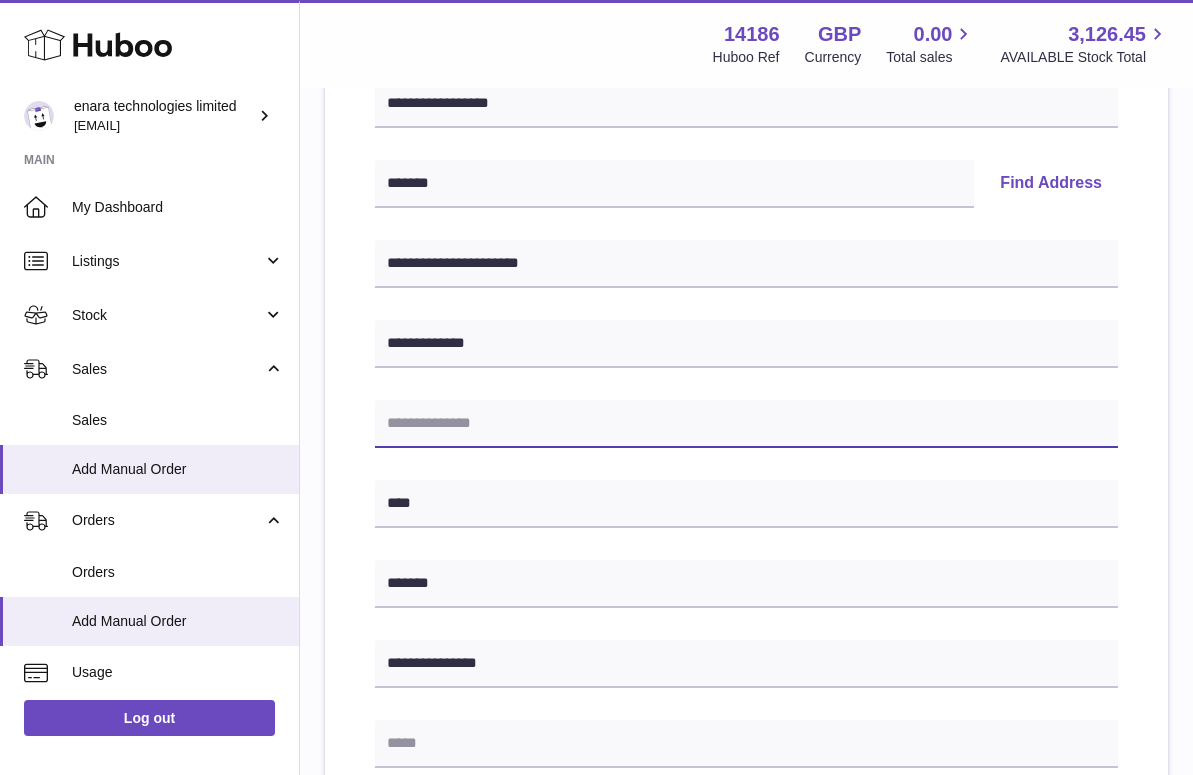 type on "*" 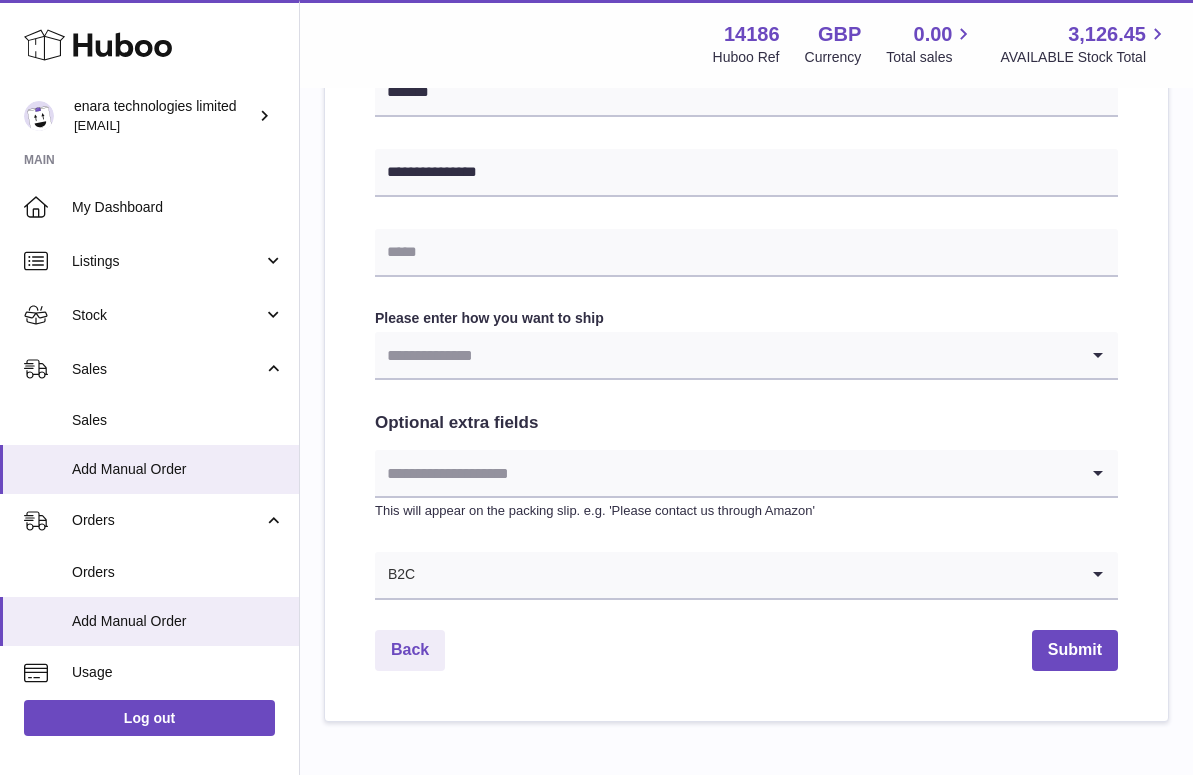 scroll, scrollTop: 874, scrollLeft: 0, axis: vertical 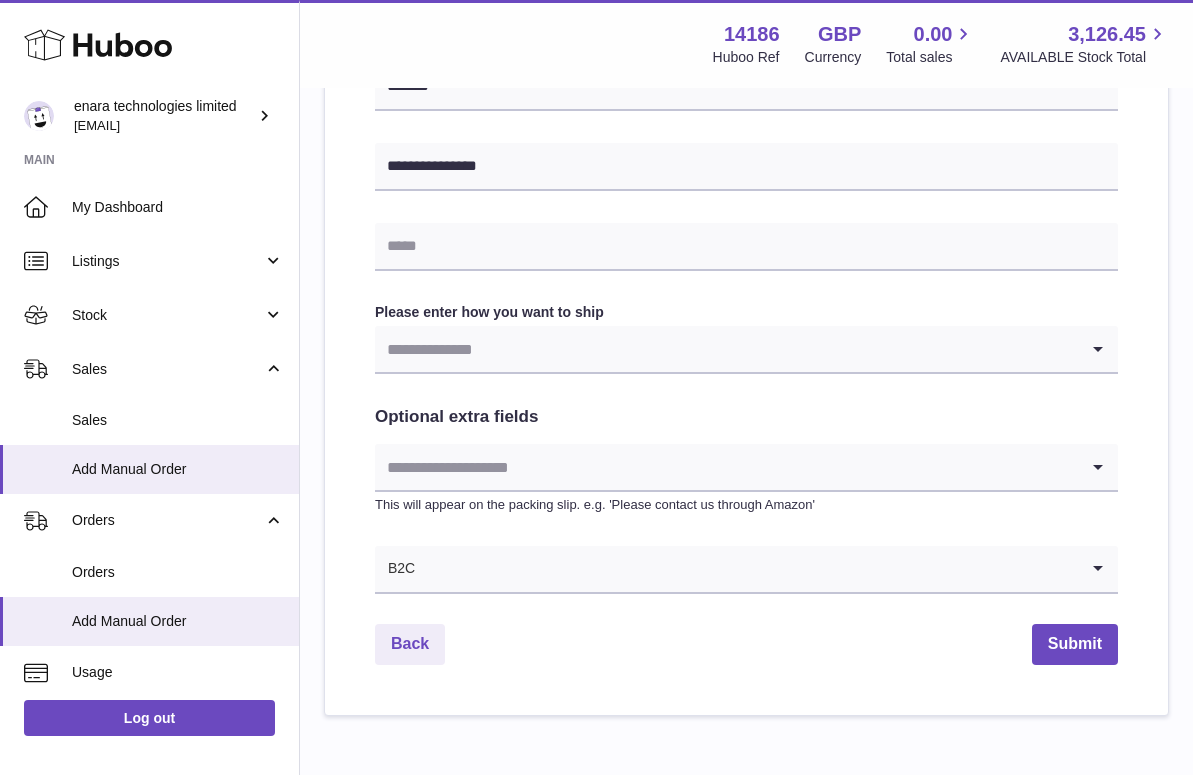 type on "**********" 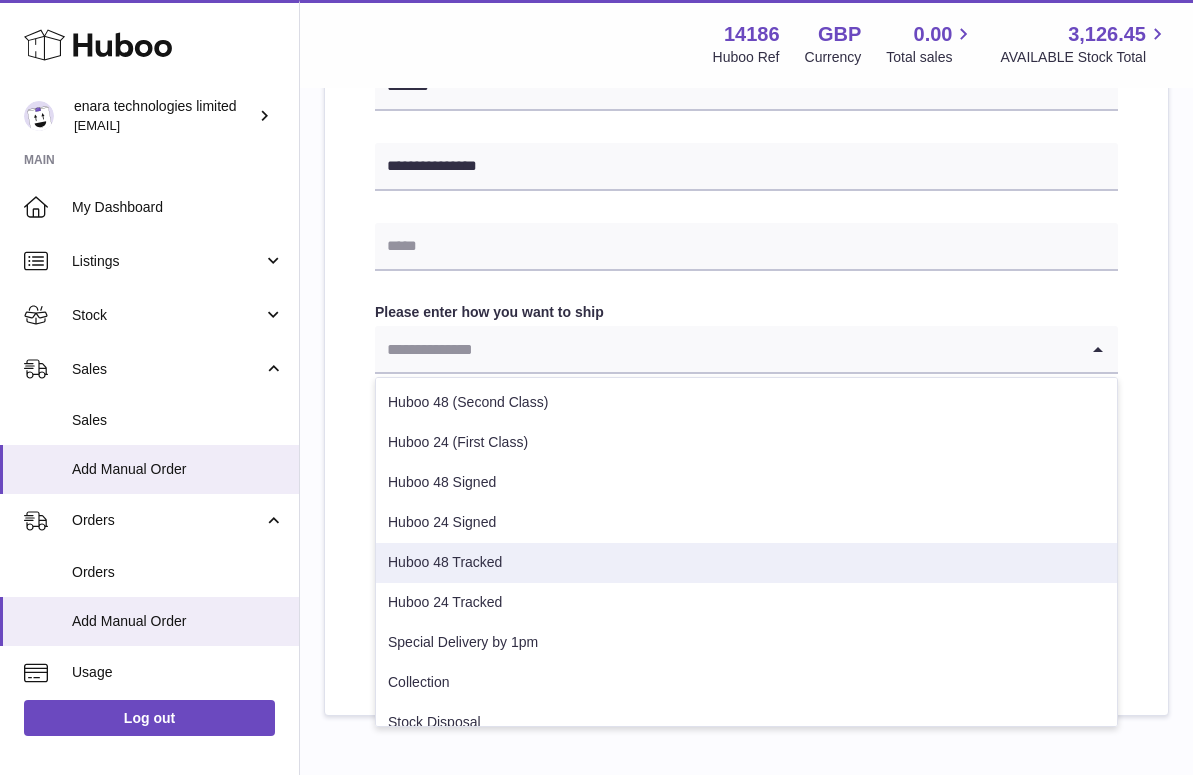 click on "Huboo 48 Tracked" at bounding box center (746, 563) 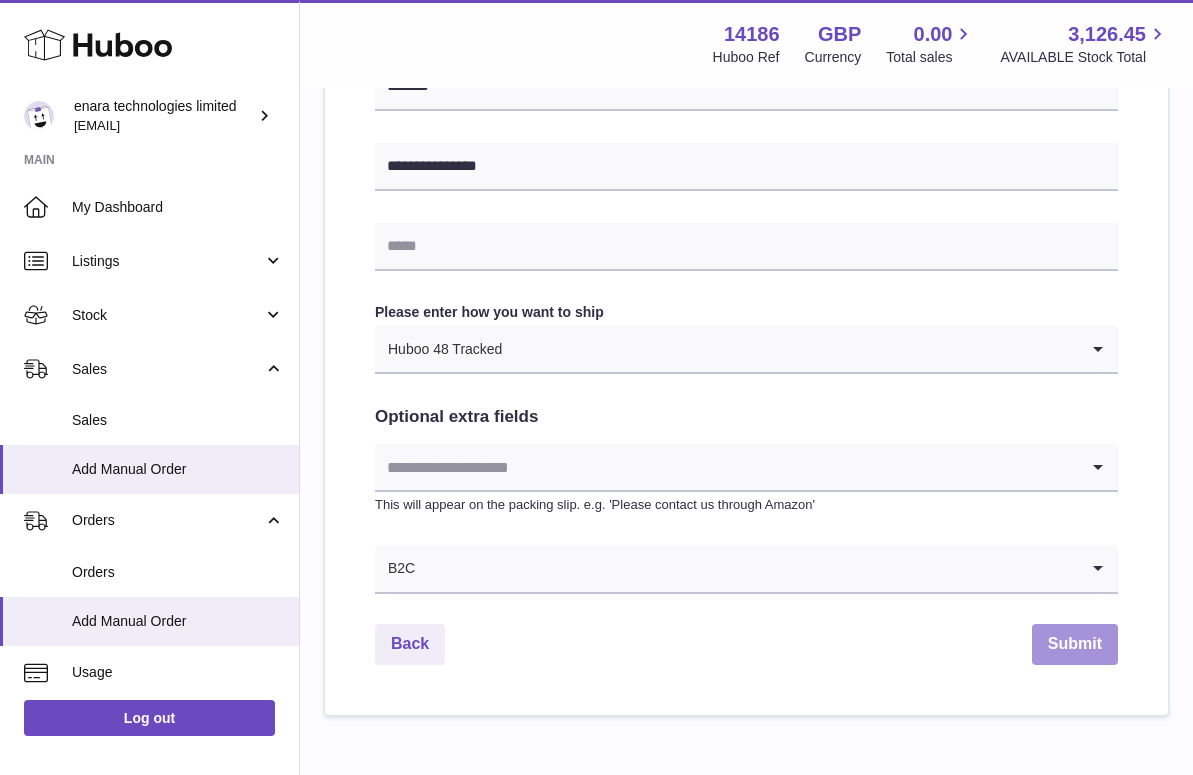 click on "Submit" at bounding box center (1075, 644) 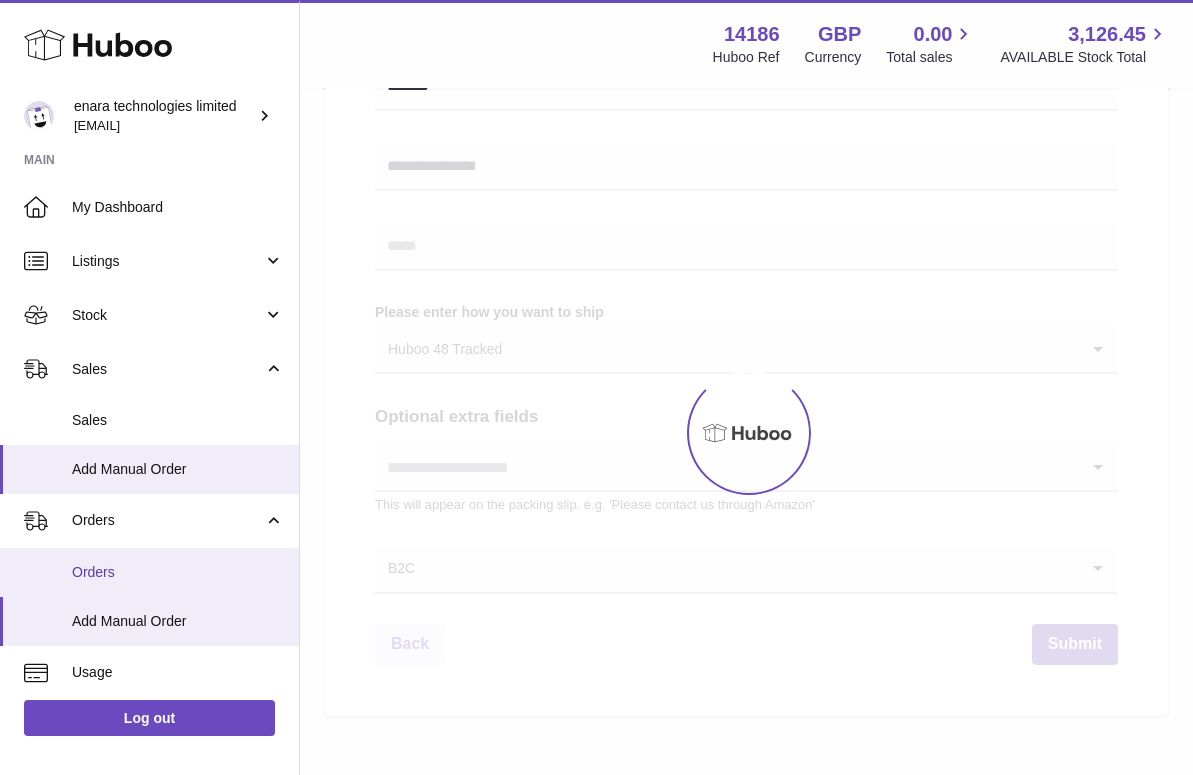 scroll, scrollTop: 0, scrollLeft: 0, axis: both 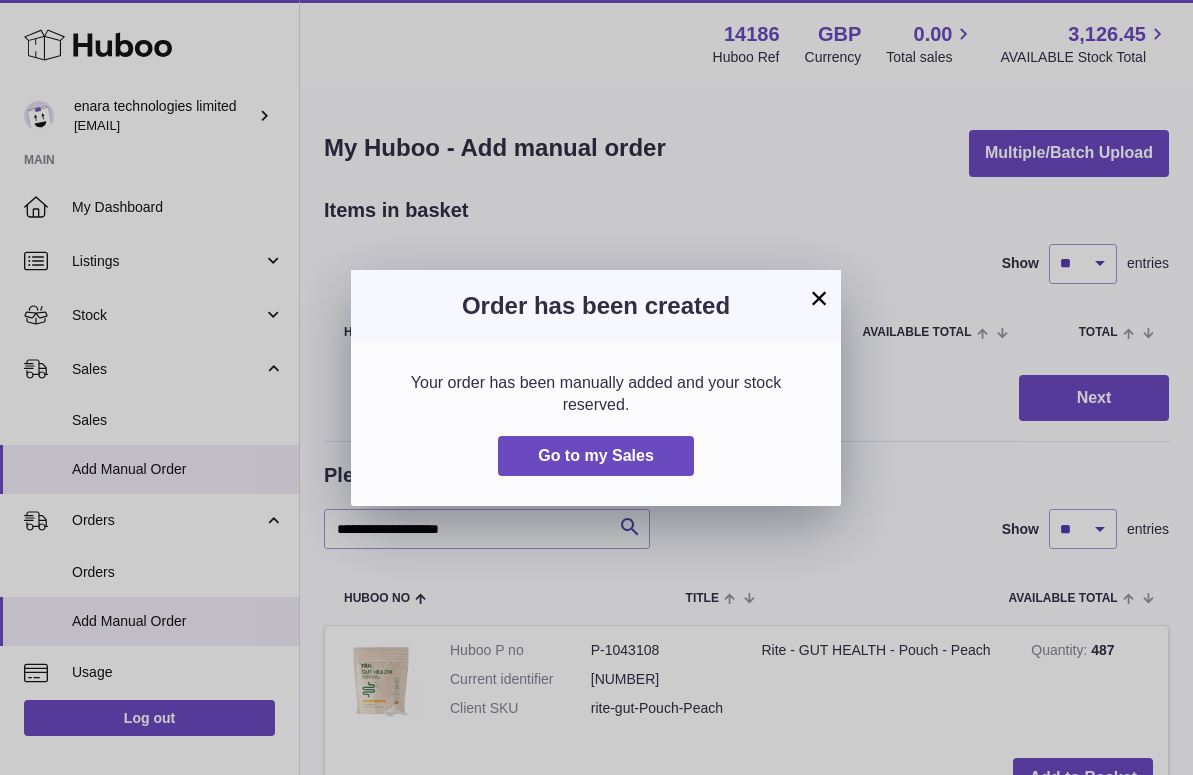 click on "×" at bounding box center (819, 298) 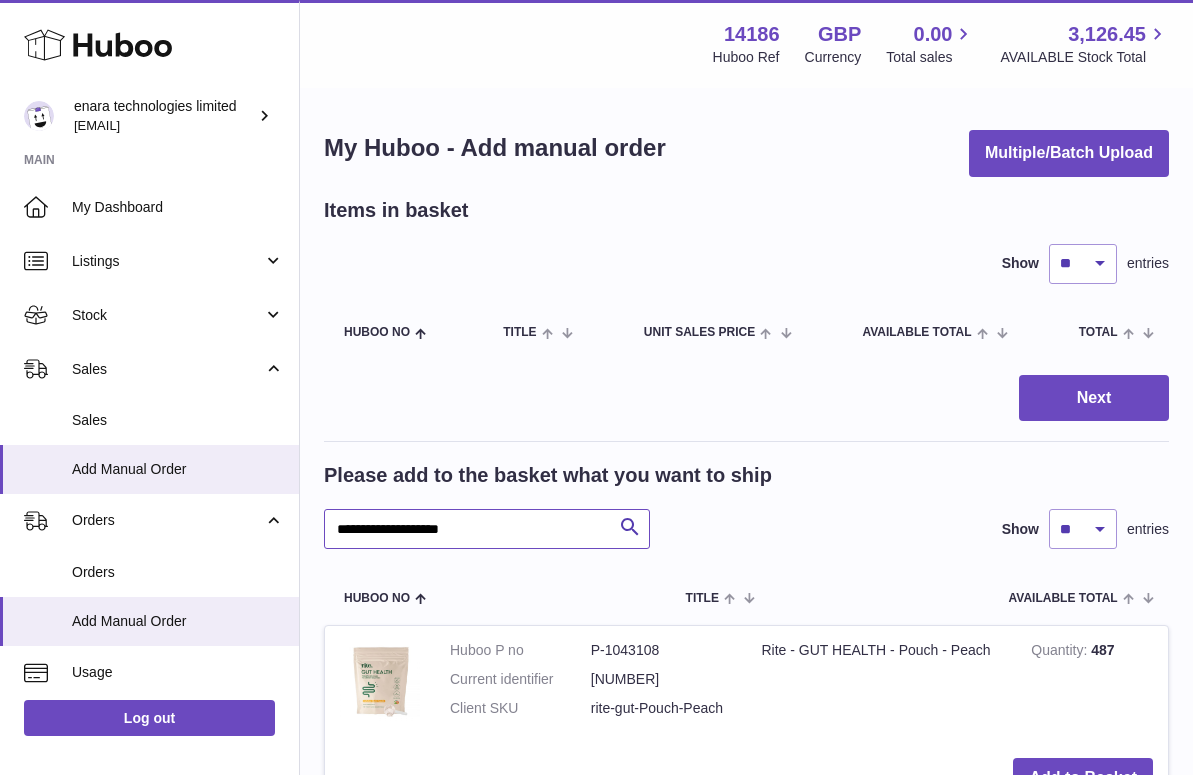 drag, startPoint x: 495, startPoint y: 534, endPoint x: -16, endPoint y: 491, distance: 512.806 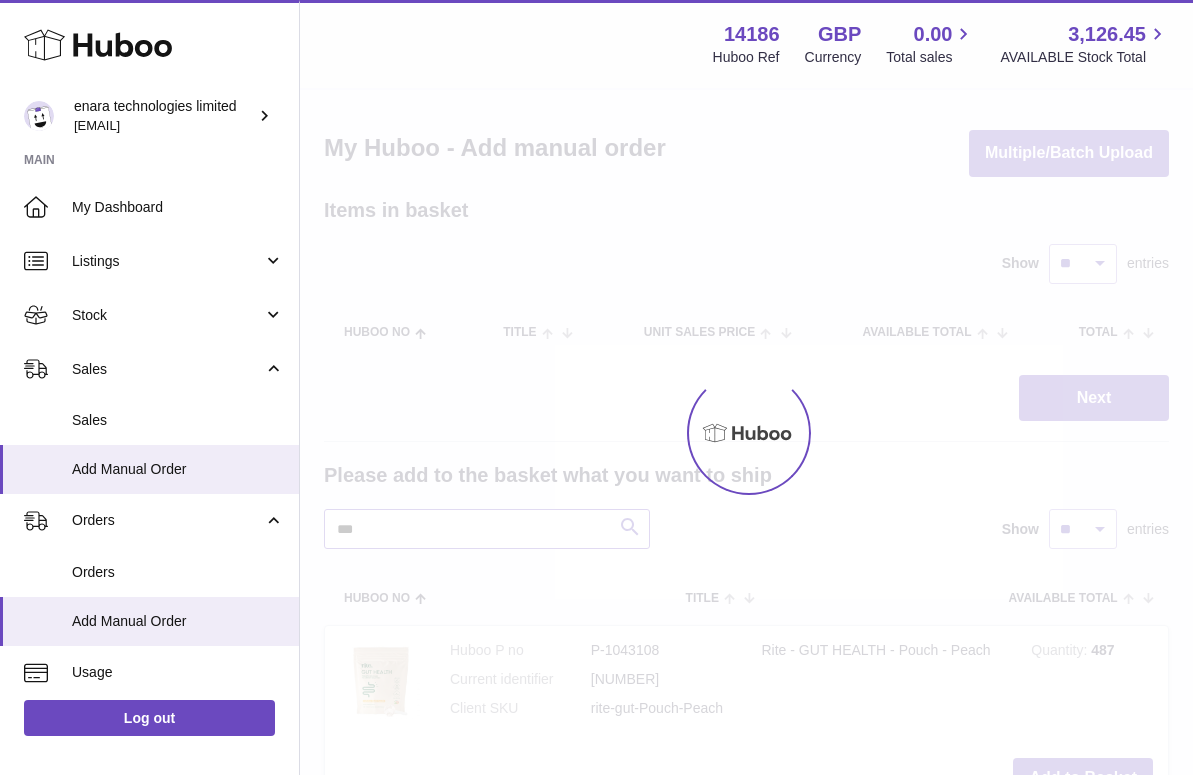 type on "***" 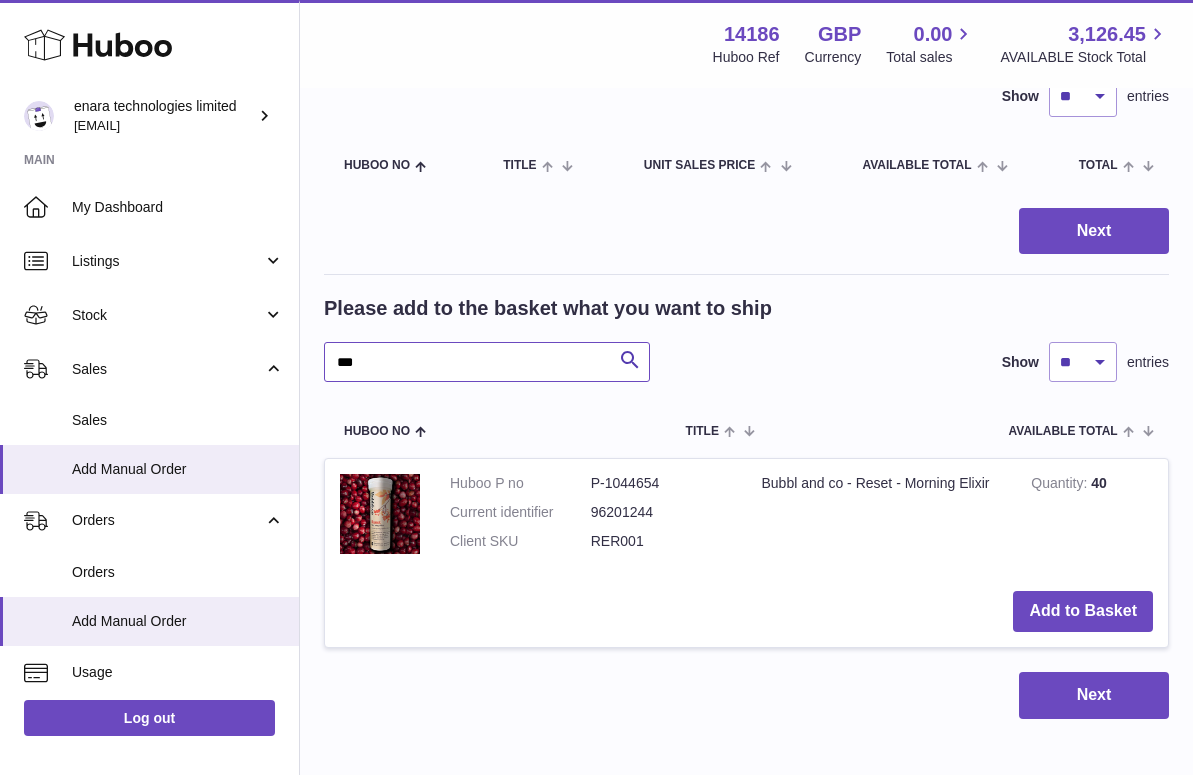 scroll, scrollTop: 170, scrollLeft: 0, axis: vertical 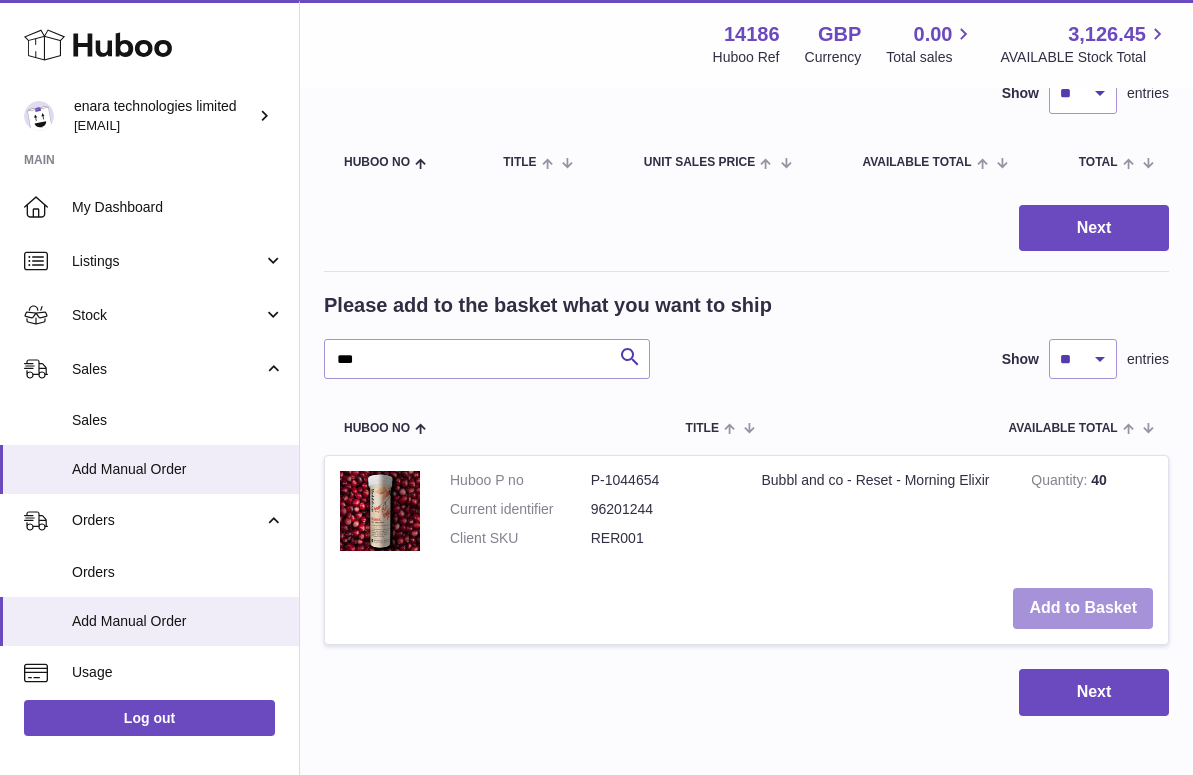 click on "Add to Basket" at bounding box center (1083, 608) 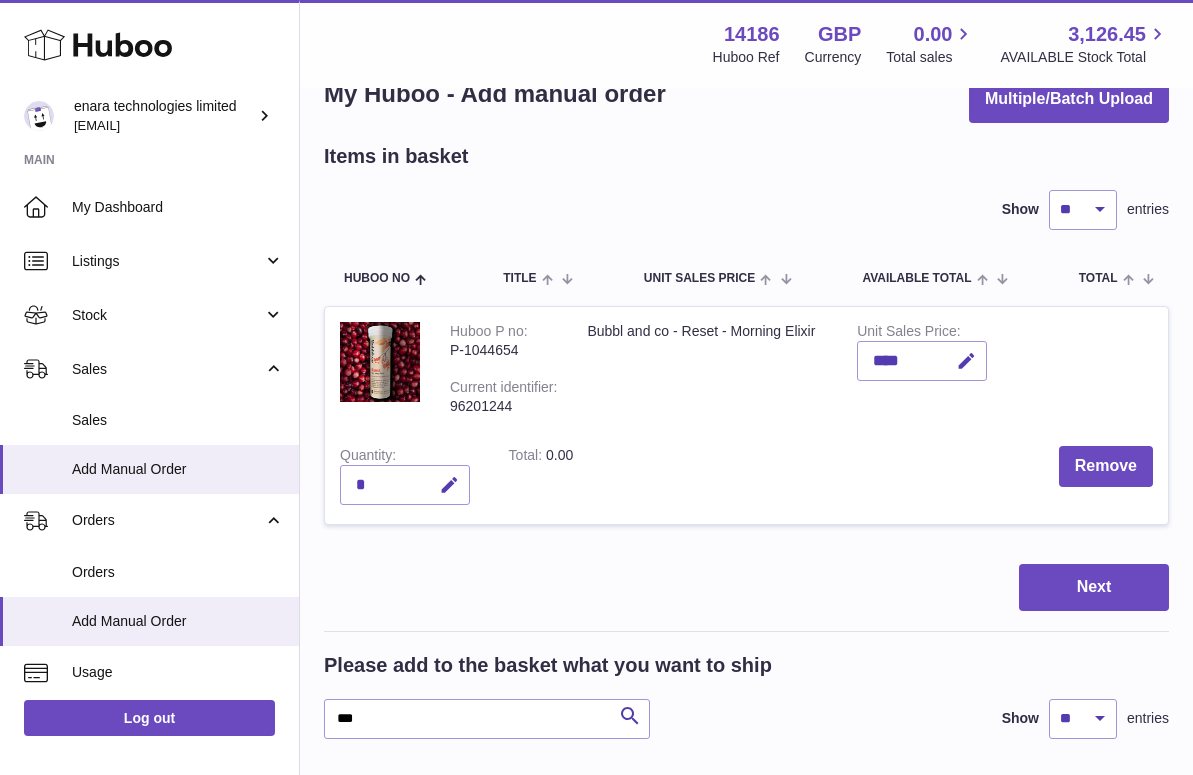scroll, scrollTop: 53, scrollLeft: 0, axis: vertical 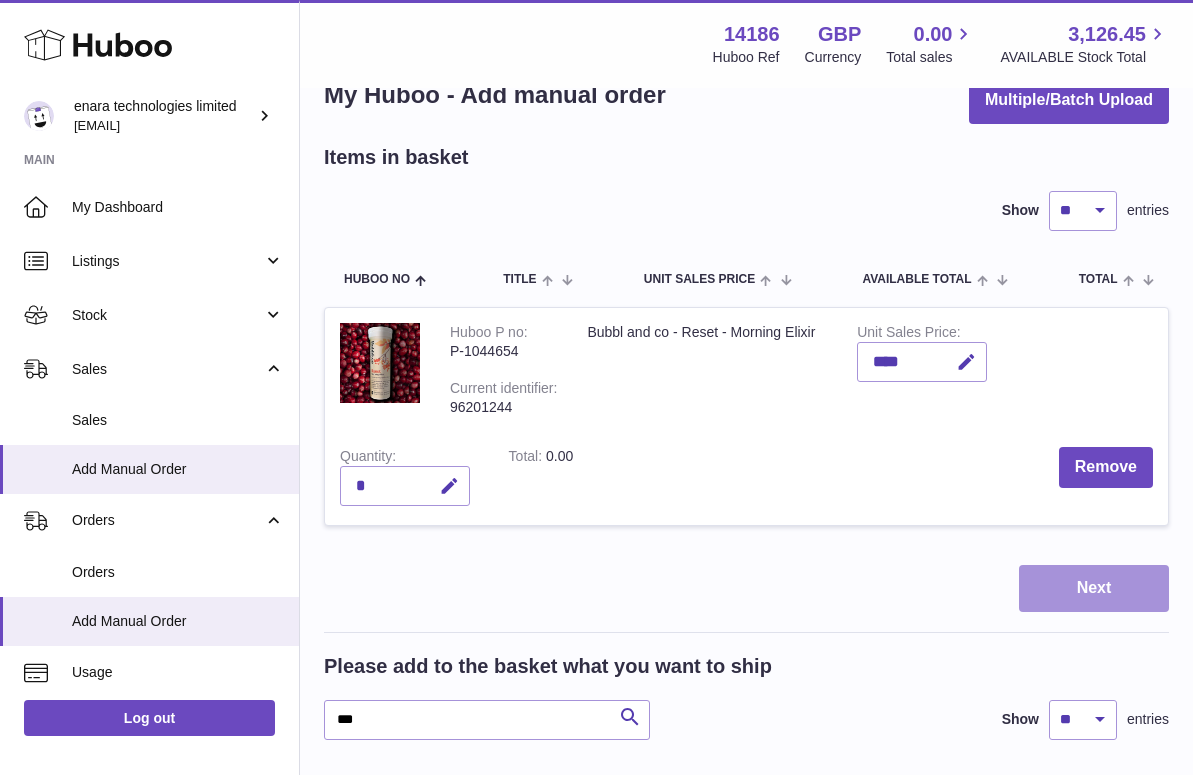 click on "Next" at bounding box center (1094, 588) 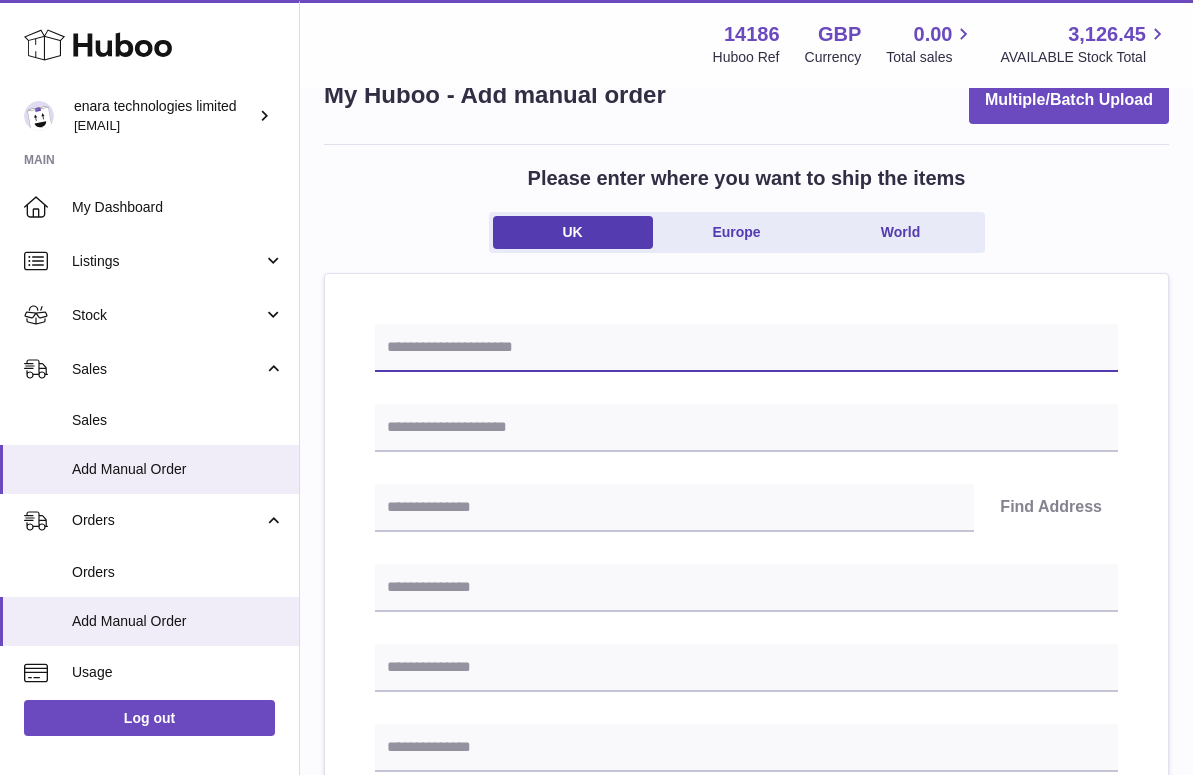 click at bounding box center (746, 348) 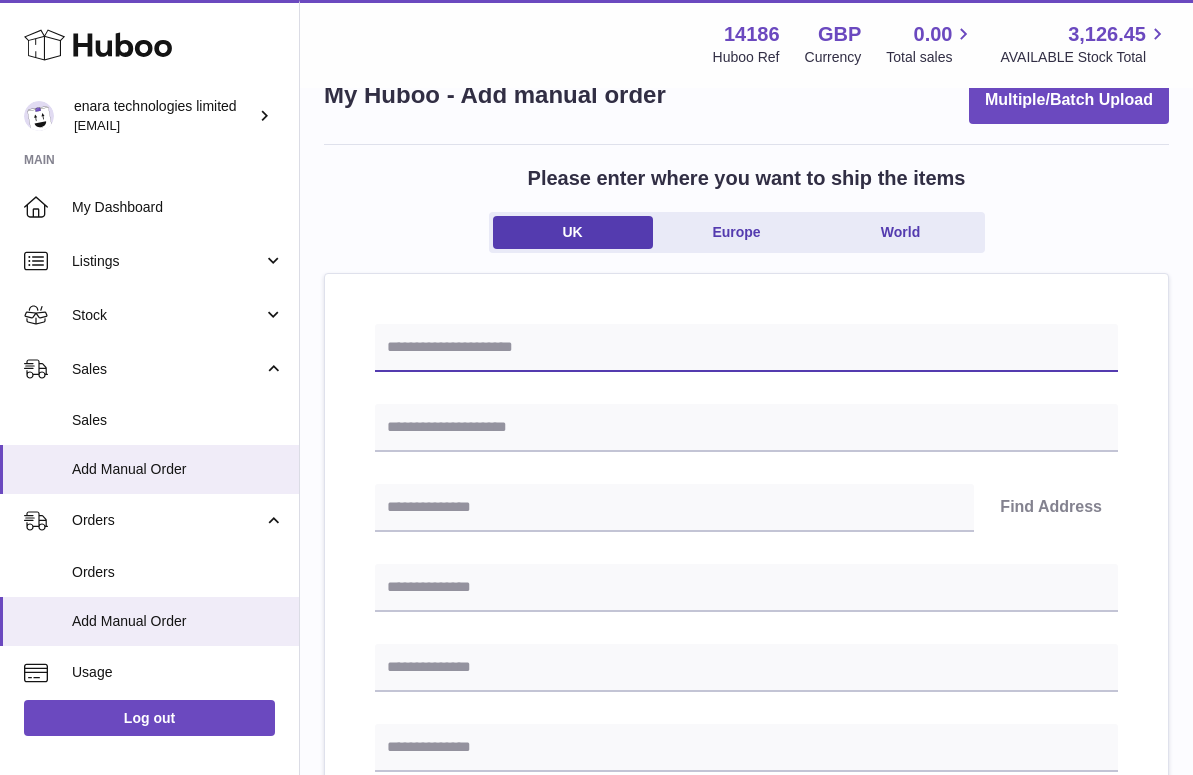 paste on "**********" 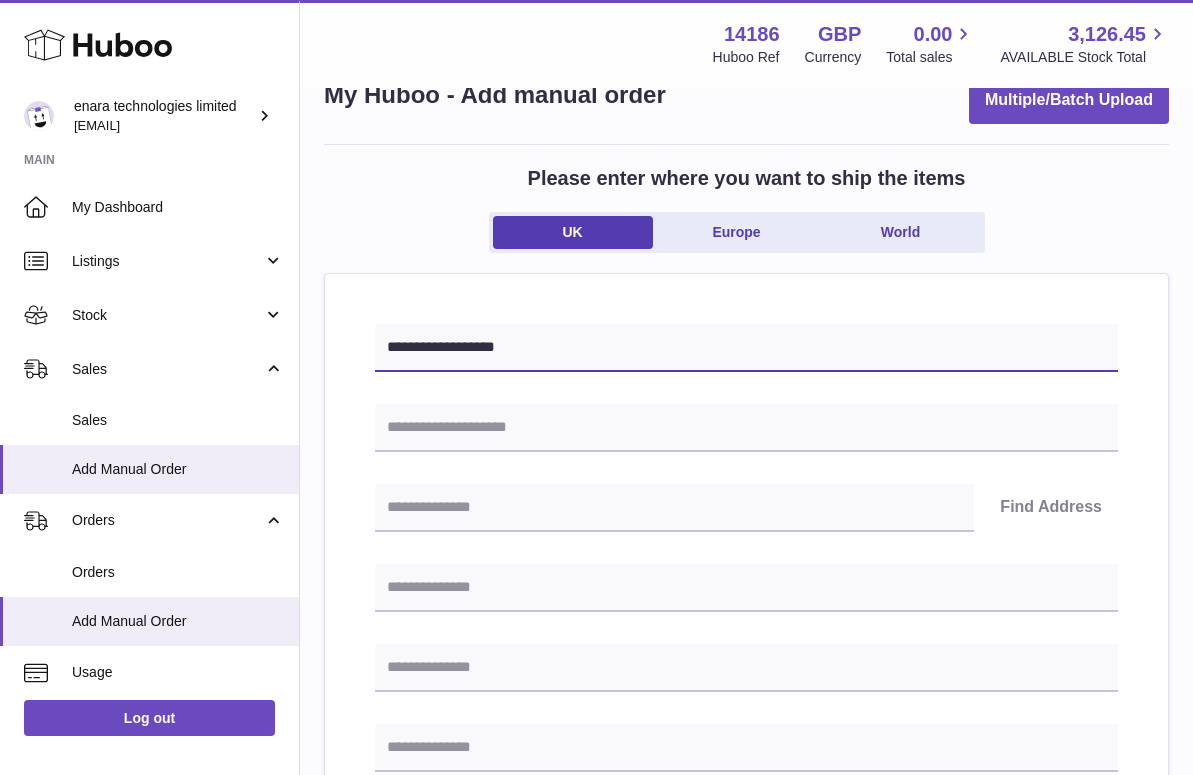 type on "**********" 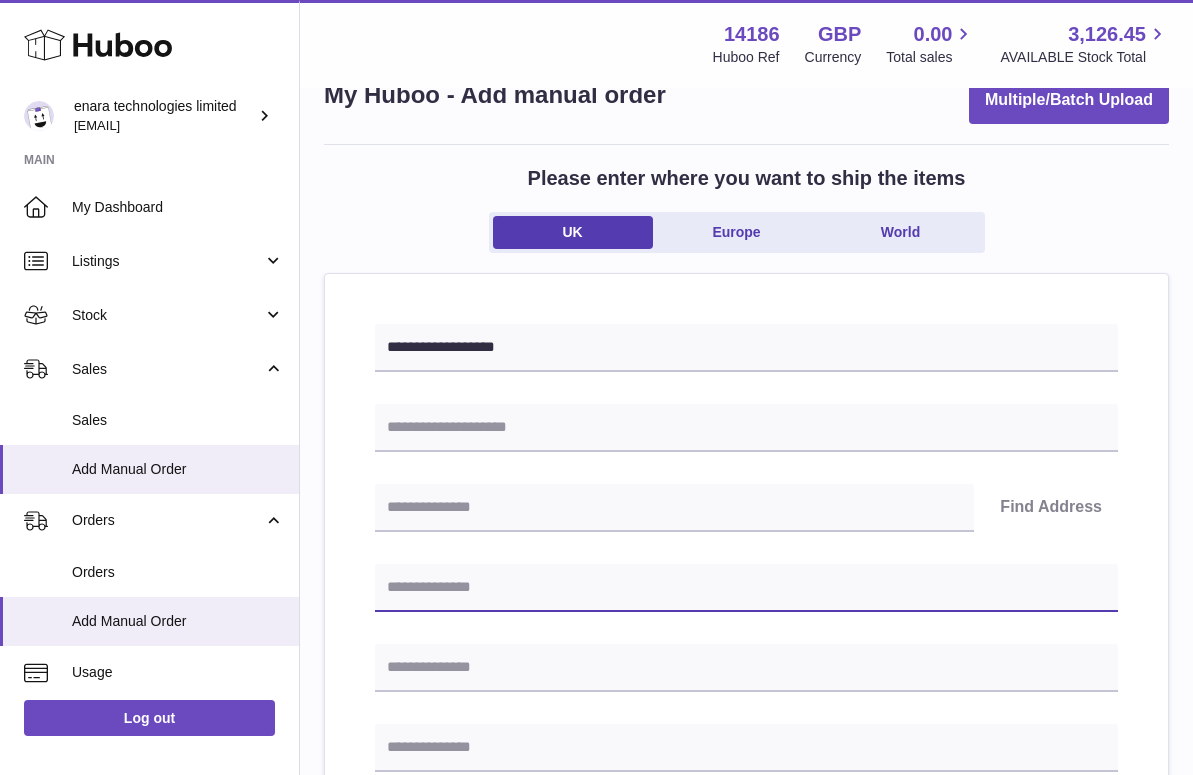 paste on "**********" 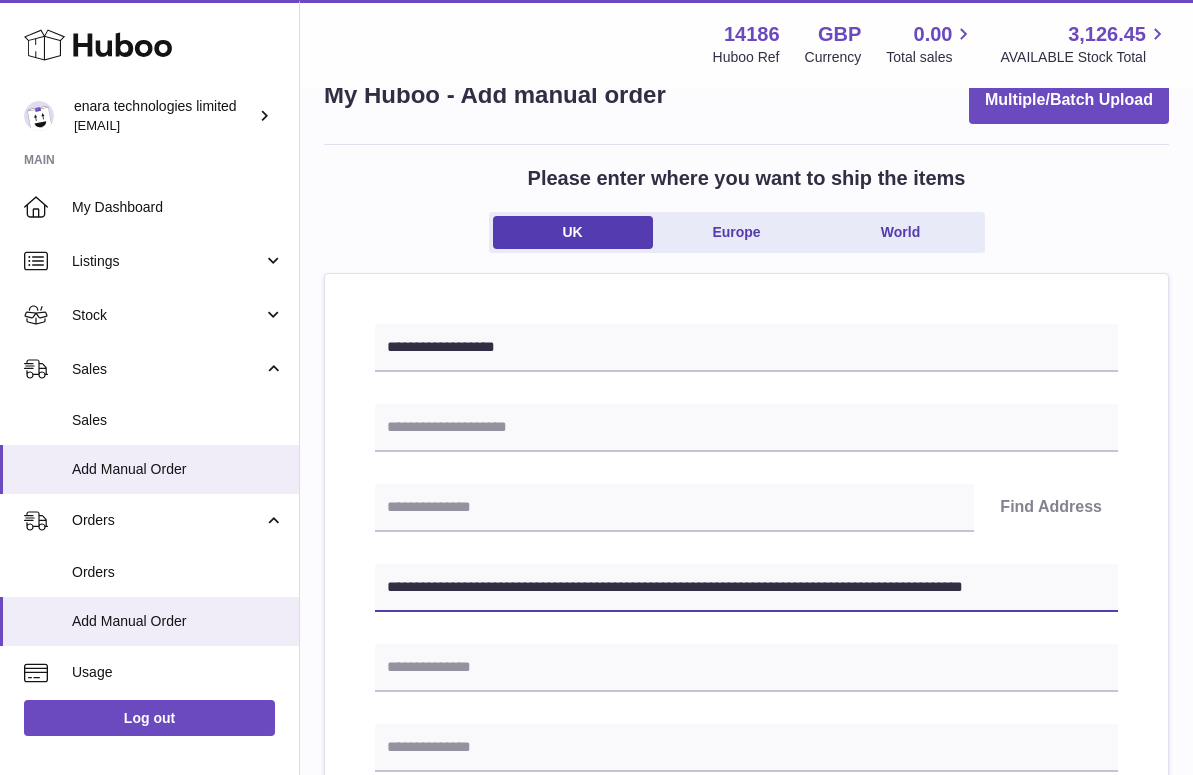 drag, startPoint x: 736, startPoint y: 582, endPoint x: 1261, endPoint y: 617, distance: 526.16534 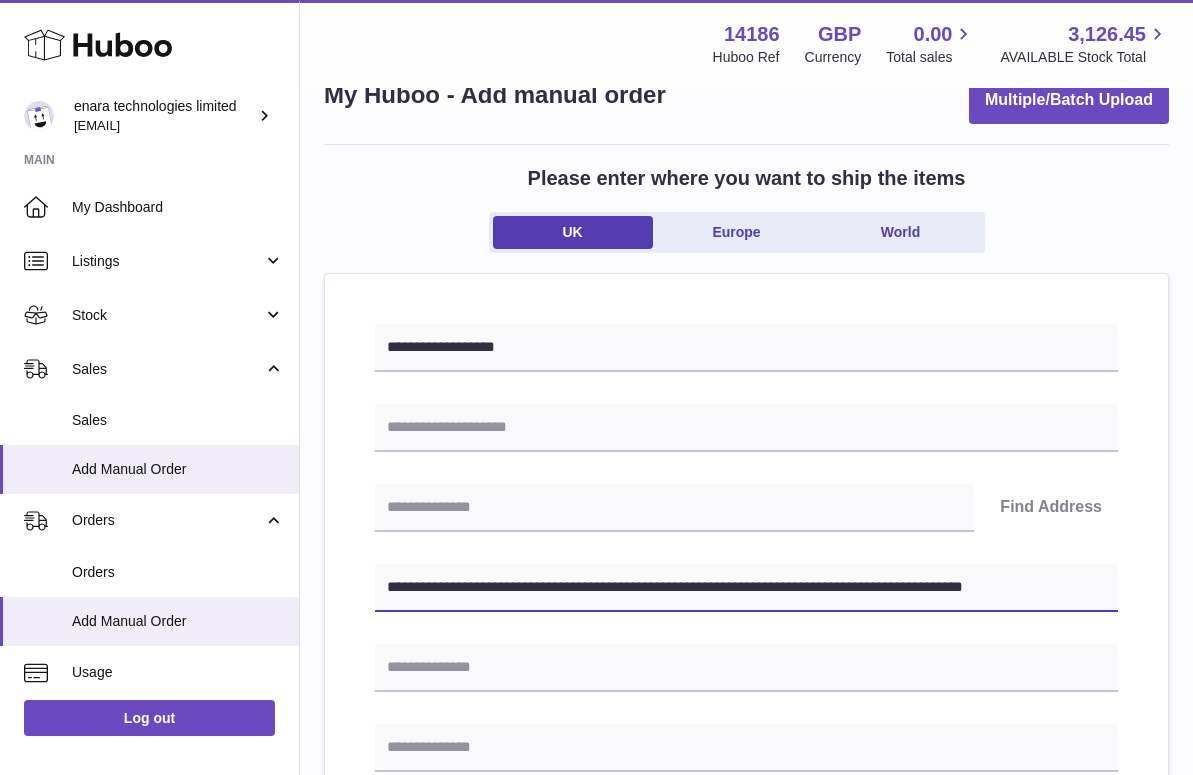 click on ".st0{fill:#141414;}" at bounding box center [596, 334] 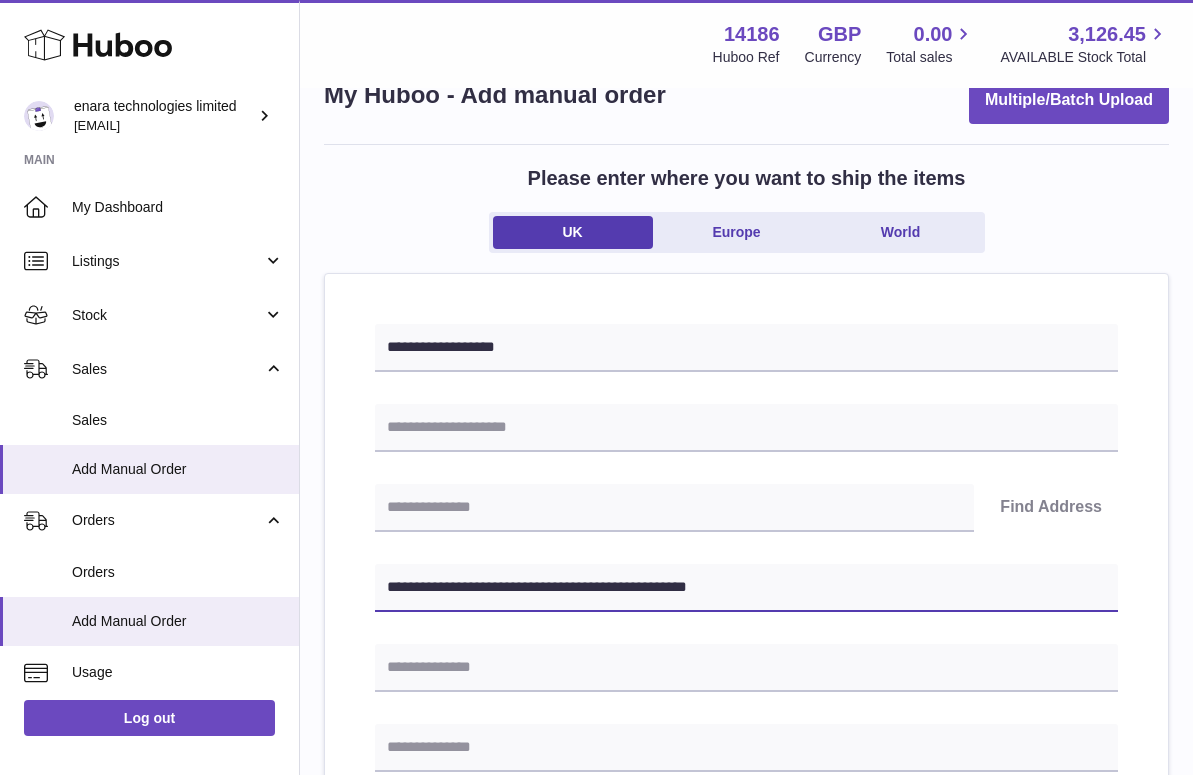 type on "**********" 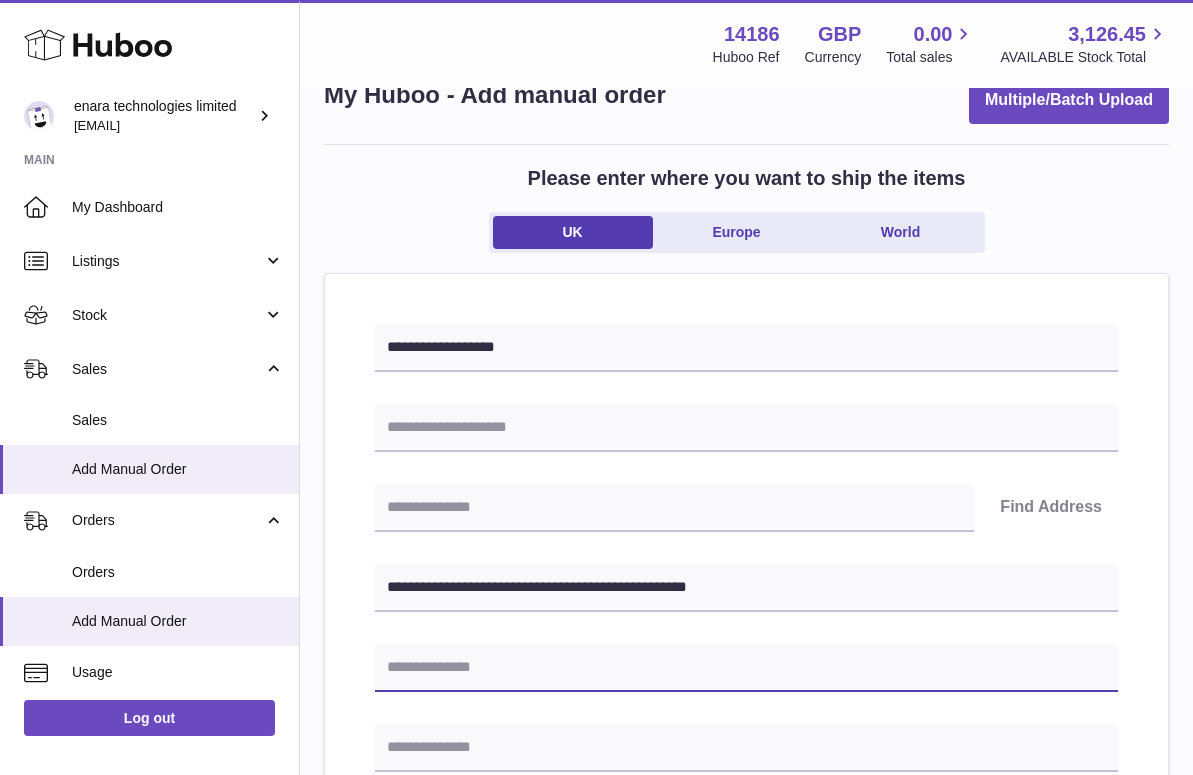 paste on "**********" 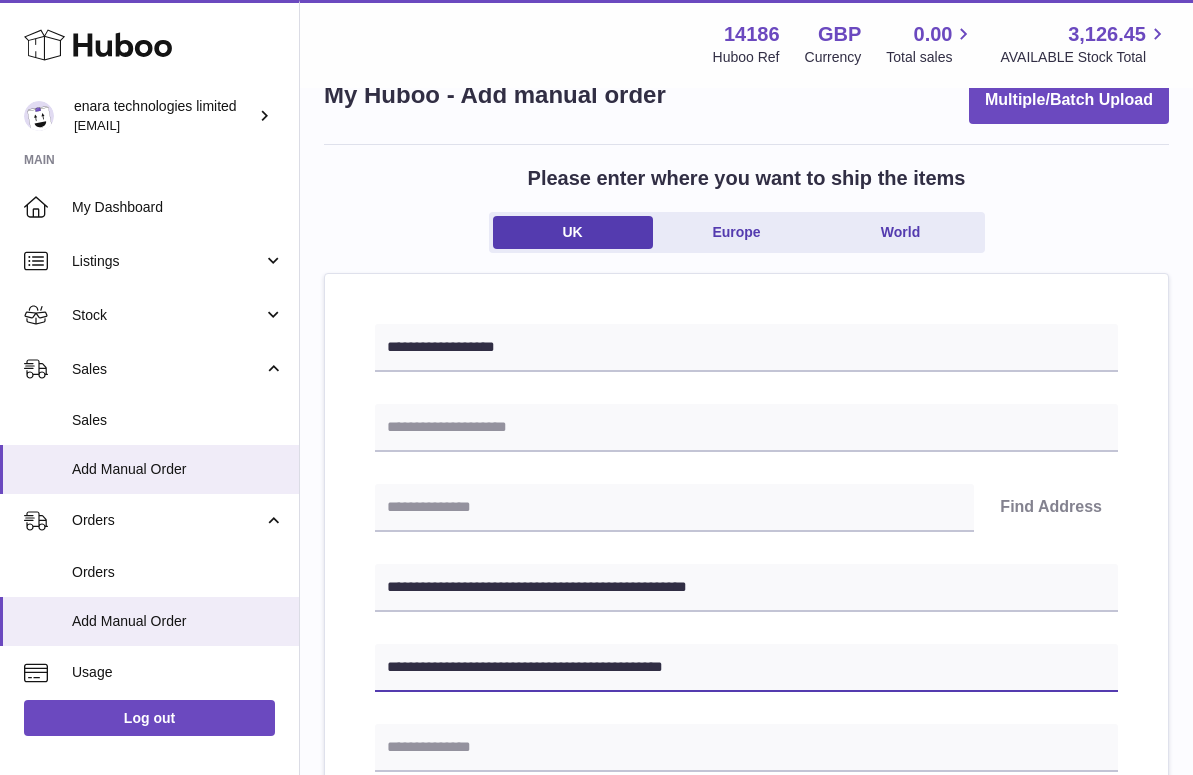 type on "**********" 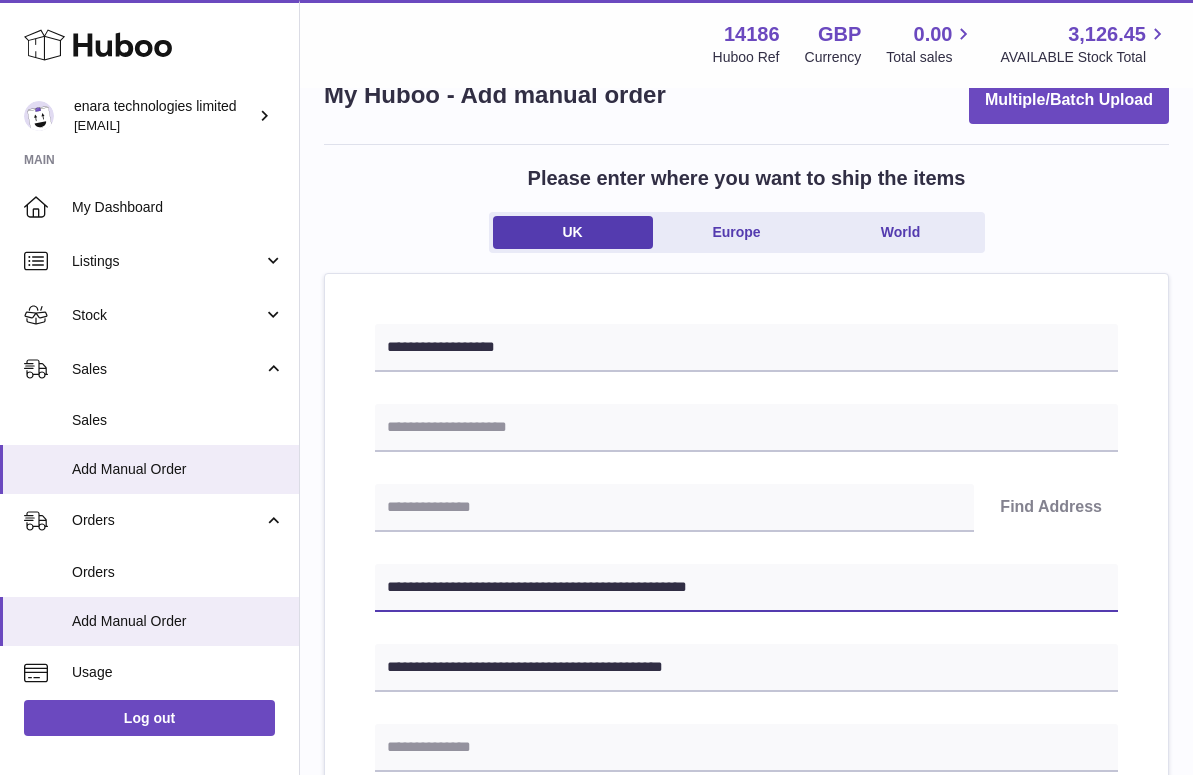 drag, startPoint x: 604, startPoint y: 586, endPoint x: 484, endPoint y: 585, distance: 120.004166 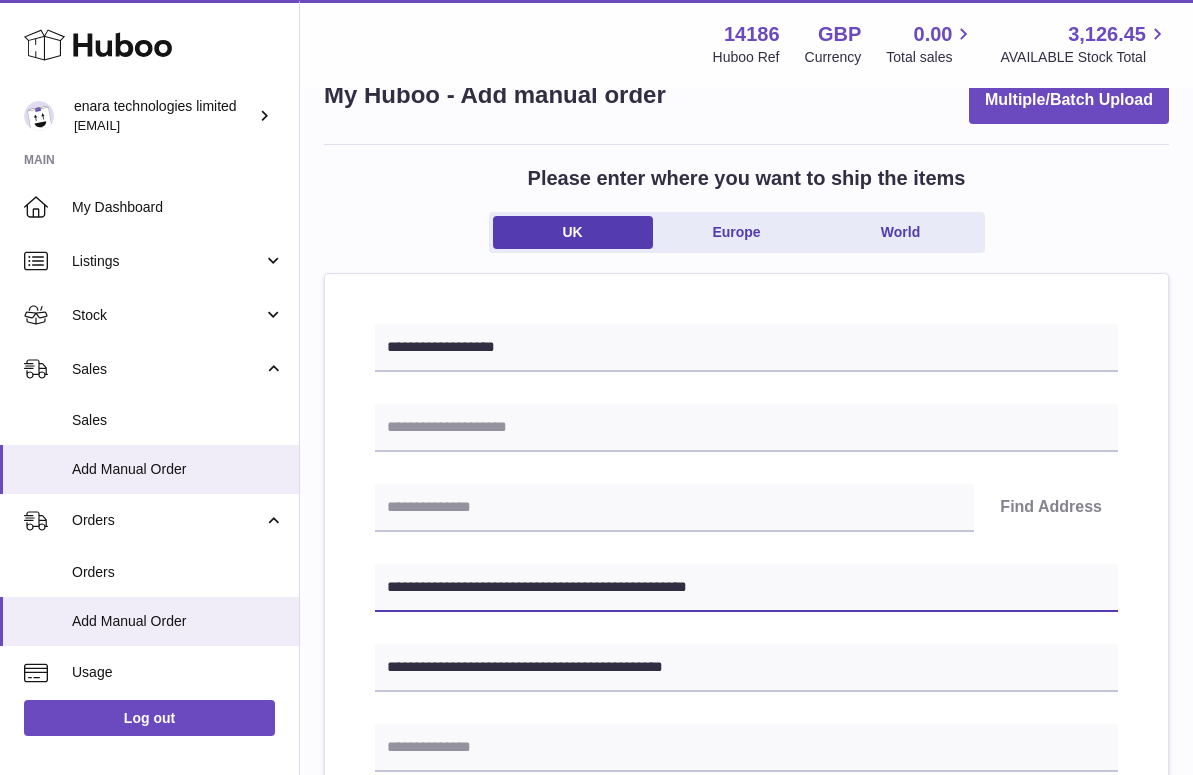 click on "**********" at bounding box center [746, 588] 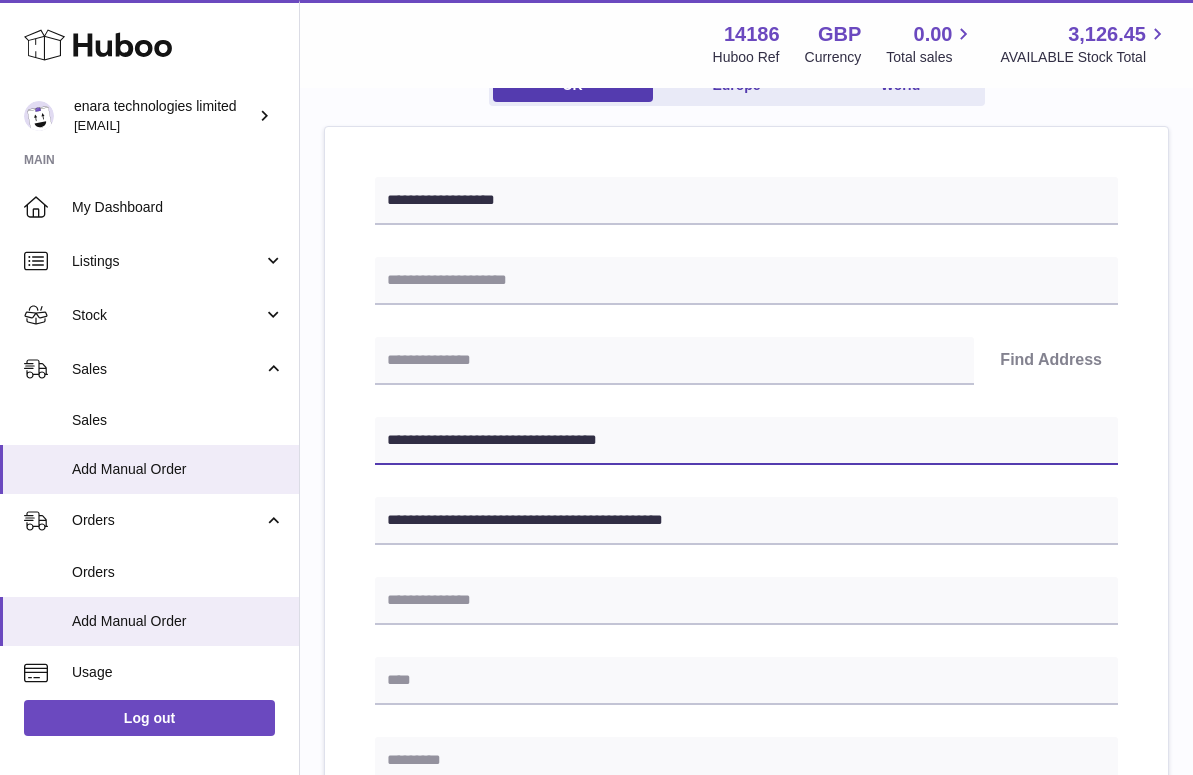 scroll, scrollTop: 362, scrollLeft: 0, axis: vertical 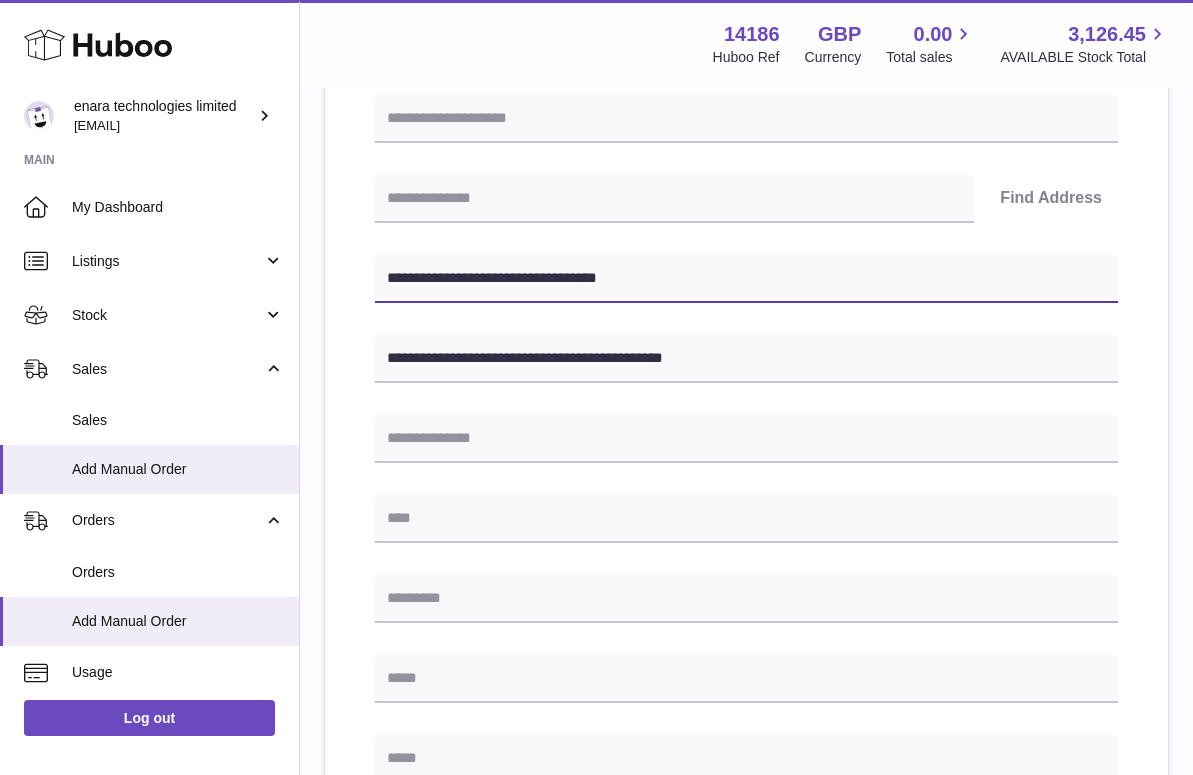 type on "**********" 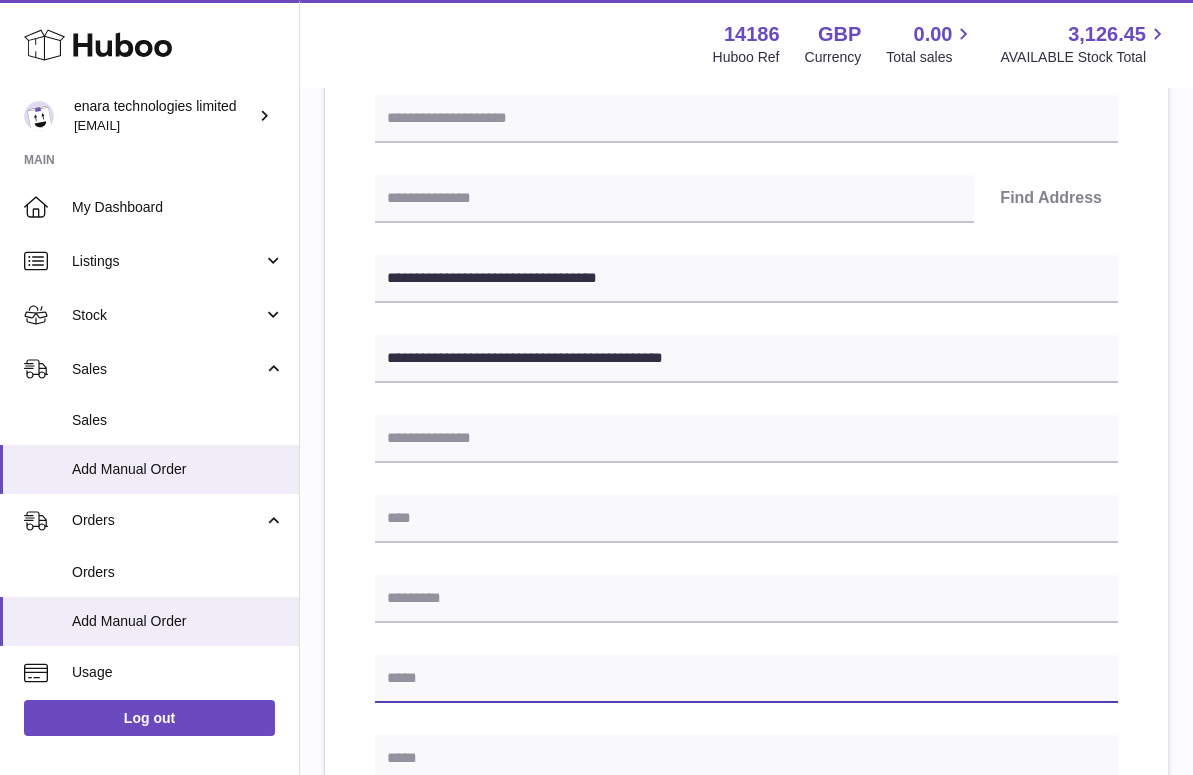 paste on "**********" 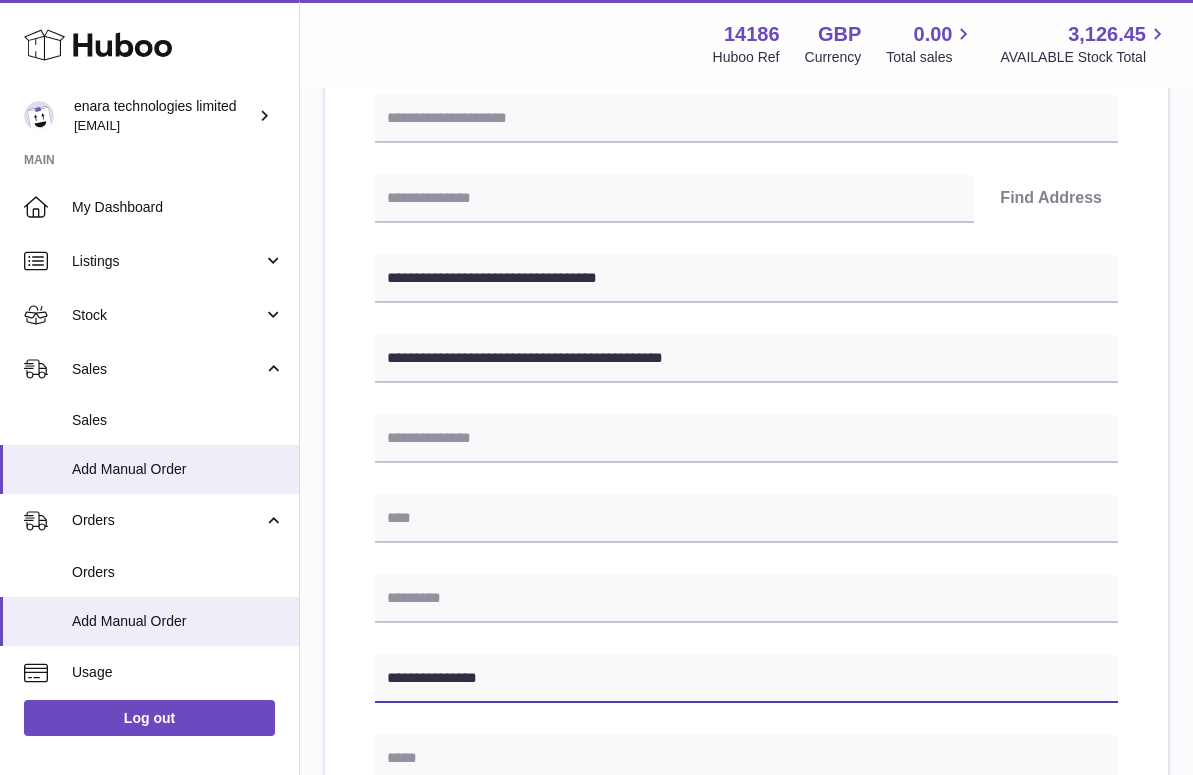 type on "**********" 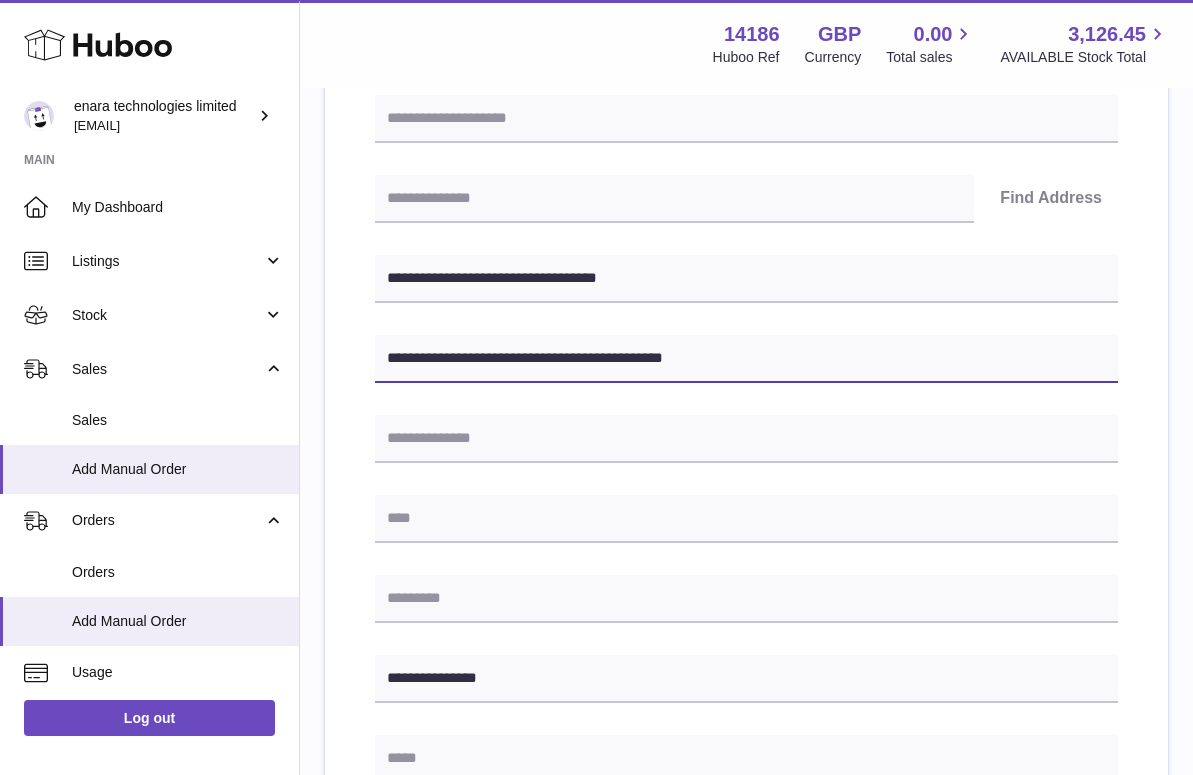 drag, startPoint x: 612, startPoint y: 354, endPoint x: 555, endPoint y: 357, distance: 57.07889 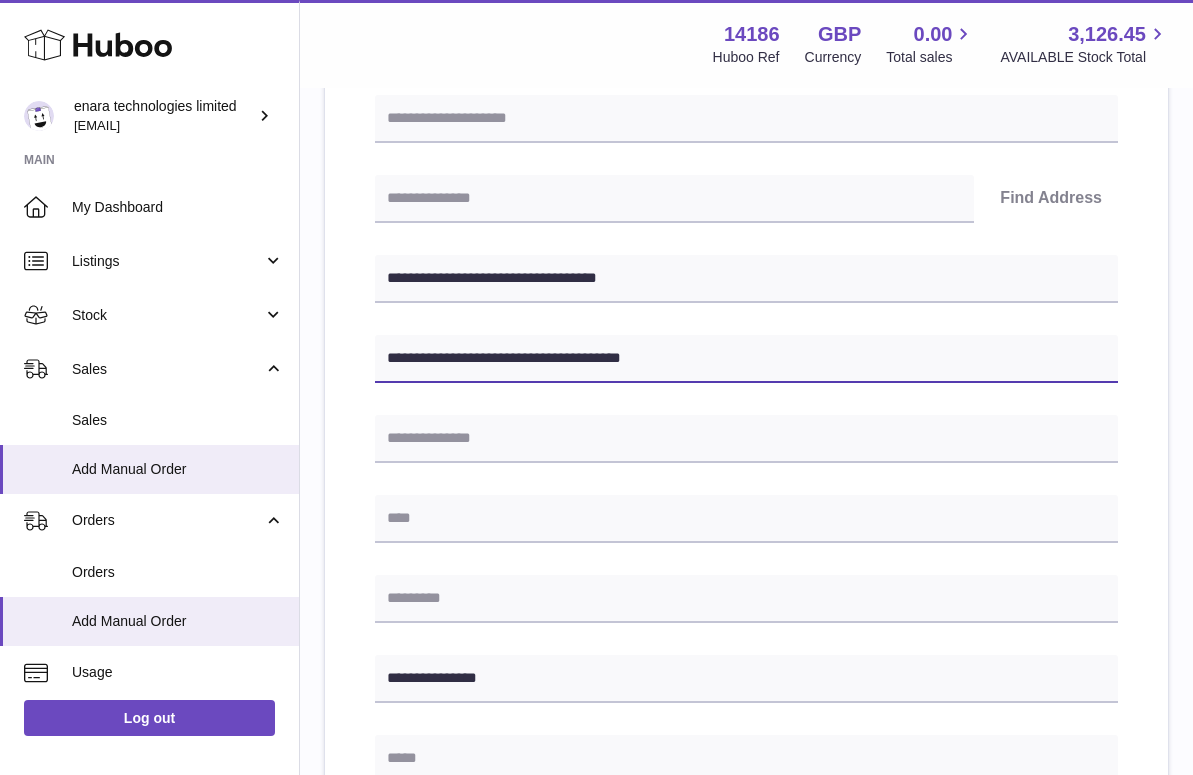type on "**********" 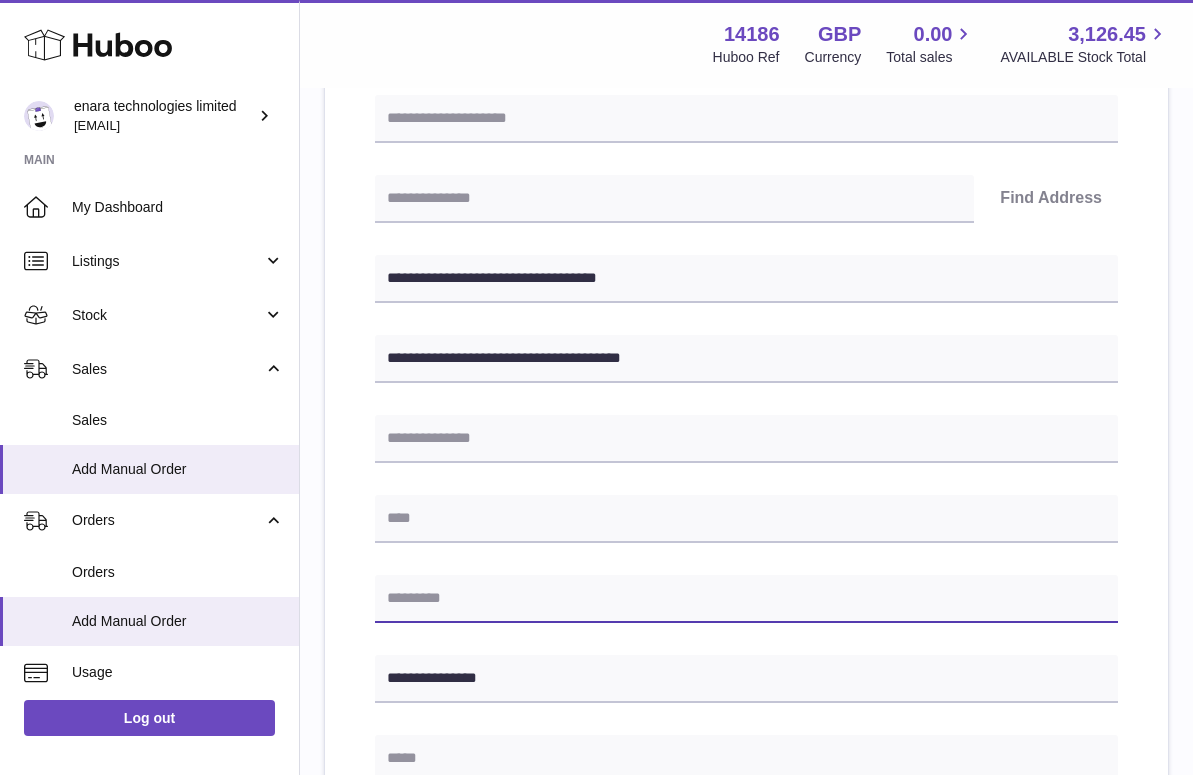 paste on "*******" 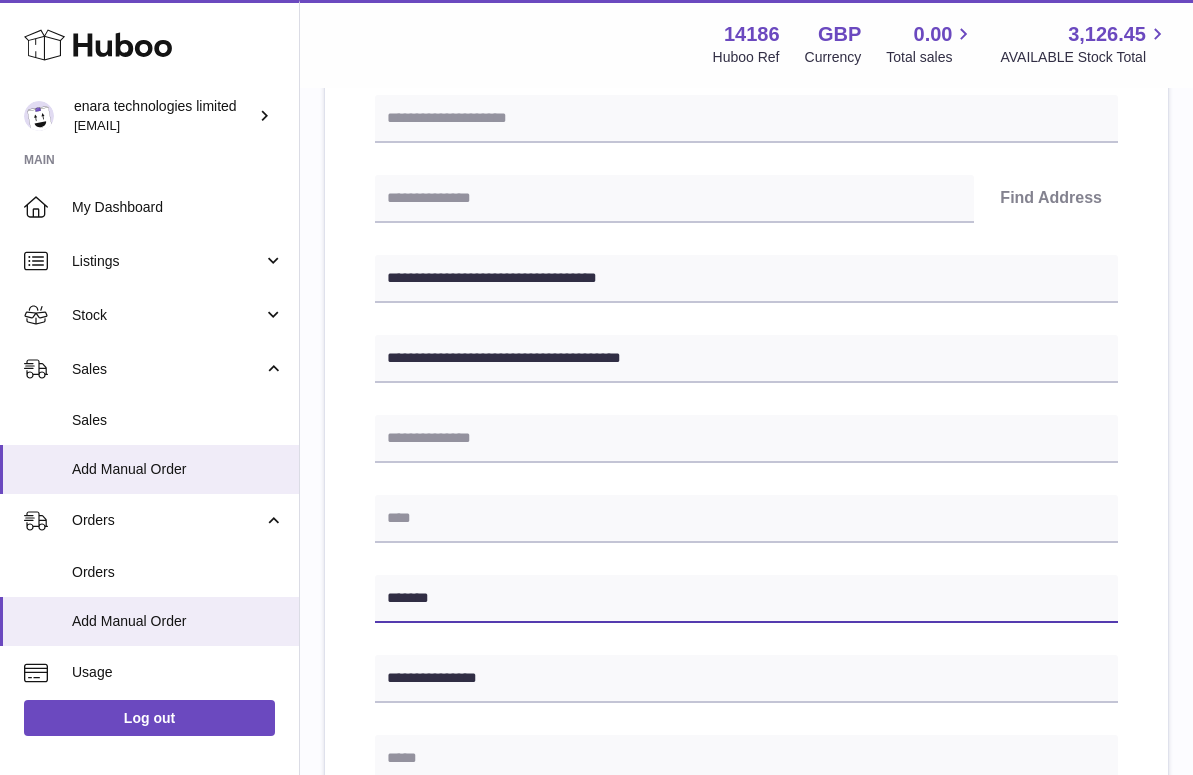 type on "*******" 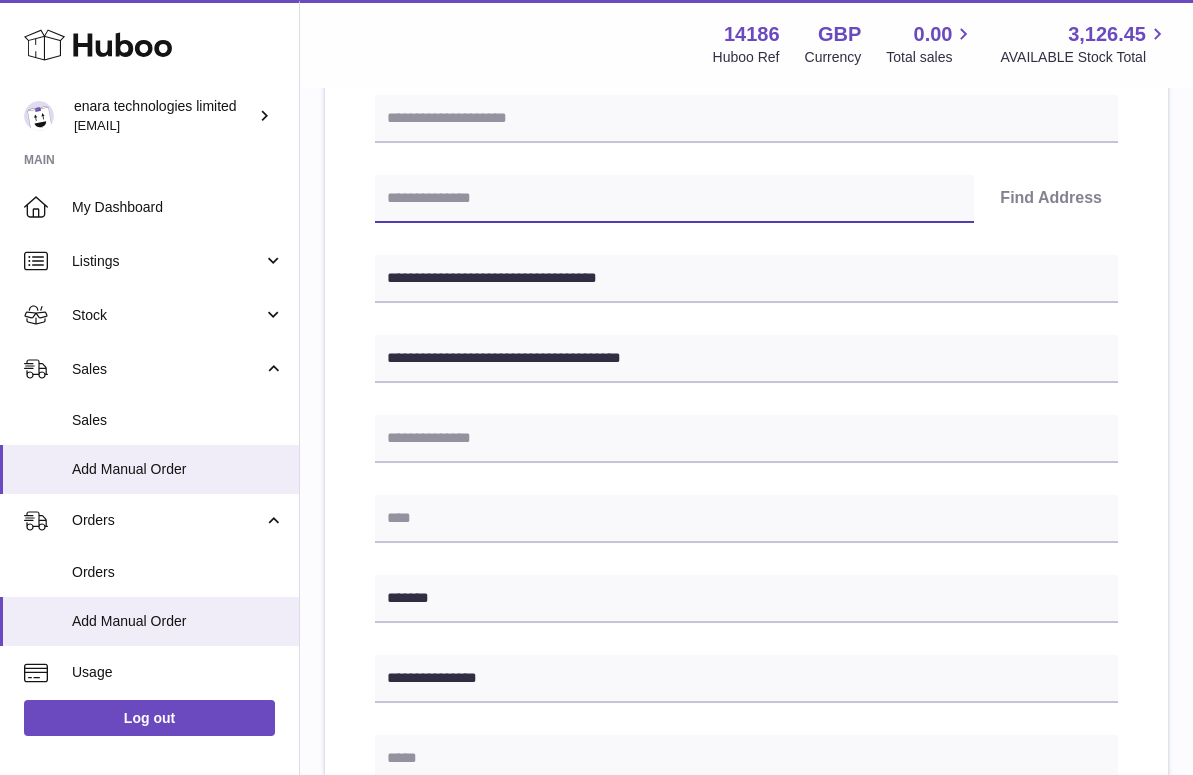 paste on "*******" 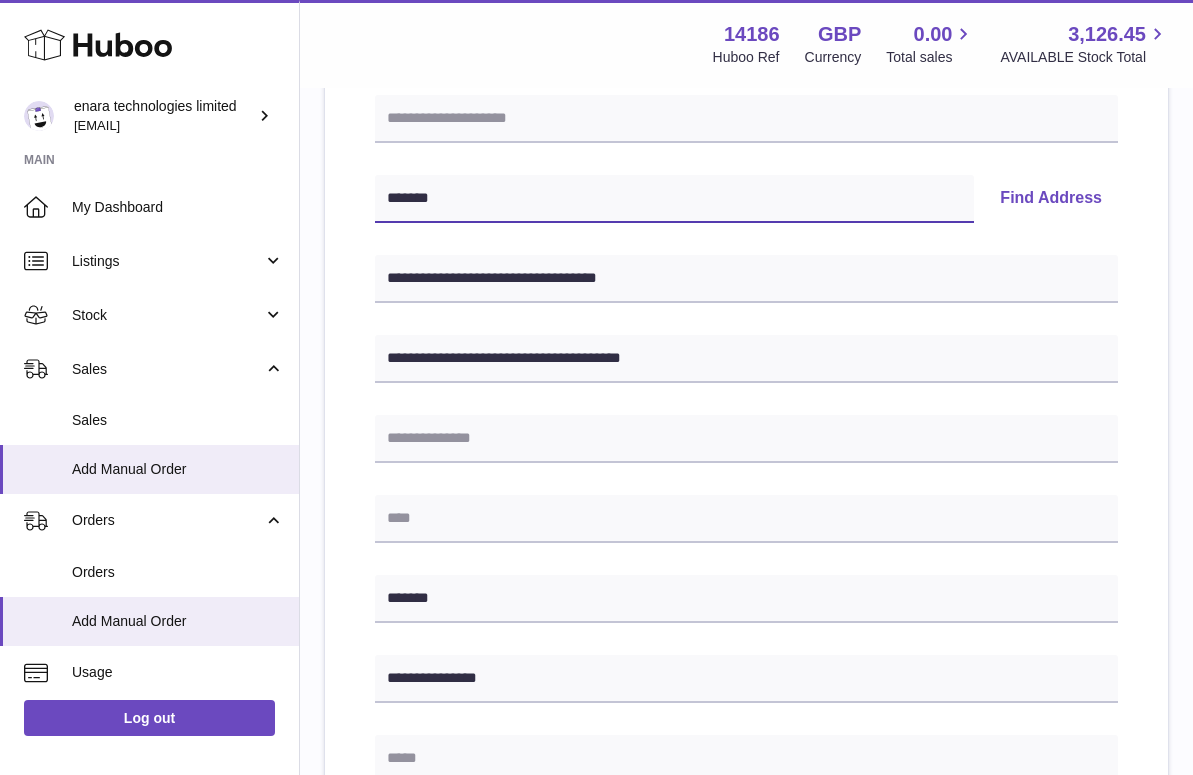 type on "*******" 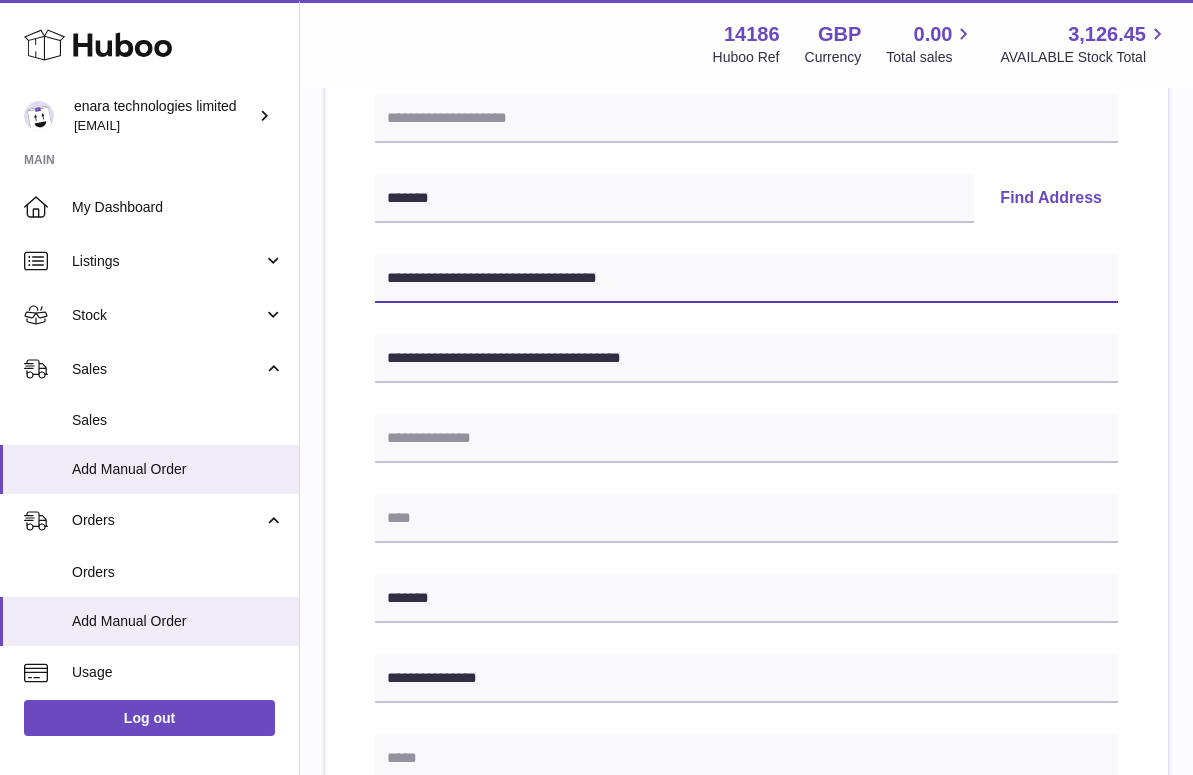 drag, startPoint x: 482, startPoint y: 277, endPoint x: 391, endPoint y: 275, distance: 91.02197 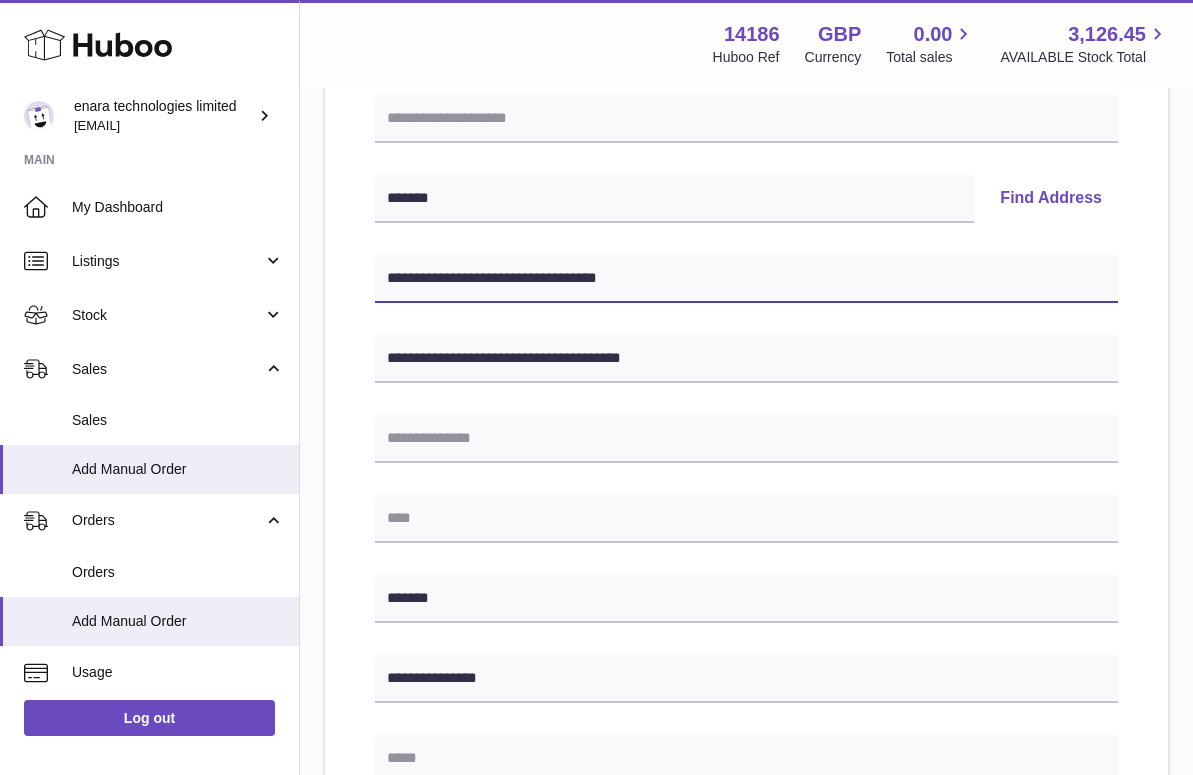 click on "**********" at bounding box center (746, 279) 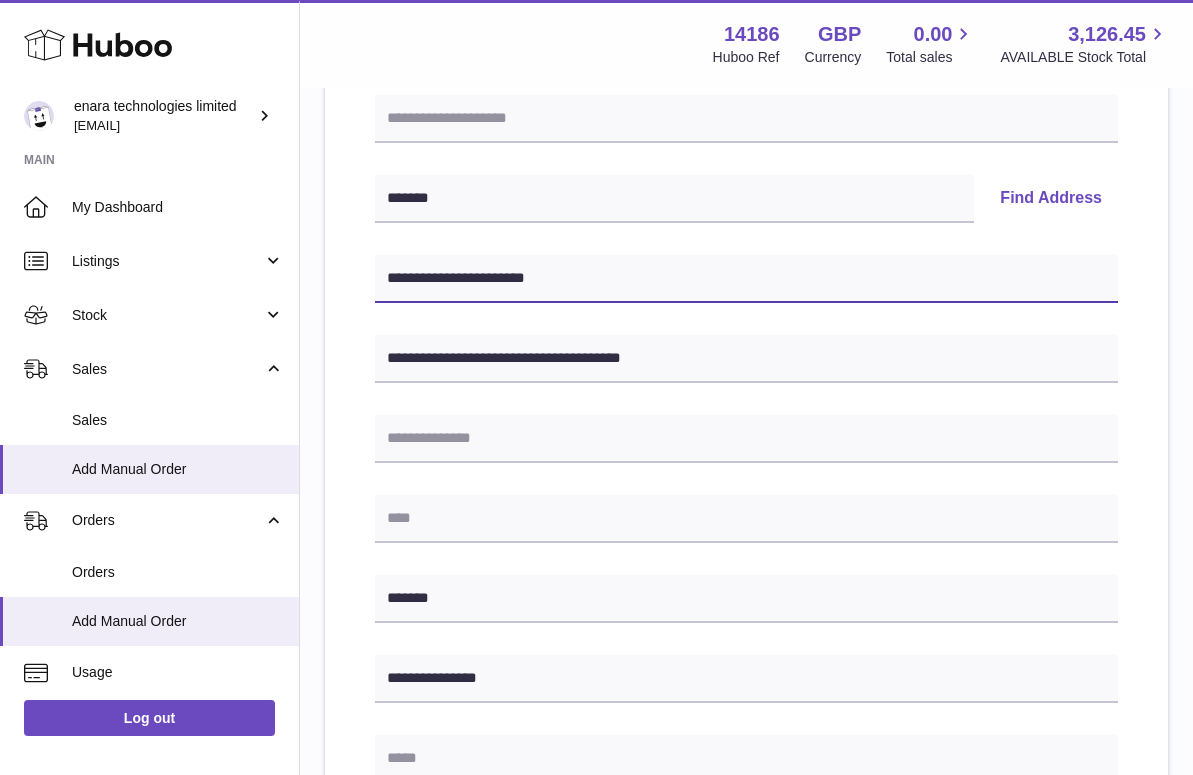 type on "**********" 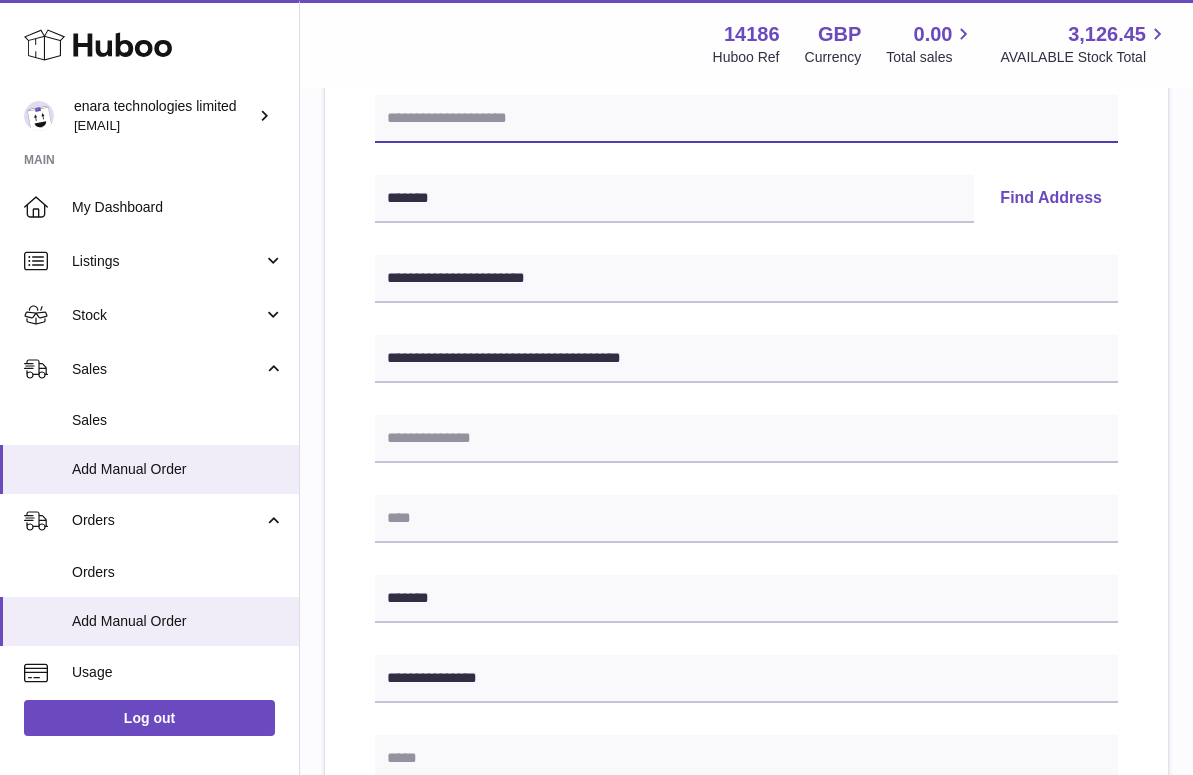 paste on "**********" 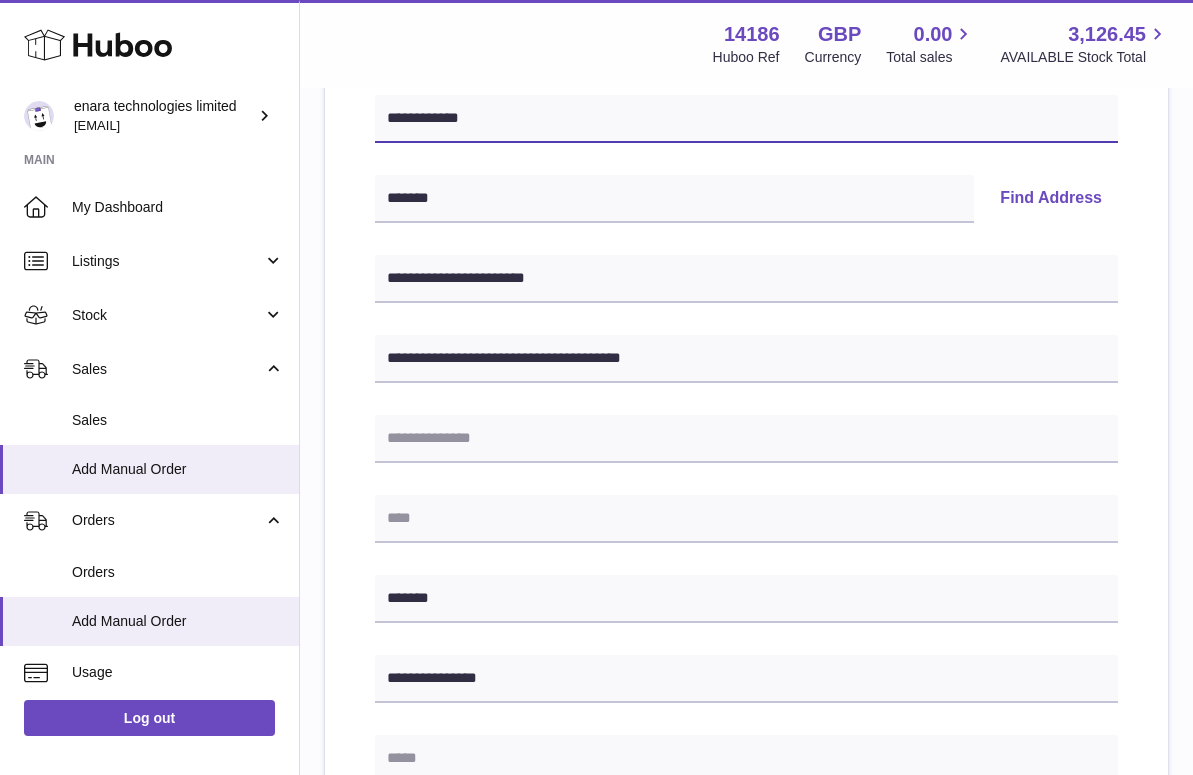 type on "**********" 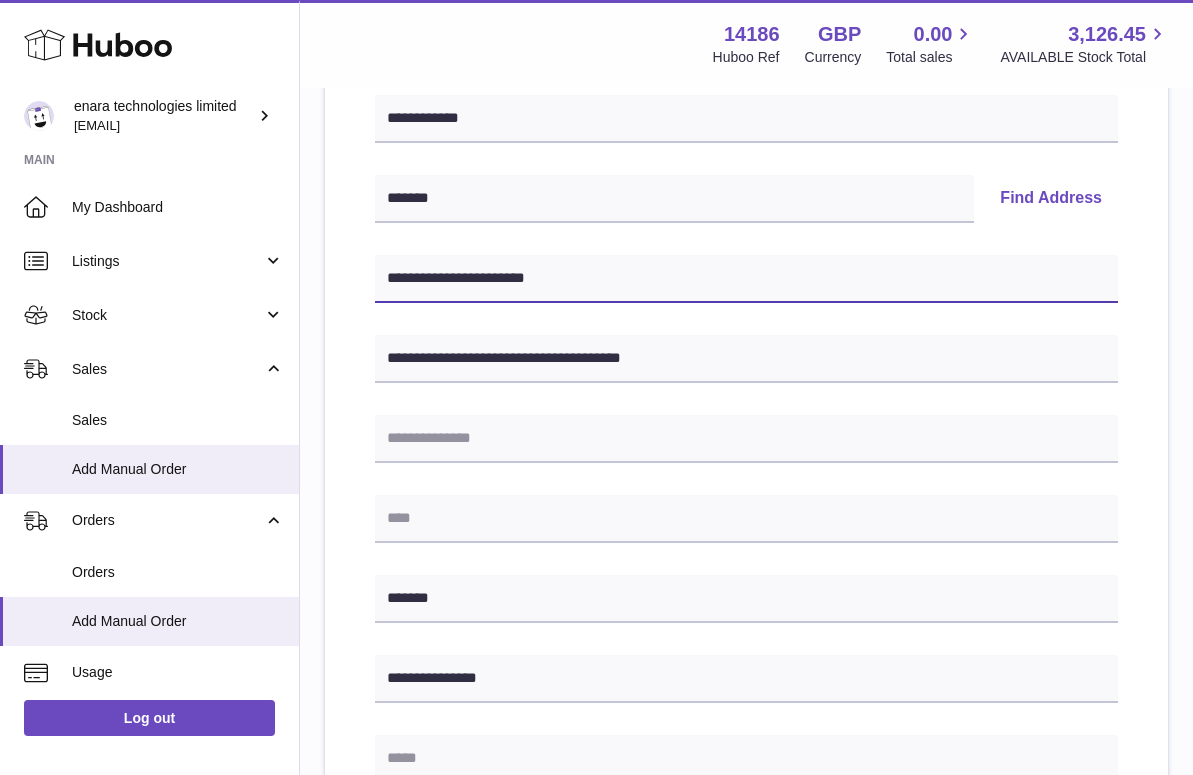 click on "**********" at bounding box center [746, 279] 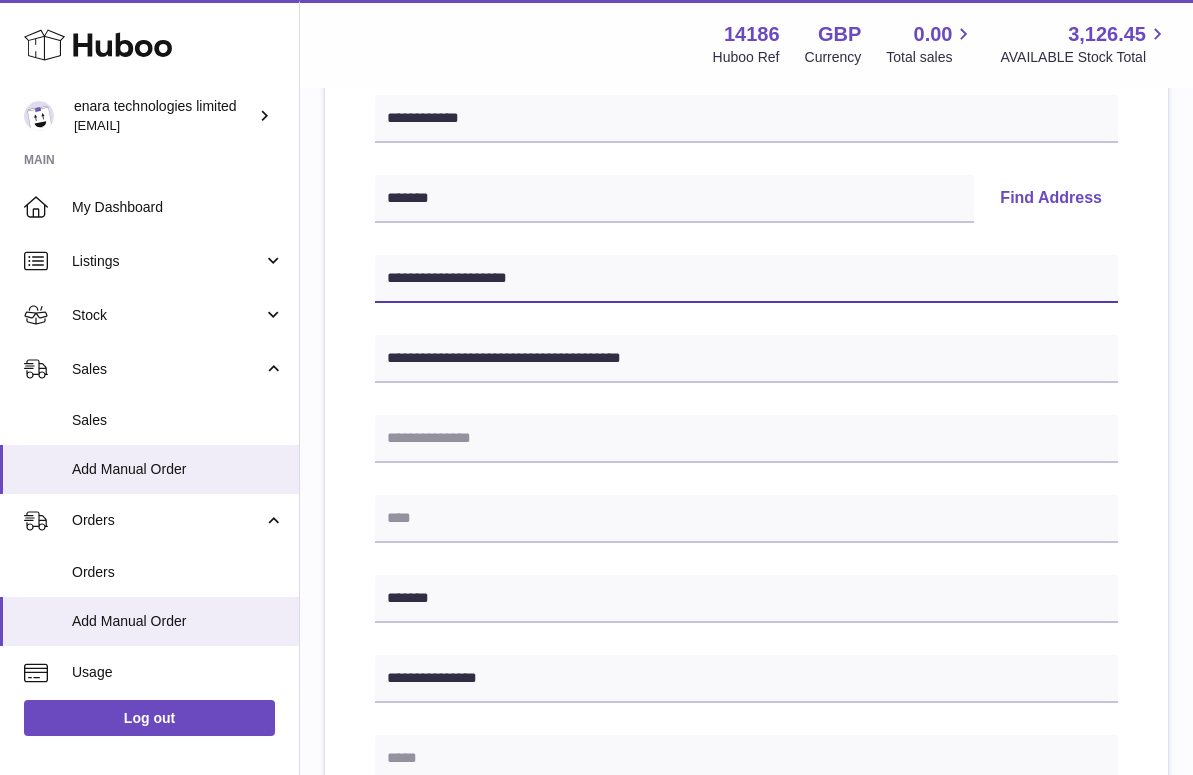 type on "**********" 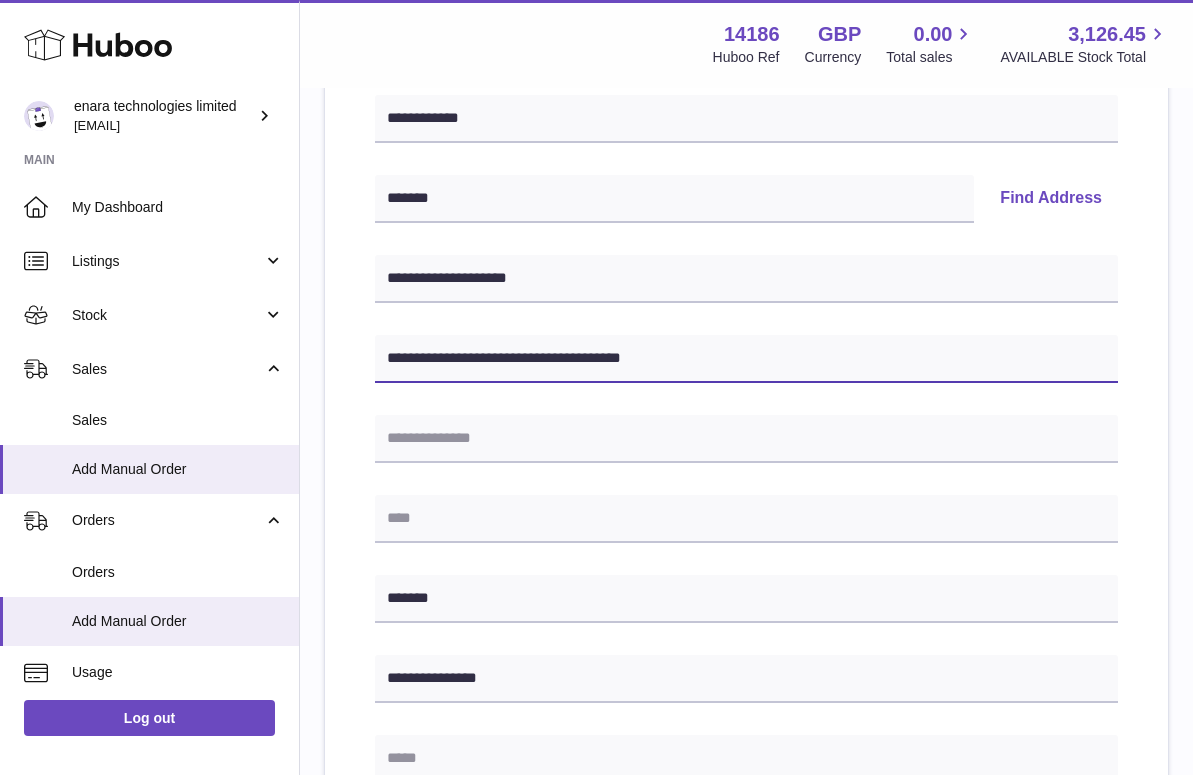 drag, startPoint x: 561, startPoint y: 349, endPoint x: 748, endPoint y: 363, distance: 187.52333 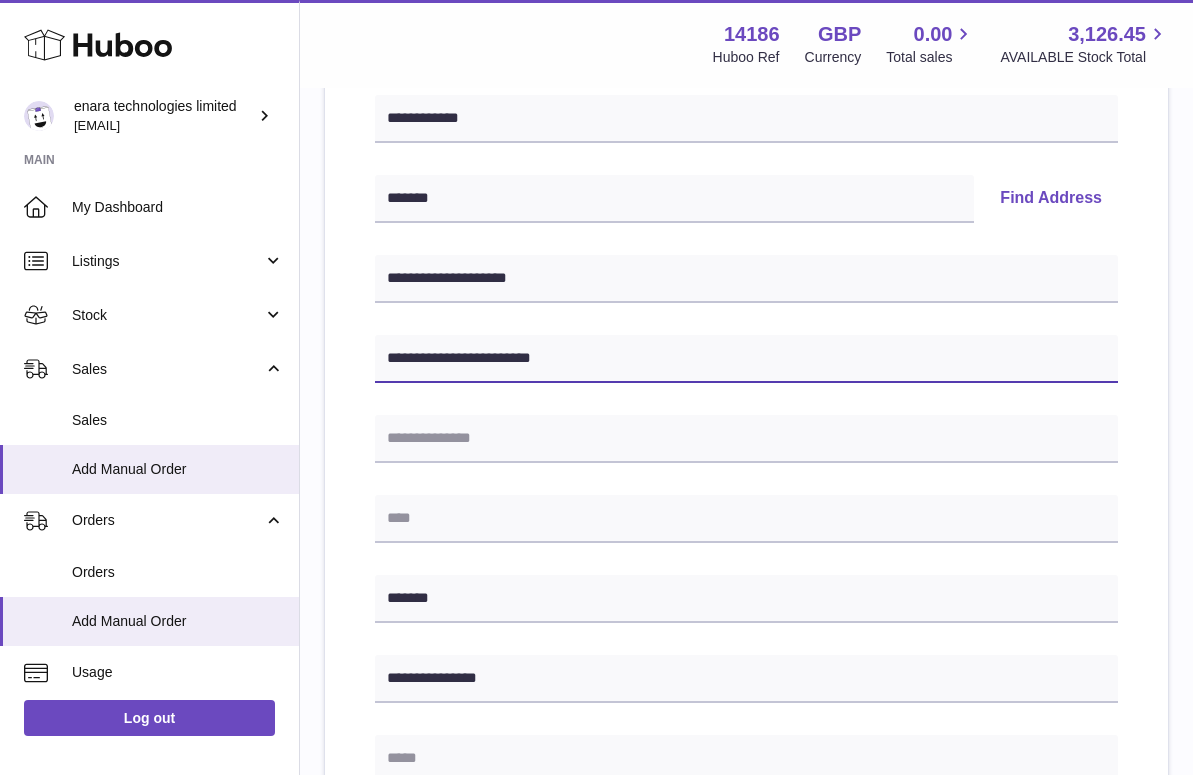type on "**********" 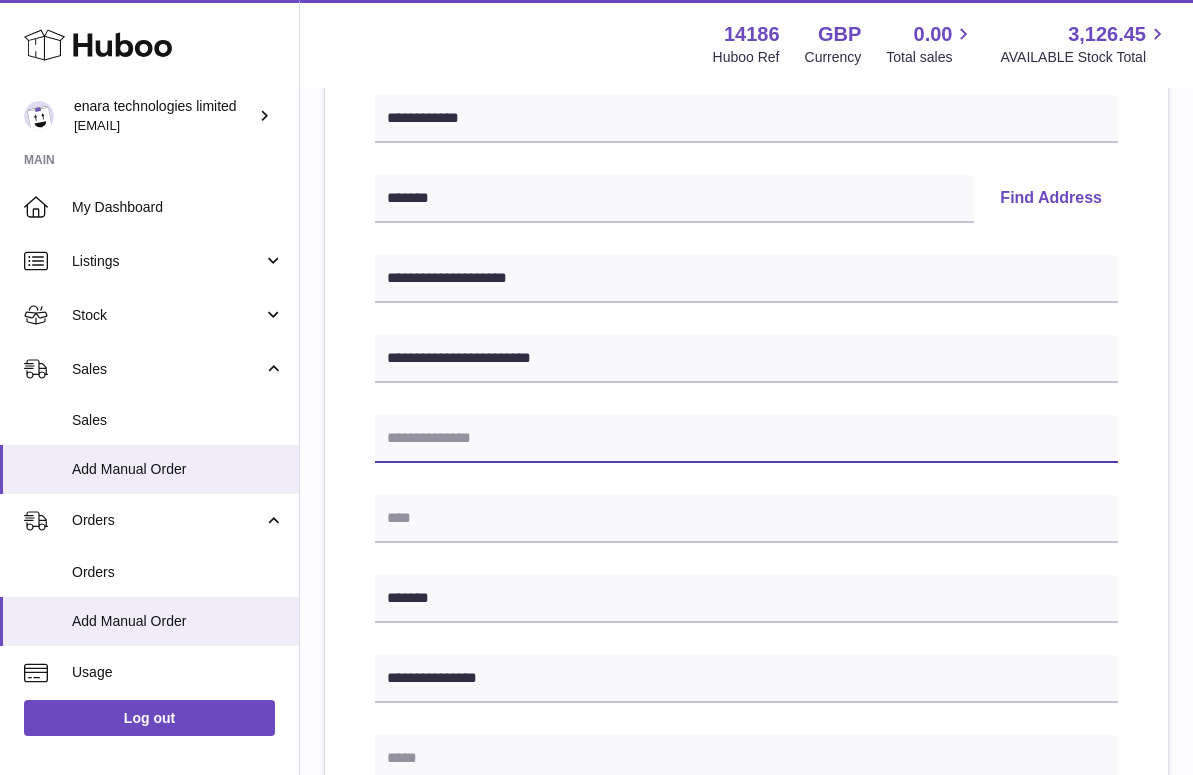 paste on "**********" 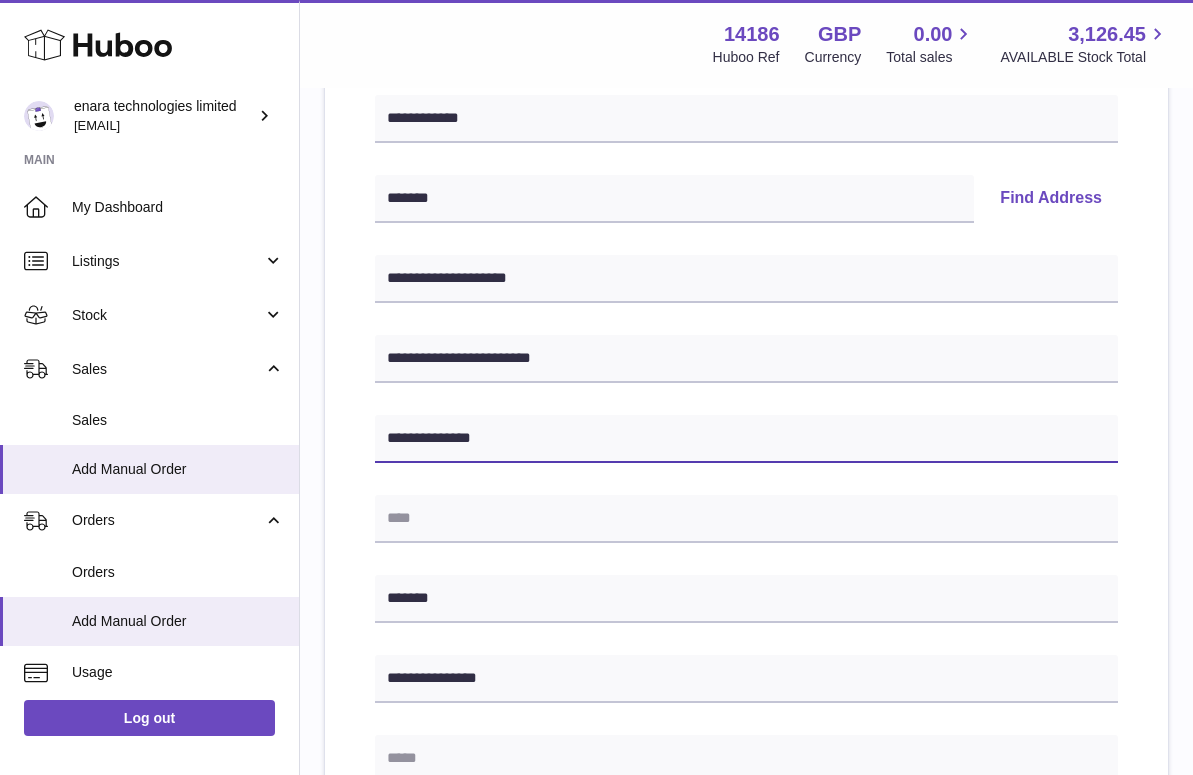 type on "**********" 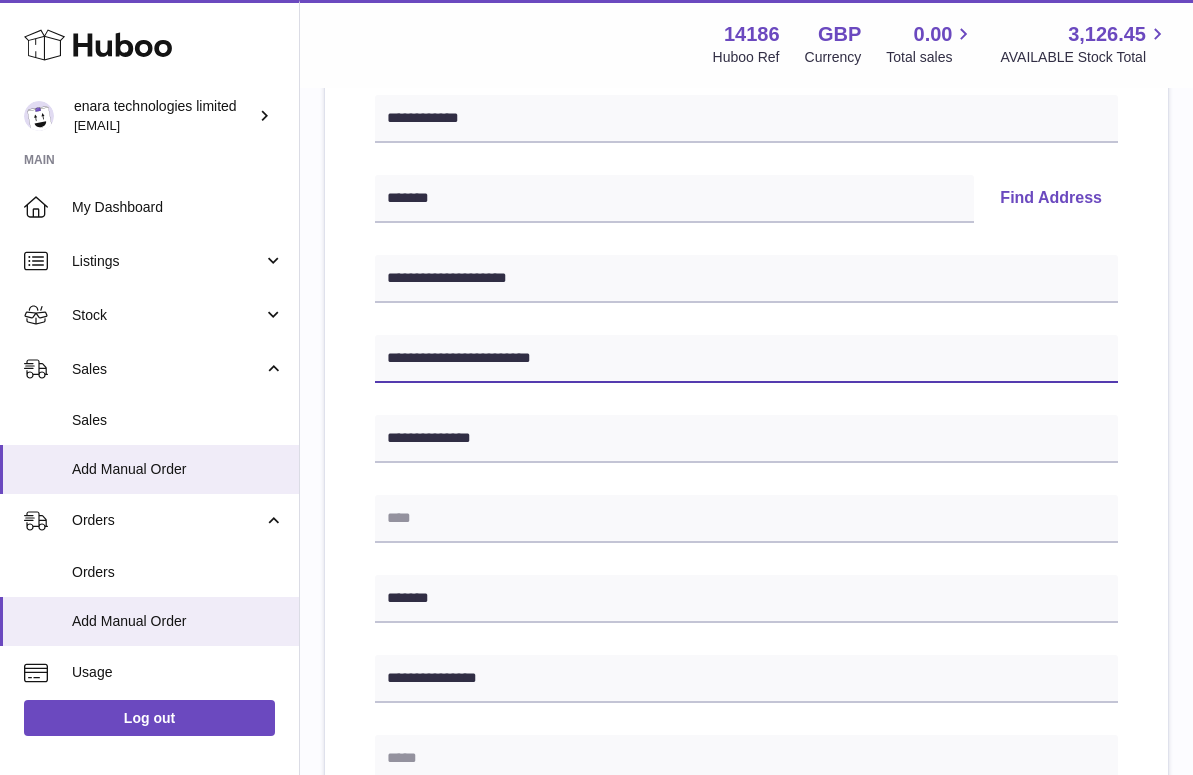 click on "**********" at bounding box center (746, 359) 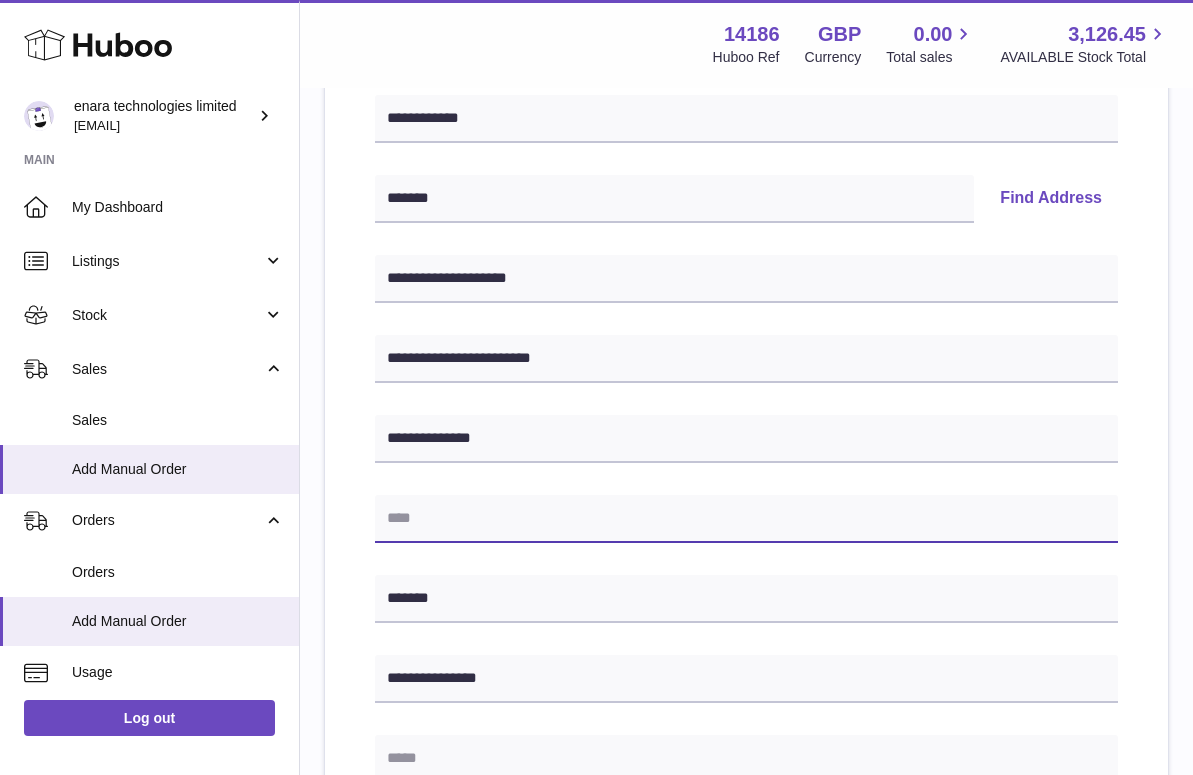 click at bounding box center (746, 519) 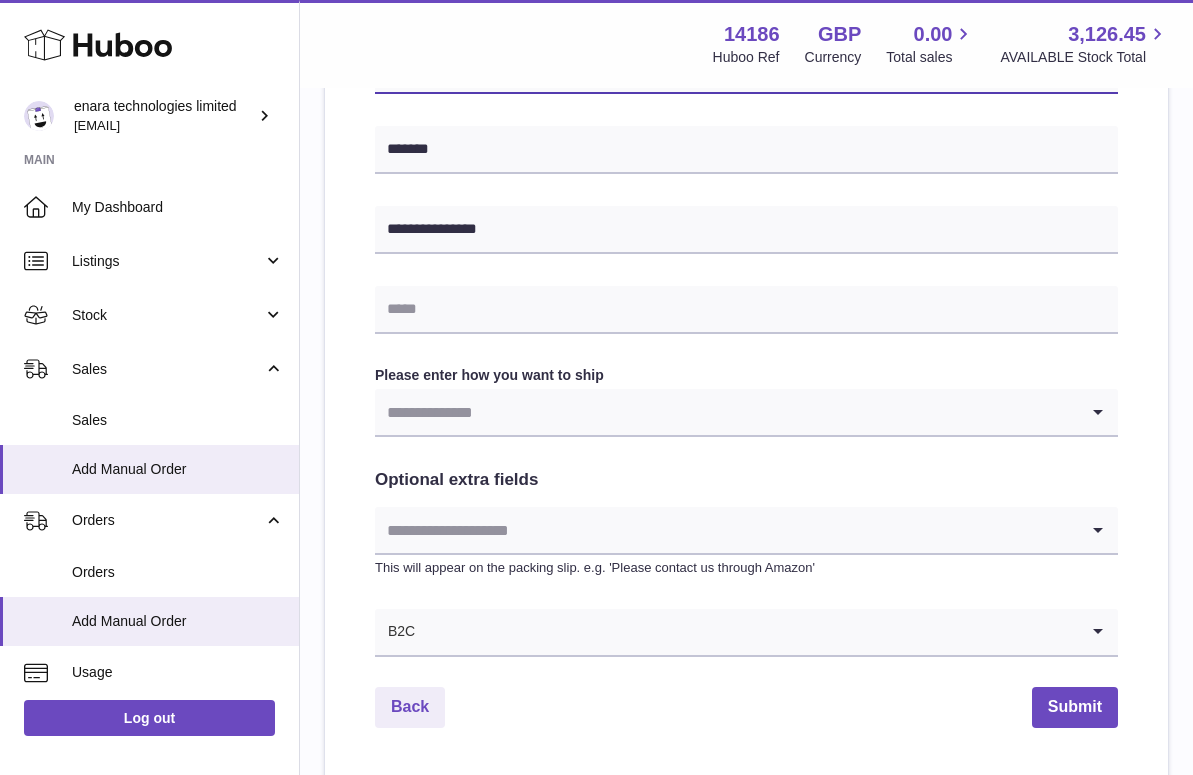 scroll, scrollTop: 821, scrollLeft: 0, axis: vertical 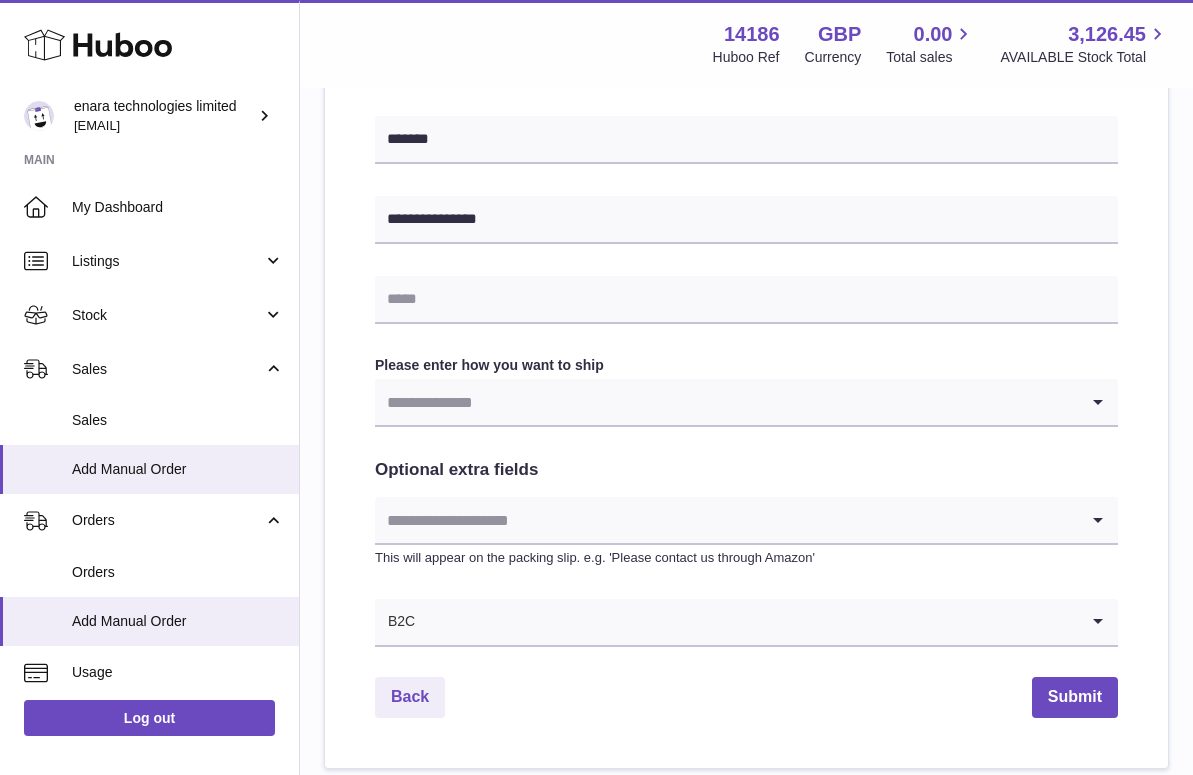 type on "******" 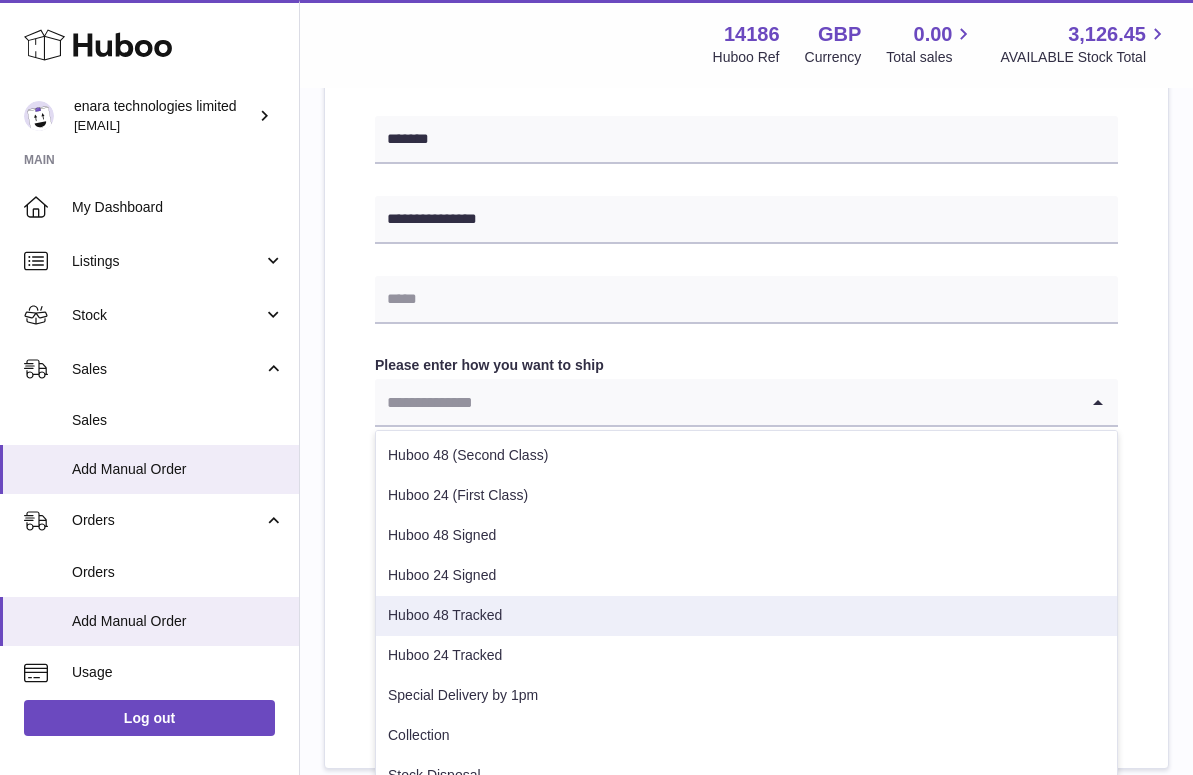 click on "Huboo 48 Tracked" at bounding box center [746, 616] 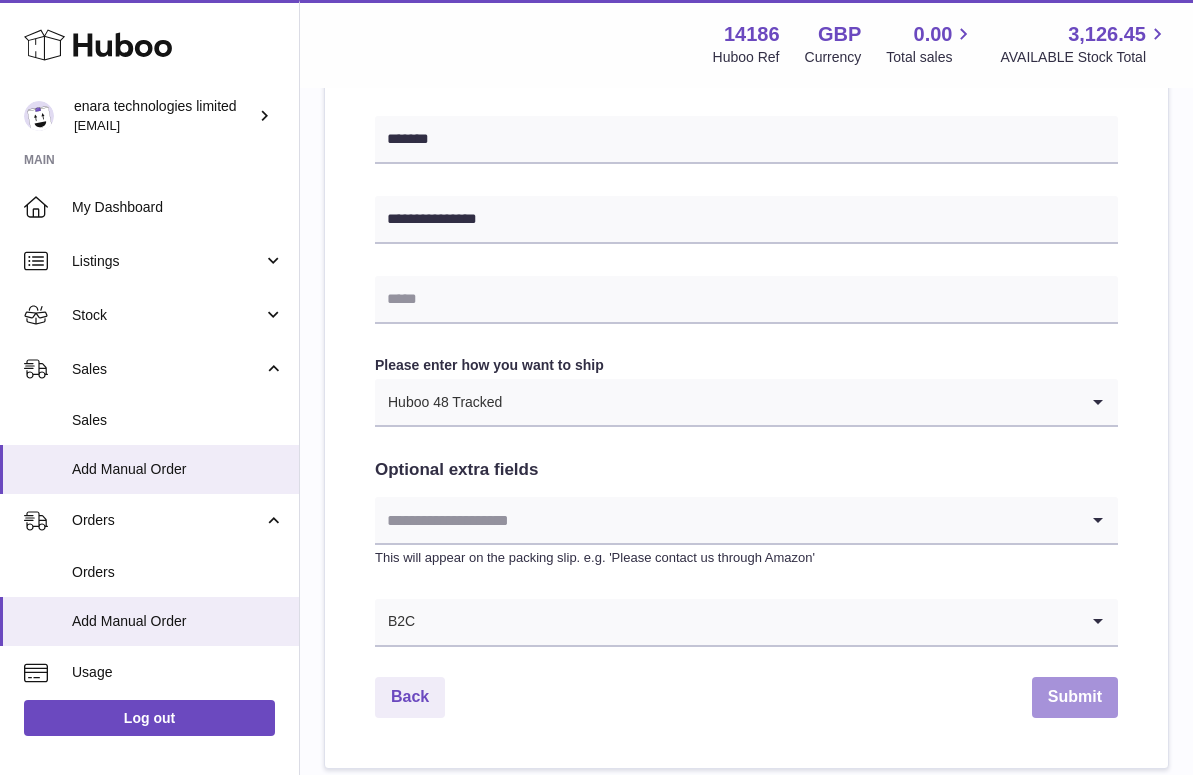 click on "Submit" at bounding box center (1075, 697) 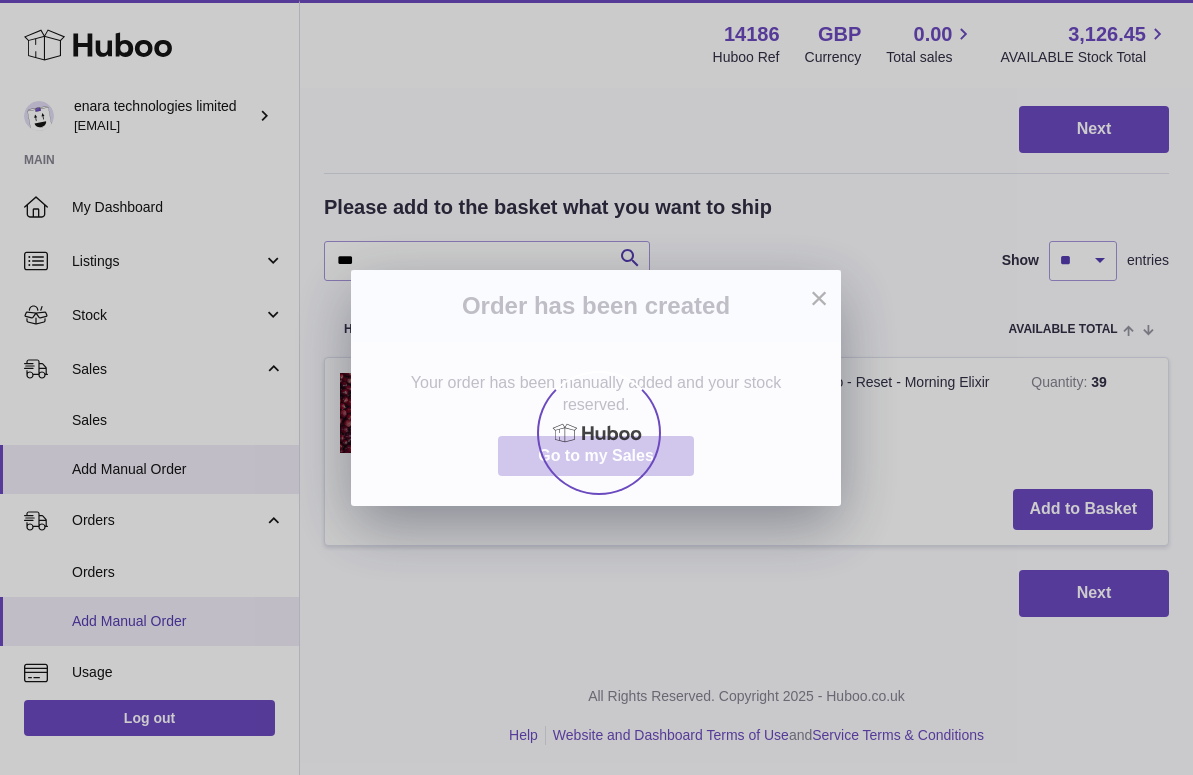 scroll, scrollTop: 0, scrollLeft: 0, axis: both 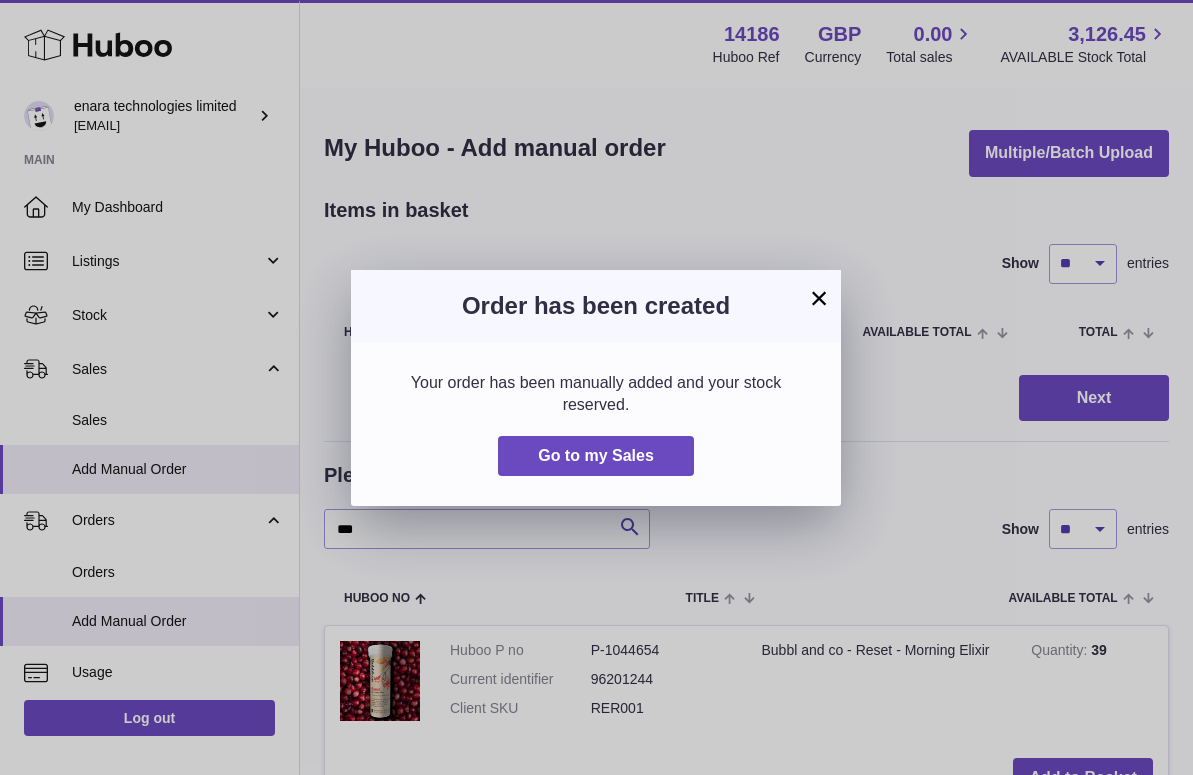 click on "×" at bounding box center [819, 298] 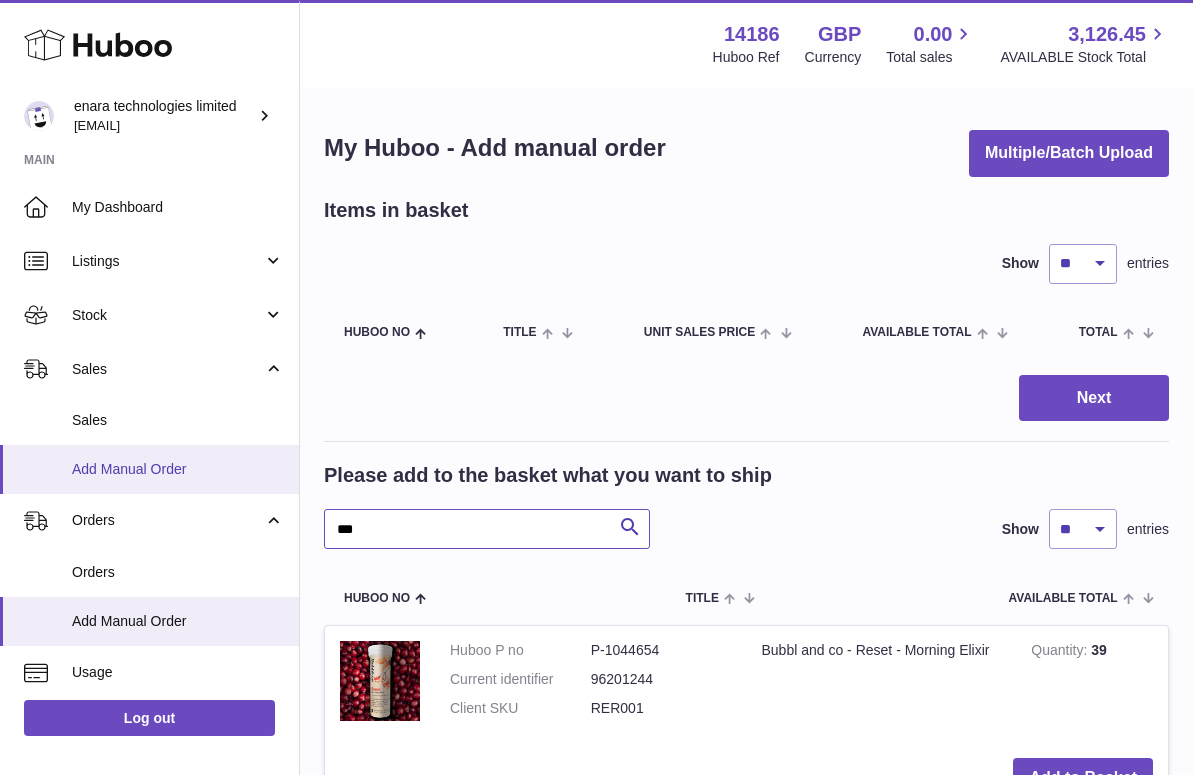 drag, startPoint x: 404, startPoint y: 536, endPoint x: 122, endPoint y: 465, distance: 290.80063 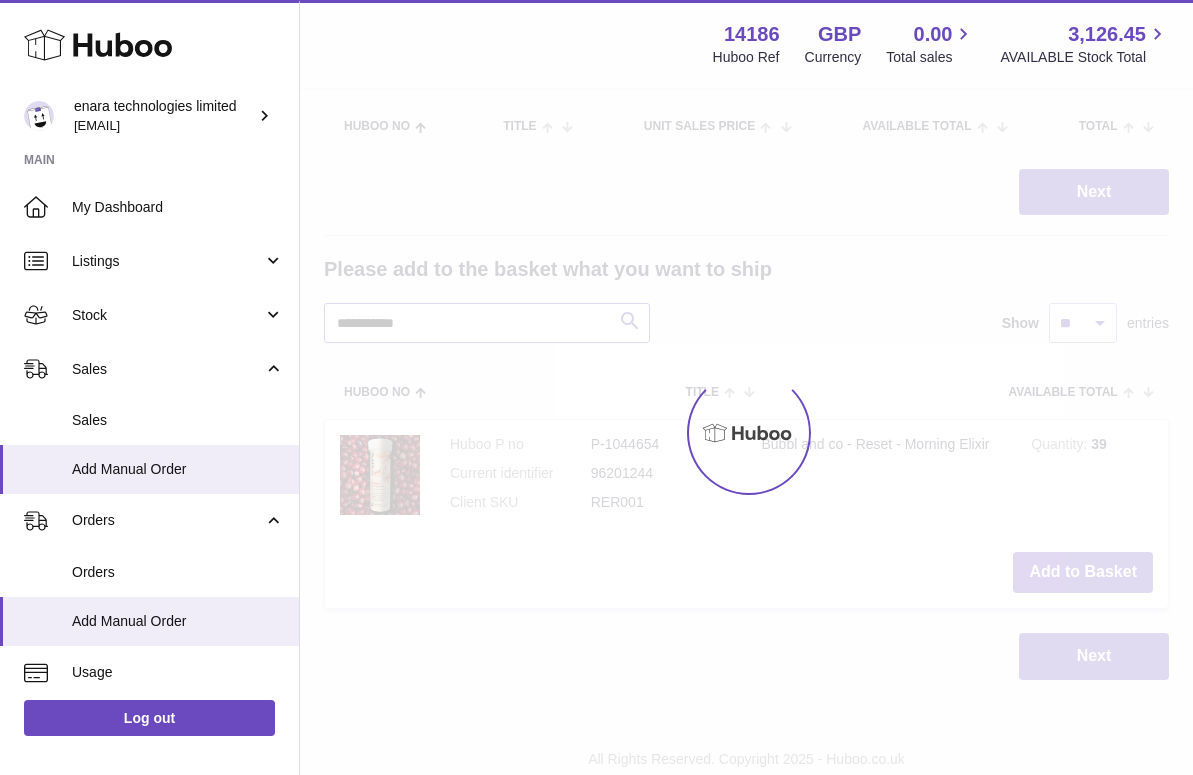scroll, scrollTop: 219, scrollLeft: 0, axis: vertical 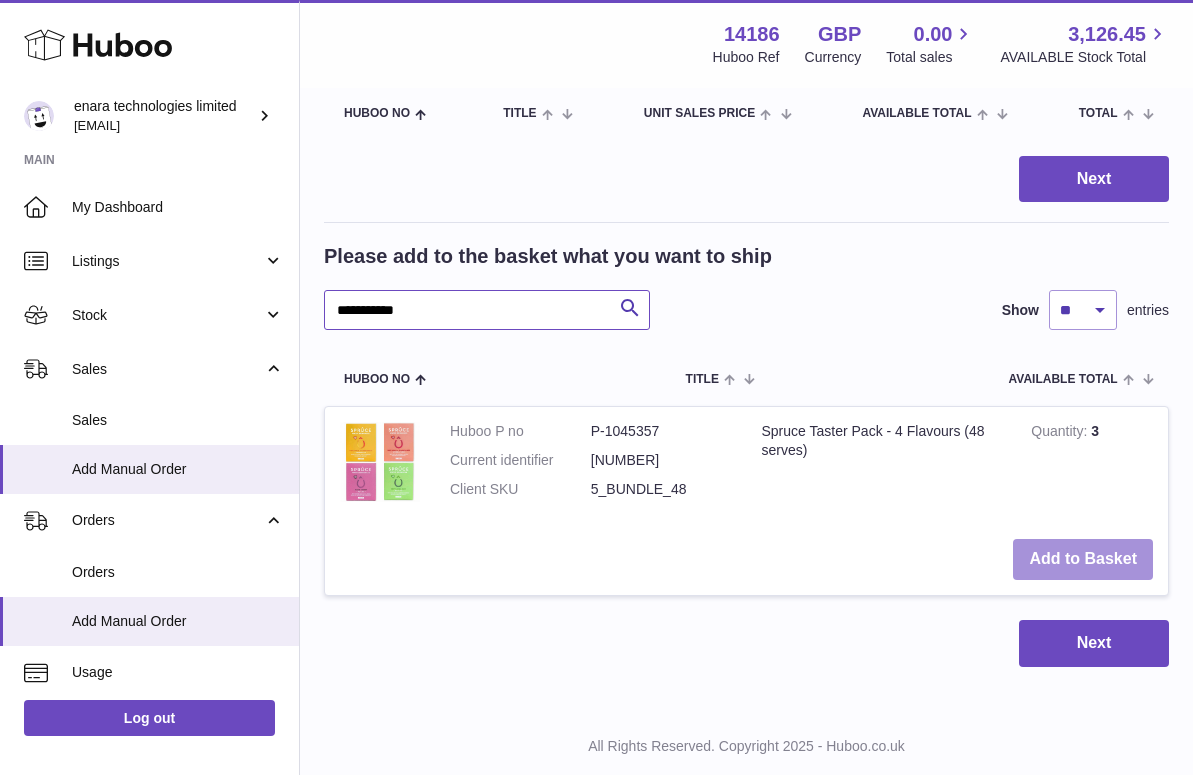 type on "**********" 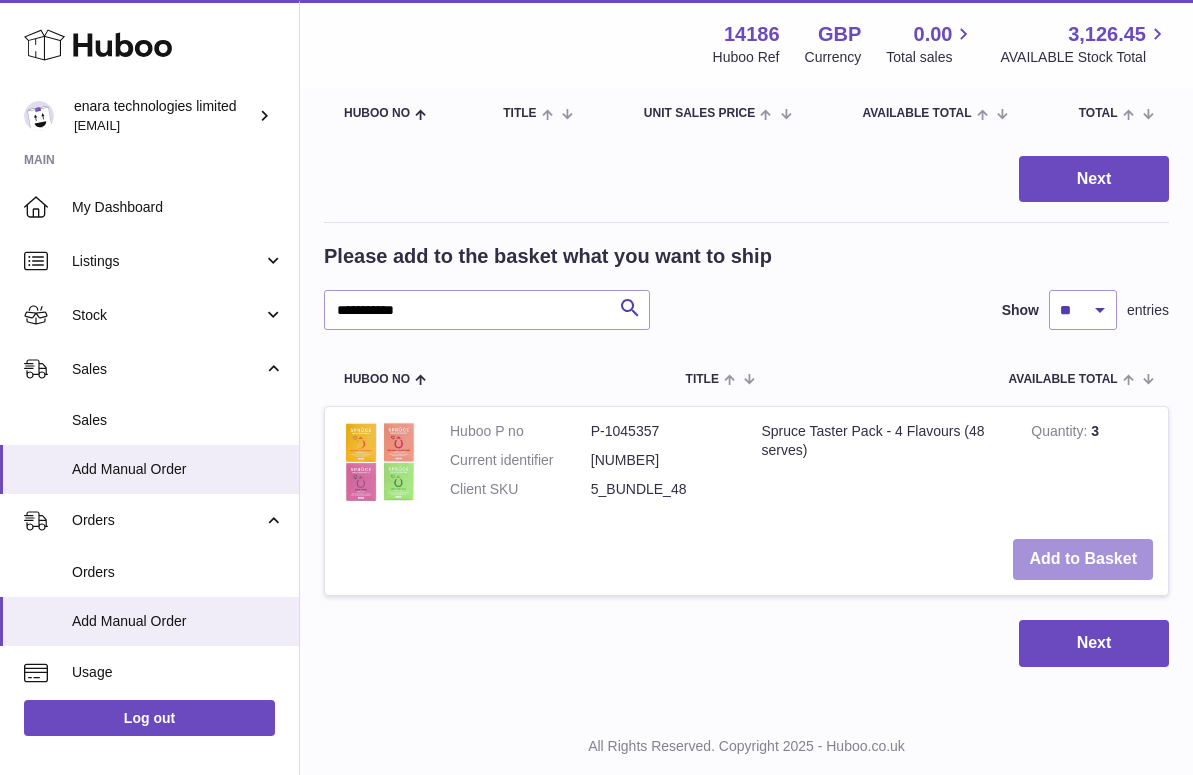 click on "Add to Basket" at bounding box center (1083, 559) 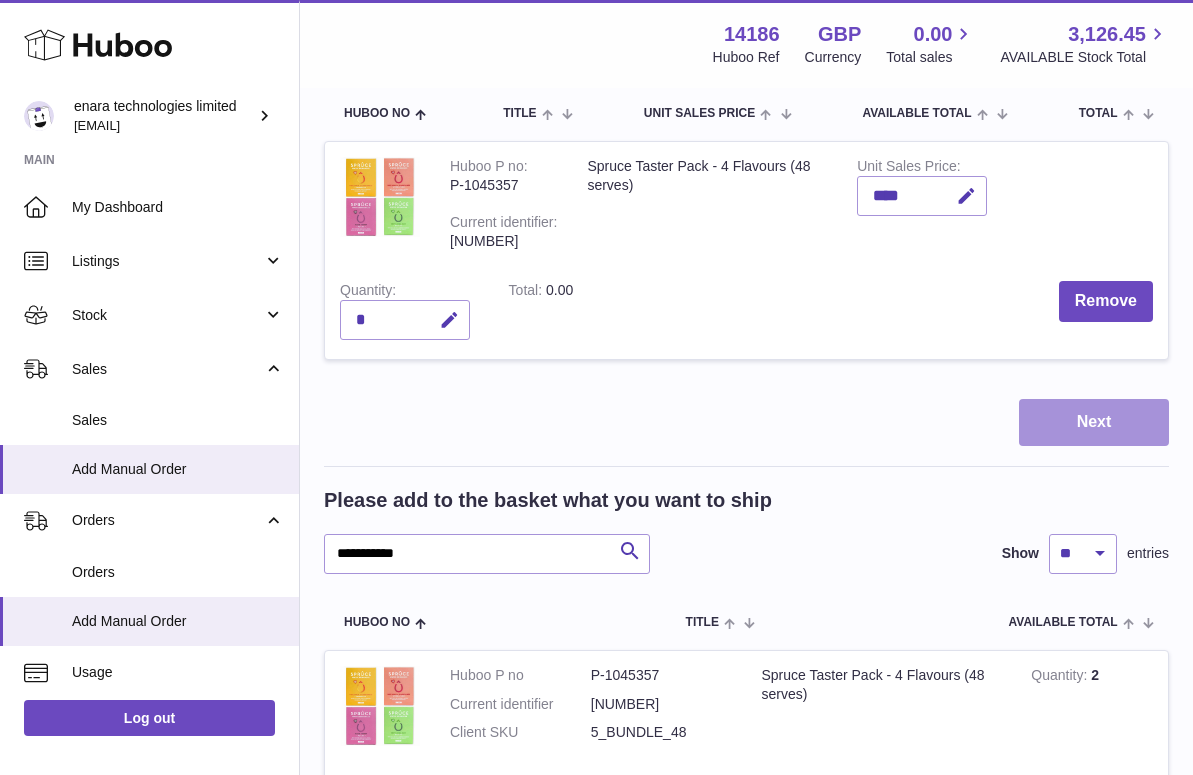 click on "Next" at bounding box center [1094, 422] 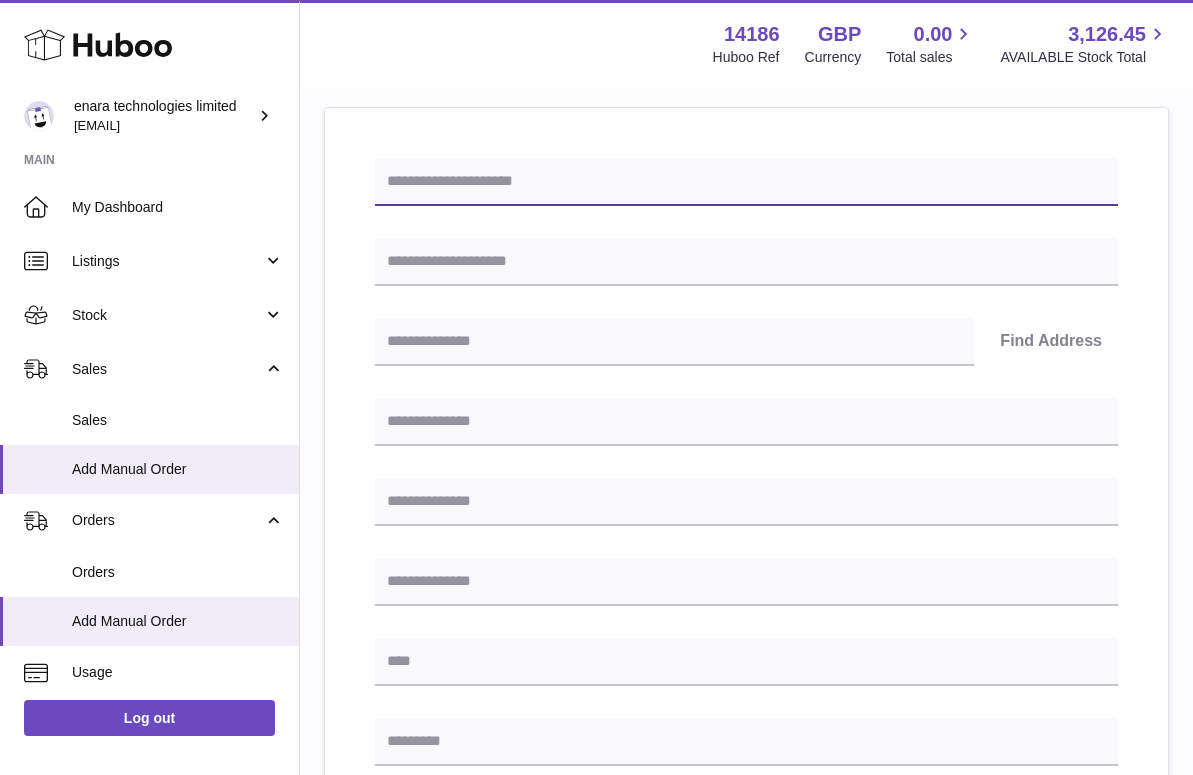 click at bounding box center [746, 182] 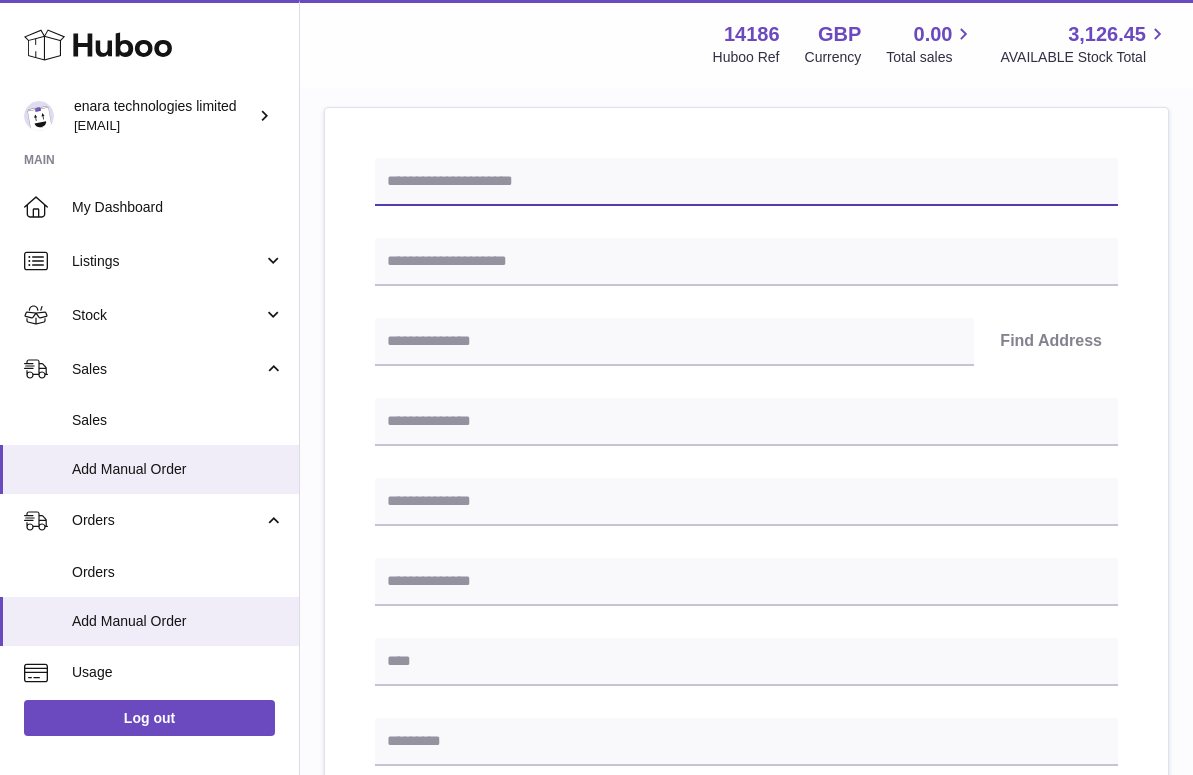 paste on "**********" 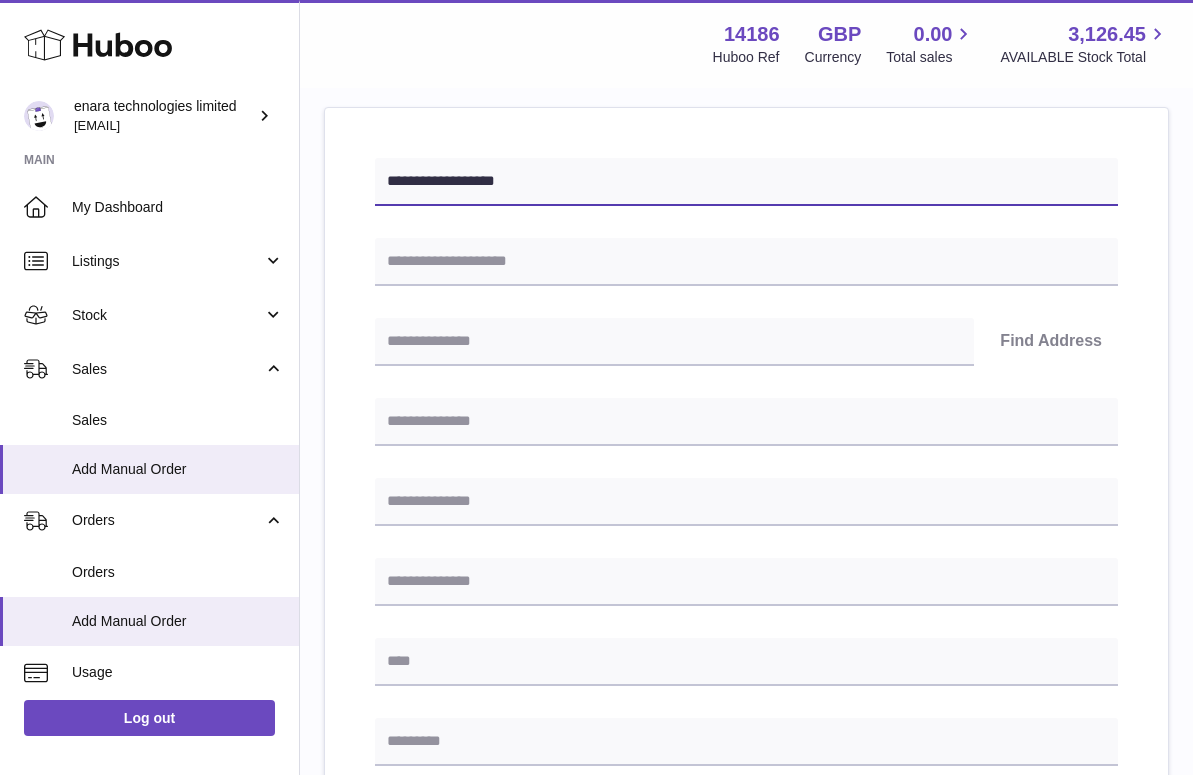 type on "**********" 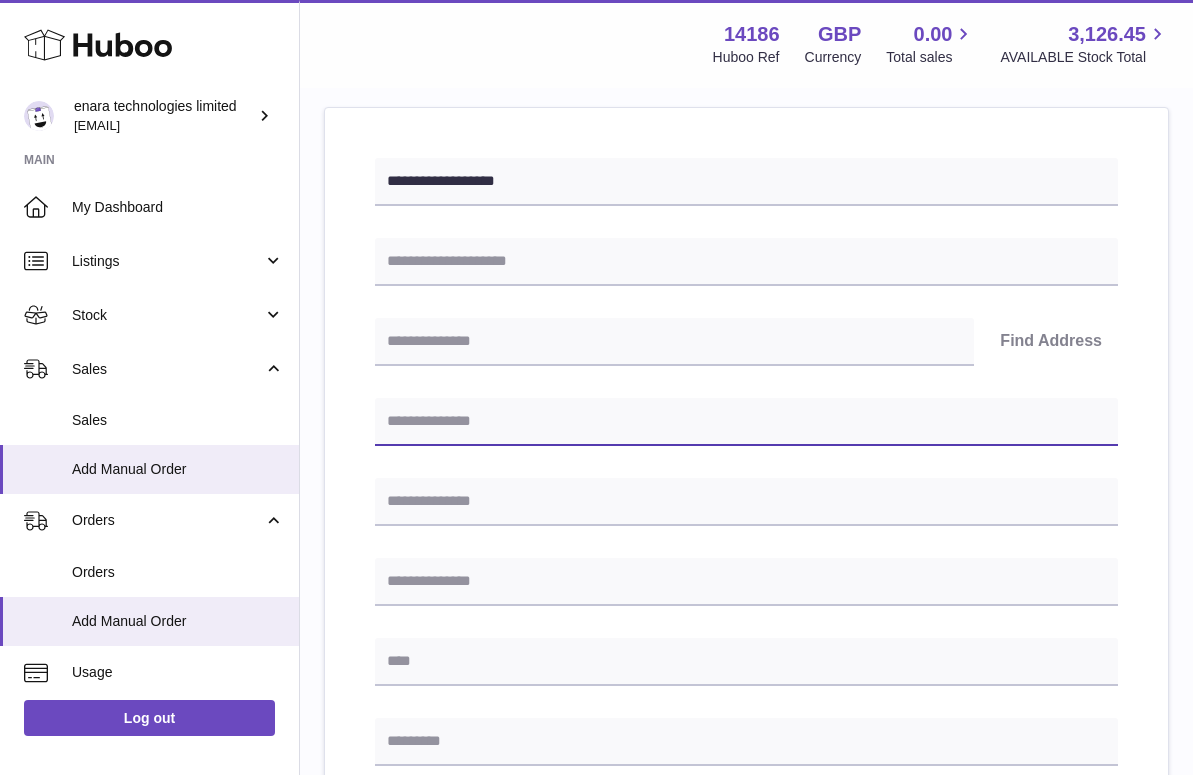 paste on "**********" 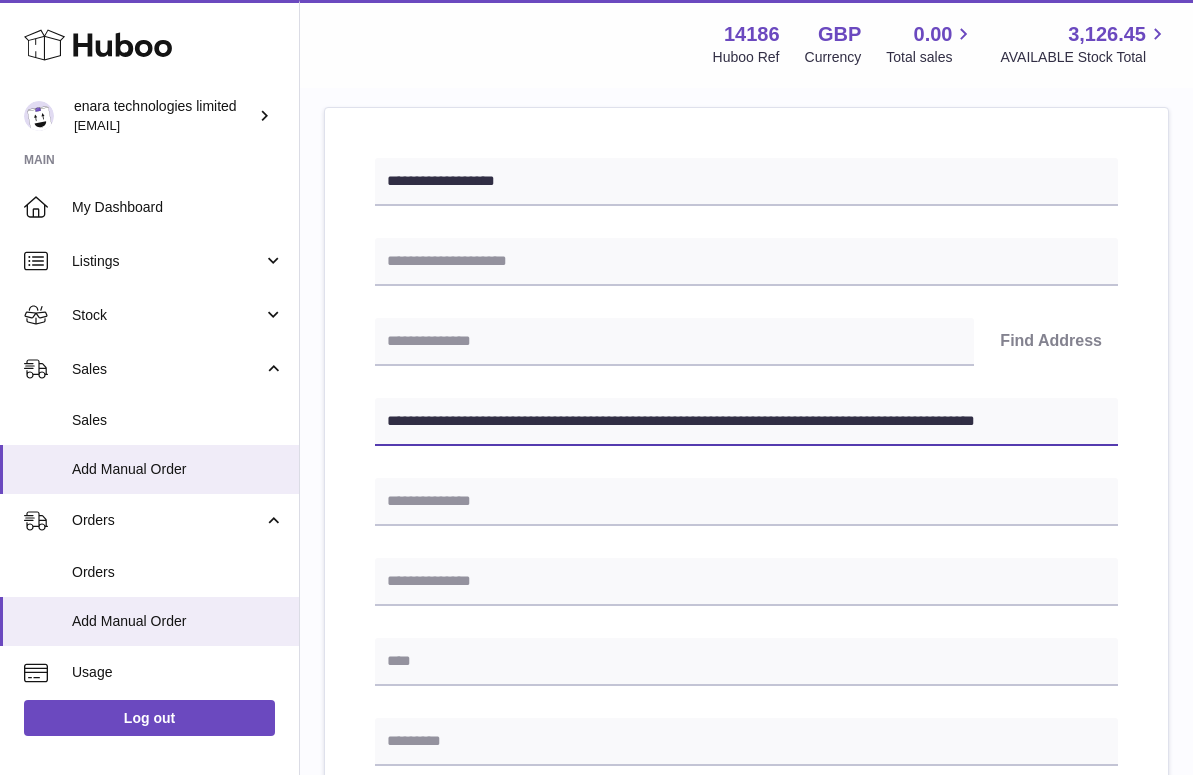 drag, startPoint x: 832, startPoint y: 419, endPoint x: 1229, endPoint y: 475, distance: 400.93018 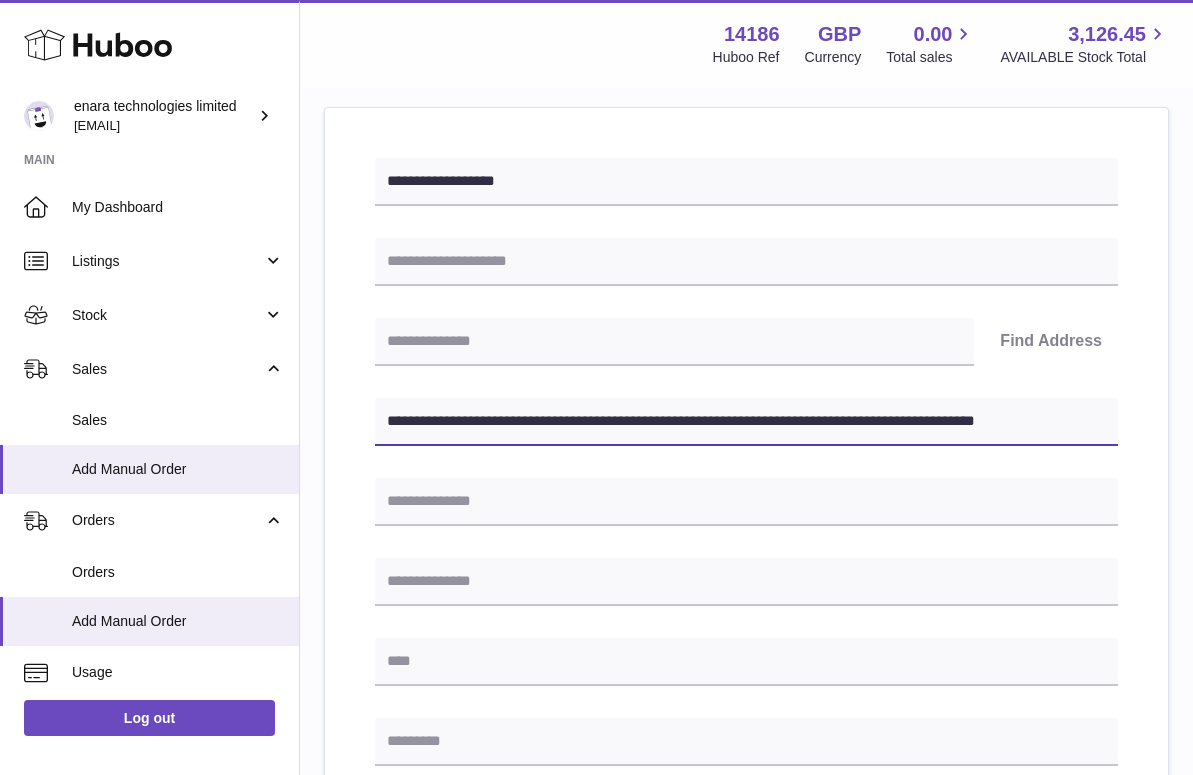 click on ".st0{fill:#141414;}" at bounding box center (596, 168) 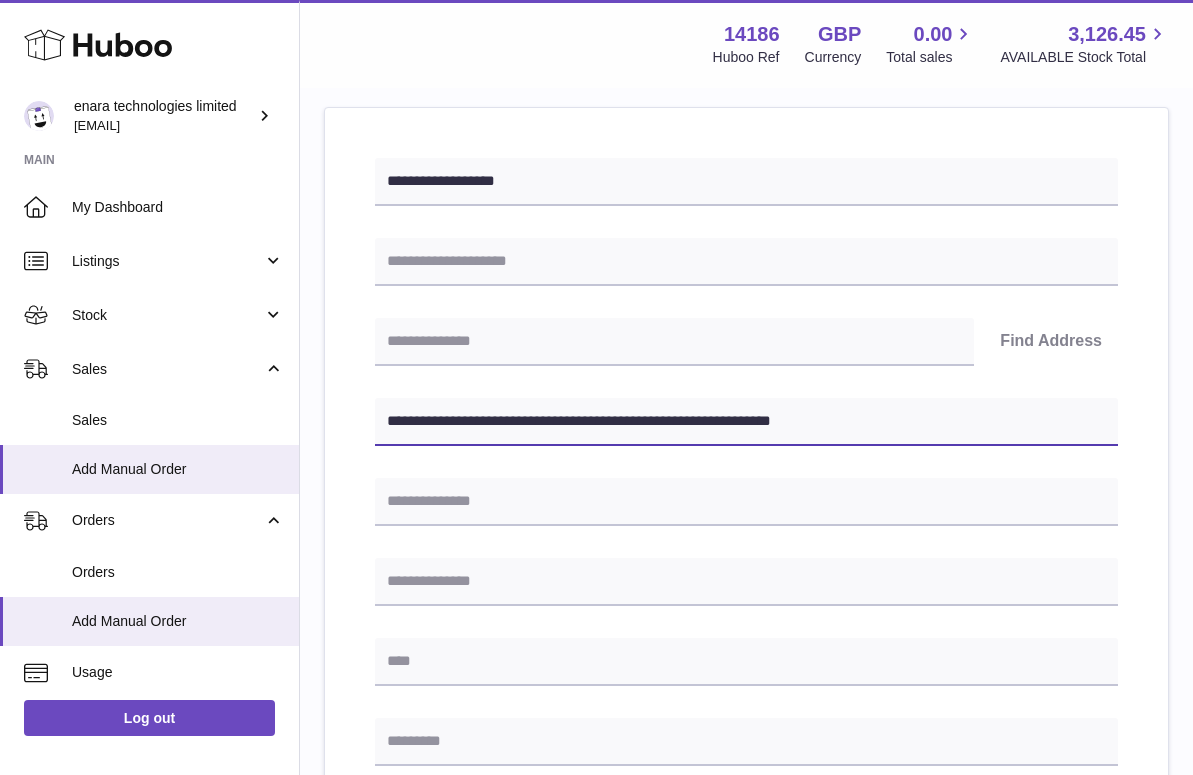 type on "**********" 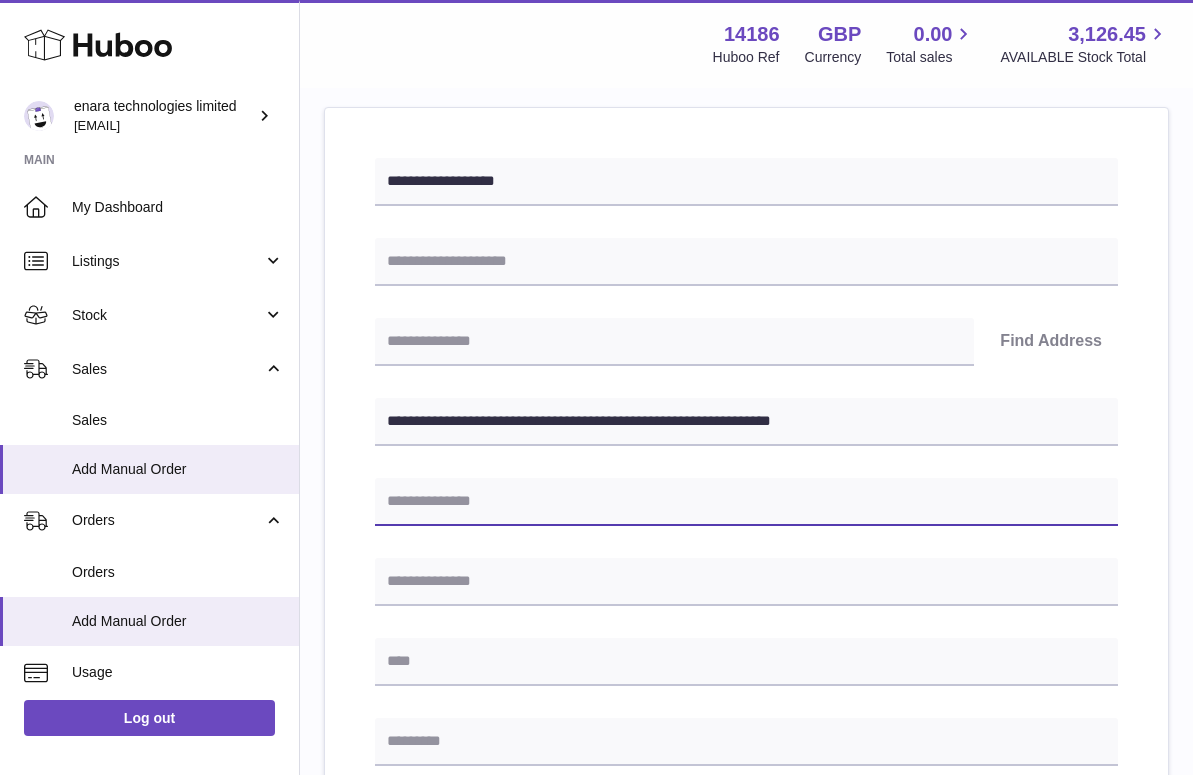 paste on "**********" 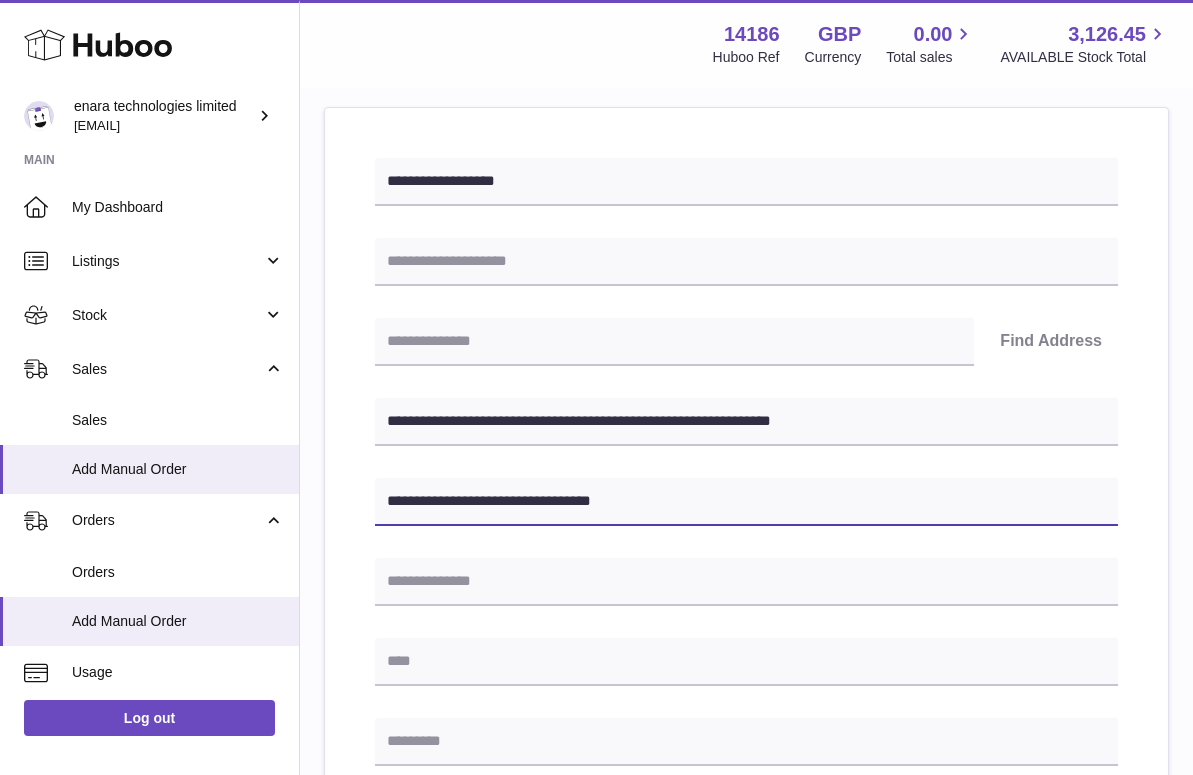 type on "**********" 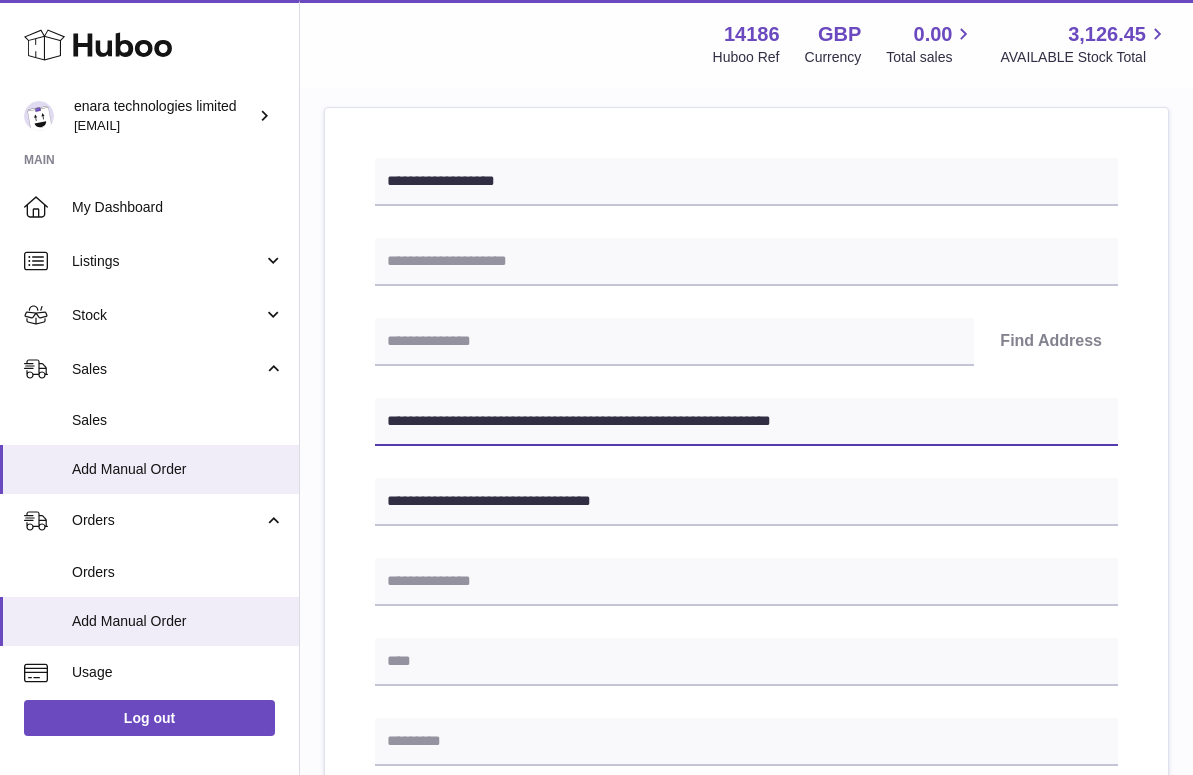 drag, startPoint x: 472, startPoint y: 417, endPoint x: 397, endPoint y: 420, distance: 75.059975 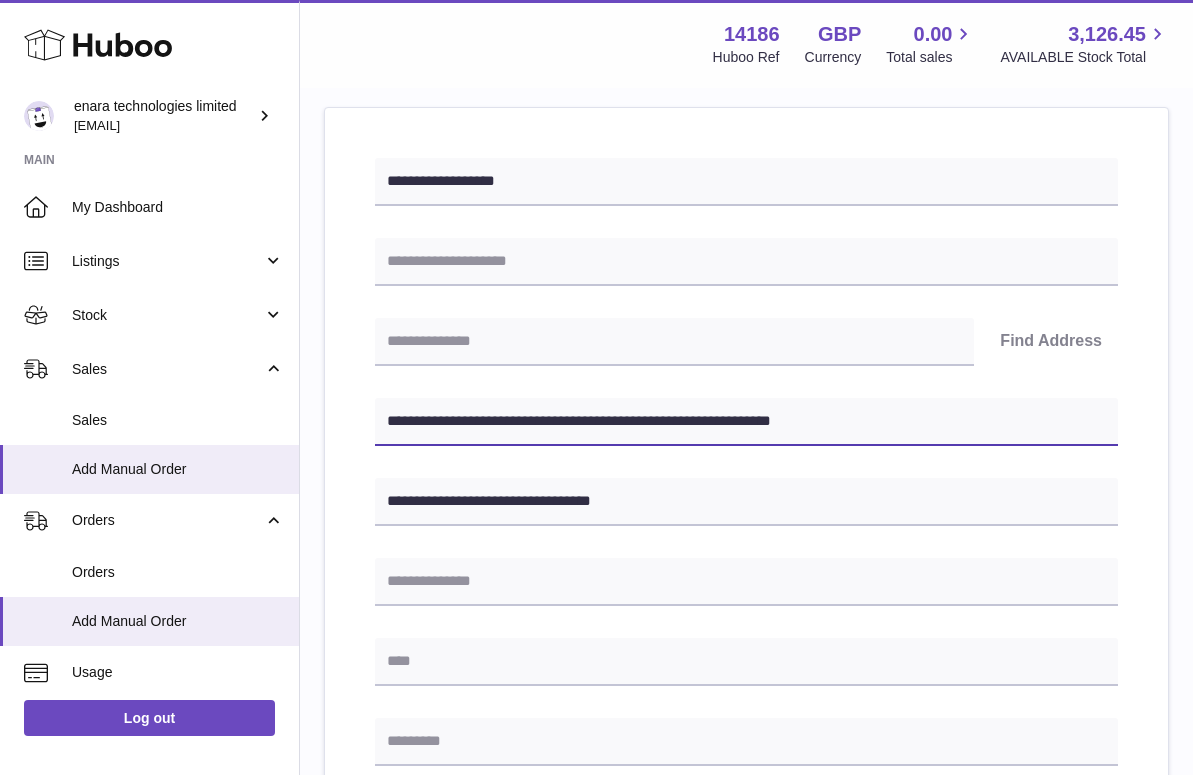 drag, startPoint x: 395, startPoint y: 419, endPoint x: 470, endPoint y: 420, distance: 75.00667 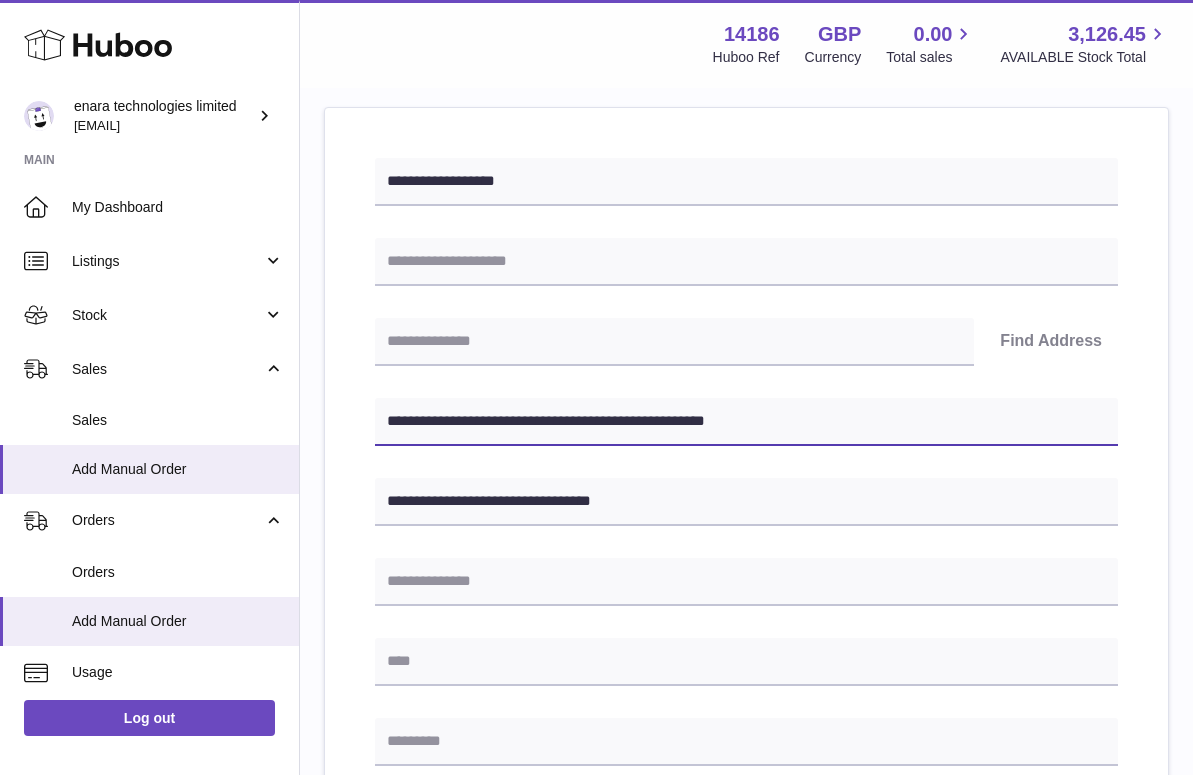 type on "**********" 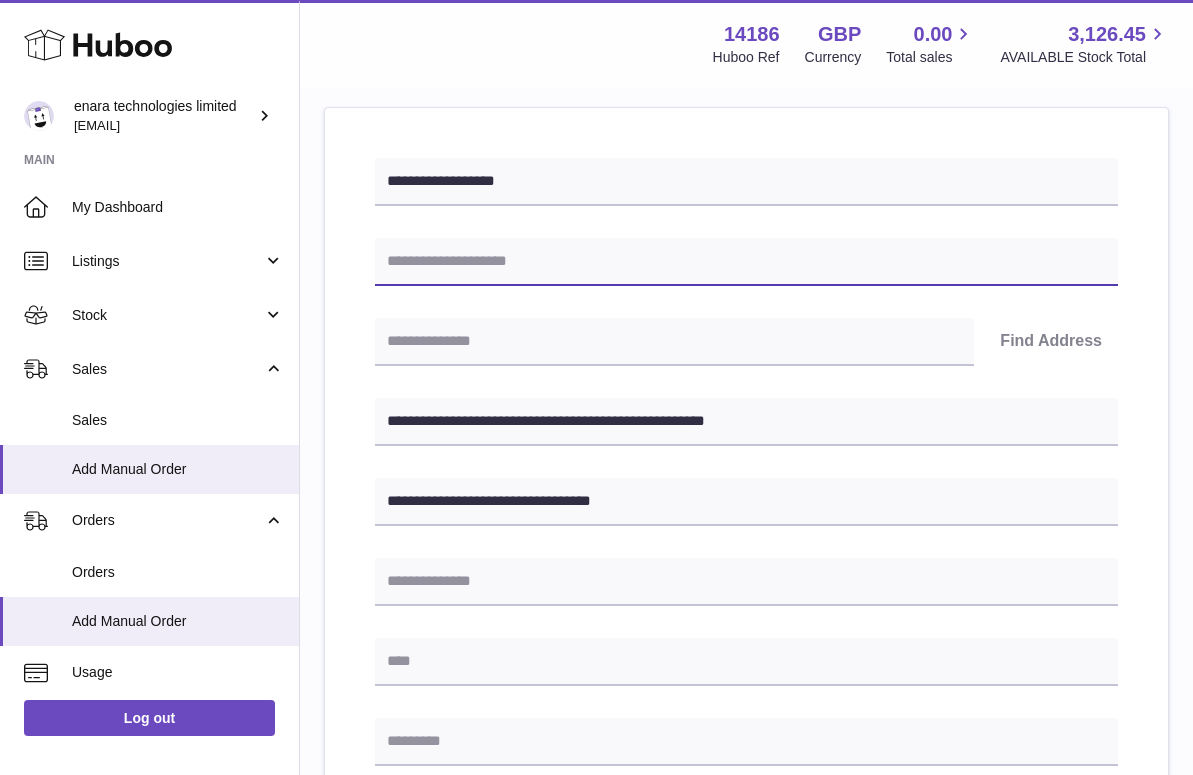 paste on "**********" 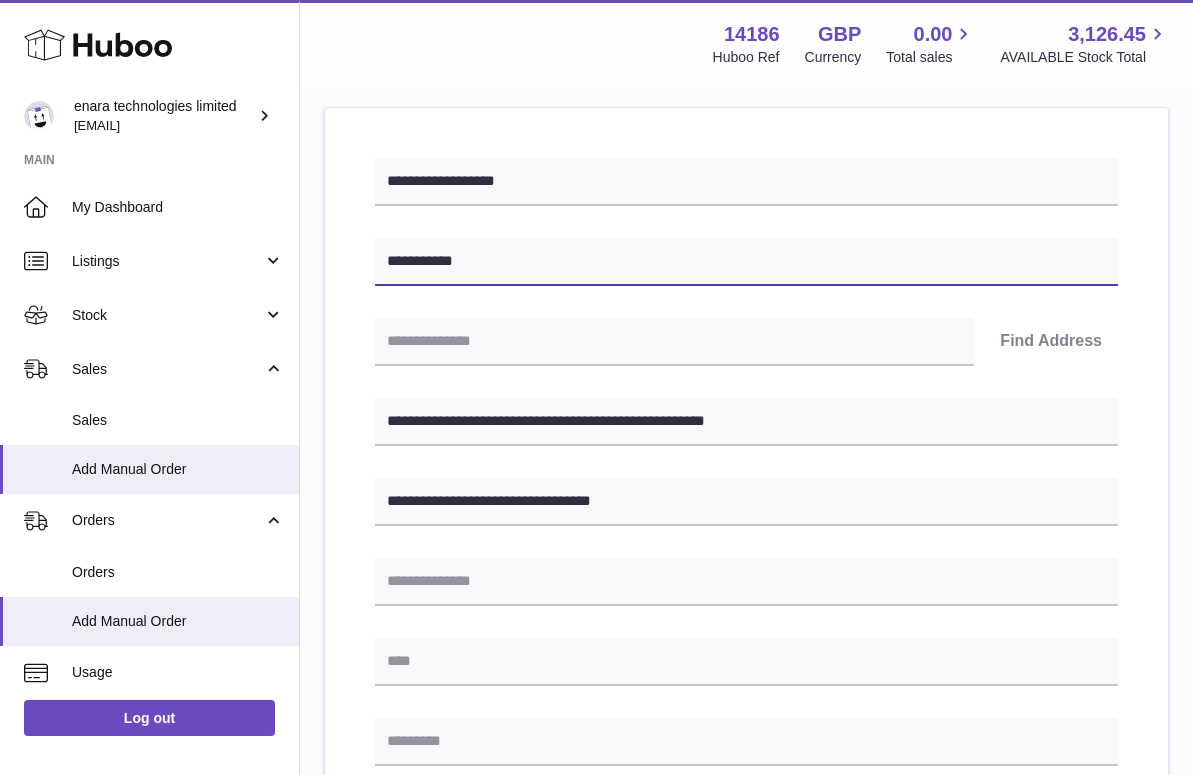 type on "**********" 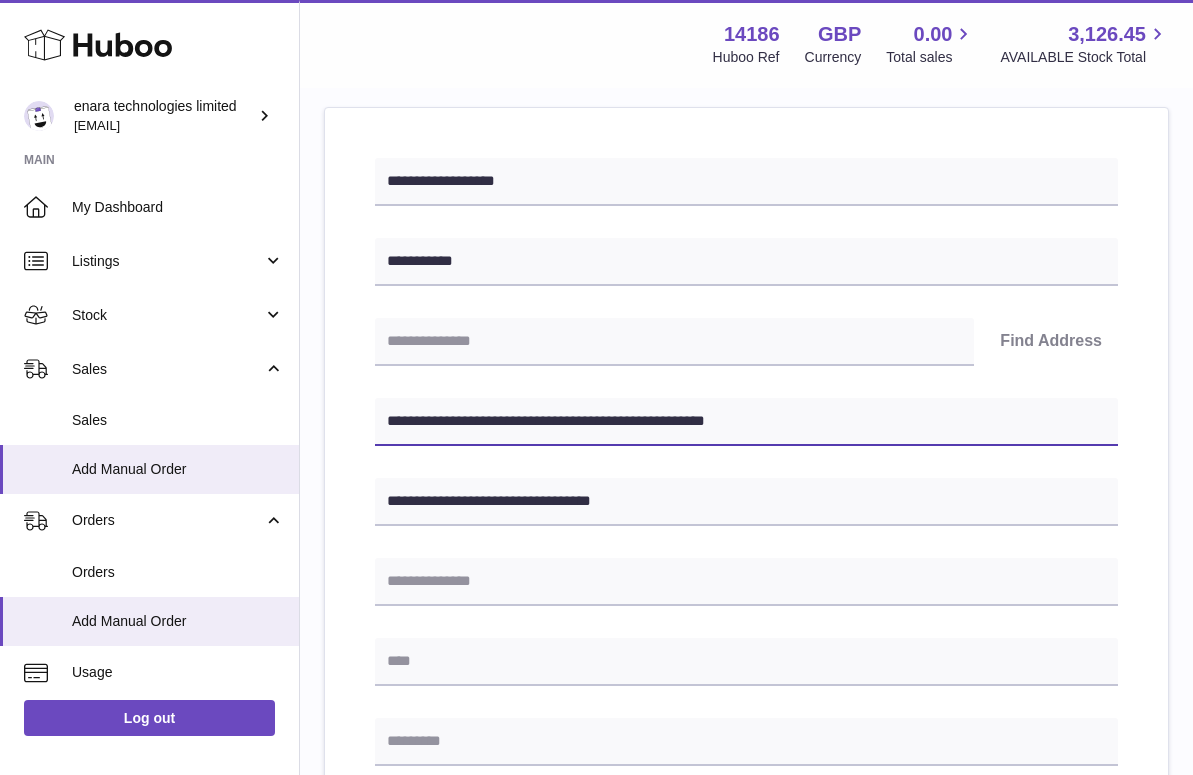 click on "**********" at bounding box center [746, 422] 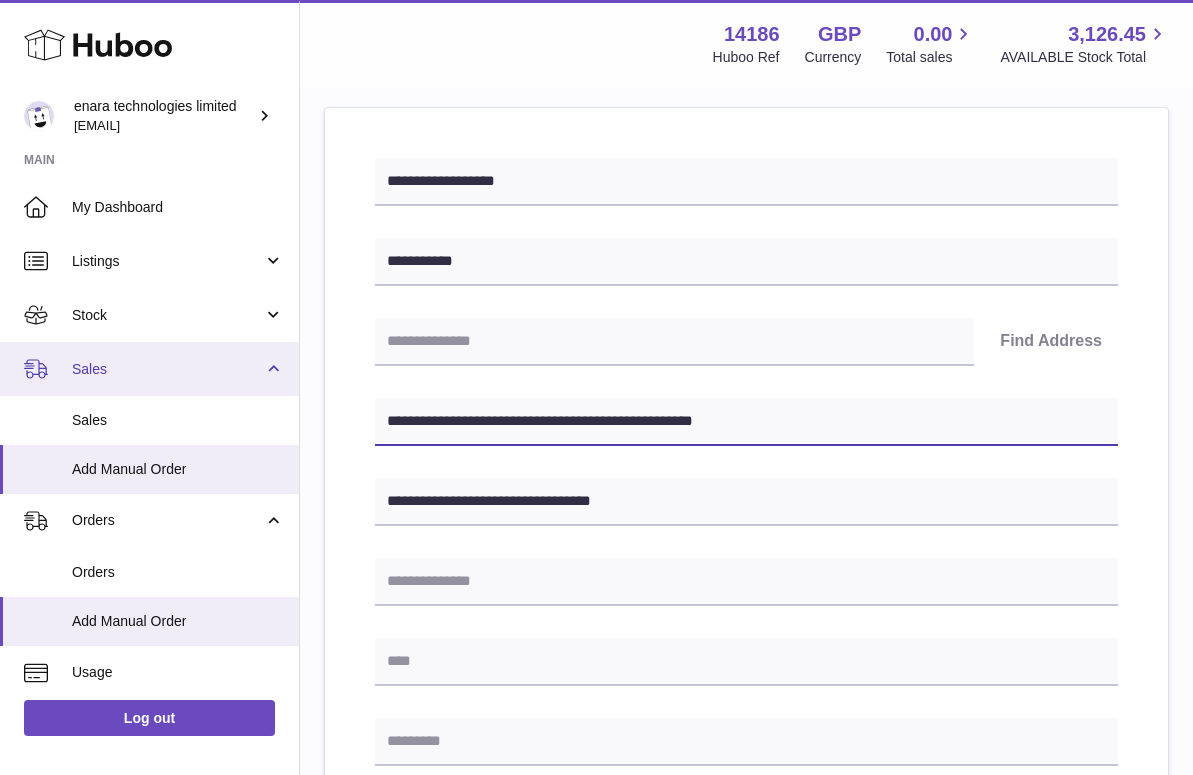 drag, startPoint x: 507, startPoint y: 419, endPoint x: 233, endPoint y: 364, distance: 279.46558 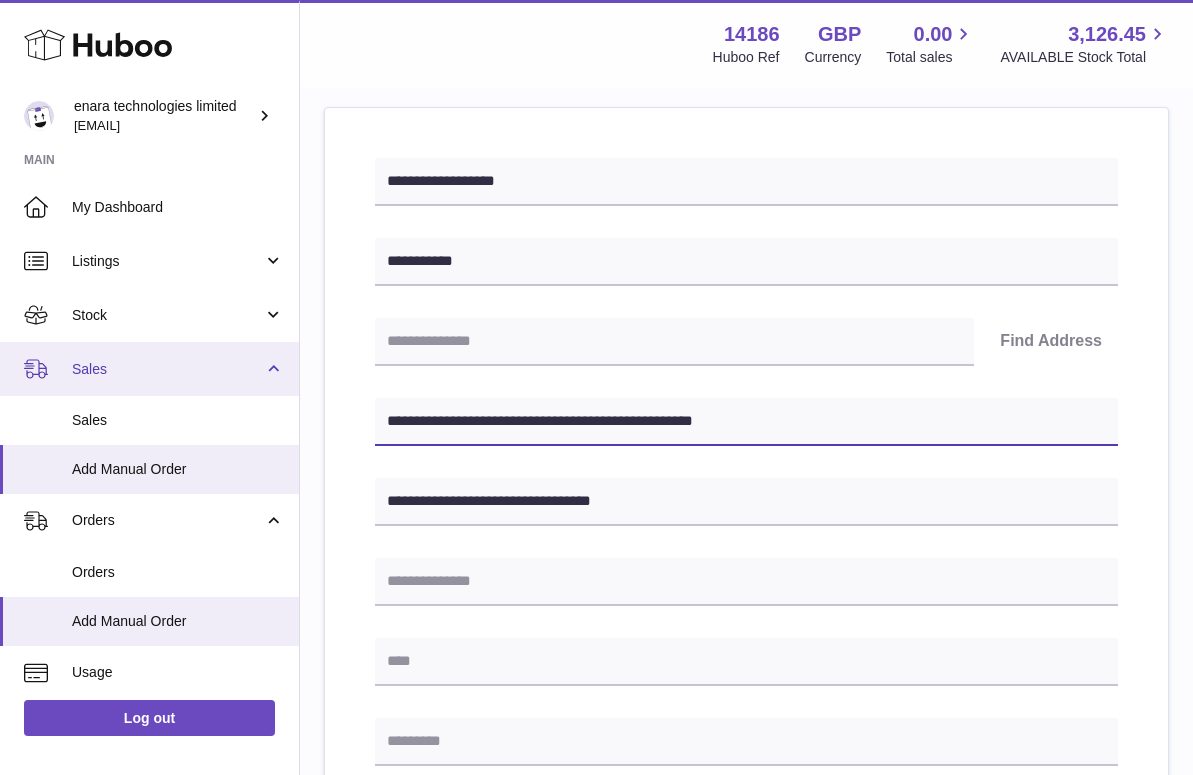 click on "Huboo
enara technologies limited
Dee@enara.co     Main     My Dashboard       Listings     Not with Huboo Listings with Huboo Bundles   Stock     Stock Stock History Add Stock Delivery History ASN Uploads   Sales     Sales Add Manual Order   Orders     Orders Add Manual Order   Usage       Invoicing and Payments     Billing History Storage History Direct Debits Account Balance   Cases       Channels       Settings       Returns       Log out   Menu   Huboo     14186   Huboo Ref    GBP   Currency   0.00     Total sales   3,126.45     AVAILABLE Stock Total   Currency   GBP   Total sales   0.00   AVAILABLE Stock Total   3,126.45   My Huboo - Add manual order
Multiple/Batch Upload
Please enter where you want to ship the items
UK
Europe
World" at bounding box center (596, 655) 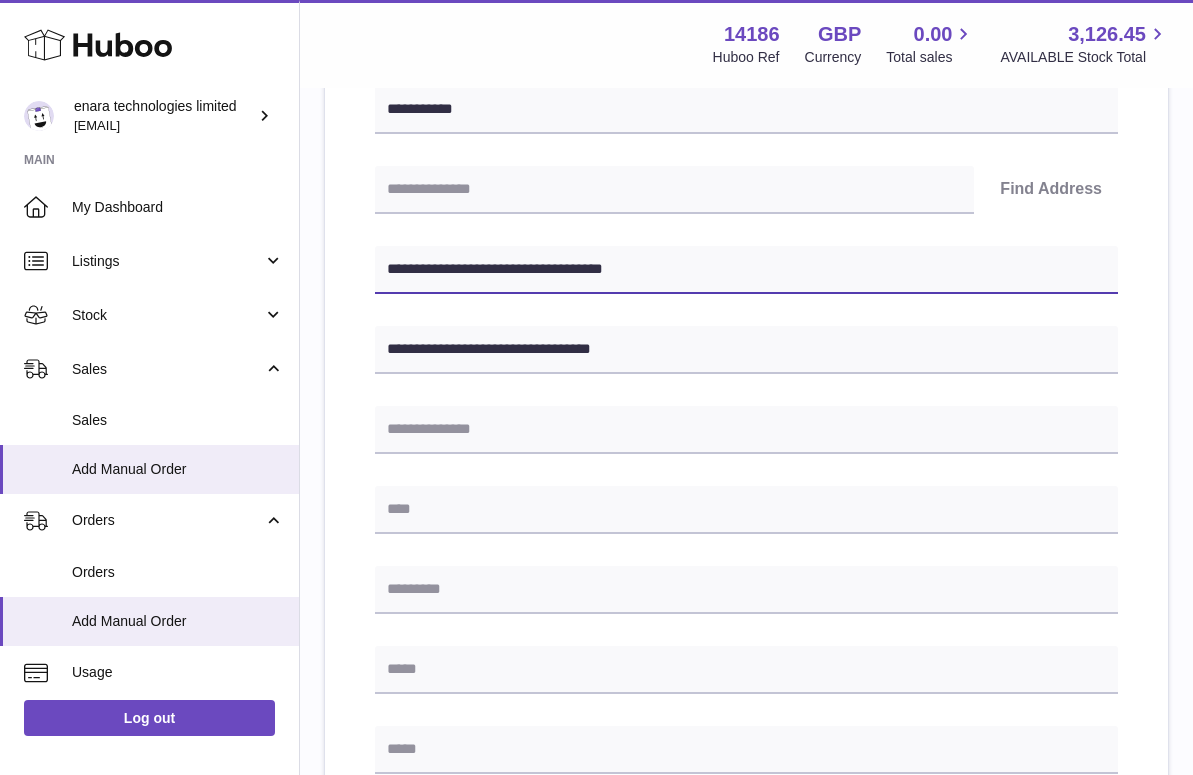 scroll, scrollTop: 374, scrollLeft: 0, axis: vertical 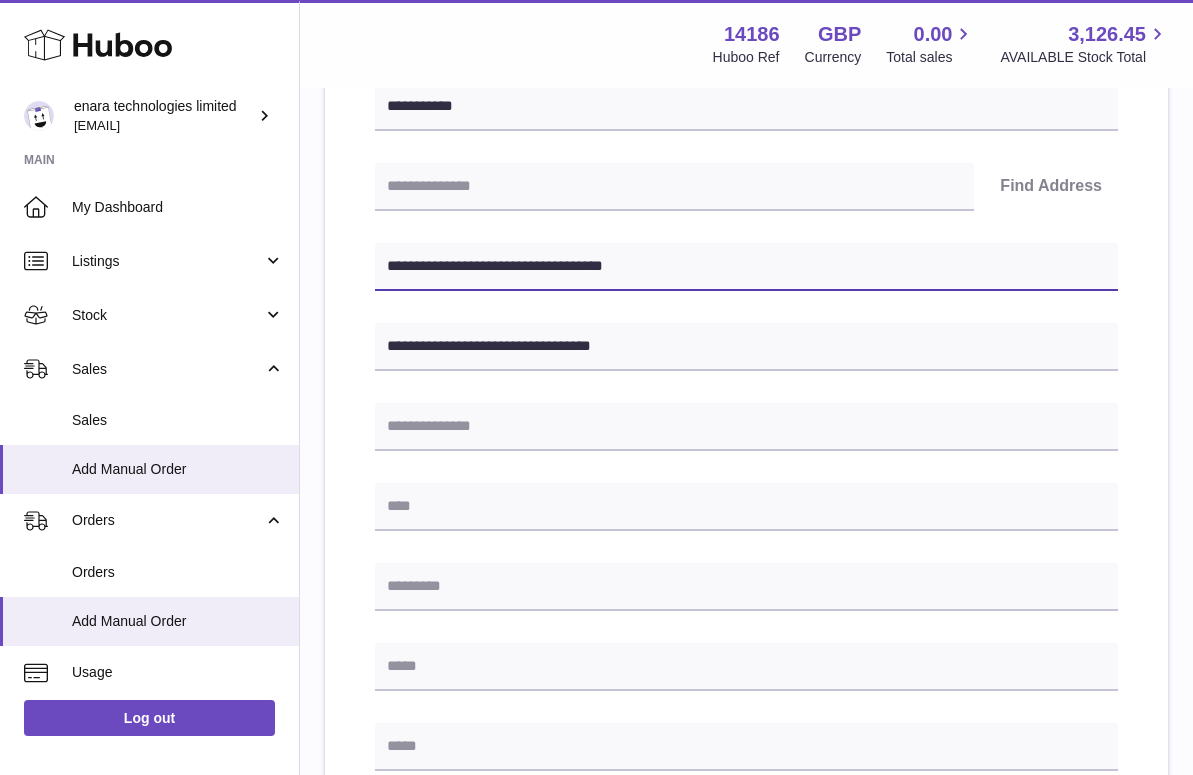 type on "**********" 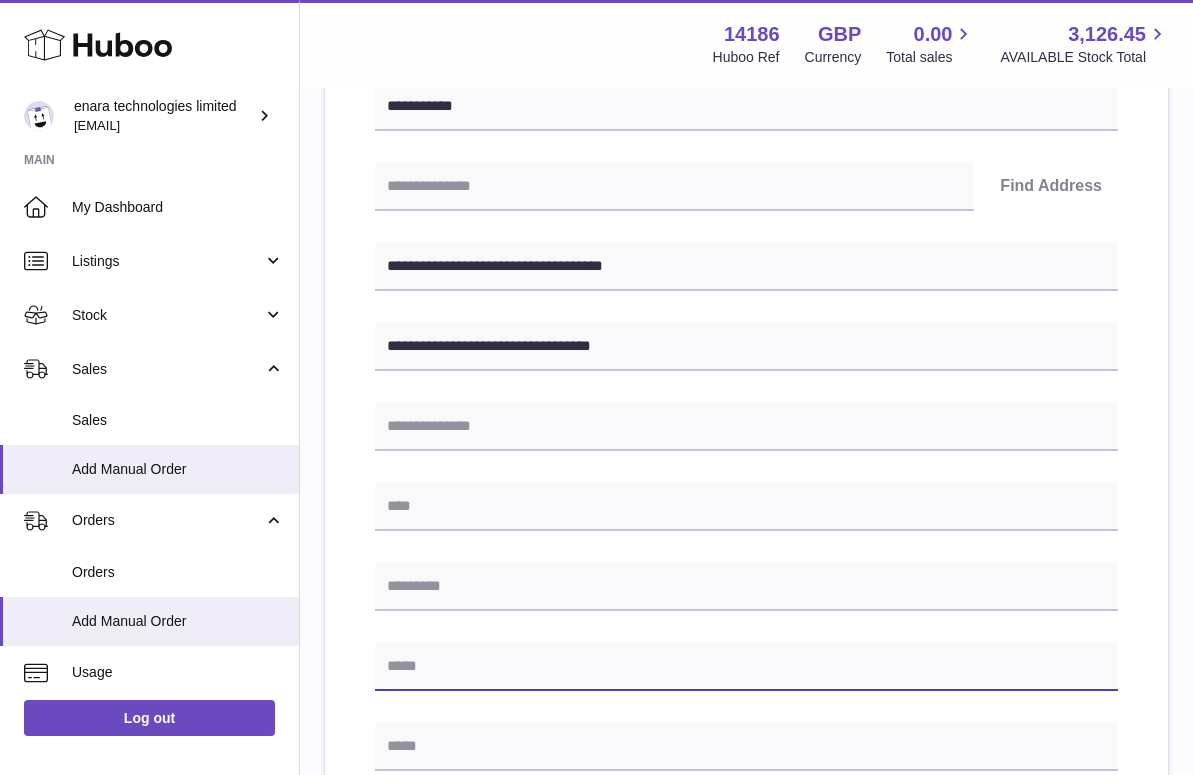 paste on "**********" 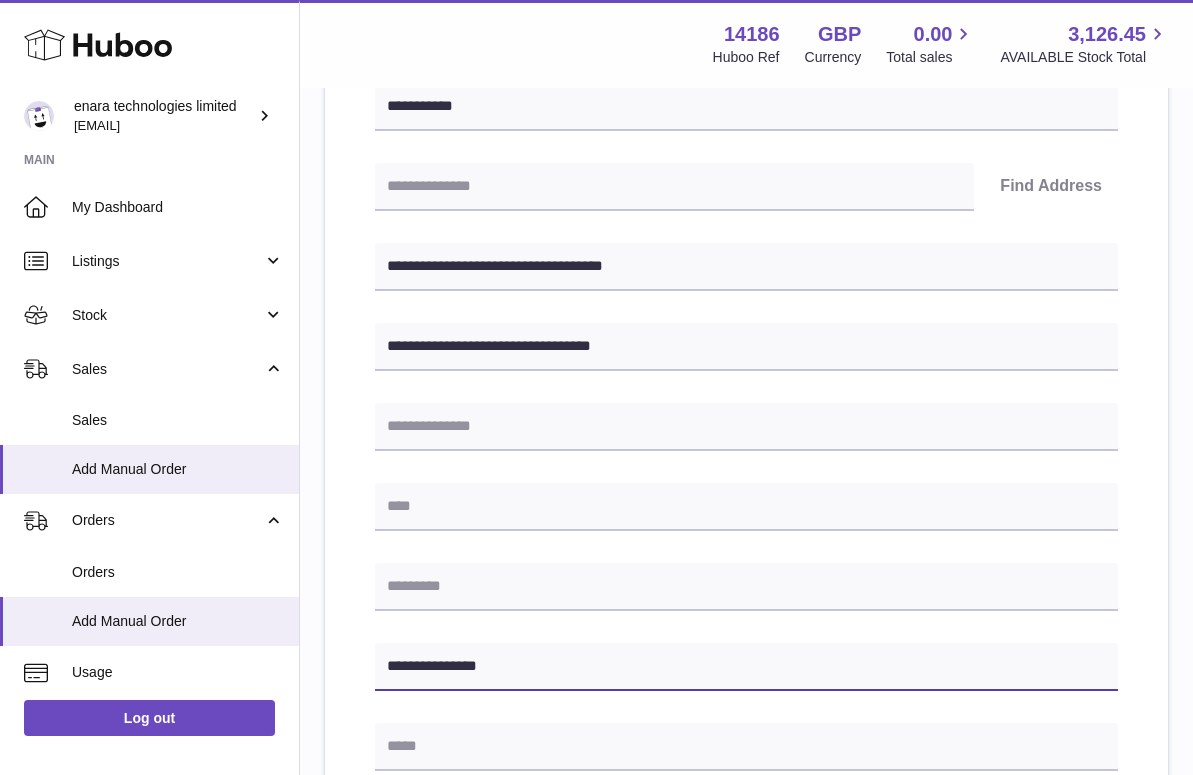 type on "**********" 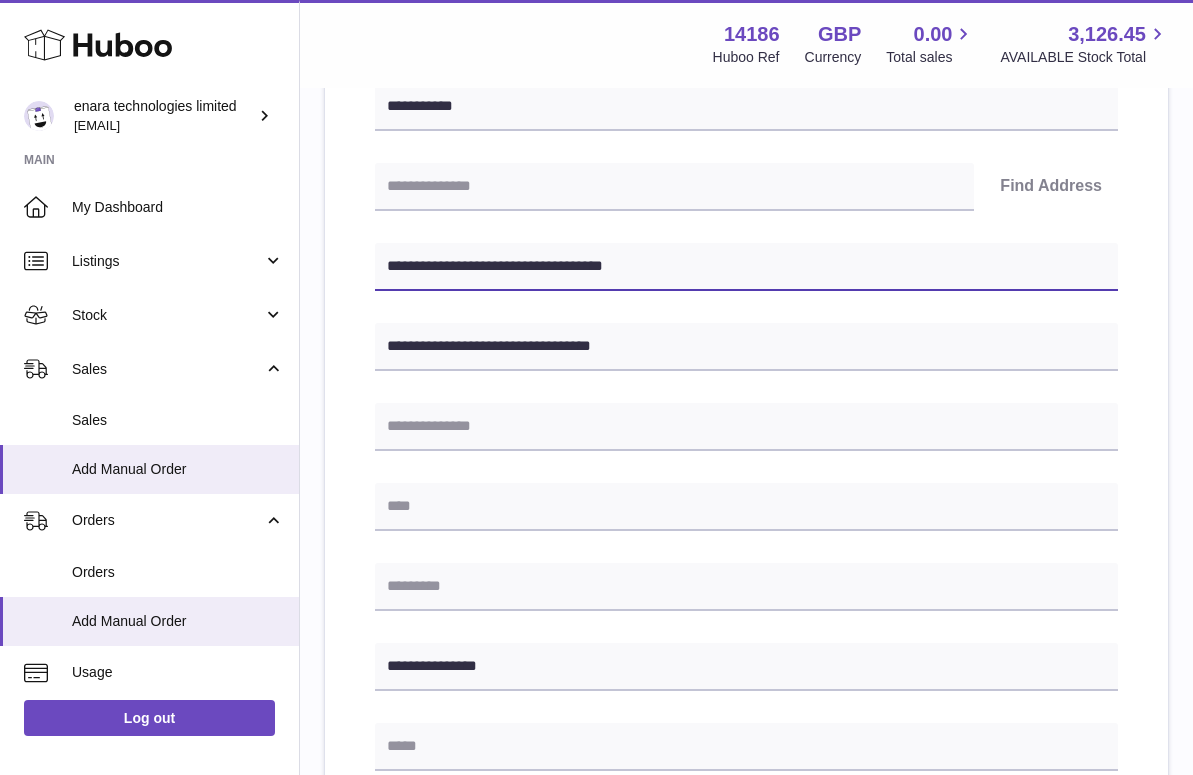 drag, startPoint x: 486, startPoint y: 267, endPoint x: 345, endPoint y: 270, distance: 141.0319 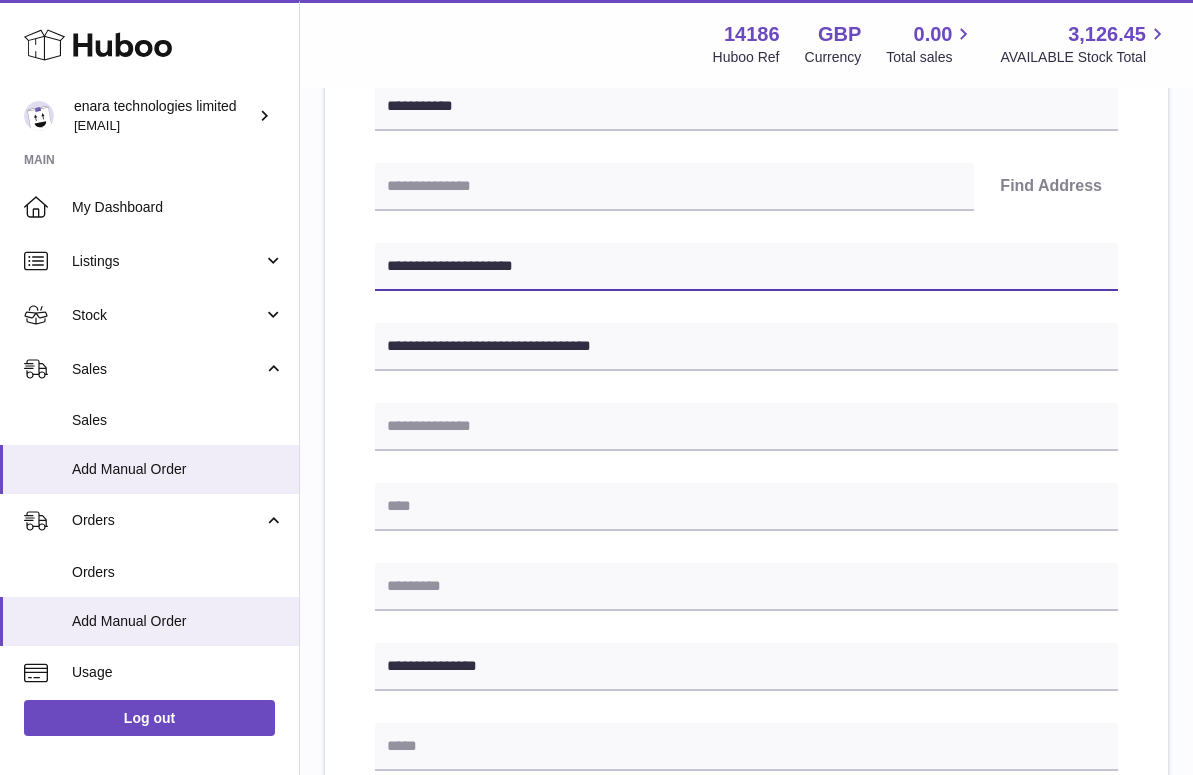 type on "**********" 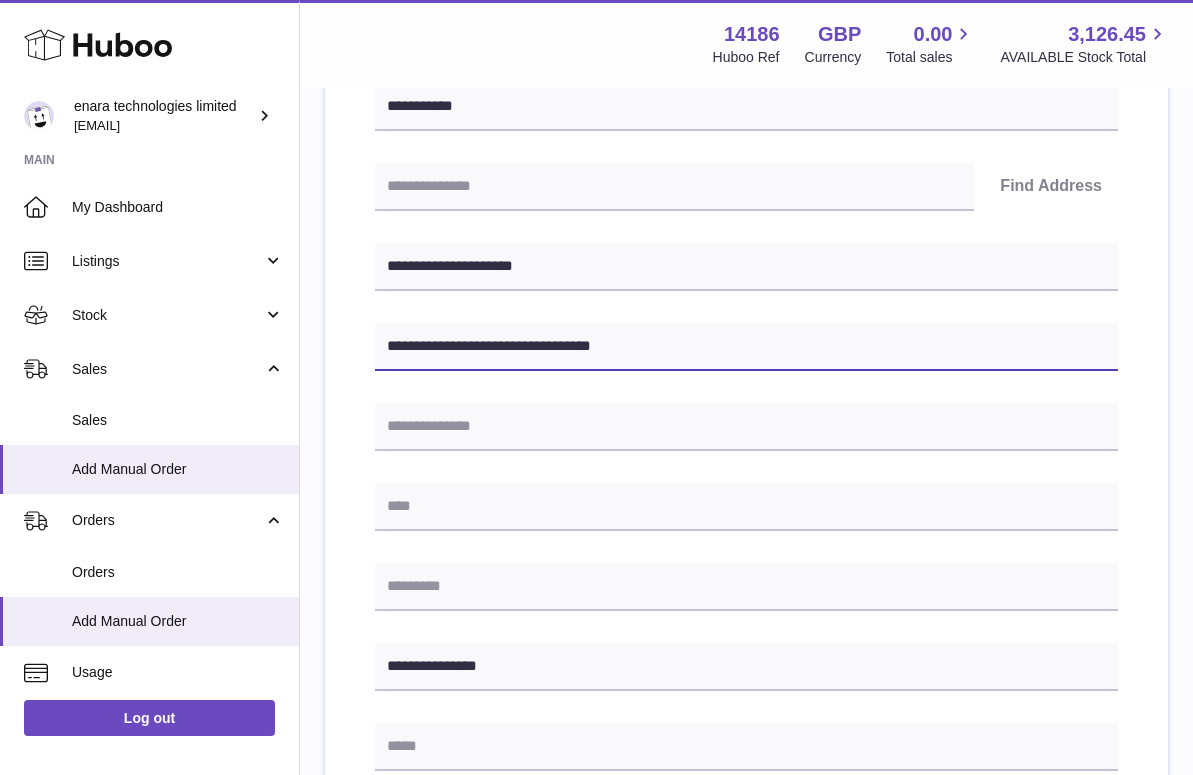 click on "**********" at bounding box center (746, 347) 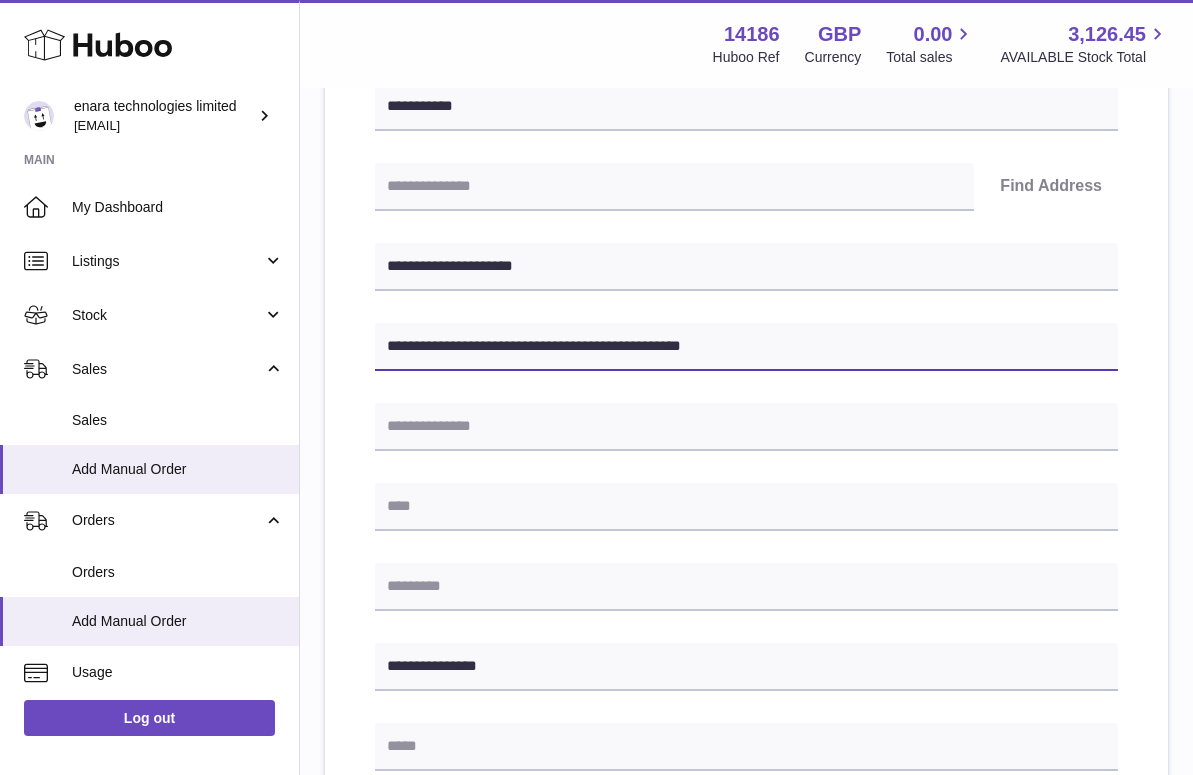 drag, startPoint x: 620, startPoint y: 342, endPoint x: 557, endPoint y: 346, distance: 63.126858 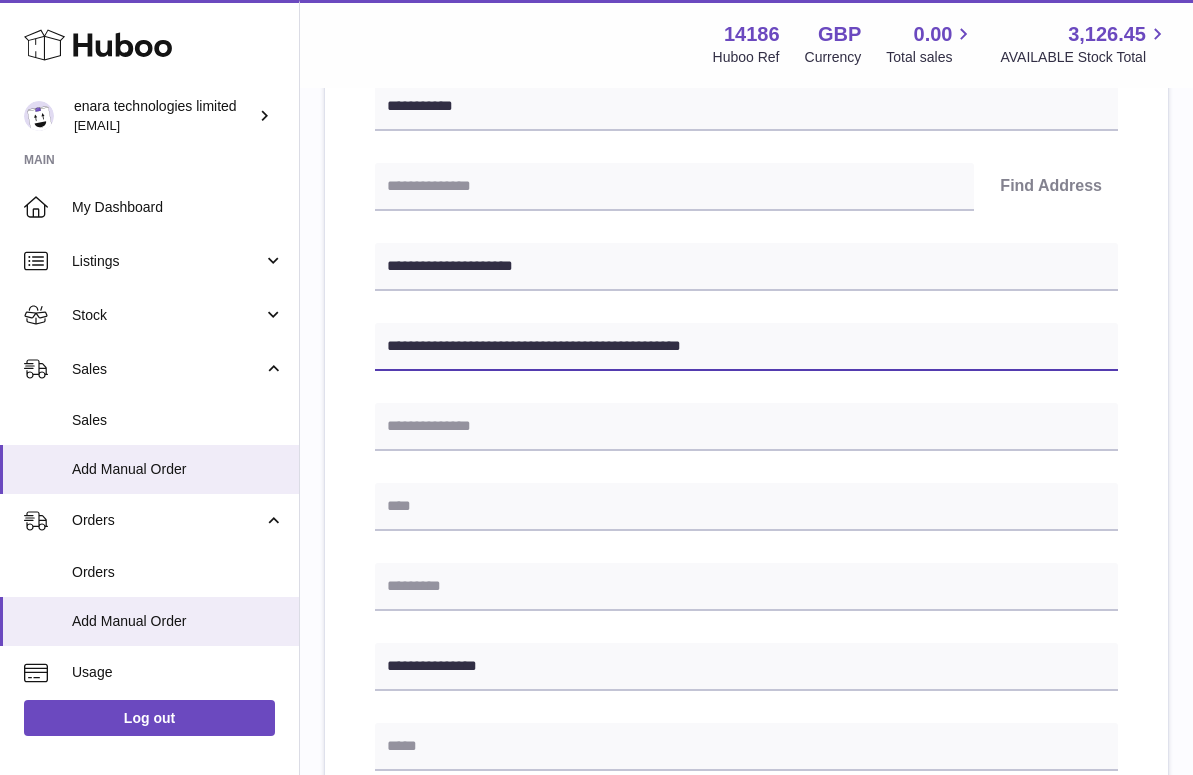 click on "**********" at bounding box center (746, 347) 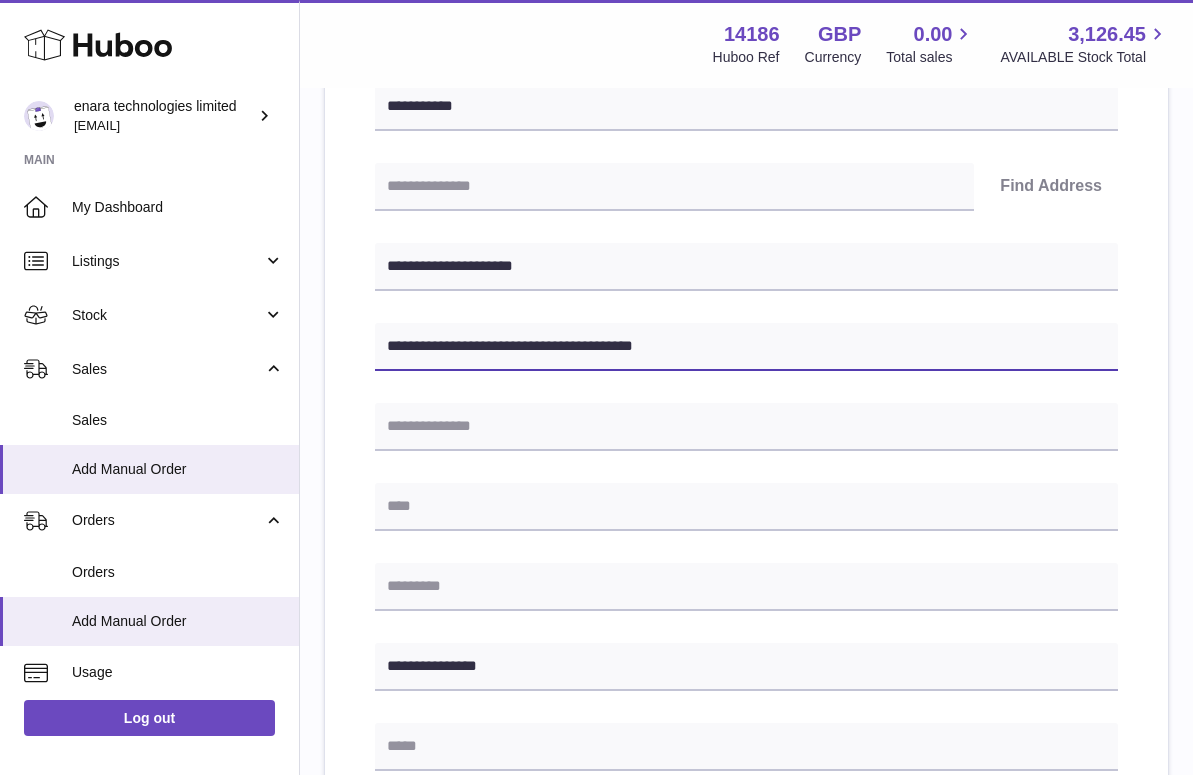 type on "**********" 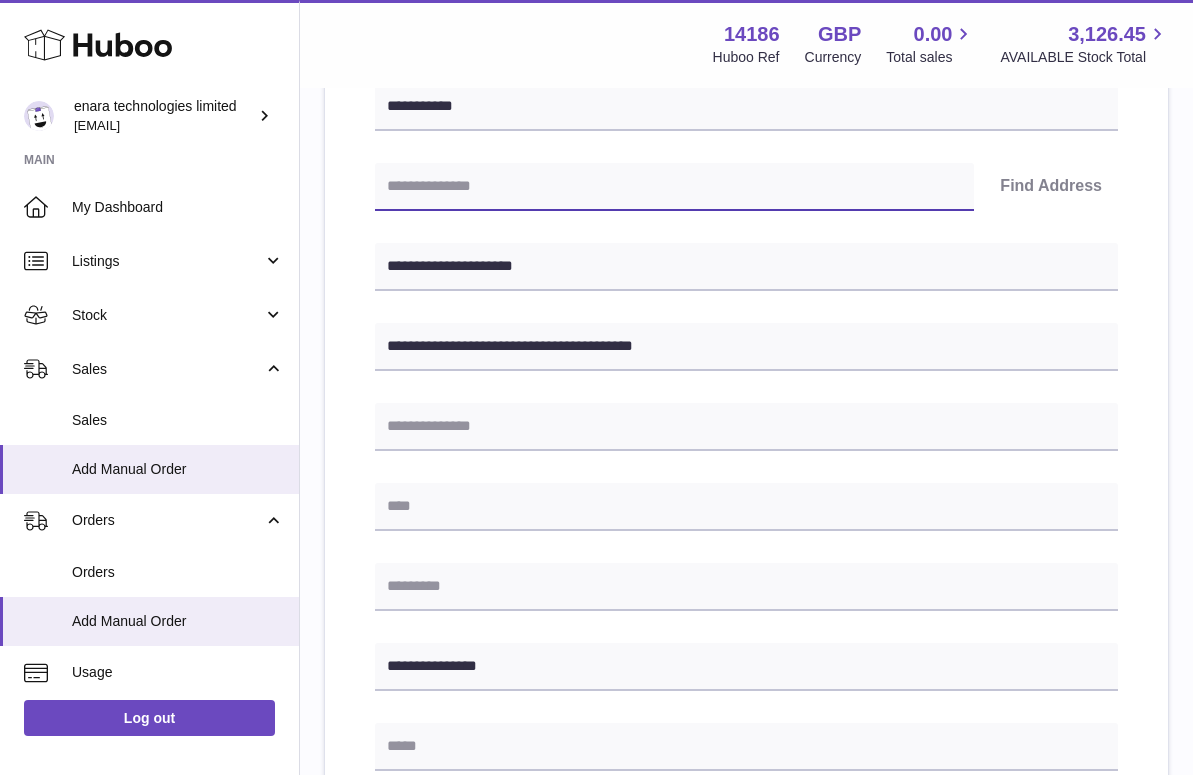 paste on "*******" 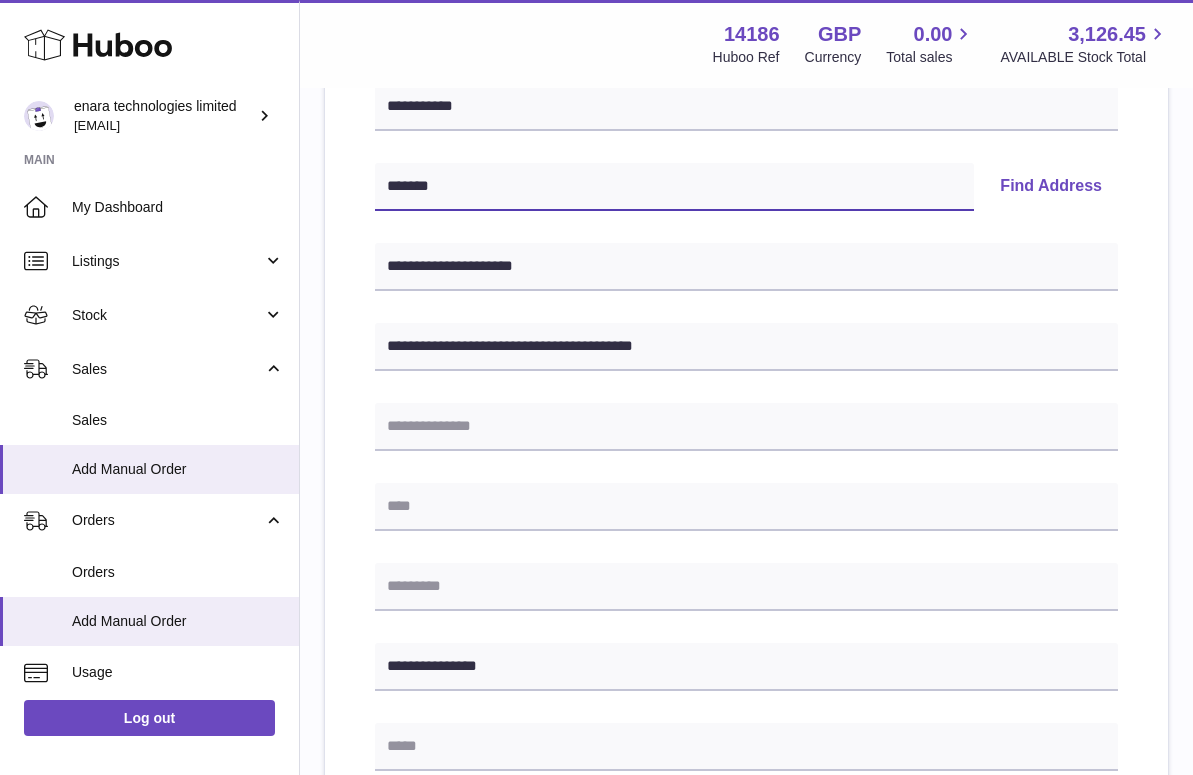 type on "*******" 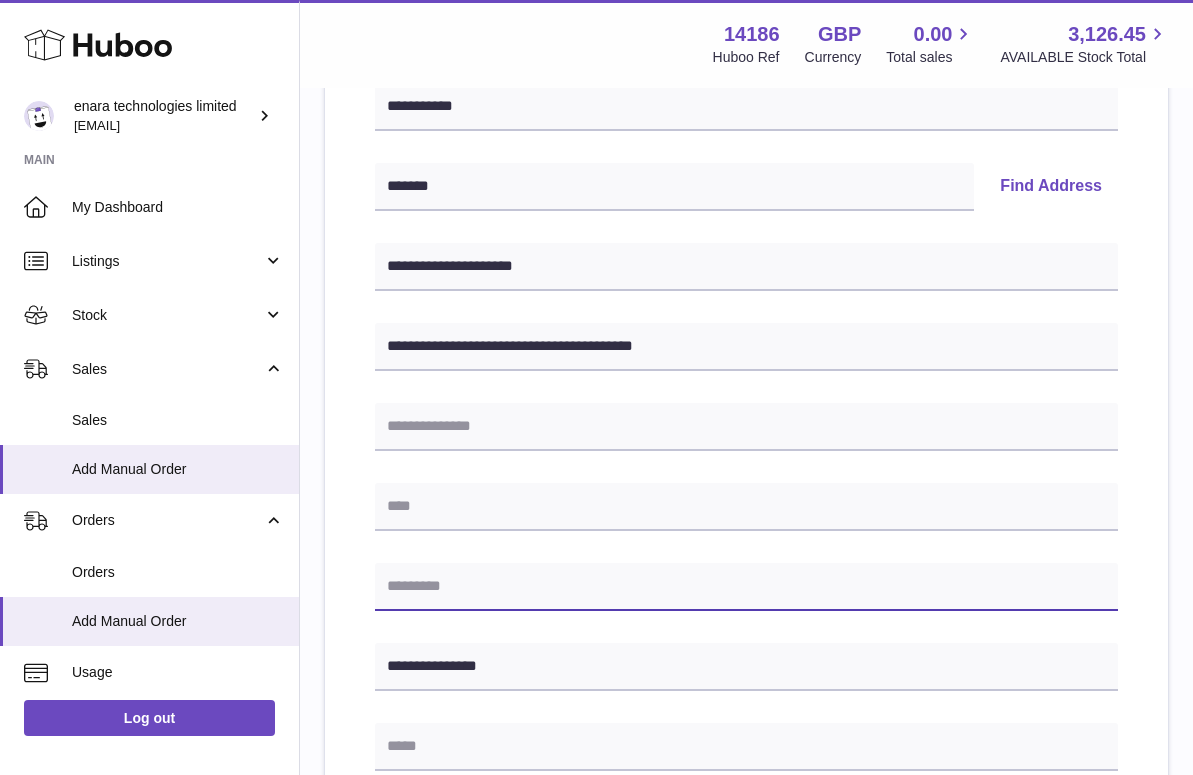 paste on "*******" 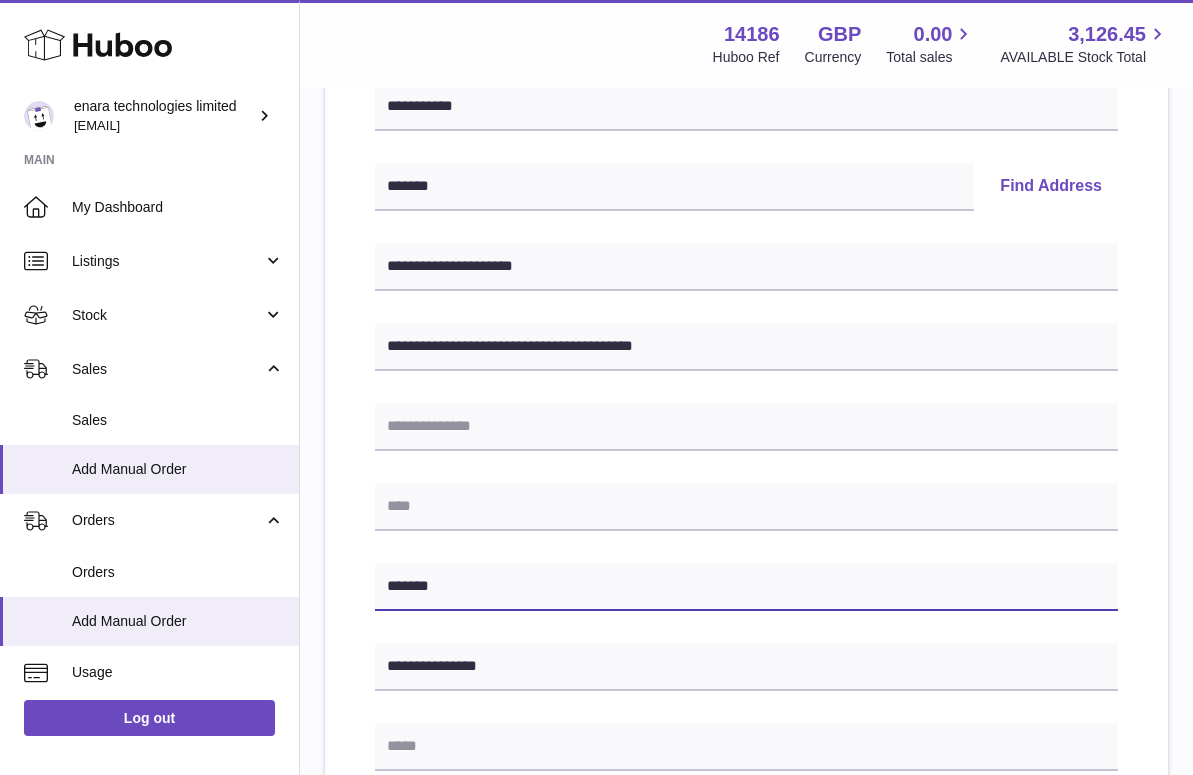 type on "*******" 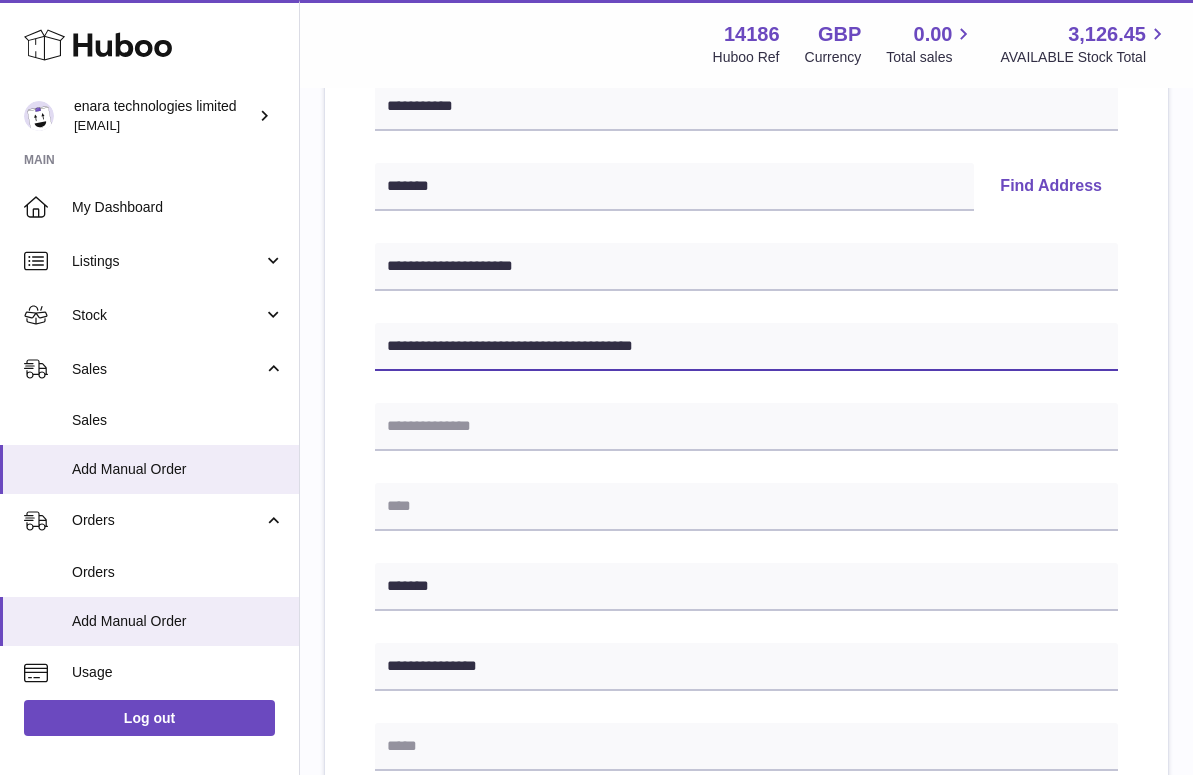 drag, startPoint x: 491, startPoint y: 344, endPoint x: 685, endPoint y: 340, distance: 194.04123 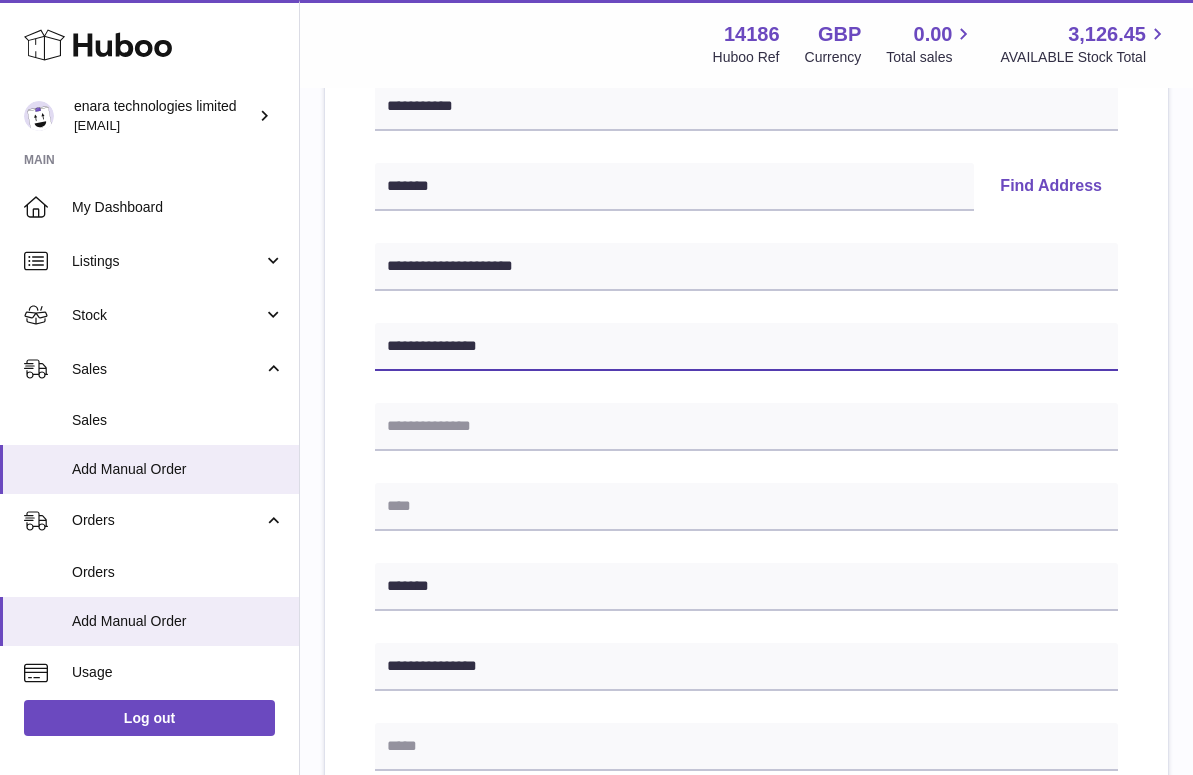 type on "**********" 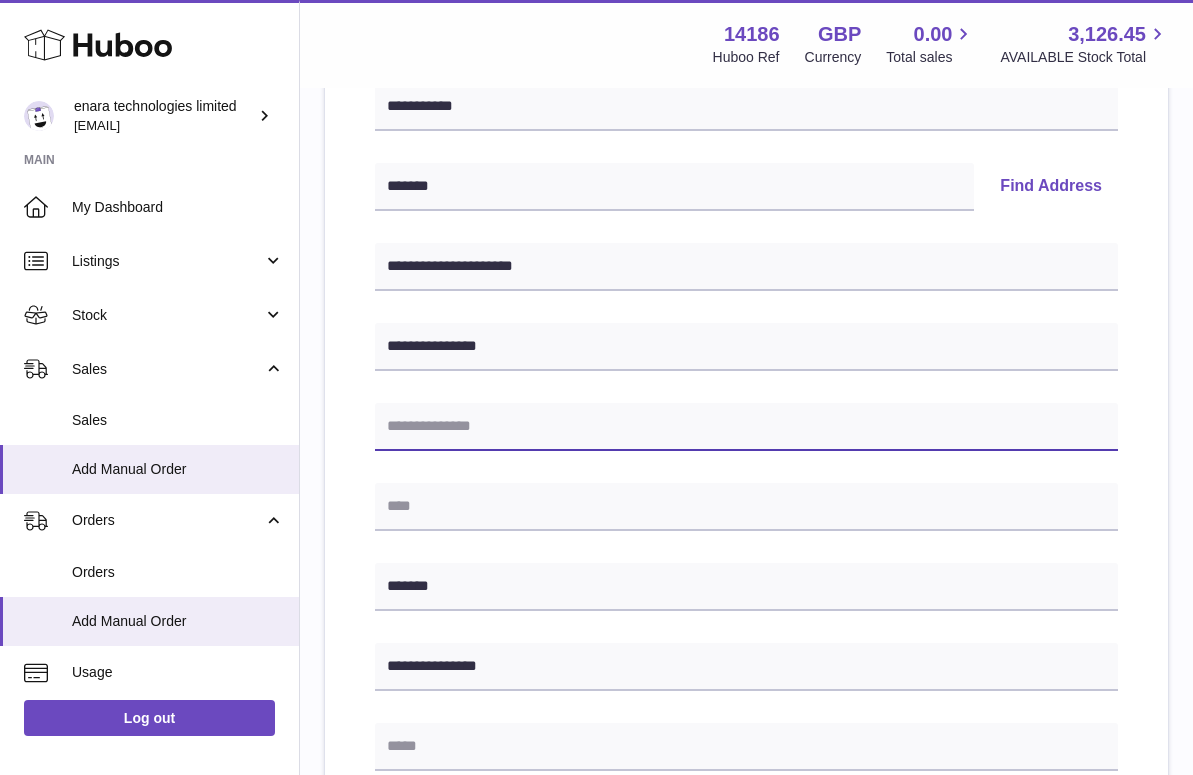 paste on "**********" 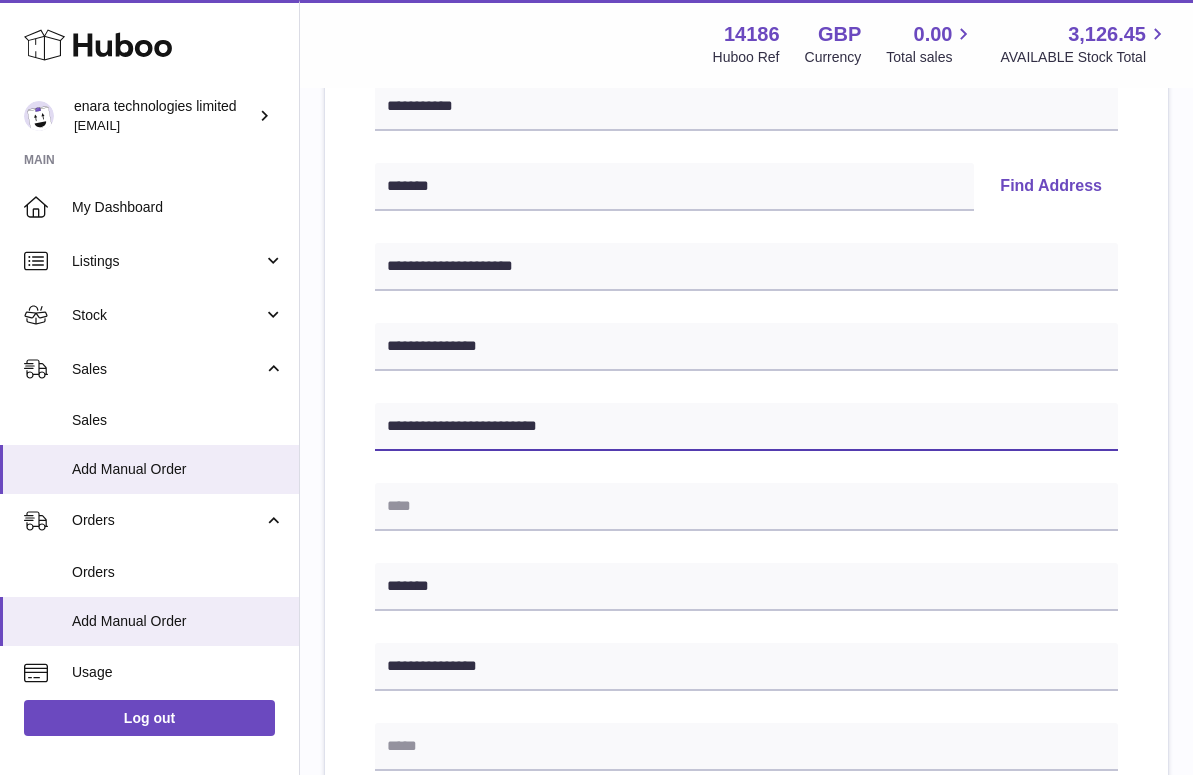 click on "**********" at bounding box center (746, 427) 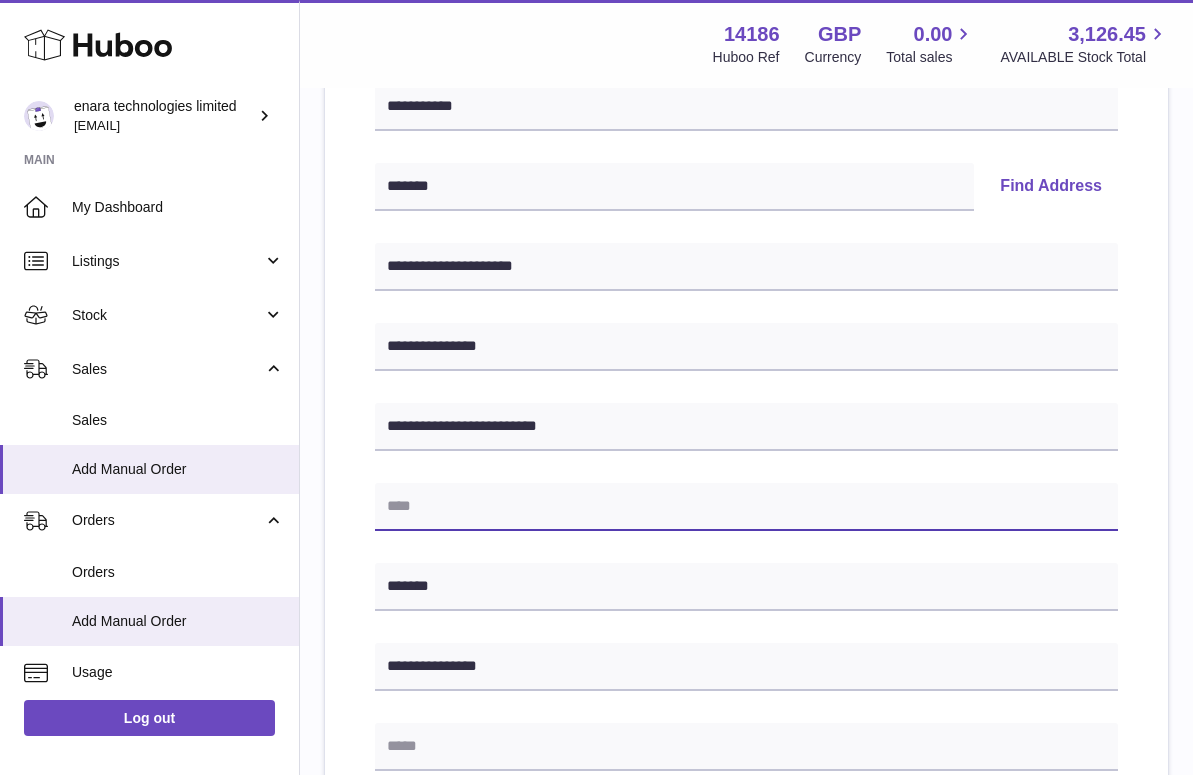 click at bounding box center (746, 507) 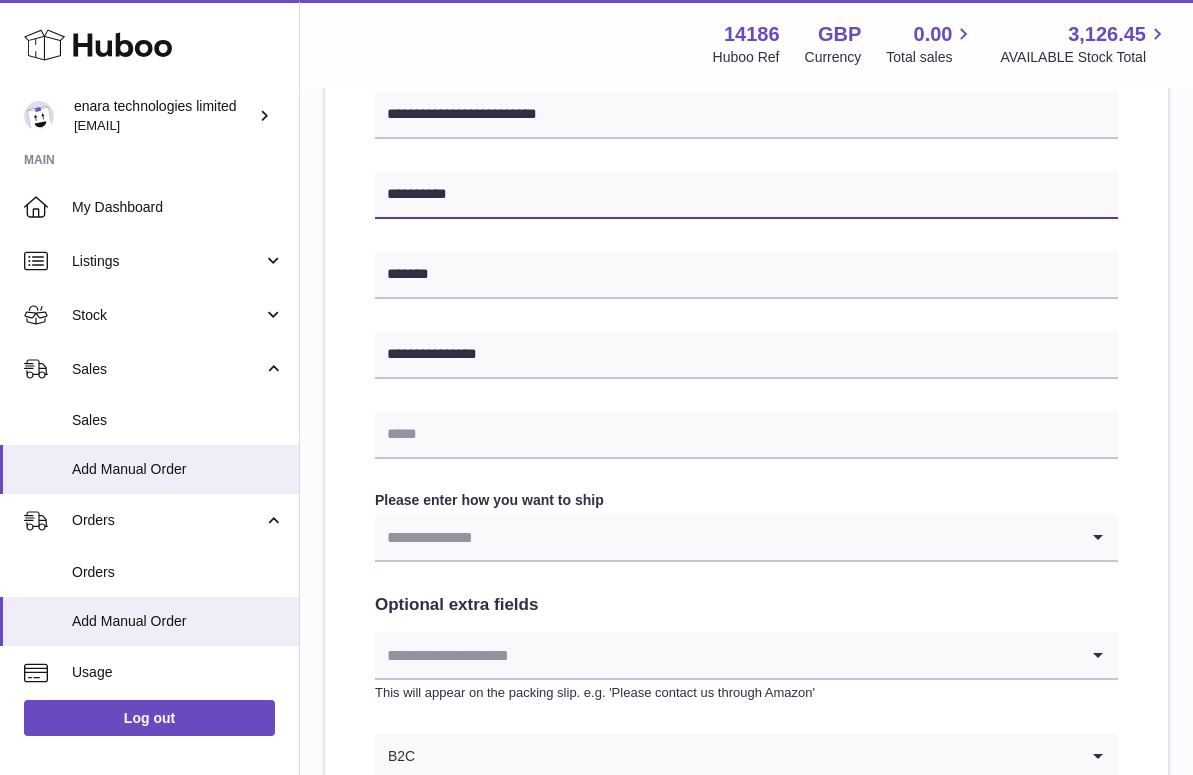 scroll, scrollTop: 688, scrollLeft: 0, axis: vertical 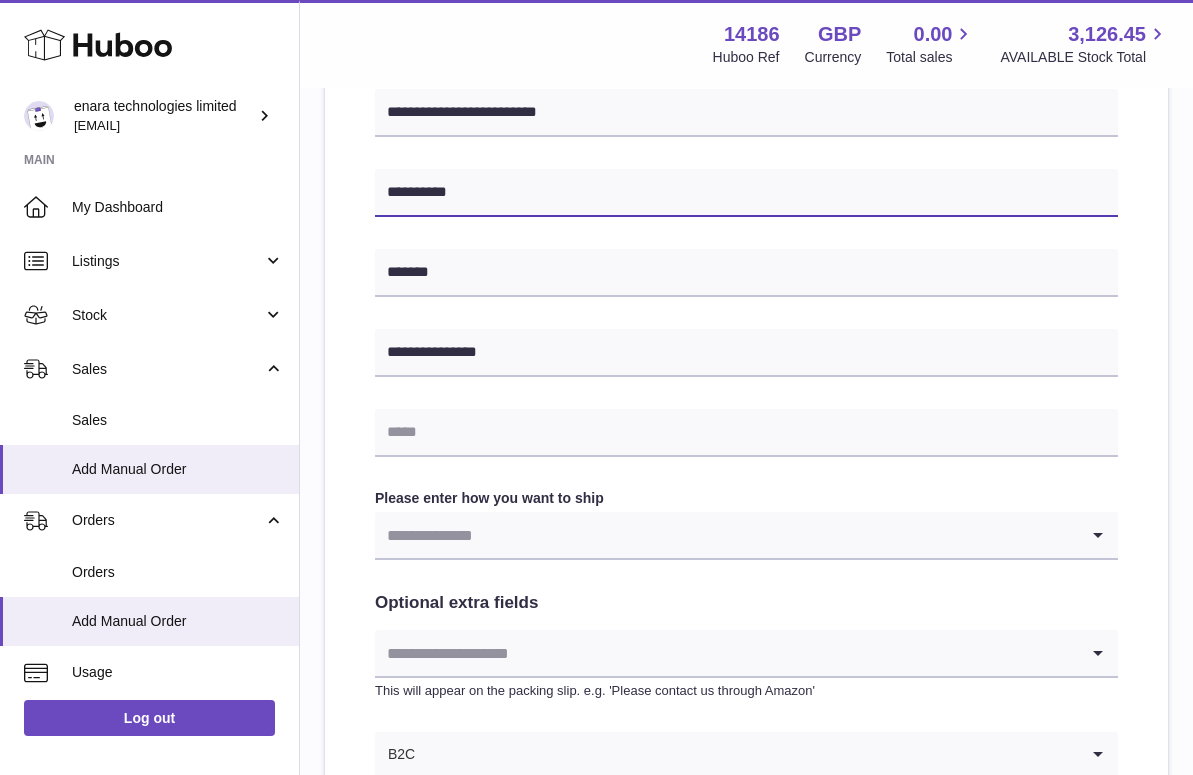 type on "**********" 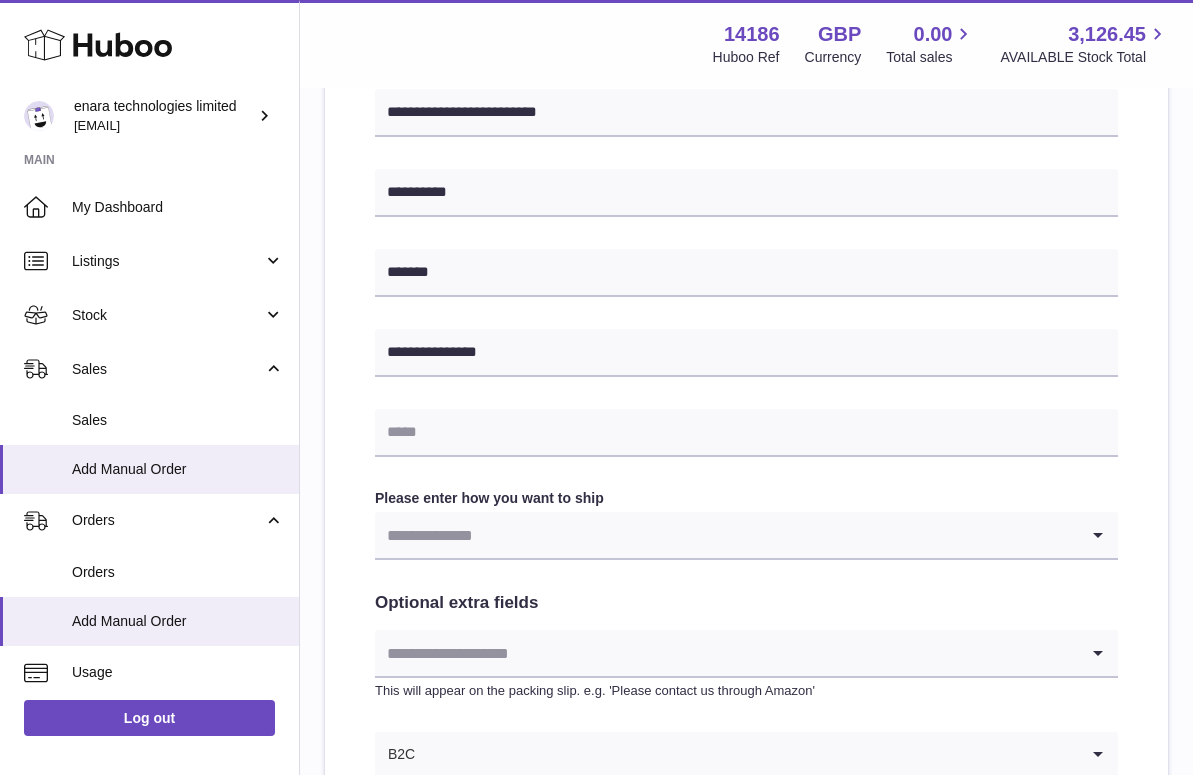 click at bounding box center (726, 535) 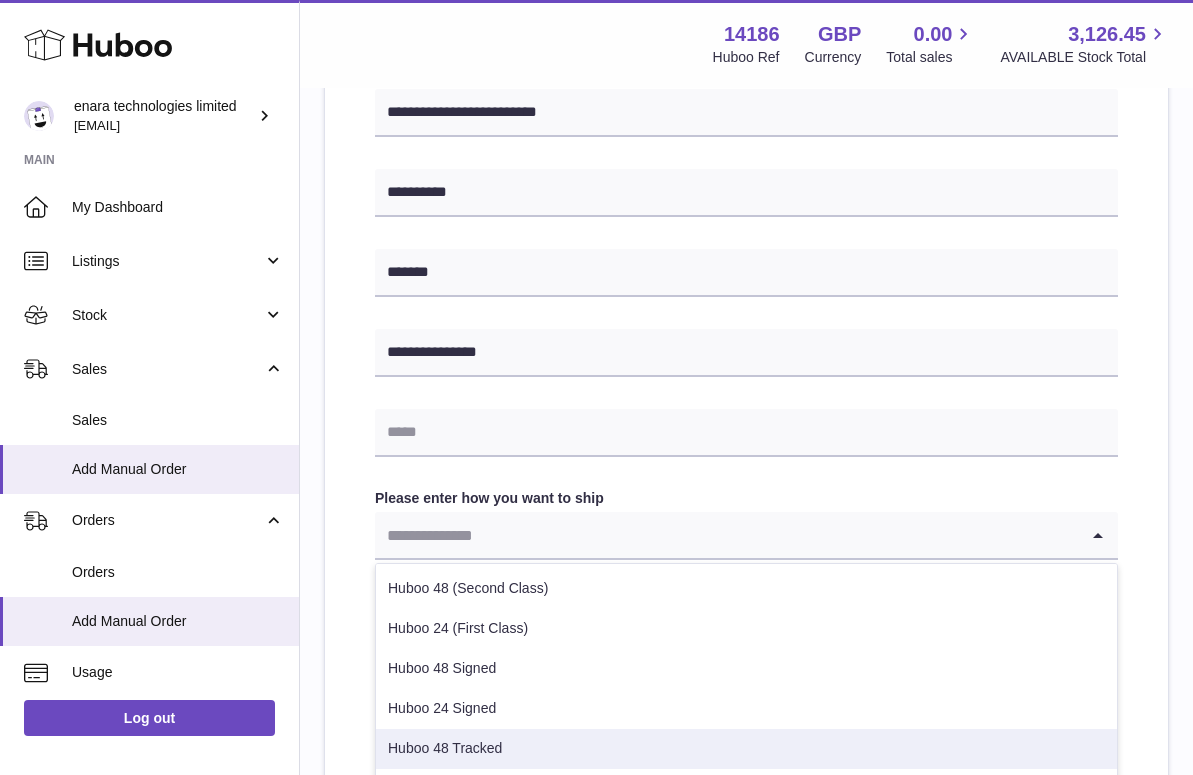 click on "Huboo 48 Tracked" at bounding box center (746, 749) 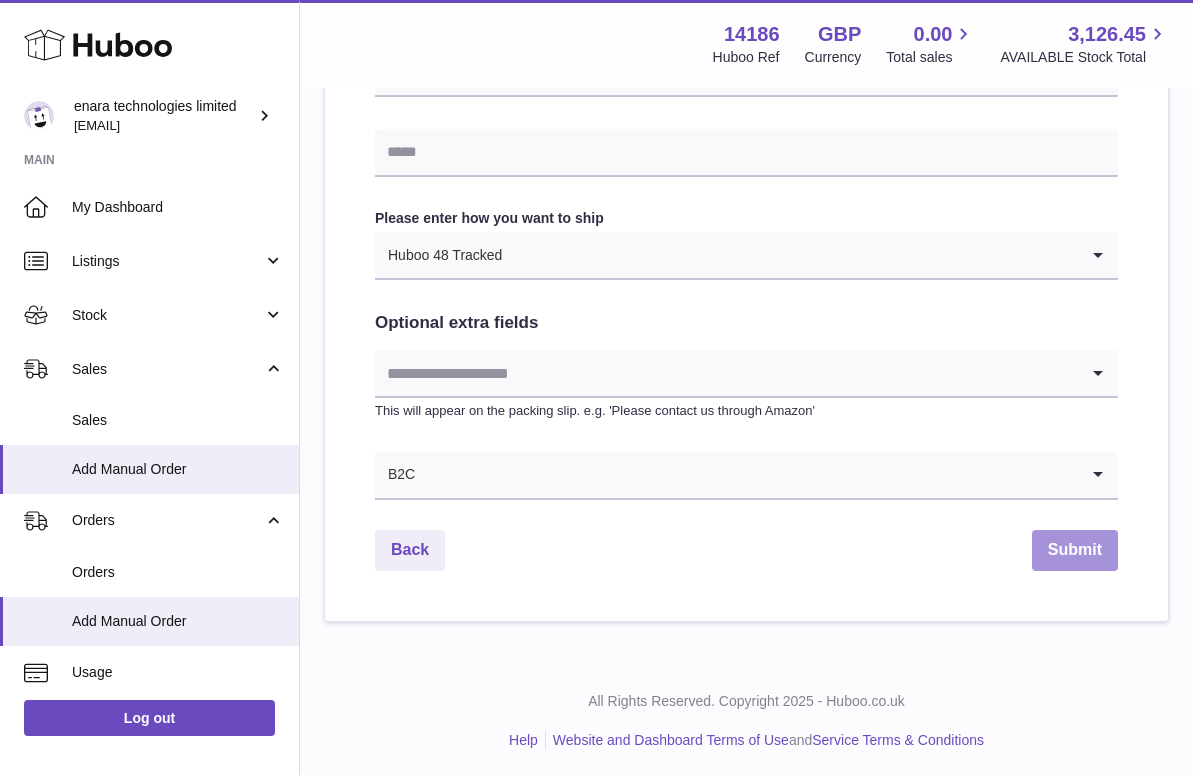 scroll, scrollTop: 966, scrollLeft: 0, axis: vertical 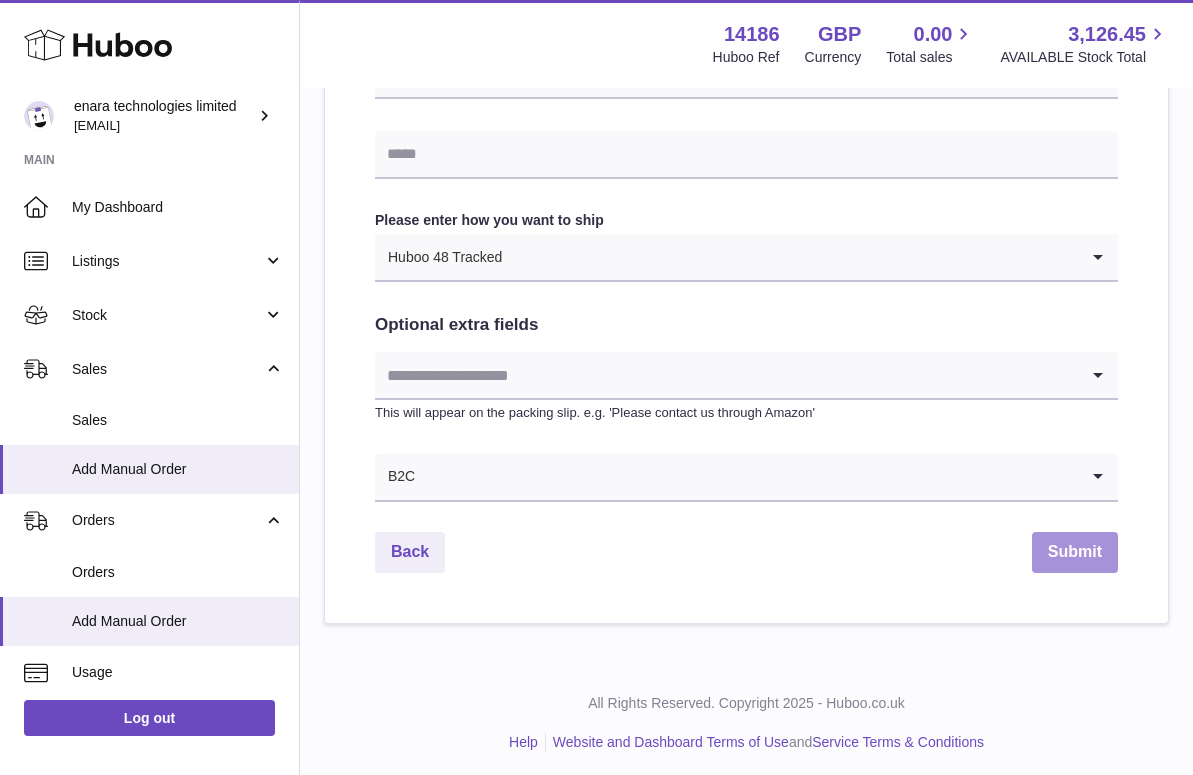 click on "Submit" at bounding box center [1075, 552] 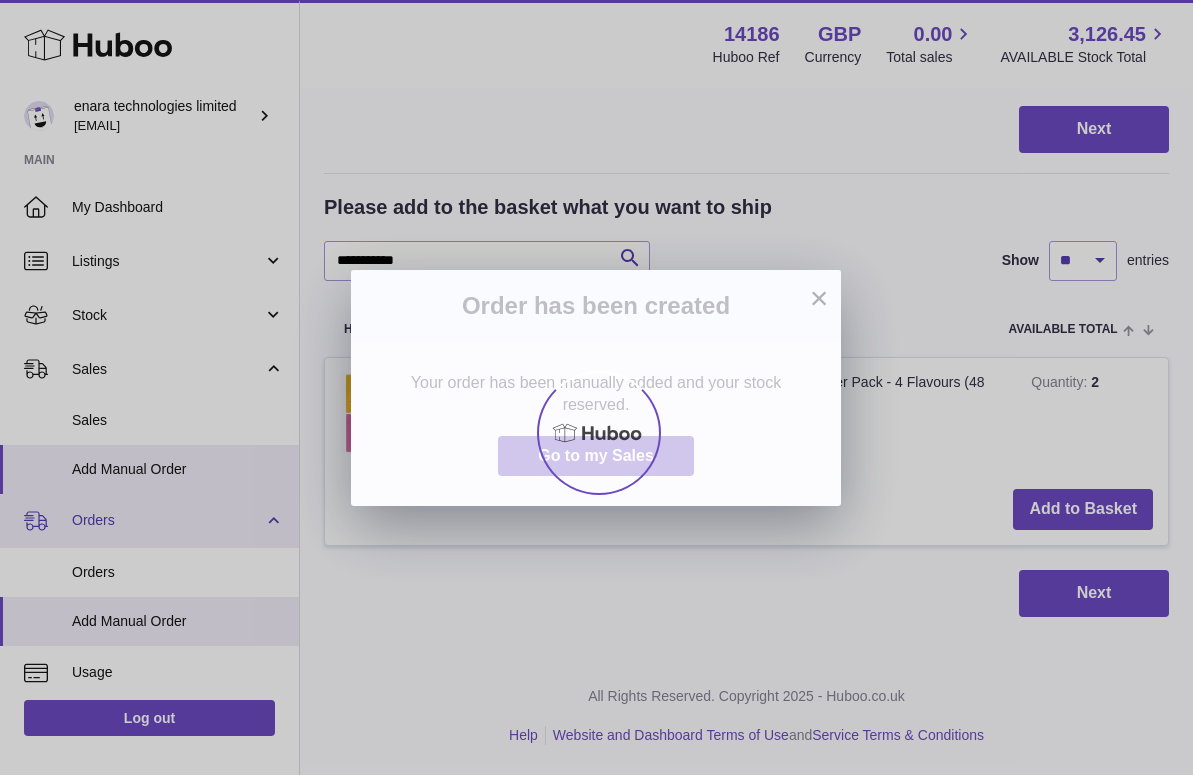 scroll, scrollTop: 0, scrollLeft: 0, axis: both 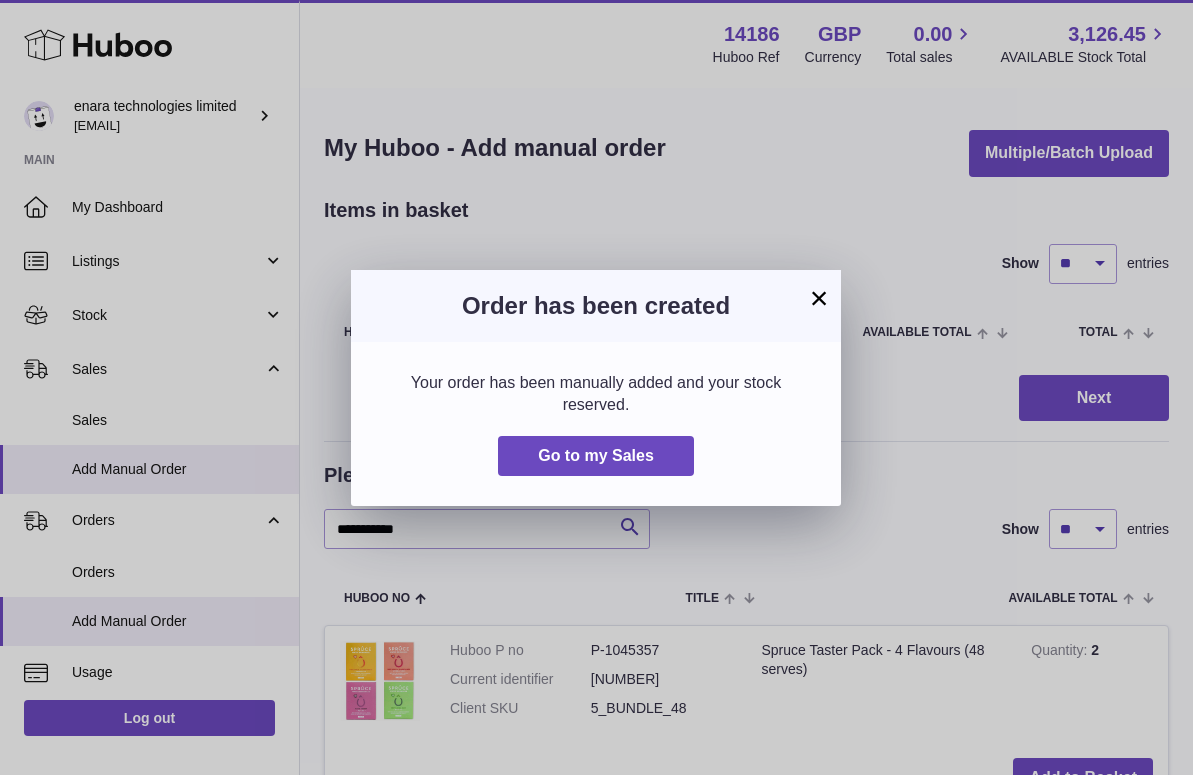 click on "×" at bounding box center (819, 298) 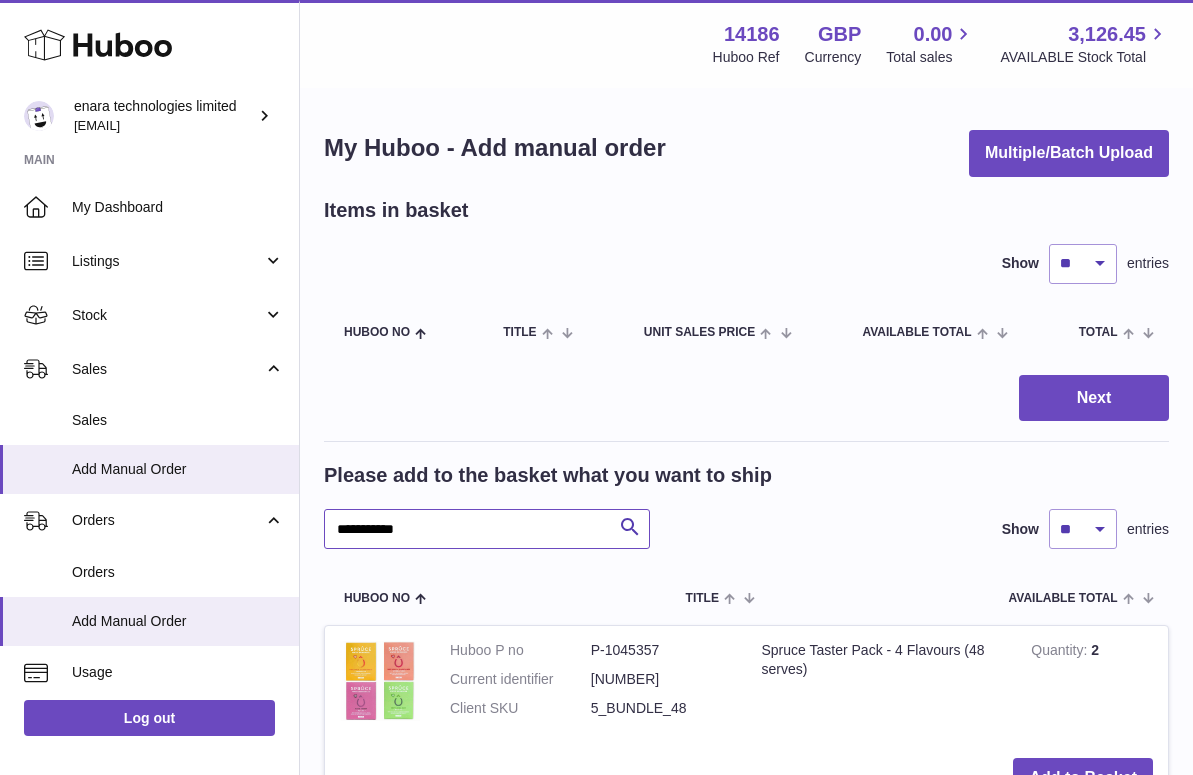 click on "**********" at bounding box center [487, 529] 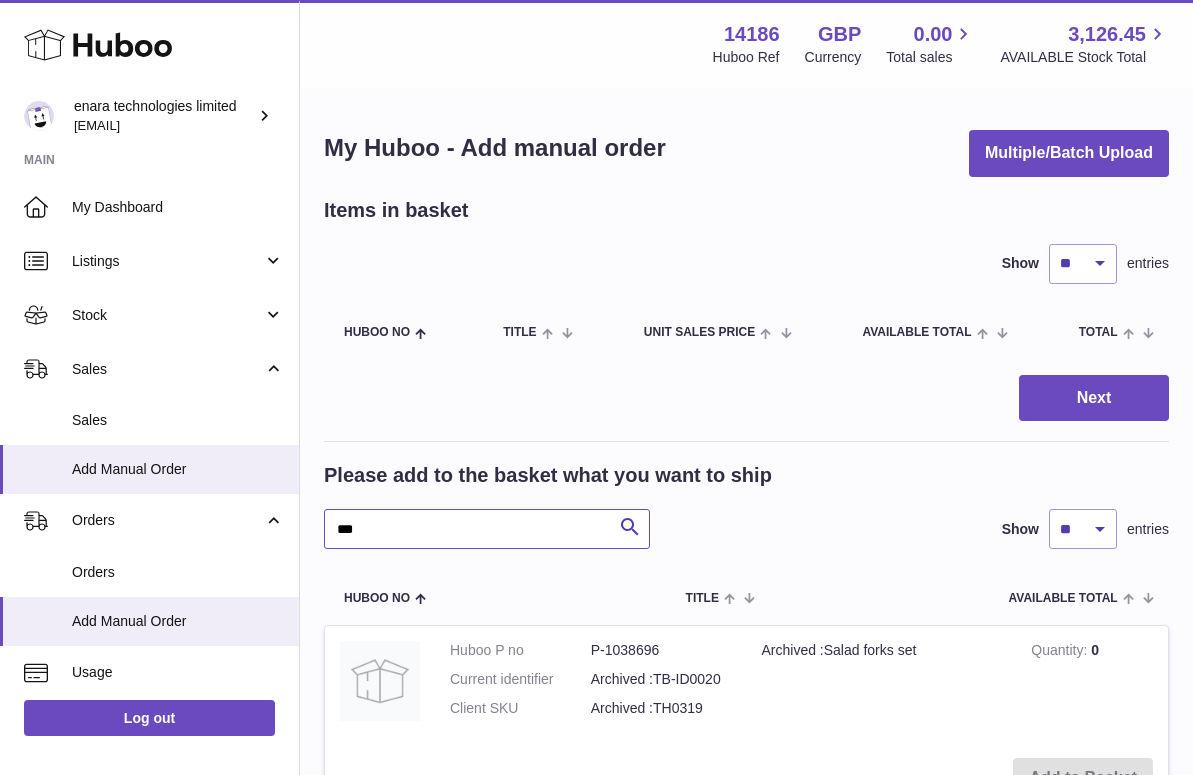 type on "***" 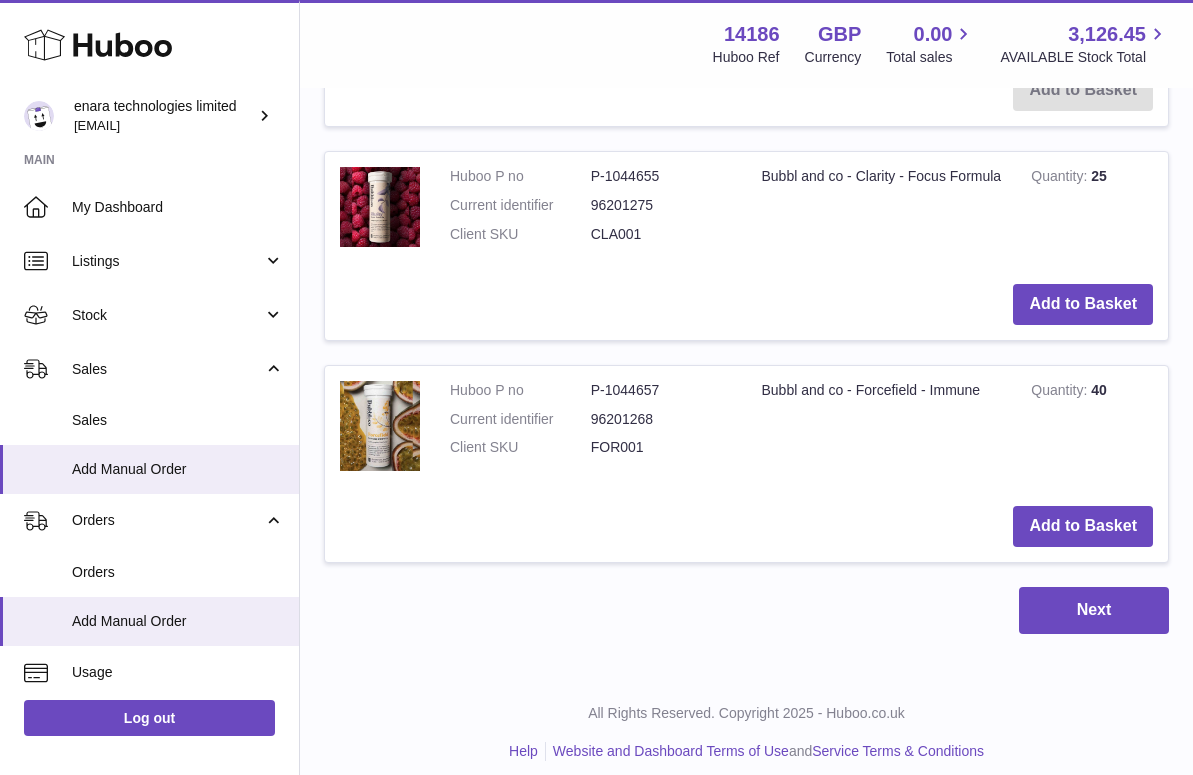 scroll, scrollTop: 899, scrollLeft: 0, axis: vertical 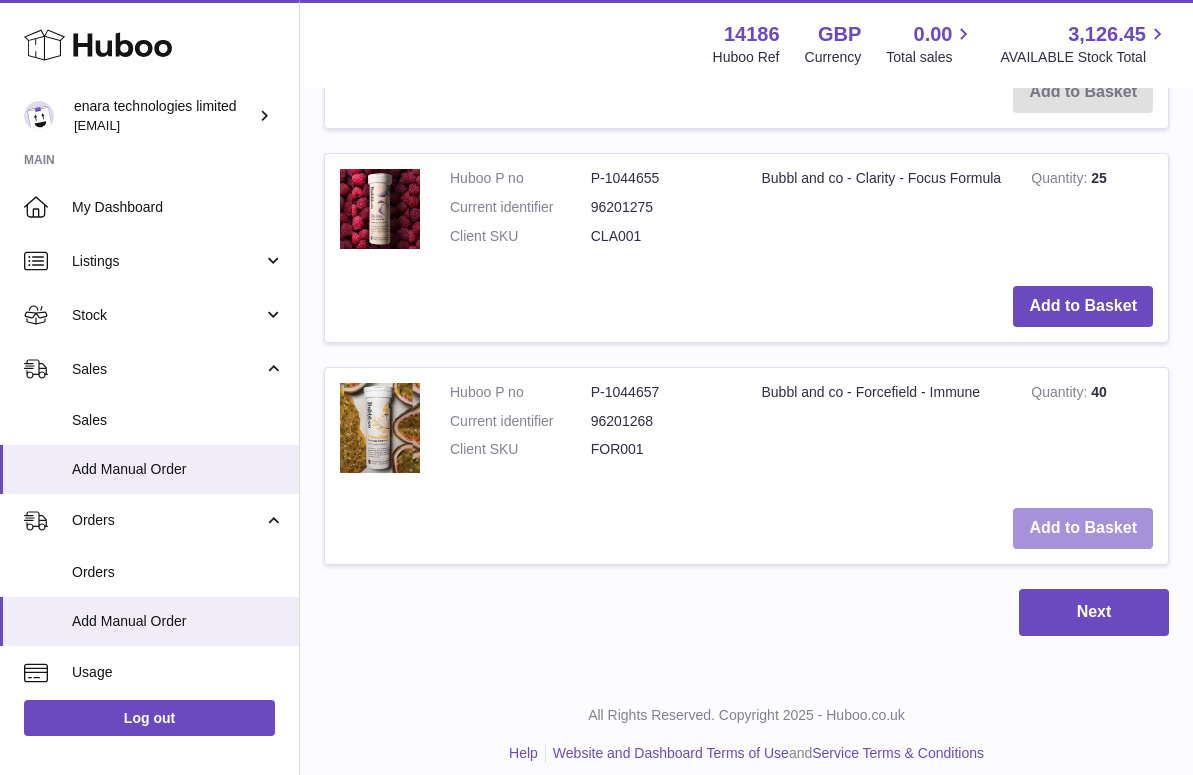click on "Add to Basket" at bounding box center (1083, 528) 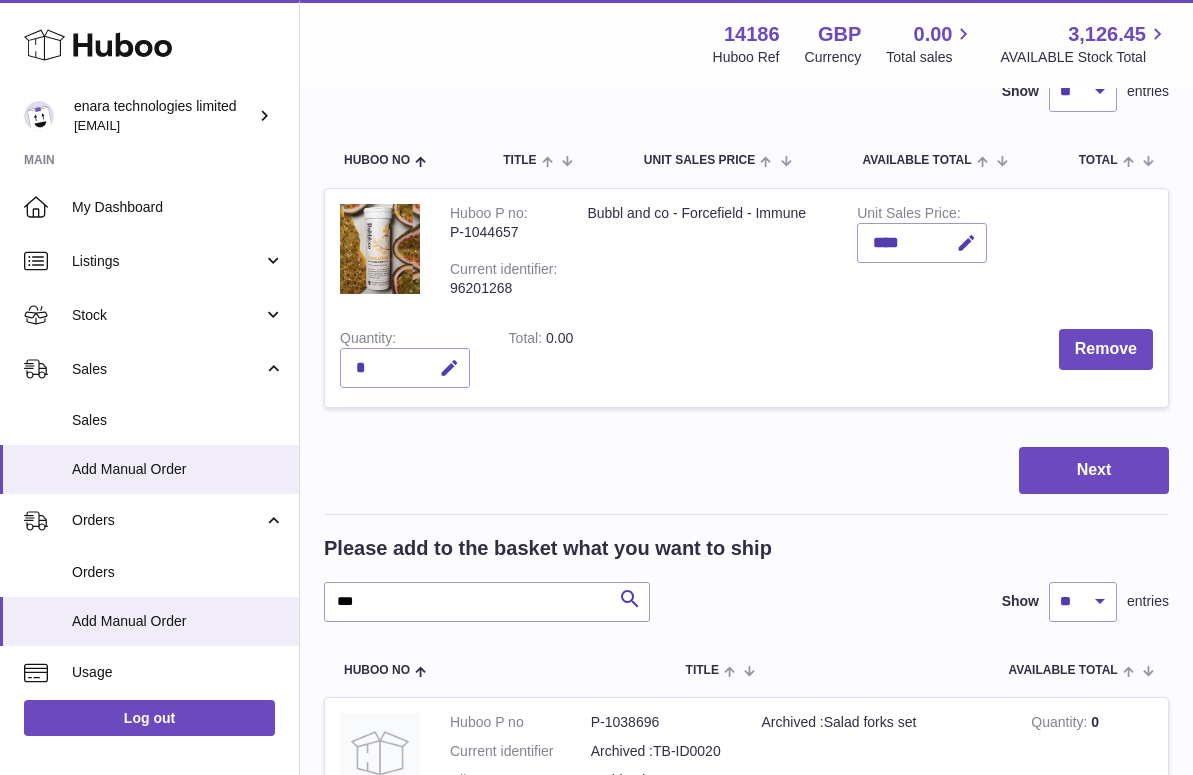scroll, scrollTop: 183, scrollLeft: 0, axis: vertical 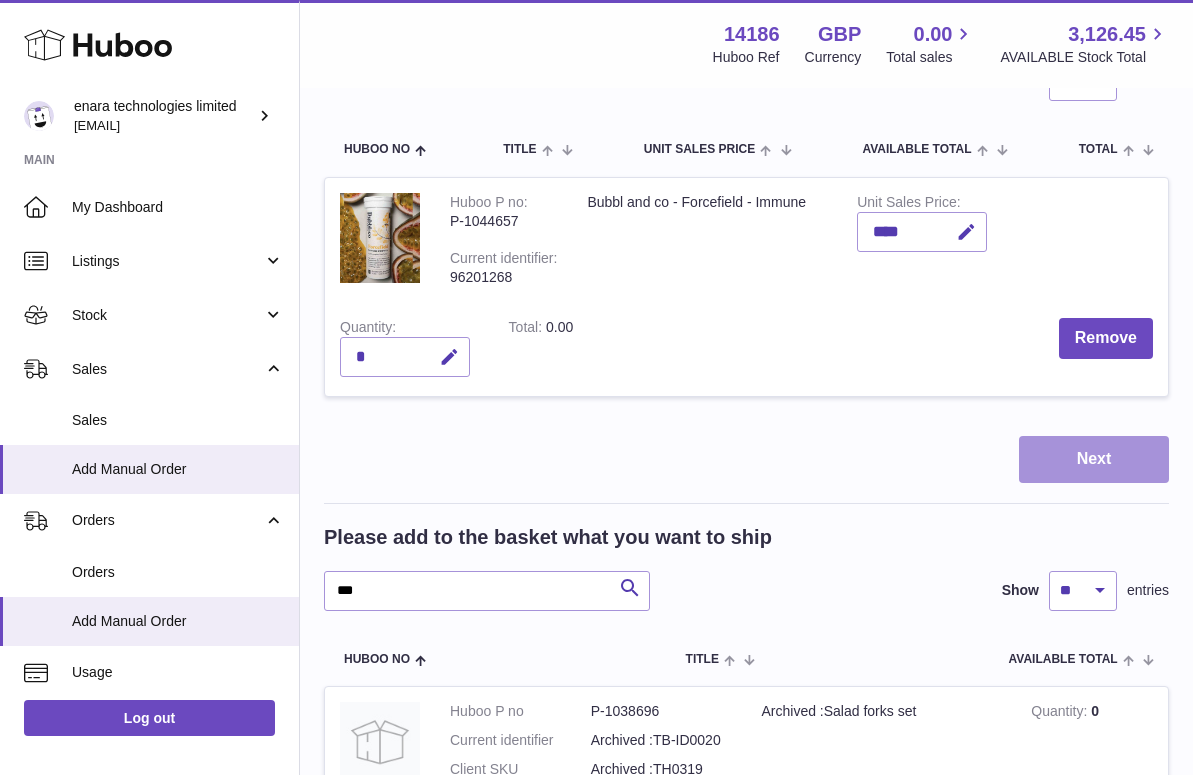 click on "Next" at bounding box center (1094, 459) 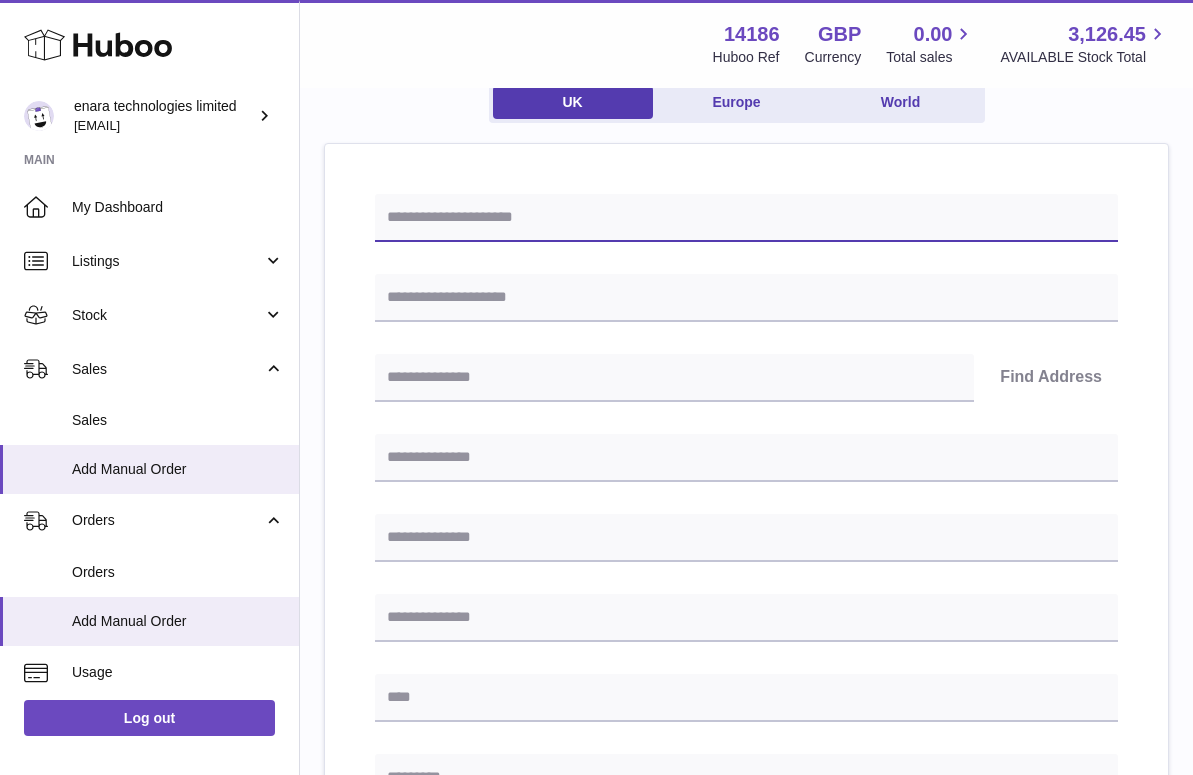click at bounding box center (746, 218) 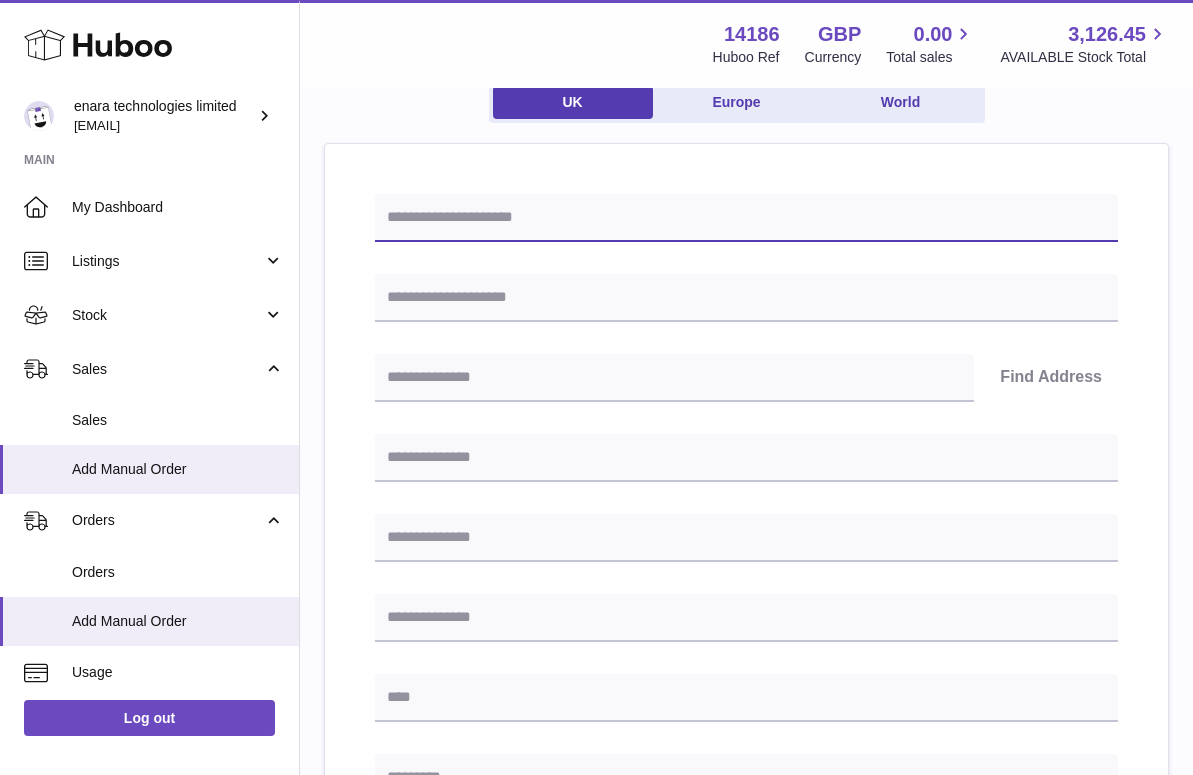 paste on "**********" 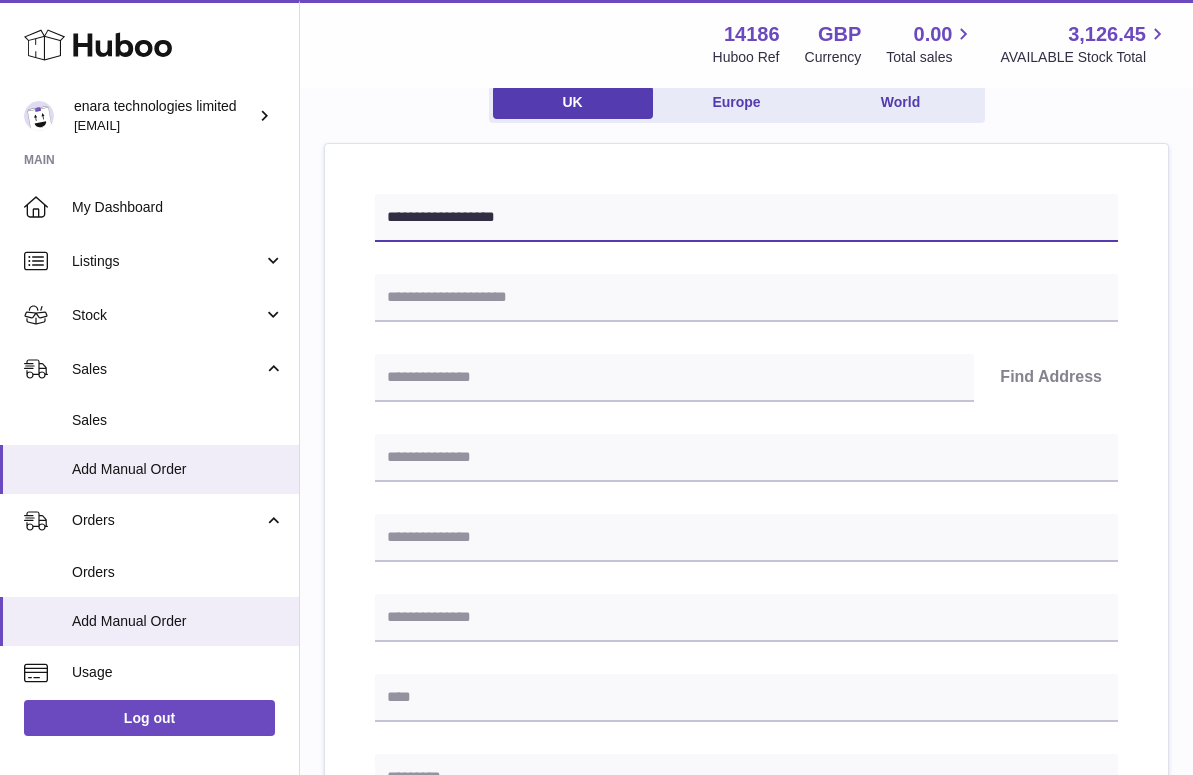 type on "**********" 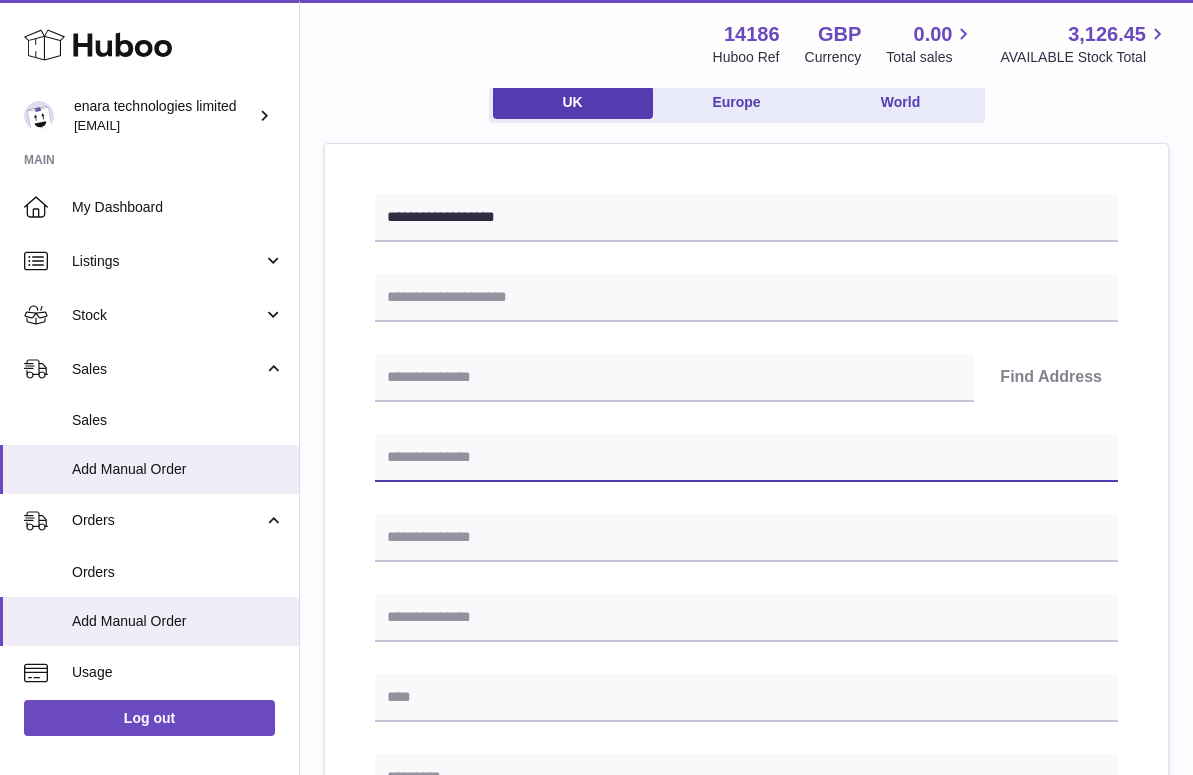 paste on "**********" 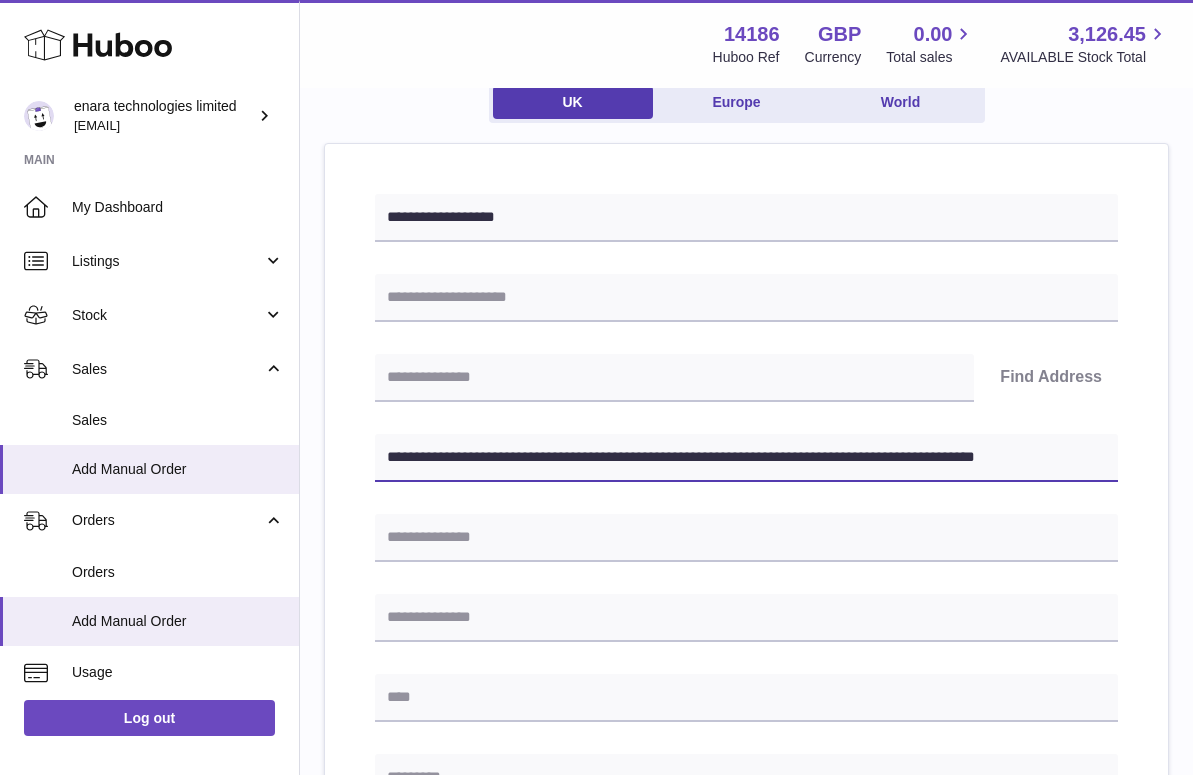 drag, startPoint x: 594, startPoint y: 456, endPoint x: 473, endPoint y: 458, distance: 121.016525 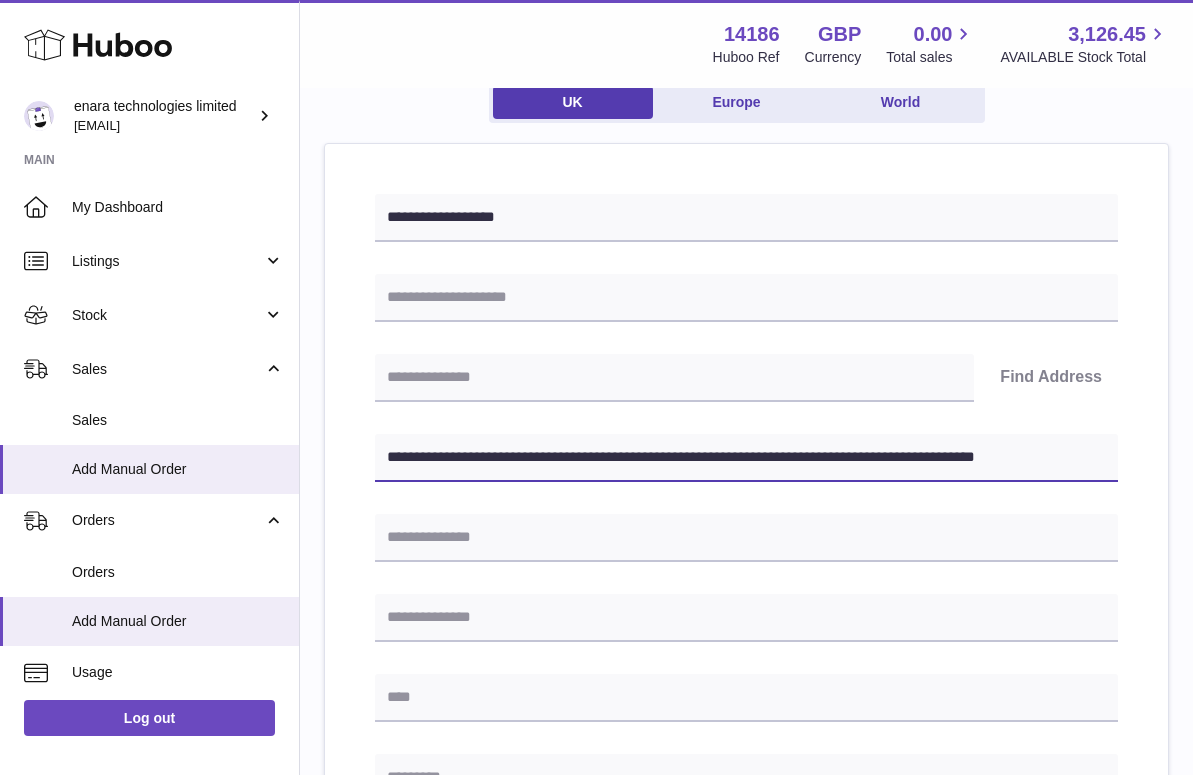click on "**********" at bounding box center (746, 458) 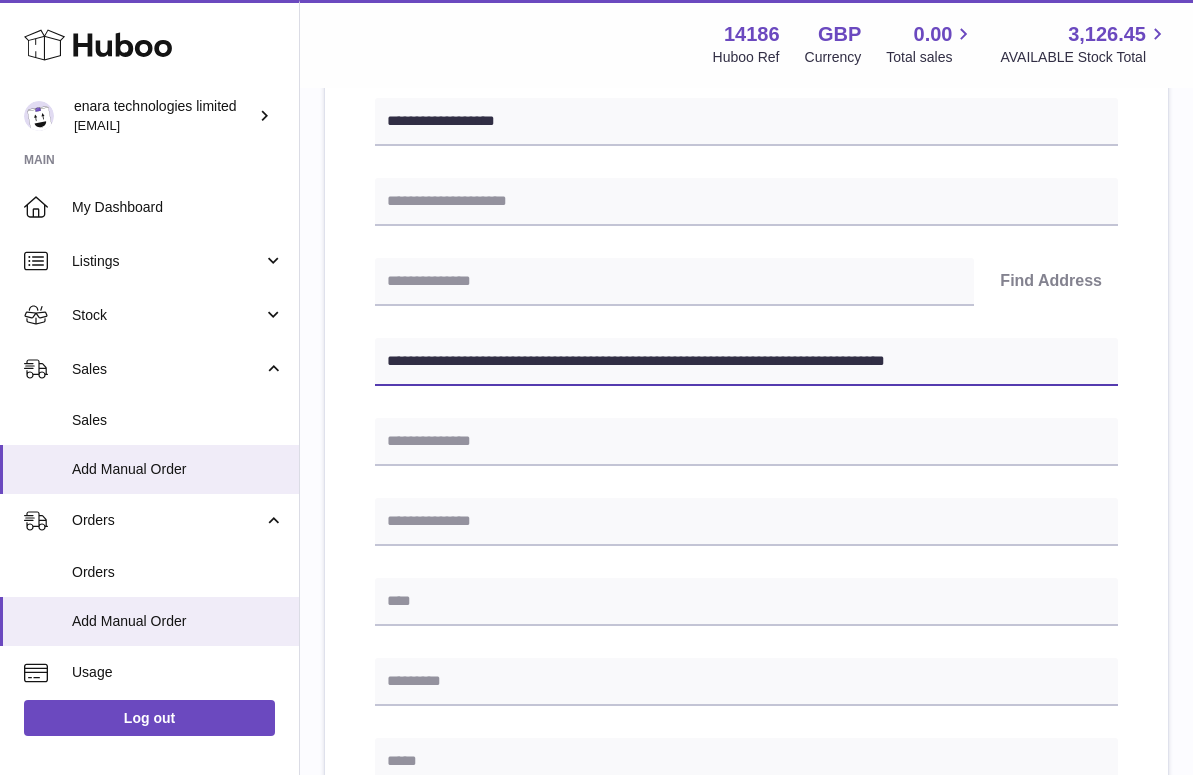 scroll, scrollTop: 283, scrollLeft: 0, axis: vertical 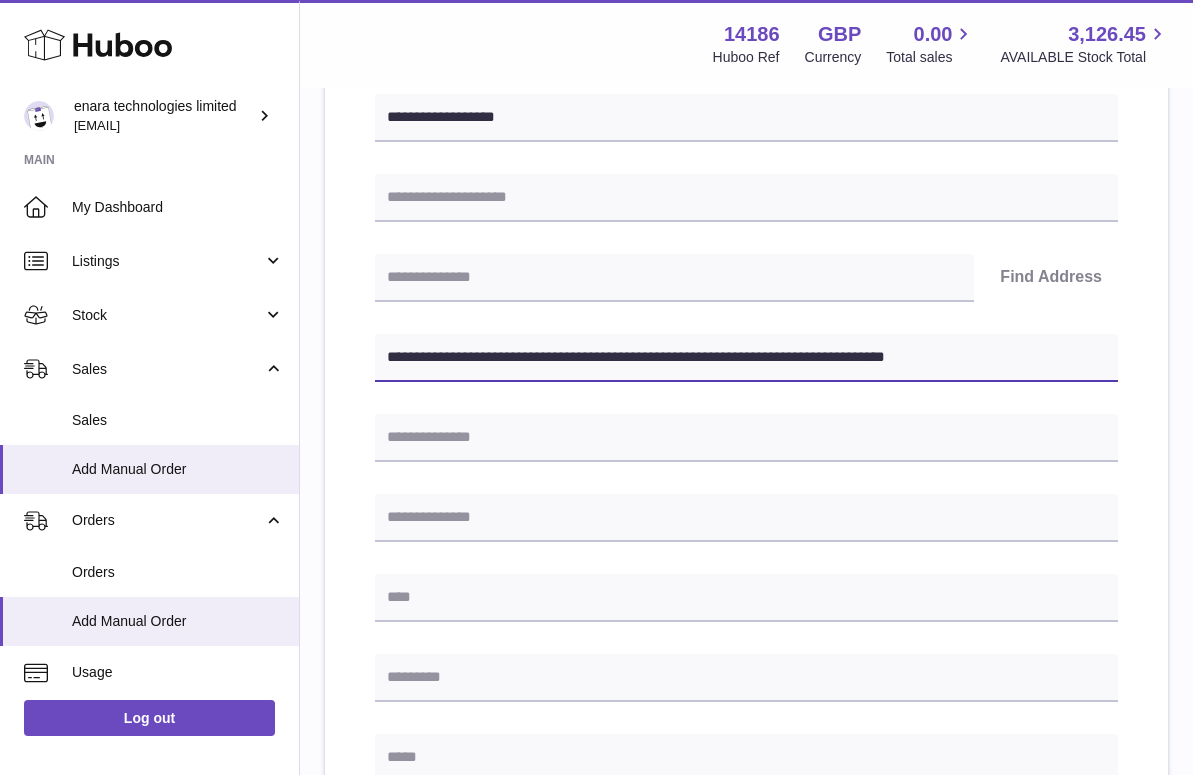 type on "**********" 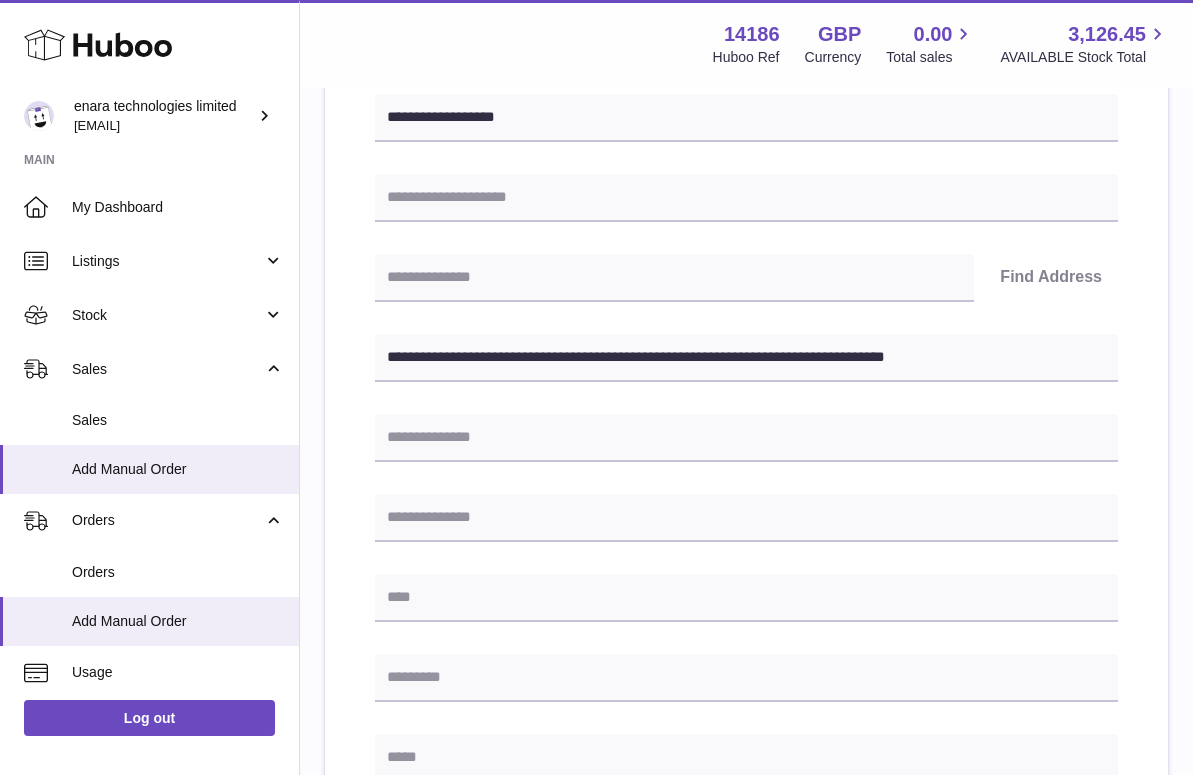 click on "**********" at bounding box center [746, 639] 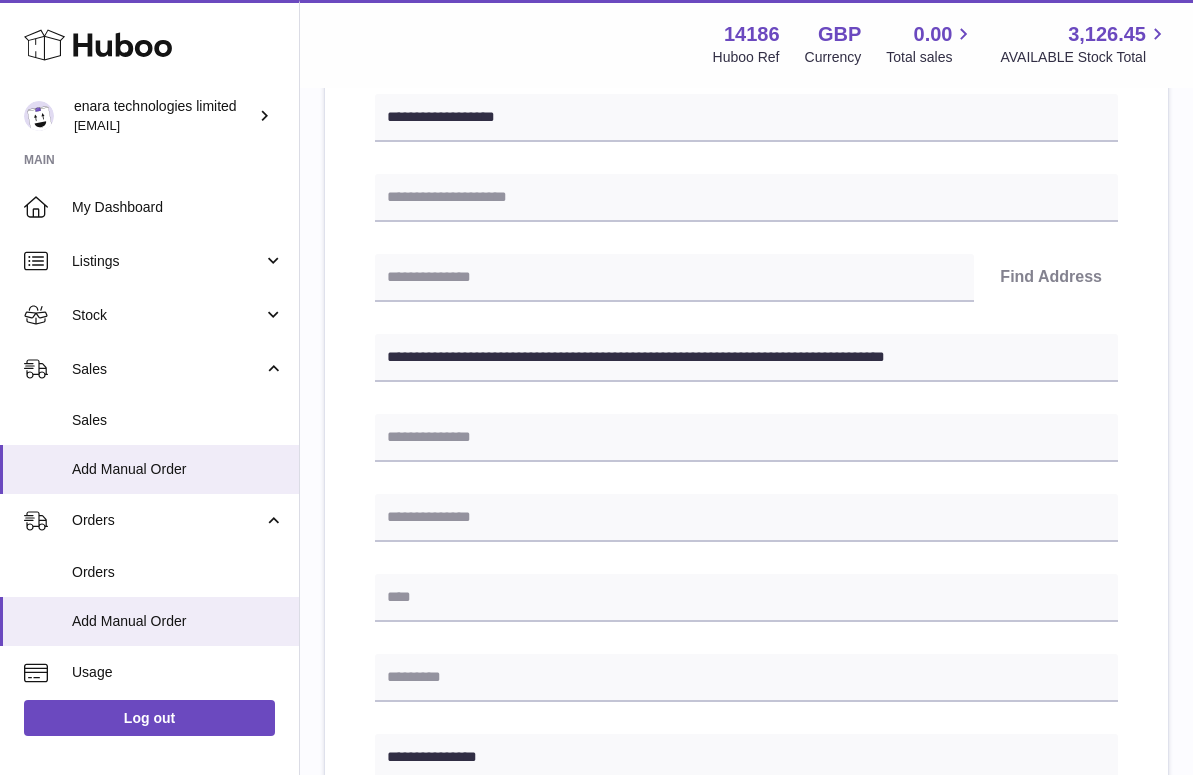 type on "**********" 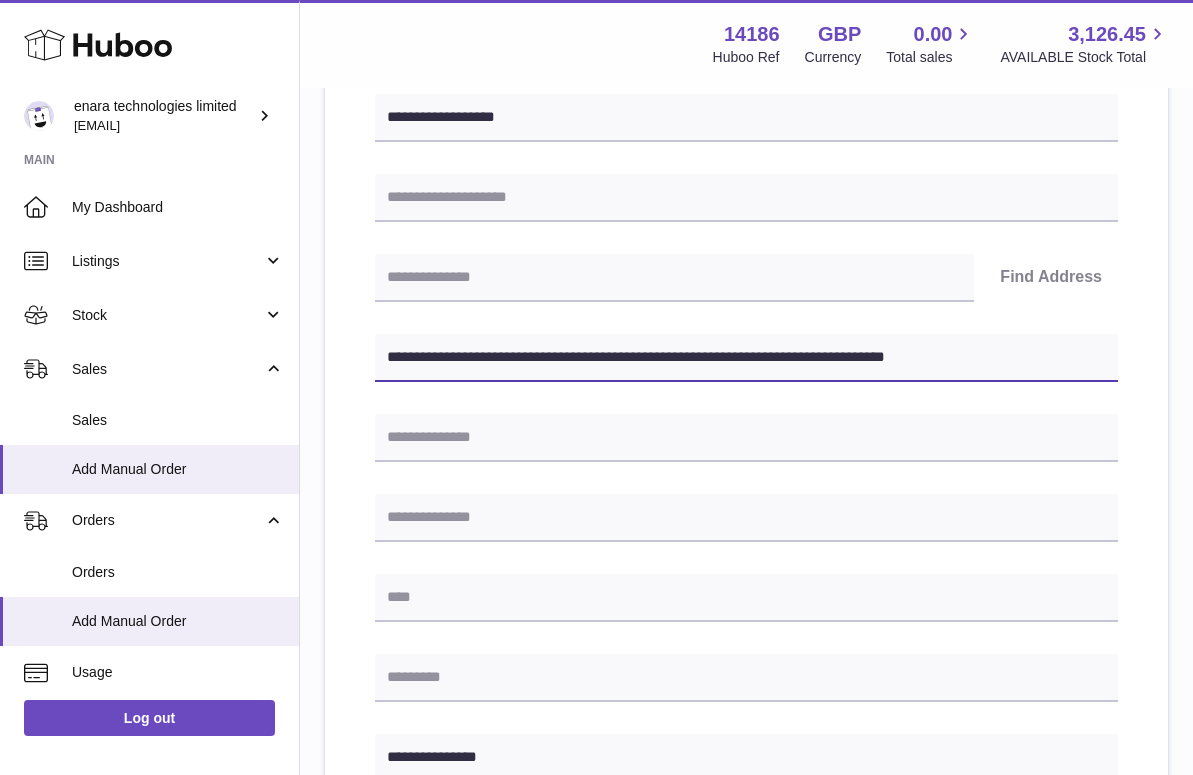 drag, startPoint x: 472, startPoint y: 355, endPoint x: 395, endPoint y: 354, distance: 77.00649 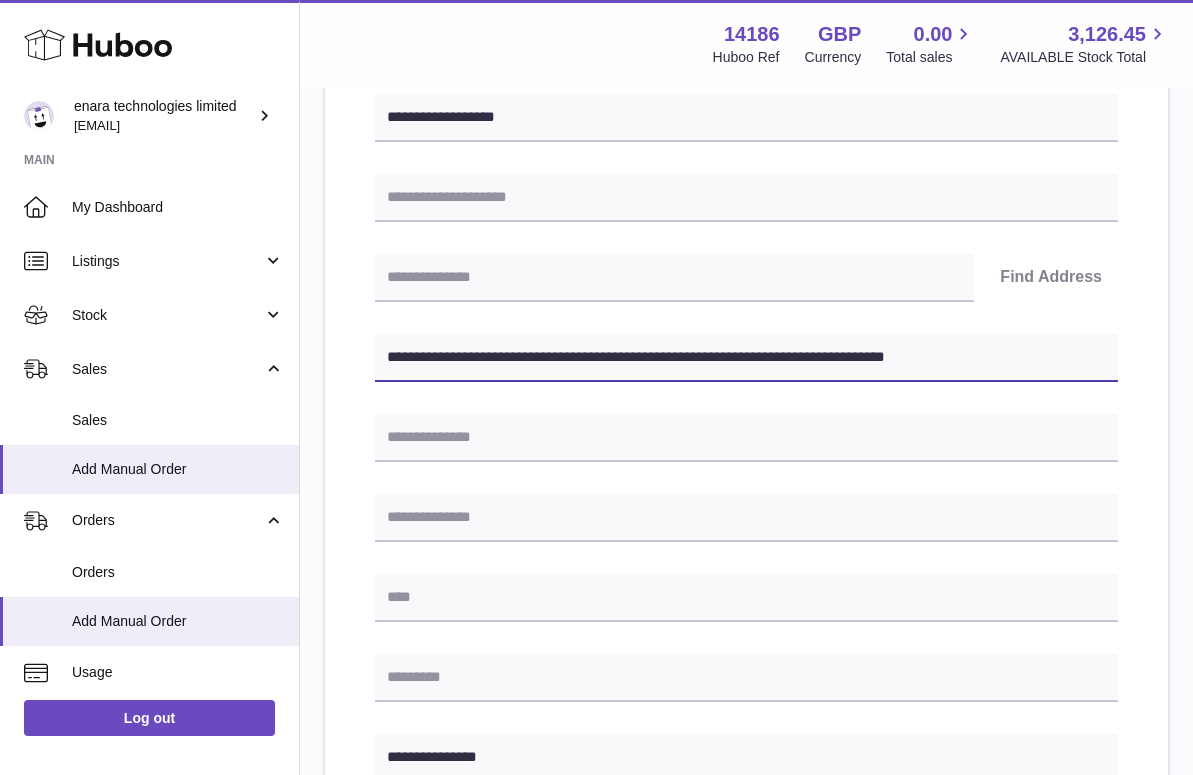 click on "**********" at bounding box center [746, 358] 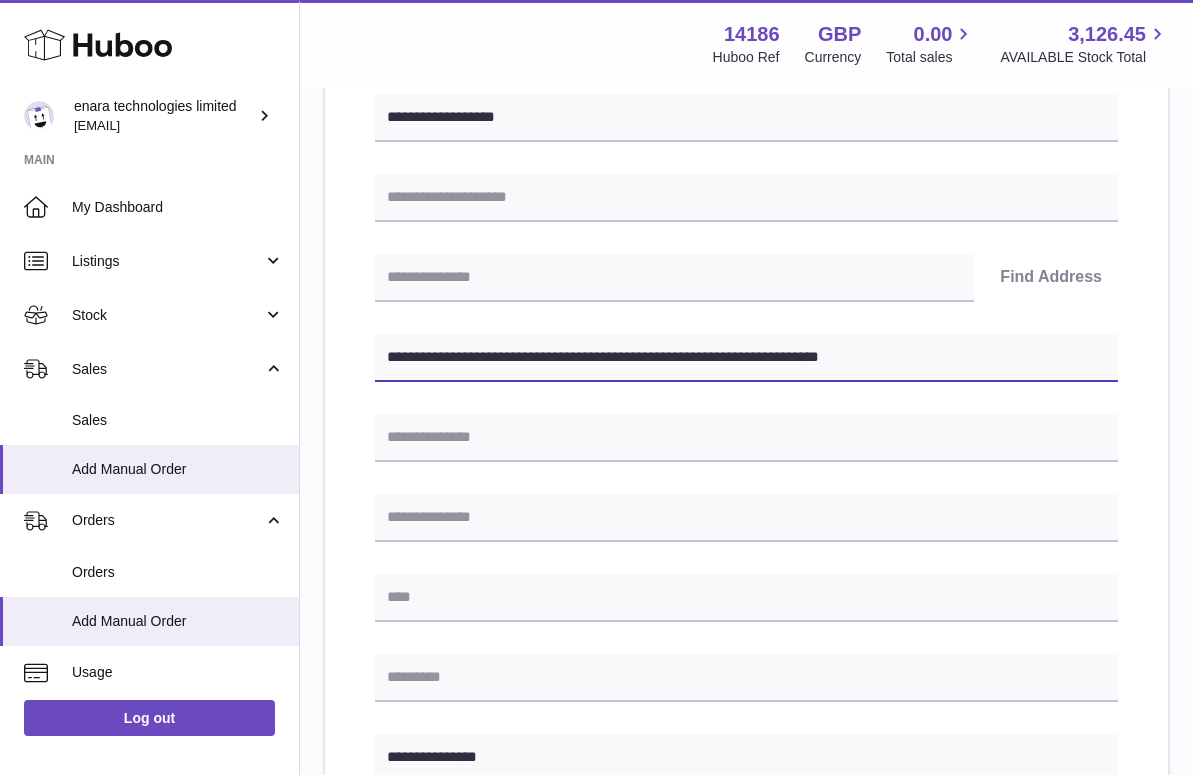 type on "**********" 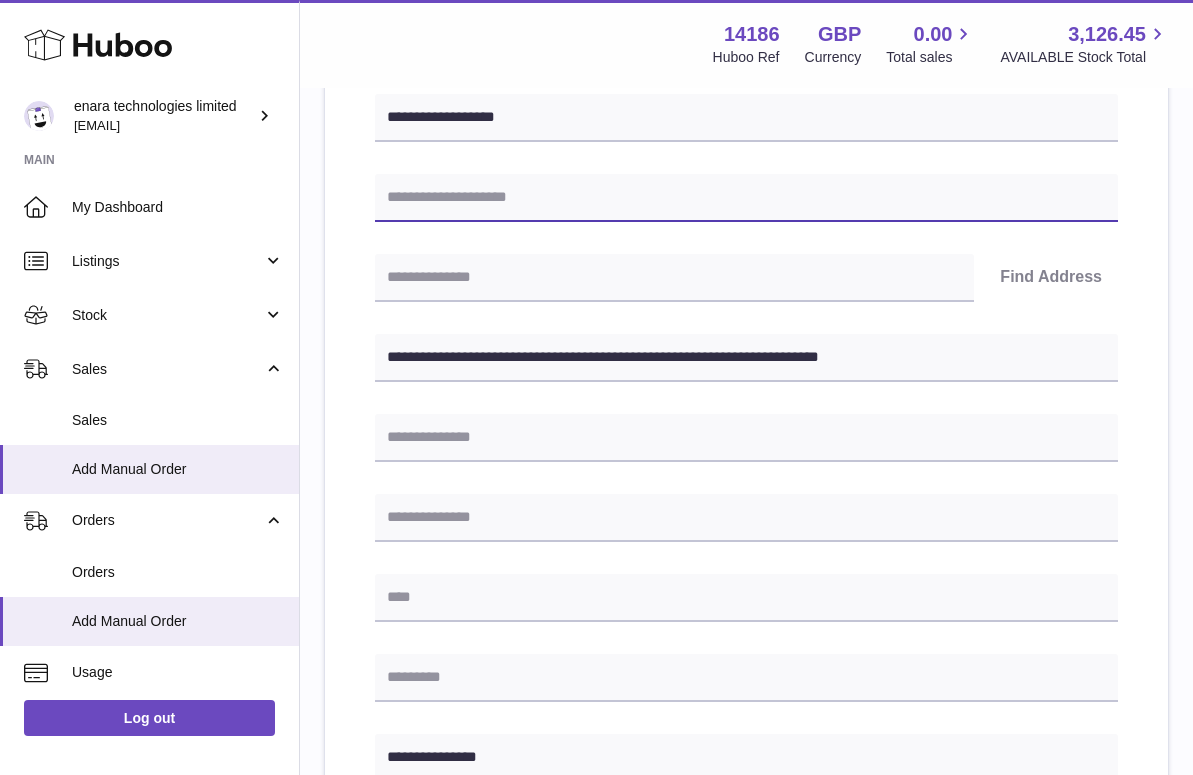 paste on "**********" 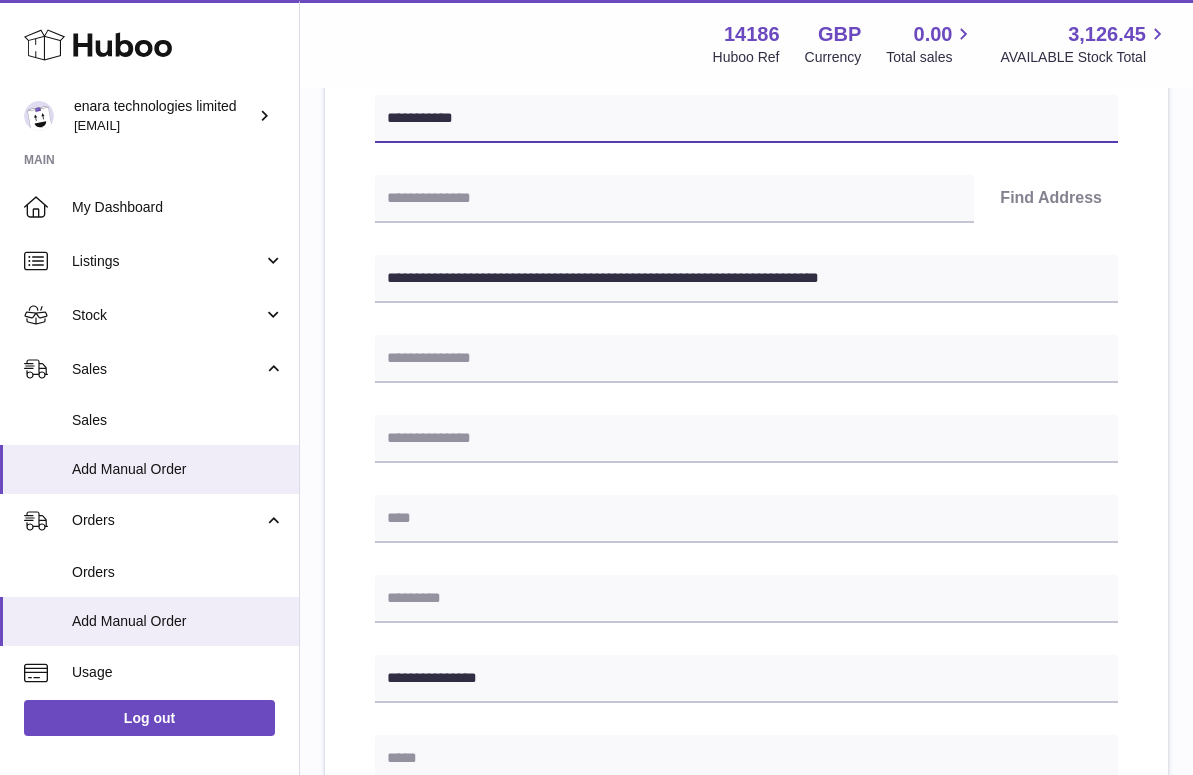 scroll, scrollTop: 364, scrollLeft: 0, axis: vertical 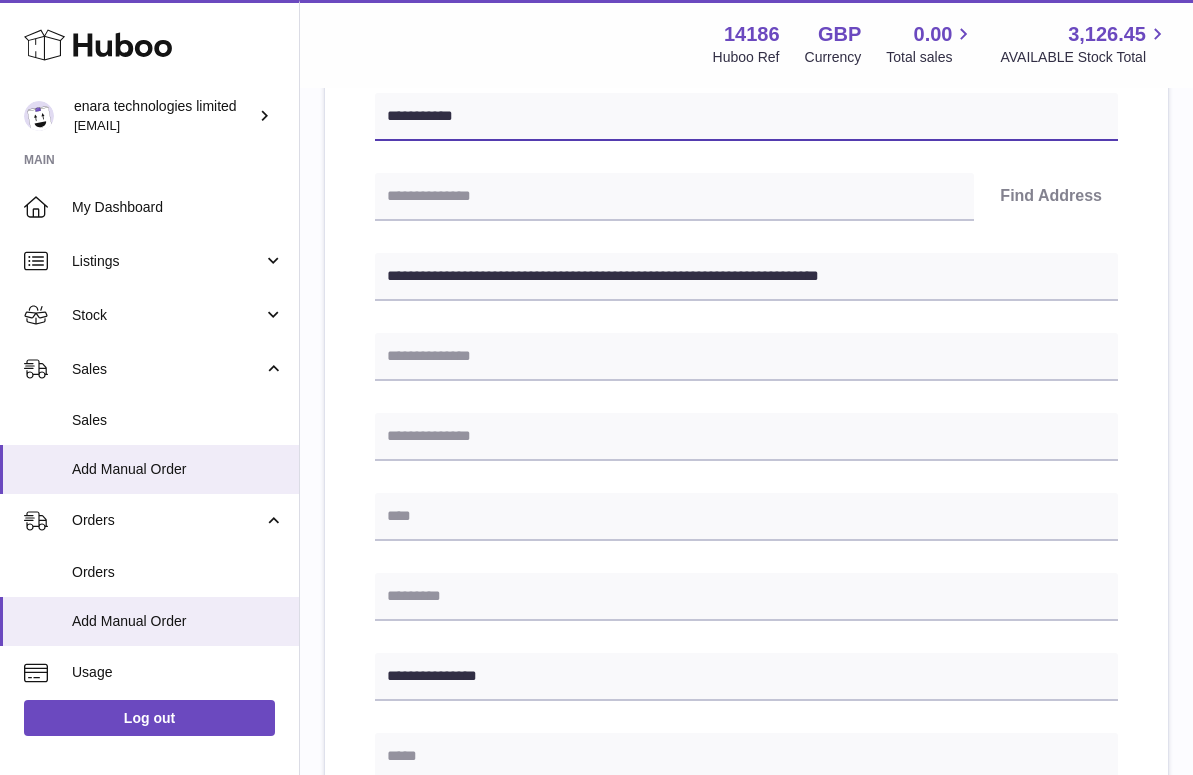 type on "**********" 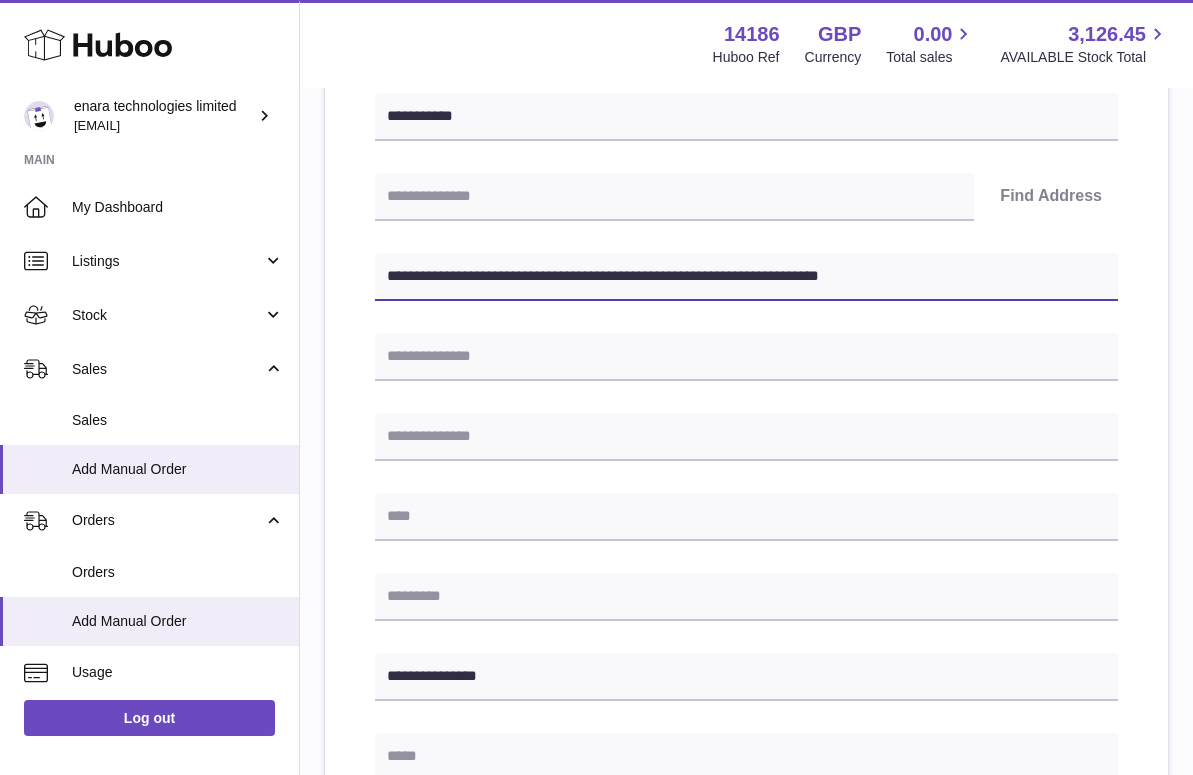 drag, startPoint x: 490, startPoint y: 276, endPoint x: 404, endPoint y: 276, distance: 86 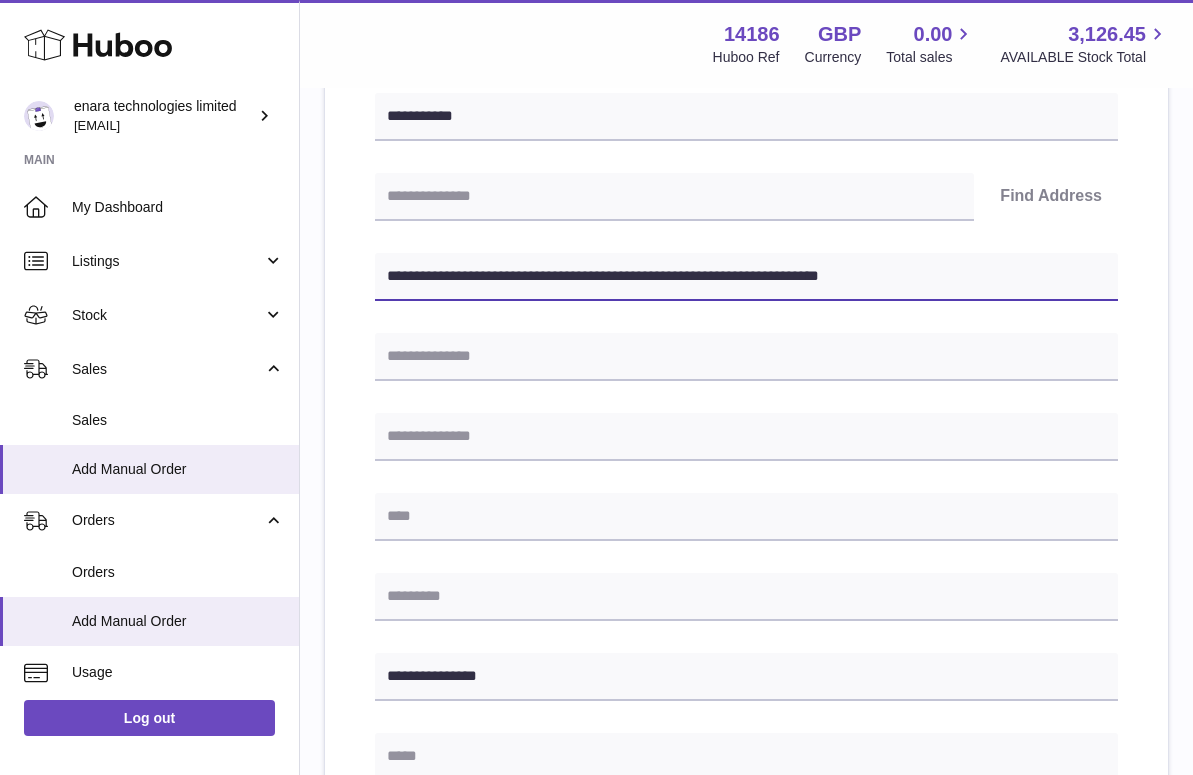 click on "**********" at bounding box center [746, 277] 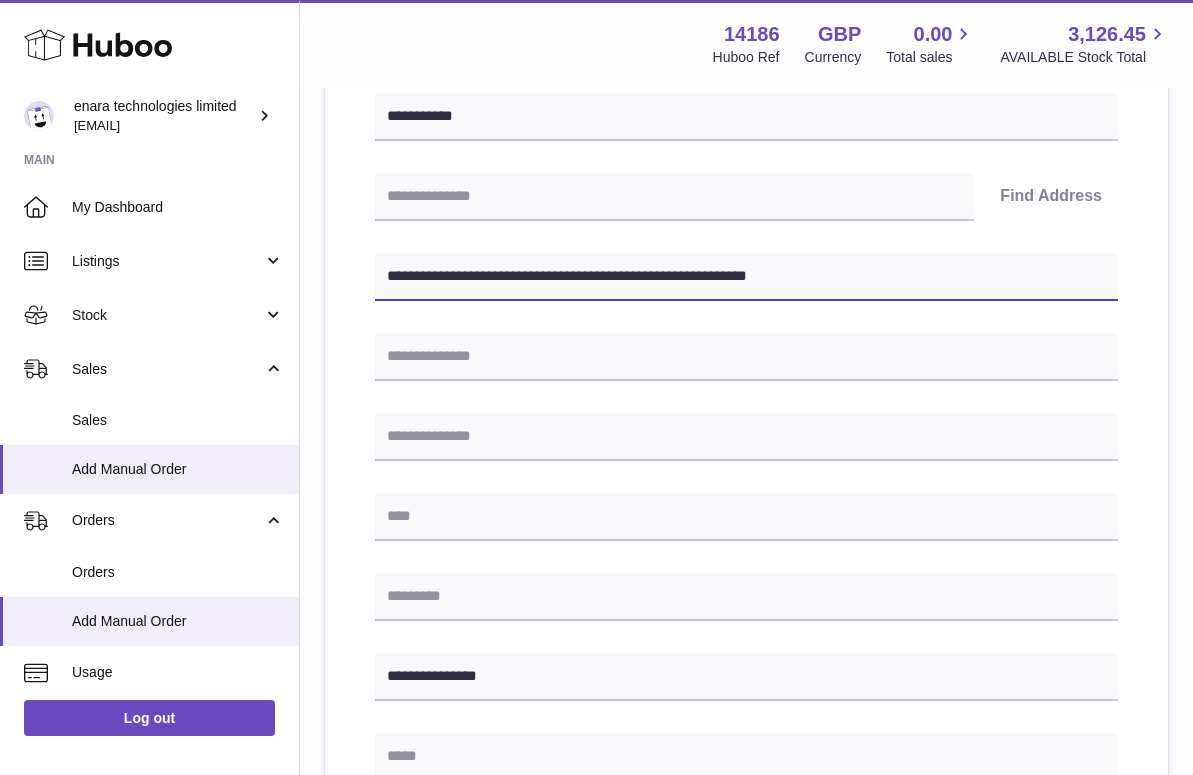 type on "**********" 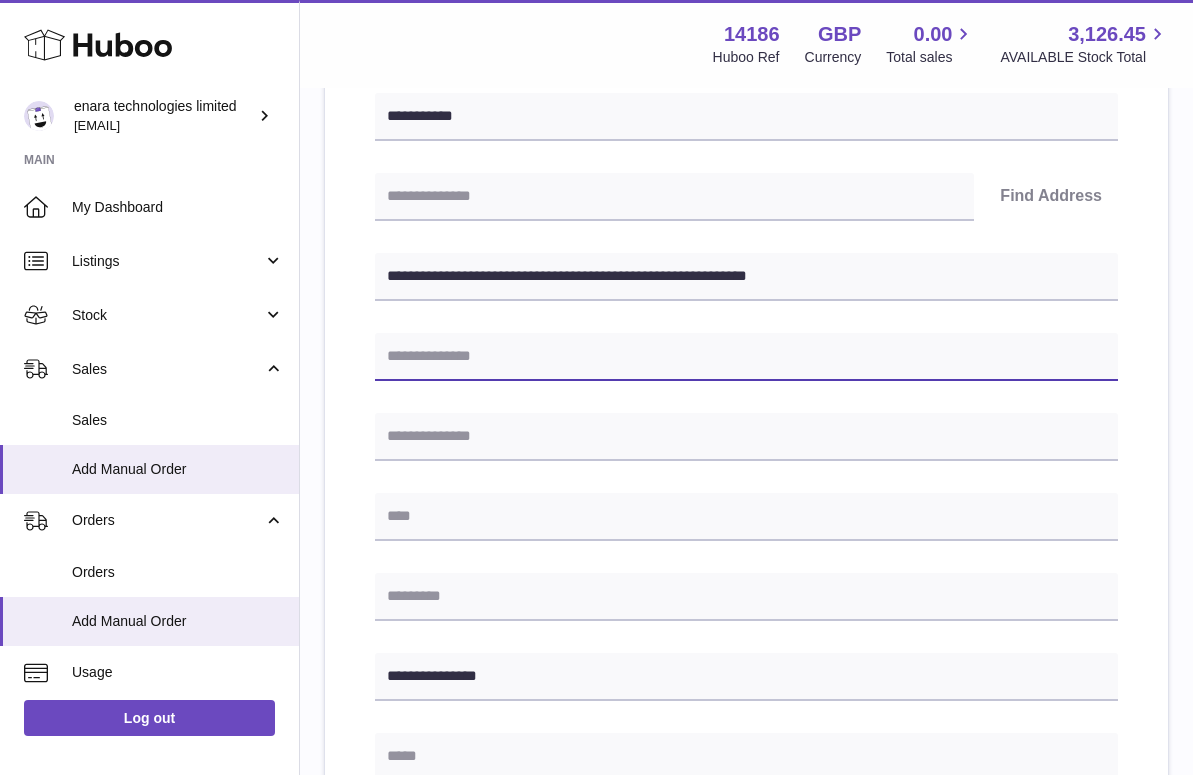 paste on "**********" 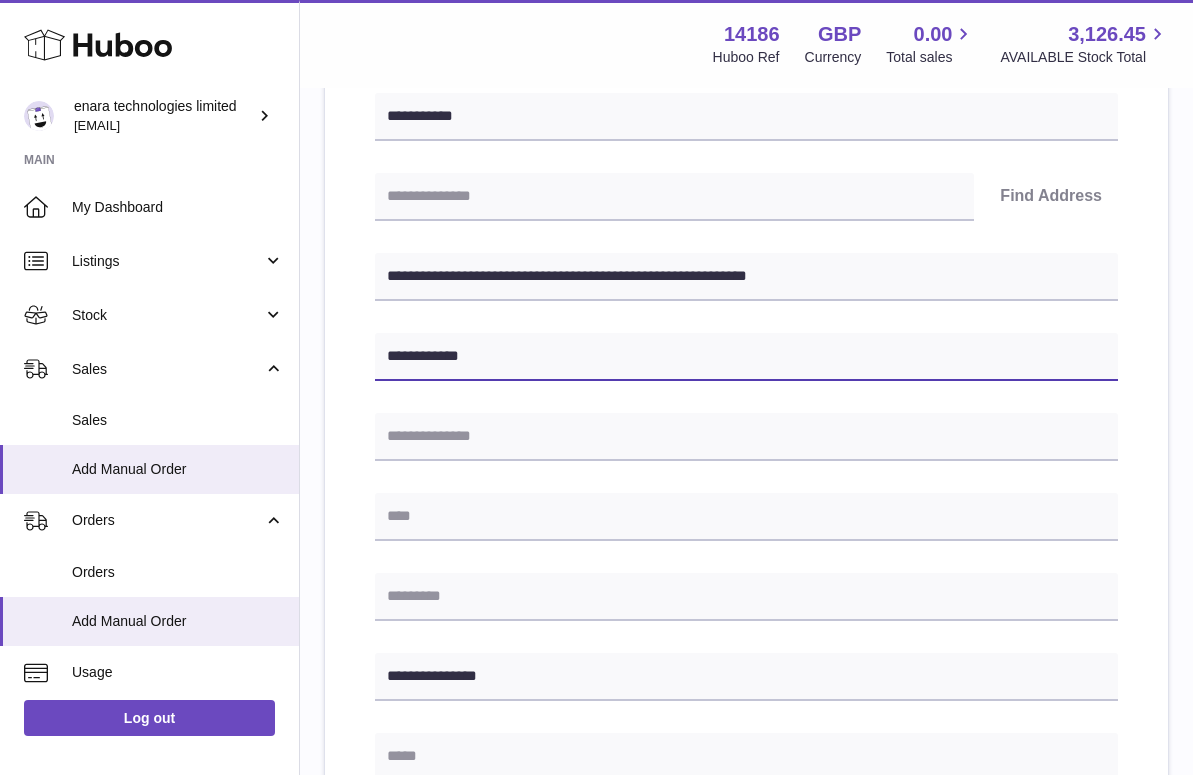 type on "**********" 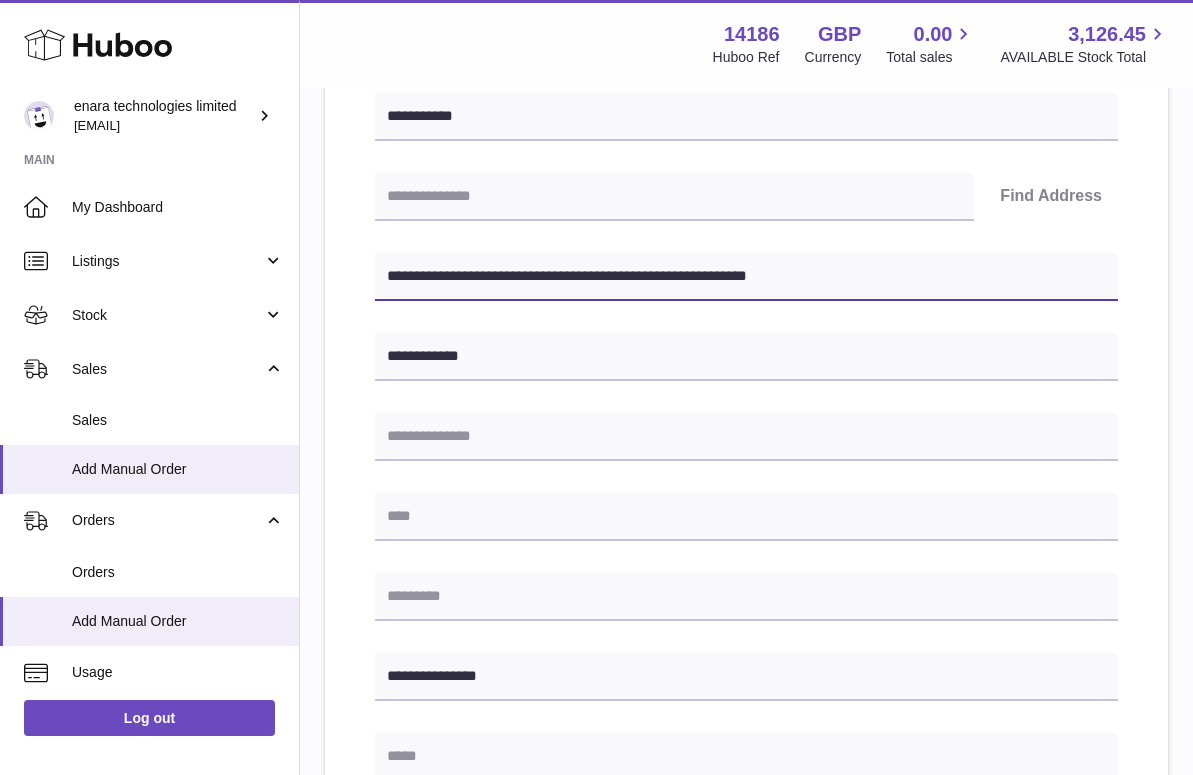 click on "**********" at bounding box center (746, 277) 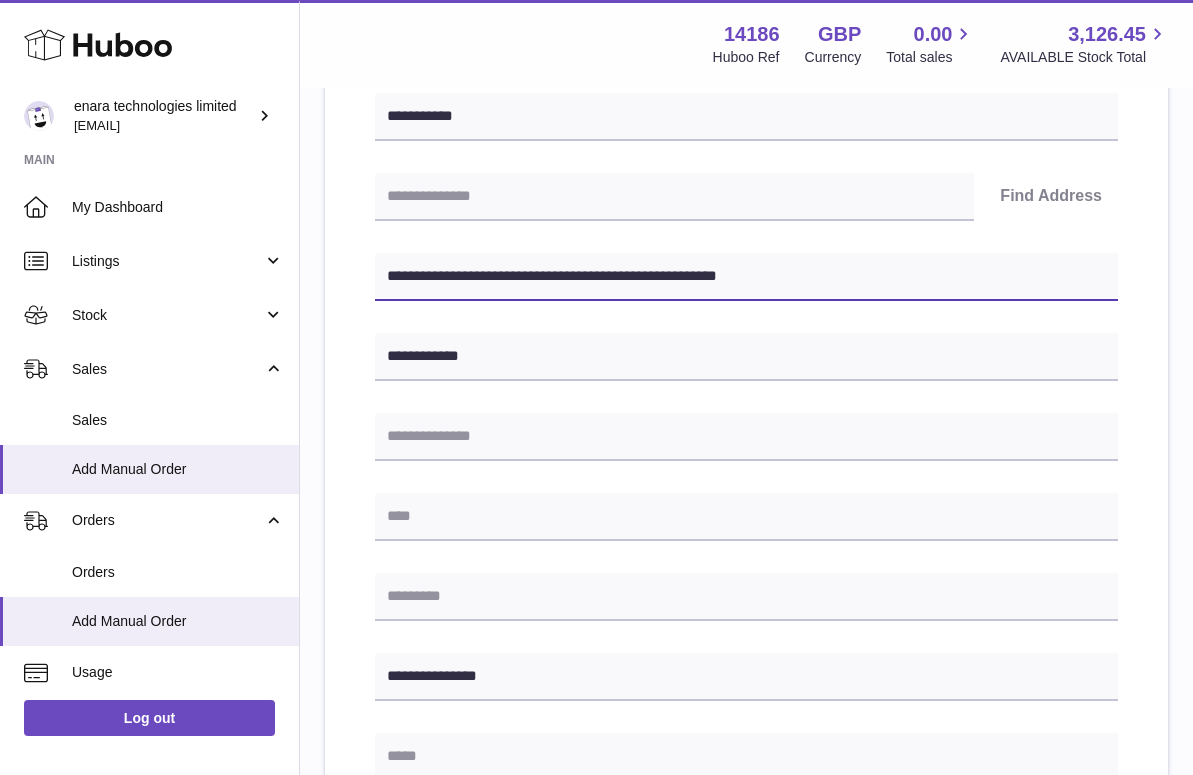 drag, startPoint x: 521, startPoint y: 275, endPoint x: 886, endPoint y: 326, distance: 368.54578 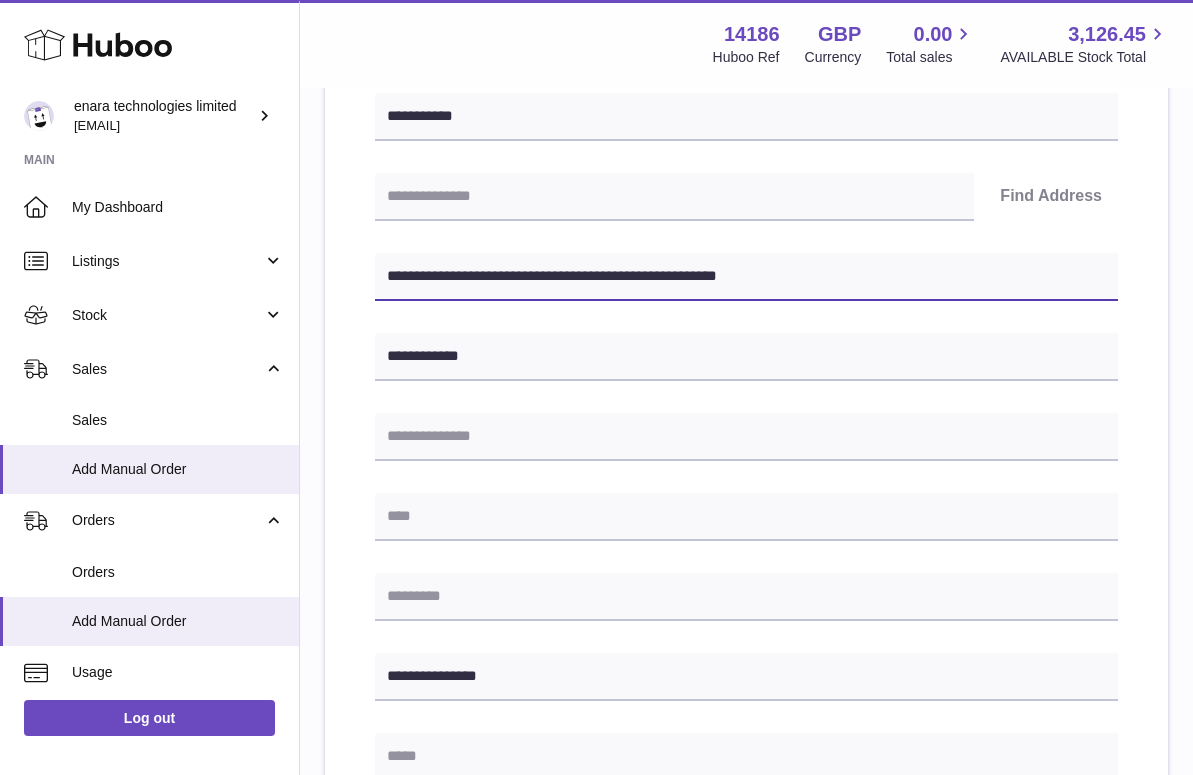 click on "**********" at bounding box center [746, 558] 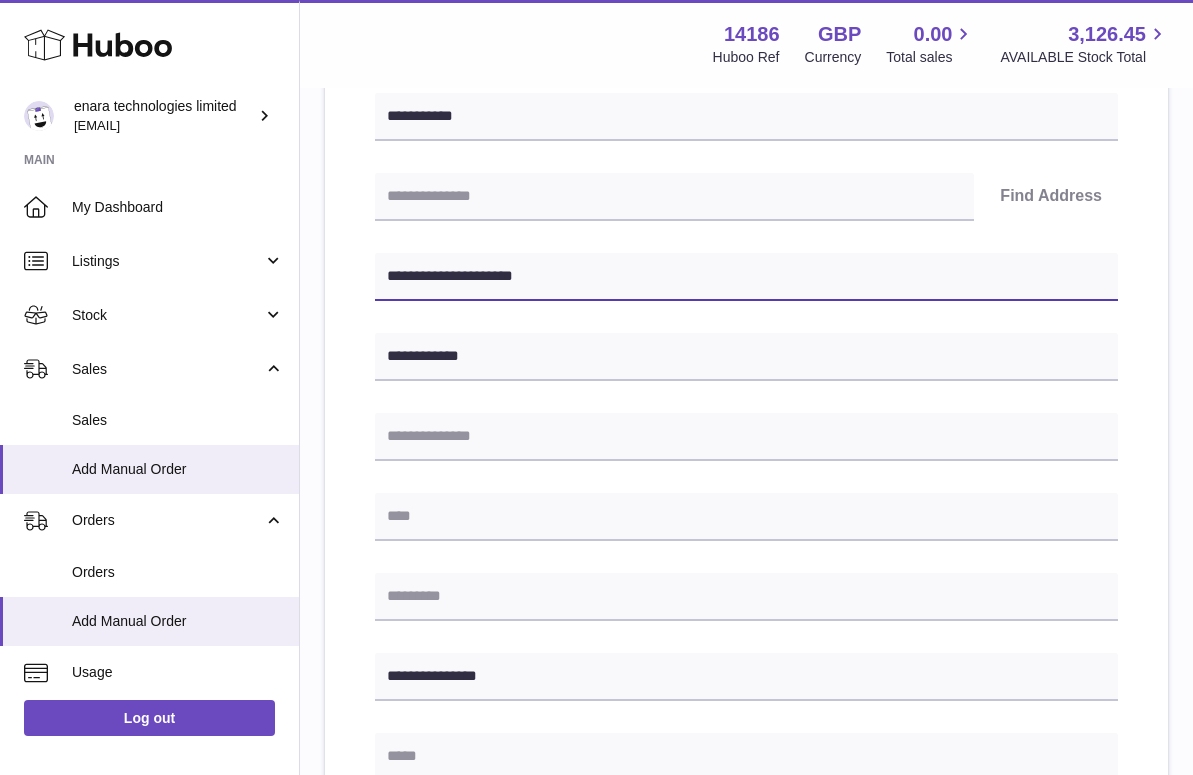 type on "**********" 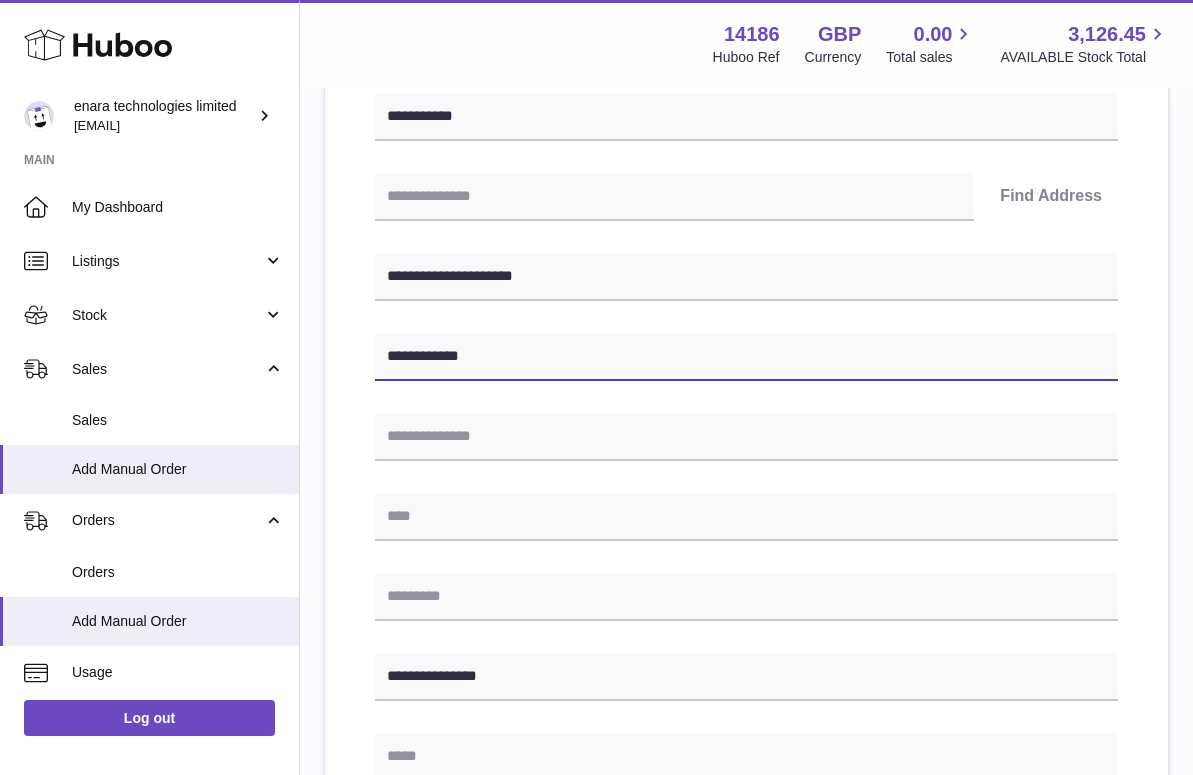 click on "**********" at bounding box center [746, 357] 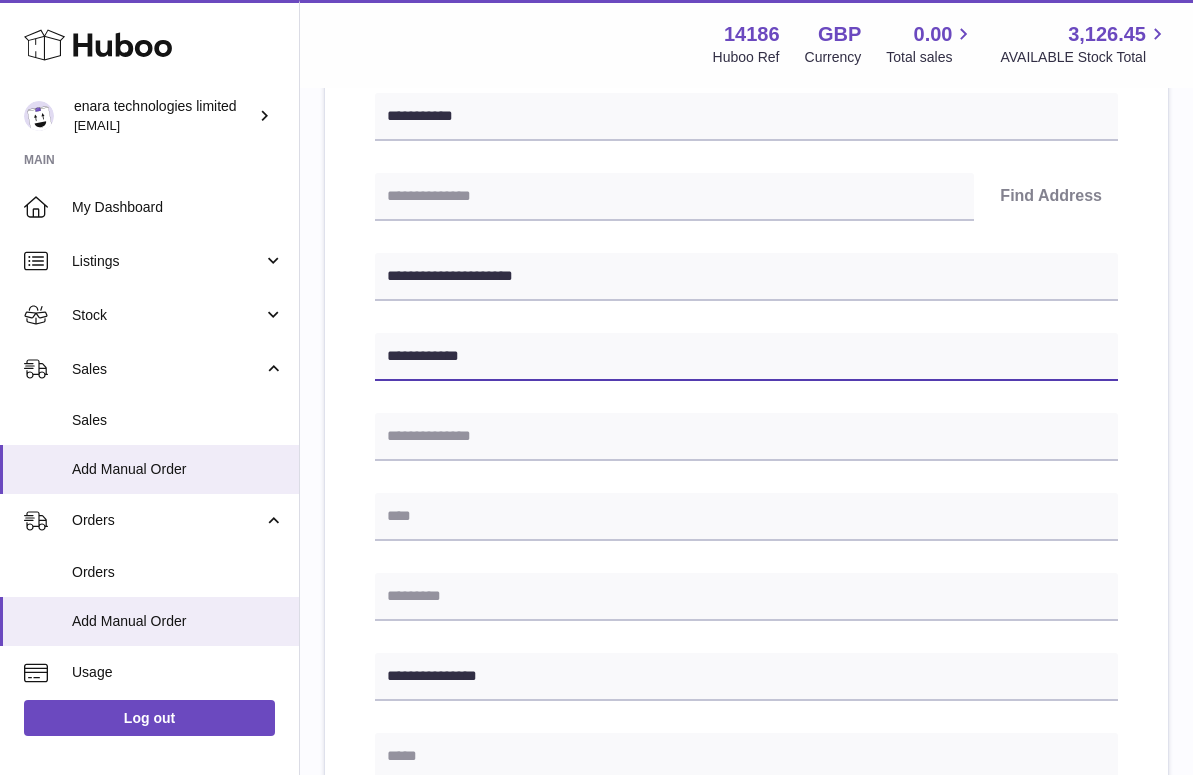 click on "**********" at bounding box center [746, 357] 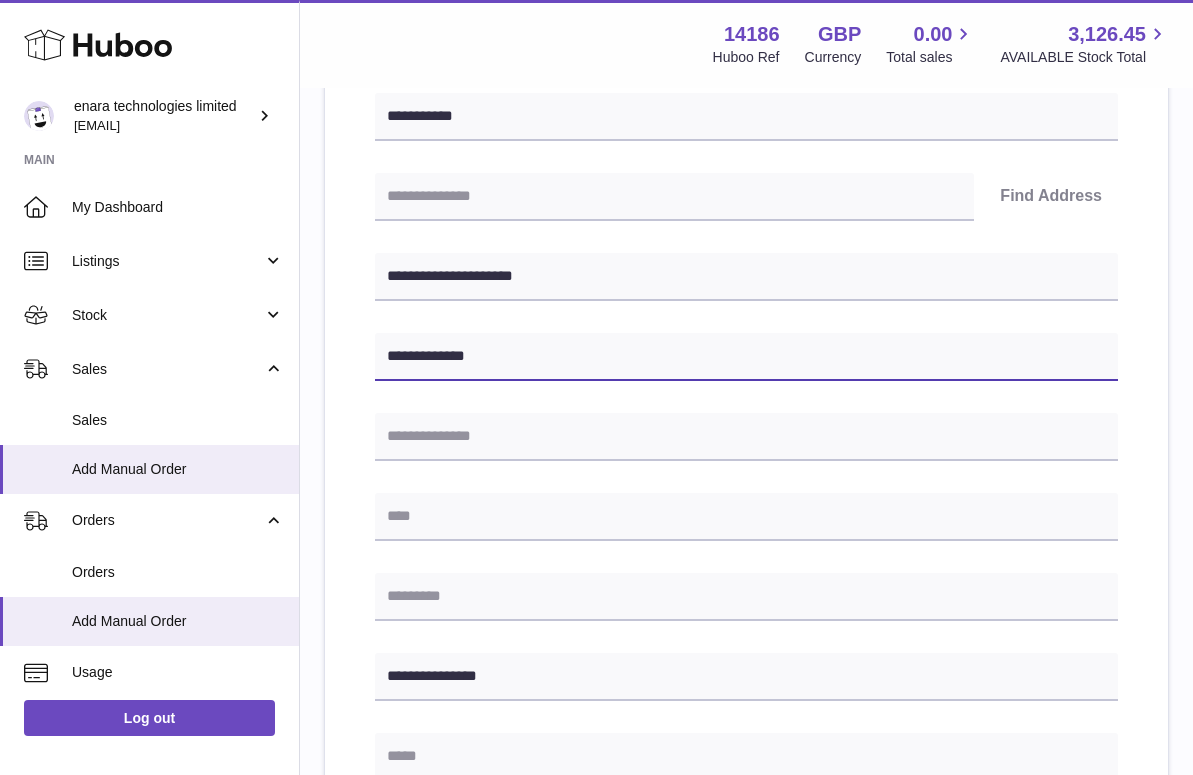 paste on "**********" 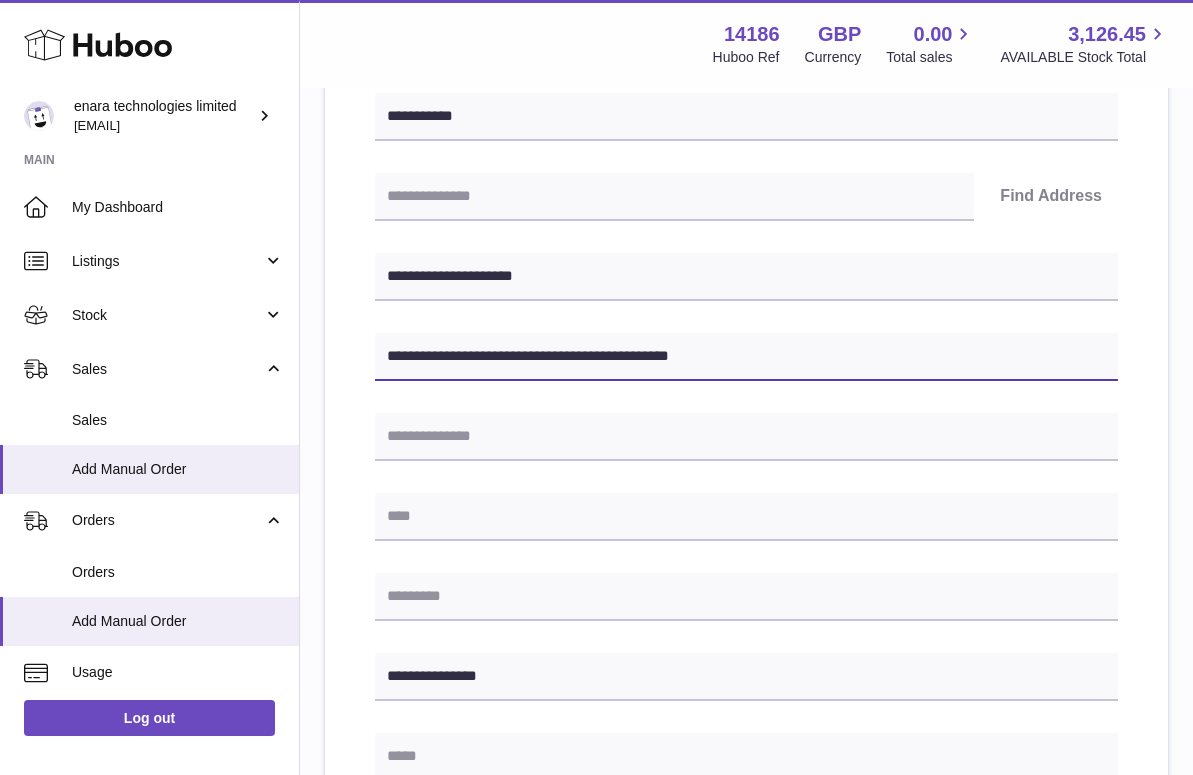 drag, startPoint x: 610, startPoint y: 353, endPoint x: 553, endPoint y: 350, distance: 57.07889 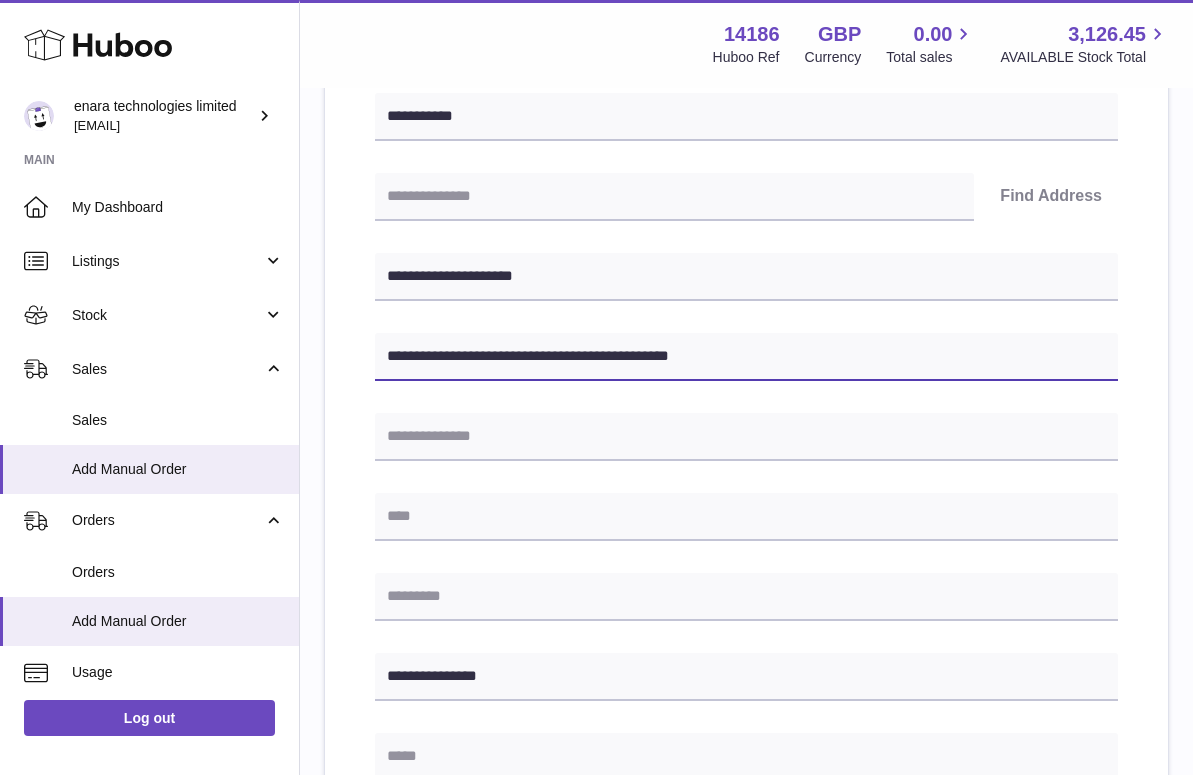click on "**********" at bounding box center [746, 357] 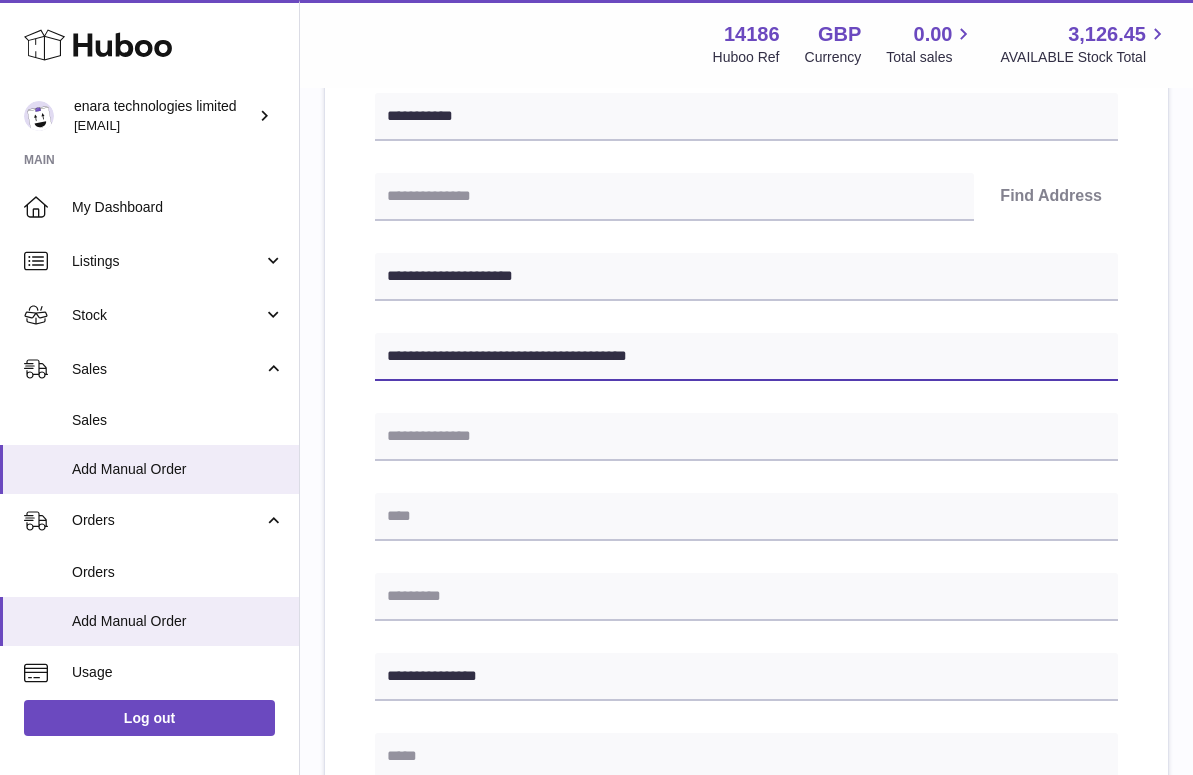type on "**********" 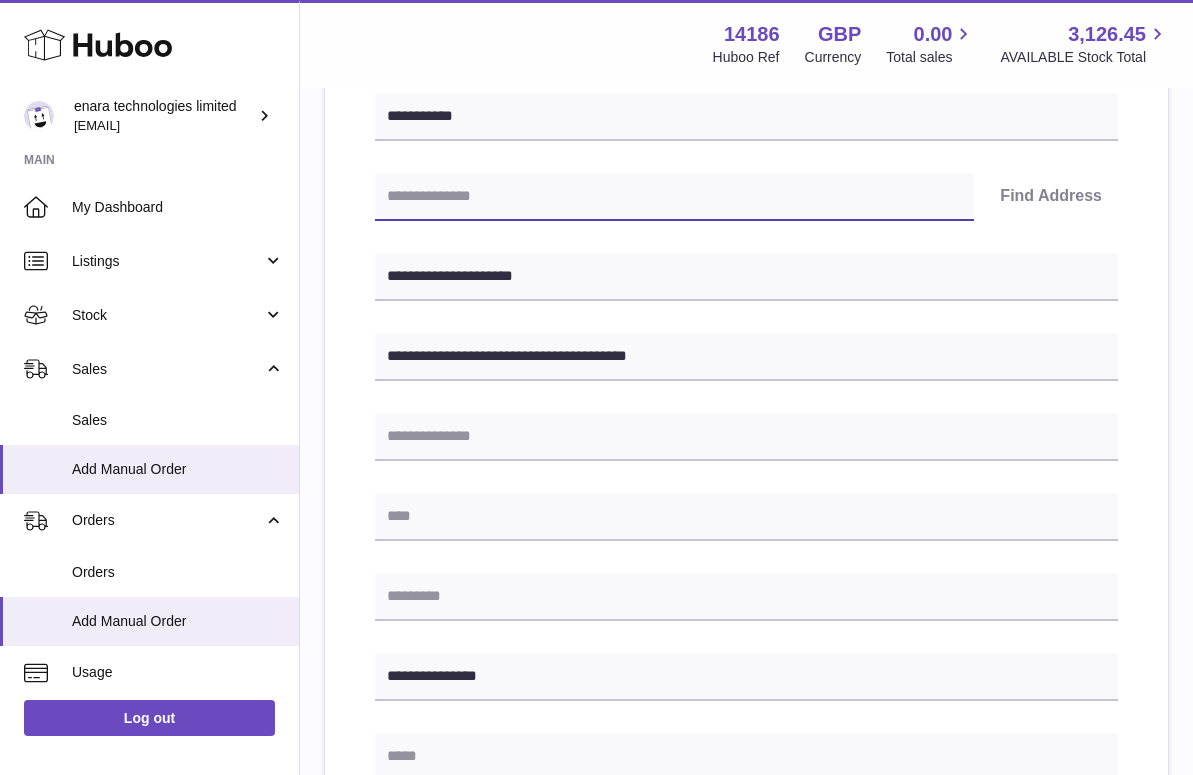 paste on "*******" 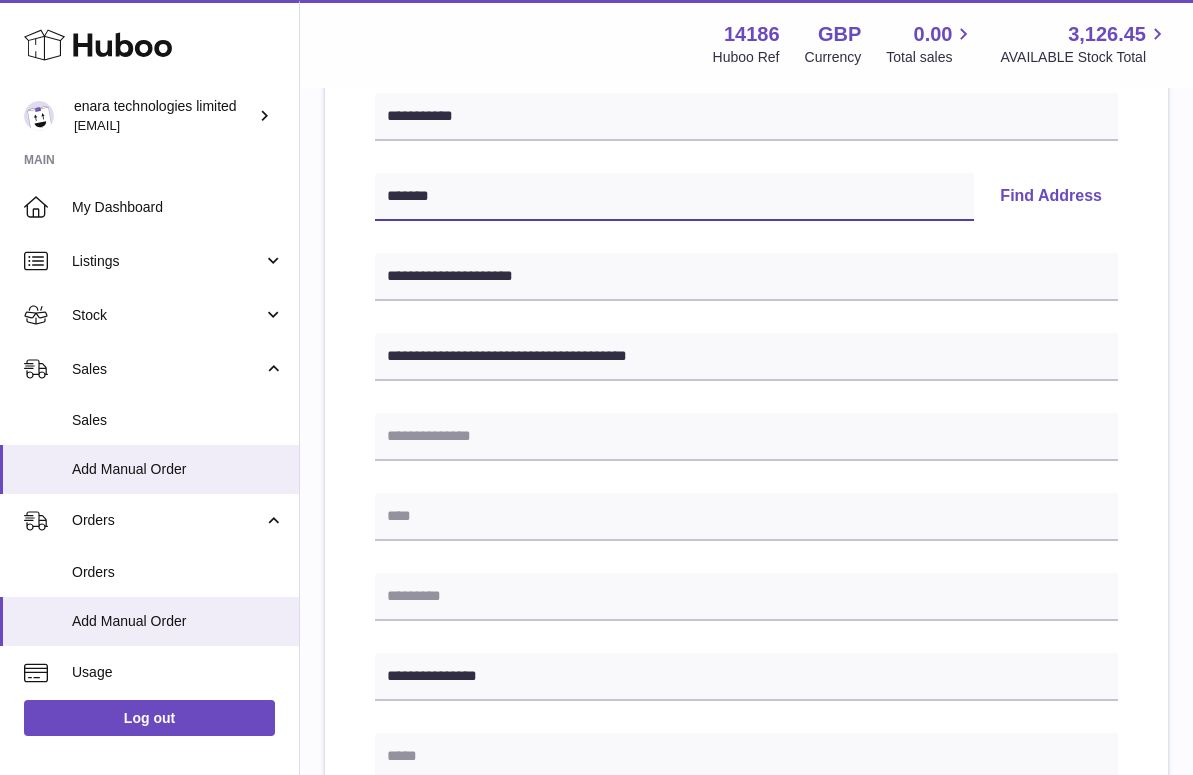 type on "*******" 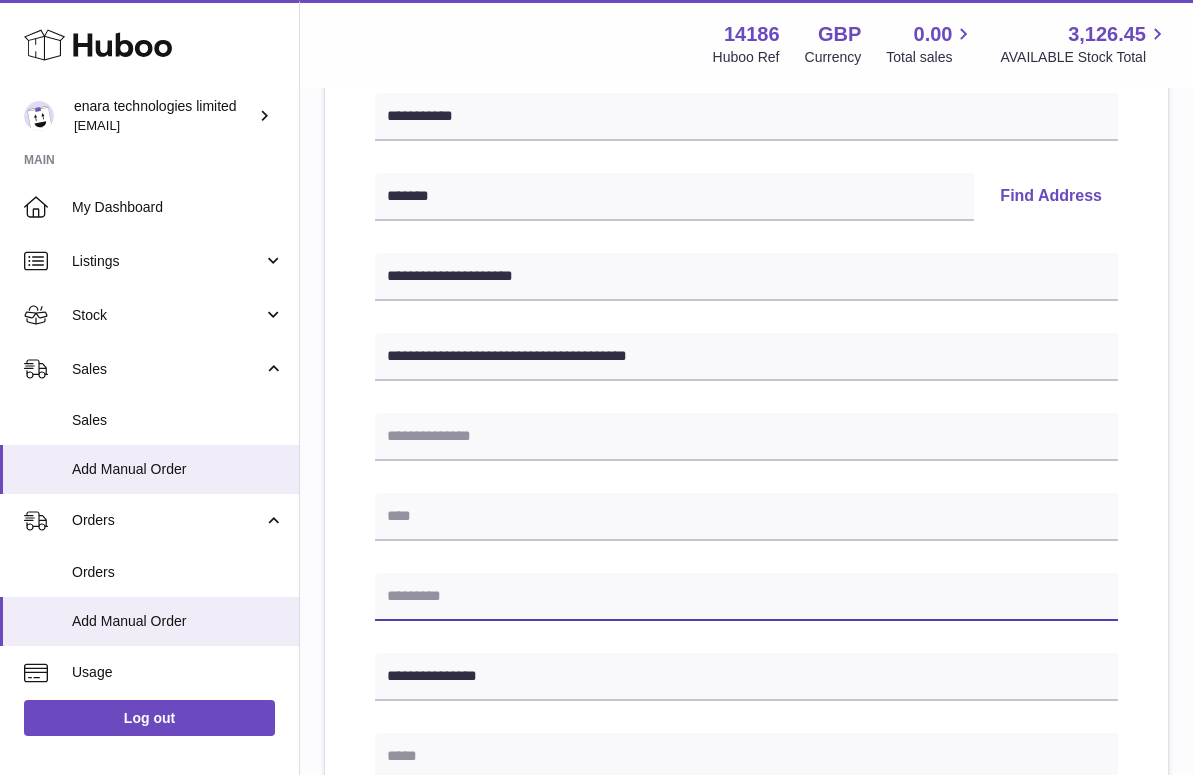 paste on "*******" 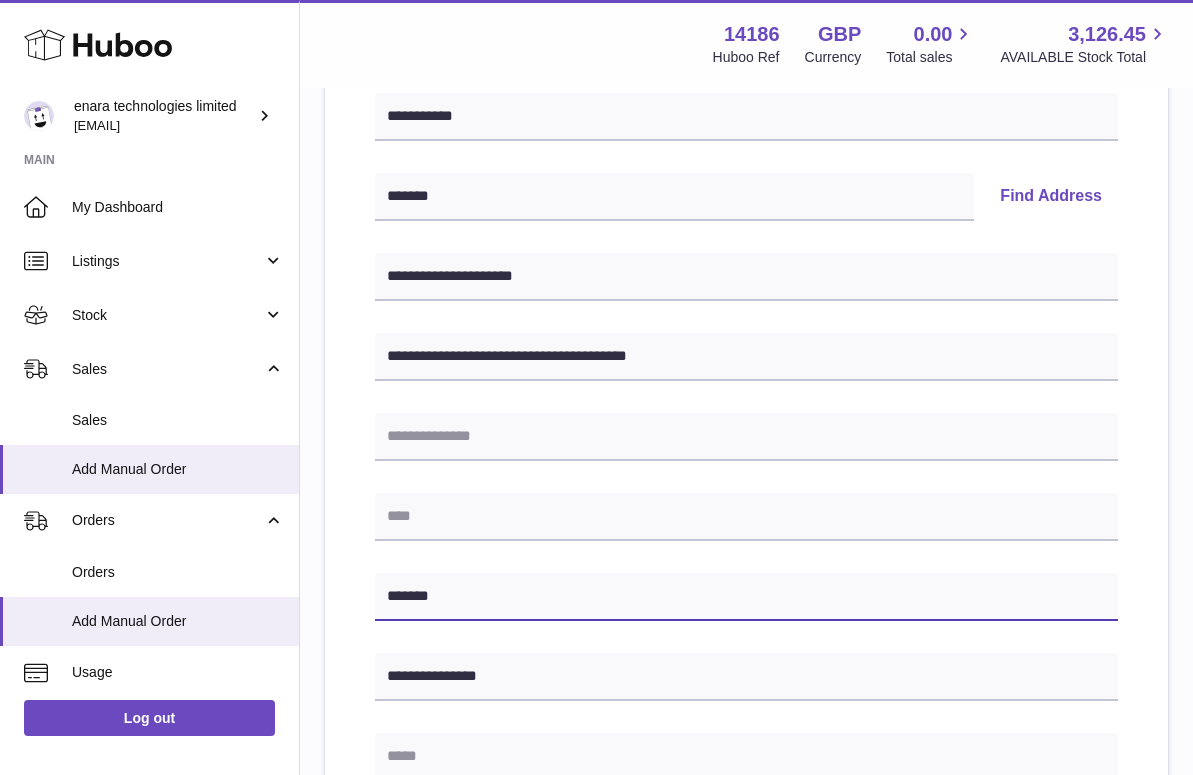 type on "*******" 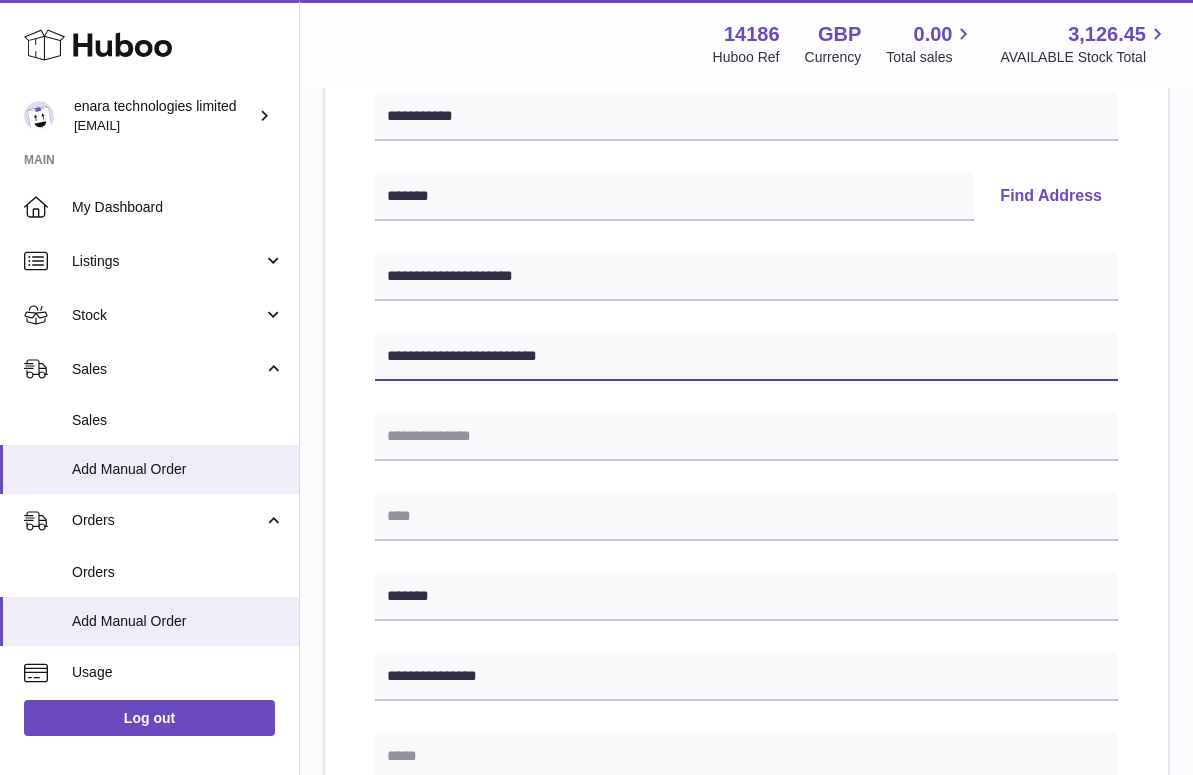 drag, startPoint x: 556, startPoint y: 352, endPoint x: 701, endPoint y: 398, distance: 152.12166 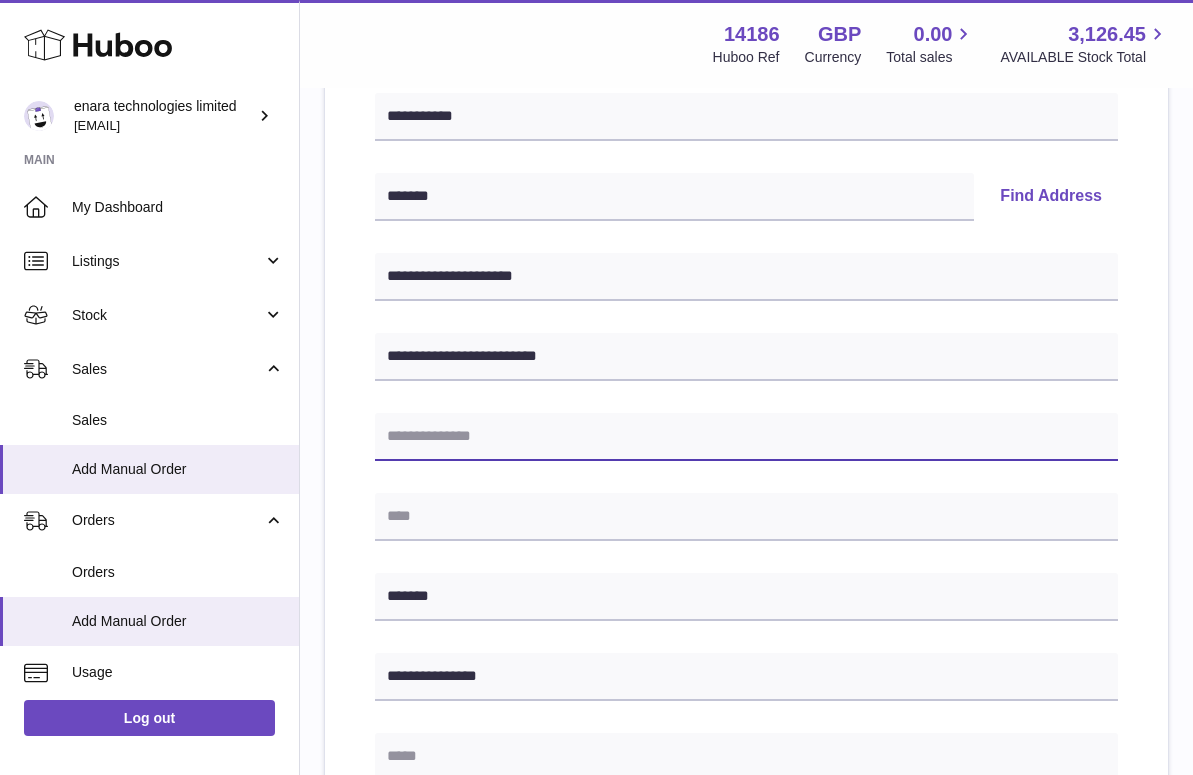 click at bounding box center (746, 437) 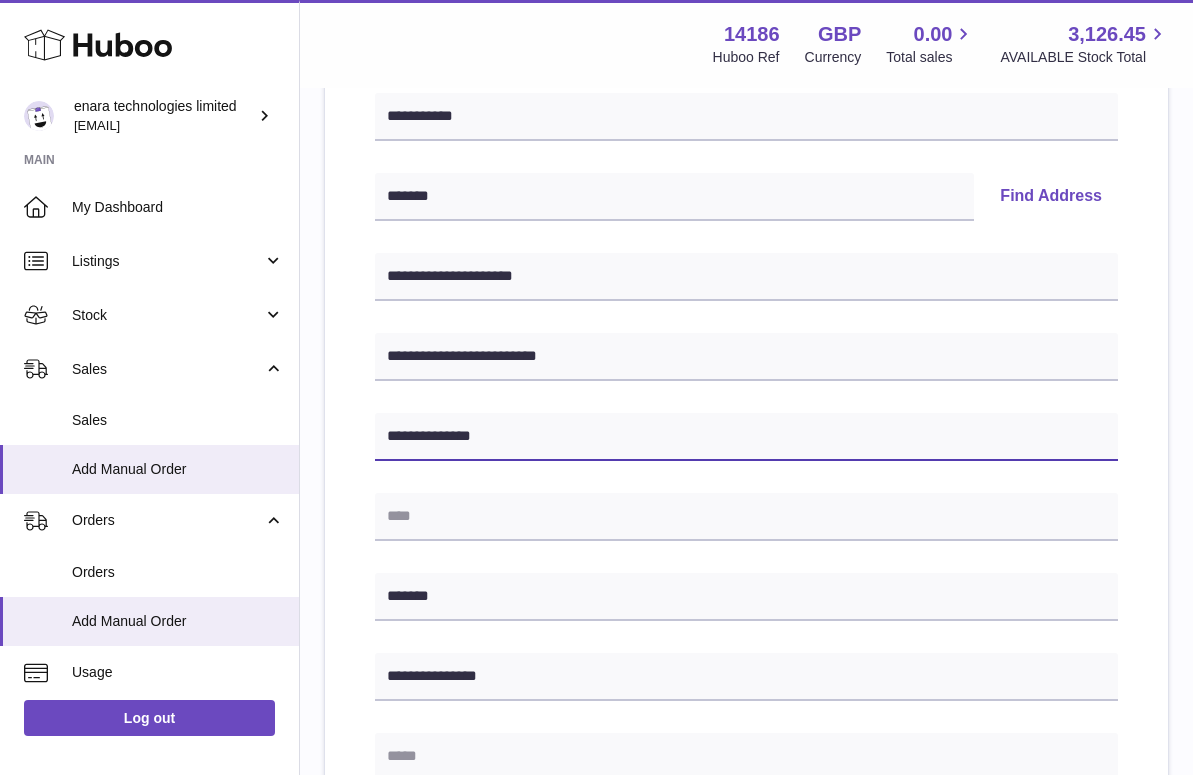 type on "**********" 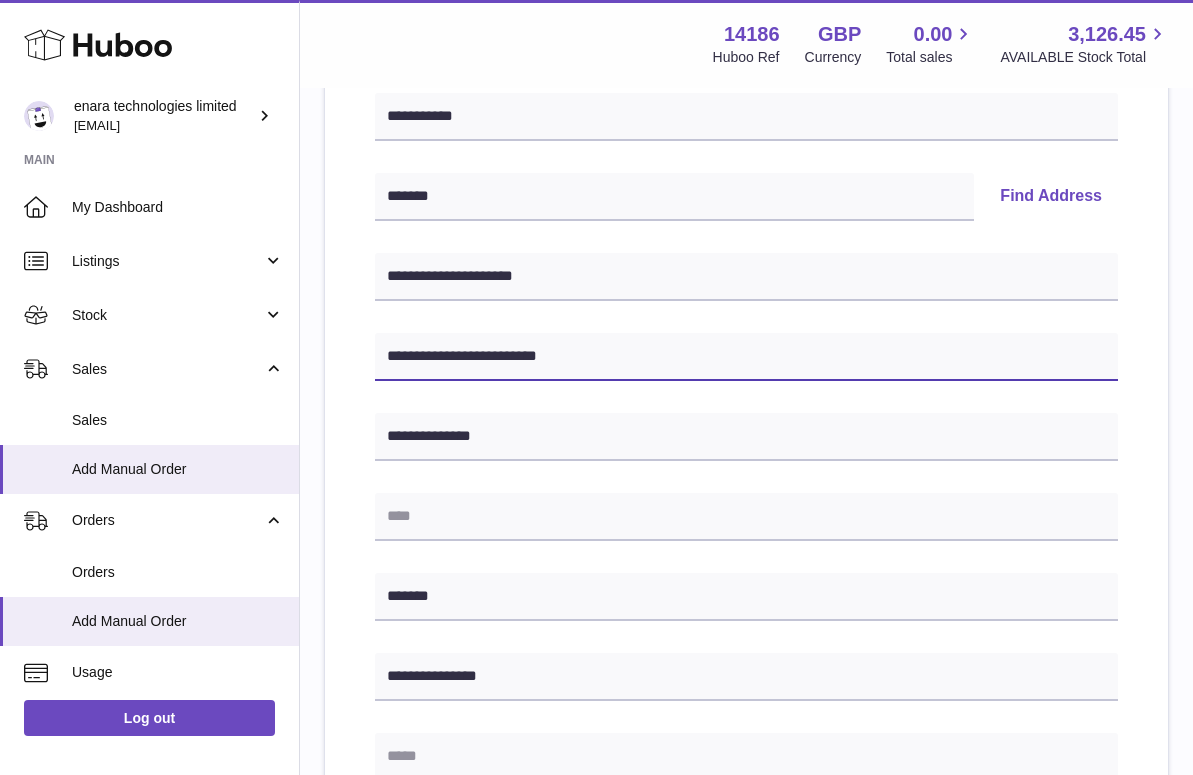 click on "**********" at bounding box center [746, 357] 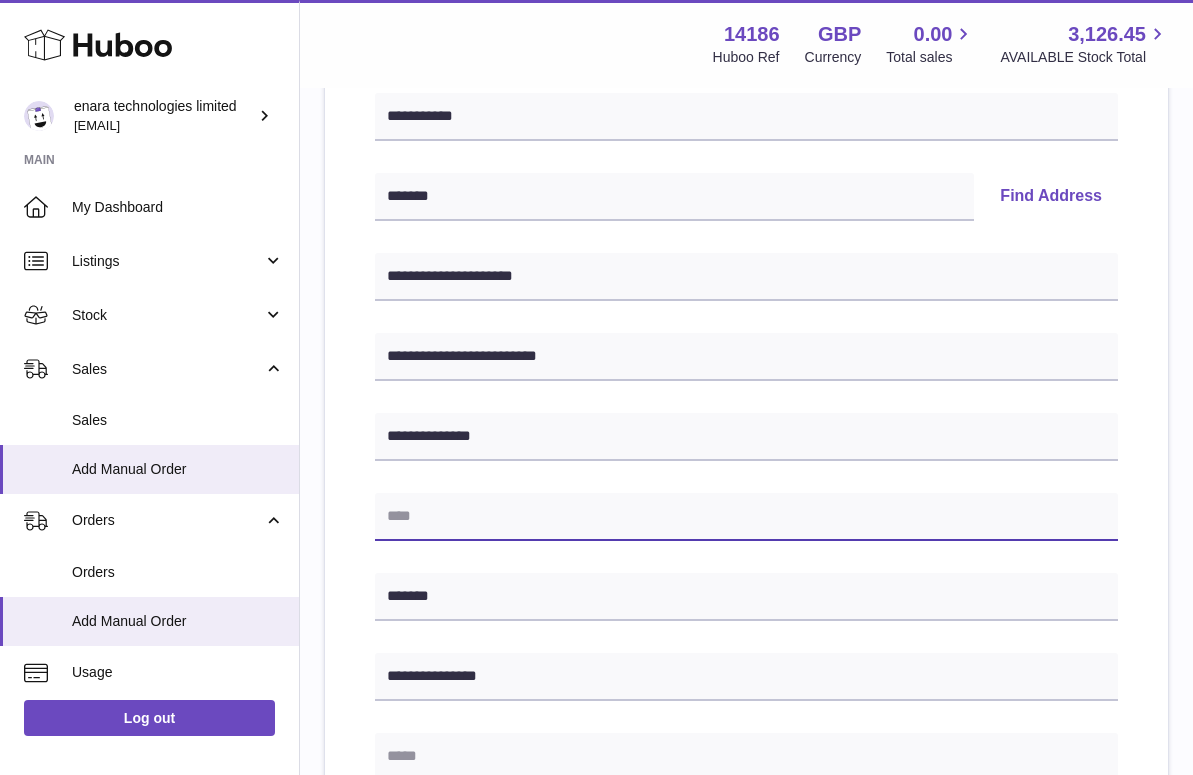 click at bounding box center (746, 517) 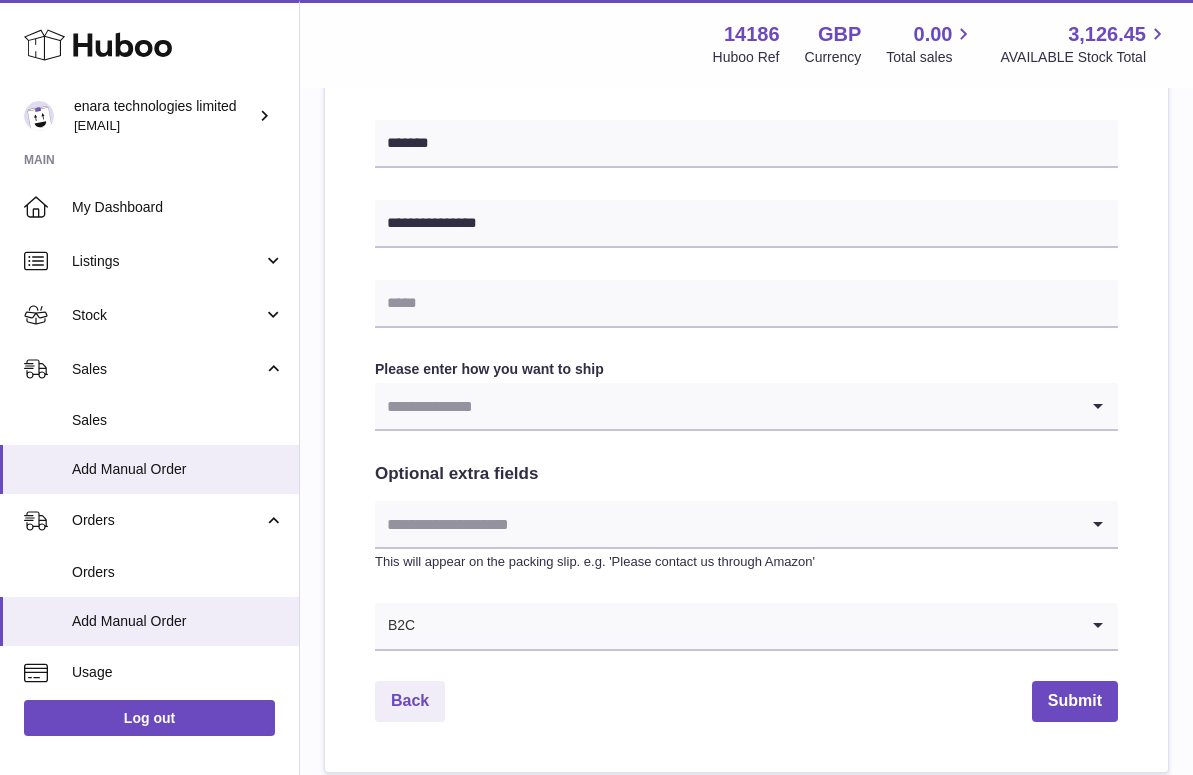 scroll, scrollTop: 866, scrollLeft: 0, axis: vertical 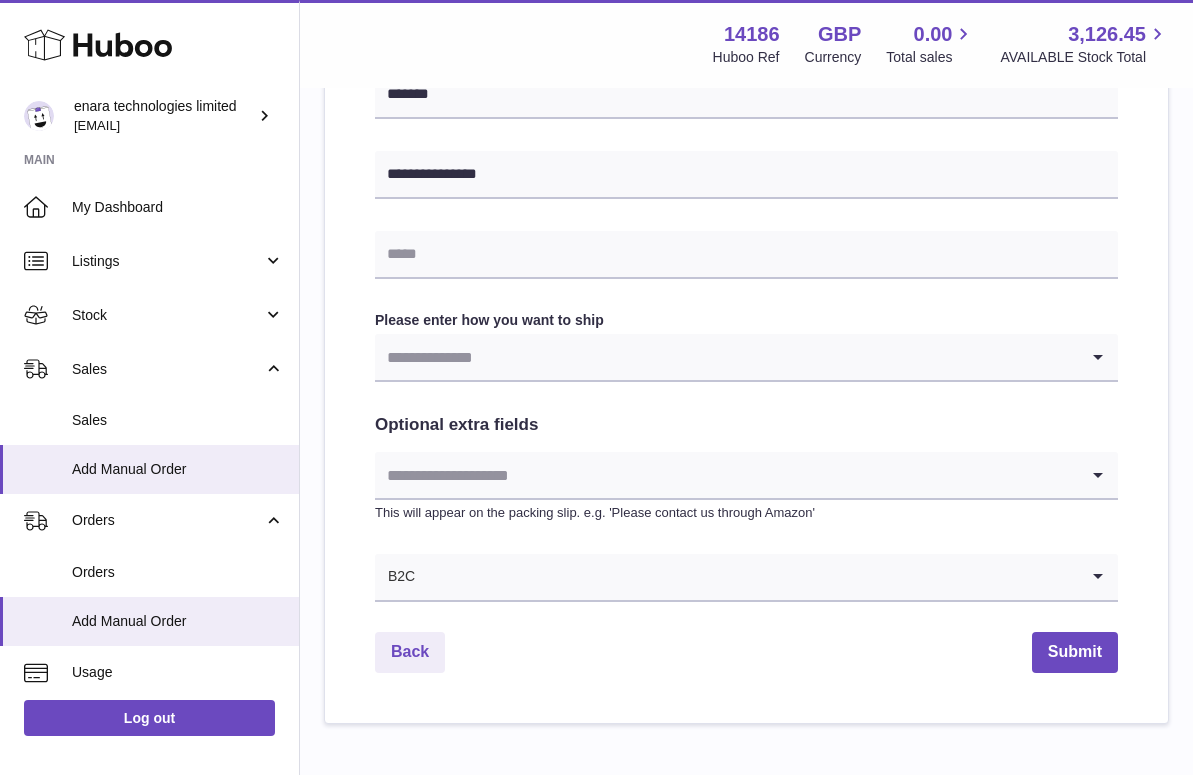 type on "**********" 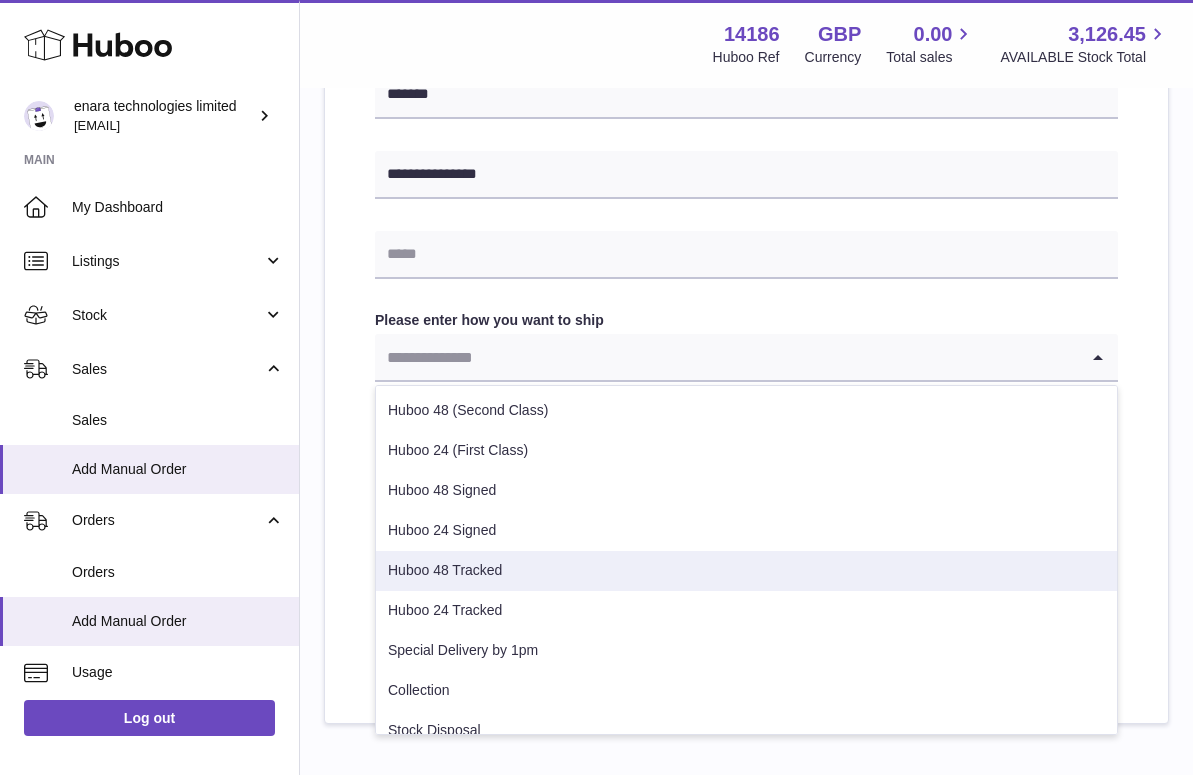 click on "Huboo 48 Tracked" at bounding box center (746, 571) 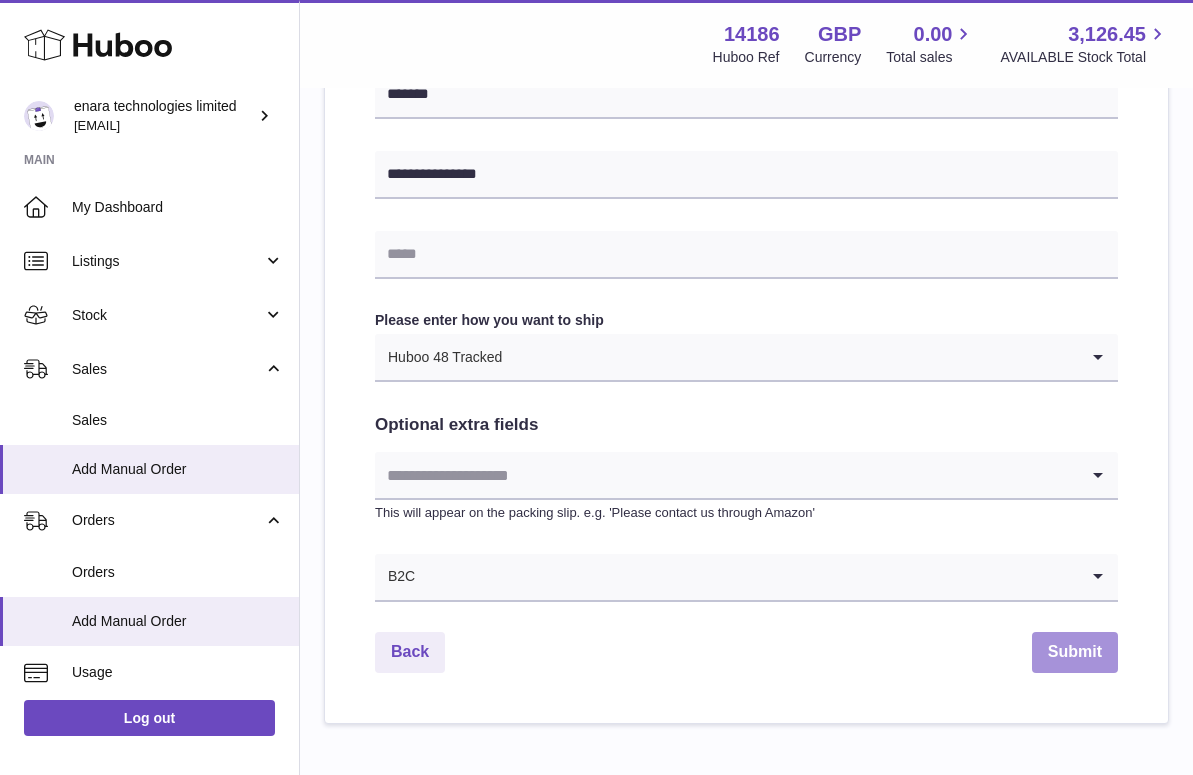 click on "Submit" at bounding box center [1075, 652] 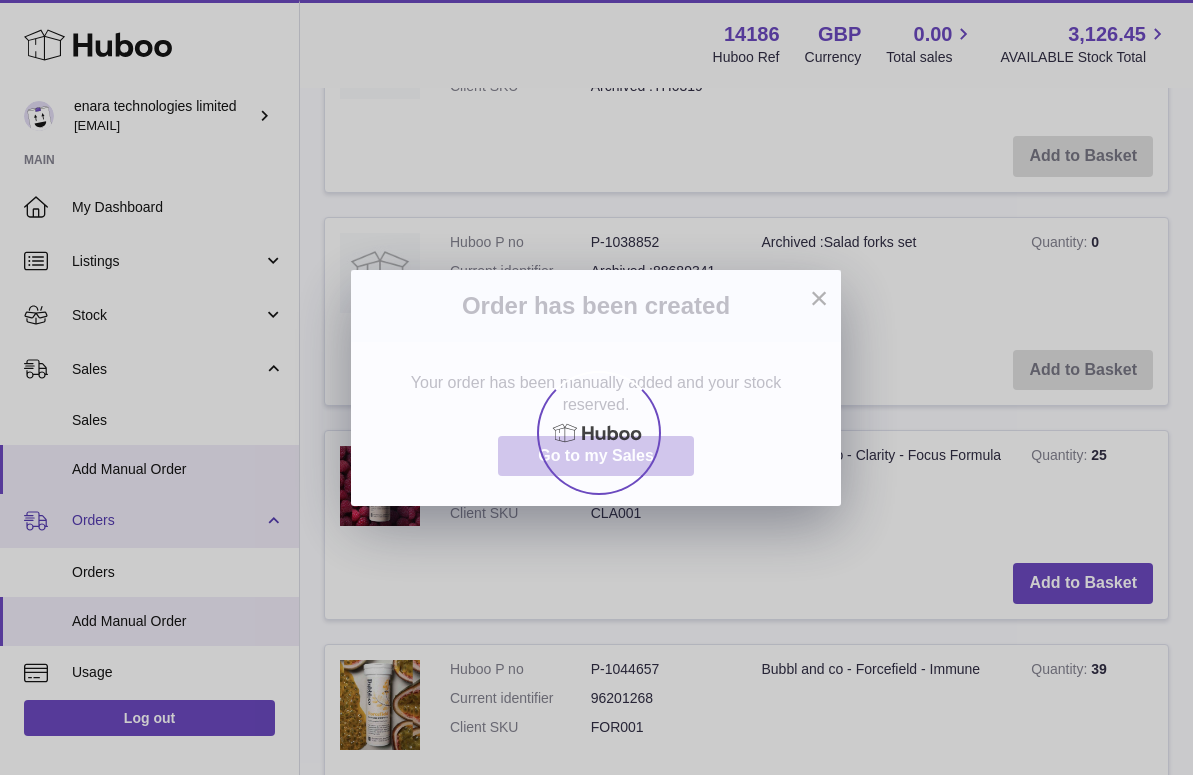 scroll, scrollTop: 0, scrollLeft: 0, axis: both 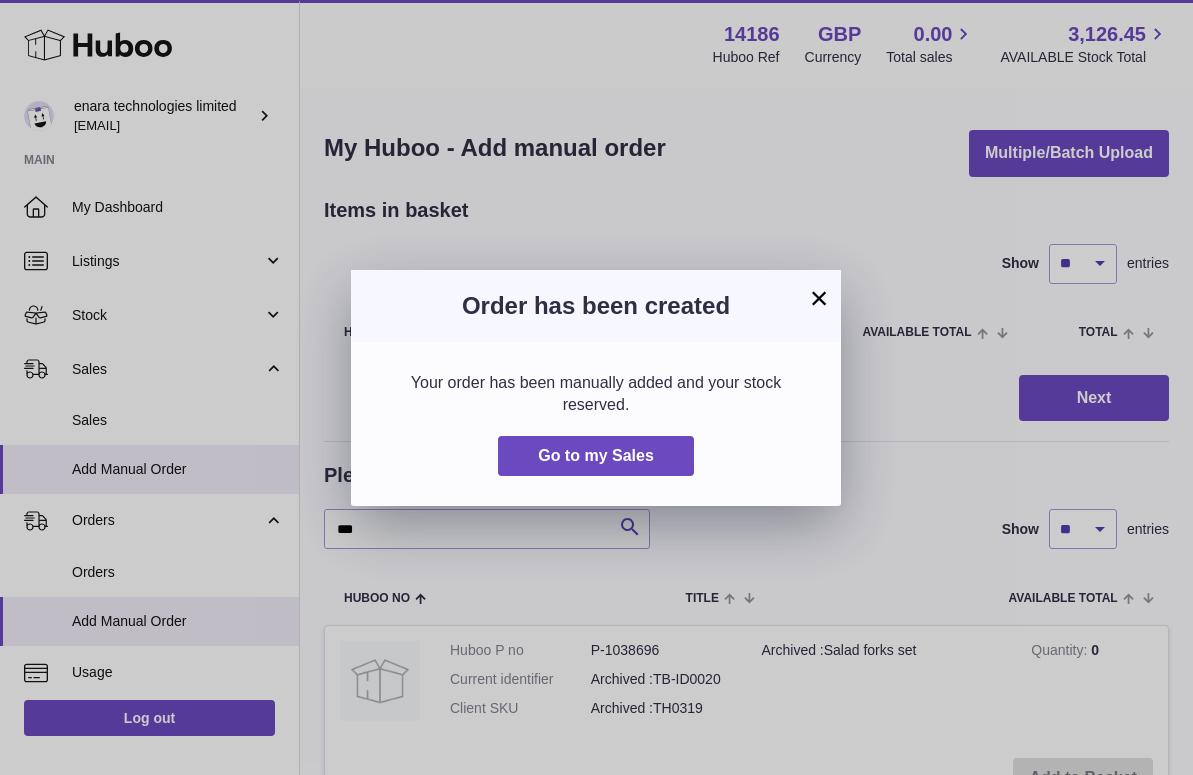 click on "×" at bounding box center (819, 298) 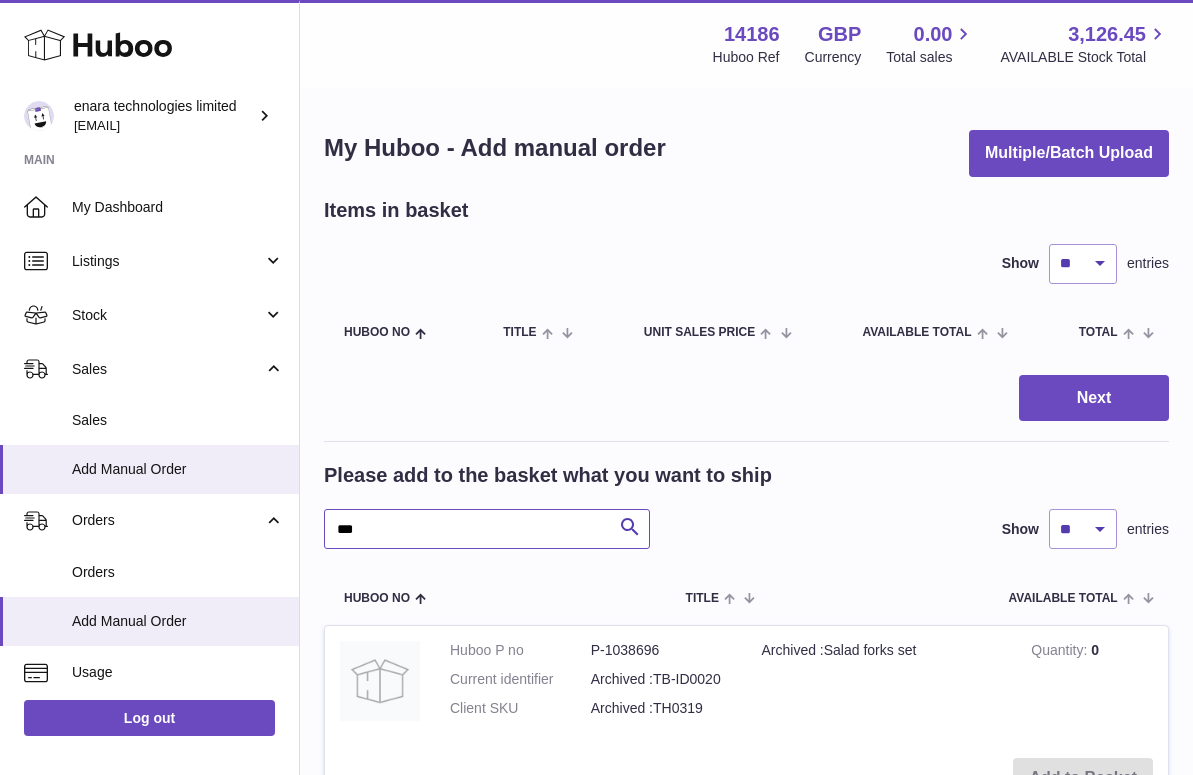 drag, startPoint x: 503, startPoint y: 517, endPoint x: 507, endPoint y: 538, distance: 21.377558 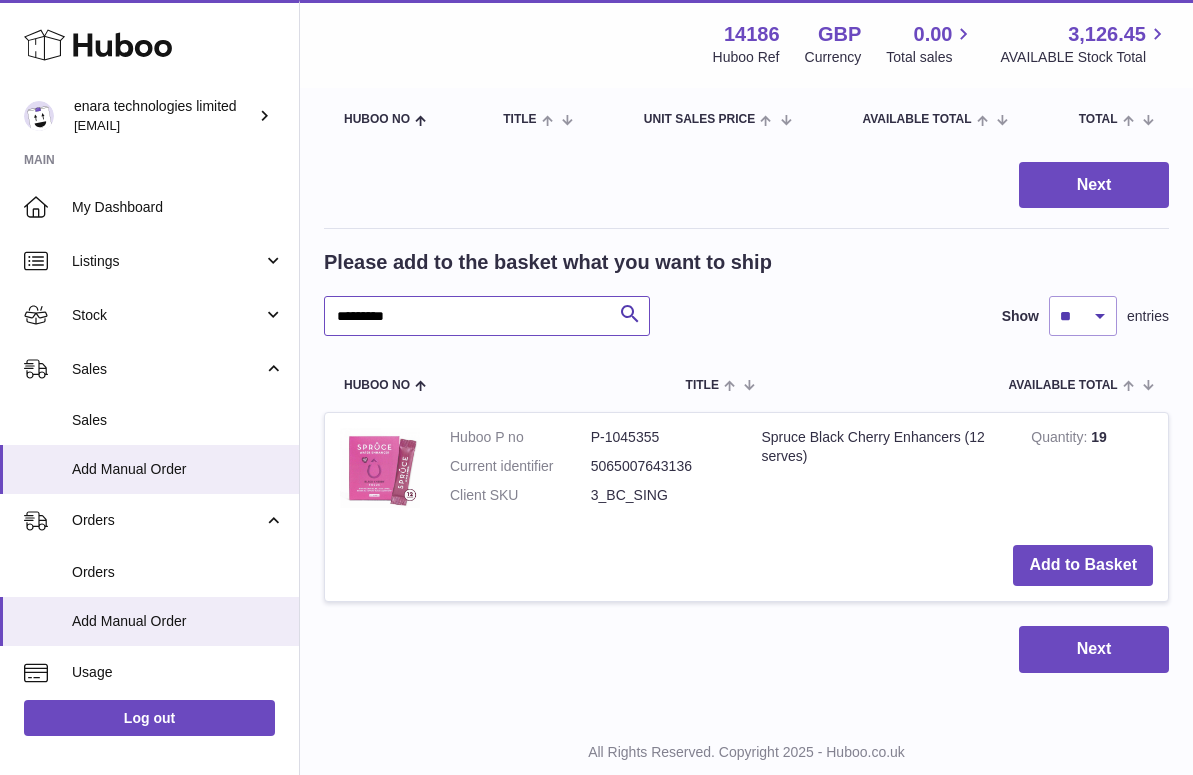 scroll, scrollTop: 250, scrollLeft: 0, axis: vertical 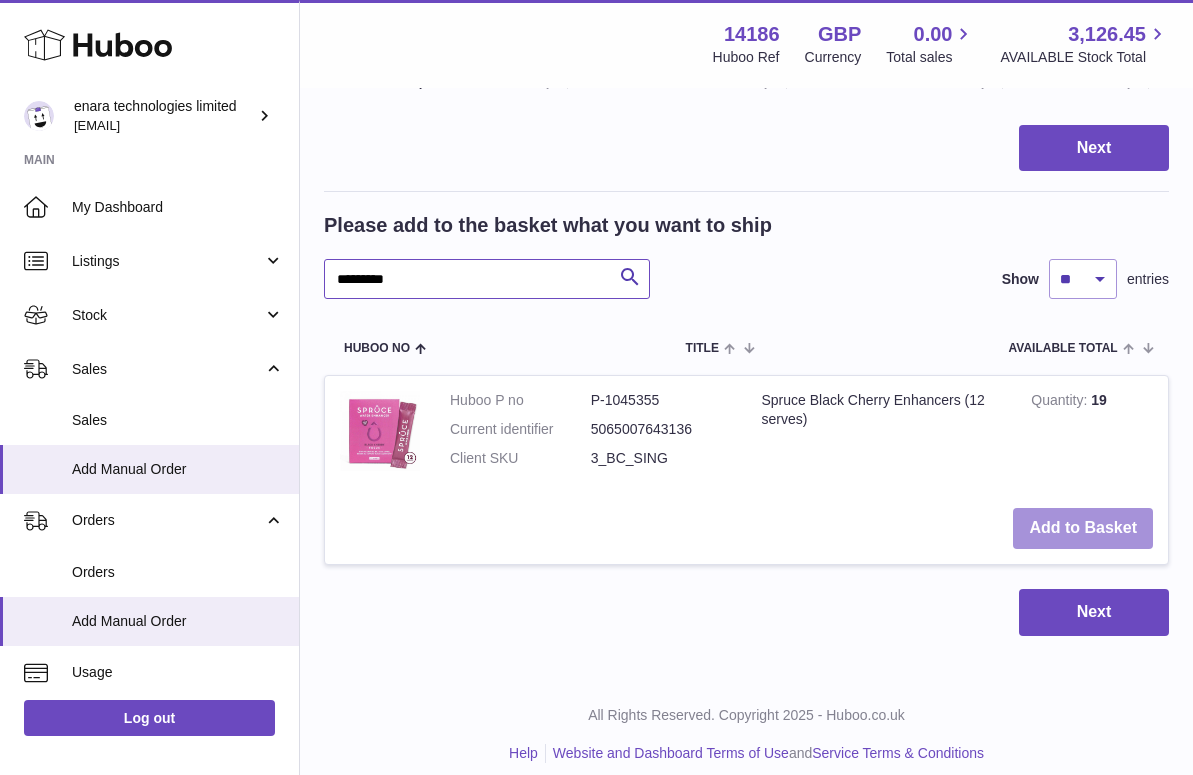 type on "*********" 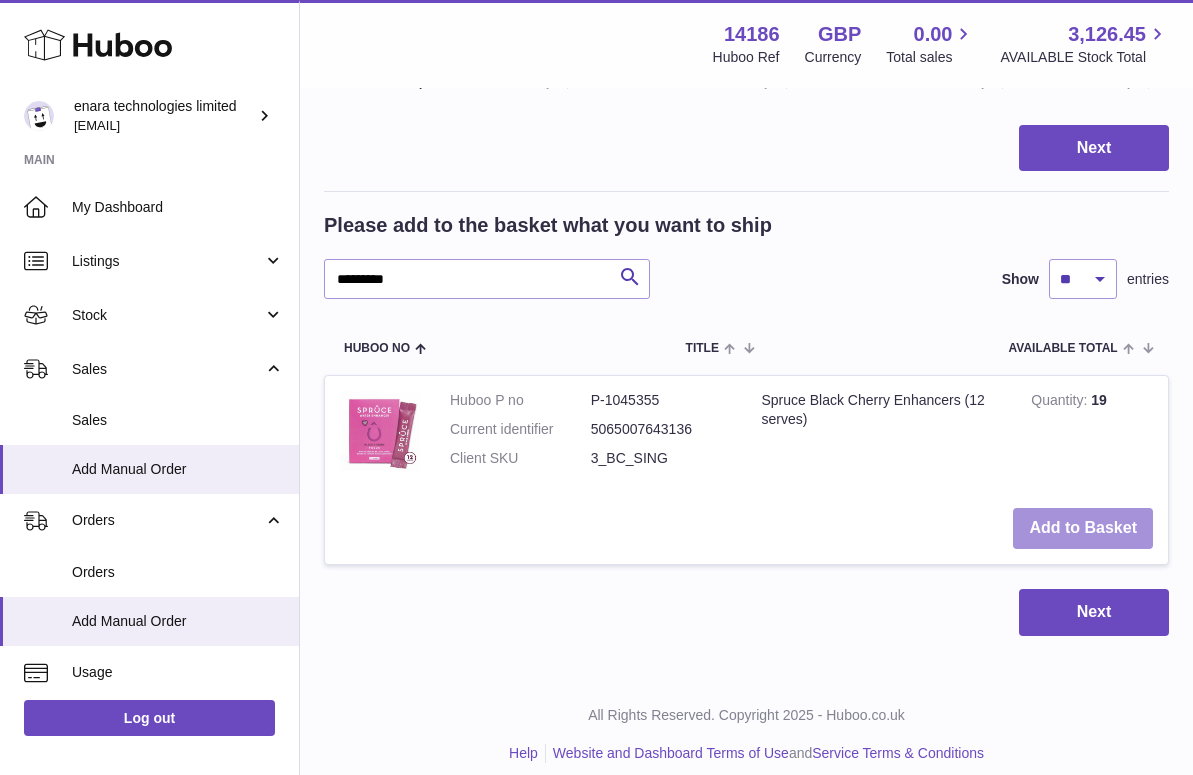 click on "Add to Basket" at bounding box center (1083, 528) 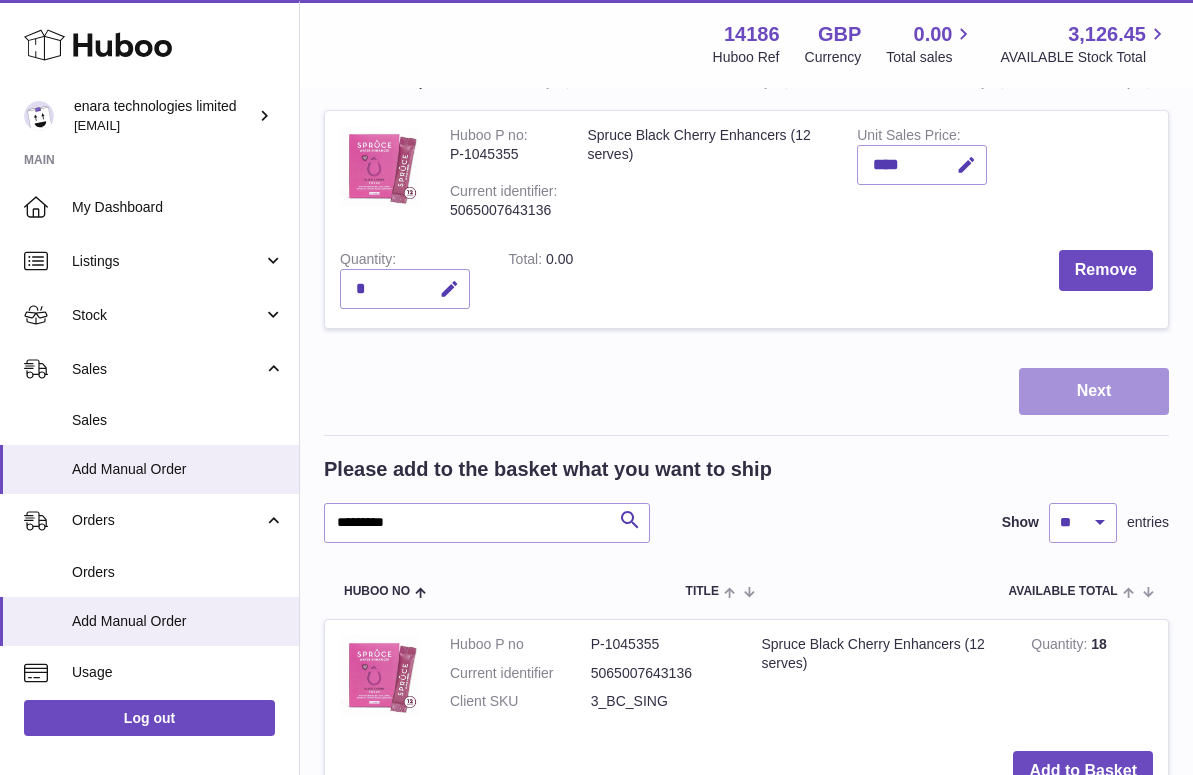click on "Next" at bounding box center (1094, 391) 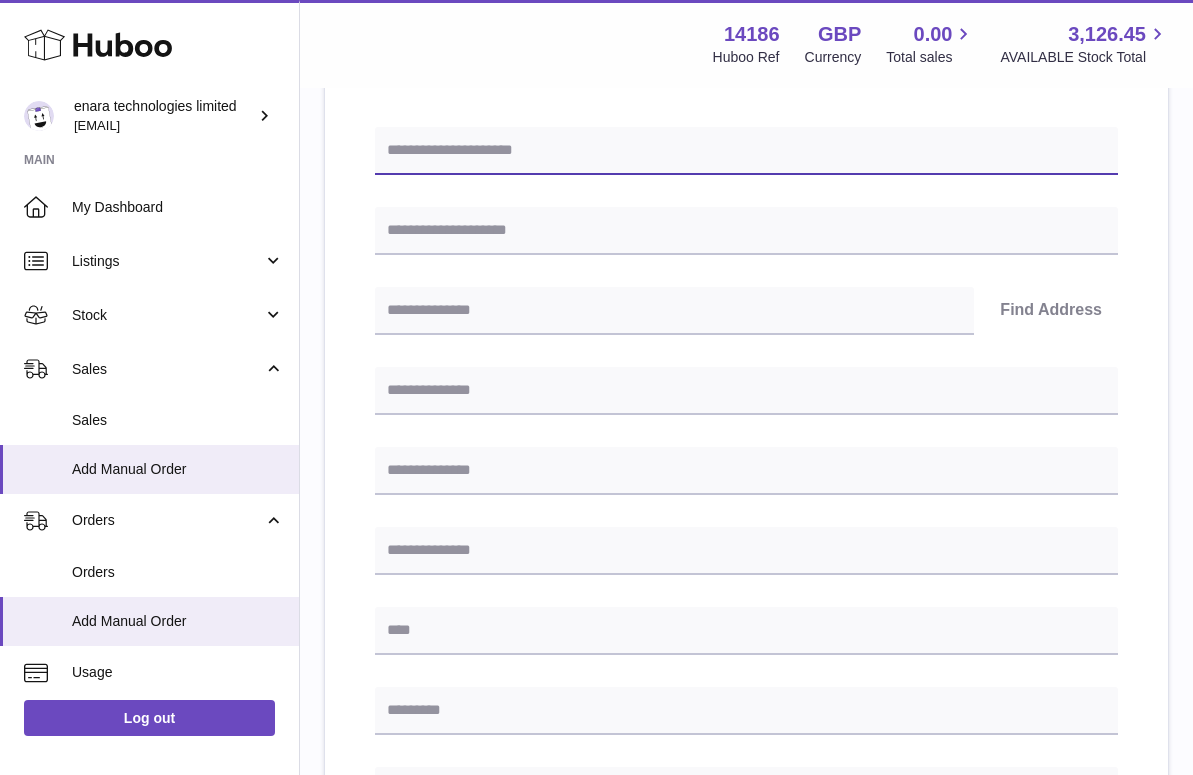 click at bounding box center [746, 151] 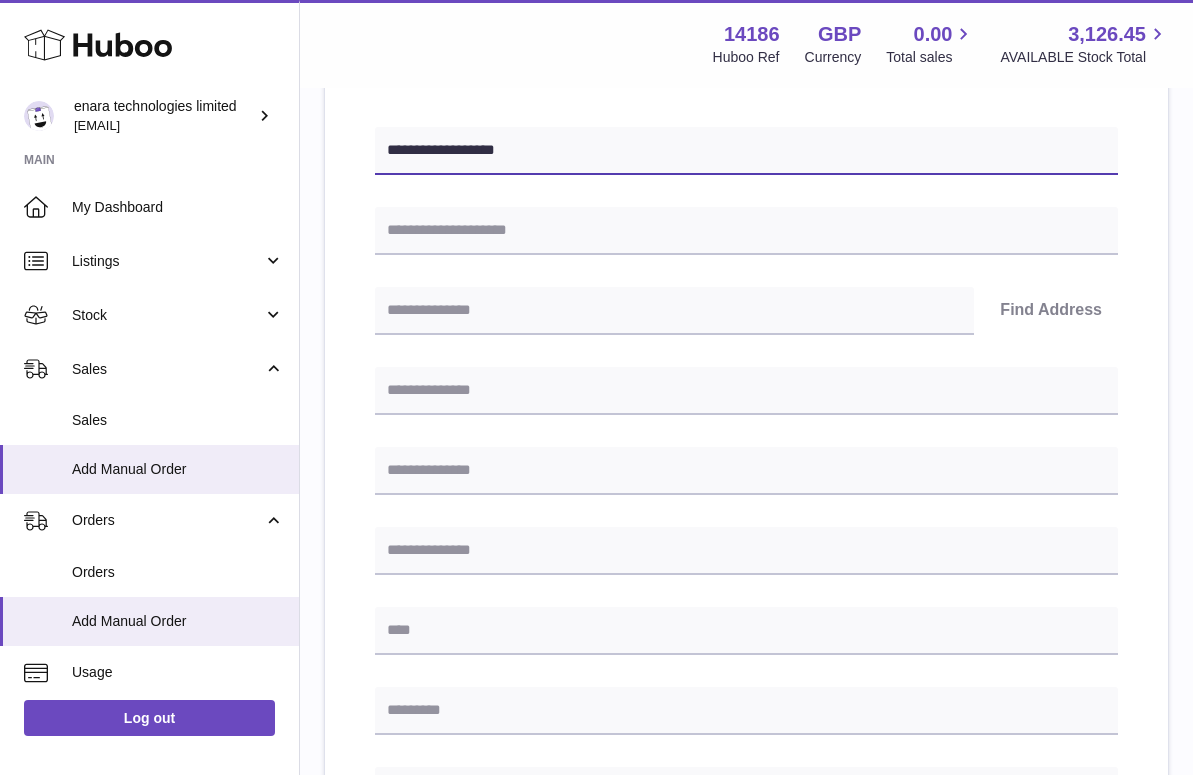 scroll, scrollTop: 170, scrollLeft: 0, axis: vertical 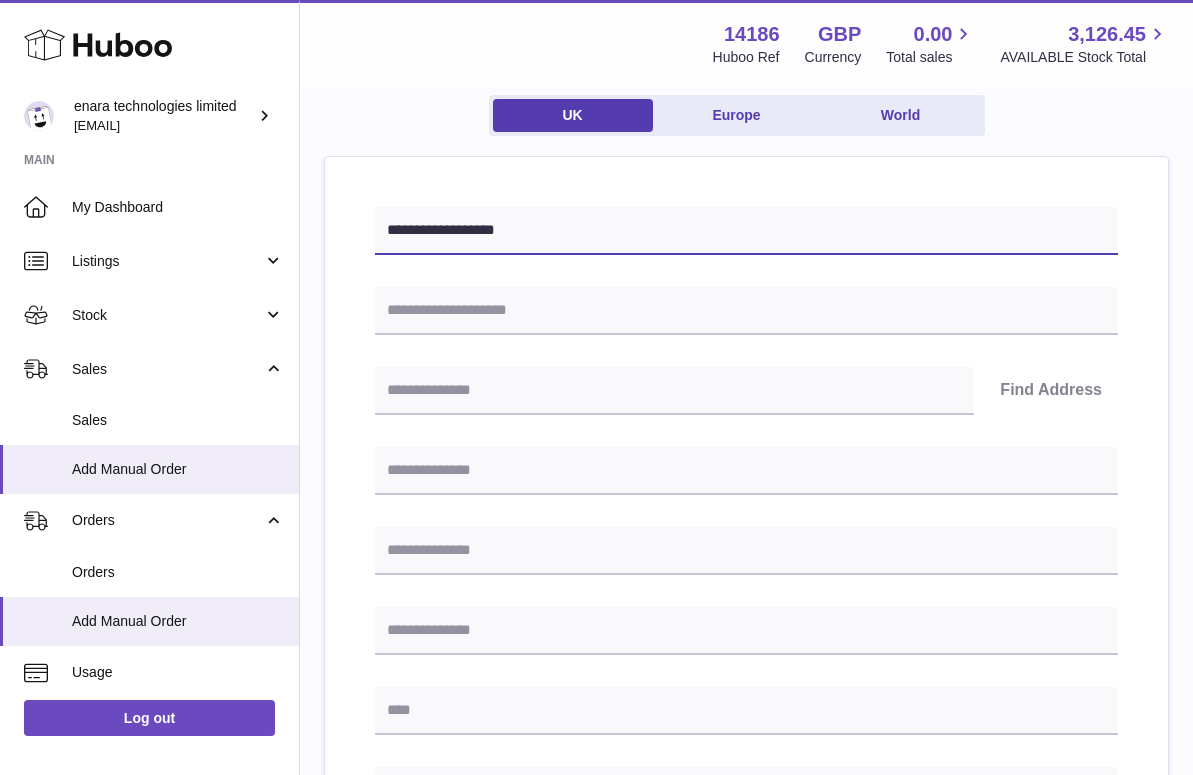 paste on "**********" 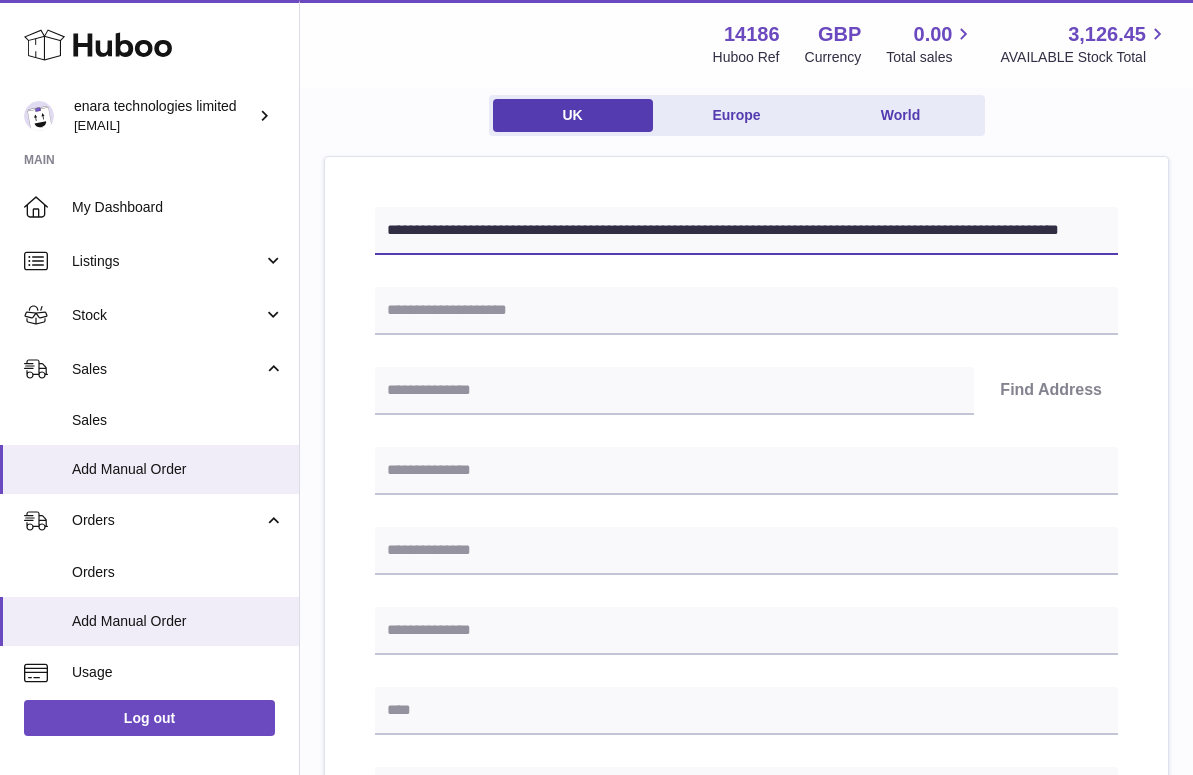 type on "**********" 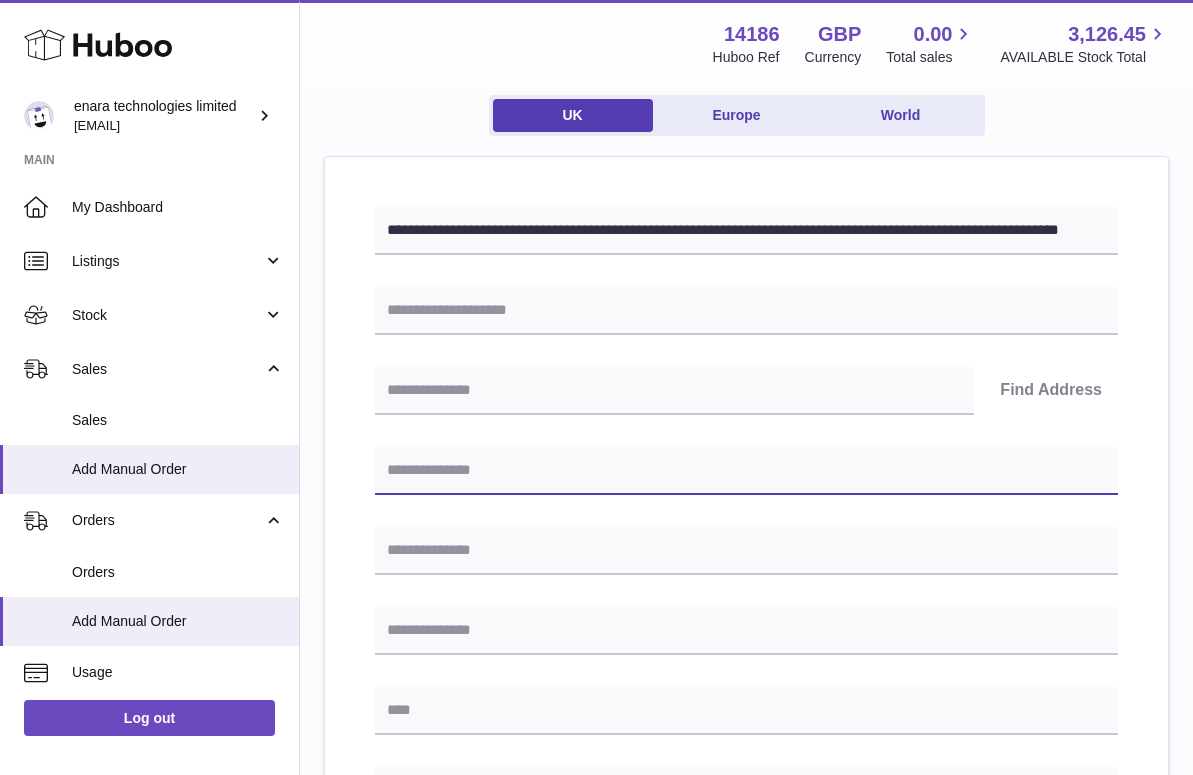 paste on "**********" 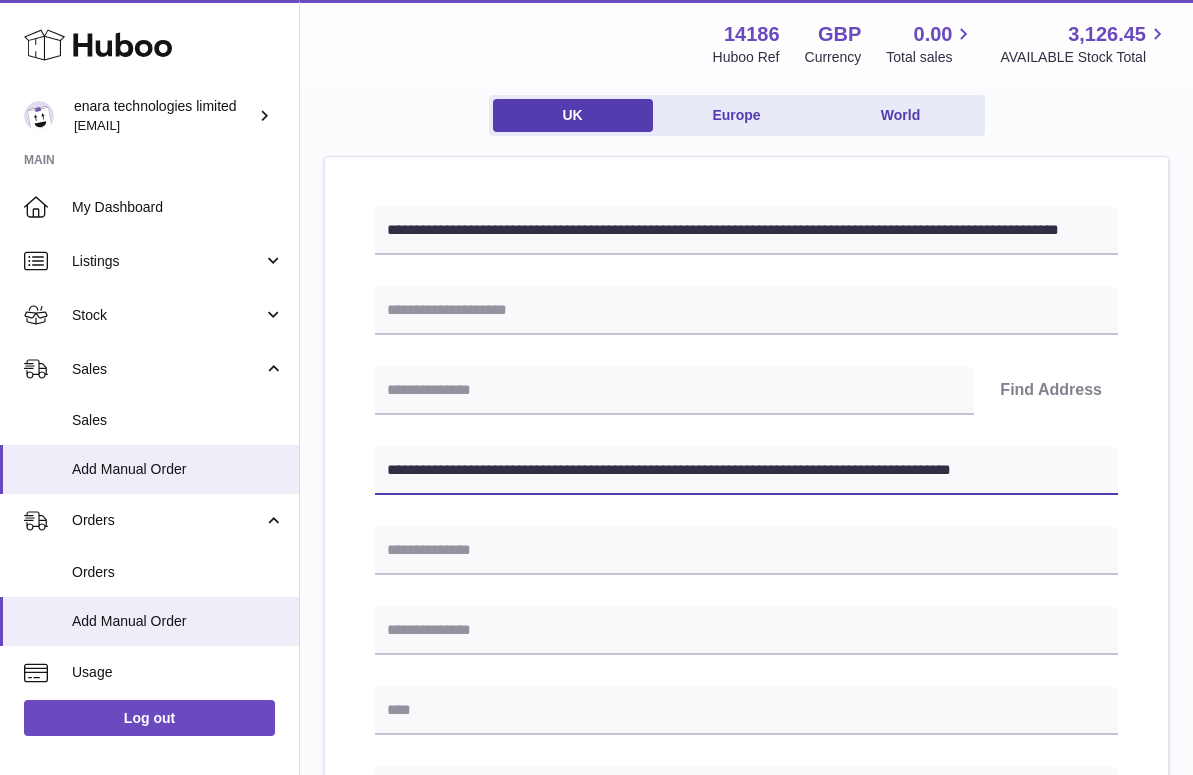 type on "**********" 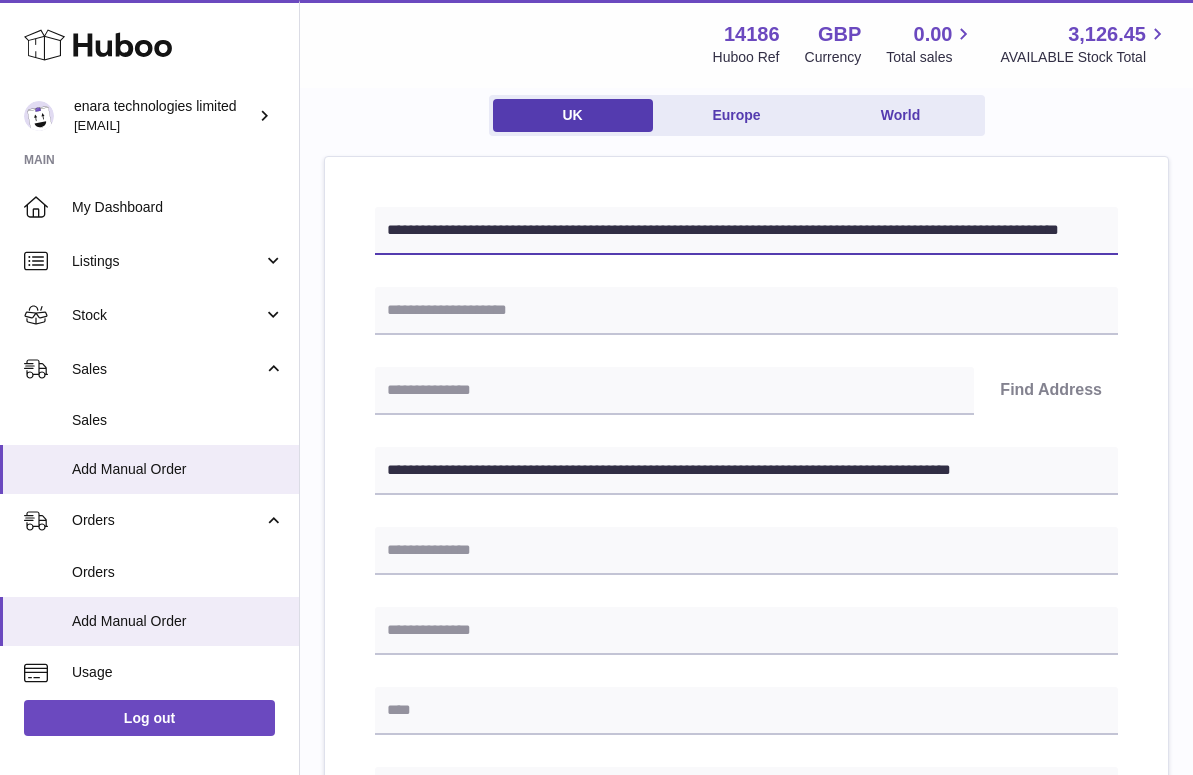 click on "**********" at bounding box center [746, 231] 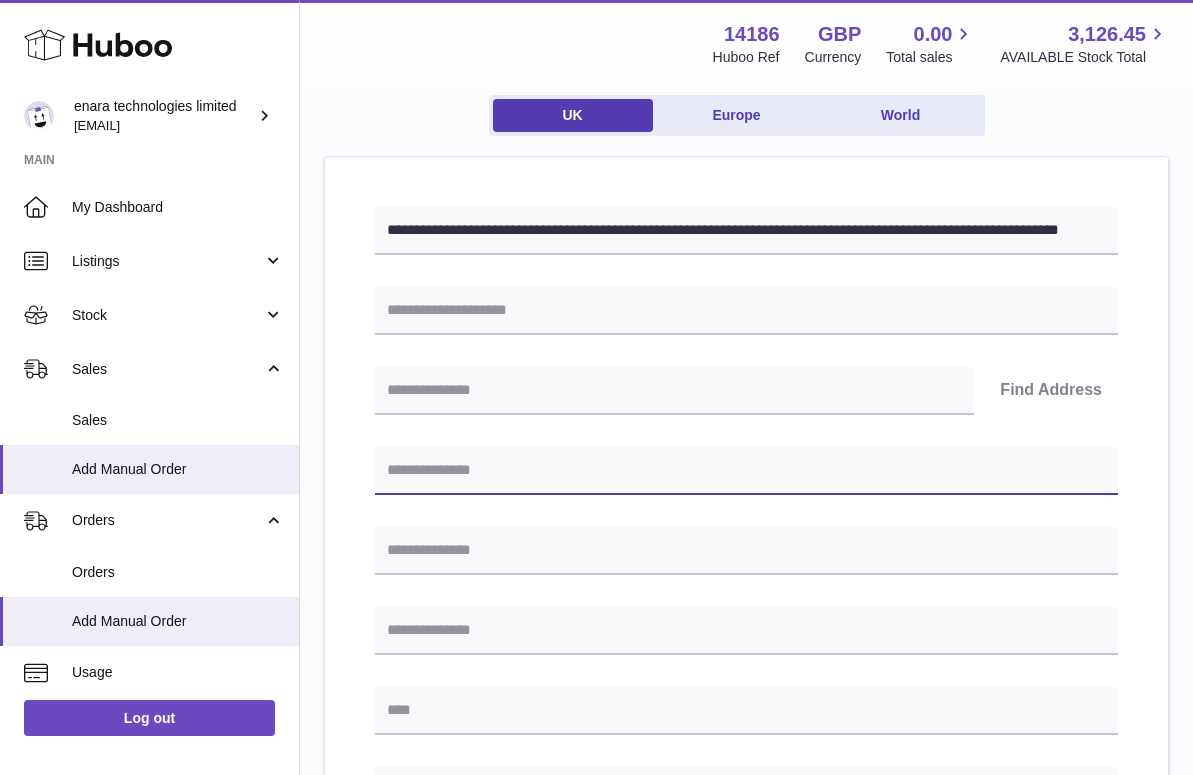 type 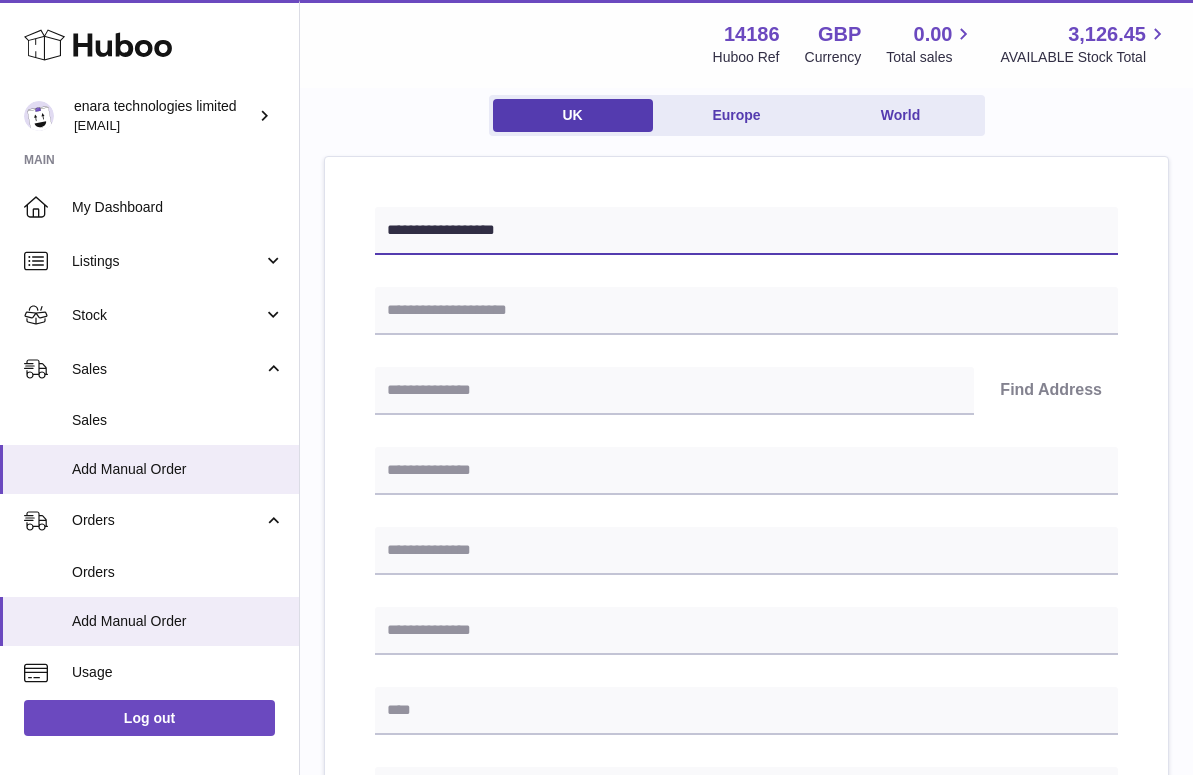 type on "**********" 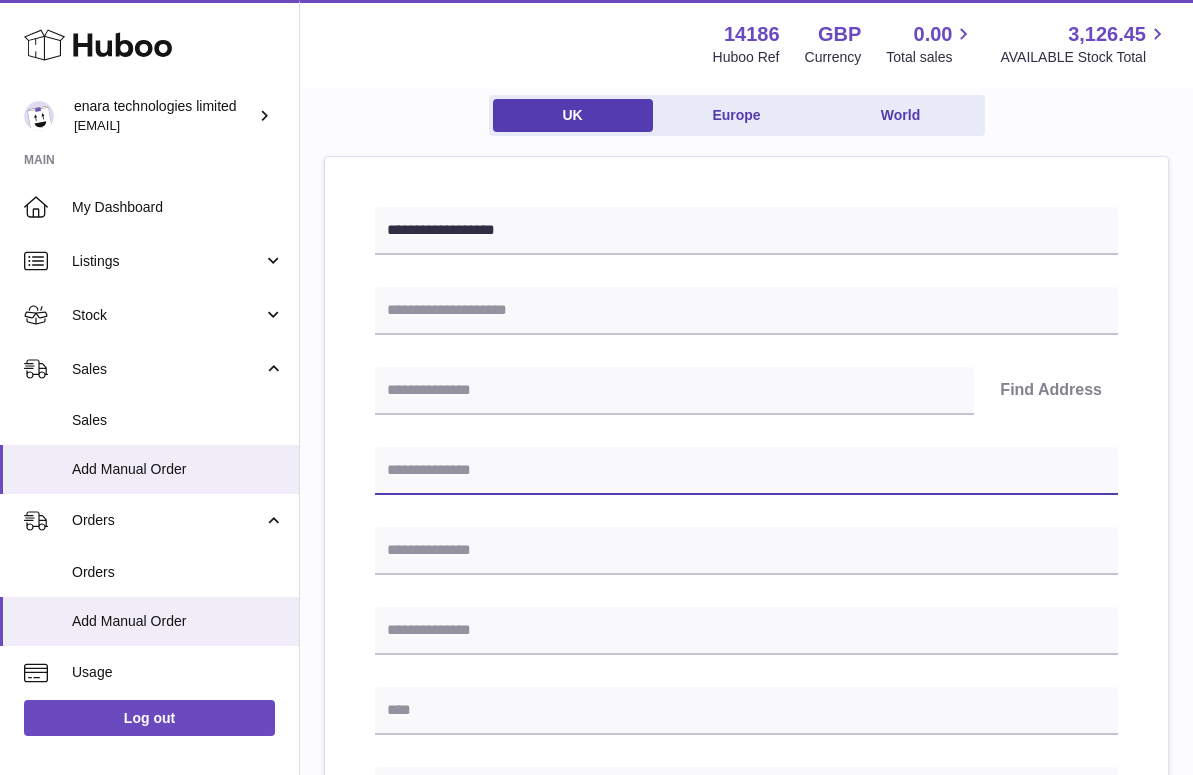 click at bounding box center [746, 471] 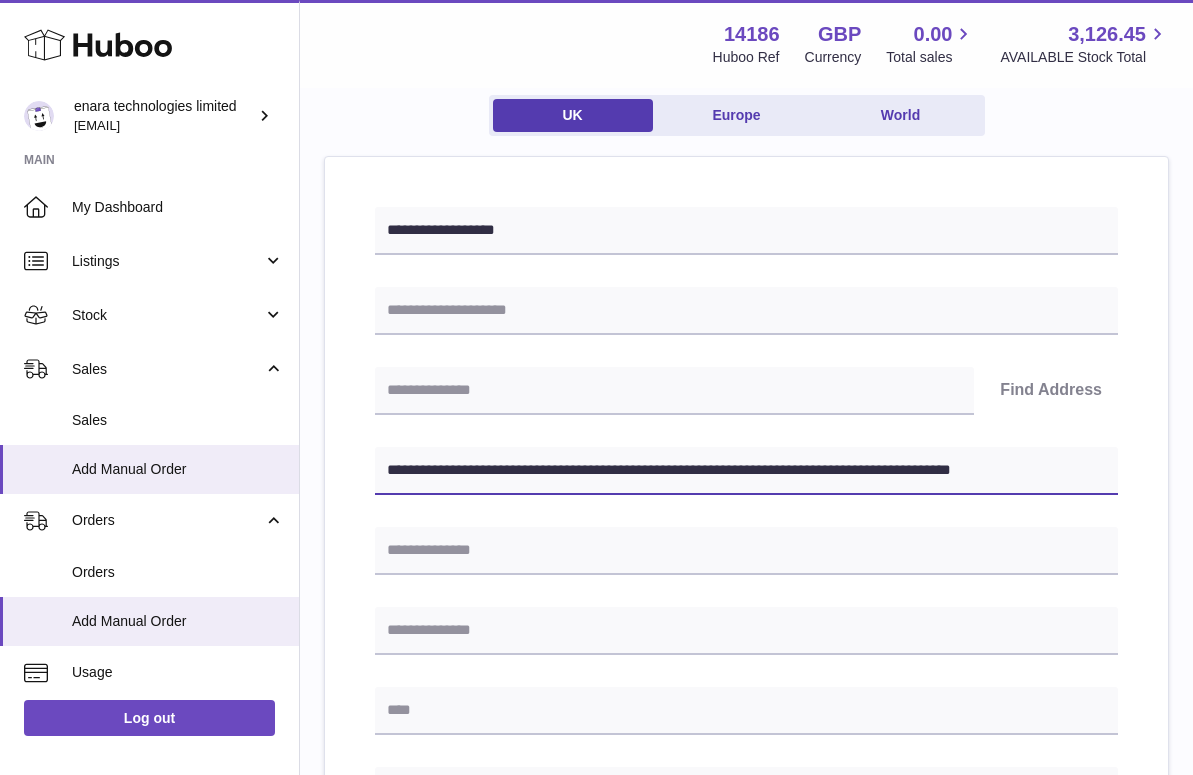 drag, startPoint x: 504, startPoint y: 464, endPoint x: 396, endPoint y: 466, distance: 108.01852 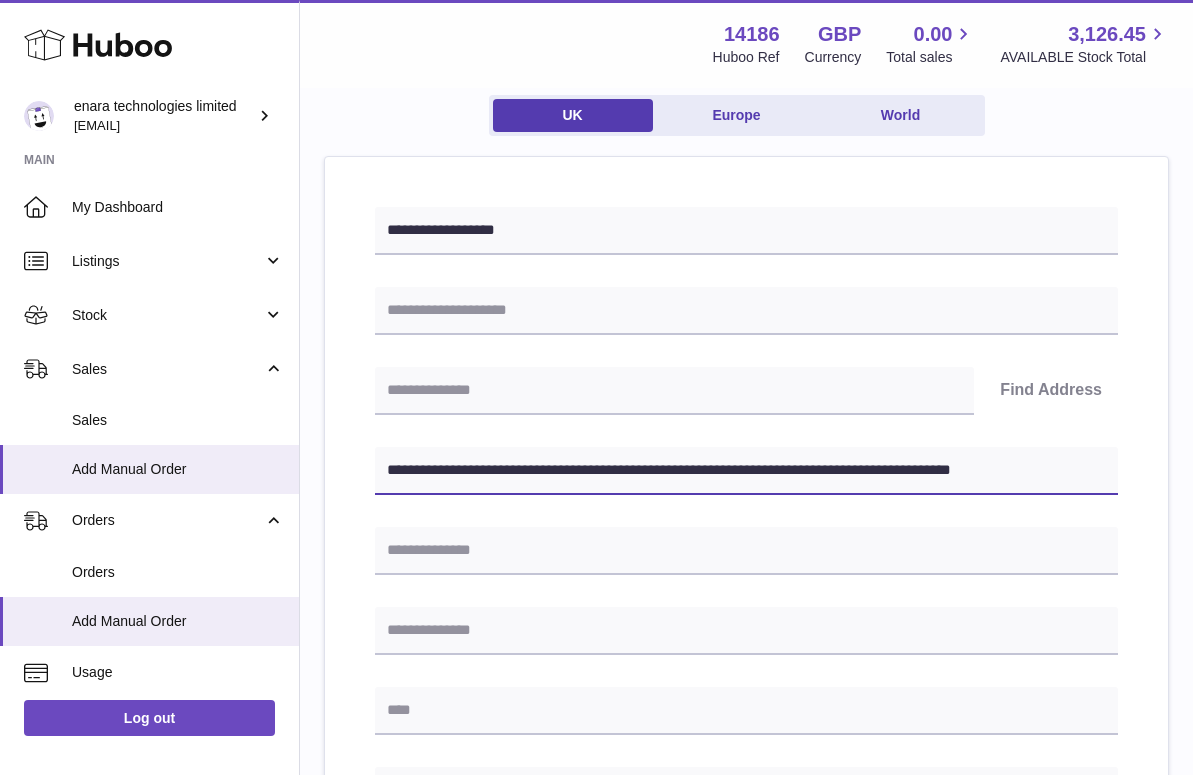 click on "**********" at bounding box center [746, 471] 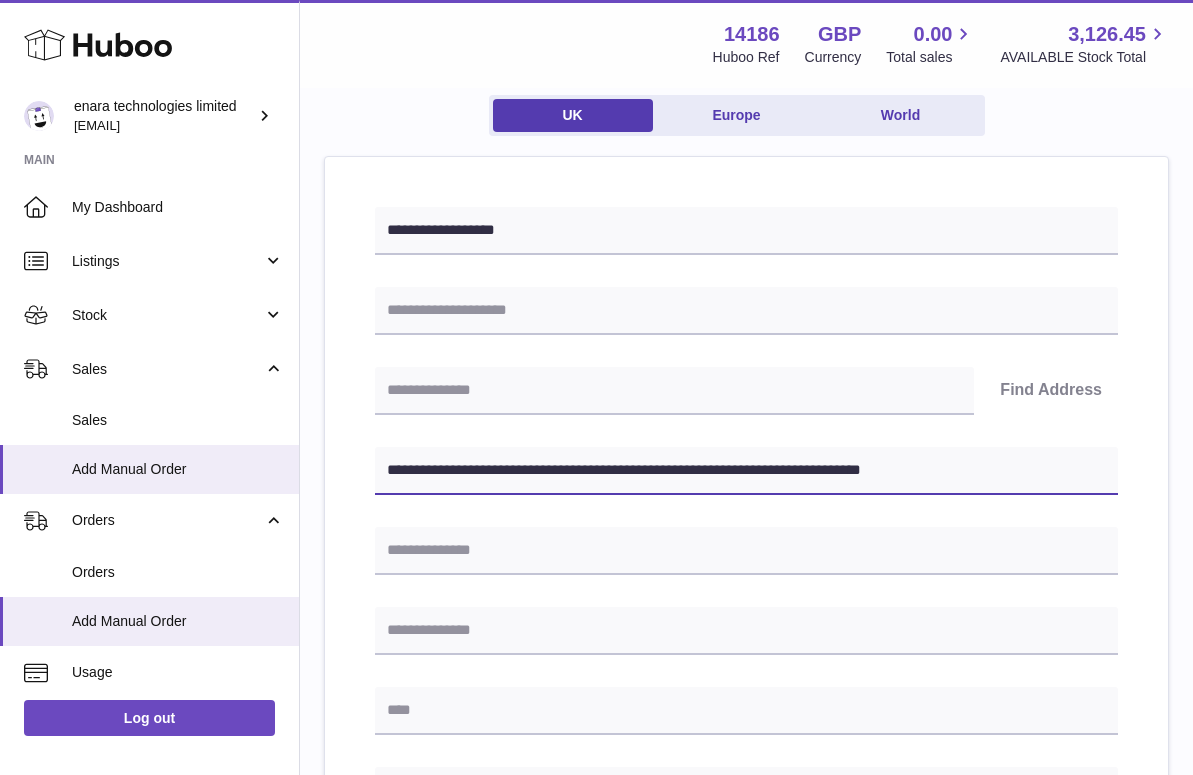 type on "**********" 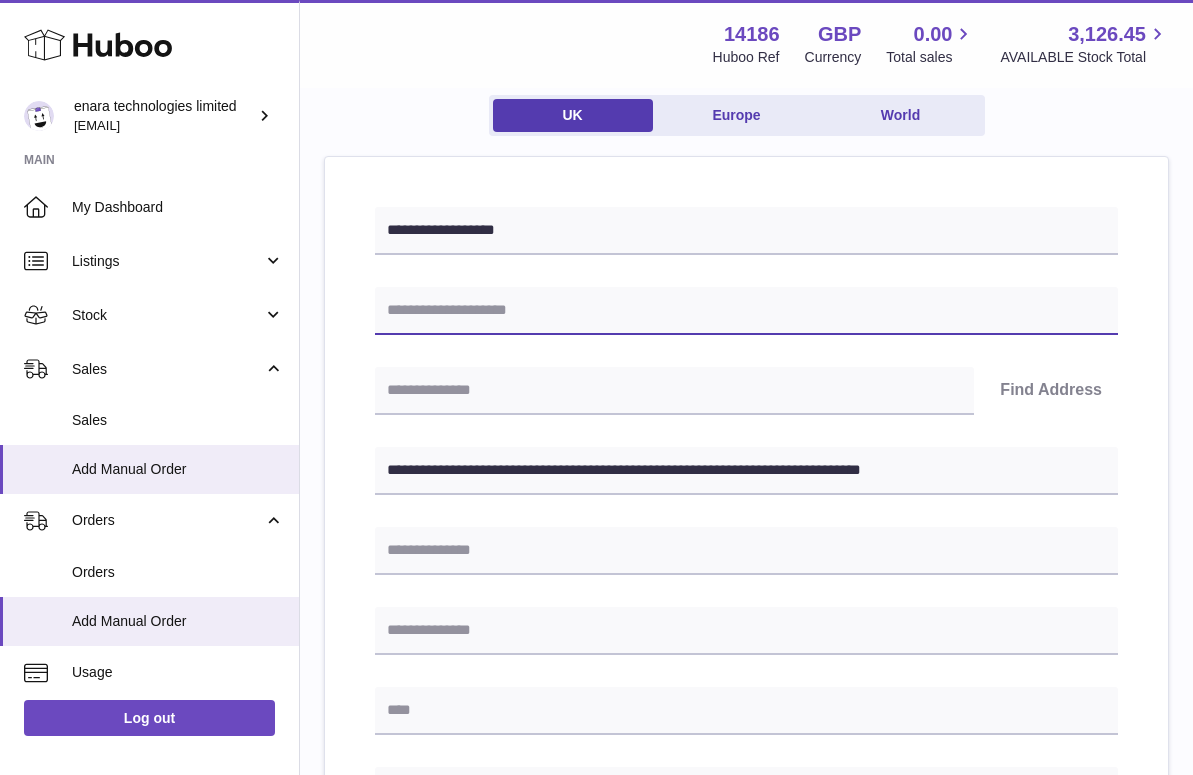 paste on "**********" 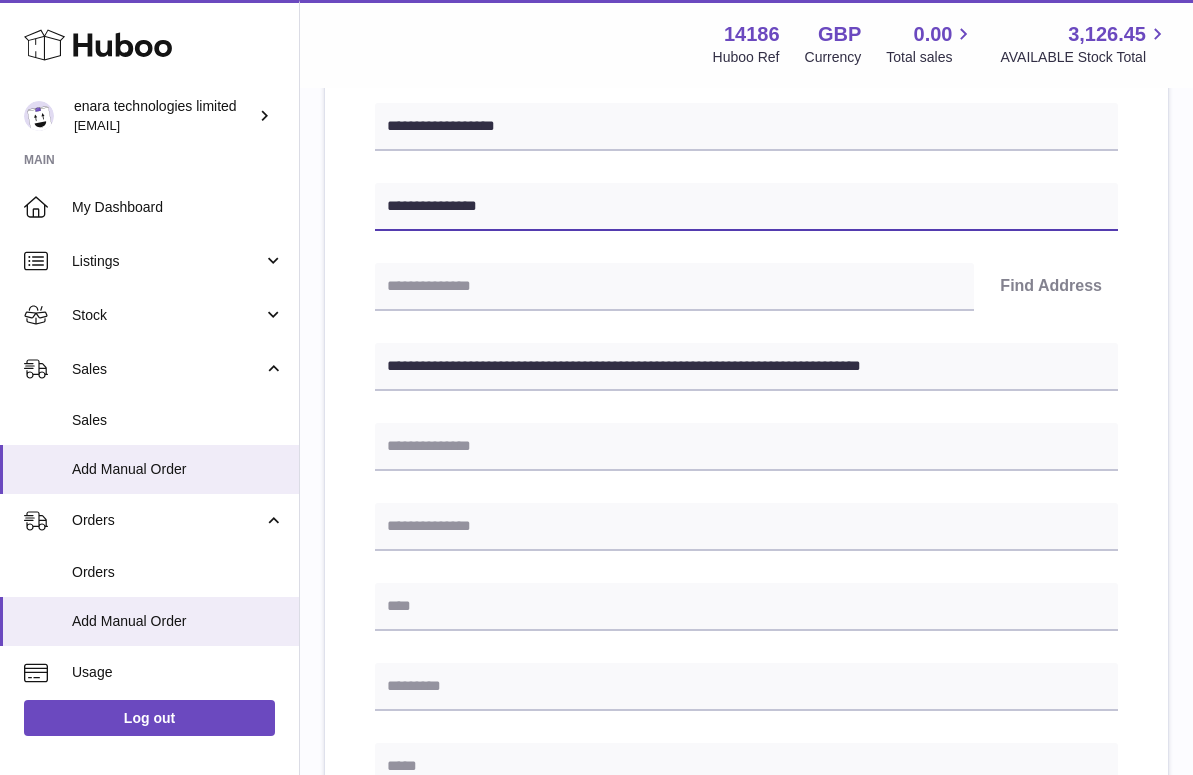 scroll, scrollTop: 275, scrollLeft: 0, axis: vertical 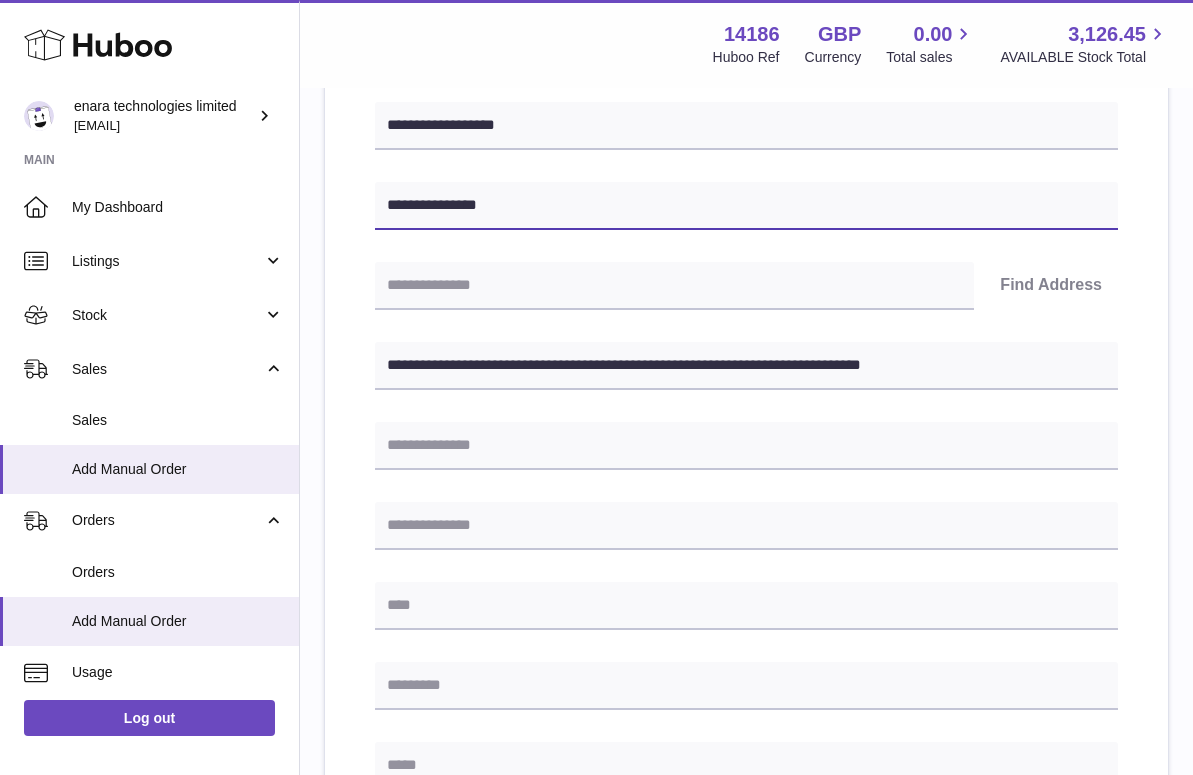 type on "**********" 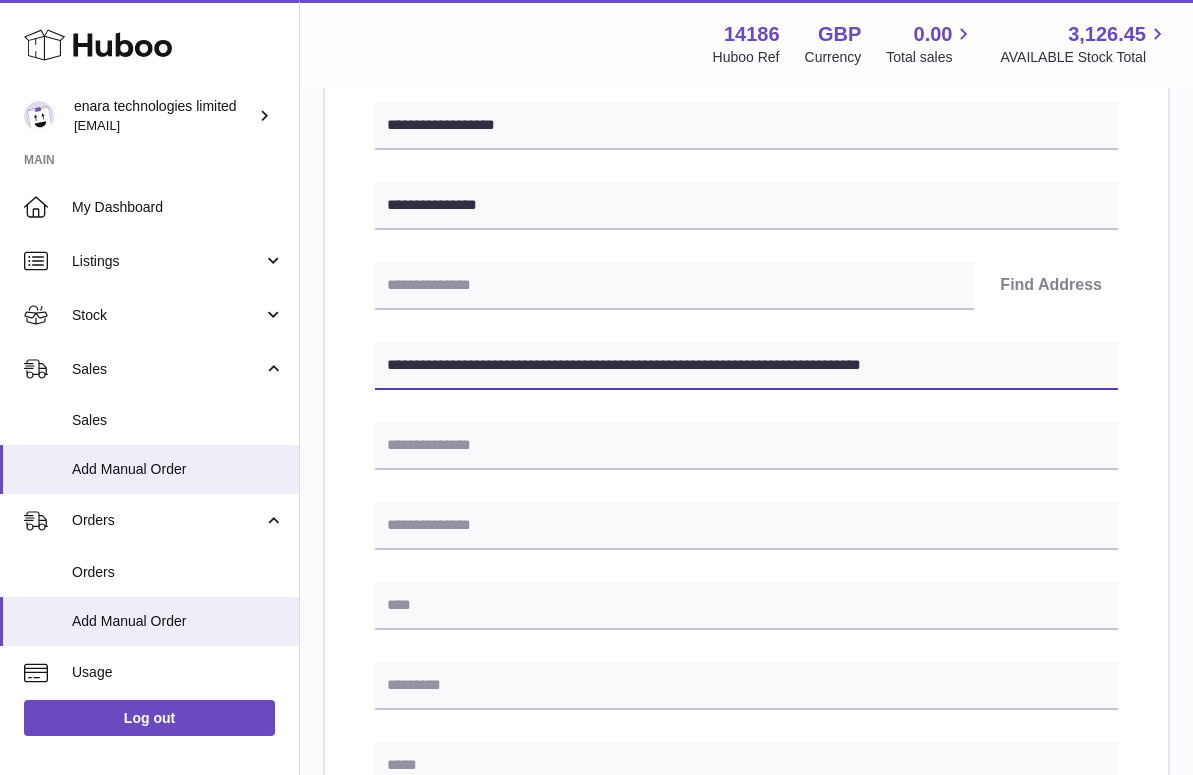 click on "**********" at bounding box center (746, 366) 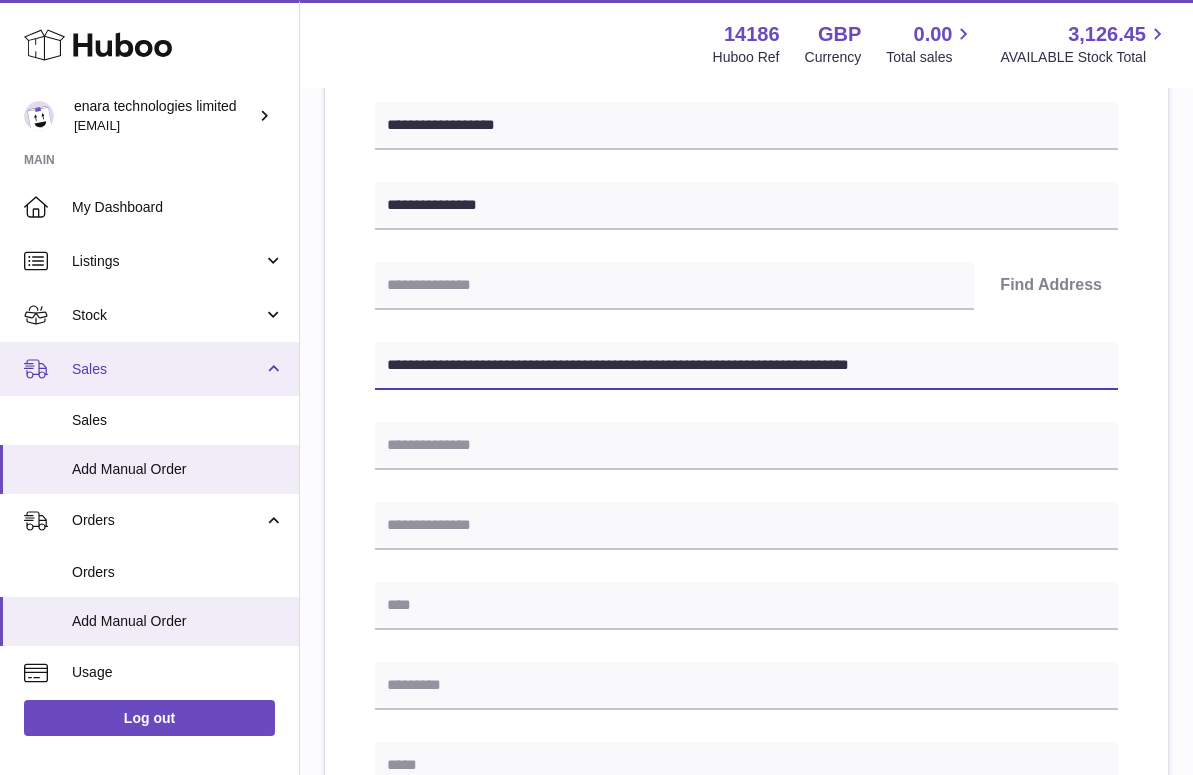 drag, startPoint x: 506, startPoint y: 362, endPoint x: 275, endPoint y: 351, distance: 231.26175 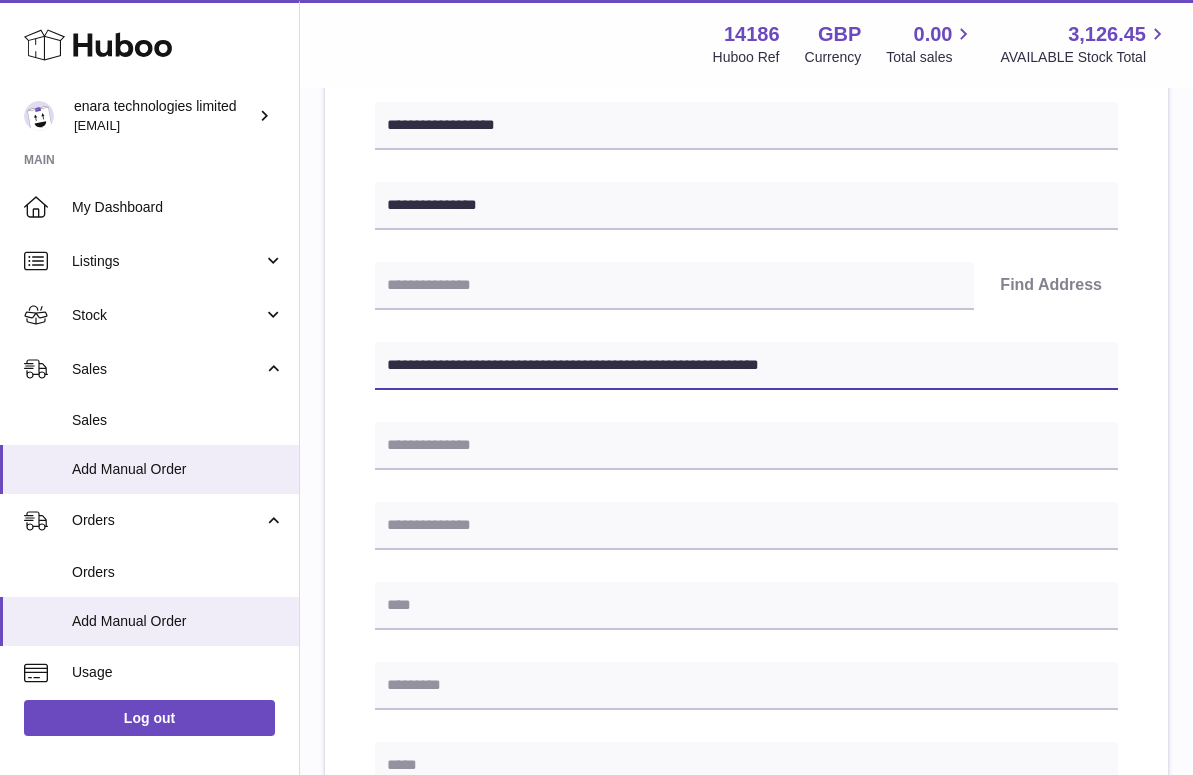 scroll, scrollTop: 387, scrollLeft: 0, axis: vertical 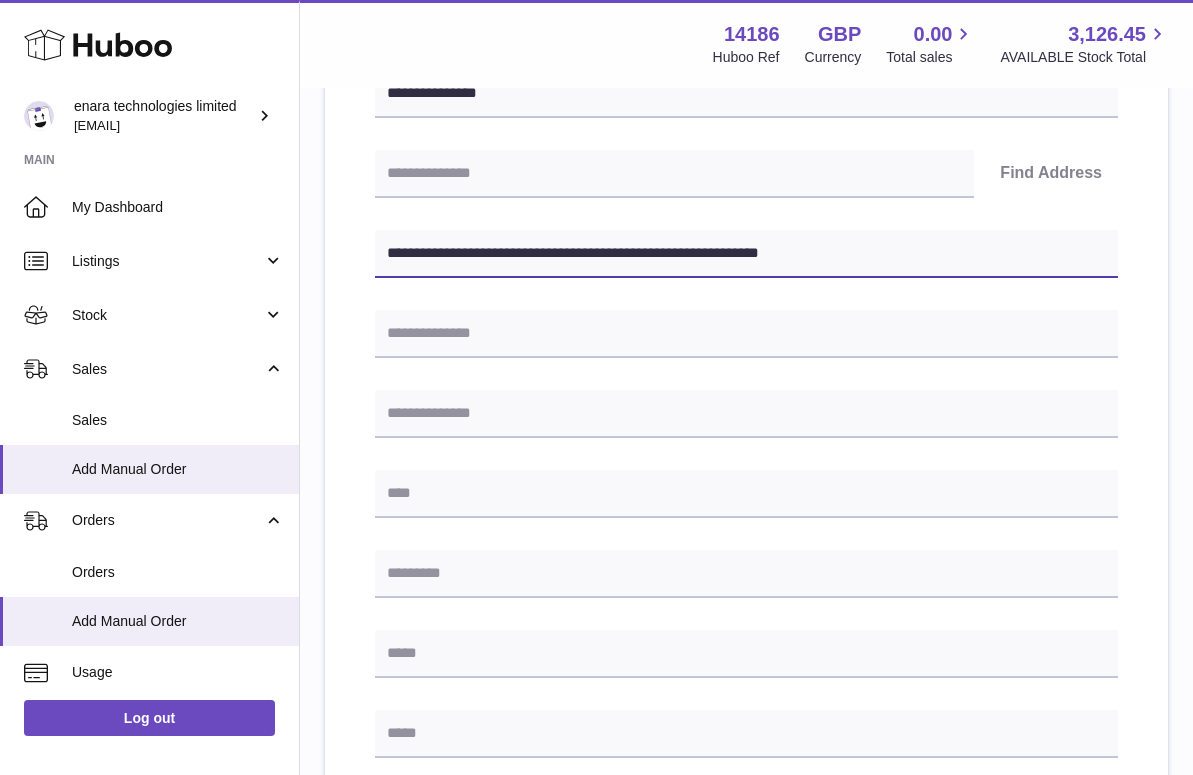 type on "**********" 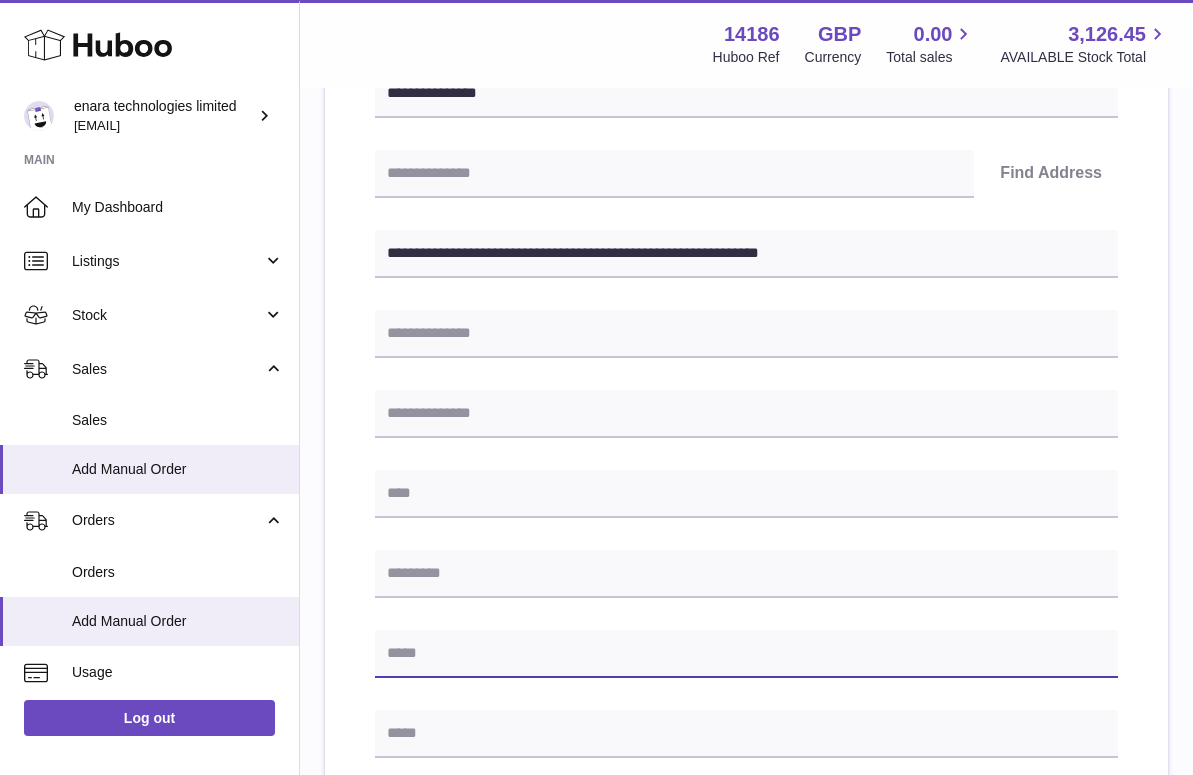 paste on "**********" 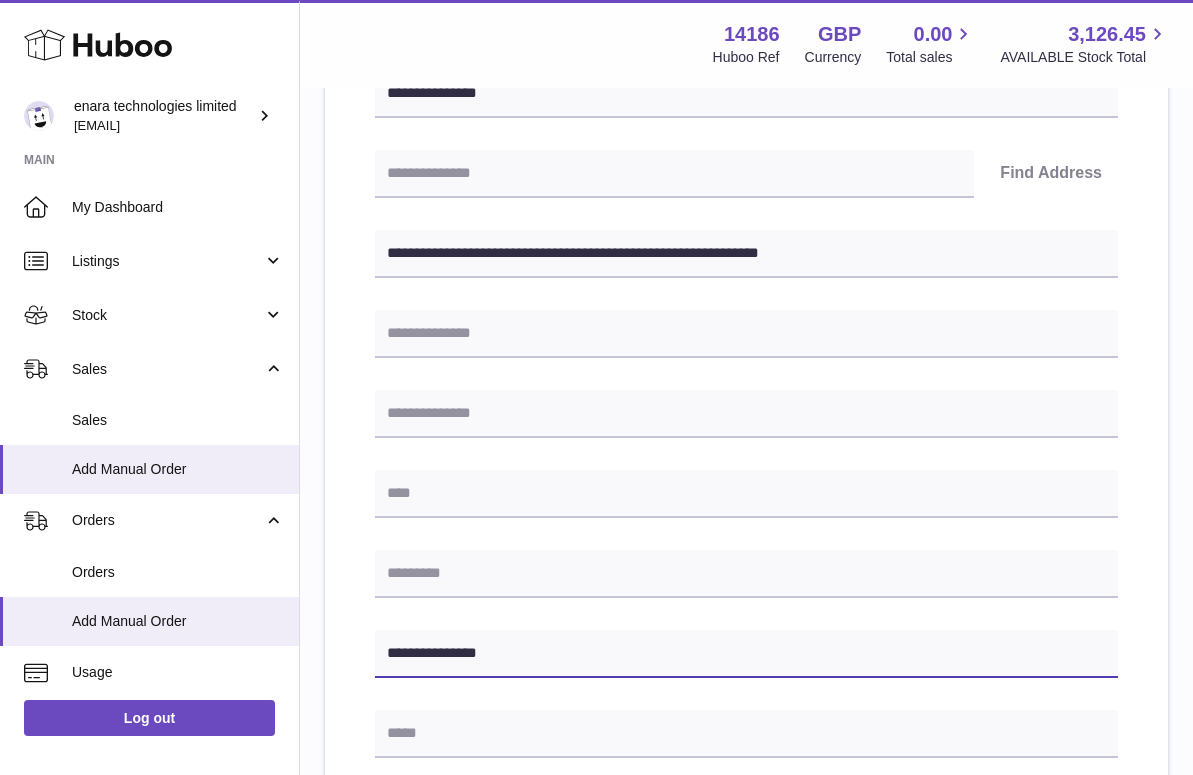 type on "**********" 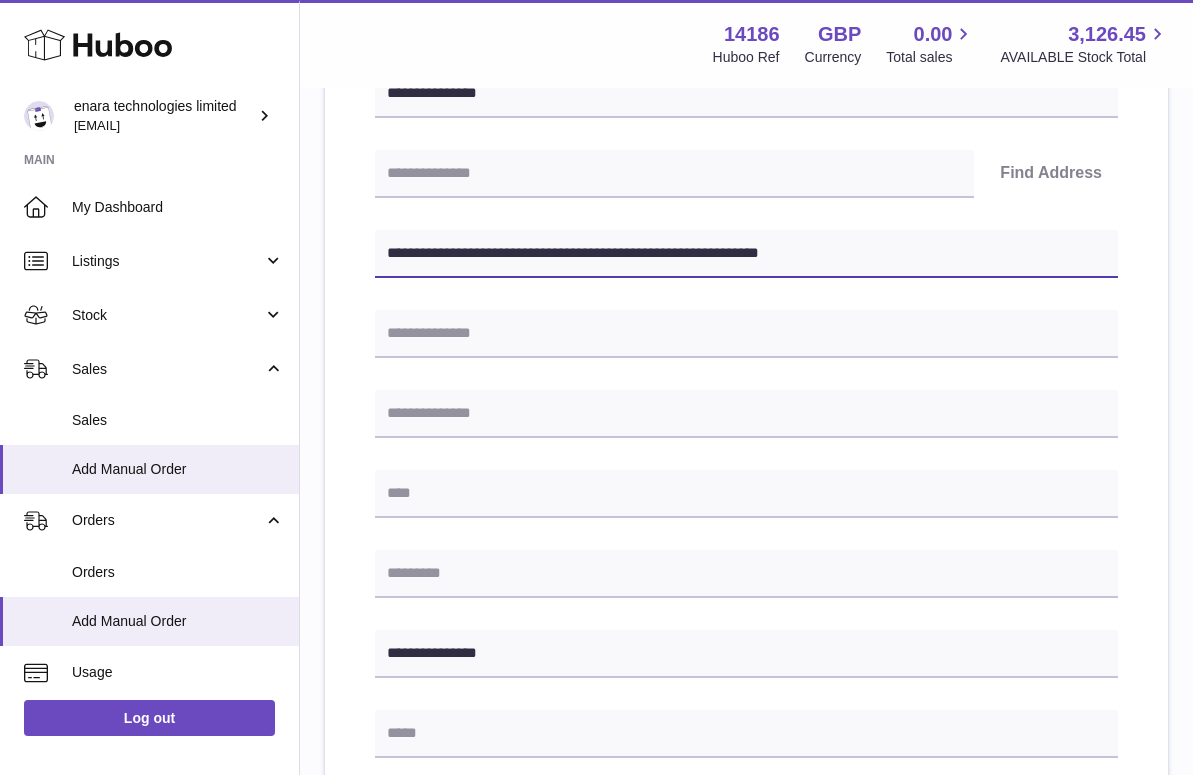 drag, startPoint x: 724, startPoint y: 251, endPoint x: 656, endPoint y: 253, distance: 68.0294 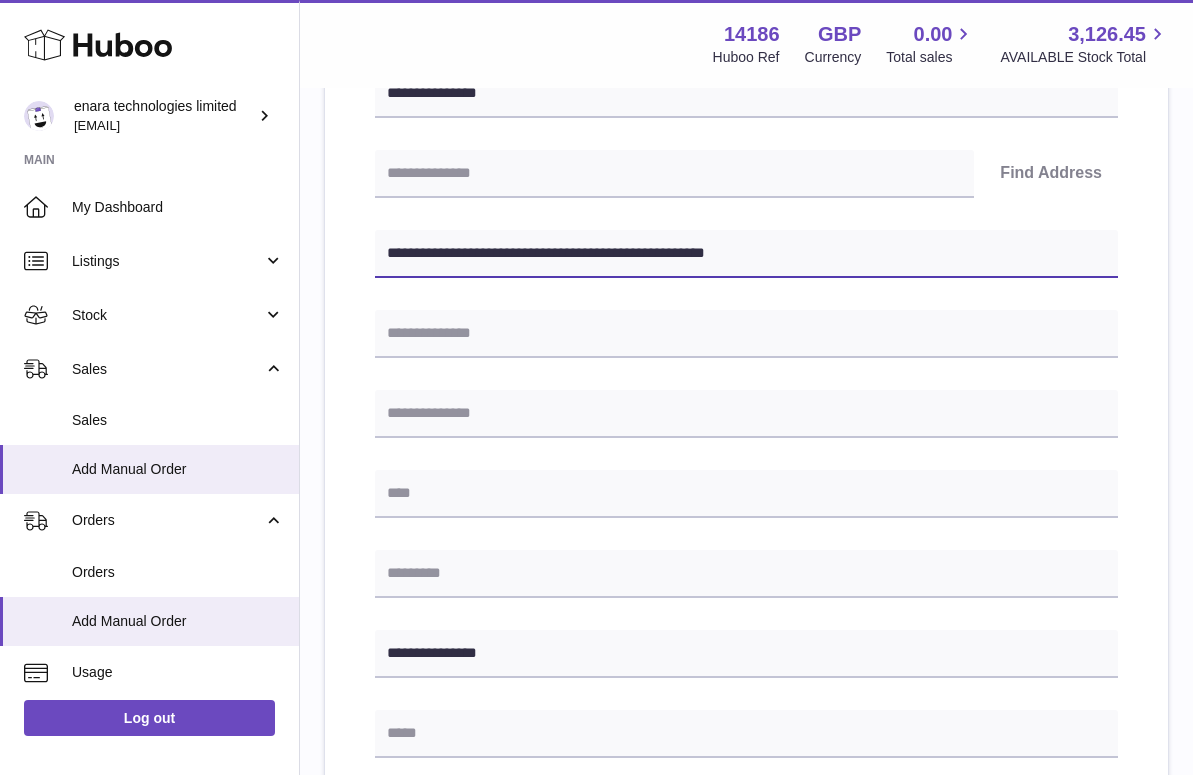 type on "**********" 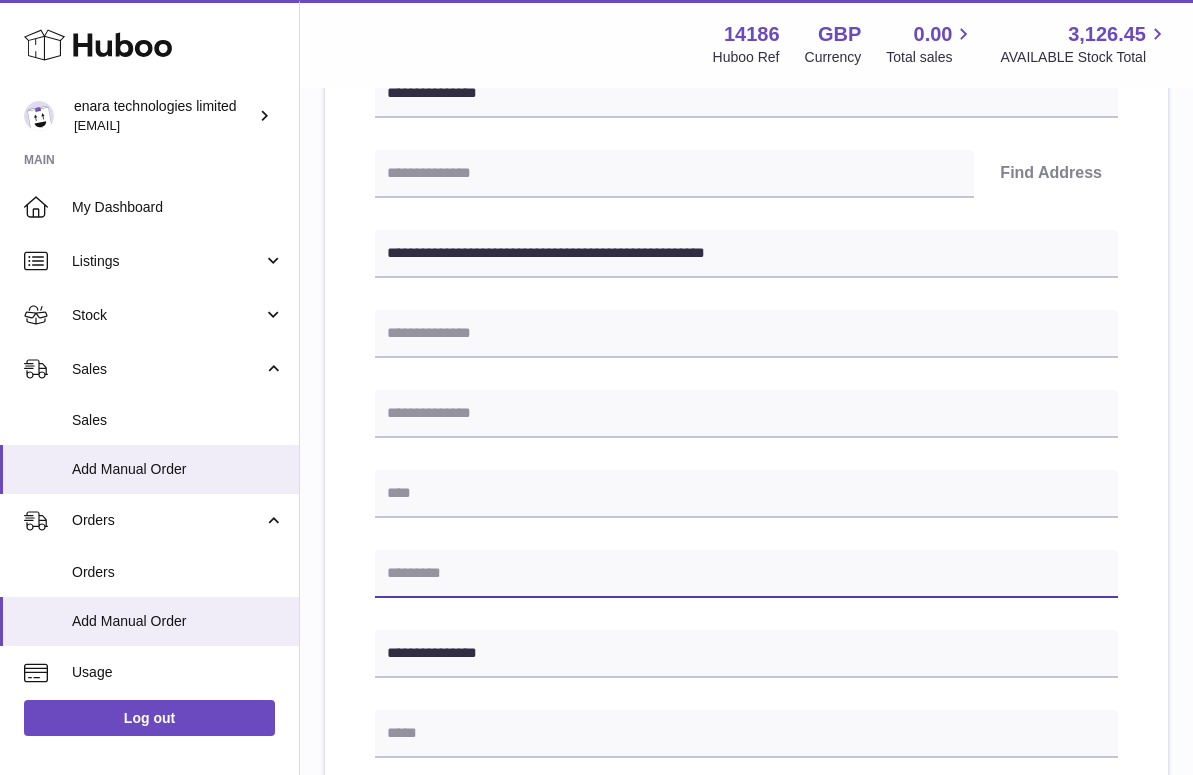 paste on "********" 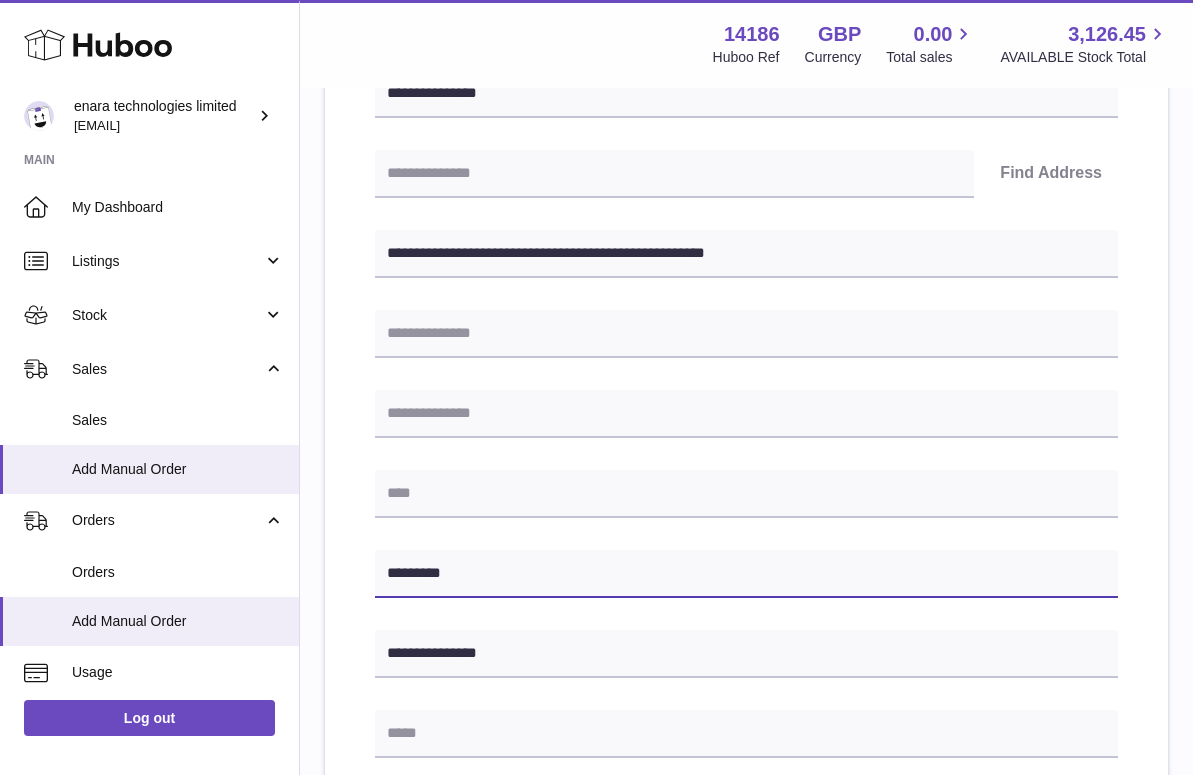 type on "********" 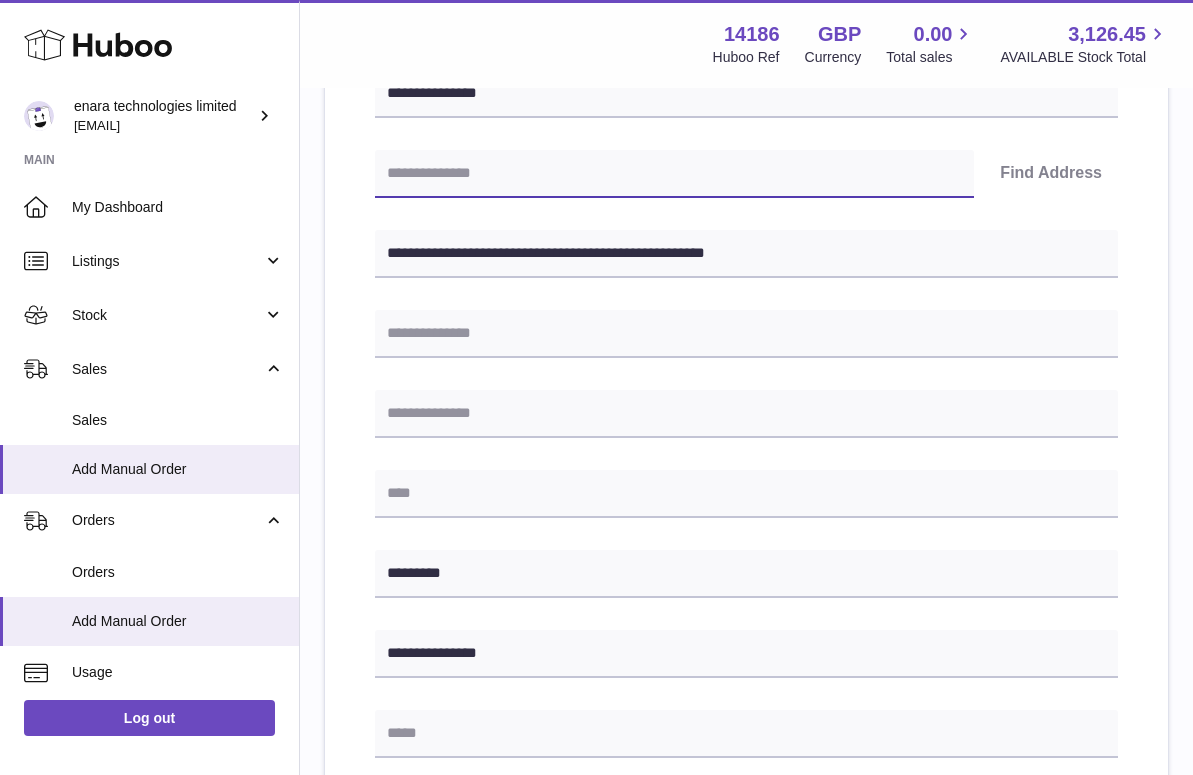 paste on "********" 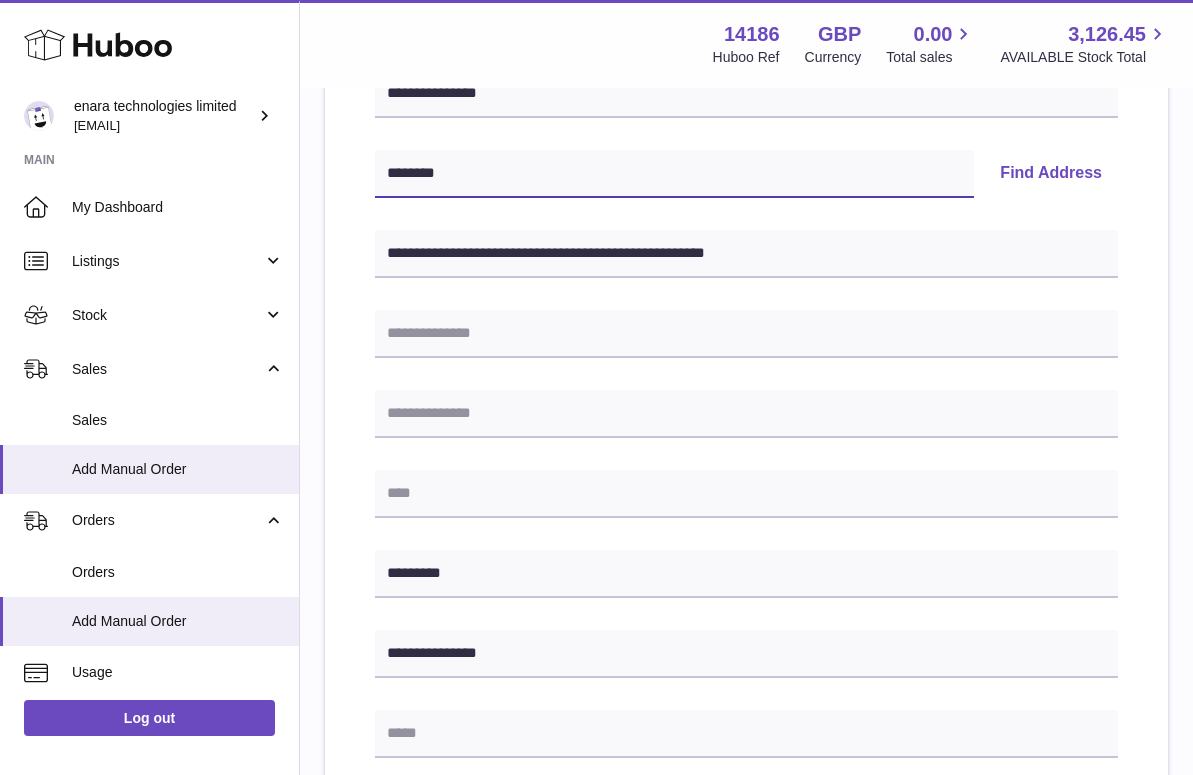 type on "********" 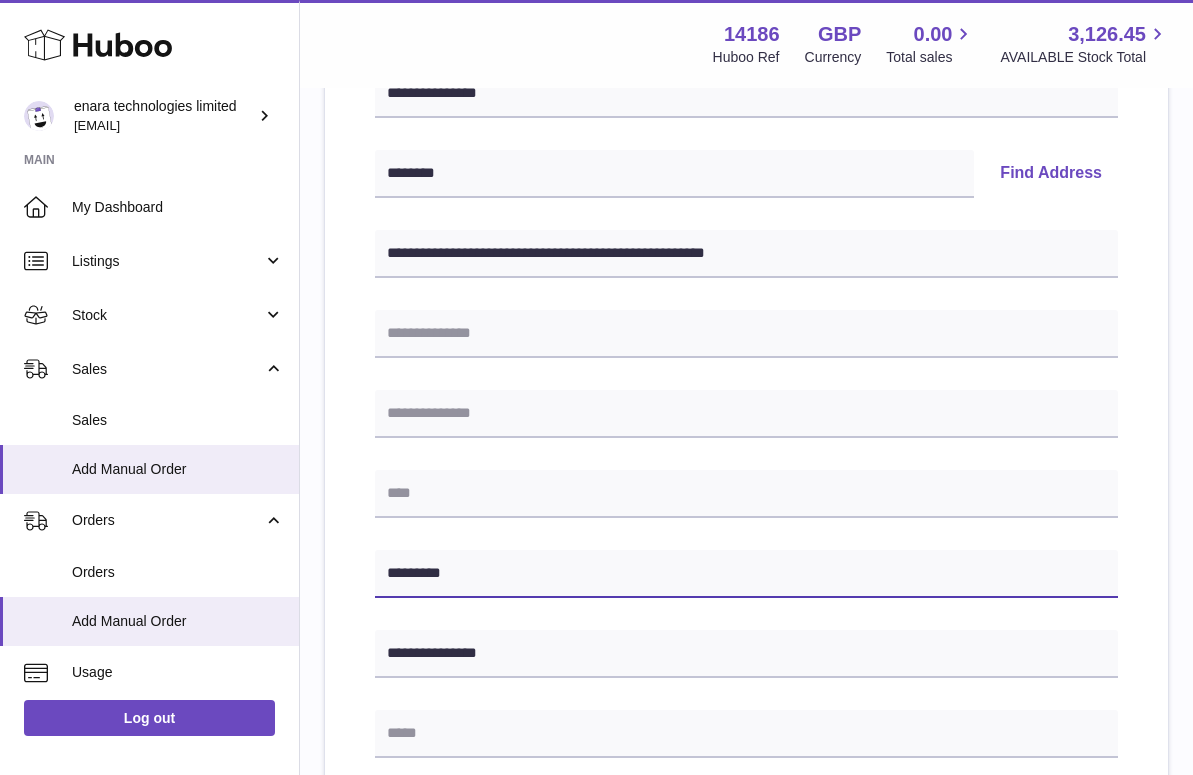 click on "********" at bounding box center (746, 574) 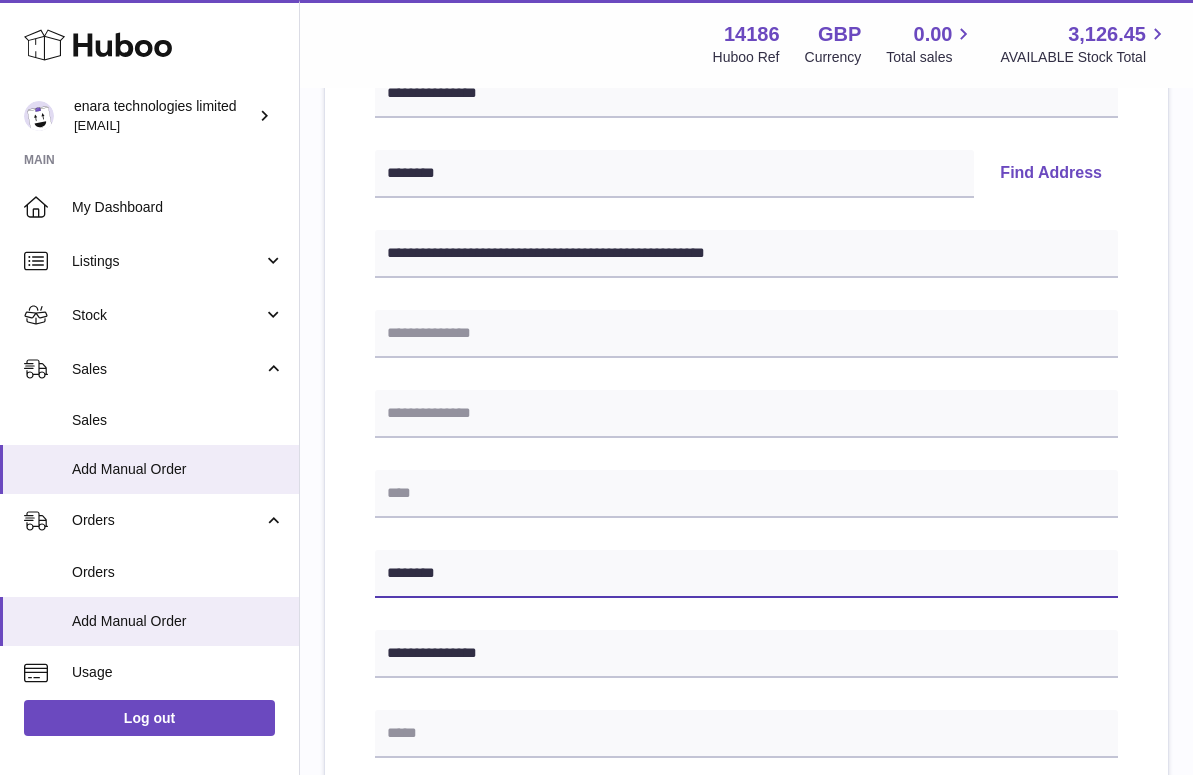 type on "********" 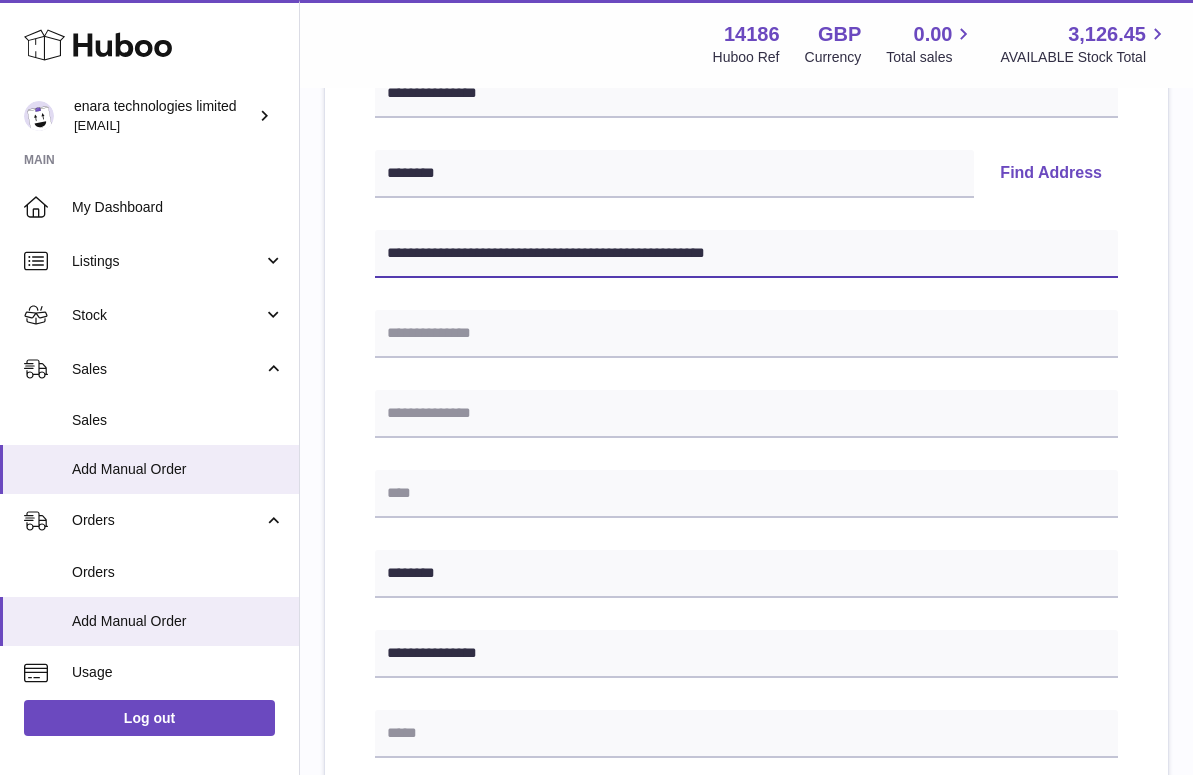 drag, startPoint x: 507, startPoint y: 253, endPoint x: 987, endPoint y: 345, distance: 488.73715 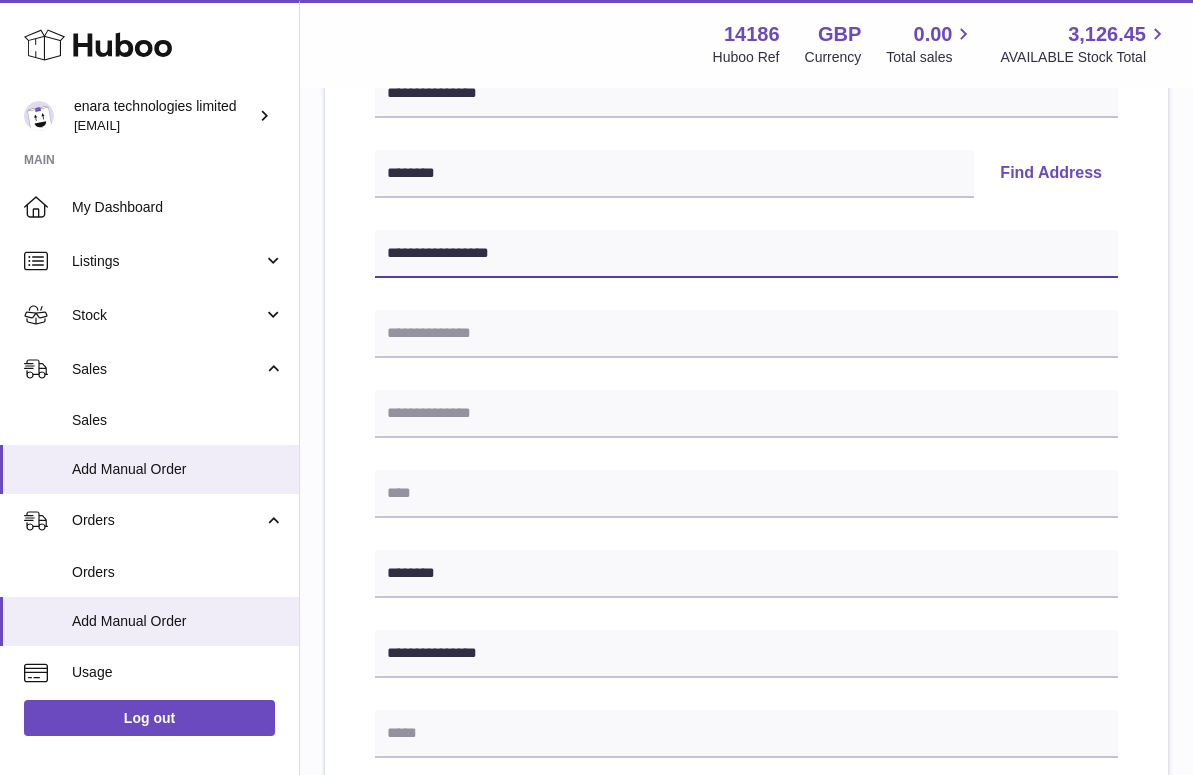 type on "**********" 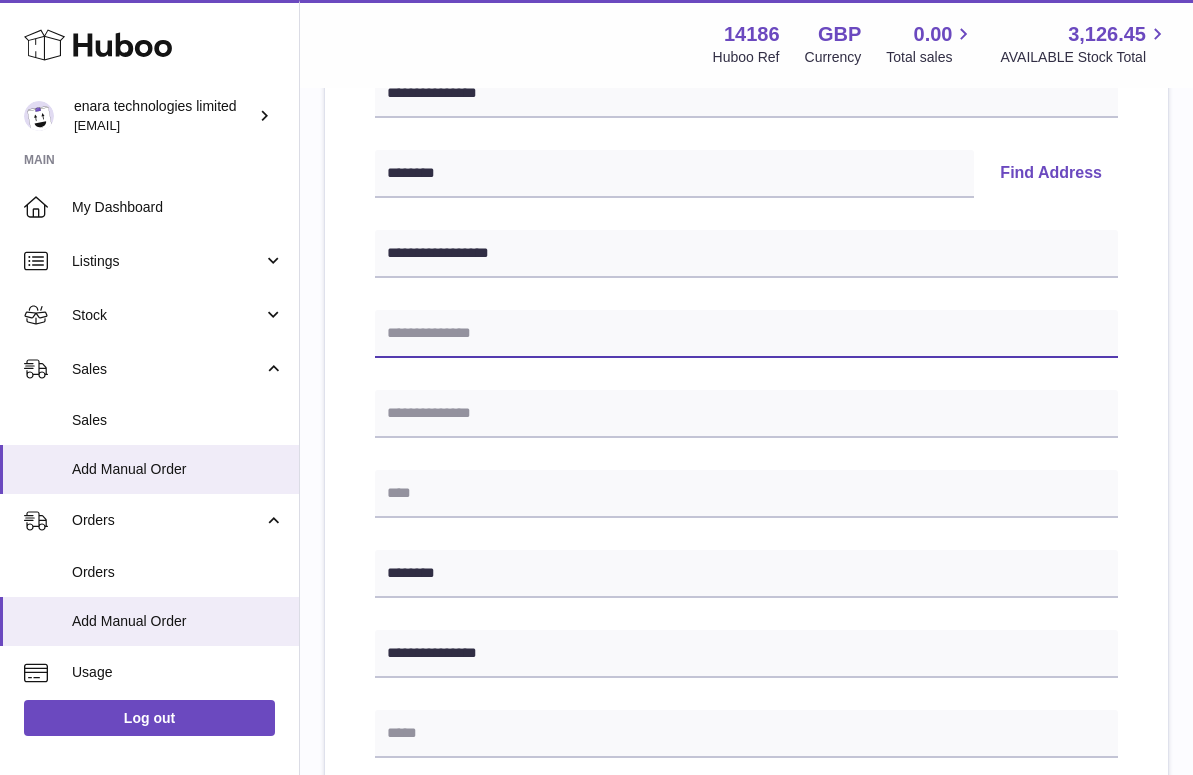 paste on "**********" 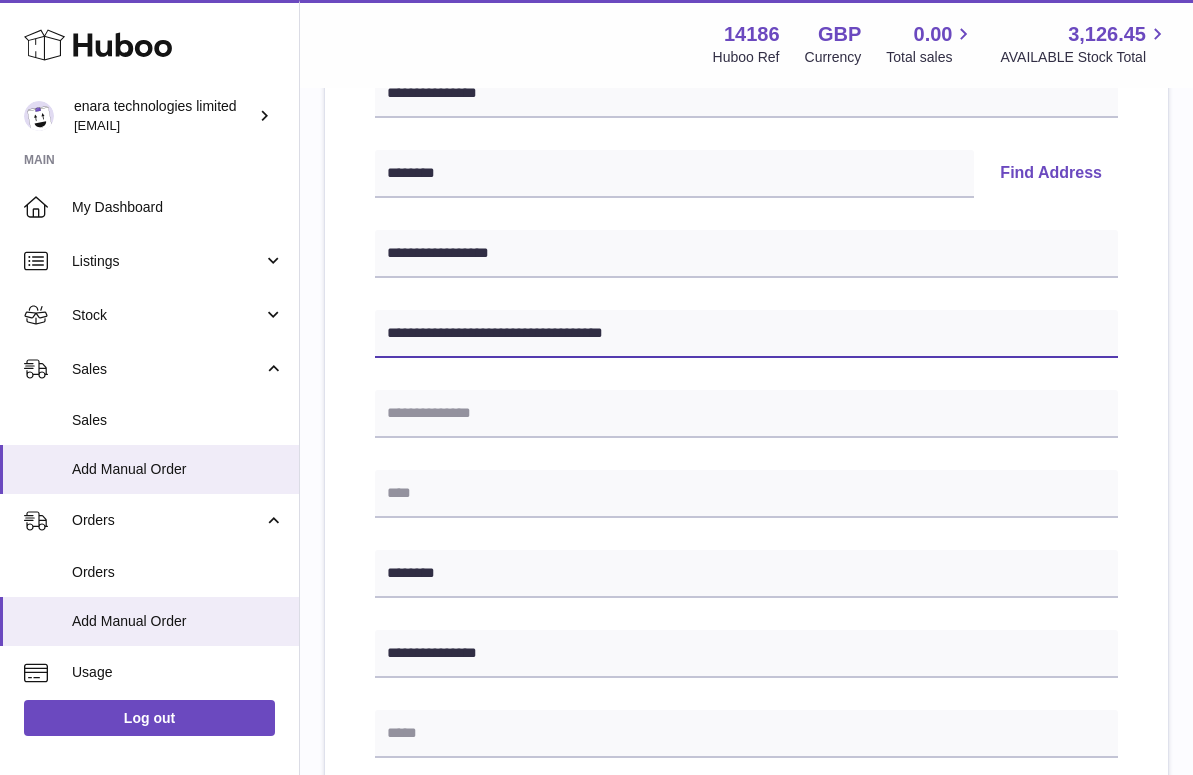 drag, startPoint x: 536, startPoint y: 329, endPoint x: 783, endPoint y: 346, distance: 247.58434 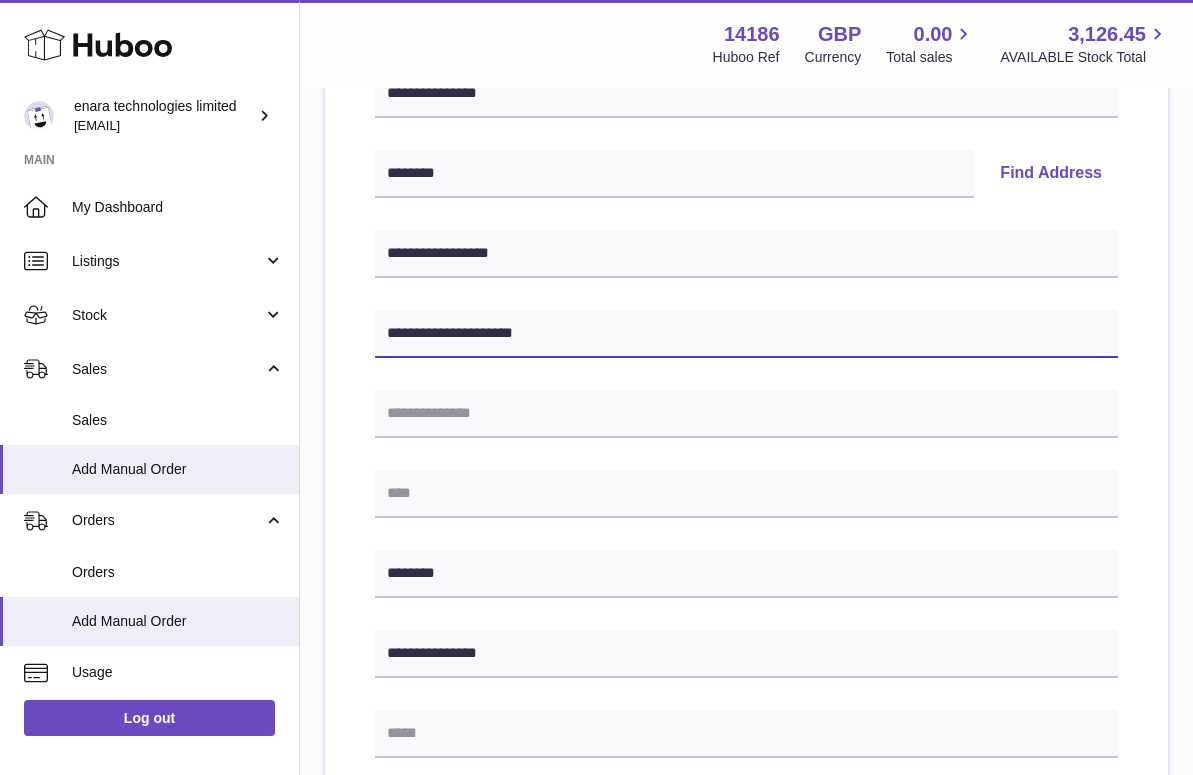 type on "**********" 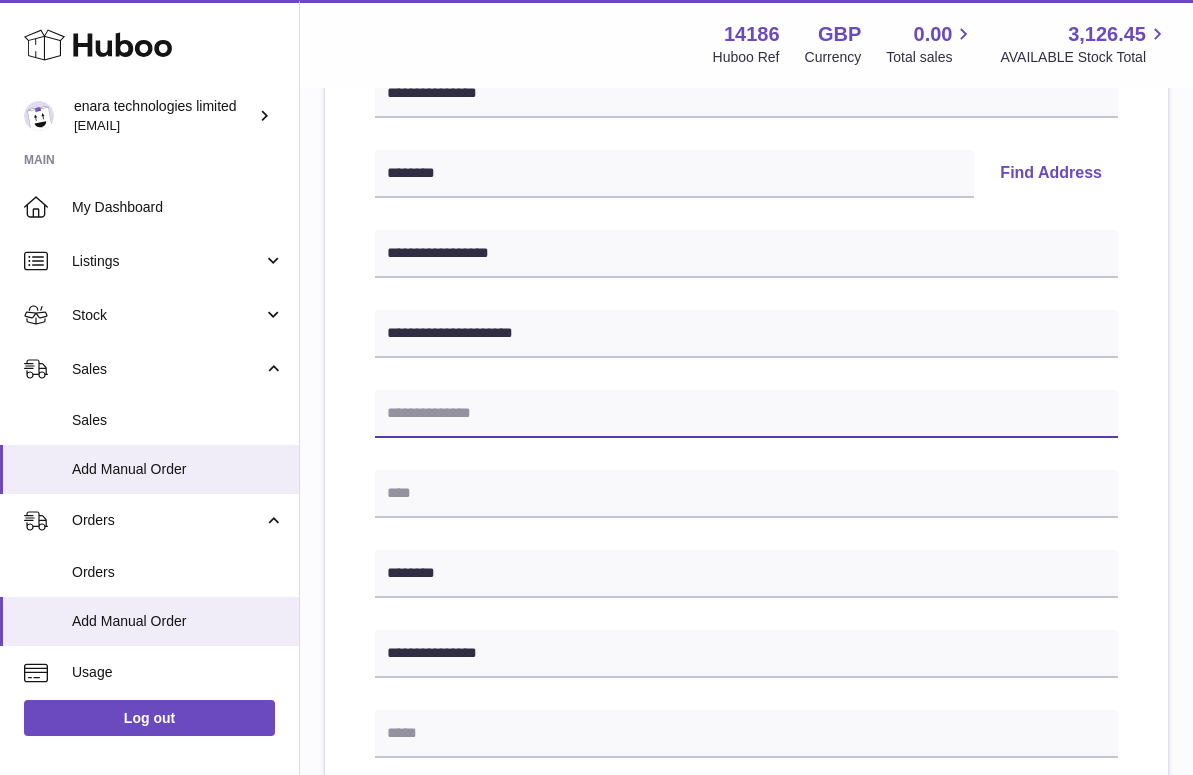 paste on "**********" 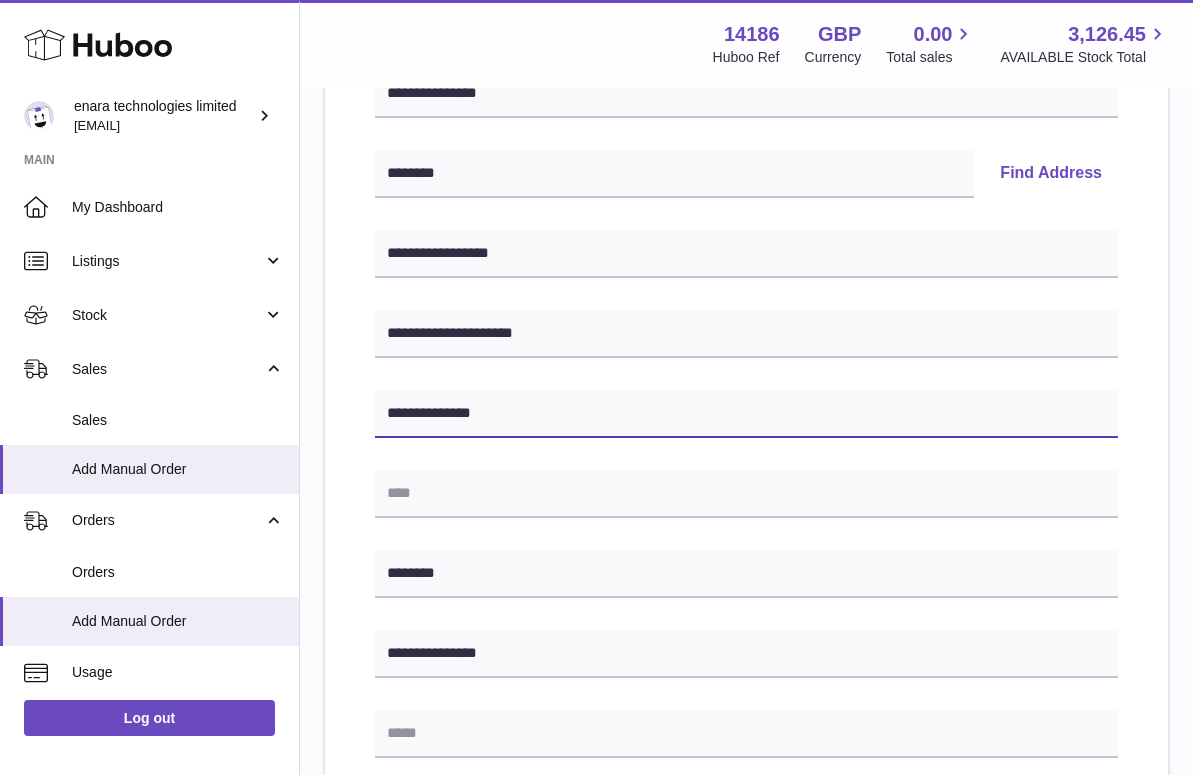 type on "**********" 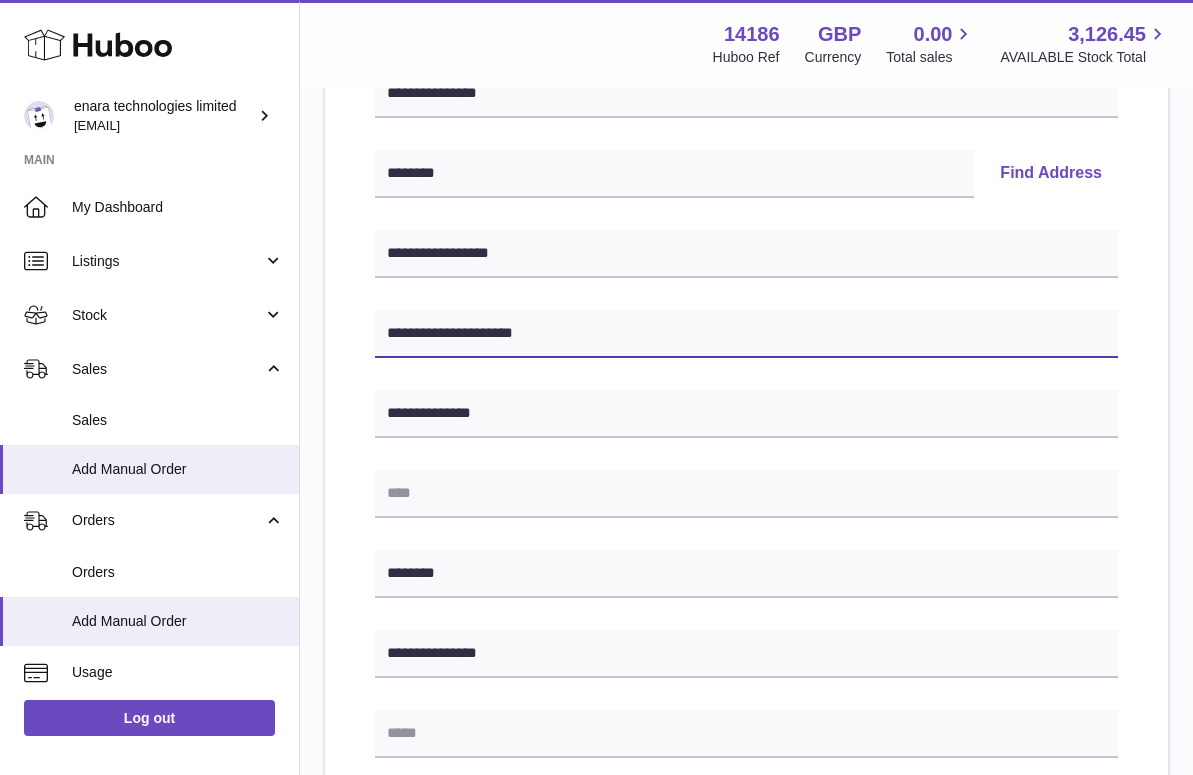 drag, startPoint x: 548, startPoint y: 324, endPoint x: 337, endPoint y: 335, distance: 211.28653 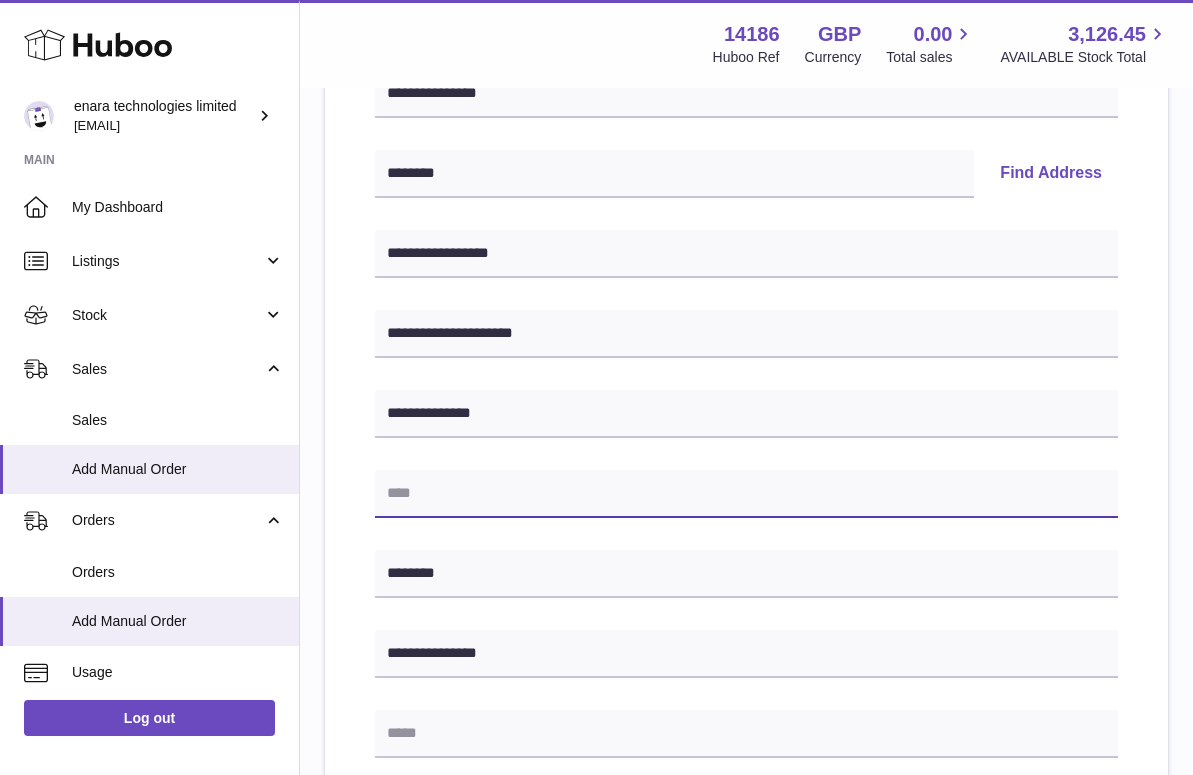 click at bounding box center (746, 494) 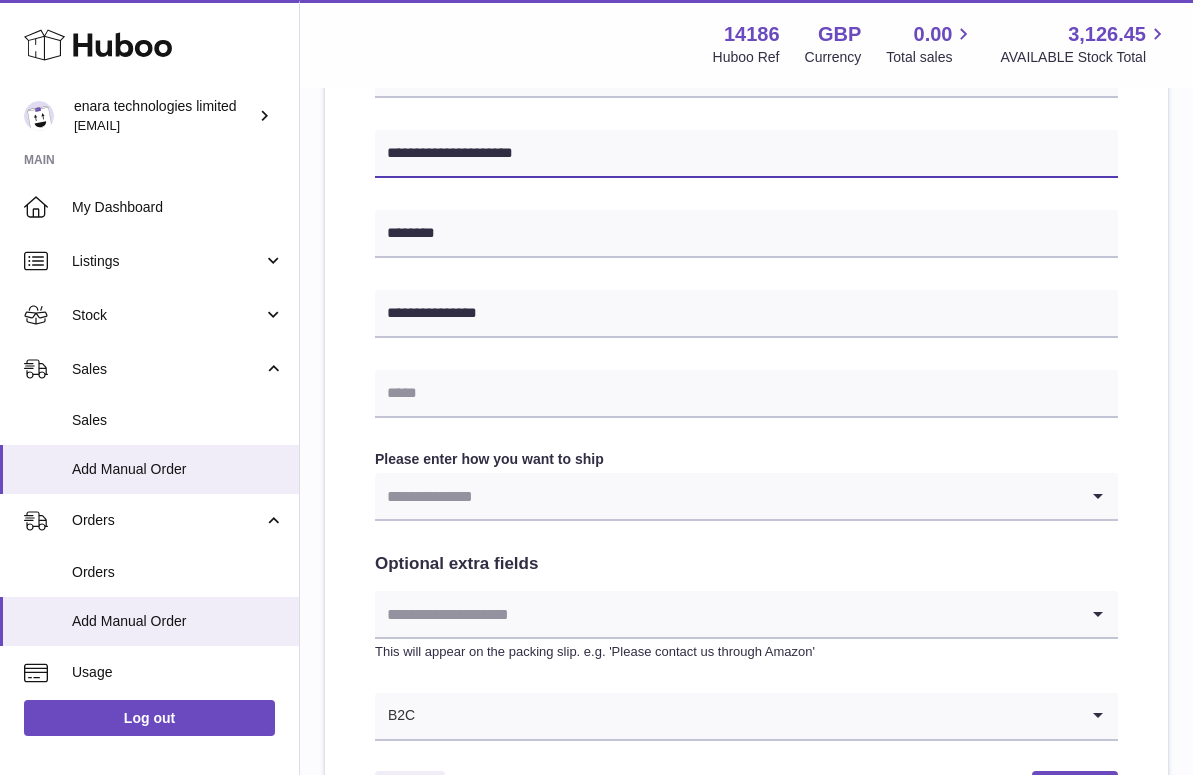 scroll, scrollTop: 761, scrollLeft: 0, axis: vertical 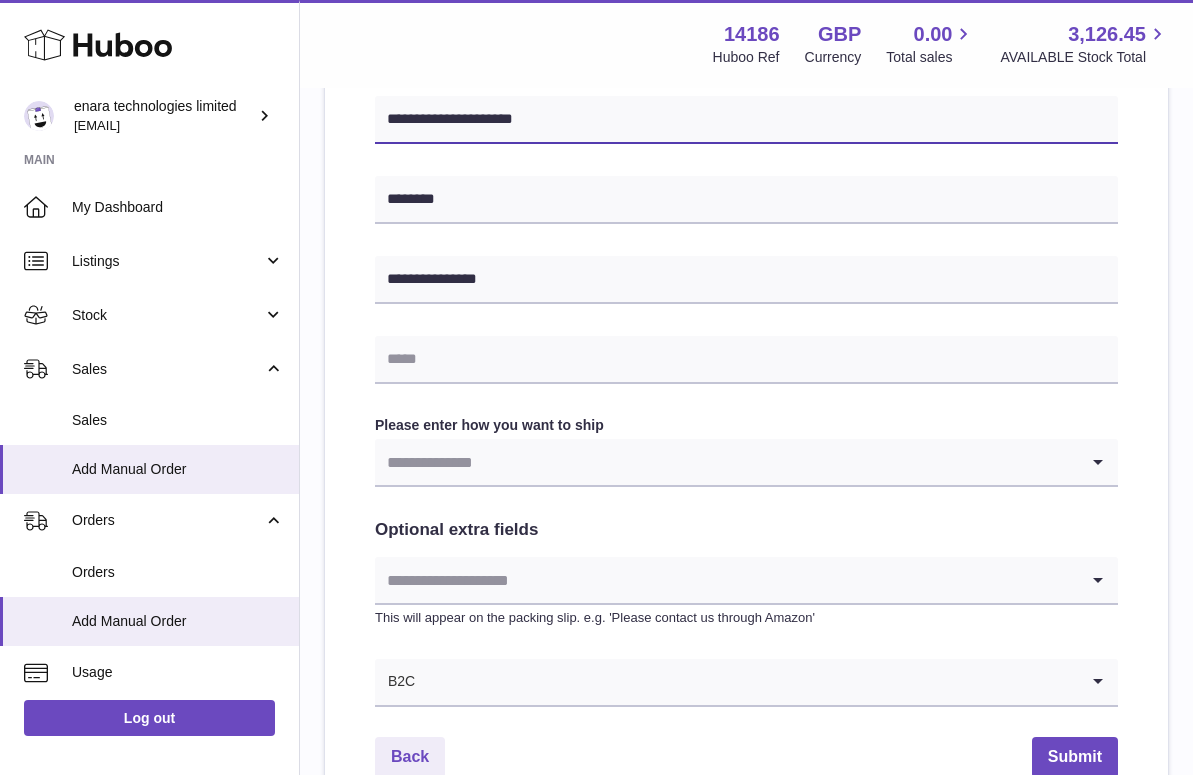 type on "**********" 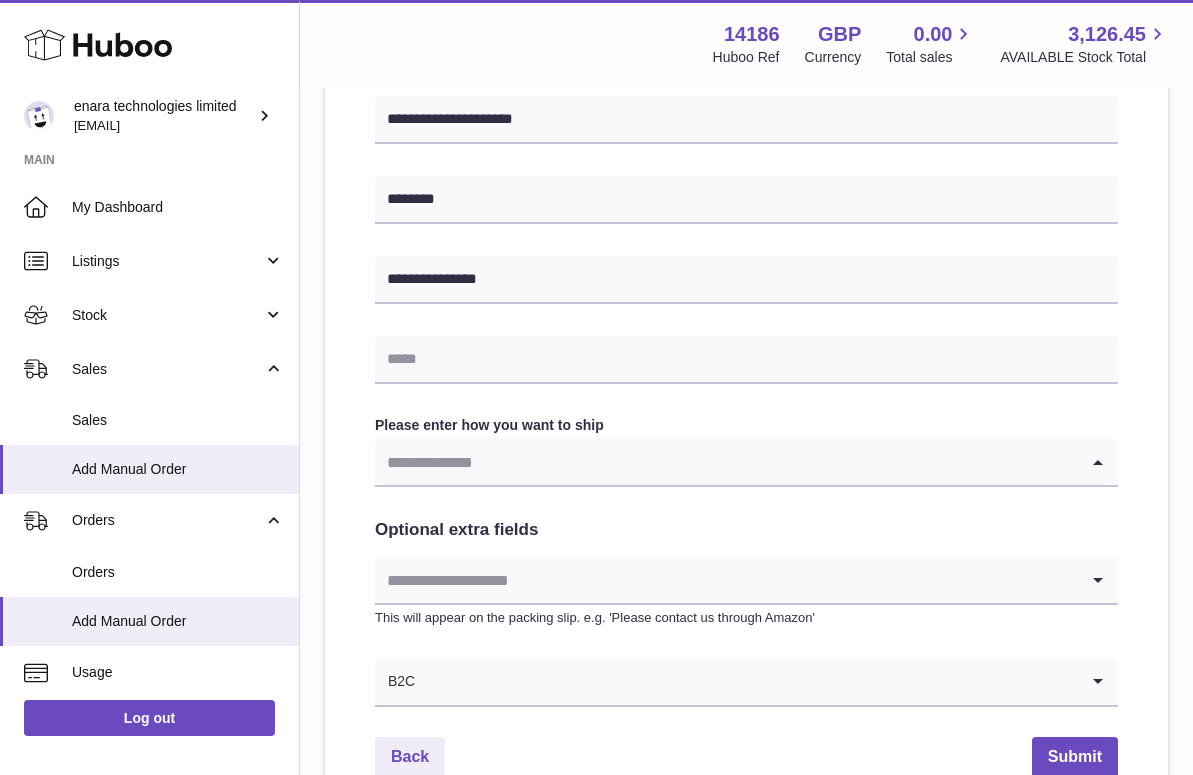 click at bounding box center [726, 462] 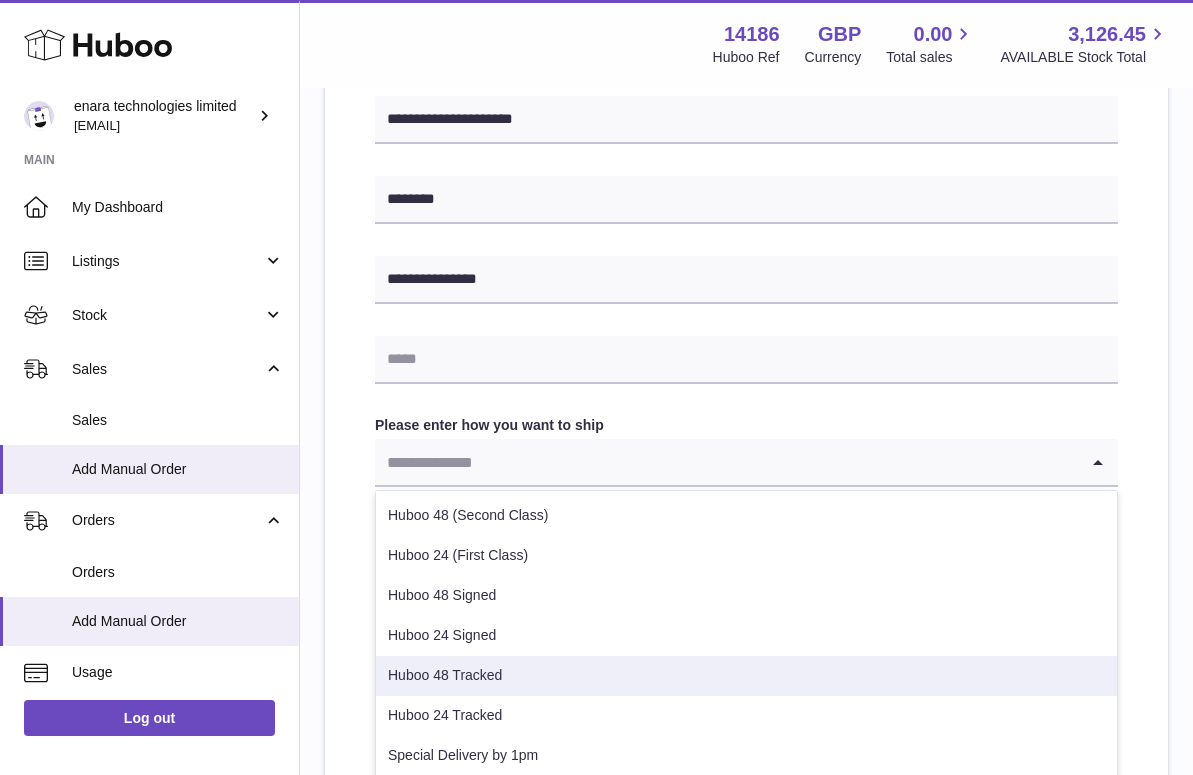 click on "Huboo 48 Tracked" at bounding box center (746, 676) 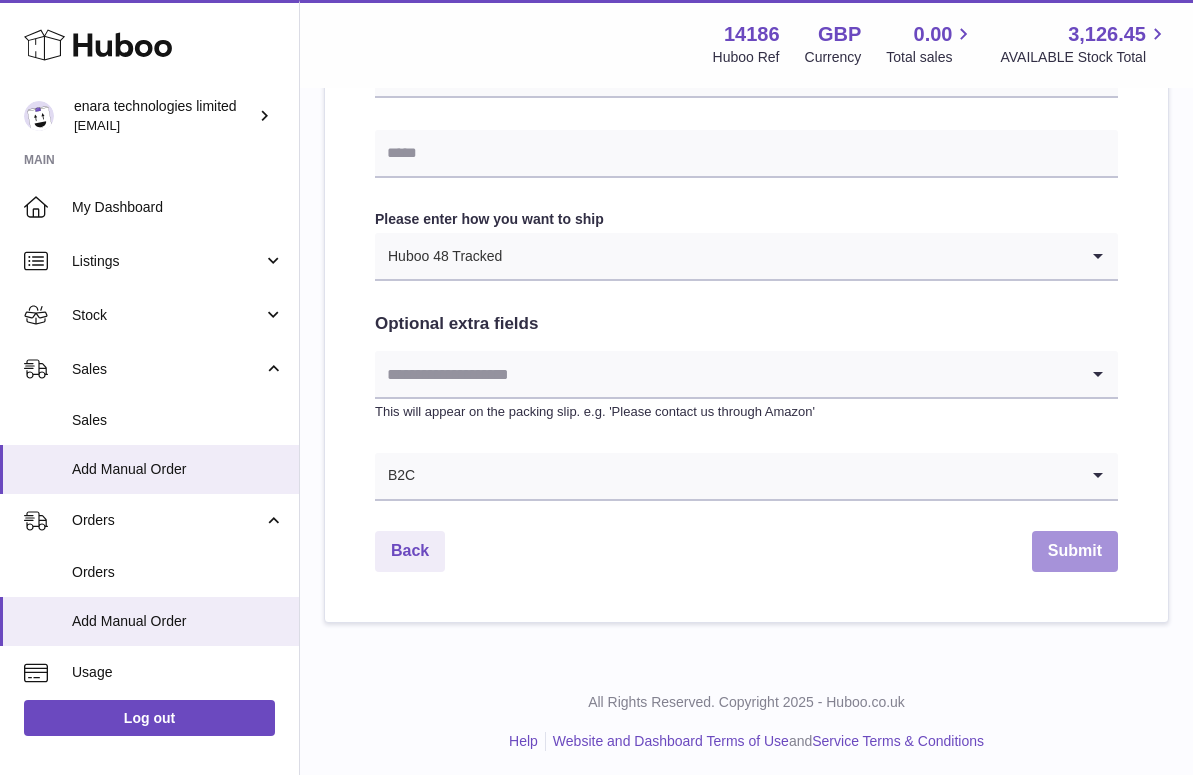 scroll, scrollTop: 966, scrollLeft: 0, axis: vertical 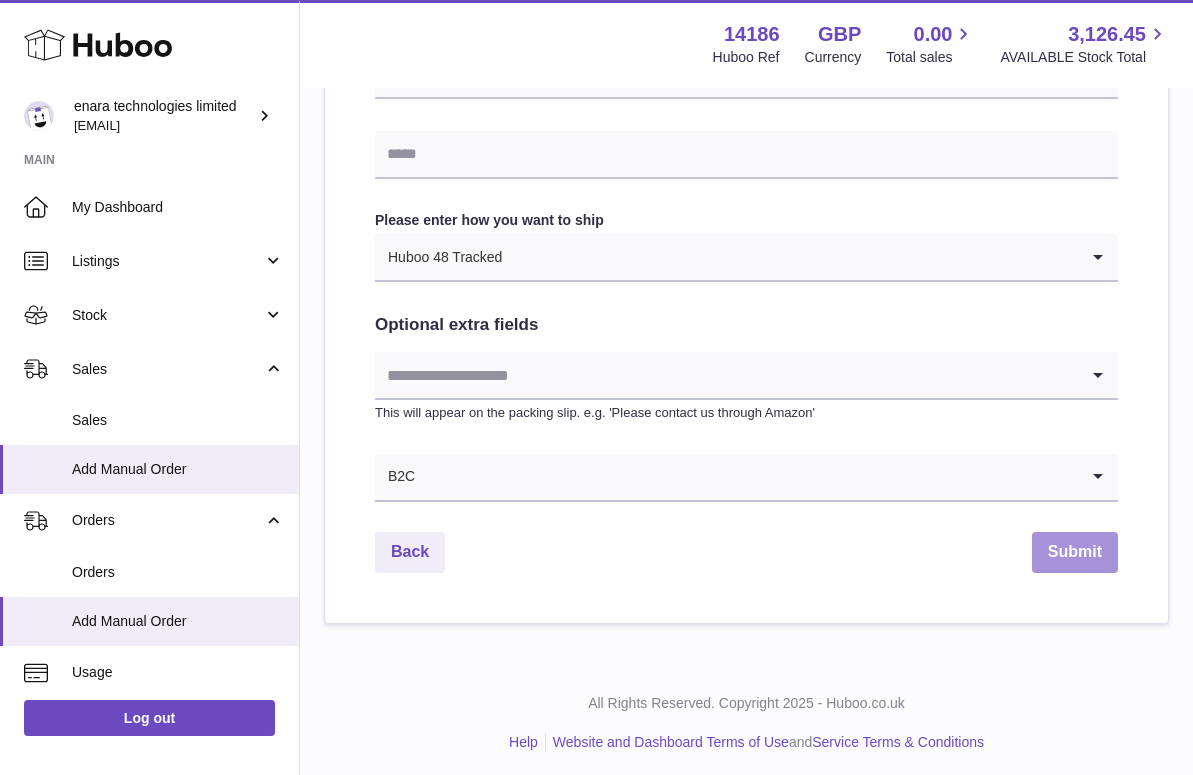click on "Submit" at bounding box center (1075, 552) 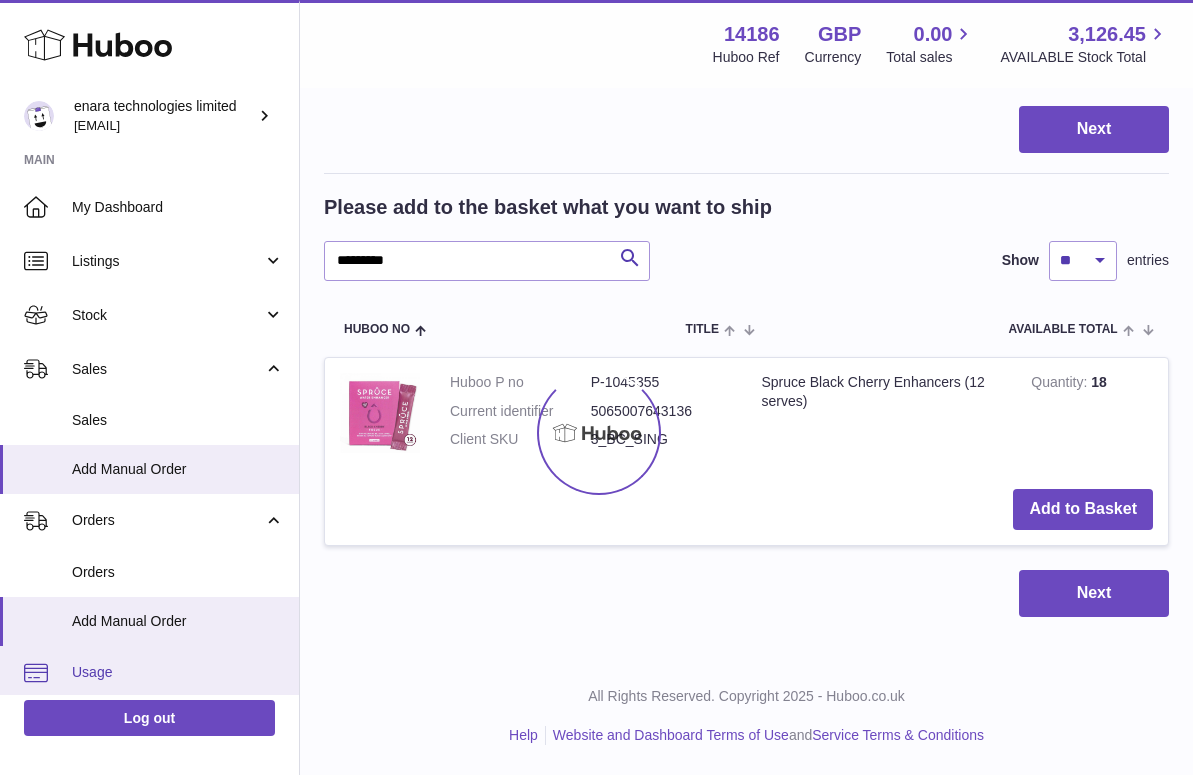 scroll, scrollTop: 0, scrollLeft: 0, axis: both 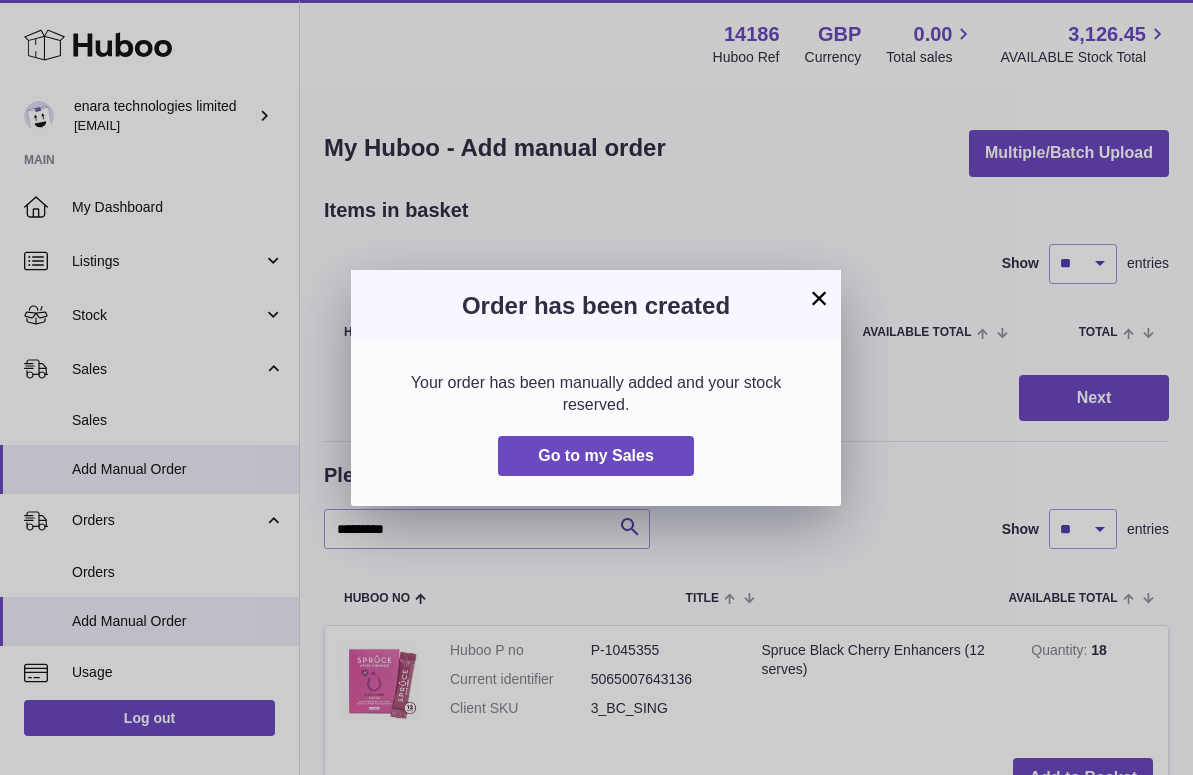 click on "×" at bounding box center (819, 298) 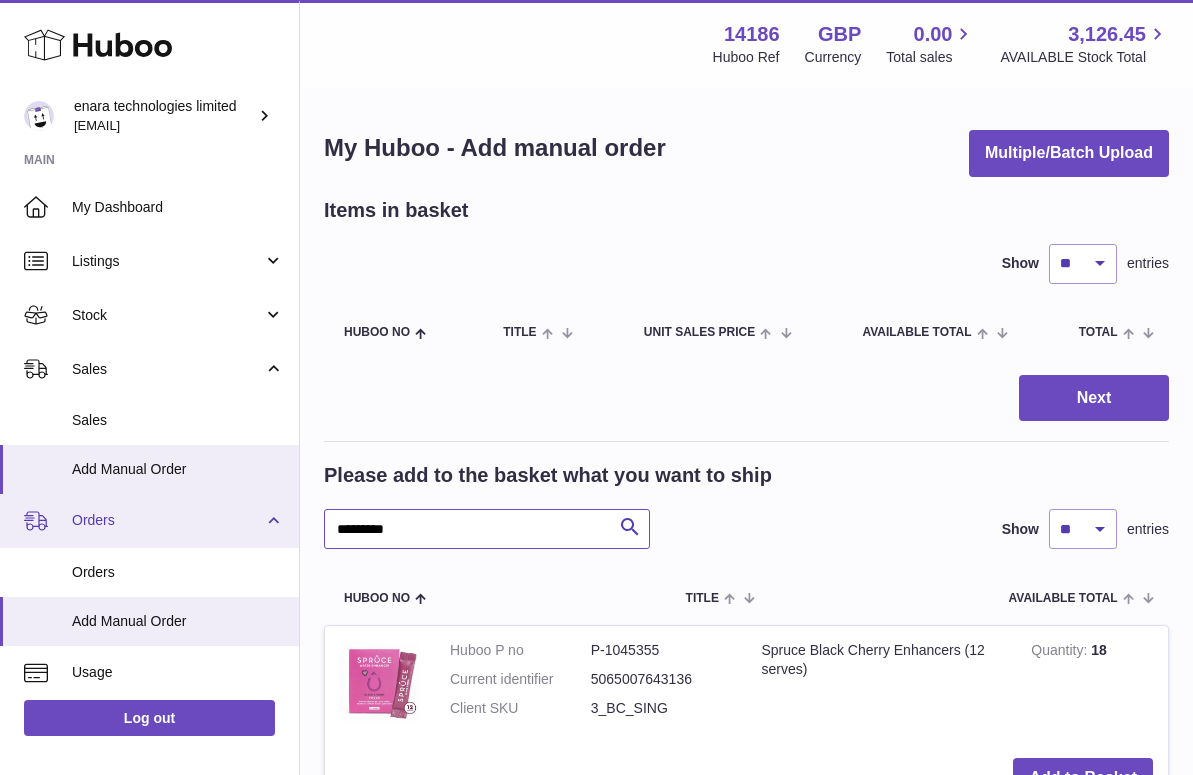 drag, startPoint x: 437, startPoint y: 525, endPoint x: 51, endPoint y: 499, distance: 386.87466 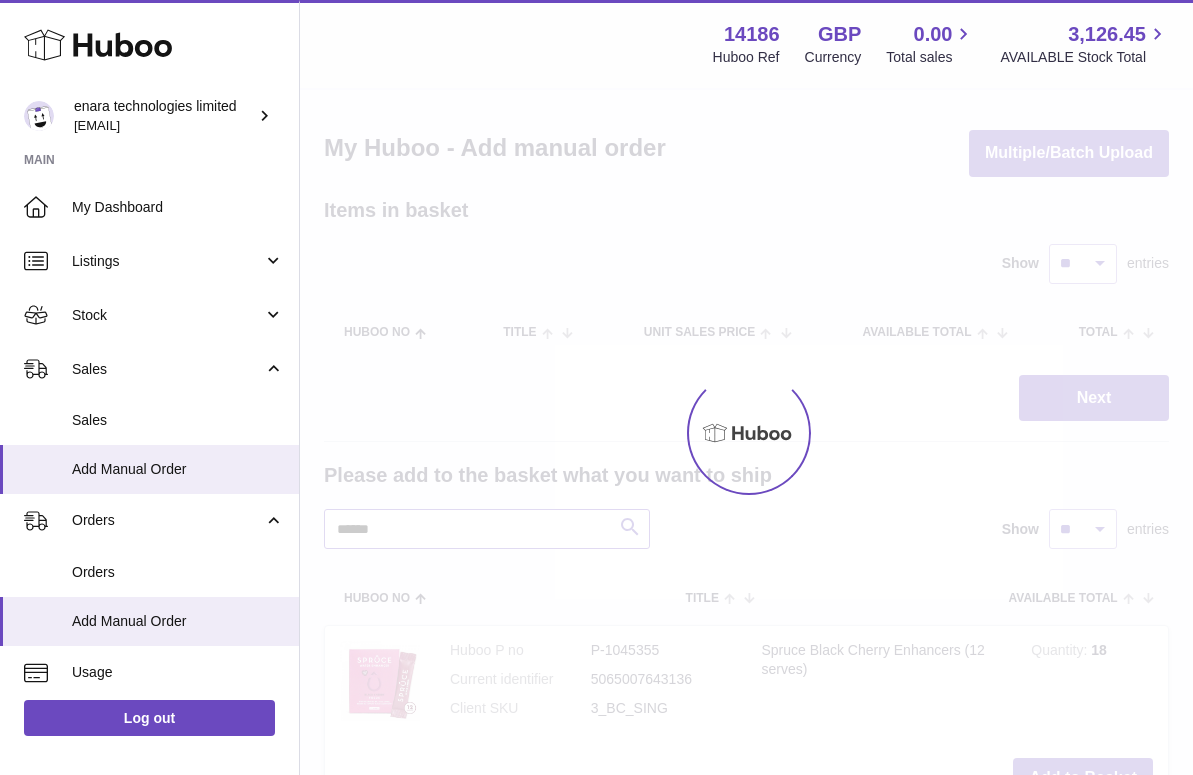 scroll, scrollTop: 199, scrollLeft: 0, axis: vertical 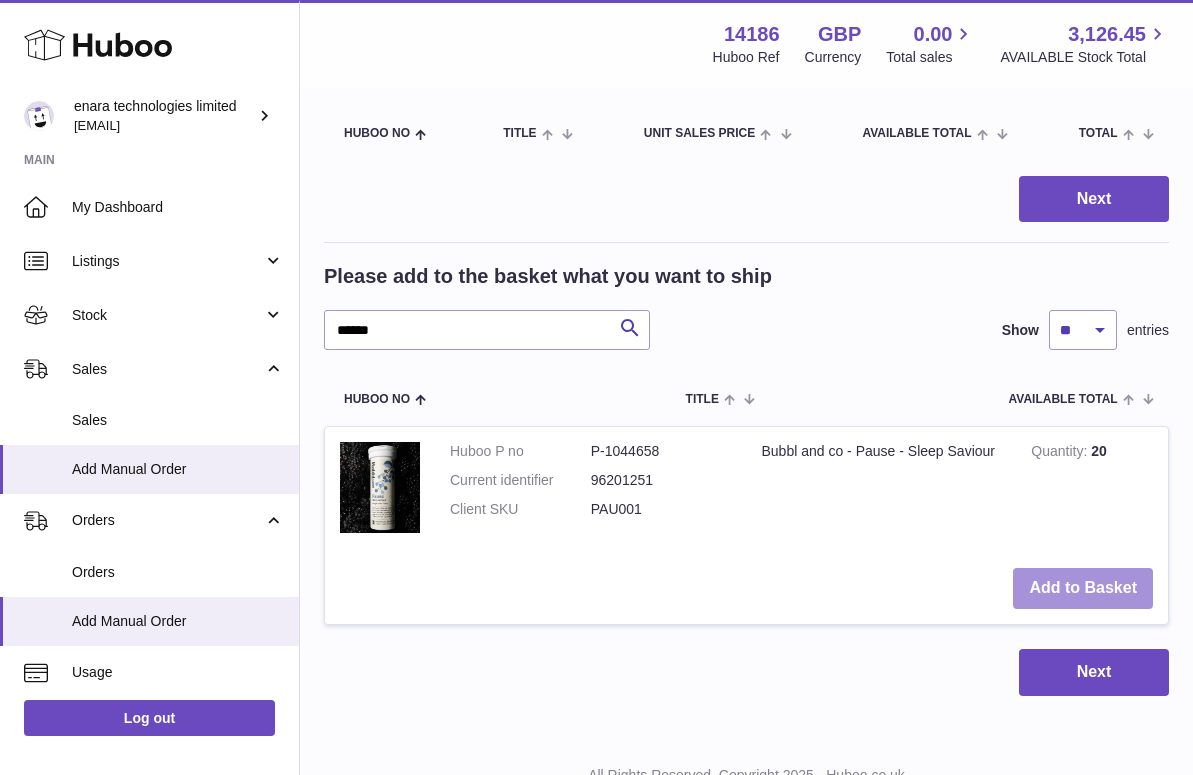 click on "Add to Basket" at bounding box center [1083, 588] 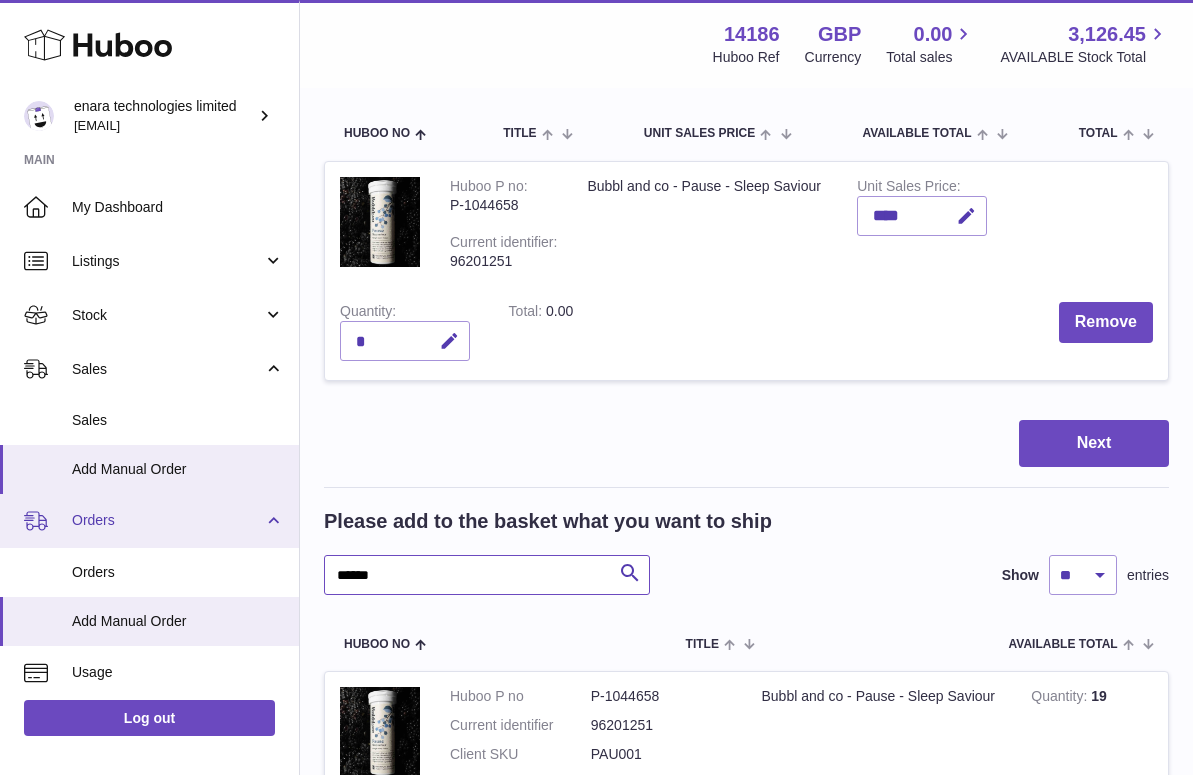drag, startPoint x: 437, startPoint y: 565, endPoint x: 227, endPoint y: 540, distance: 211.48286 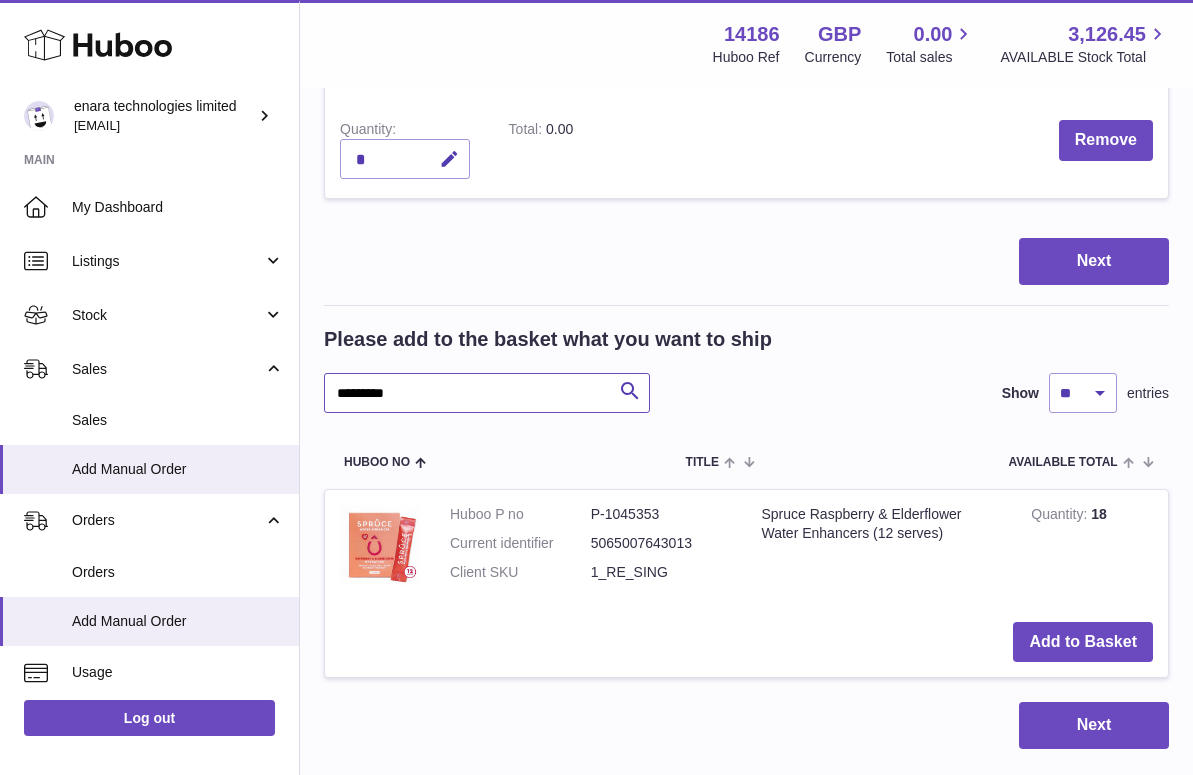 scroll, scrollTop: 382, scrollLeft: 0, axis: vertical 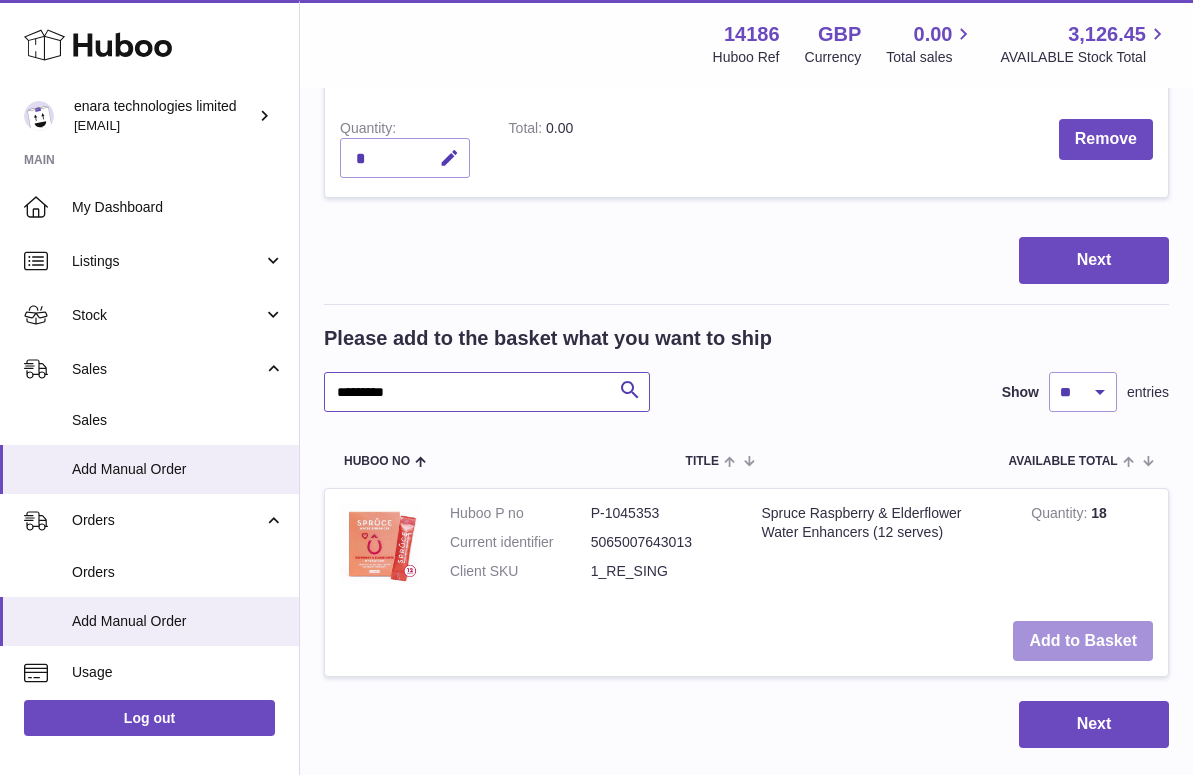 type on "*********" 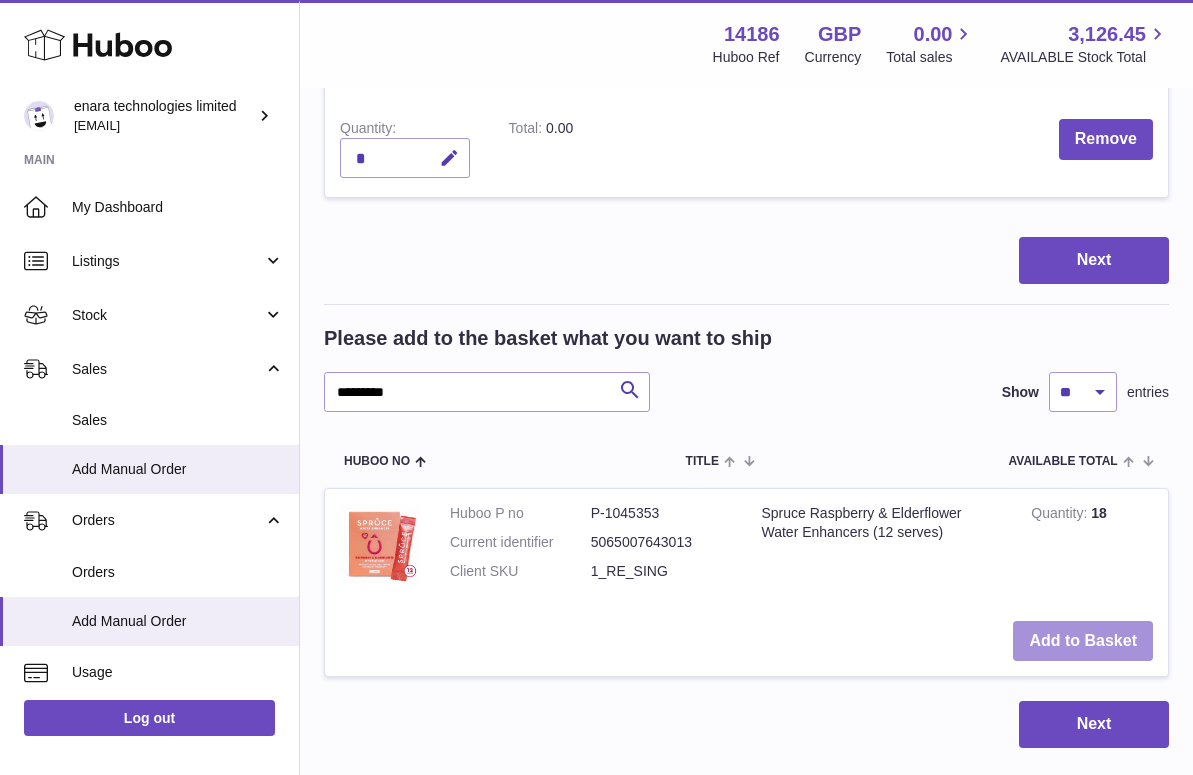 click on "Add to Basket" at bounding box center (1083, 641) 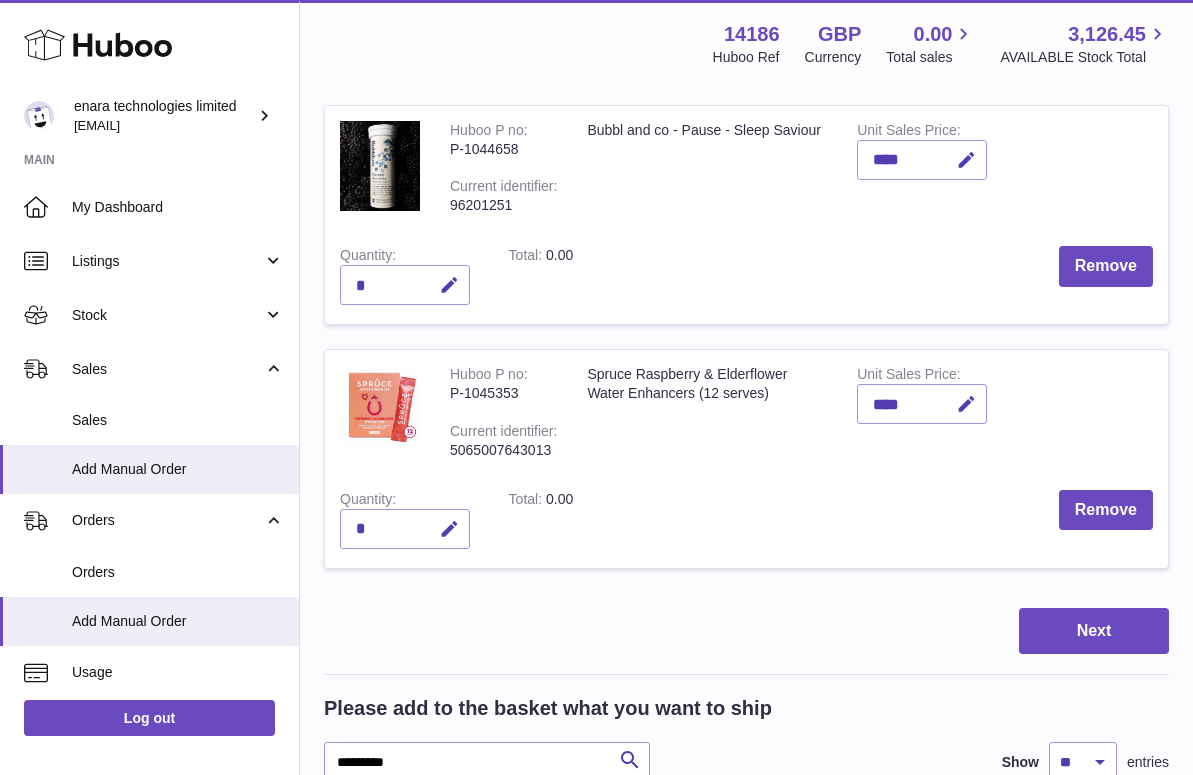 scroll, scrollTop: 254, scrollLeft: 0, axis: vertical 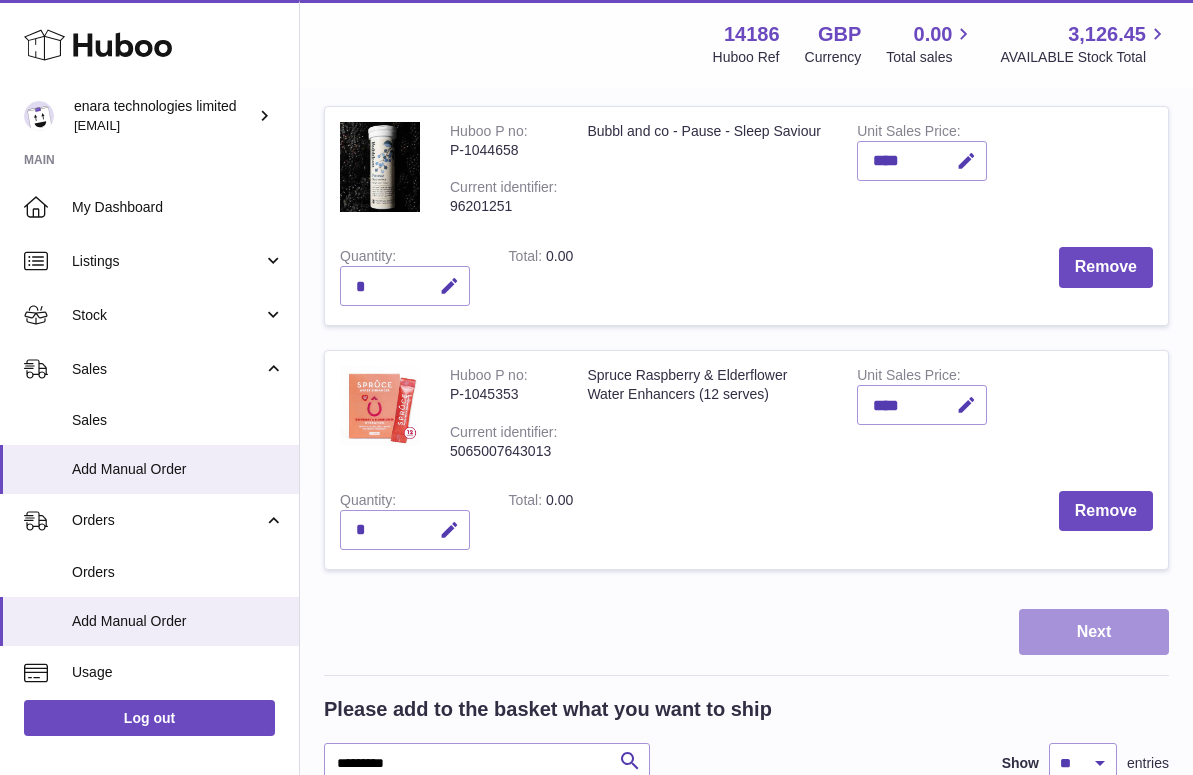 click on "Next" at bounding box center (1094, 632) 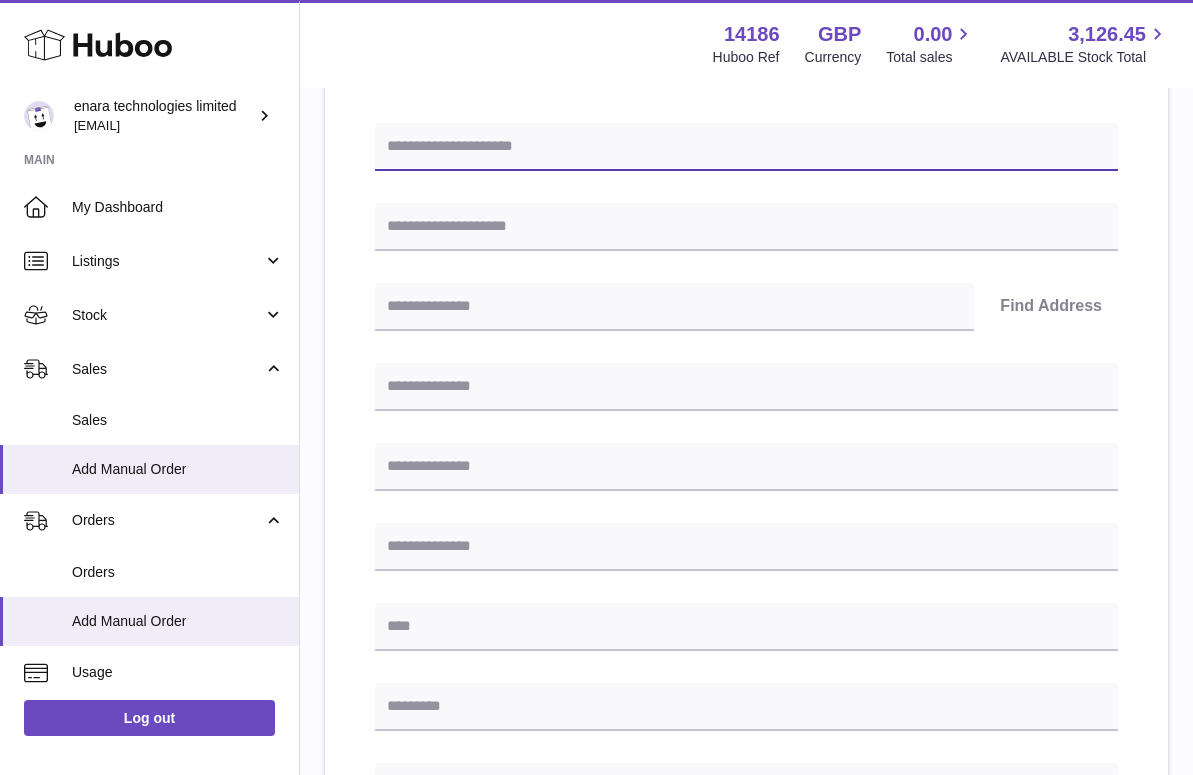 click at bounding box center [746, 147] 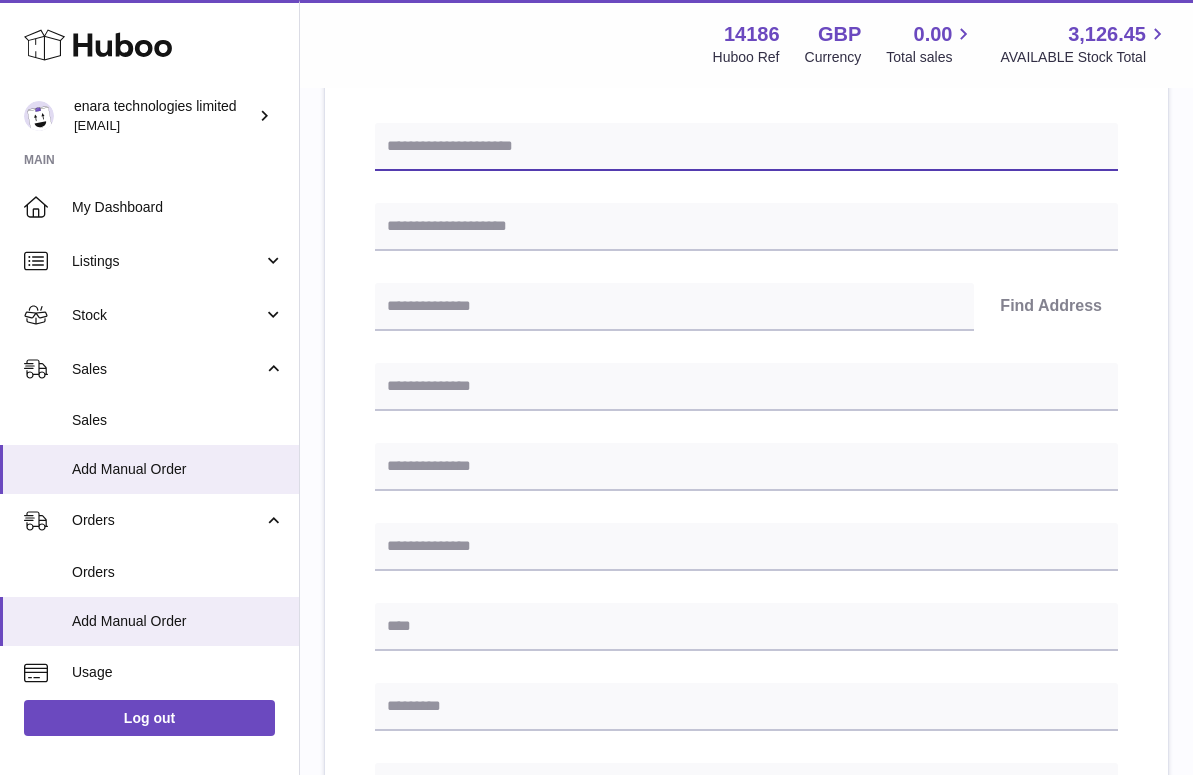paste on "**********" 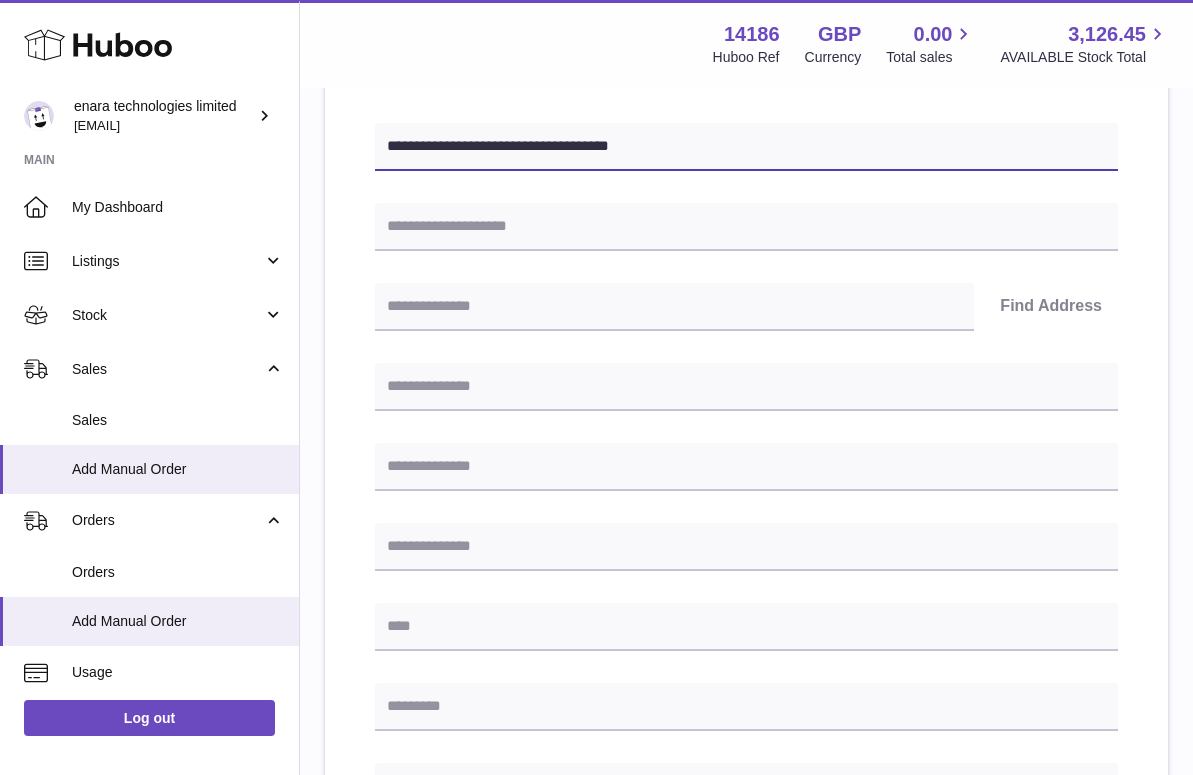 type on "**********" 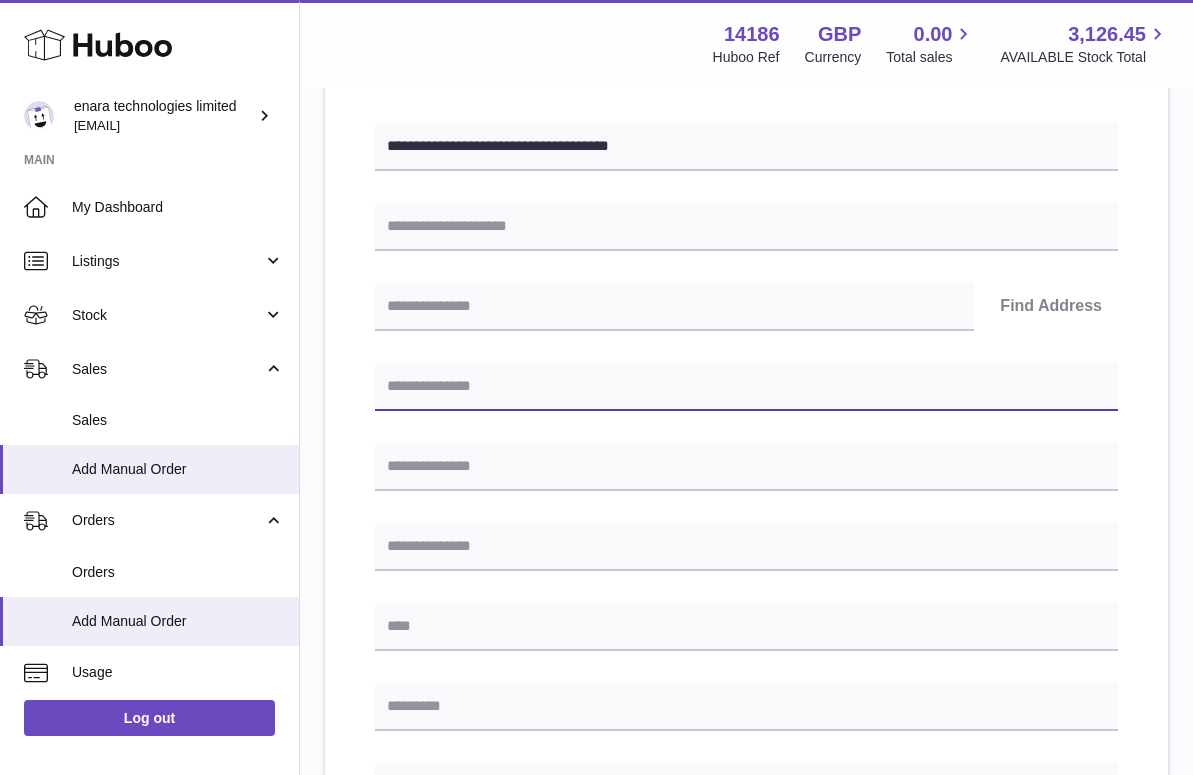 paste on "**********" 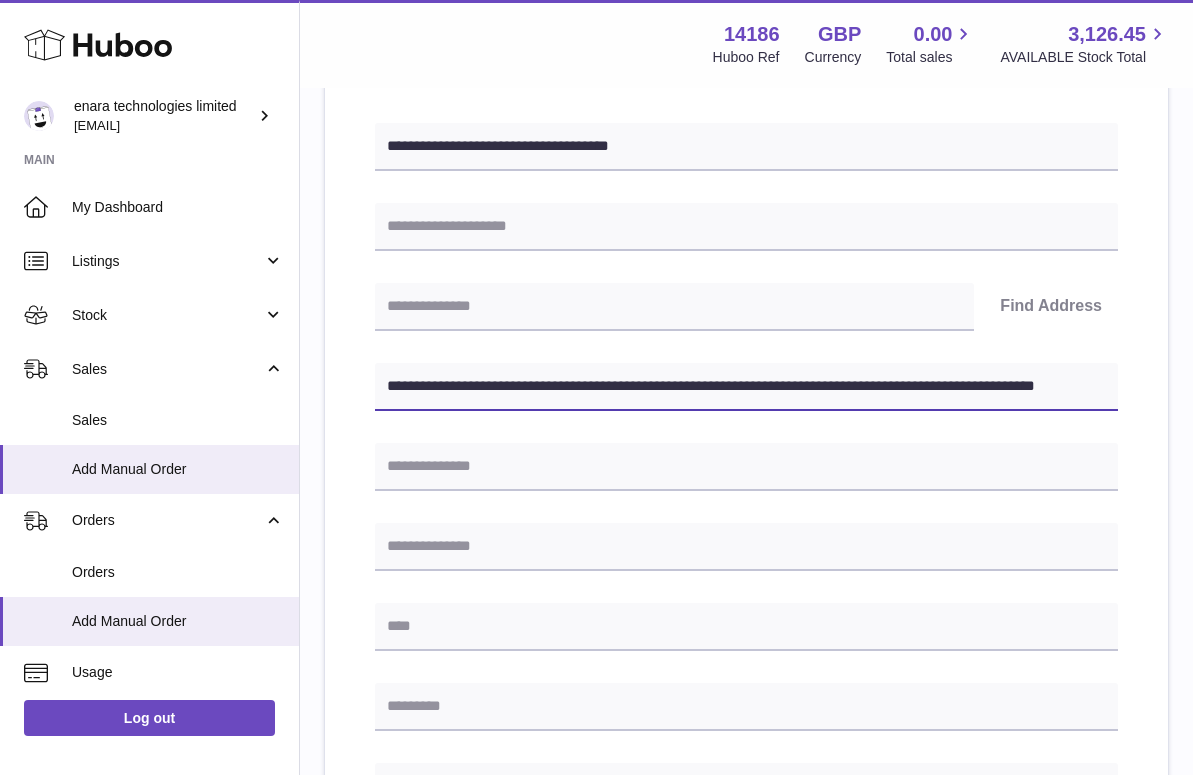drag, startPoint x: 750, startPoint y: 385, endPoint x: 1260, endPoint y: 447, distance: 513.7548 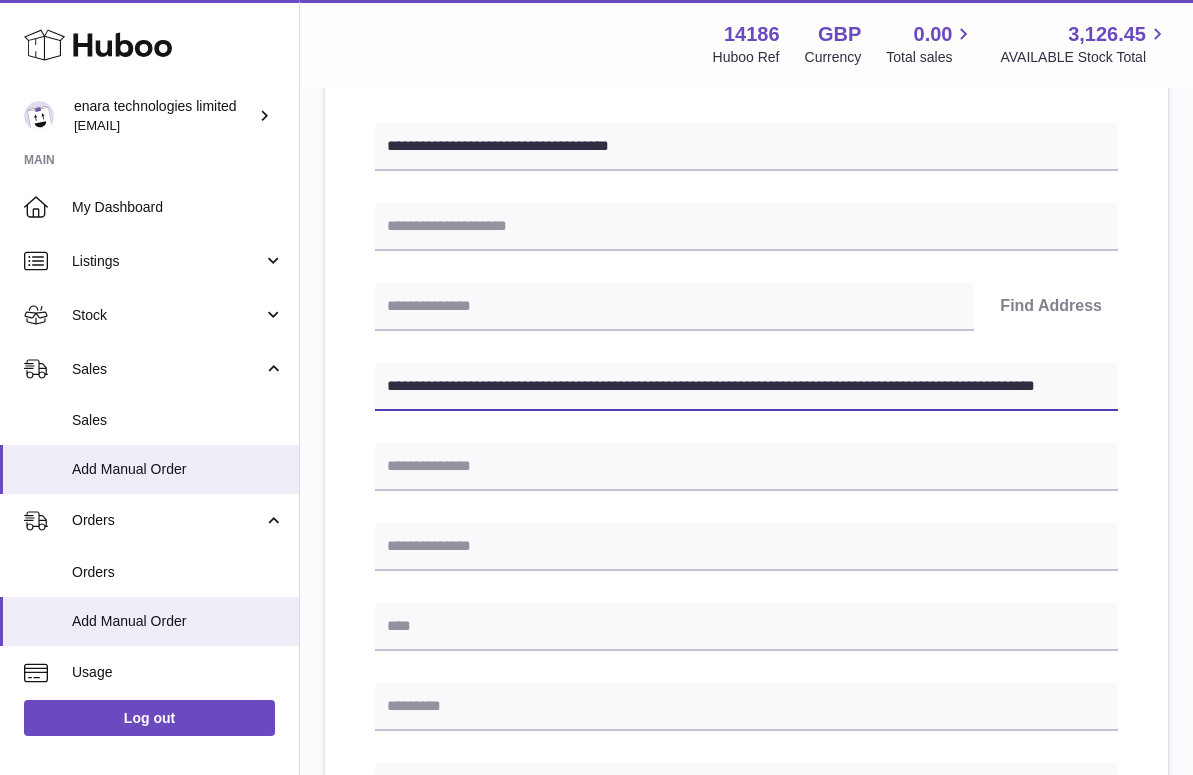click on ".st0{fill:#141414;}" at bounding box center [596, 133] 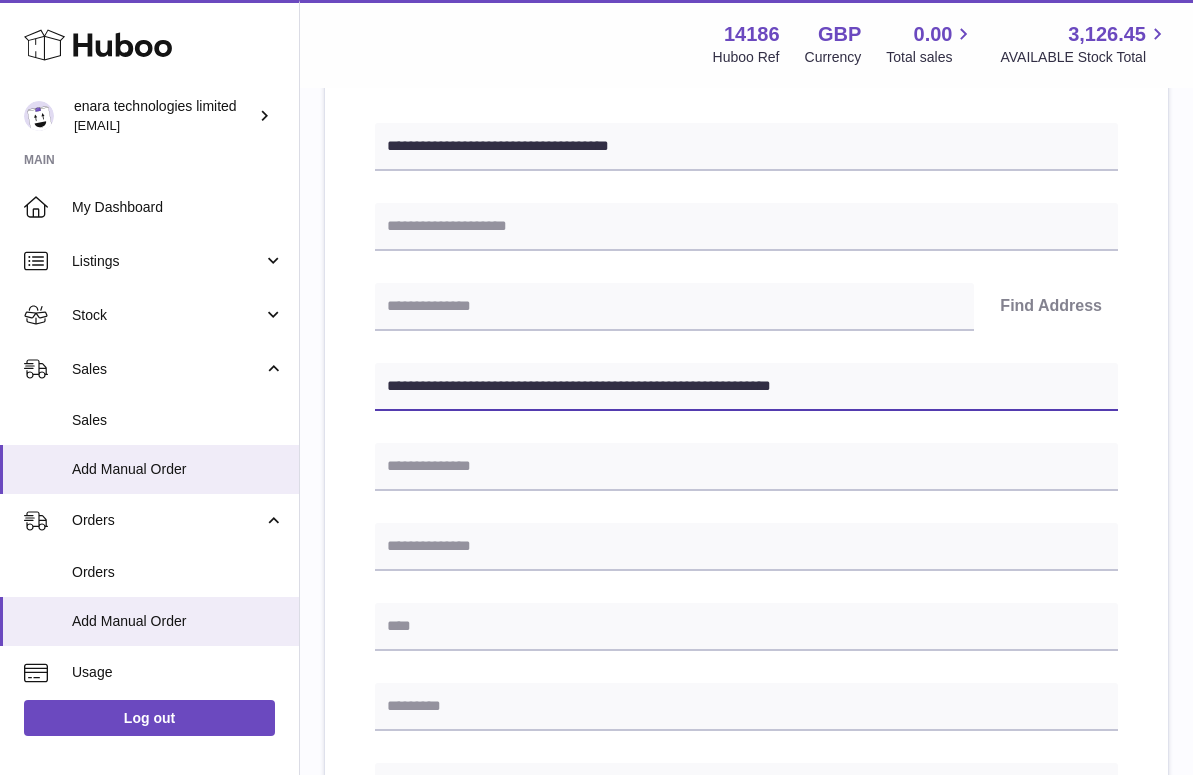 type on "**********" 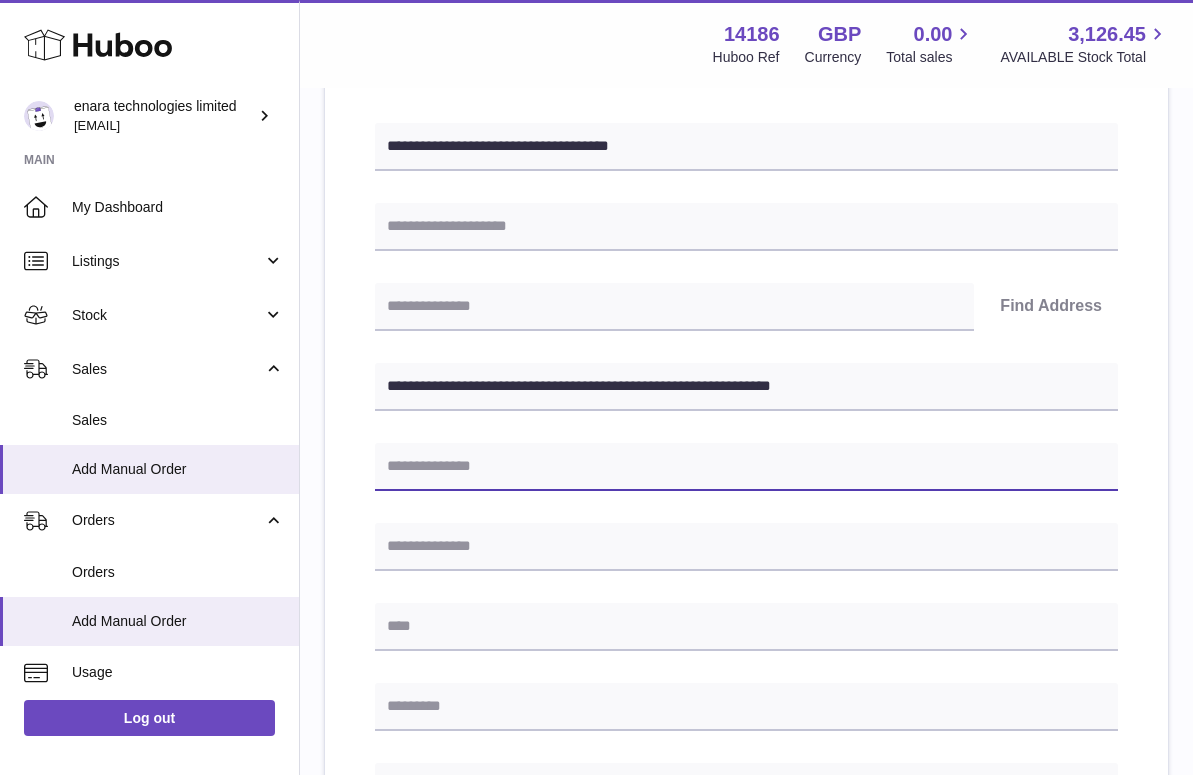 paste on "**********" 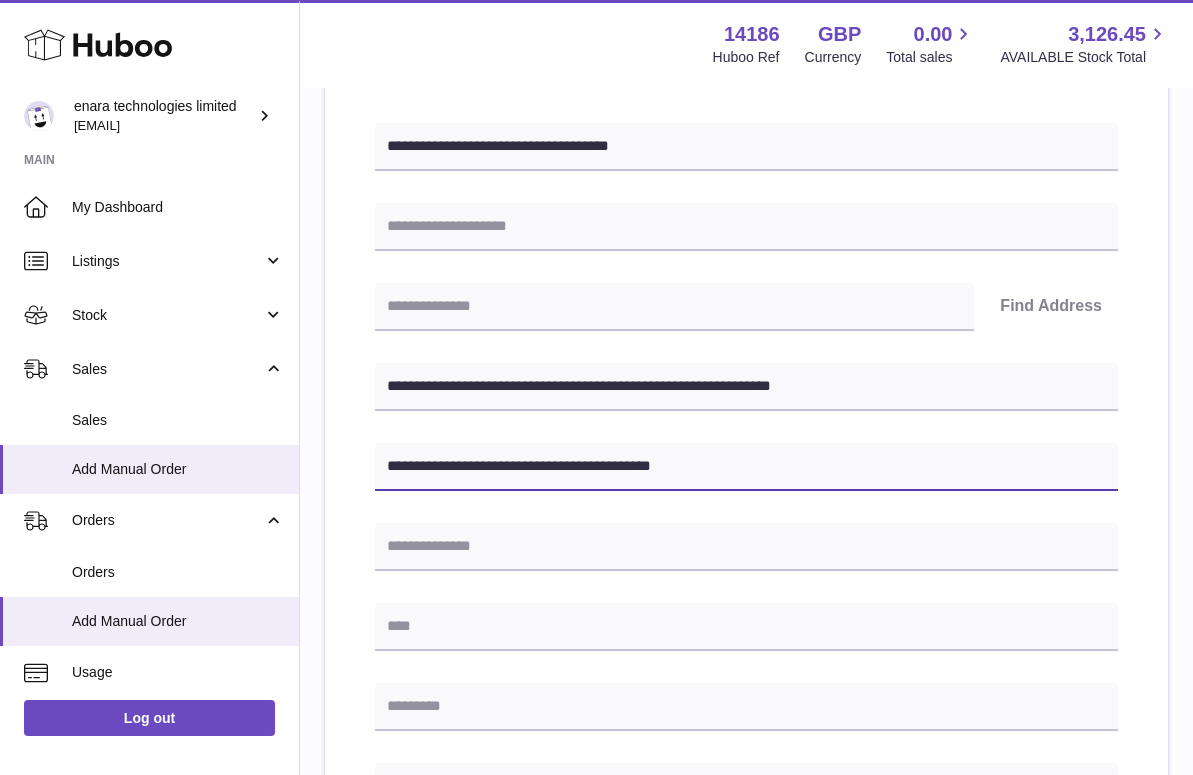 type on "**********" 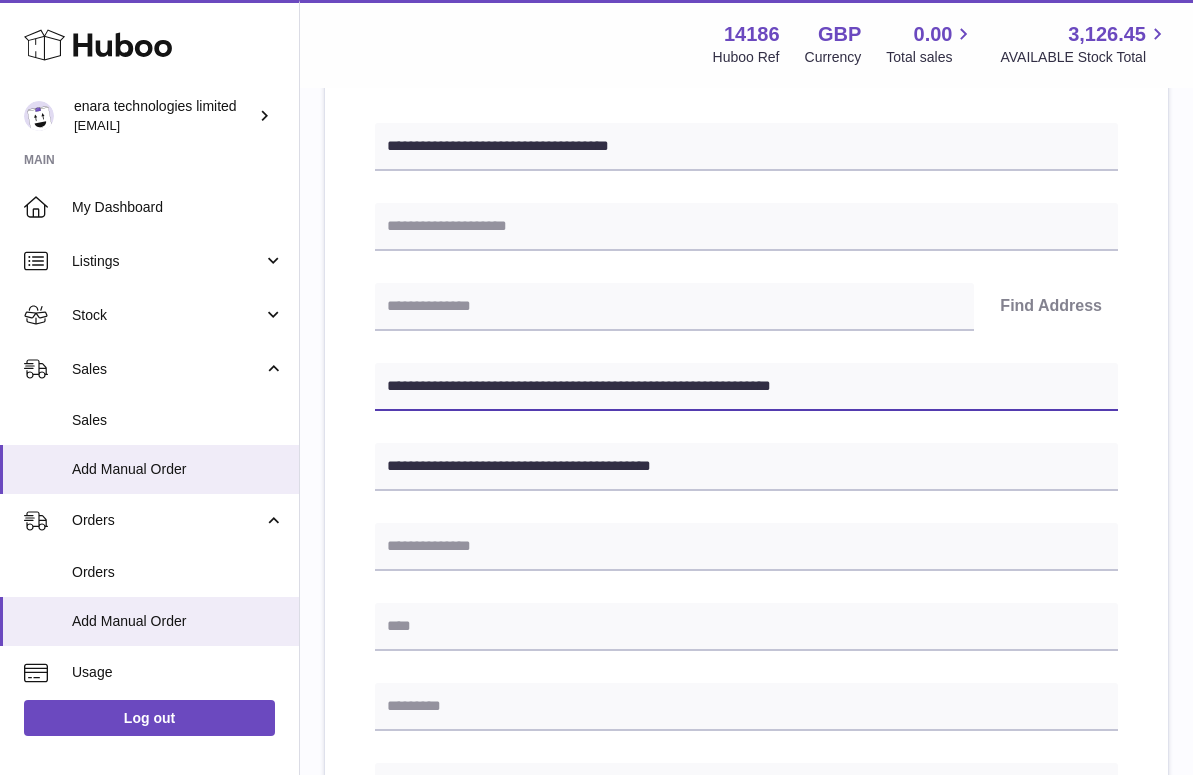 drag, startPoint x: 503, startPoint y: 387, endPoint x: 394, endPoint y: 385, distance: 109.01835 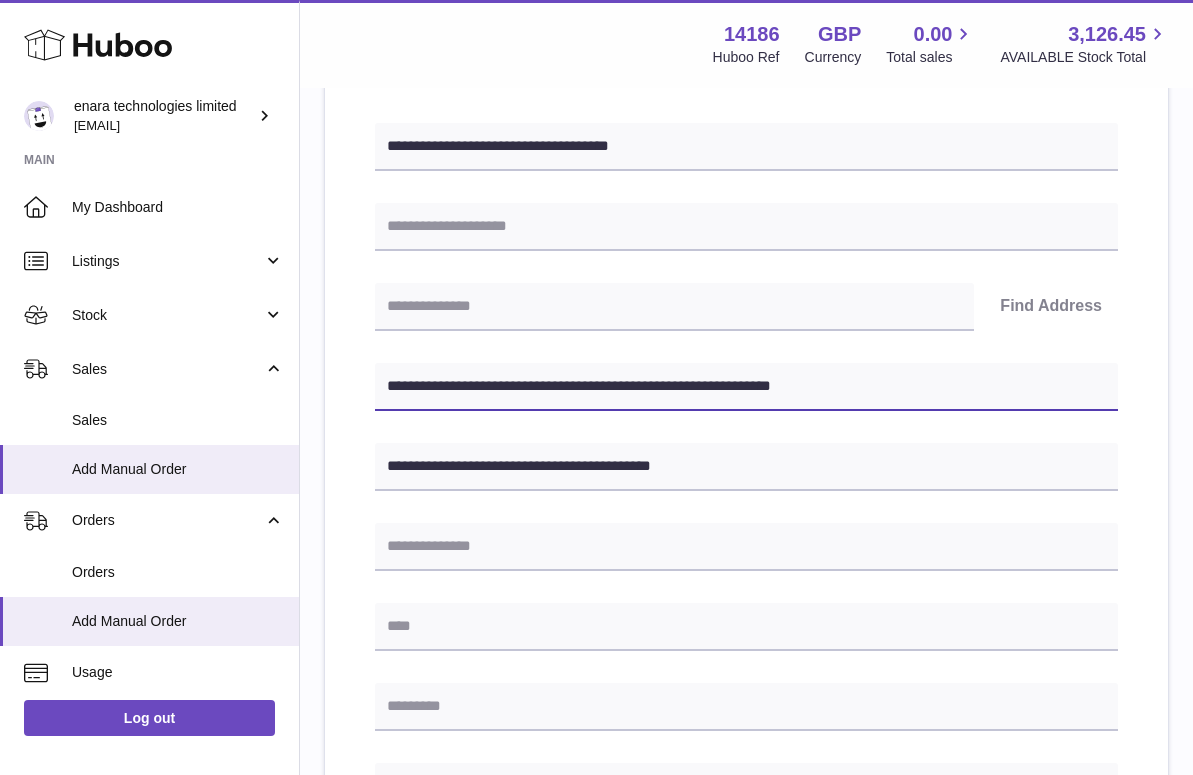 click on "**********" at bounding box center [746, 387] 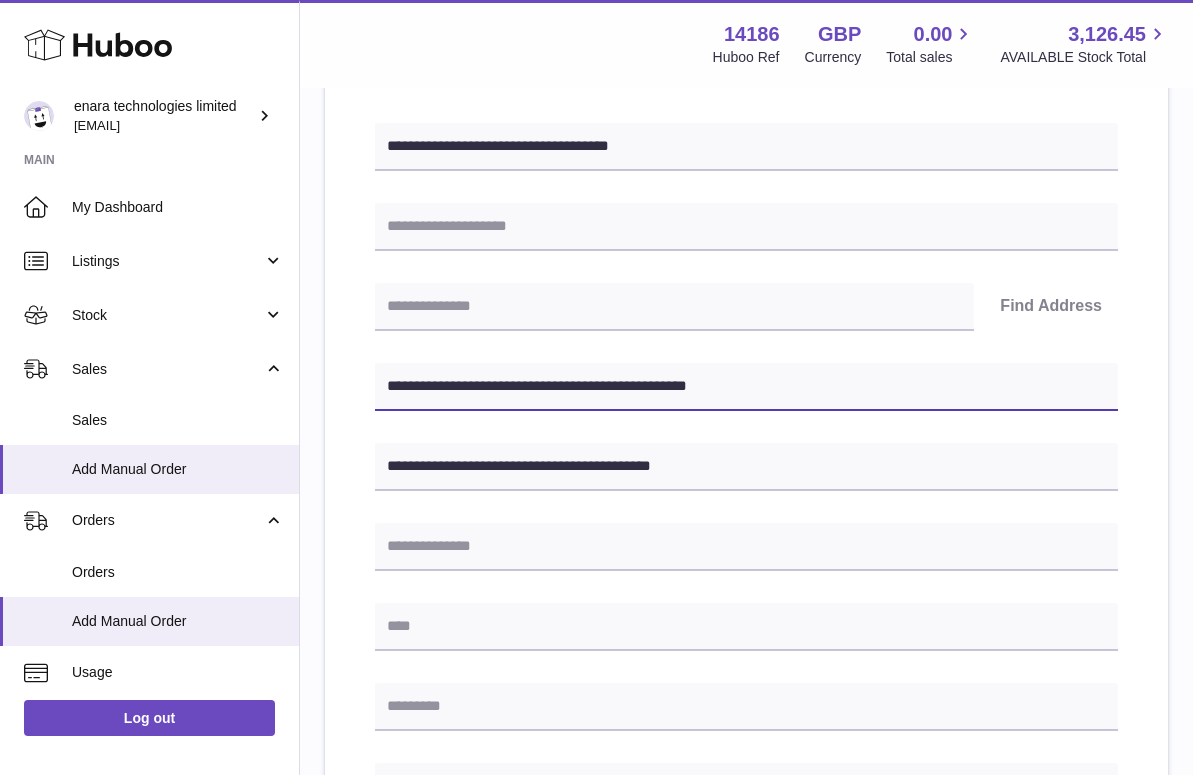 type on "**********" 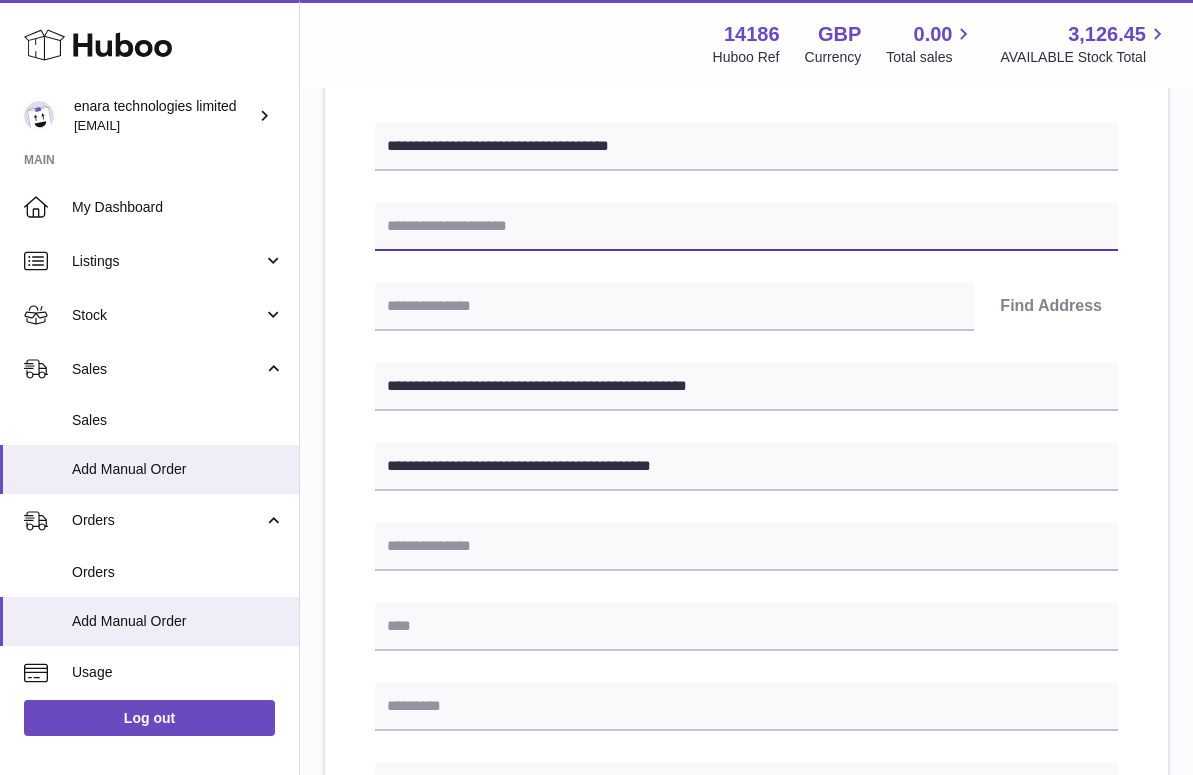 paste on "**********" 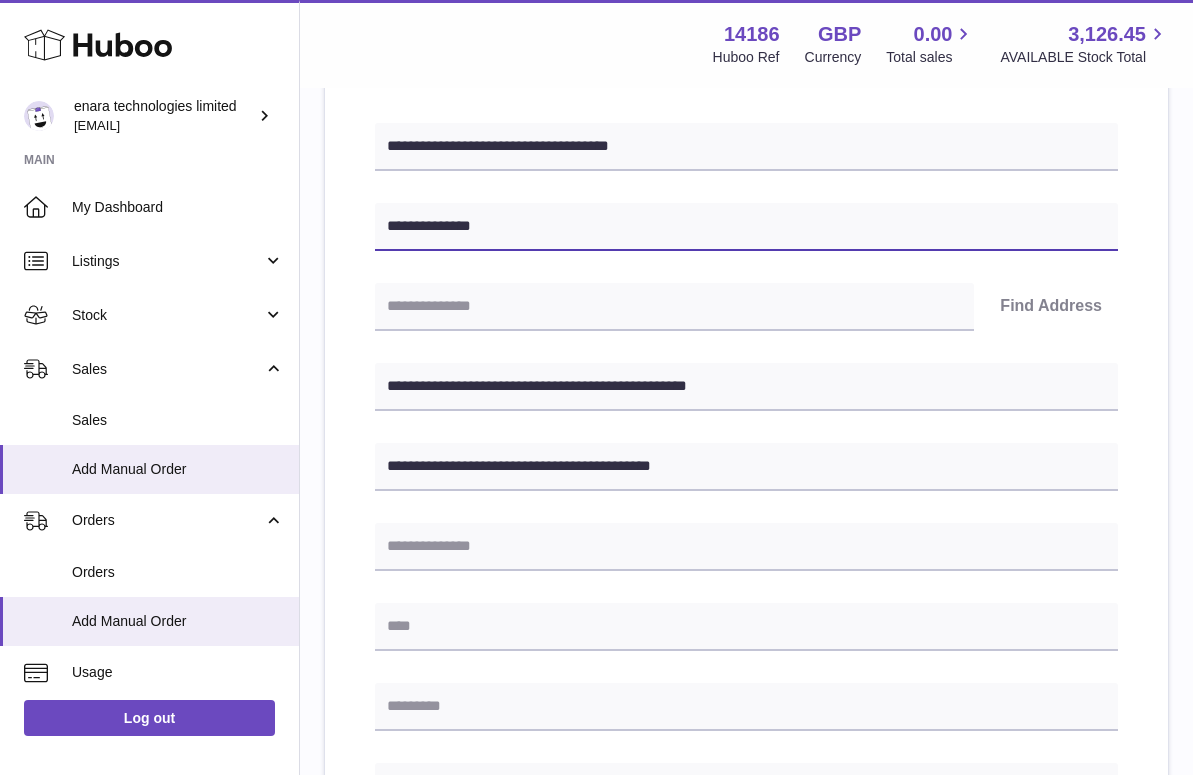type on "**********" 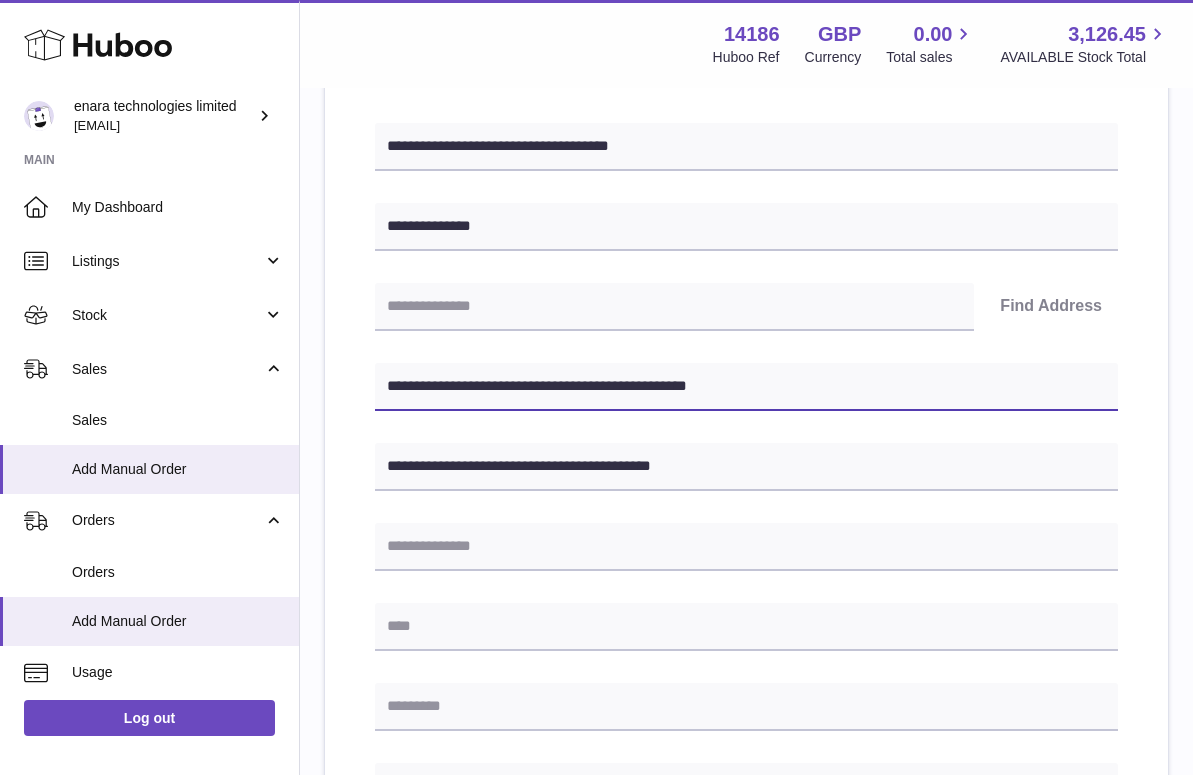 click on "**********" at bounding box center (746, 387) 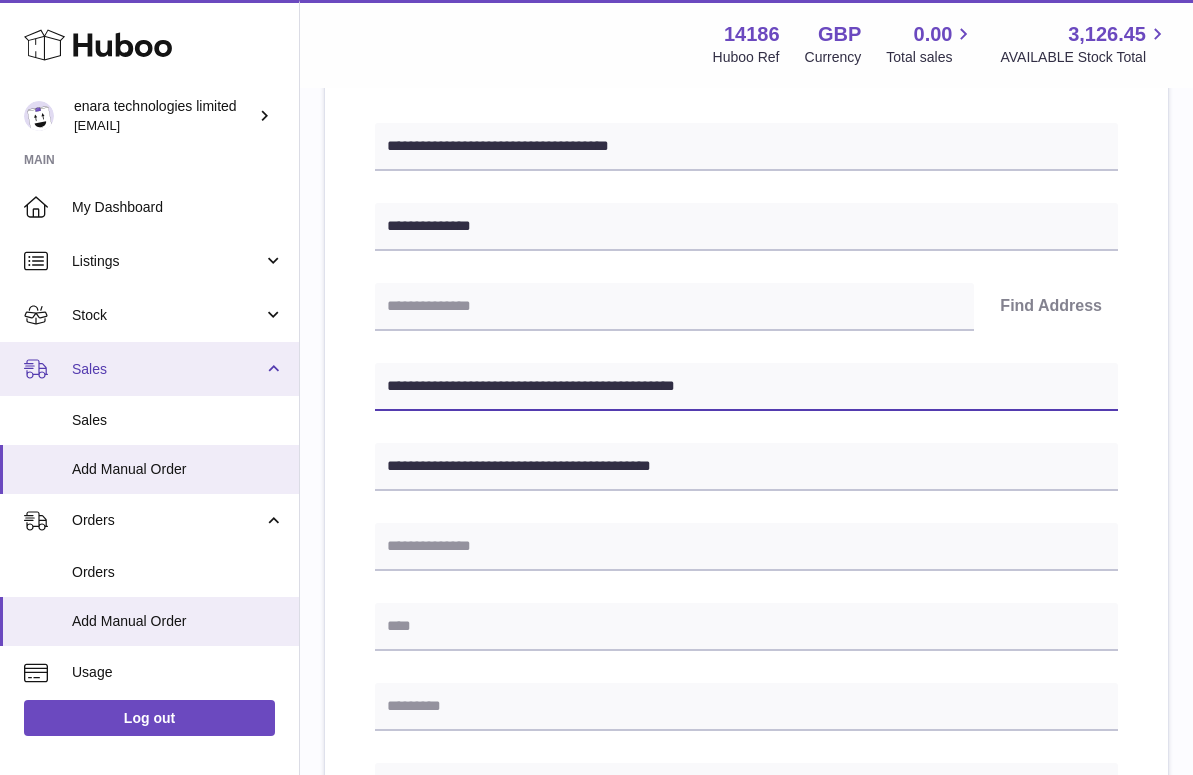 drag, startPoint x: 504, startPoint y: 381, endPoint x: 173, endPoint y: 356, distance: 331.94278 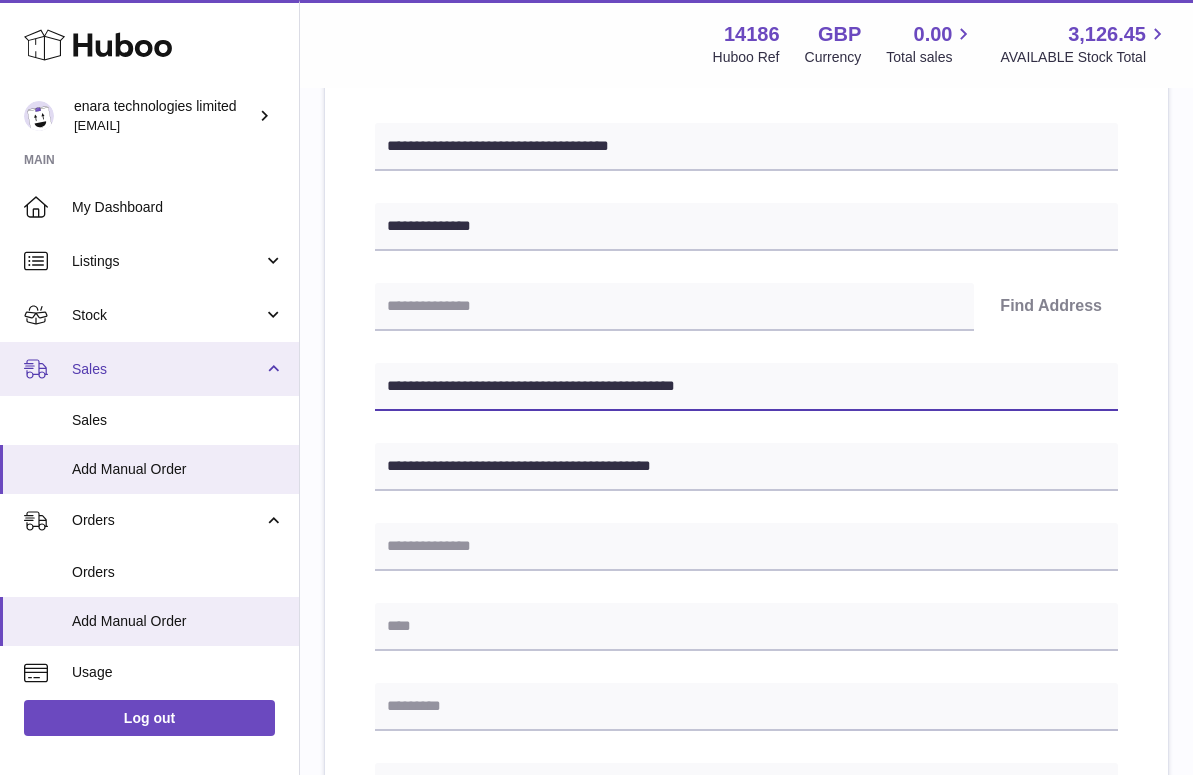 click on "Huboo
enara technologies limited
Dee@enara.co     Main     My Dashboard       Listings     Not with Huboo Listings with Huboo Bundles   Stock     Stock Stock History Add Stock Delivery History ASN Uploads   Sales     Sales Add Manual Order   Orders     Orders Add Manual Order   Usage       Invoicing and Payments     Billing History Storage History Direct Debits Account Balance   Cases       Channels       Settings       Returns       Log out   Menu   Huboo     14186   Huboo Ref    GBP   Currency   0.00     Total sales   3,126.45     AVAILABLE Stock Total   Currency   GBP   Total sales   0.00   AVAILABLE Stock Total   3,126.45   My Huboo - Add manual order
Multiple/Batch Upload
Please enter where you want to ship the items
UK
Europe
World" at bounding box center (596, 620) 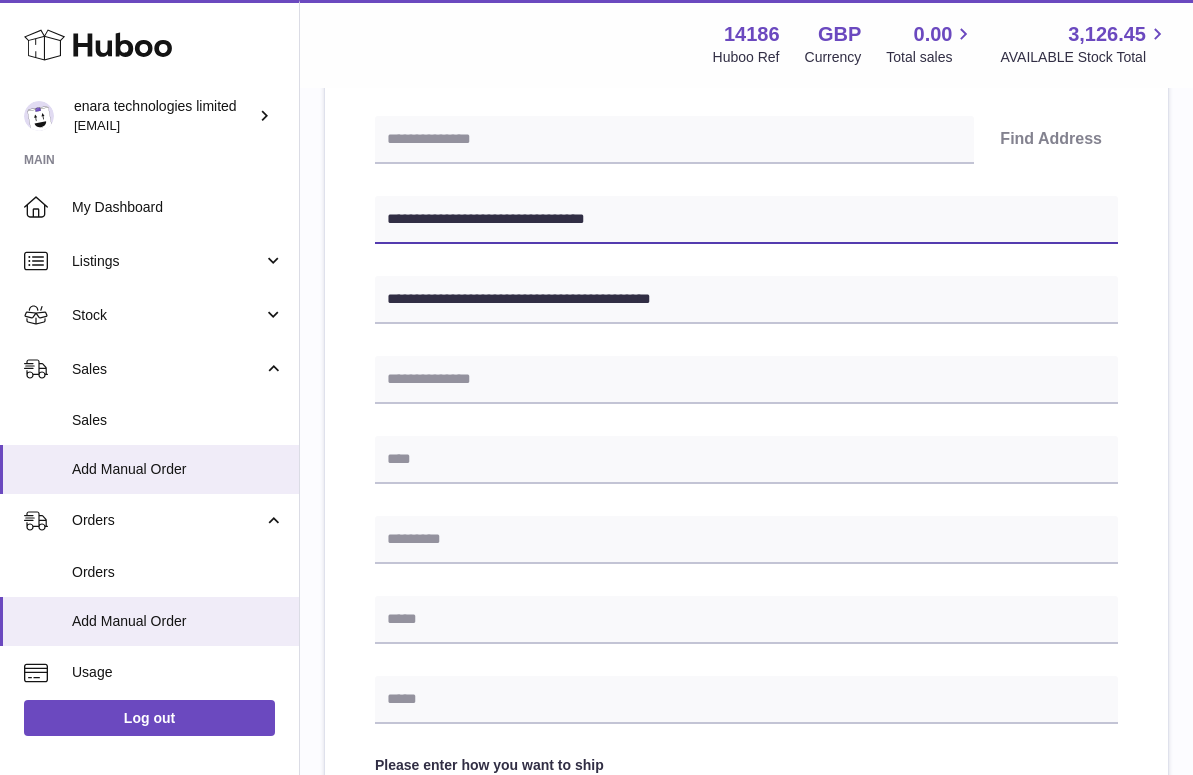 scroll, scrollTop: 423, scrollLeft: 0, axis: vertical 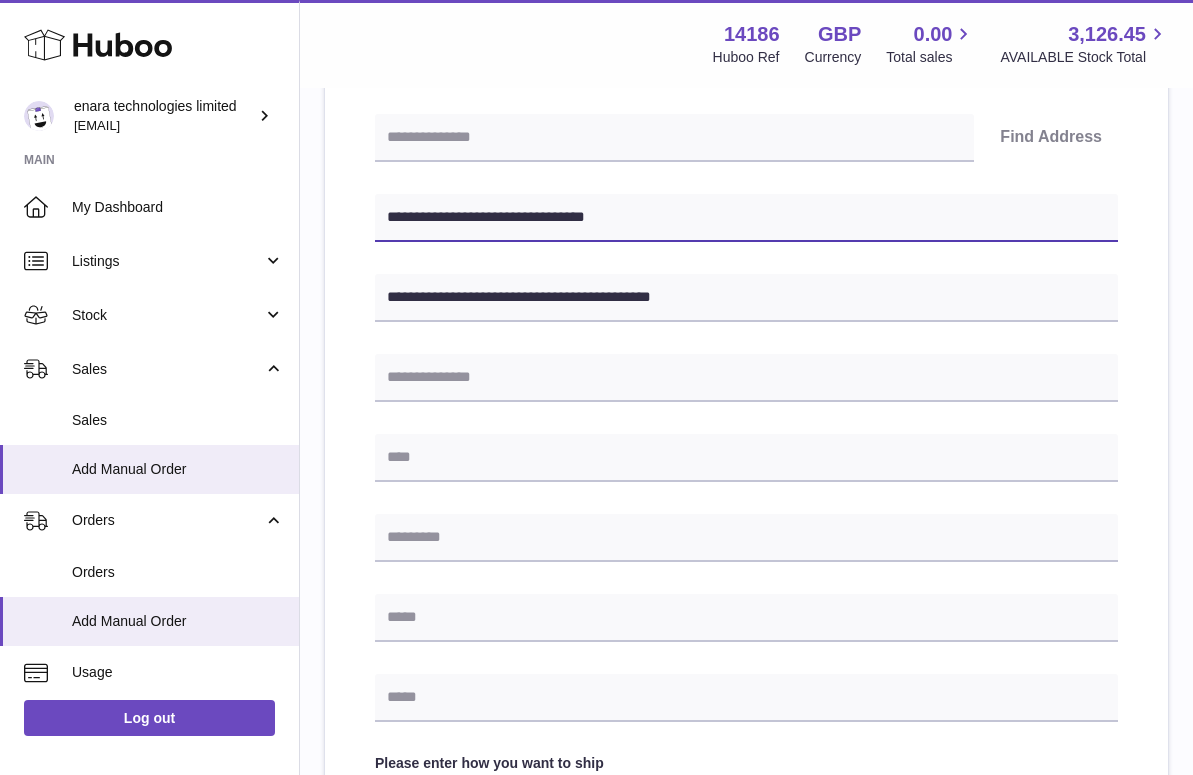 type on "**********" 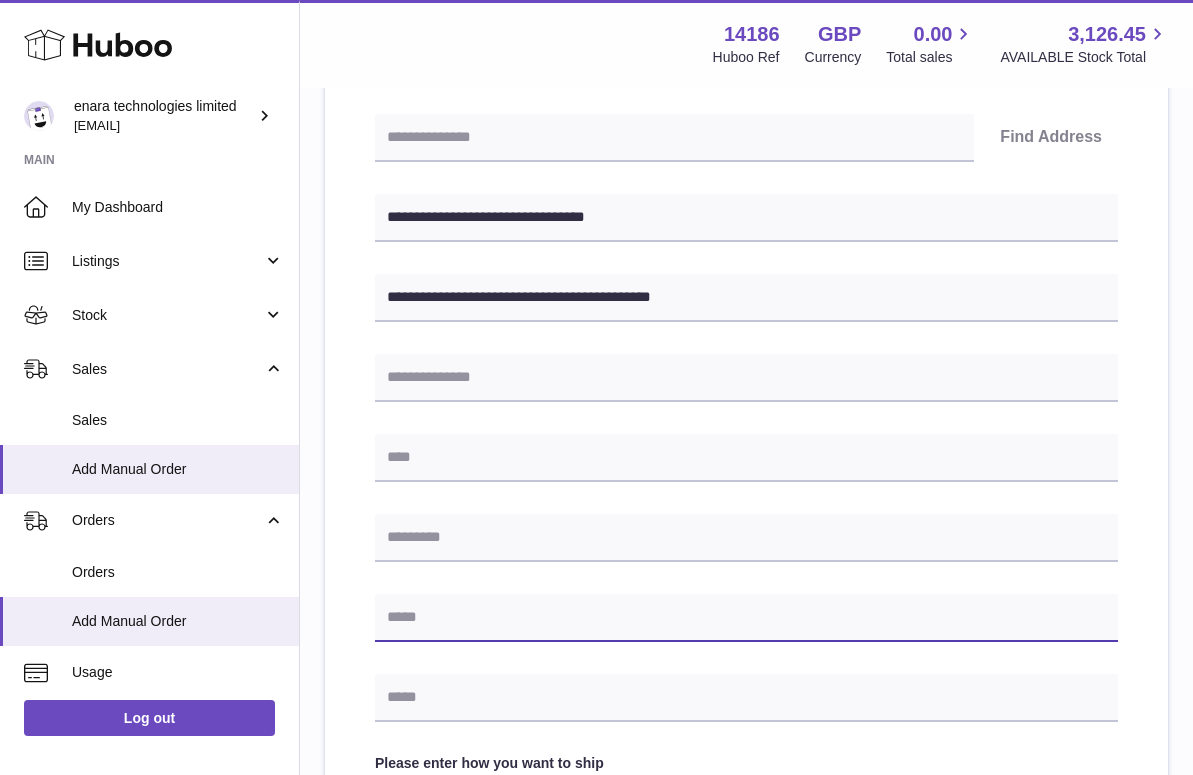 paste on "**********" 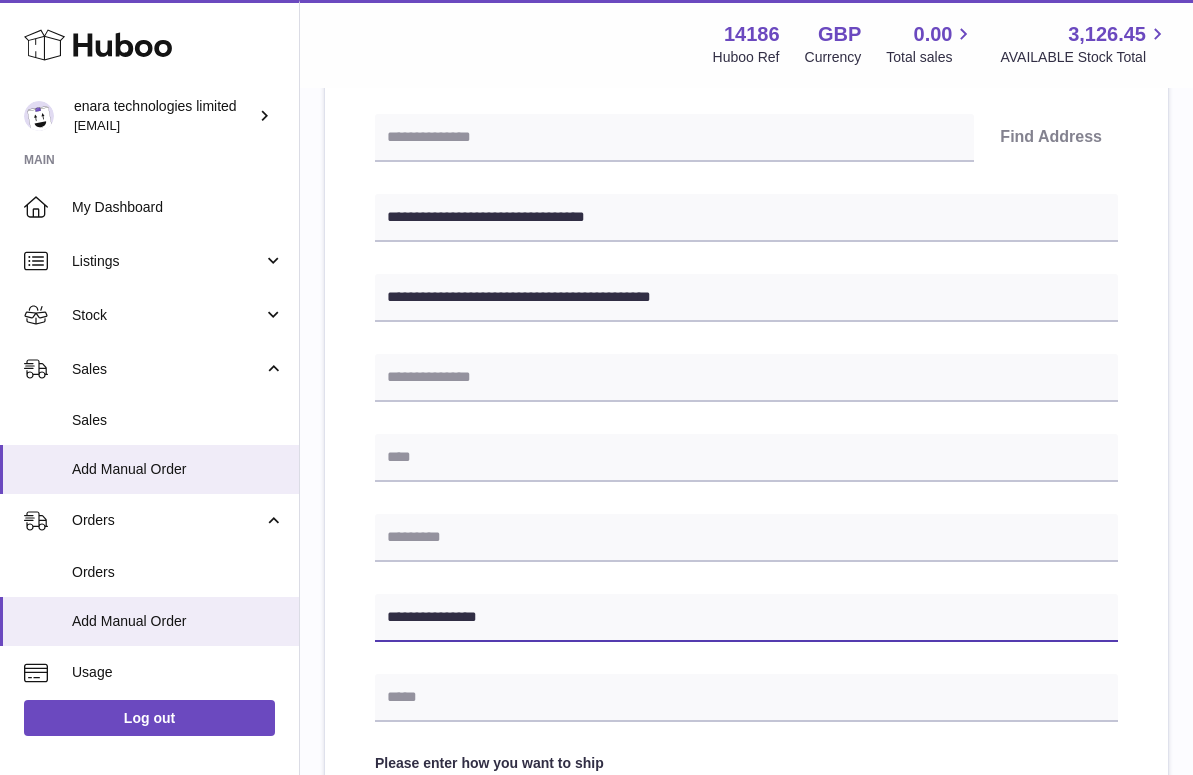 type on "**********" 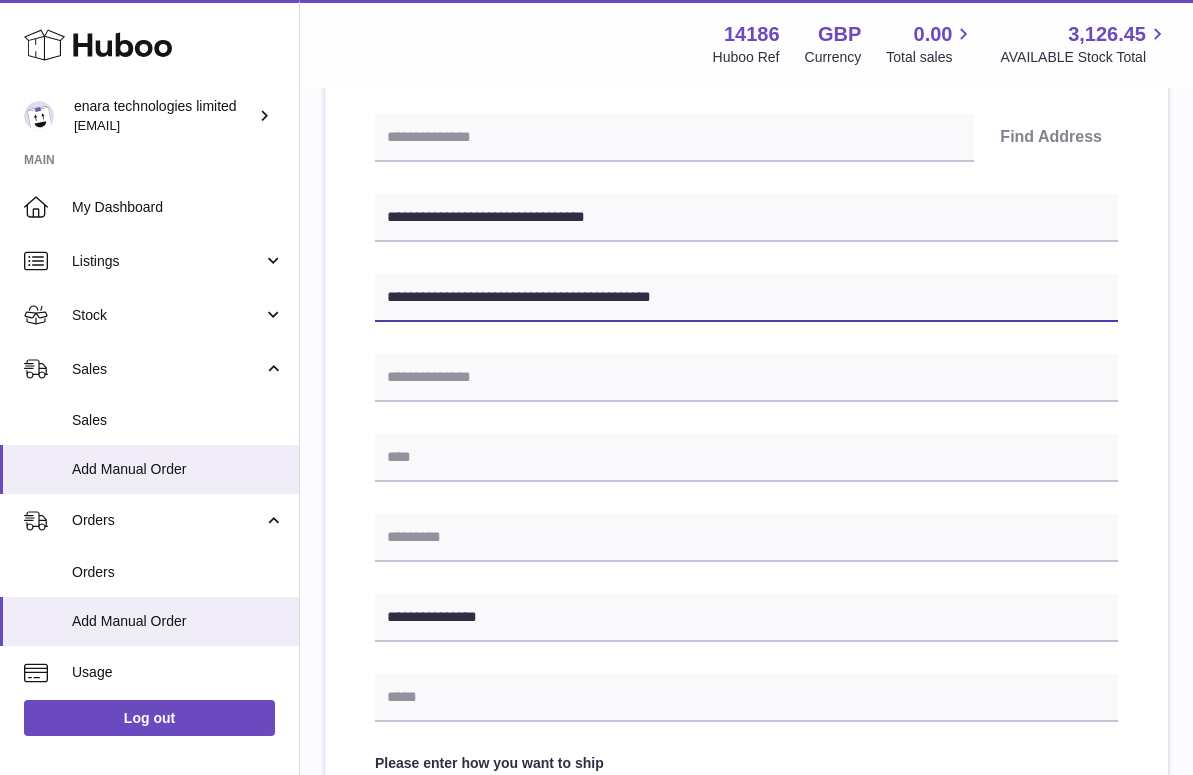 drag, startPoint x: 536, startPoint y: 291, endPoint x: 596, endPoint y: 296, distance: 60.207973 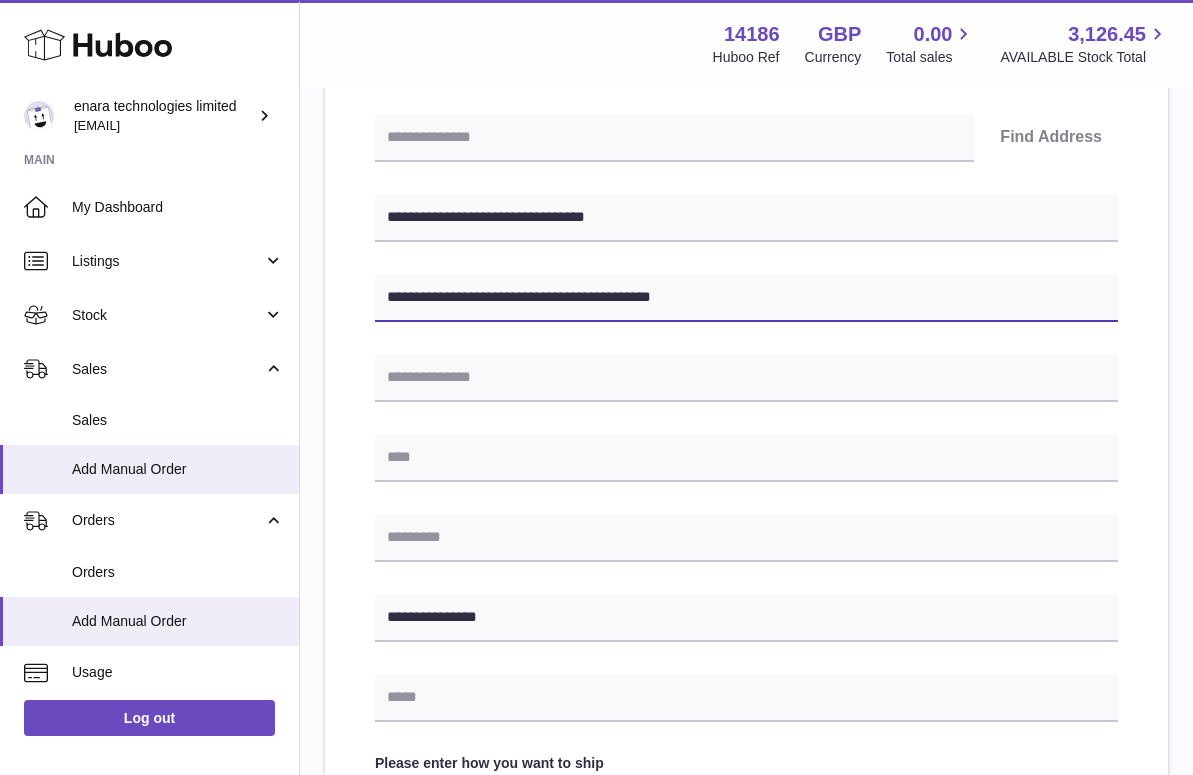 click on "**********" at bounding box center (746, 298) 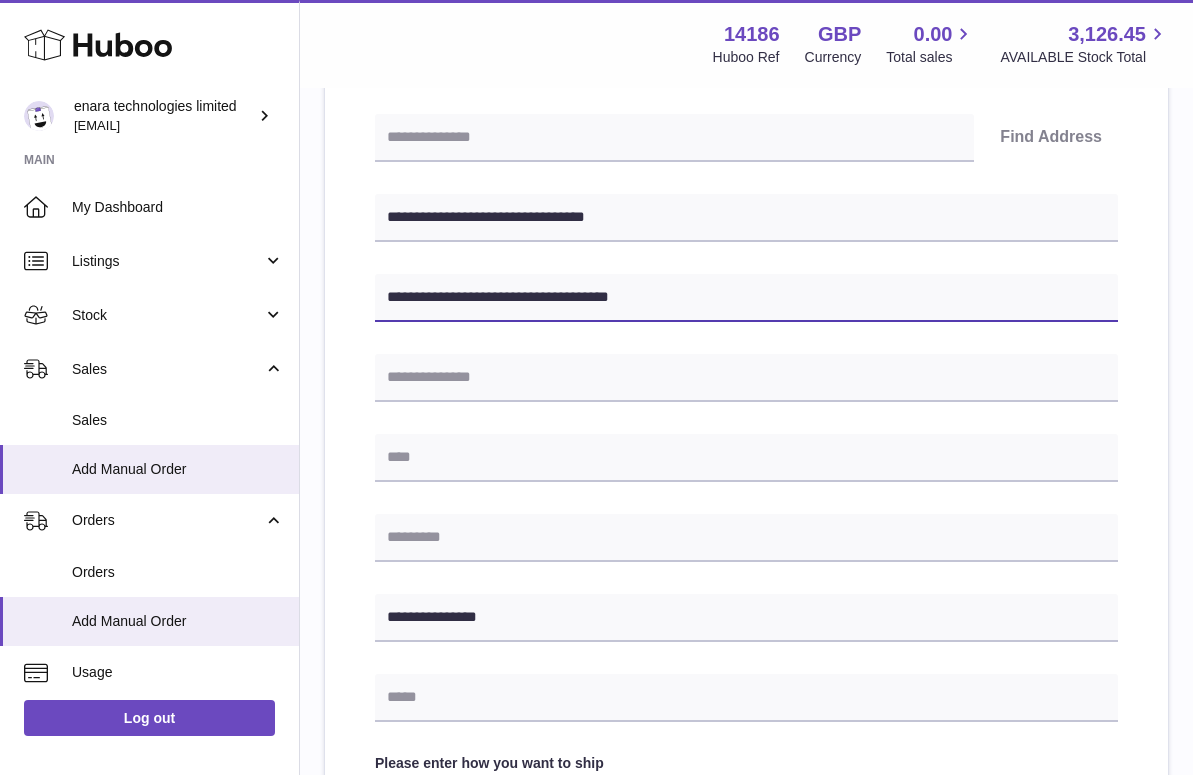 type on "**********" 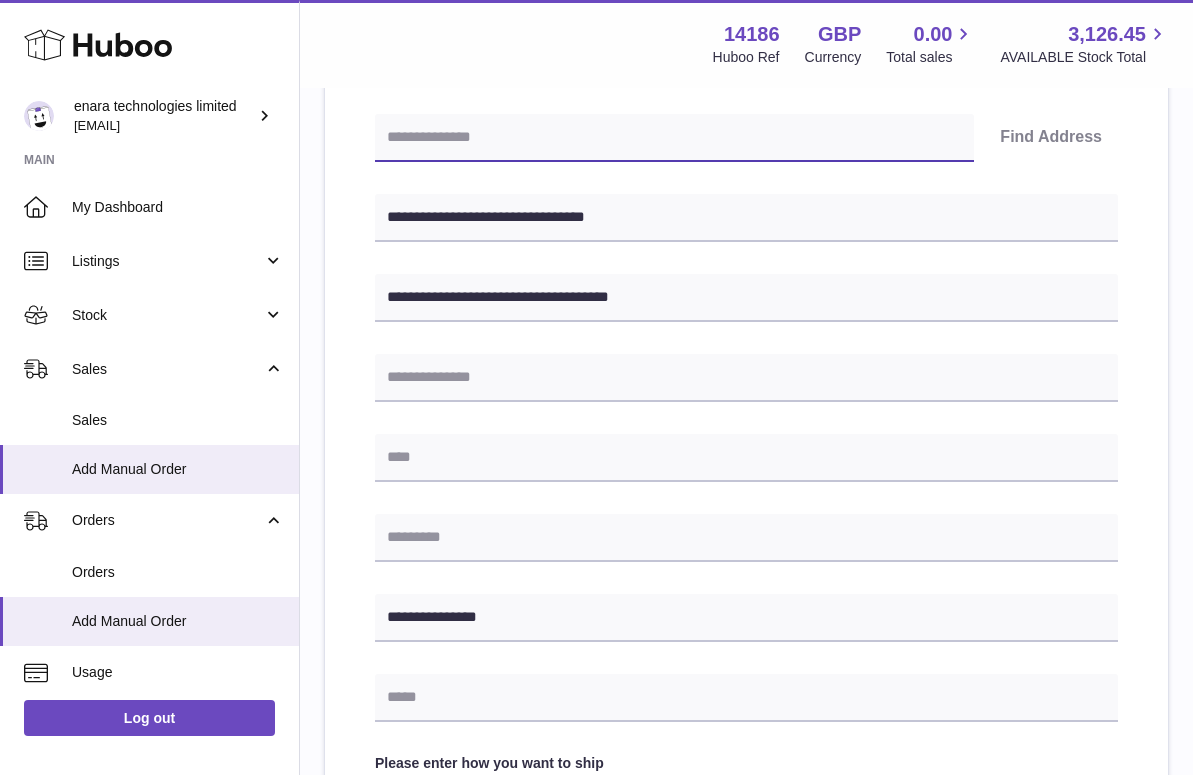 paste on "*******" 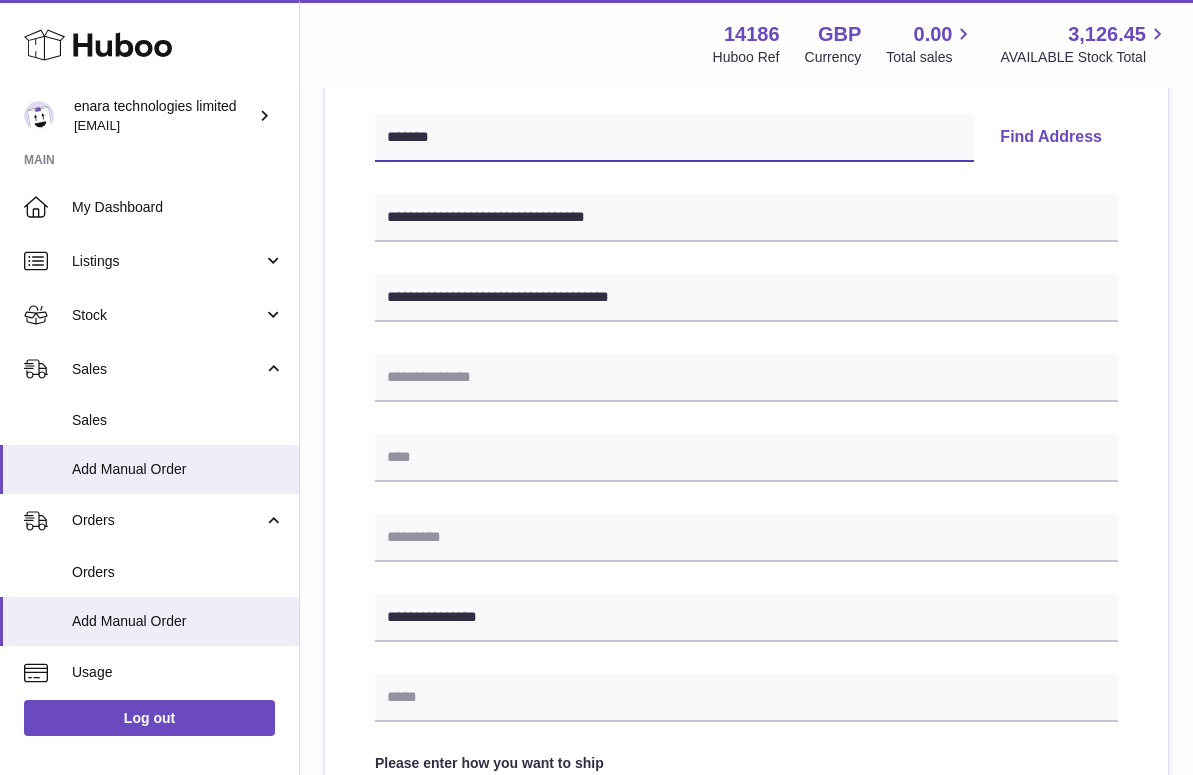 type on "*******" 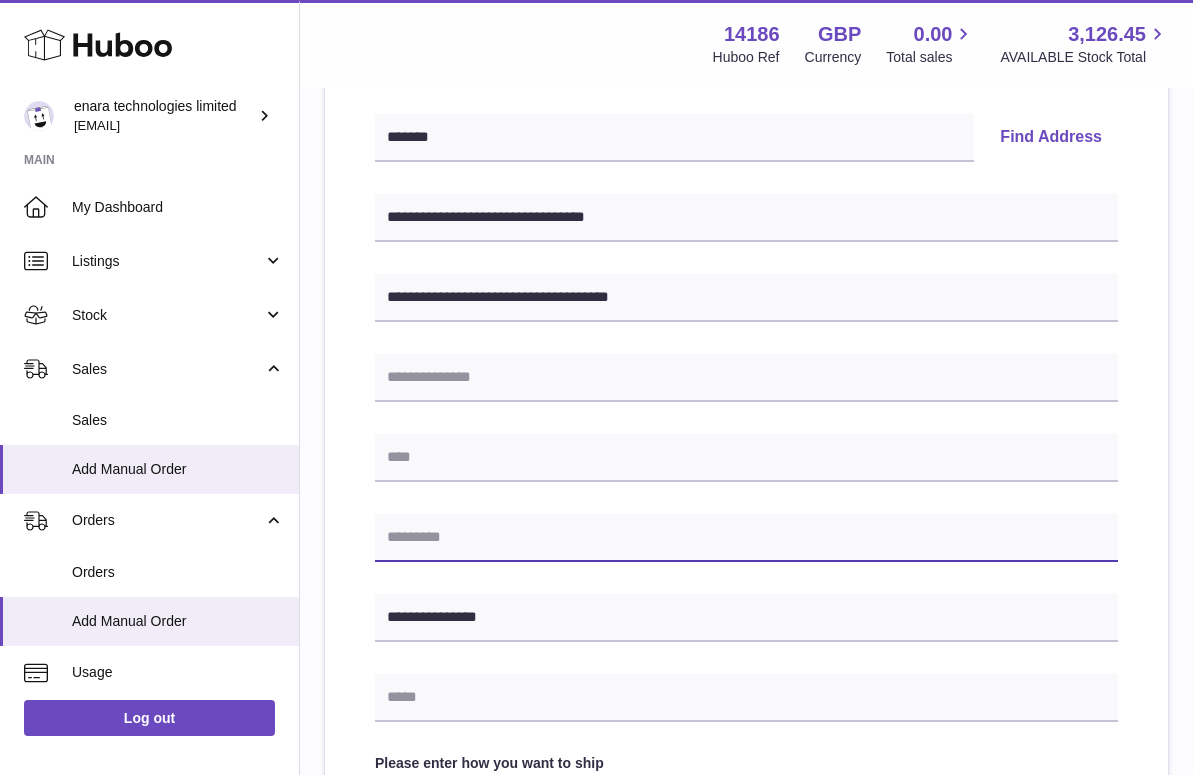 paste on "*******" 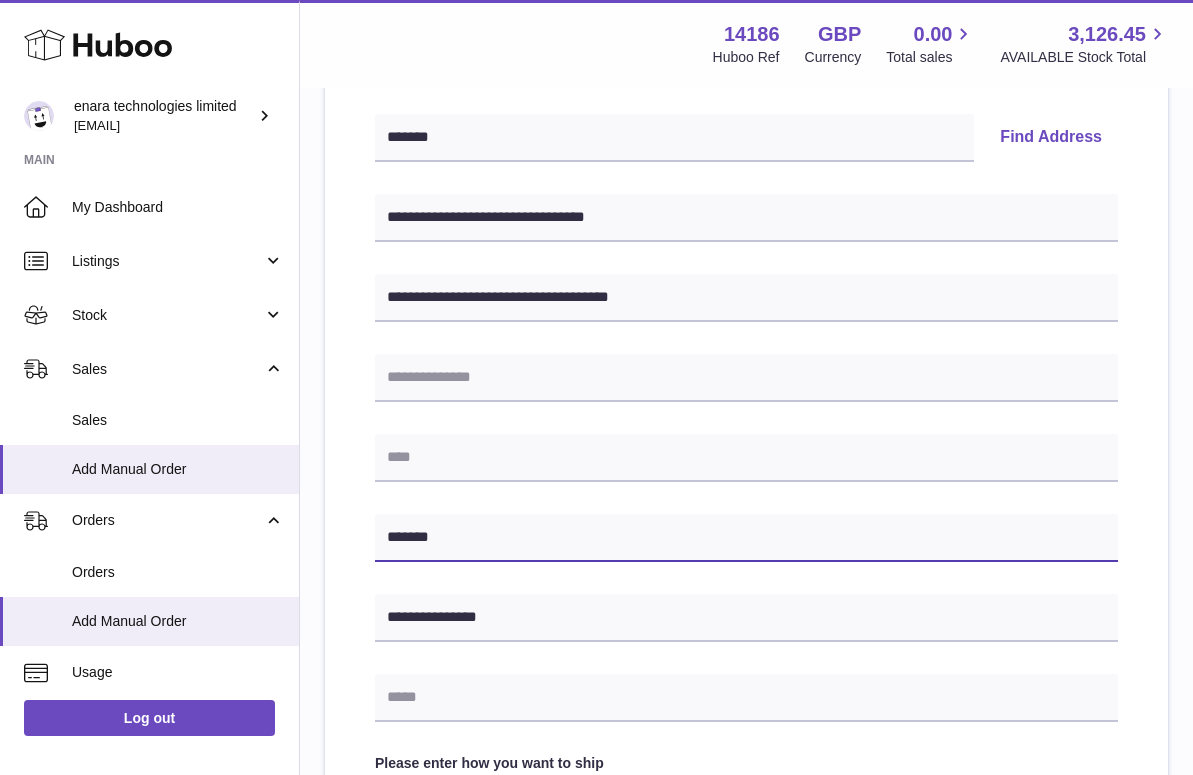 type on "*******" 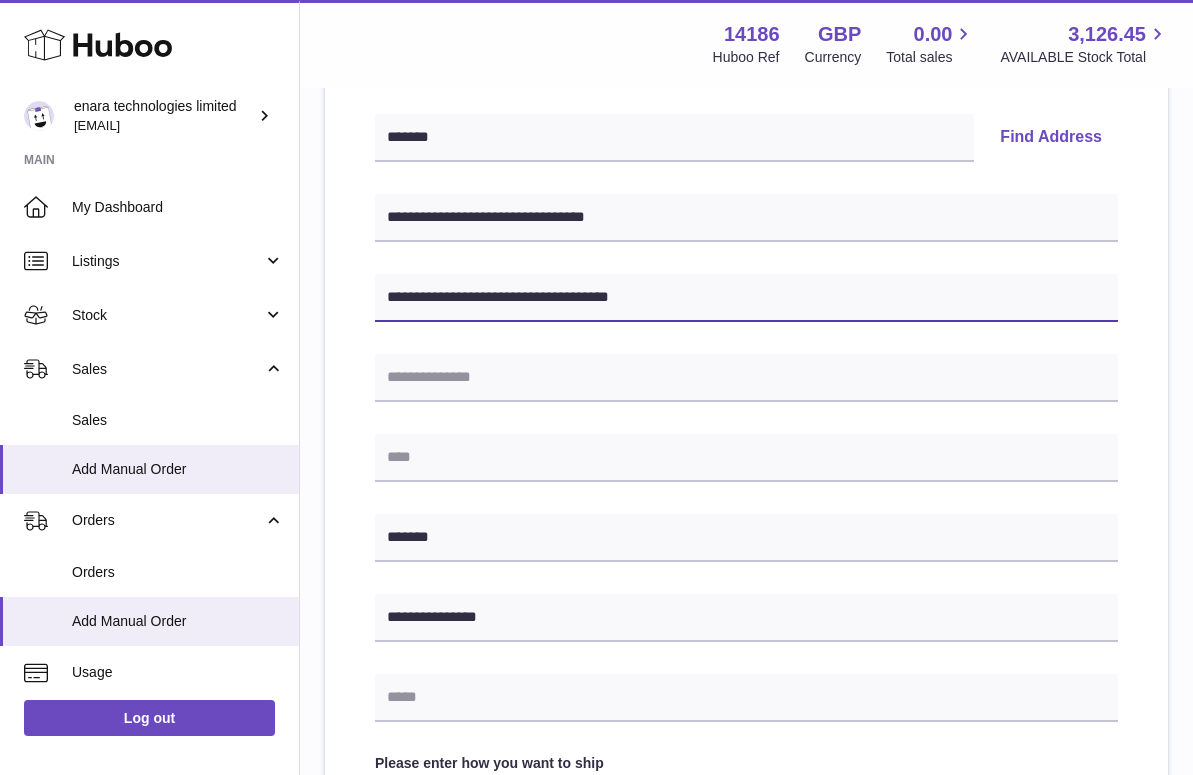 click on "**********" at bounding box center (746, 298) 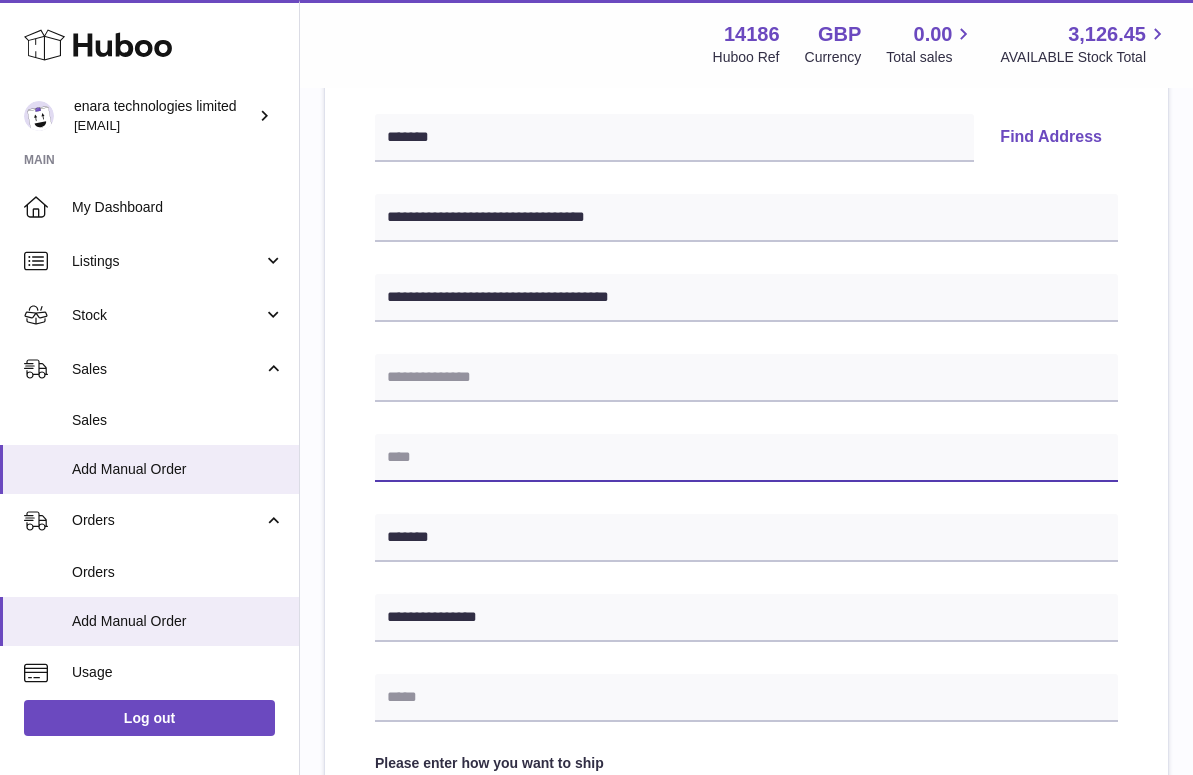 click at bounding box center (746, 458) 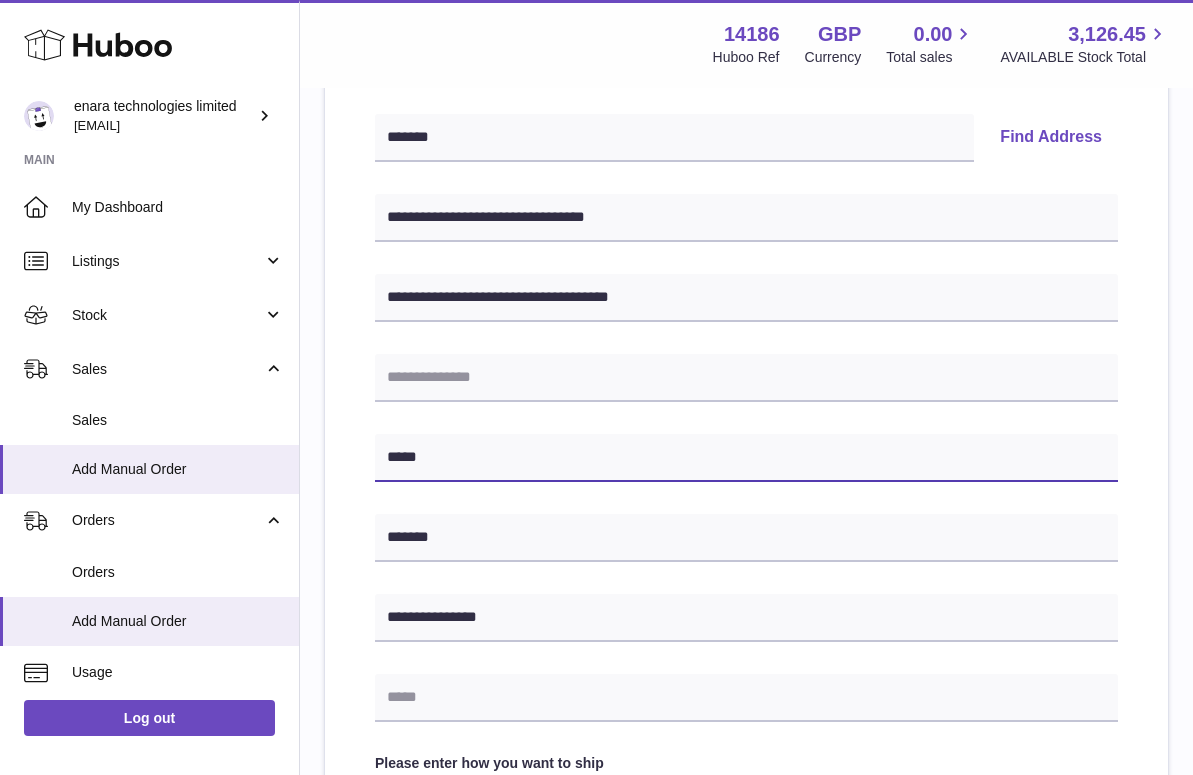 type on "*****" 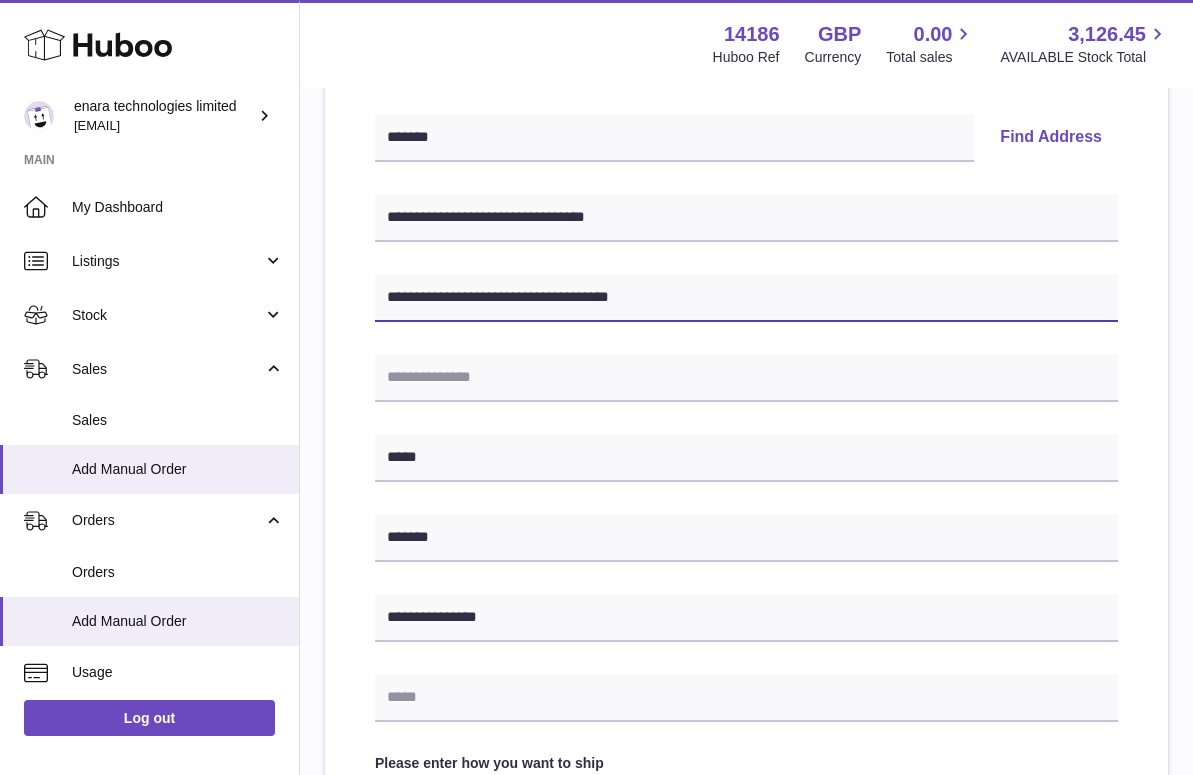 drag, startPoint x: 539, startPoint y: 298, endPoint x: 782, endPoint y: 312, distance: 243.40295 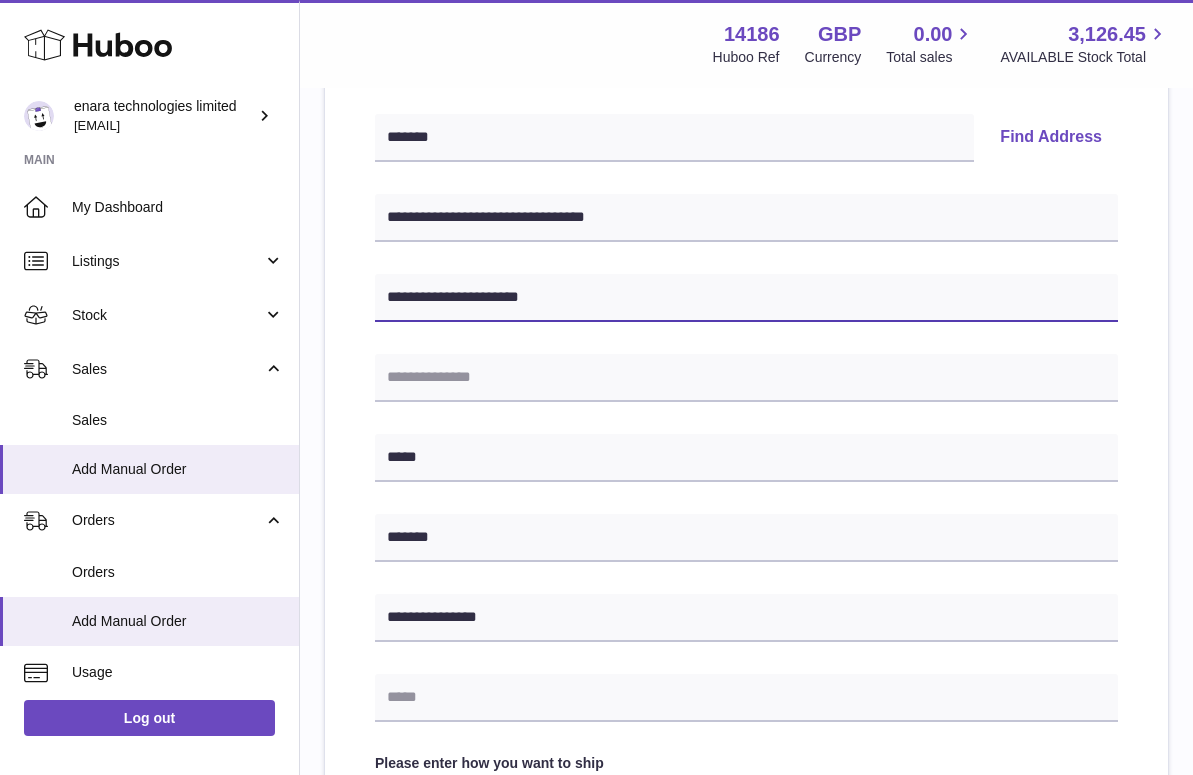 type on "**********" 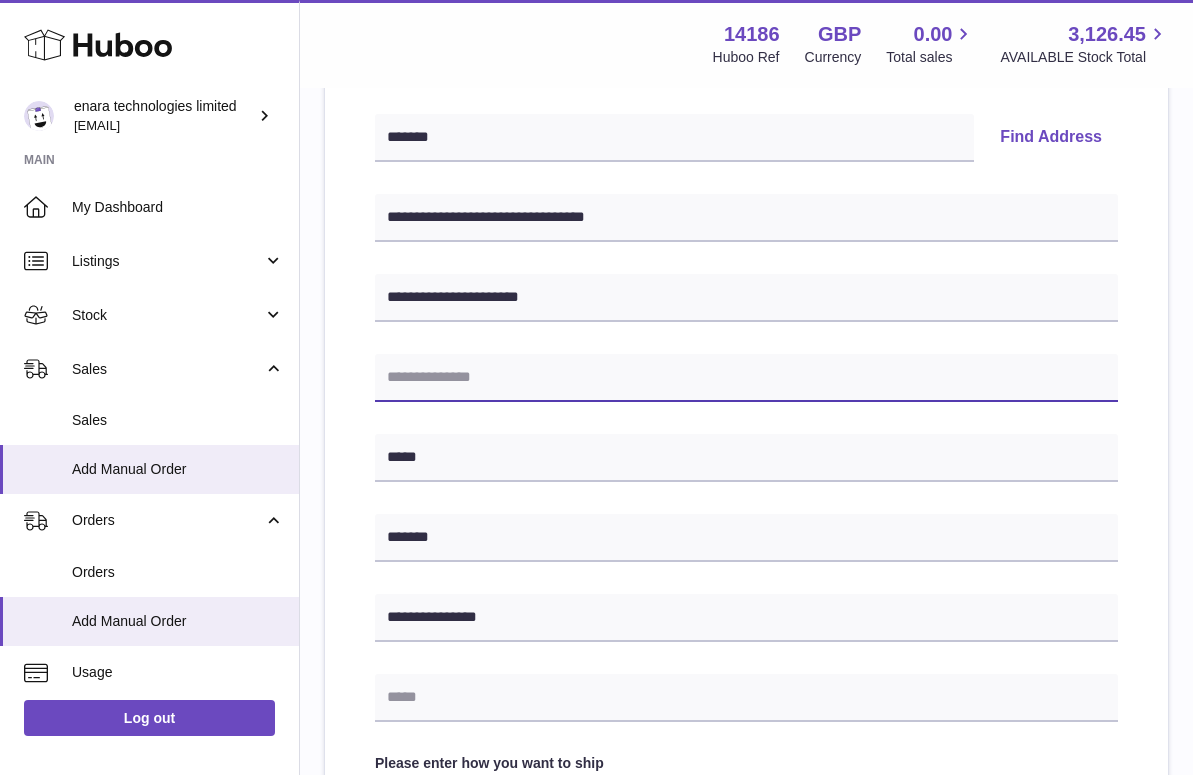 paste on "**********" 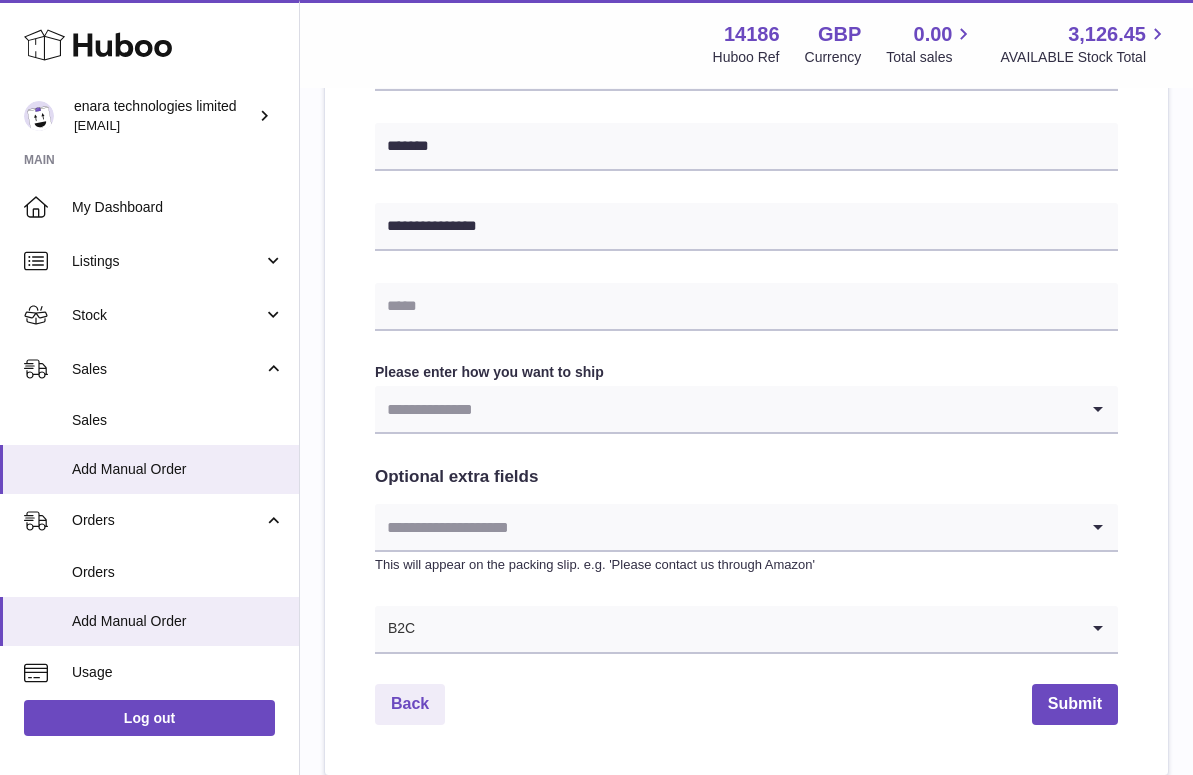 scroll, scrollTop: 848, scrollLeft: 0, axis: vertical 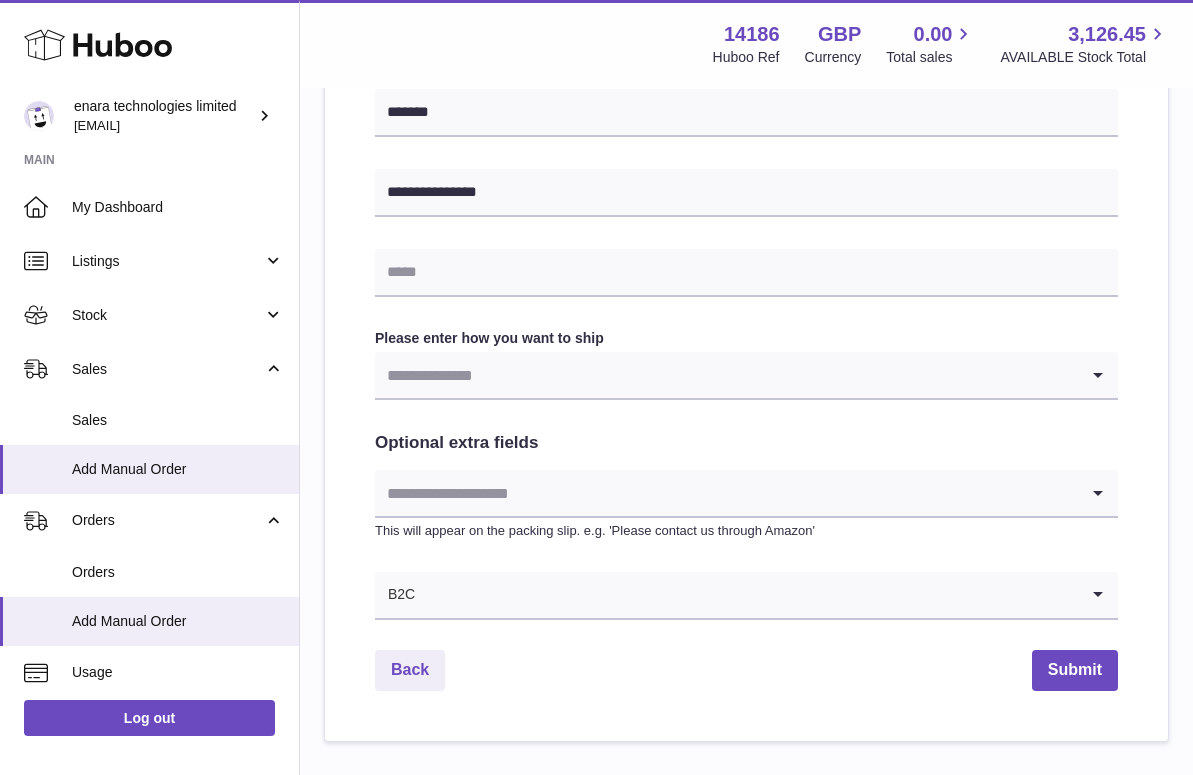 type on "**********" 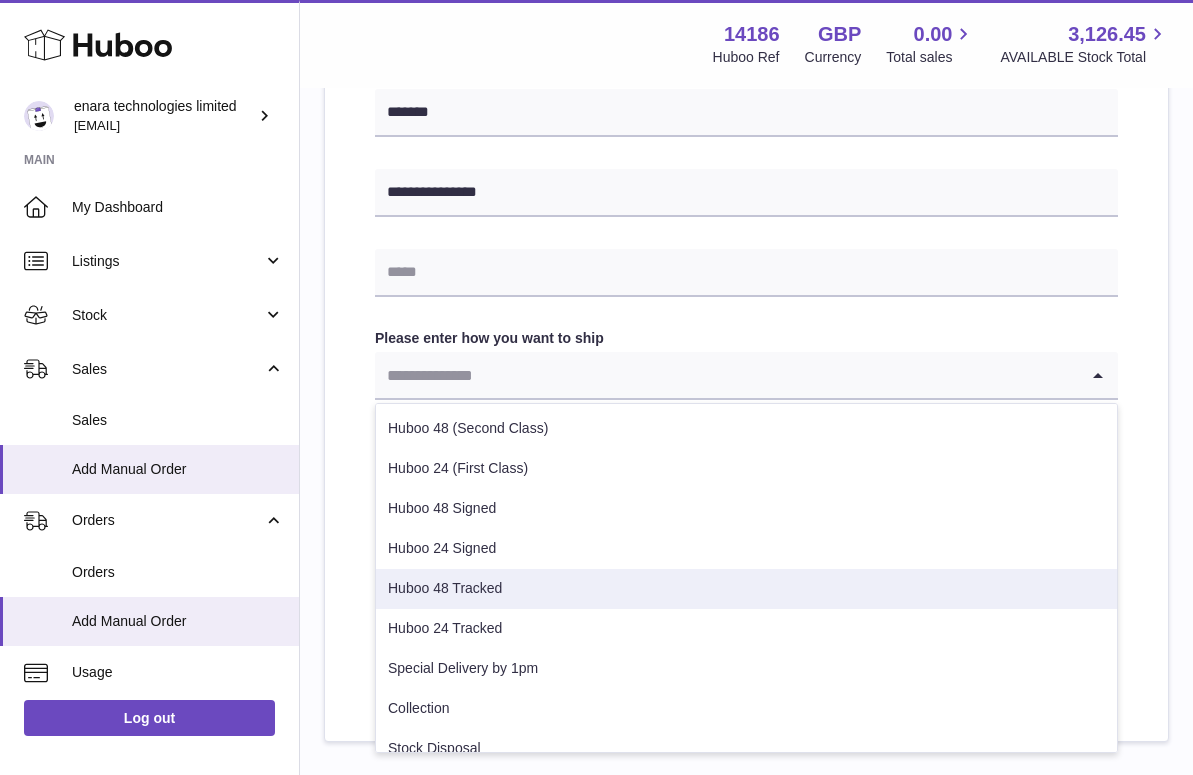 click on "Huboo 48 Tracked" at bounding box center (746, 589) 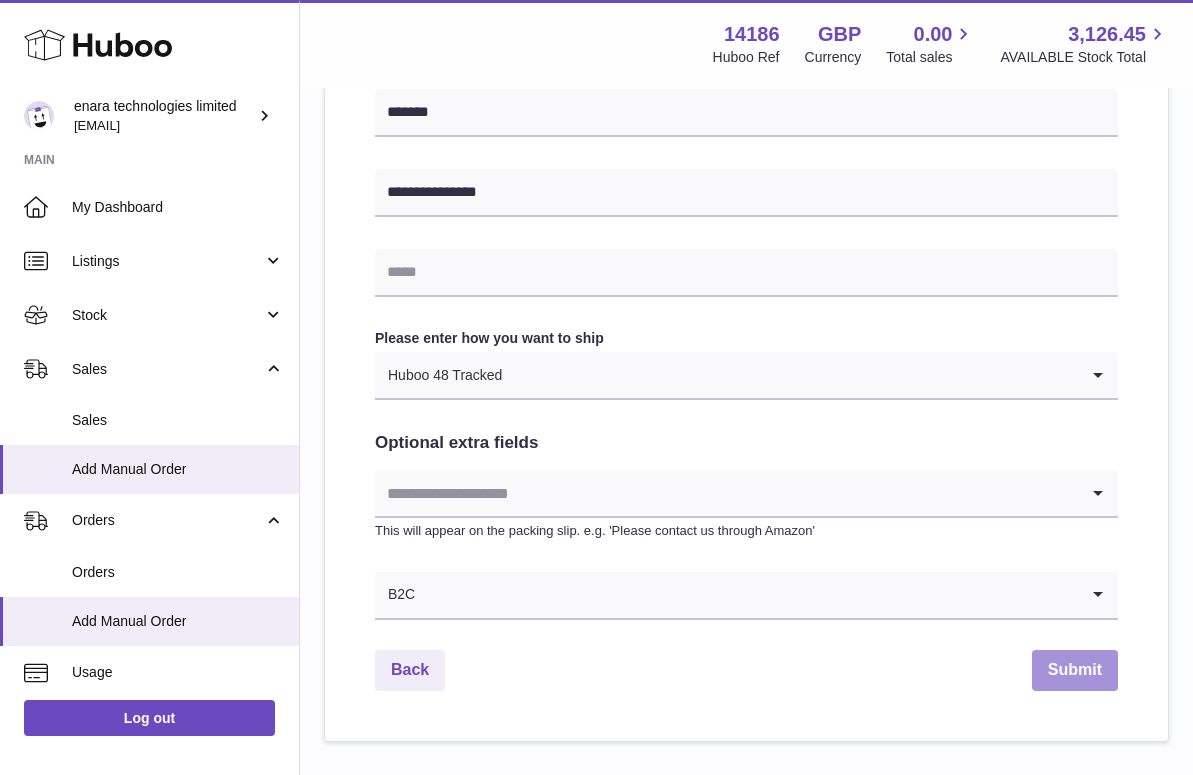 click on "Submit" at bounding box center (1075, 670) 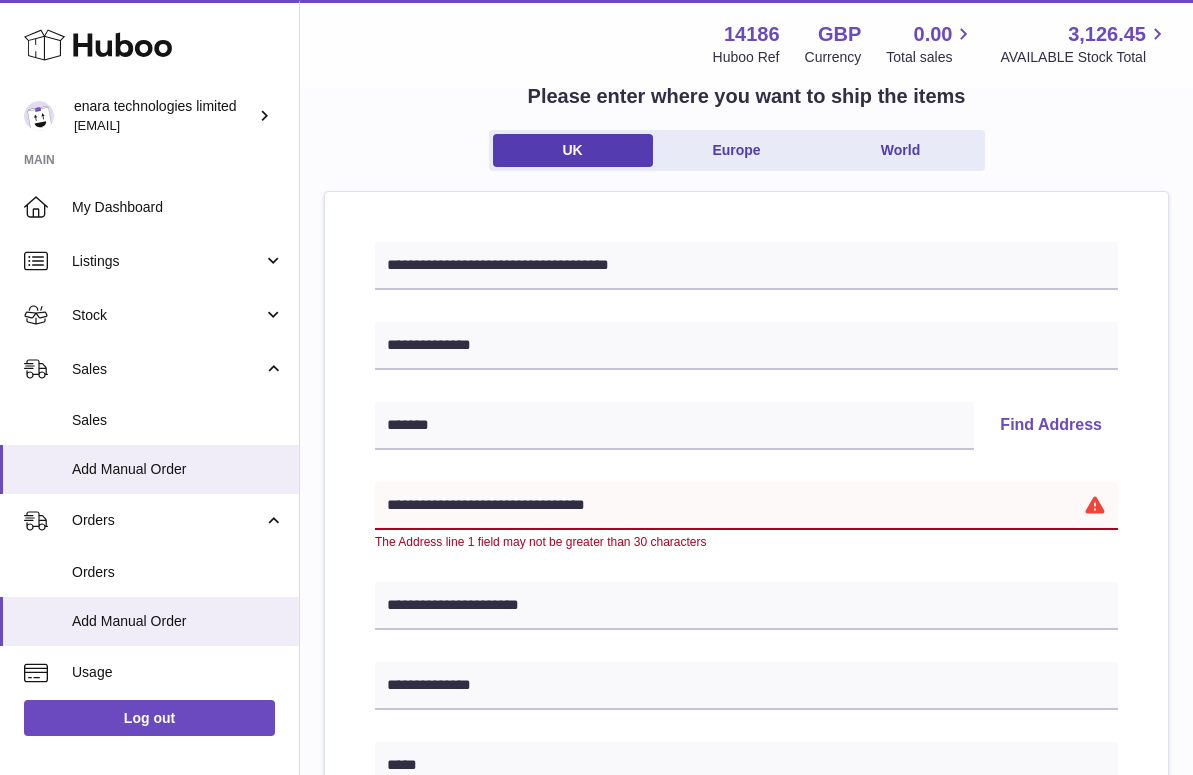 scroll, scrollTop: 253, scrollLeft: 0, axis: vertical 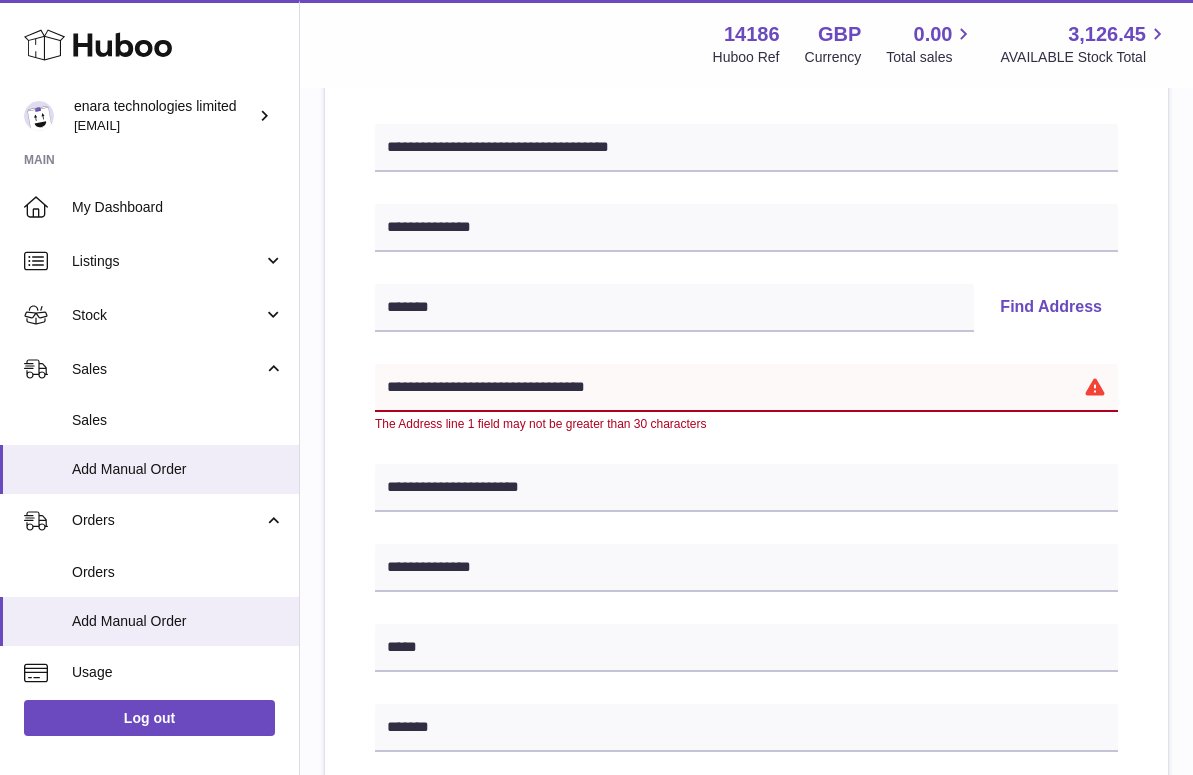 drag, startPoint x: 510, startPoint y: 387, endPoint x: 469, endPoint y: 387, distance: 41 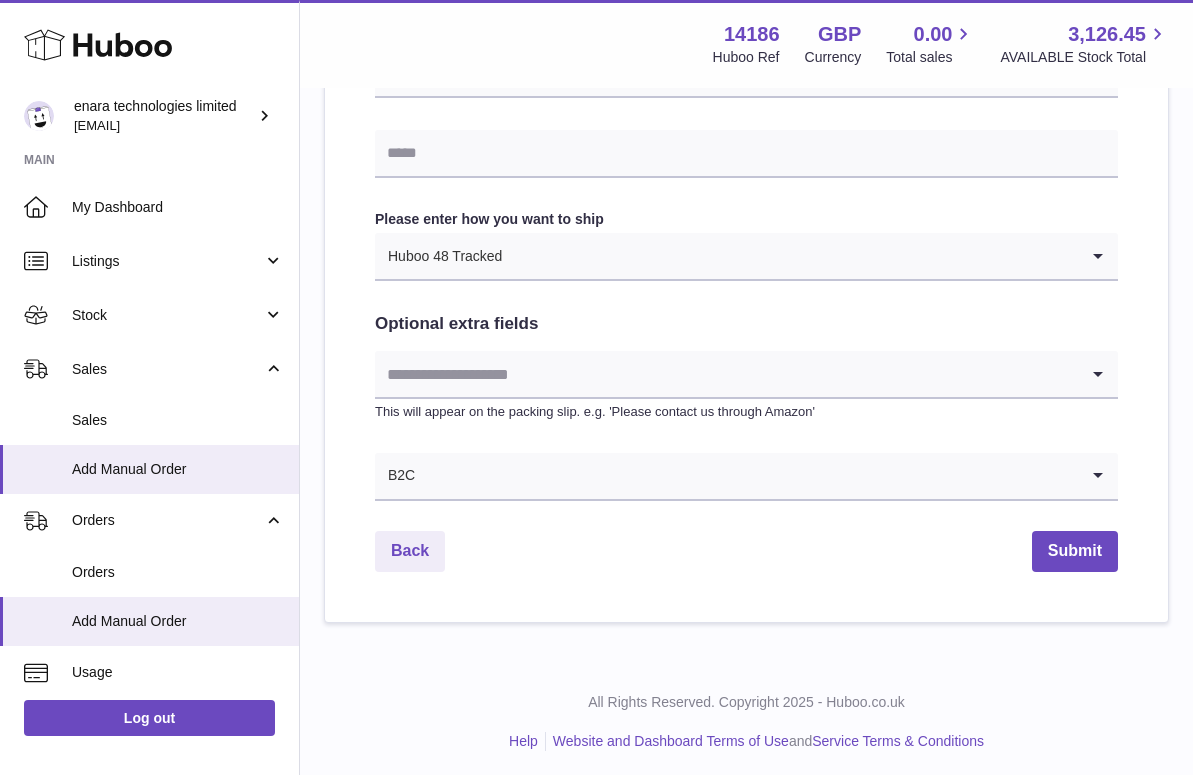 scroll, scrollTop: 966, scrollLeft: 0, axis: vertical 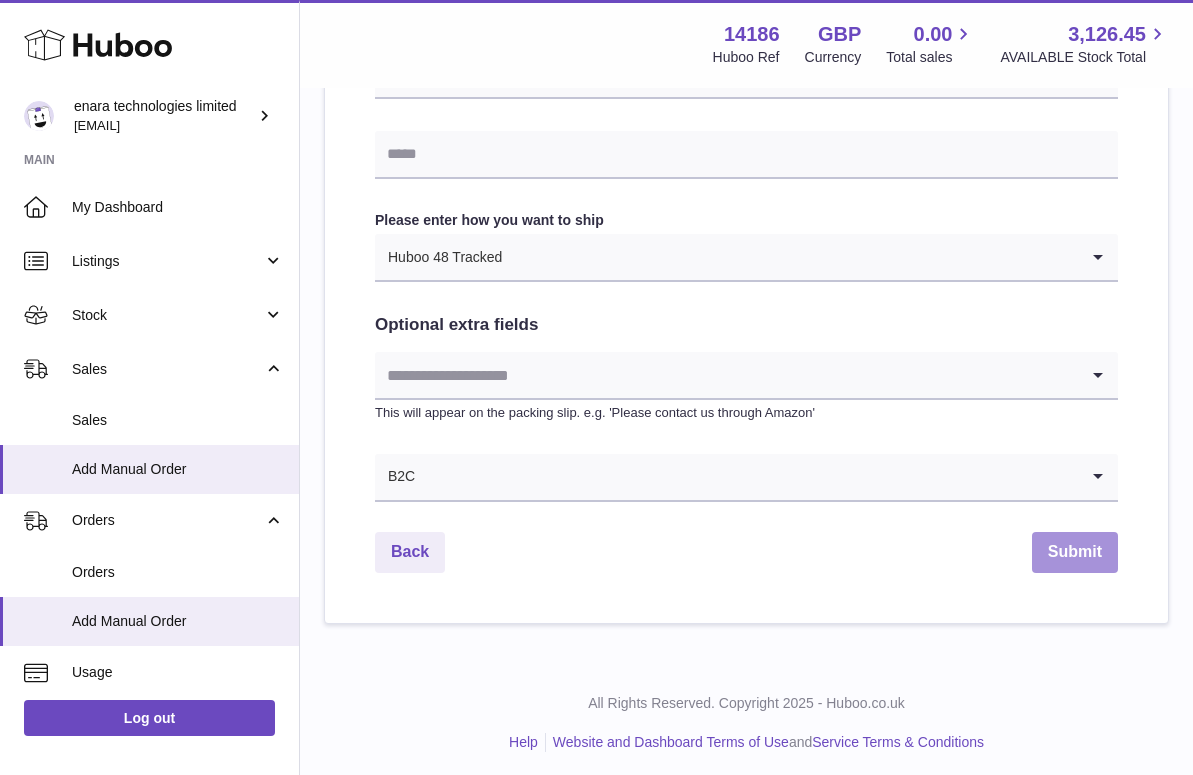 type on "**********" 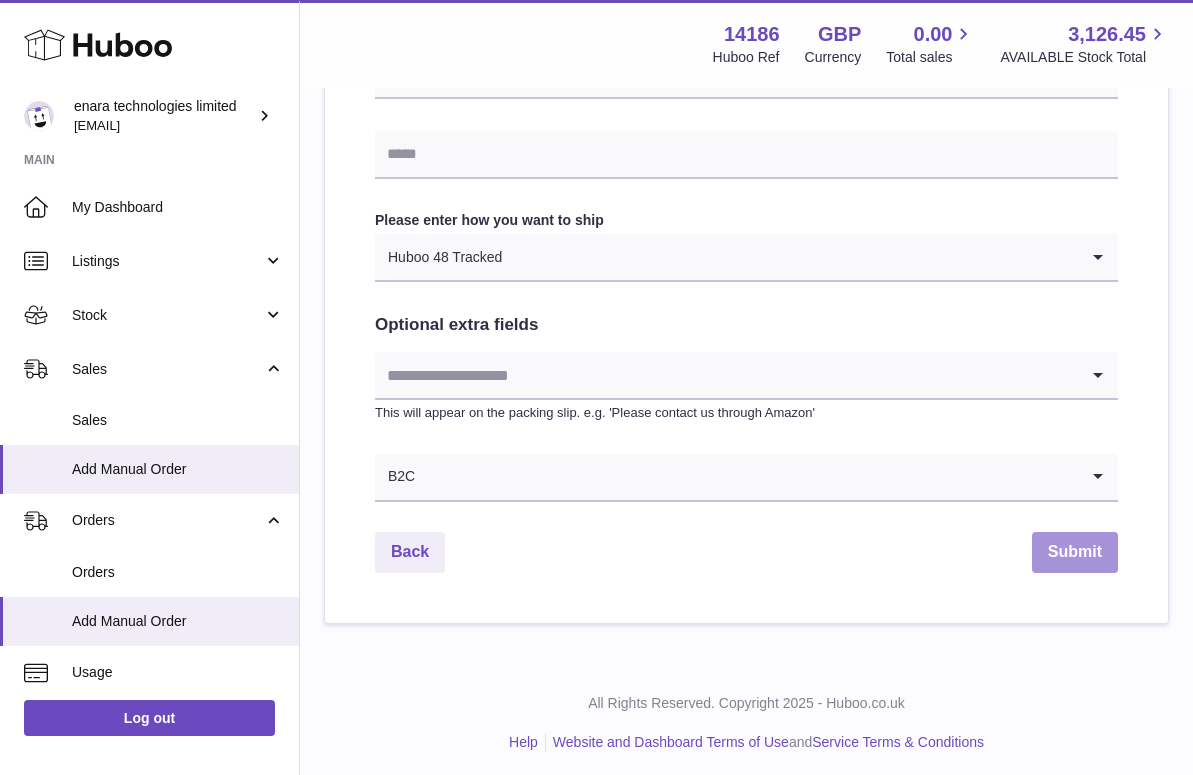 click on "Submit" at bounding box center [1075, 552] 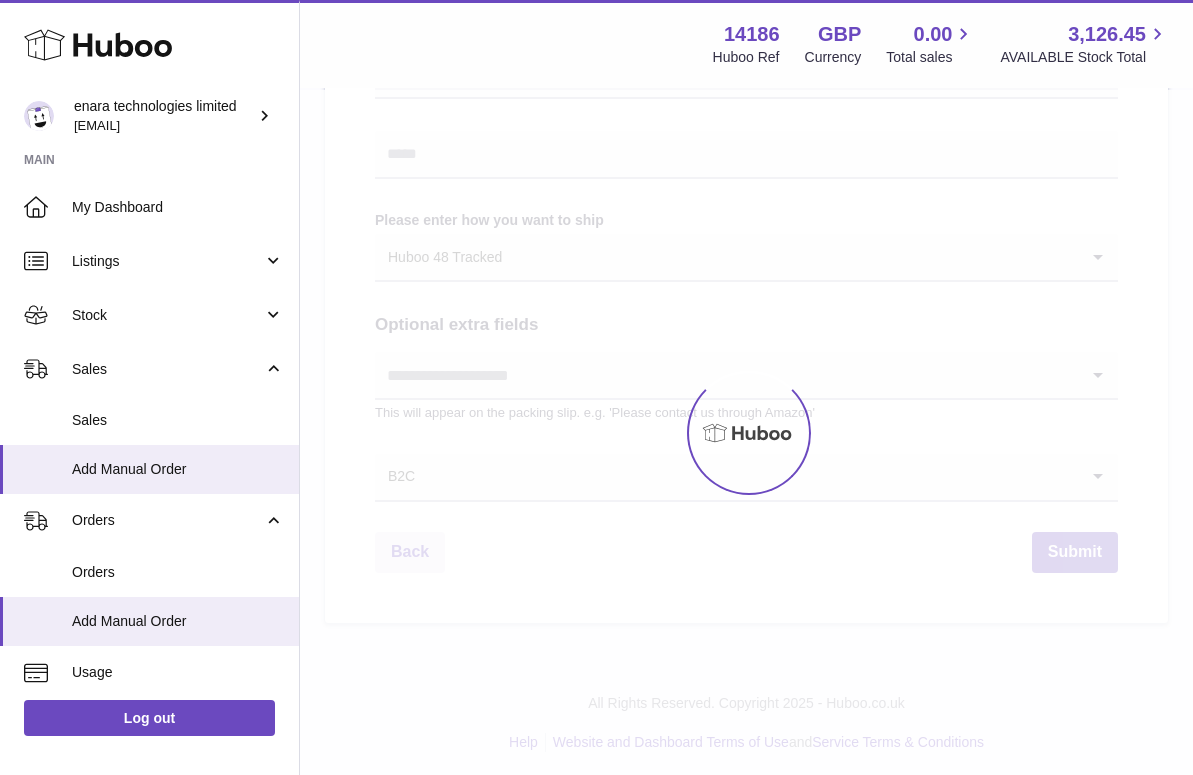 scroll, scrollTop: 0, scrollLeft: 0, axis: both 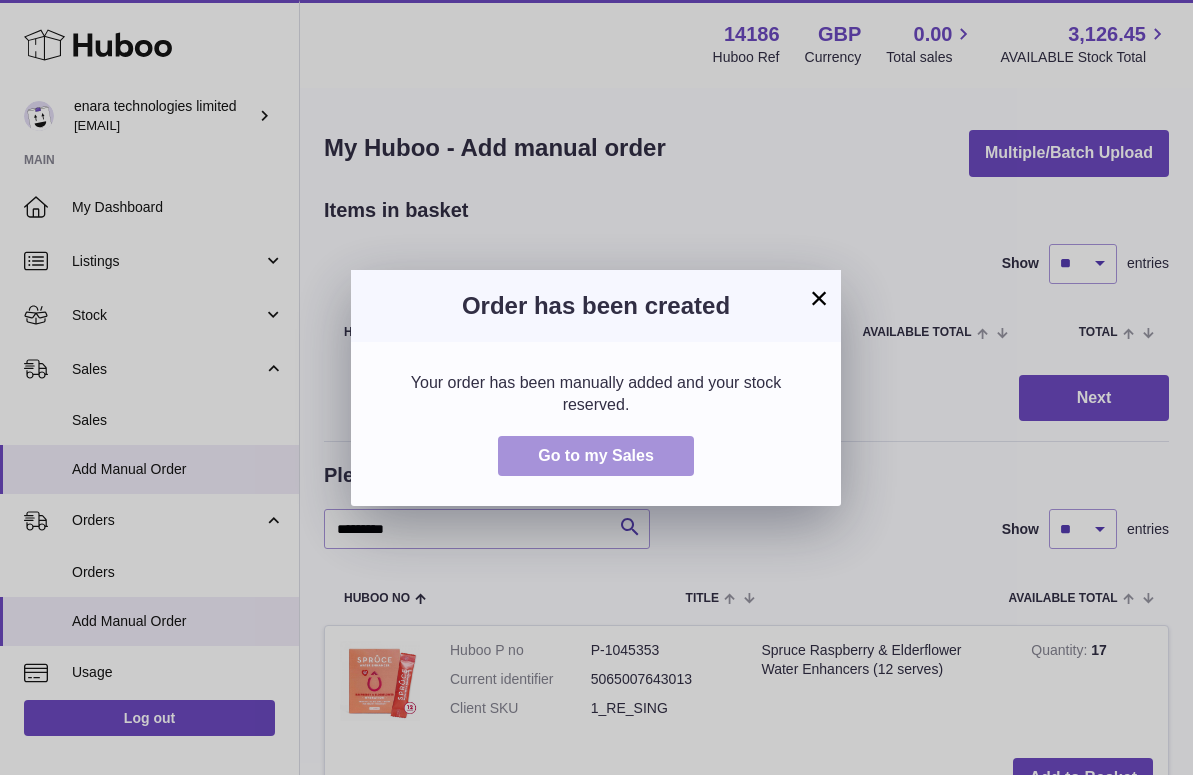 click on "Go to my Sales" at bounding box center (596, 455) 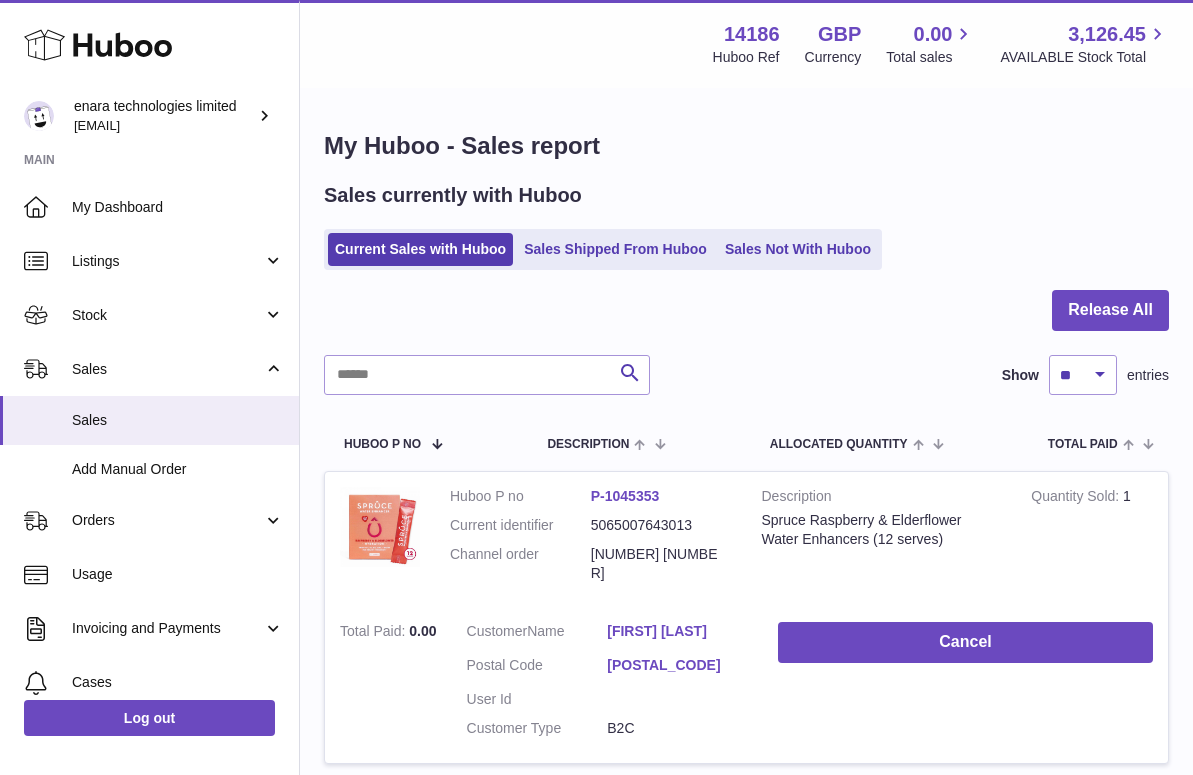 scroll, scrollTop: 0, scrollLeft: 0, axis: both 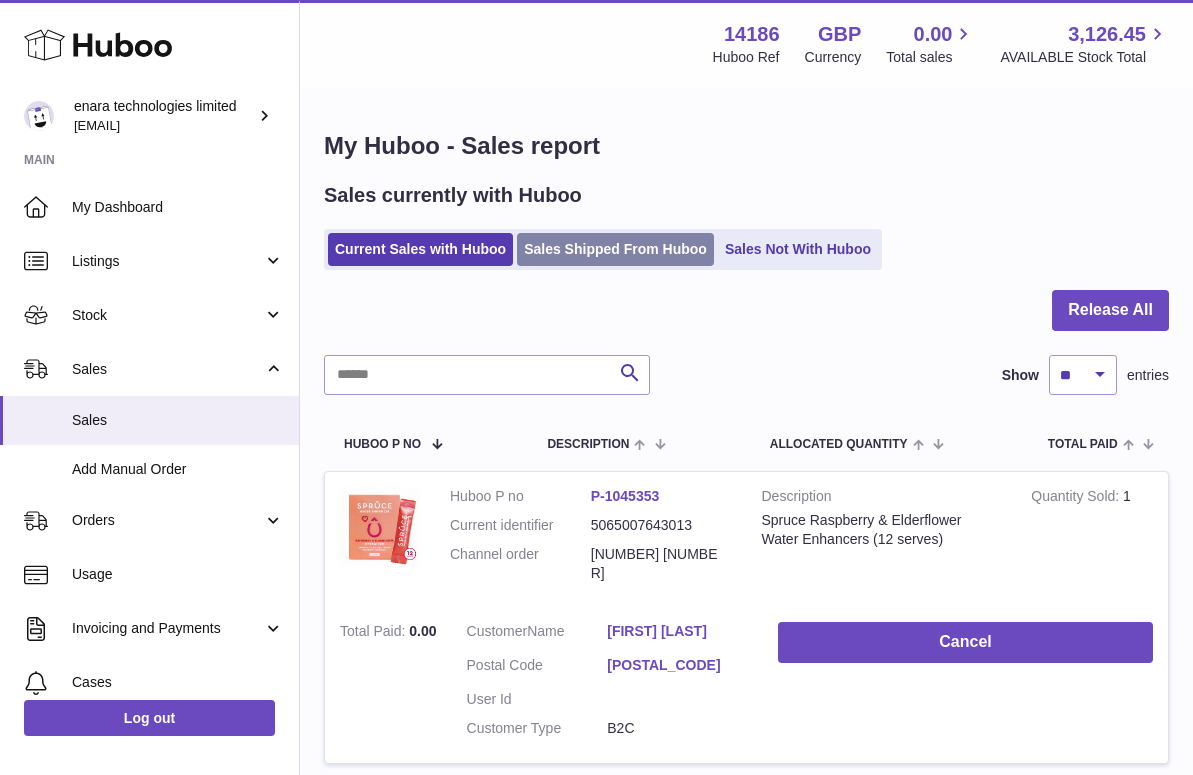 click on "Sales Shipped From Huboo" at bounding box center [615, 249] 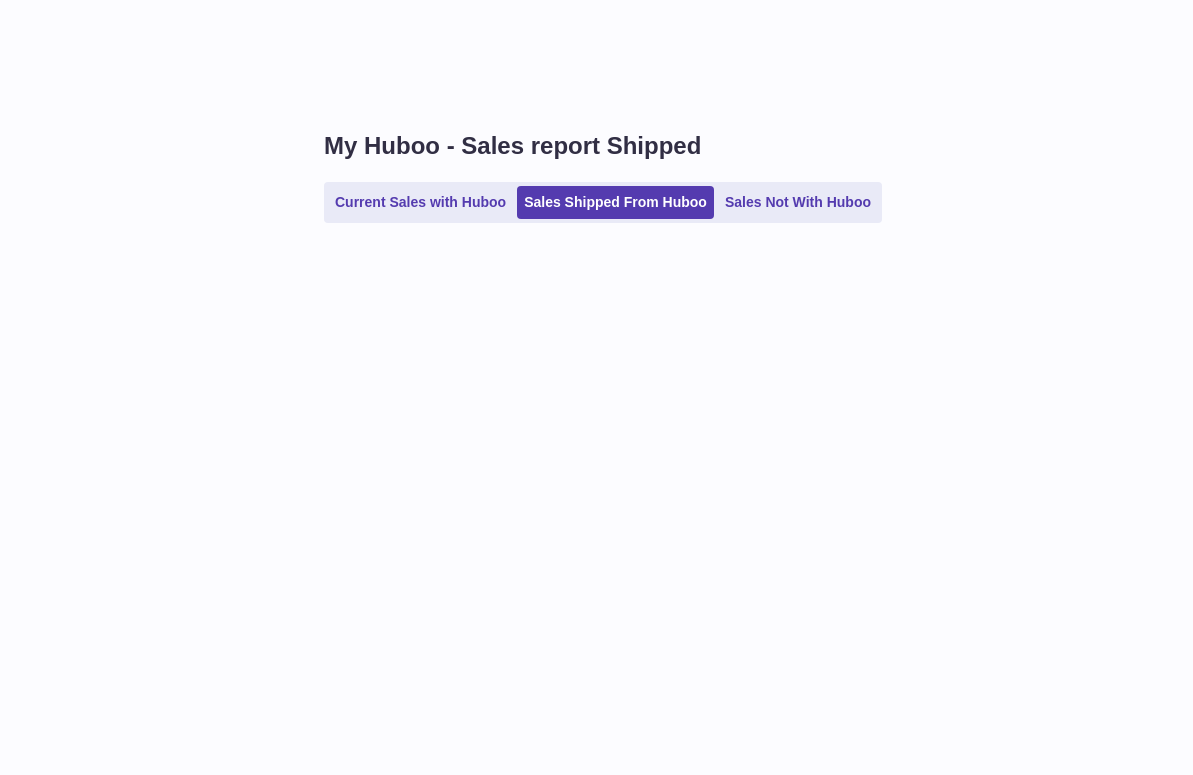 scroll, scrollTop: 0, scrollLeft: 0, axis: both 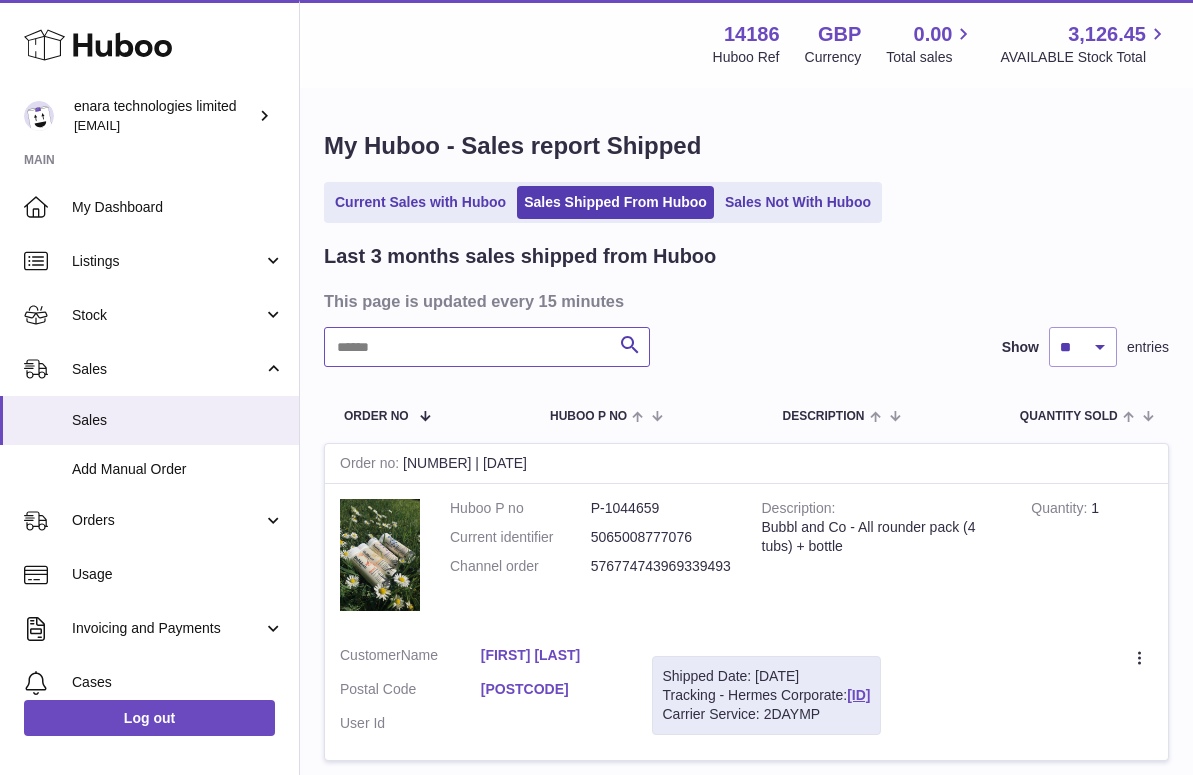 click at bounding box center [487, 347] 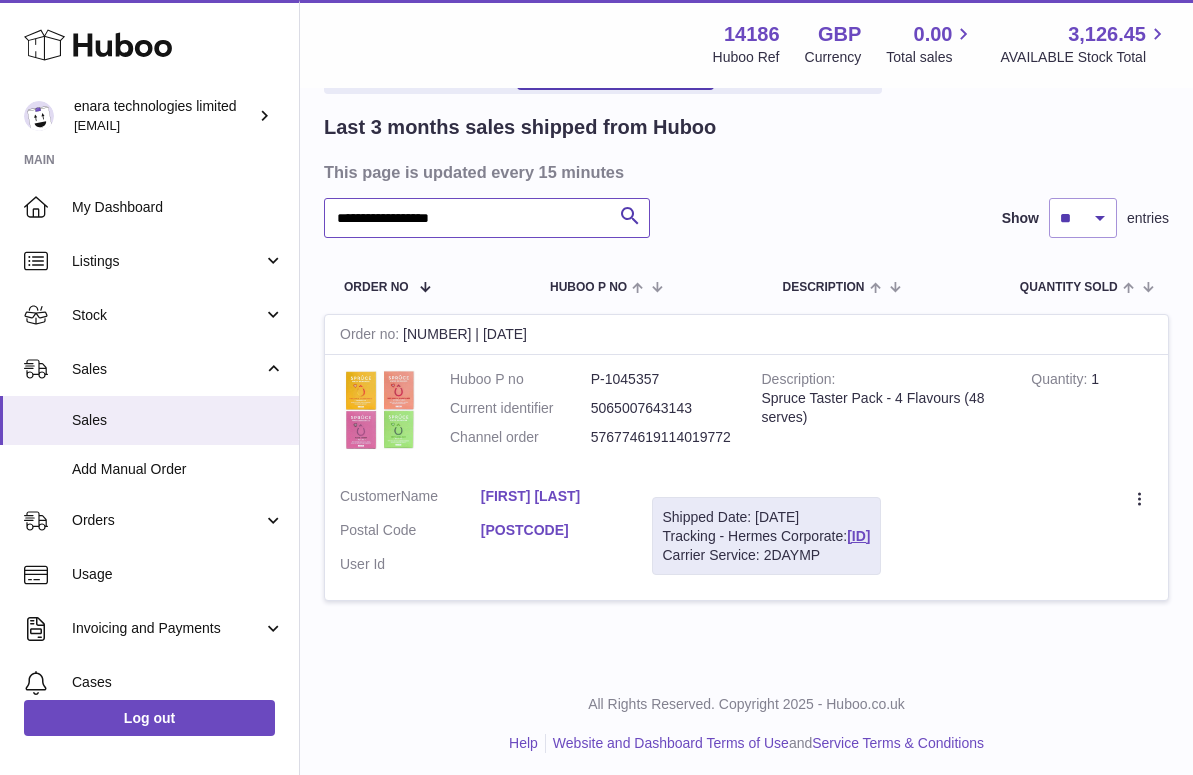 scroll, scrollTop: 128, scrollLeft: 0, axis: vertical 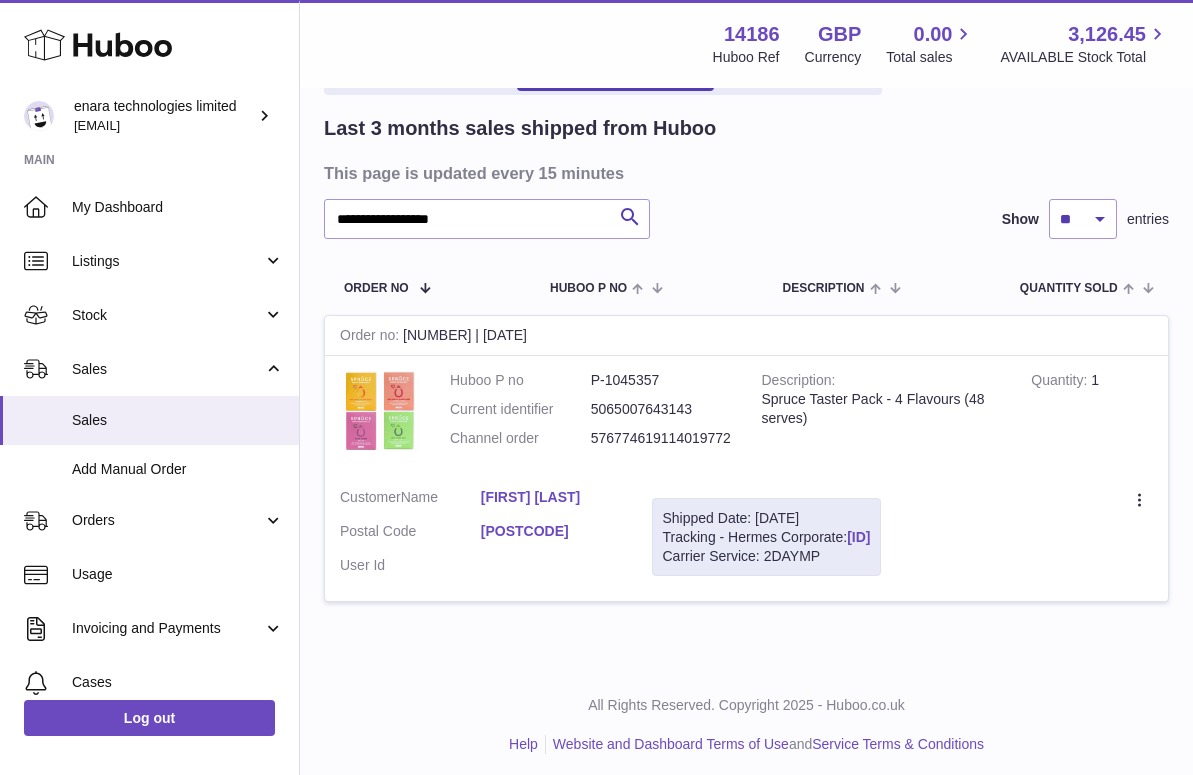 drag, startPoint x: 985, startPoint y: 528, endPoint x: 855, endPoint y: 532, distance: 130.06152 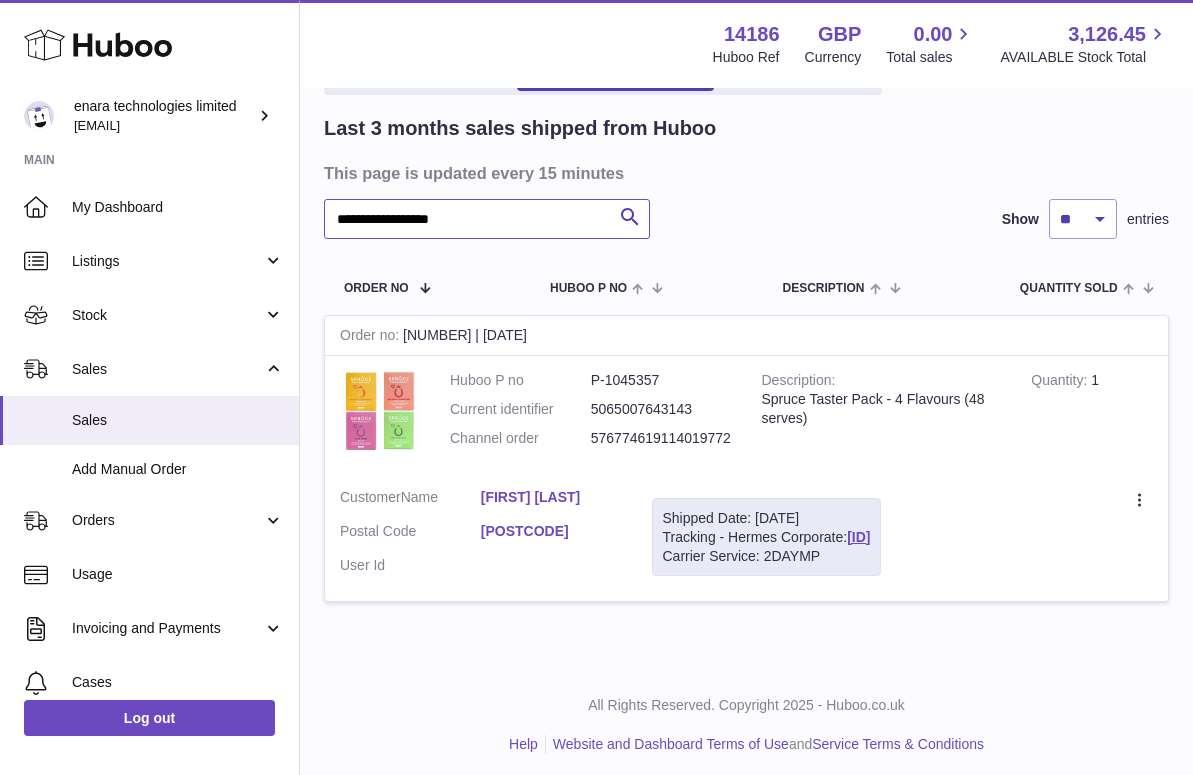 drag, startPoint x: 485, startPoint y: 218, endPoint x: 35, endPoint y: 173, distance: 452.24442 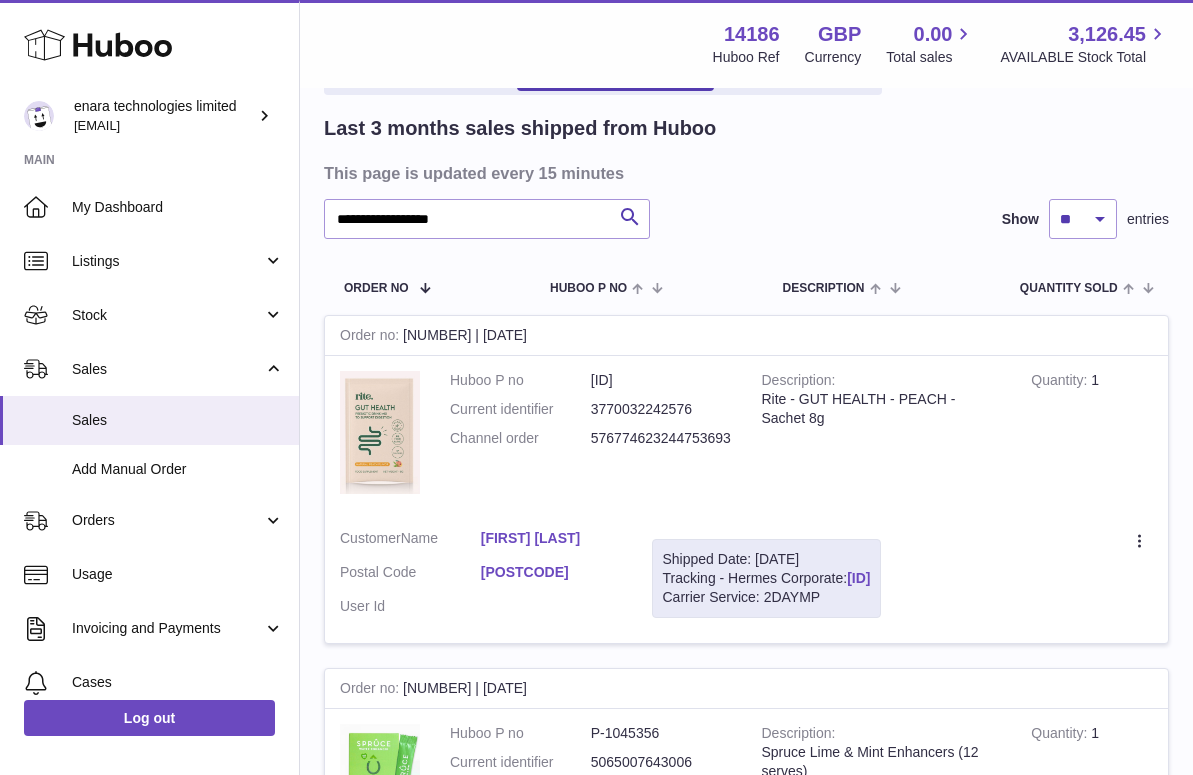 drag, startPoint x: 987, startPoint y: 571, endPoint x: 853, endPoint y: 574, distance: 134.03358 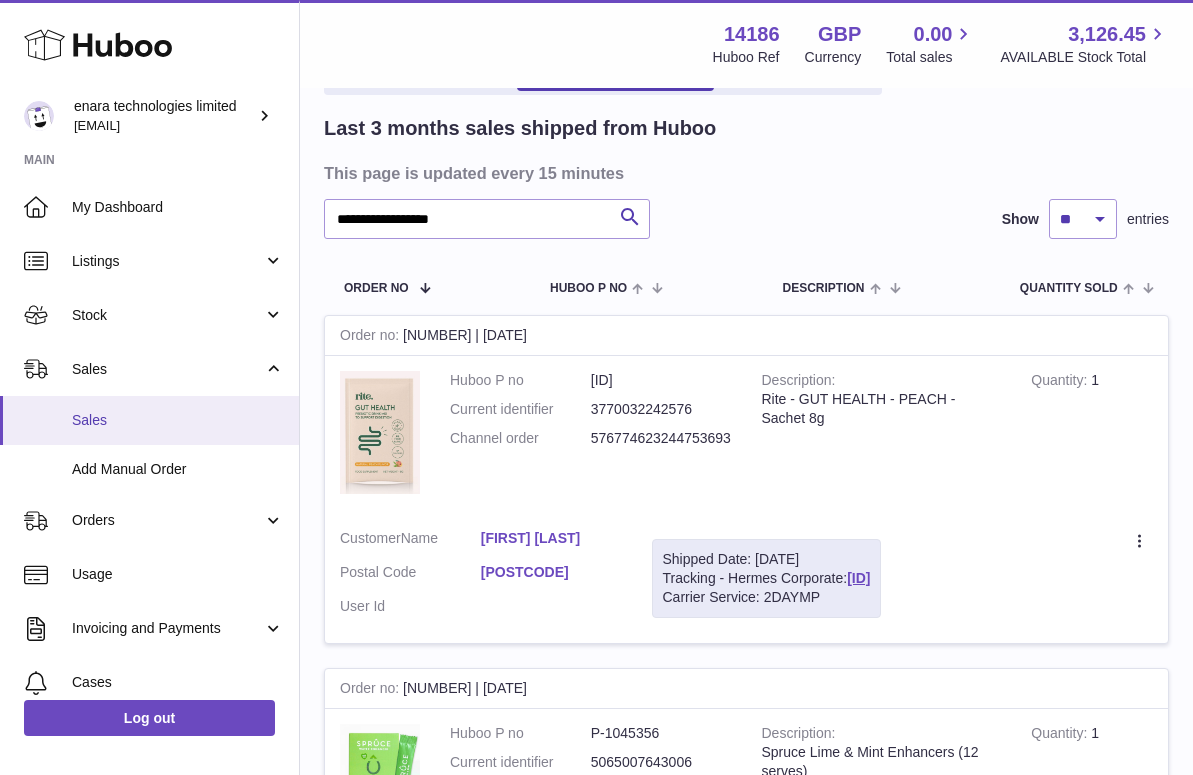 copy on "H01HYA0051112405" 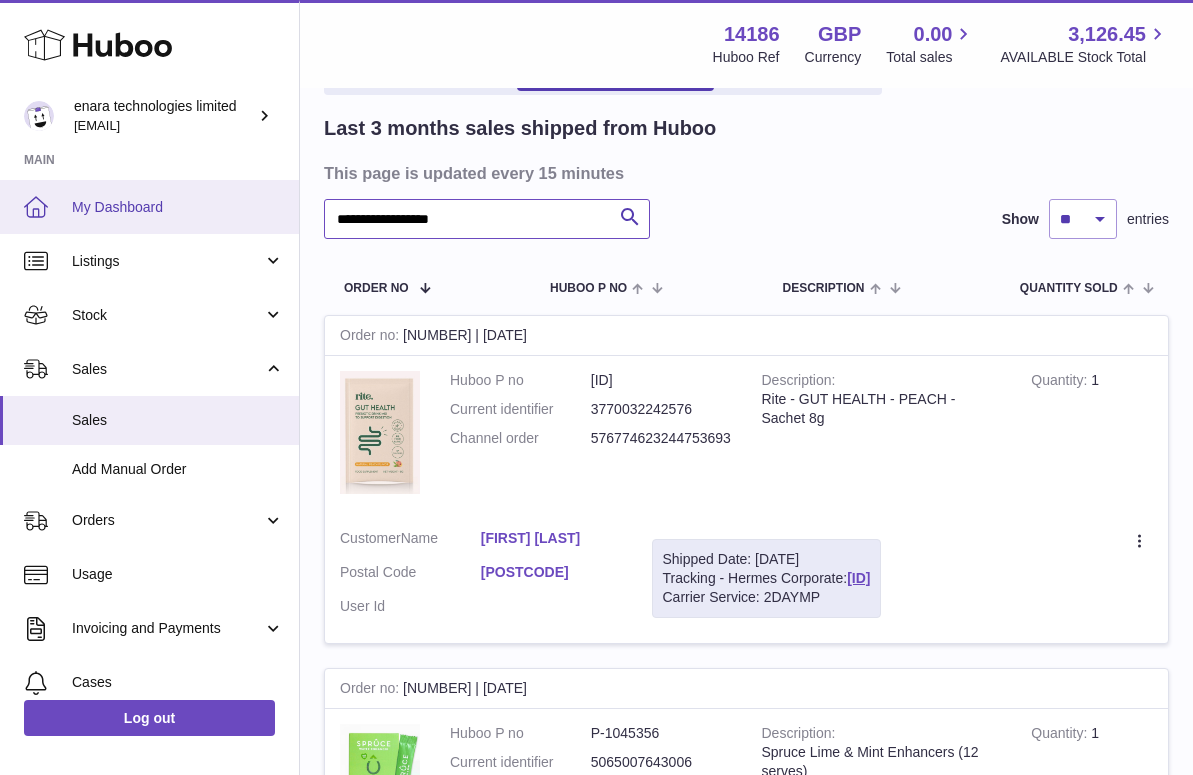 drag, startPoint x: 501, startPoint y: 221, endPoint x: 134, endPoint y: 183, distance: 368.96207 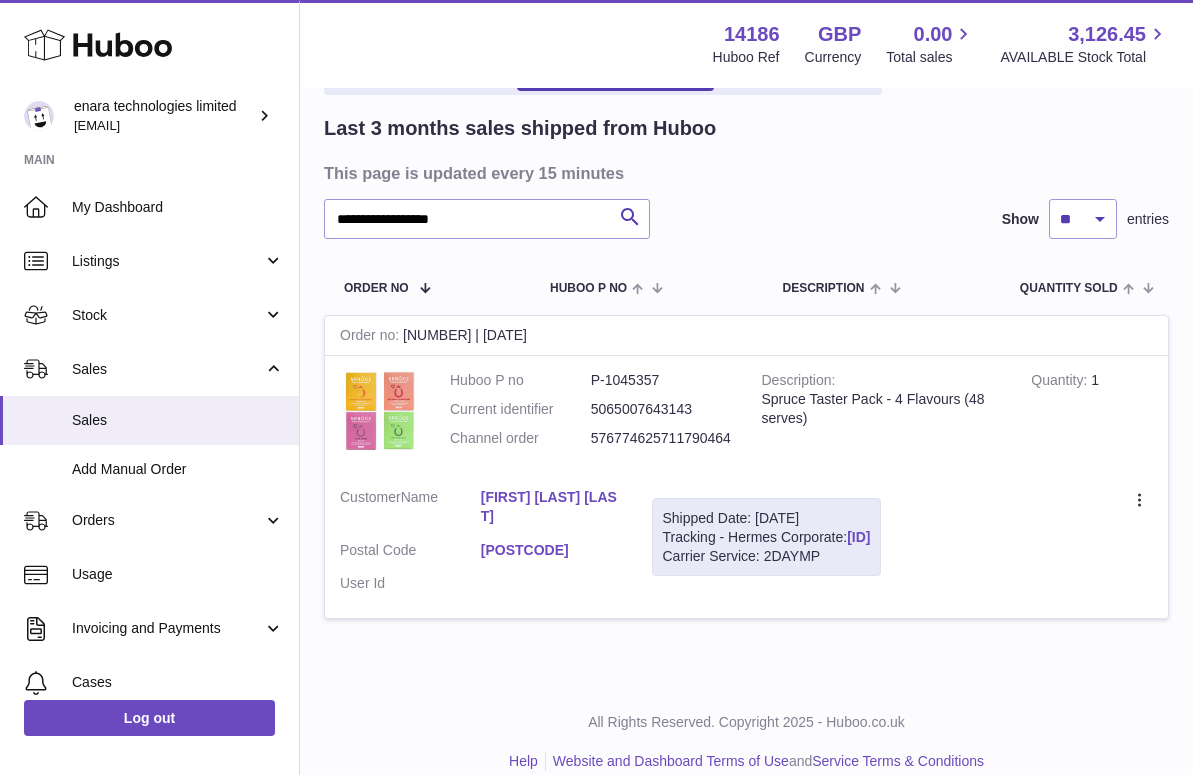 drag, startPoint x: 985, startPoint y: 531, endPoint x: 857, endPoint y: 534, distance: 128.03516 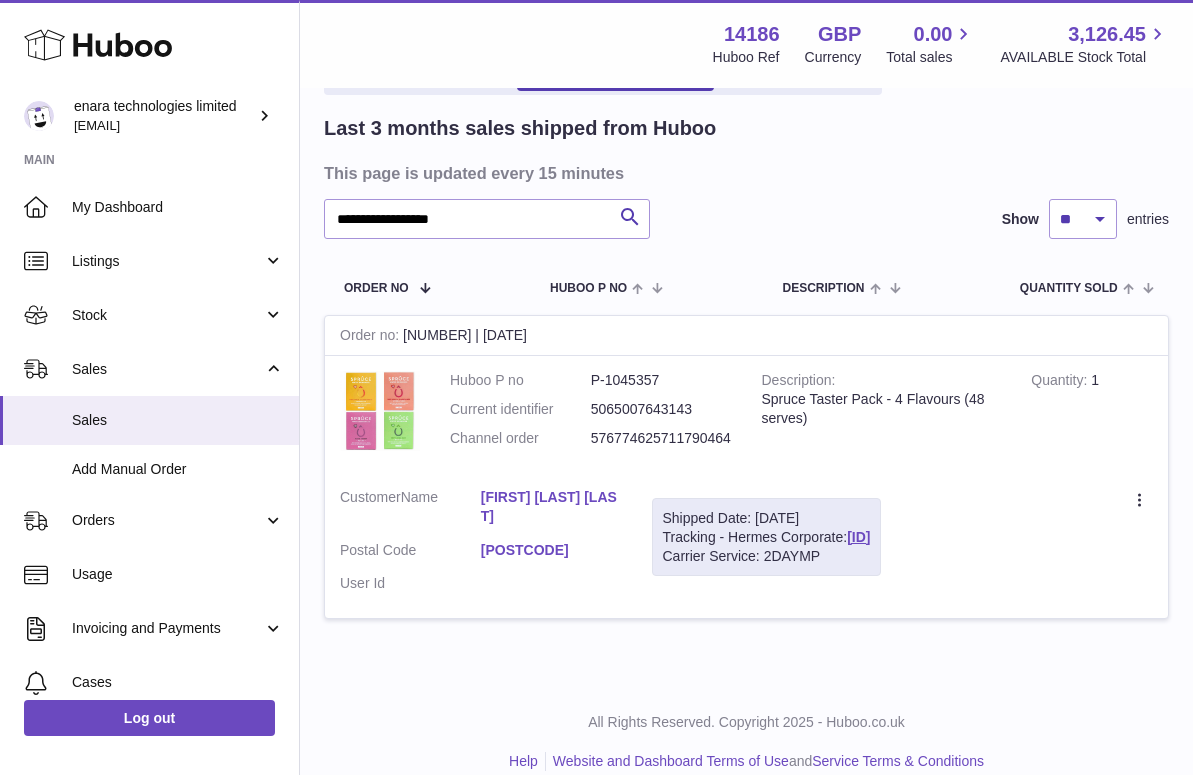 click on "Shipped Date: 8th Aug 2025
Tracking - Hermes Corporate:
H01HYA0051112746
Carrier Service: 2DAYMP" at bounding box center [767, 537] 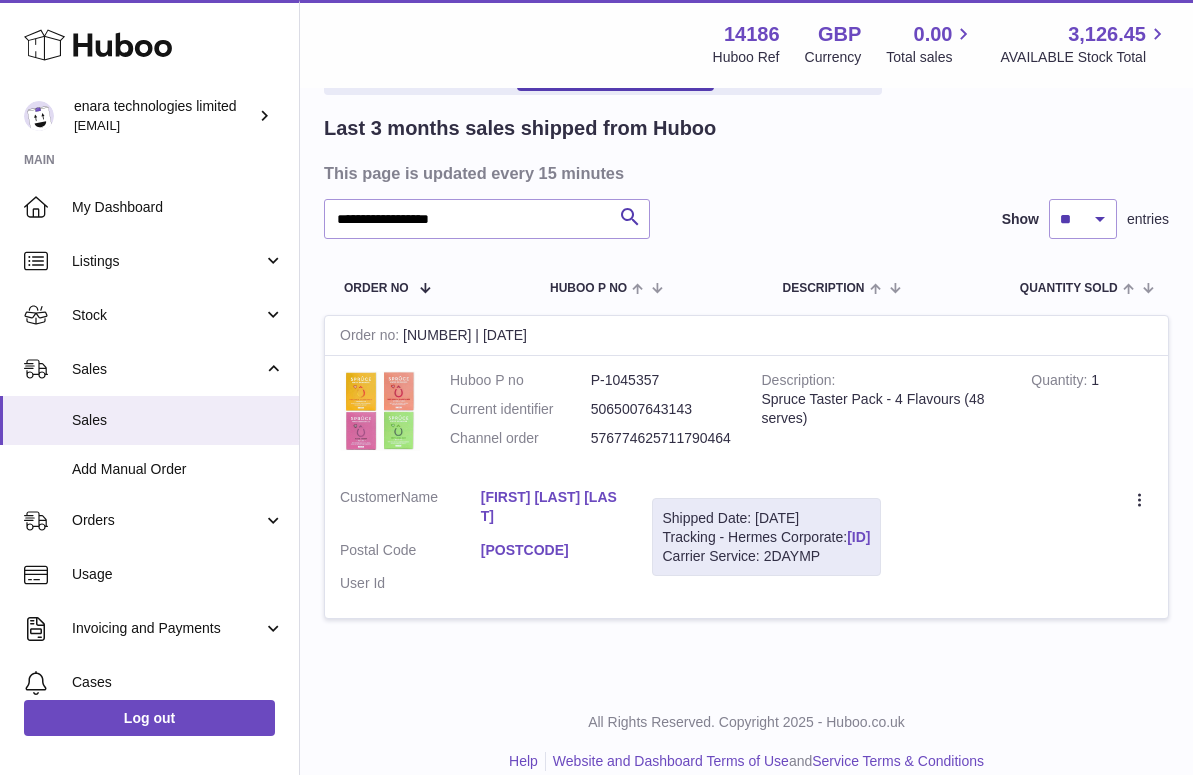 drag, startPoint x: 989, startPoint y: 532, endPoint x: 855, endPoint y: 533, distance: 134.00374 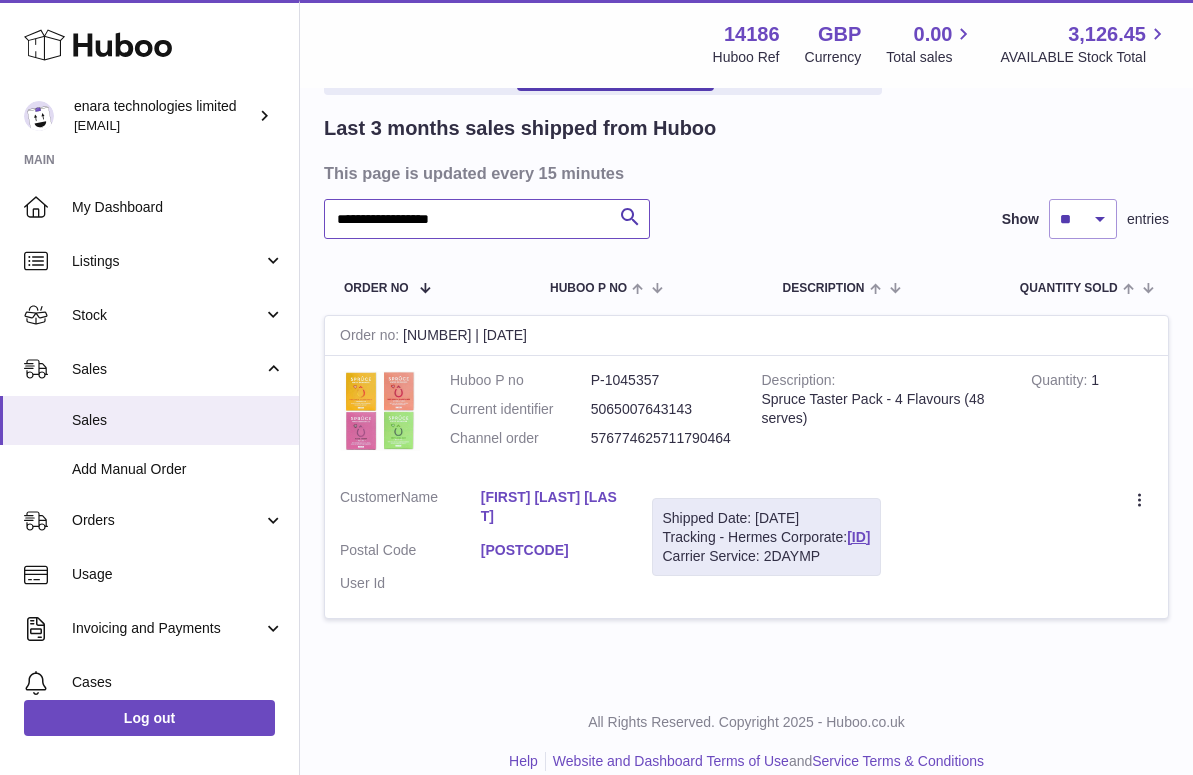 drag, startPoint x: 517, startPoint y: 213, endPoint x: 59, endPoint y: 154, distance: 461.78458 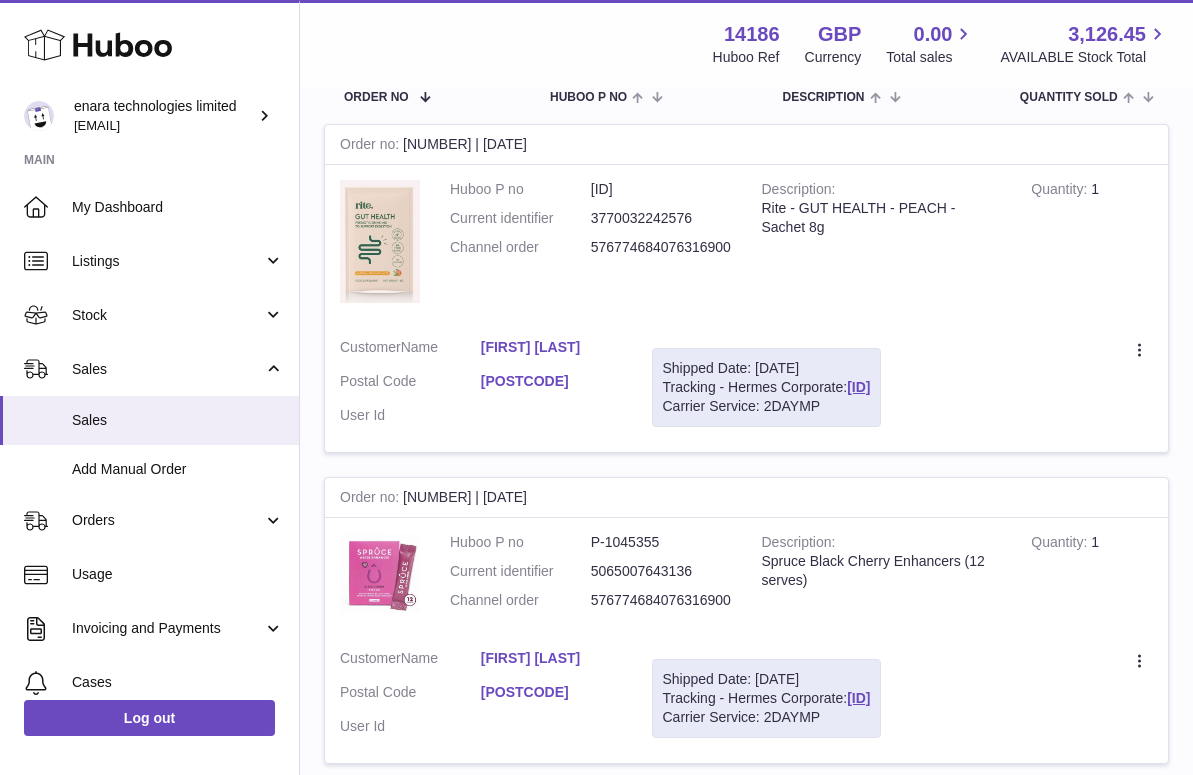 scroll, scrollTop: 338, scrollLeft: 0, axis: vertical 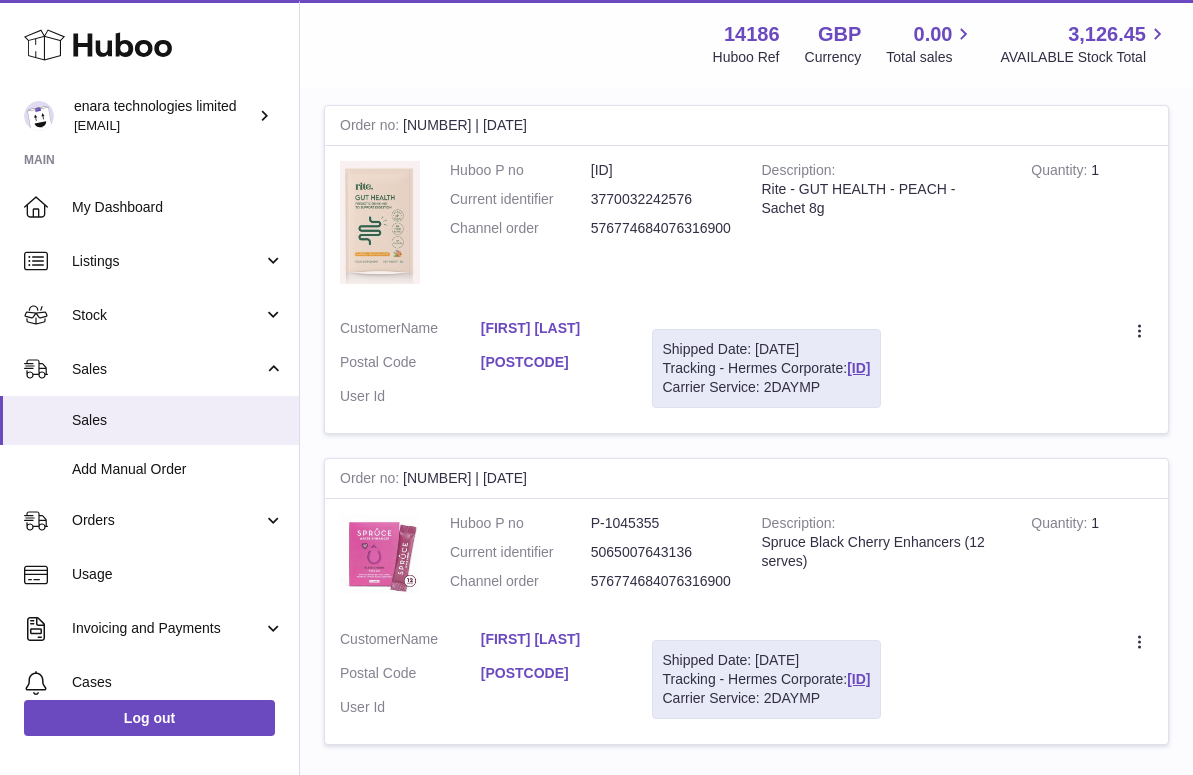 type on "**********" 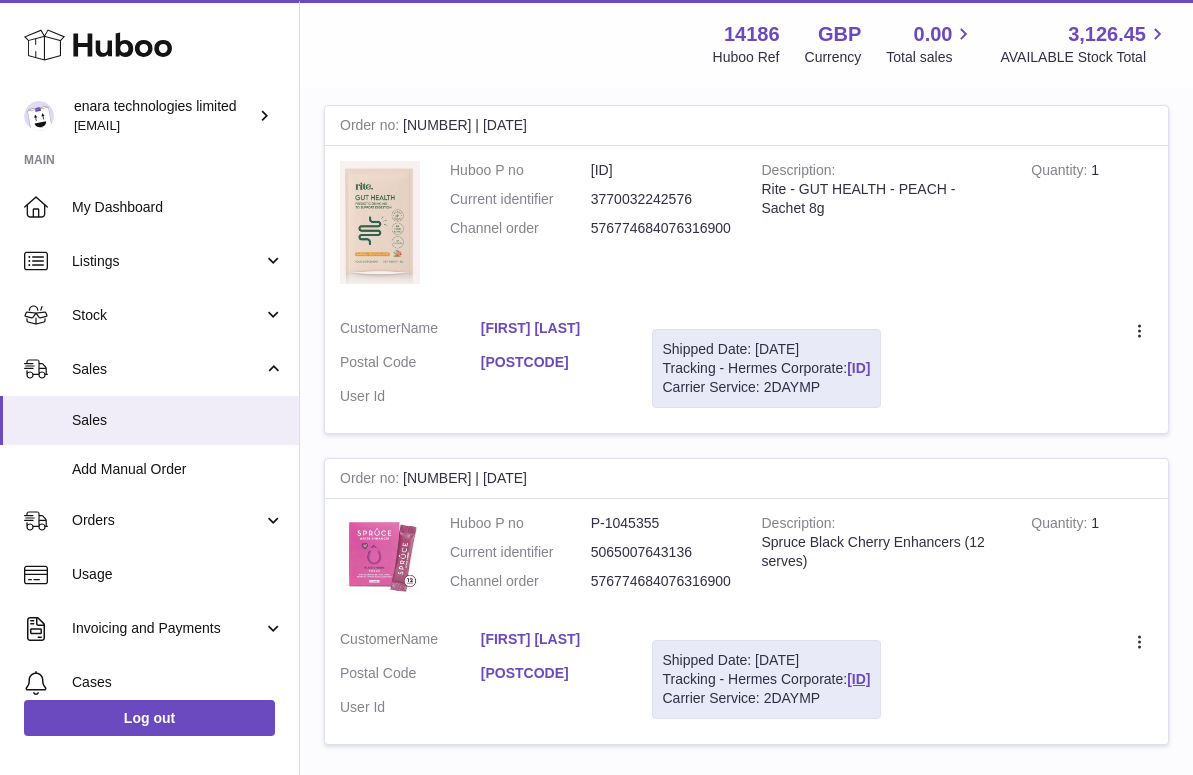 drag, startPoint x: 984, startPoint y: 365, endPoint x: 854, endPoint y: 365, distance: 130 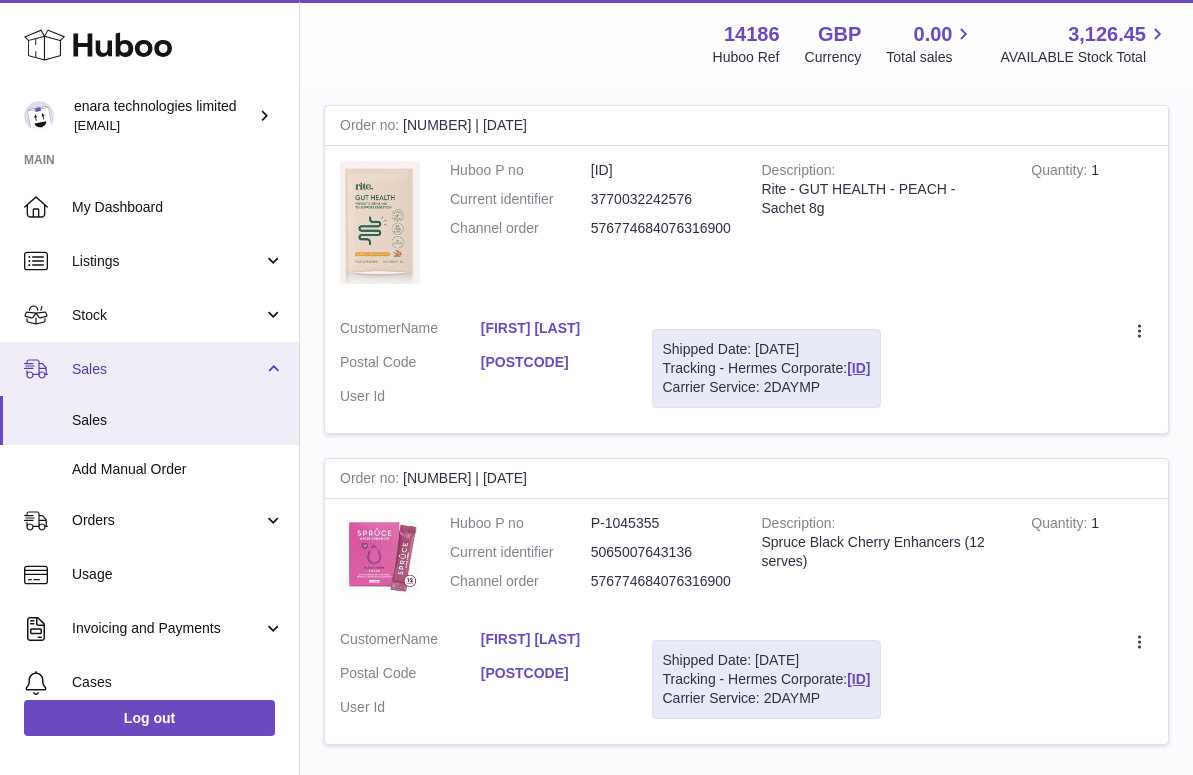 copy on "H01HYA0051112796" 